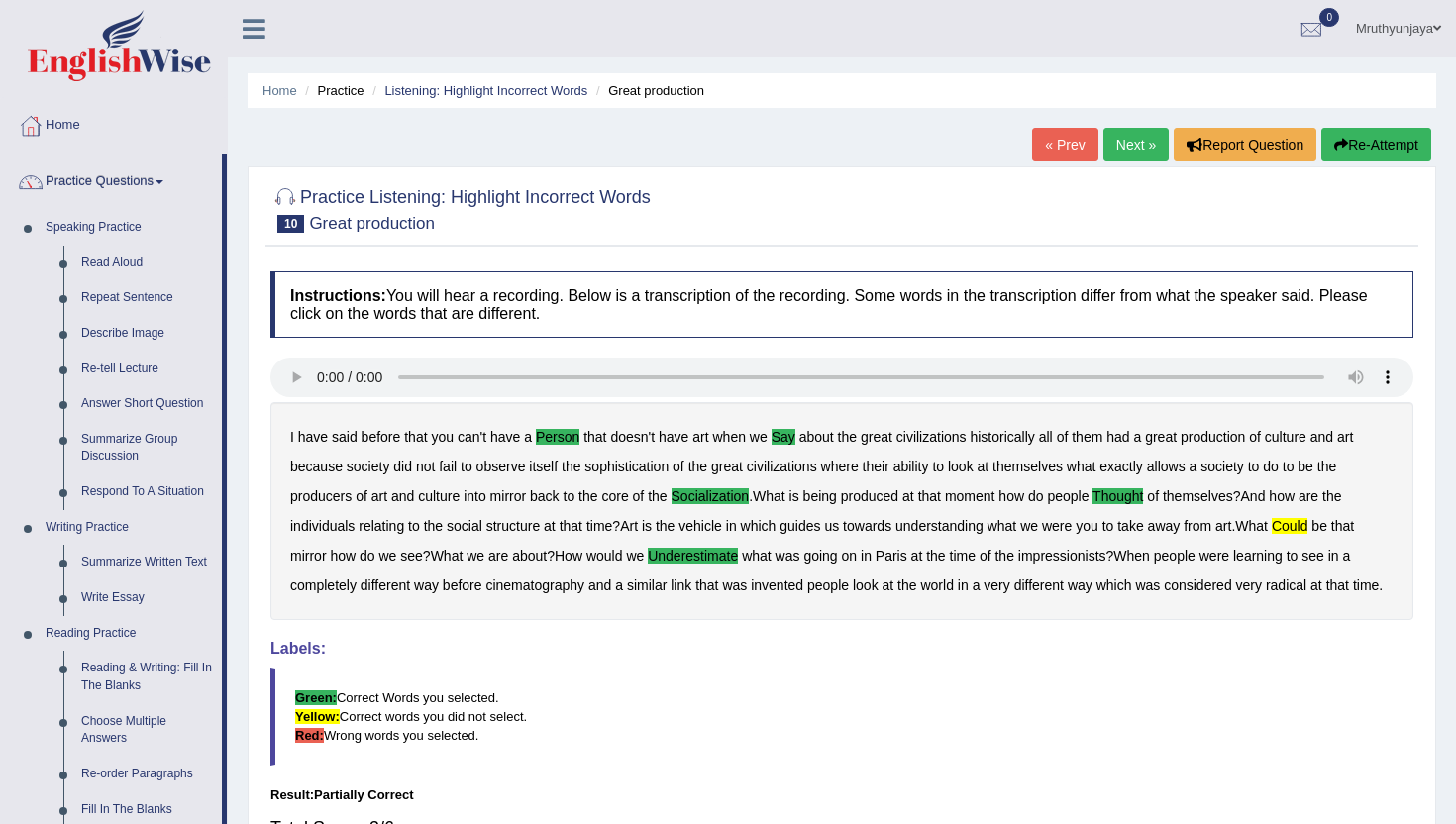 scroll, scrollTop: 0, scrollLeft: 0, axis: both 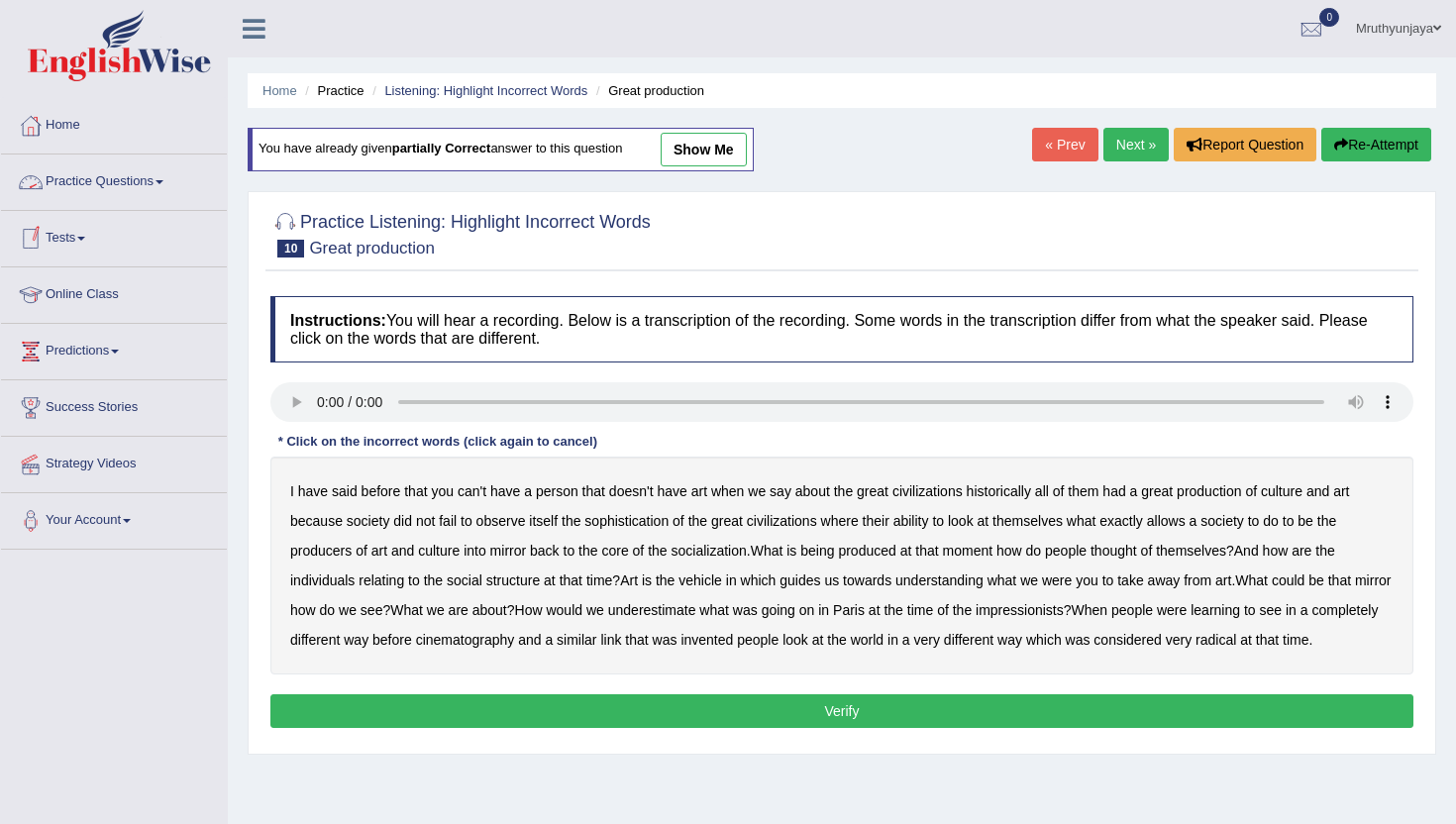 click on "Practice Questions" at bounding box center [114, 179] 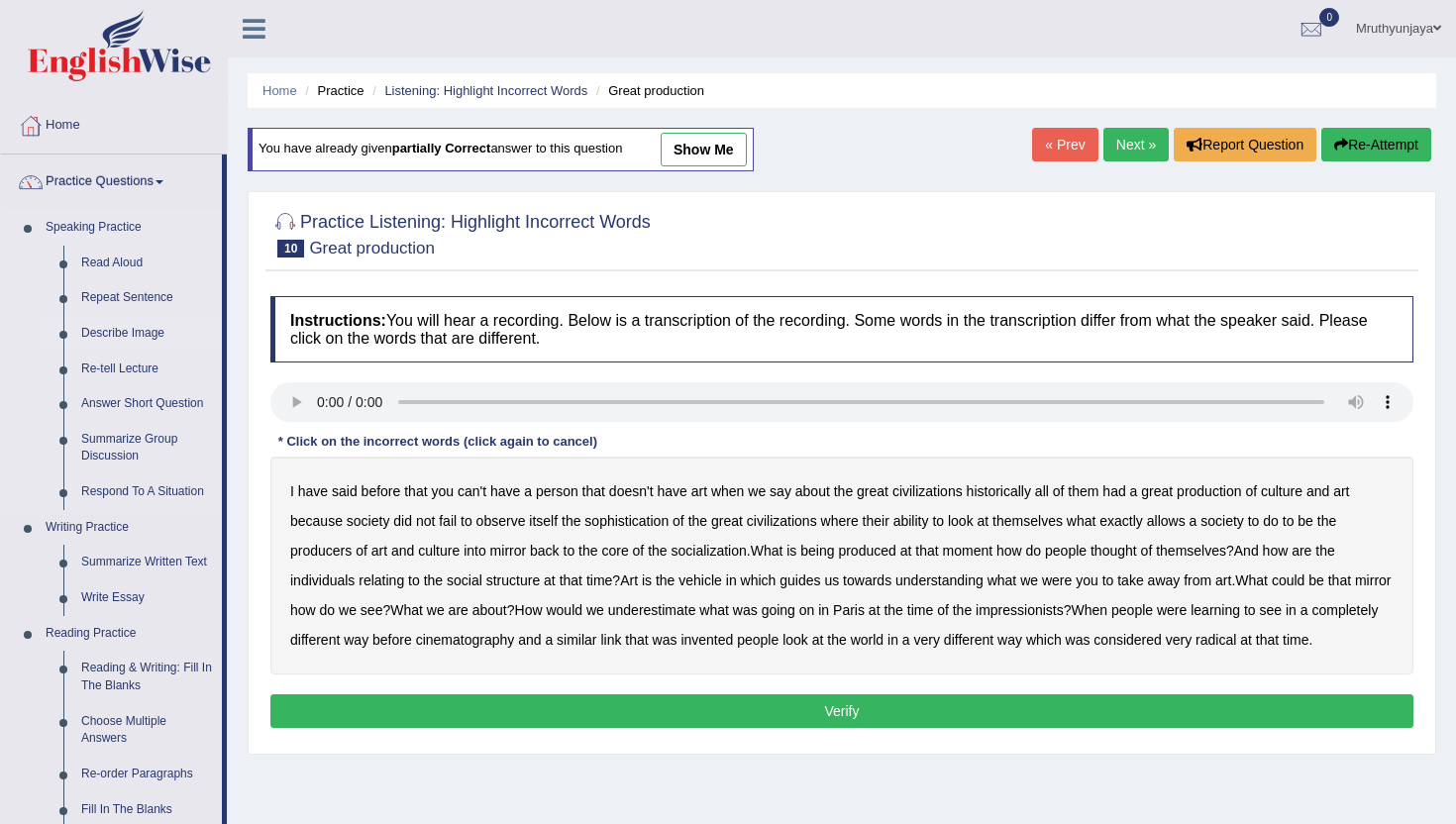 click on "Describe Image" at bounding box center (147, 334) 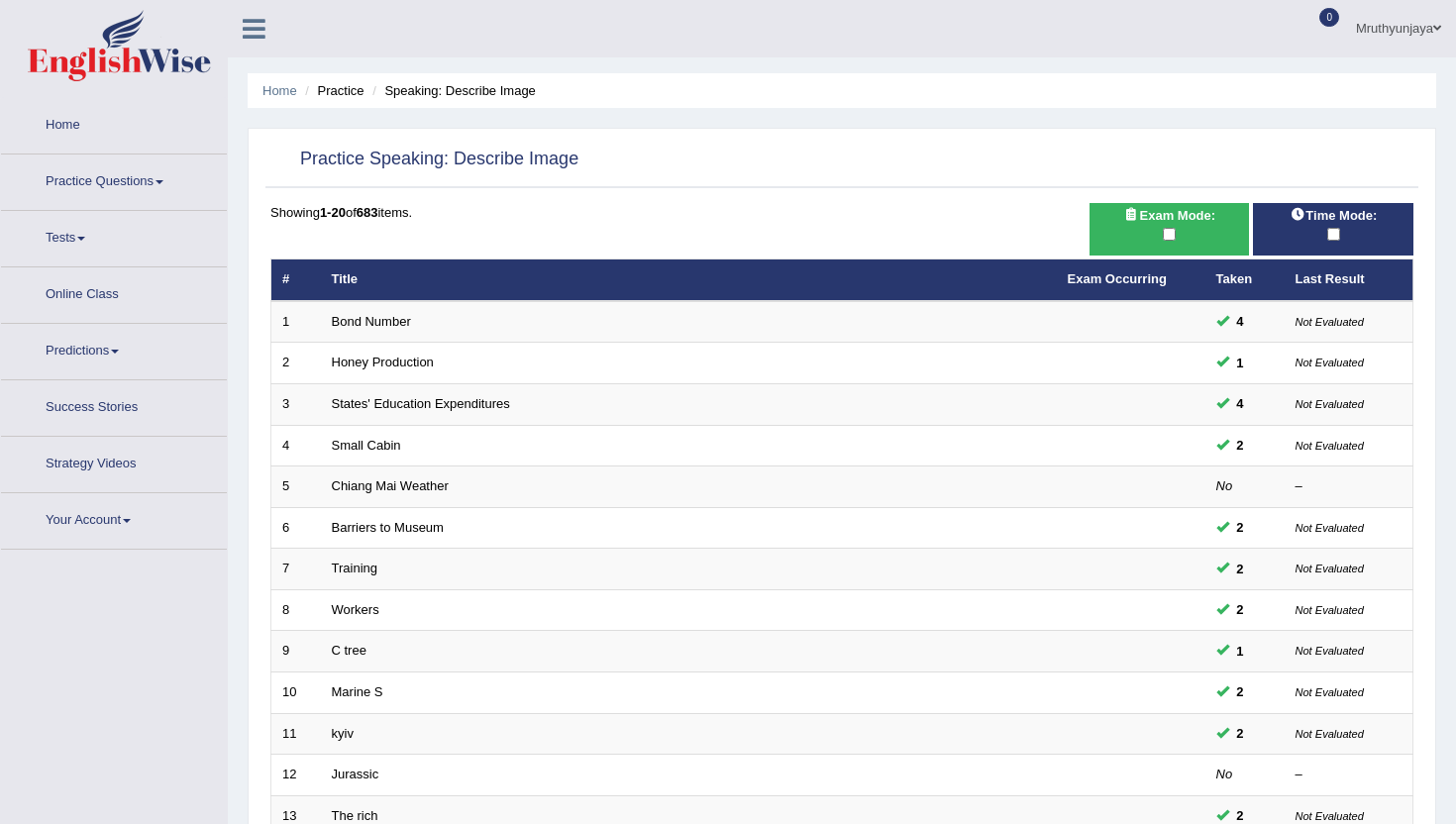 scroll, scrollTop: 0, scrollLeft: 0, axis: both 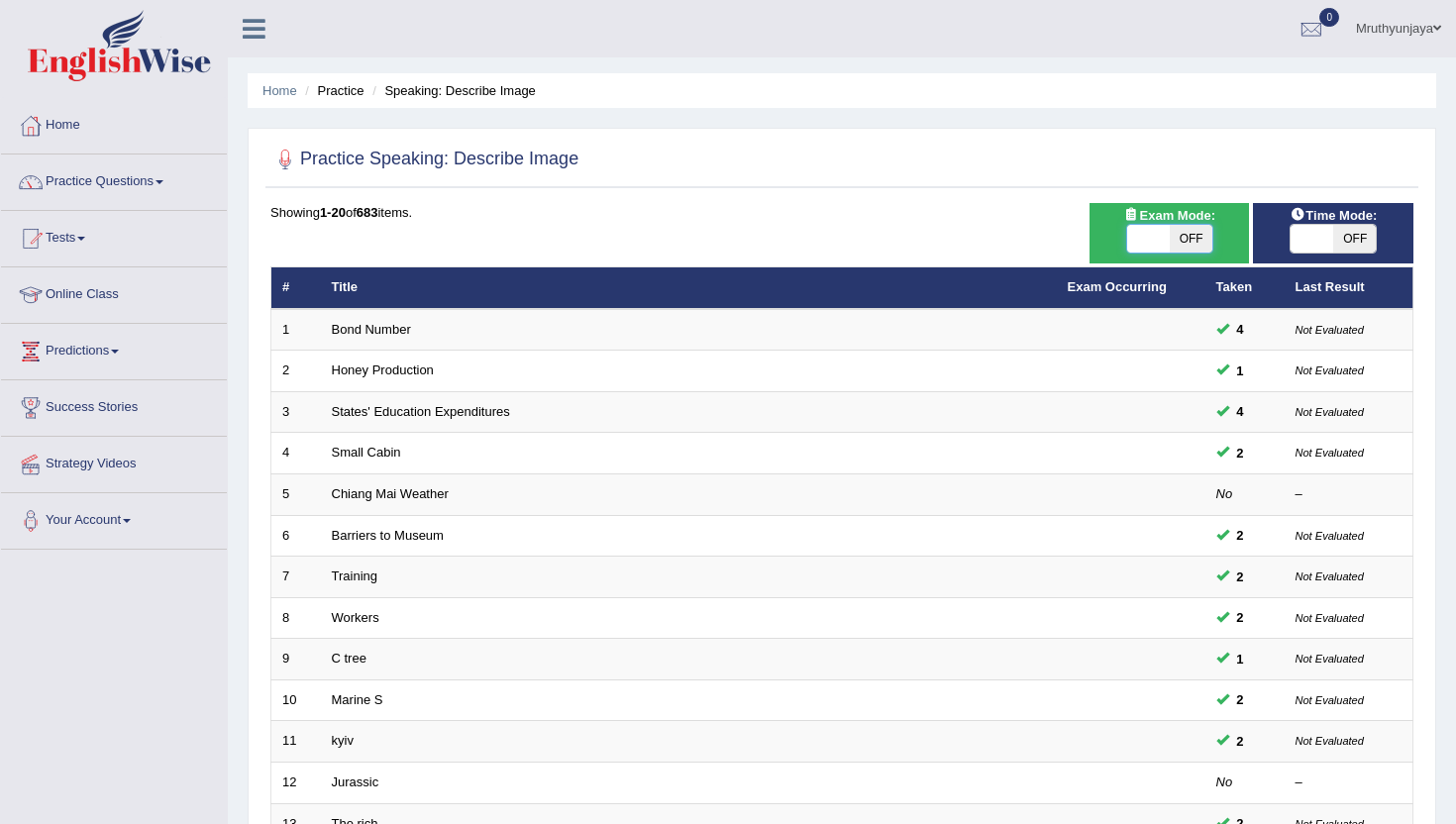 click at bounding box center (1148, 239) 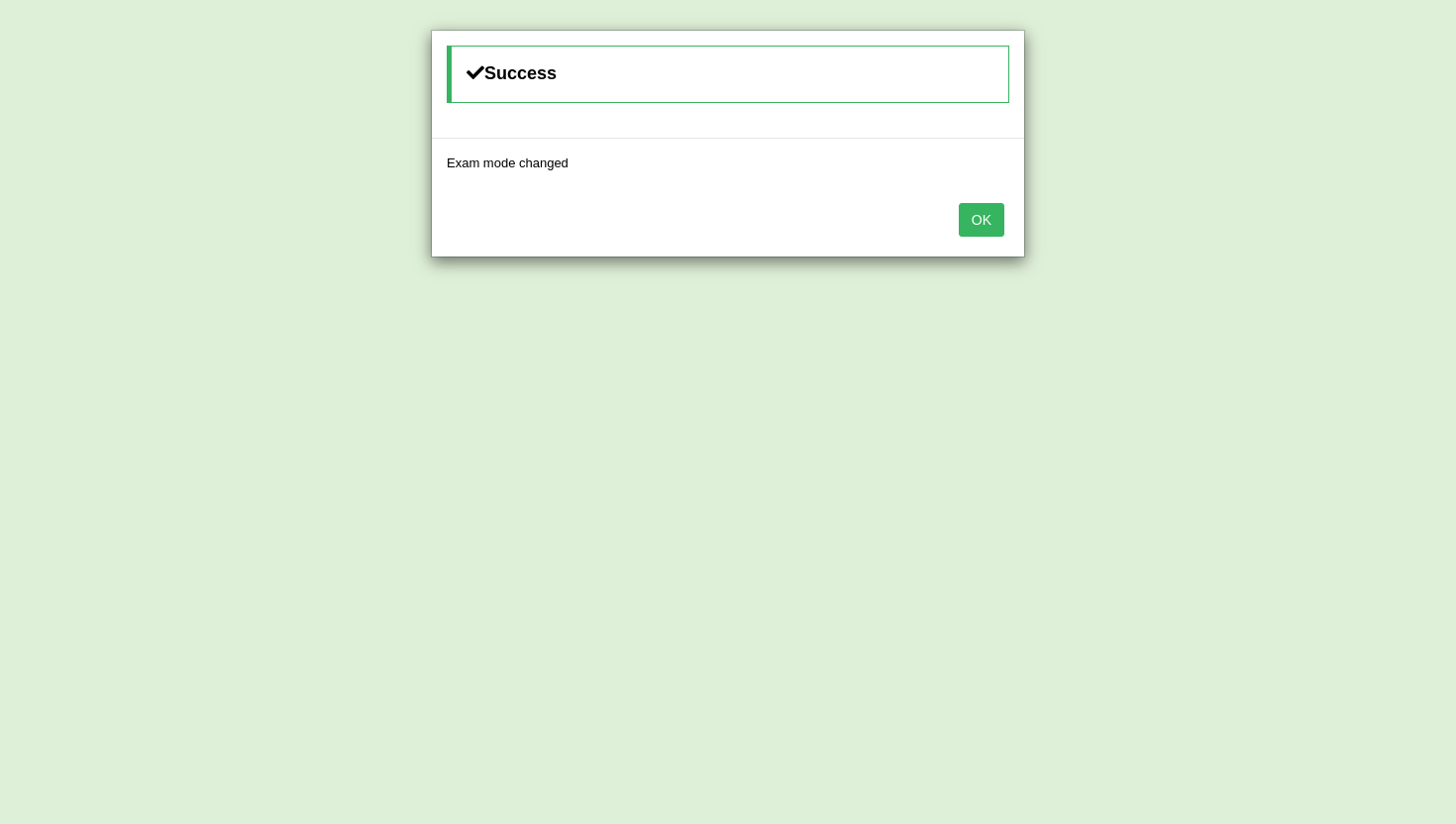 click on "OK" at bounding box center [982, 220] 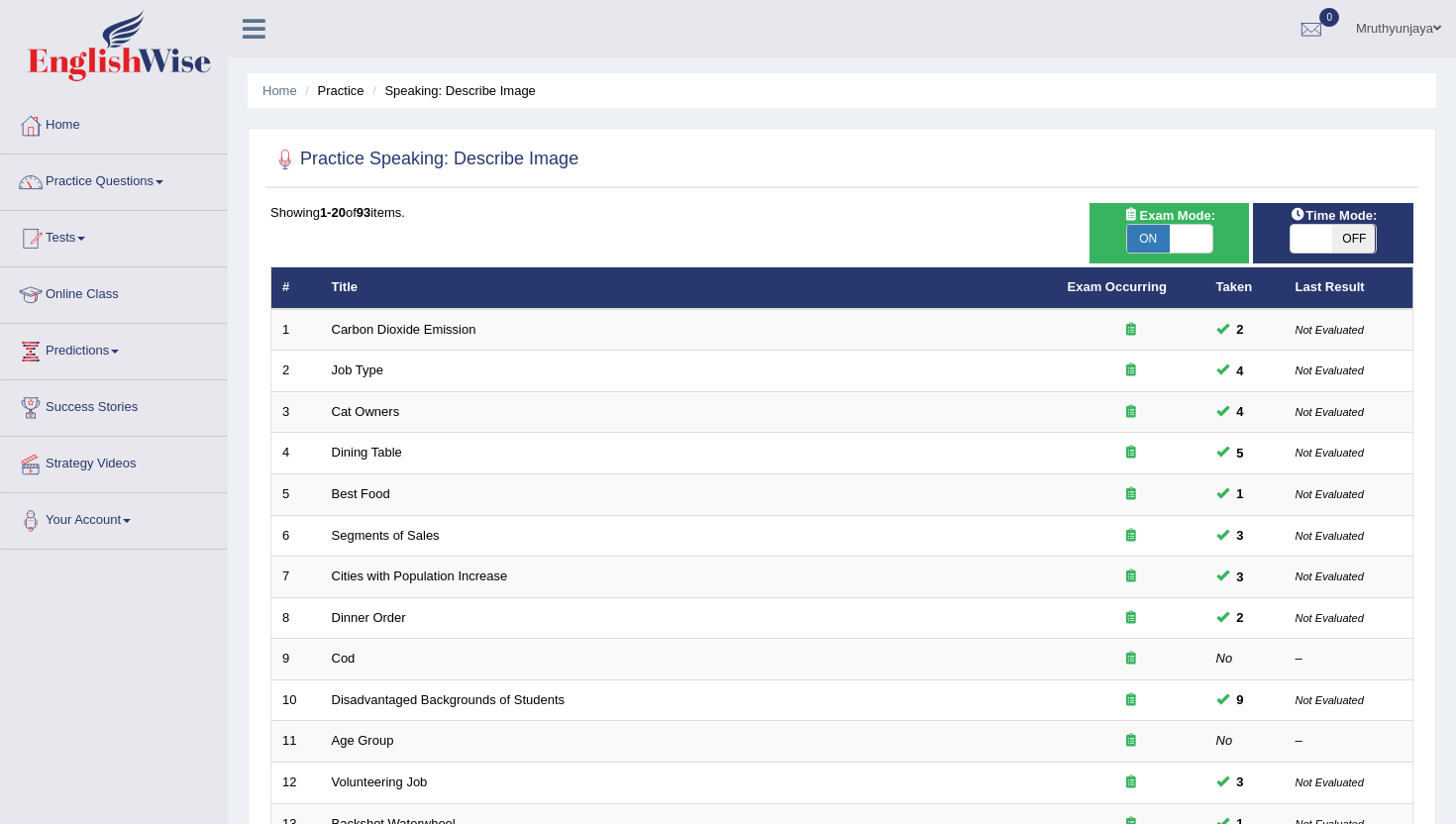 scroll, scrollTop: 487, scrollLeft: 0, axis: vertical 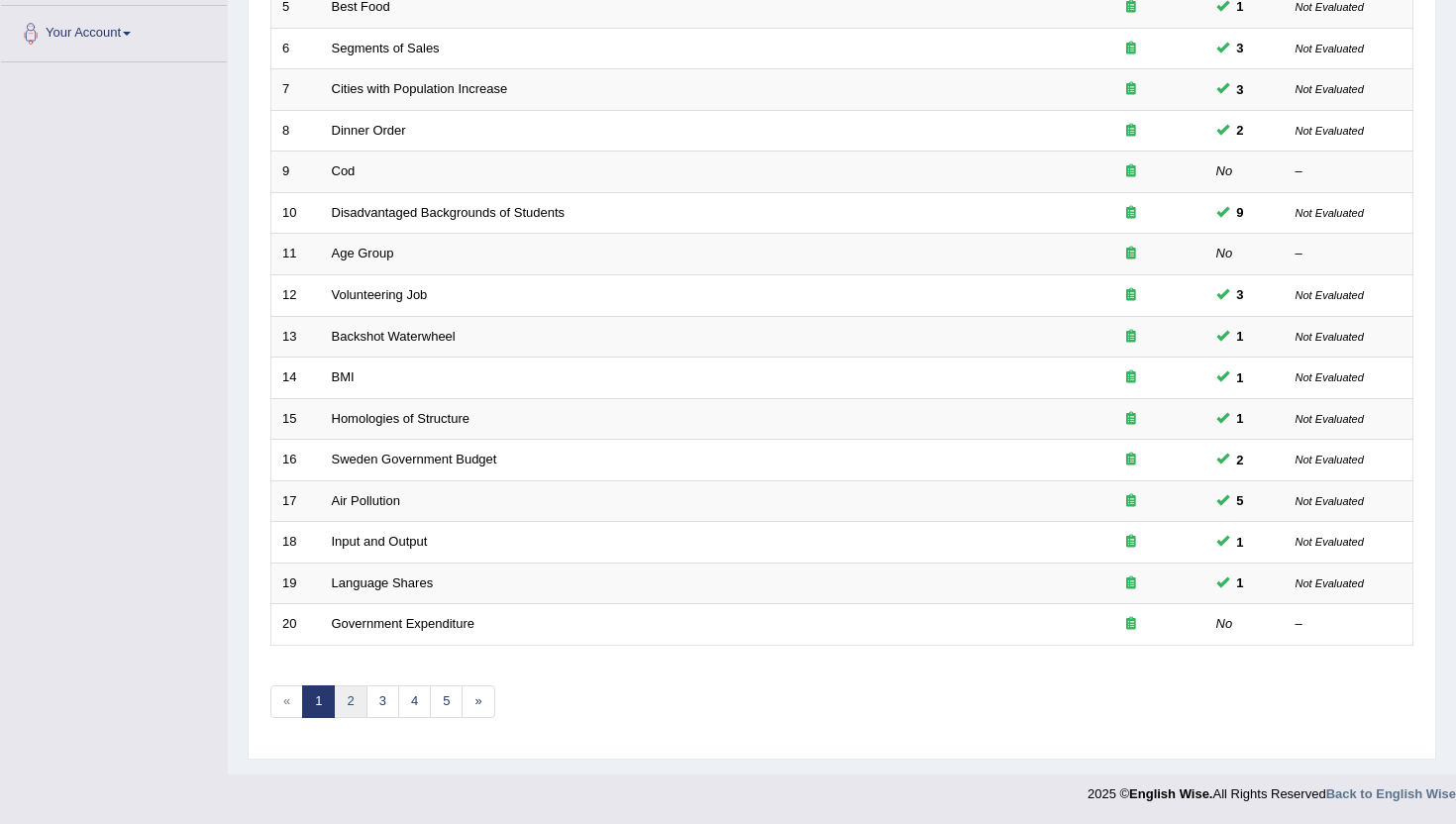 click on "2" at bounding box center [350, 701] 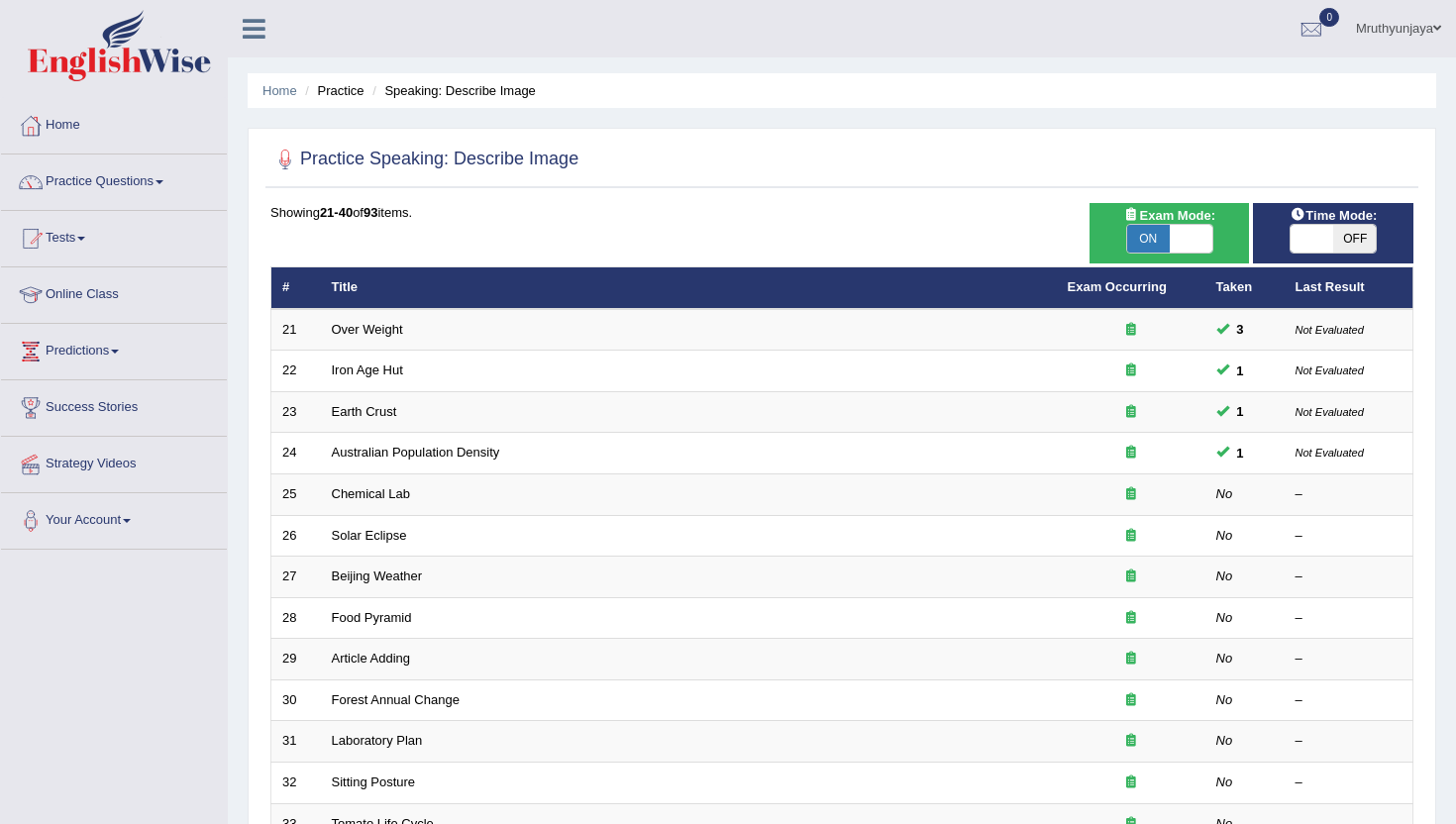 scroll, scrollTop: 0, scrollLeft: 0, axis: both 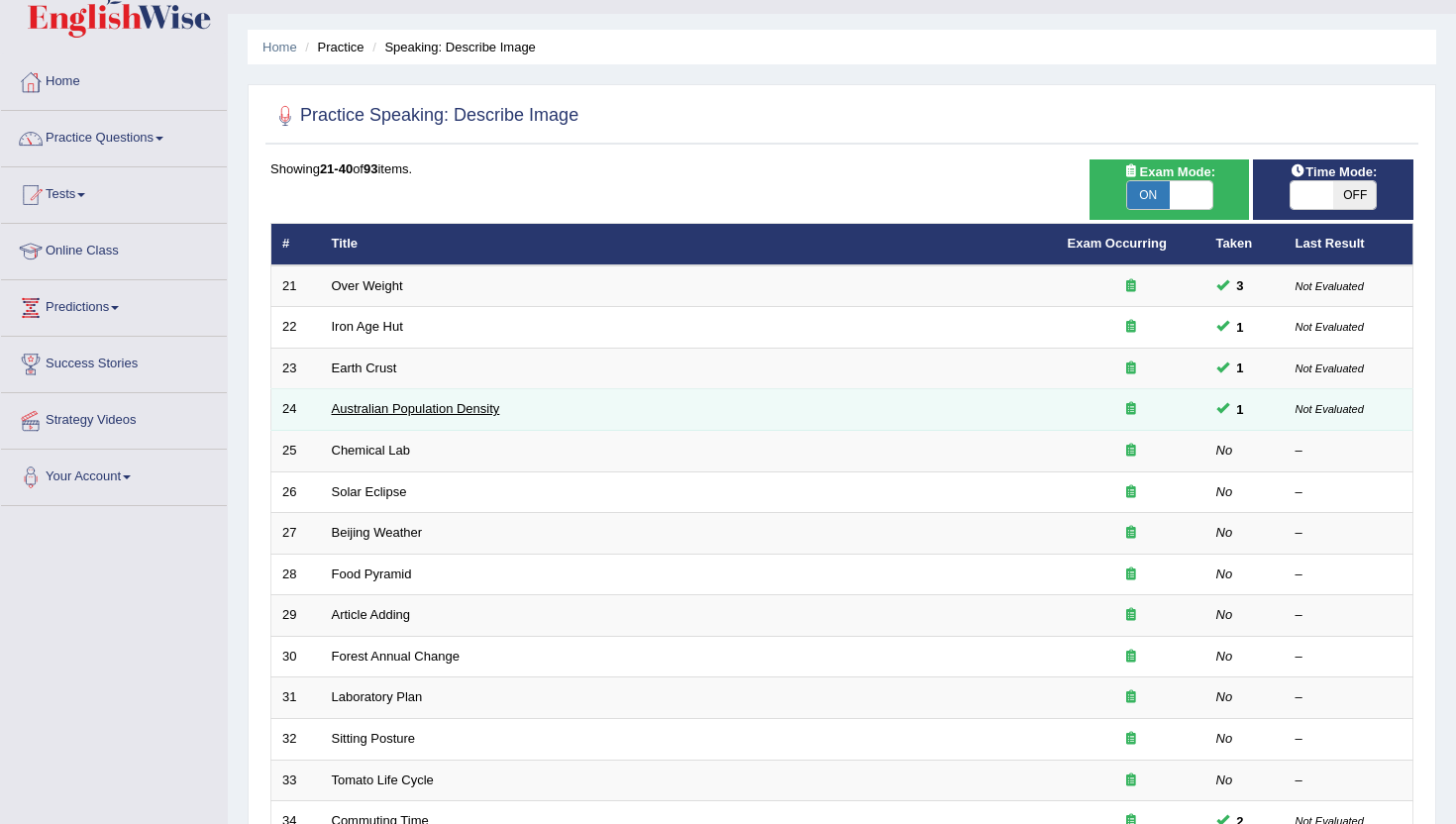 click on "Australian Population Density" at bounding box center [416, 408] 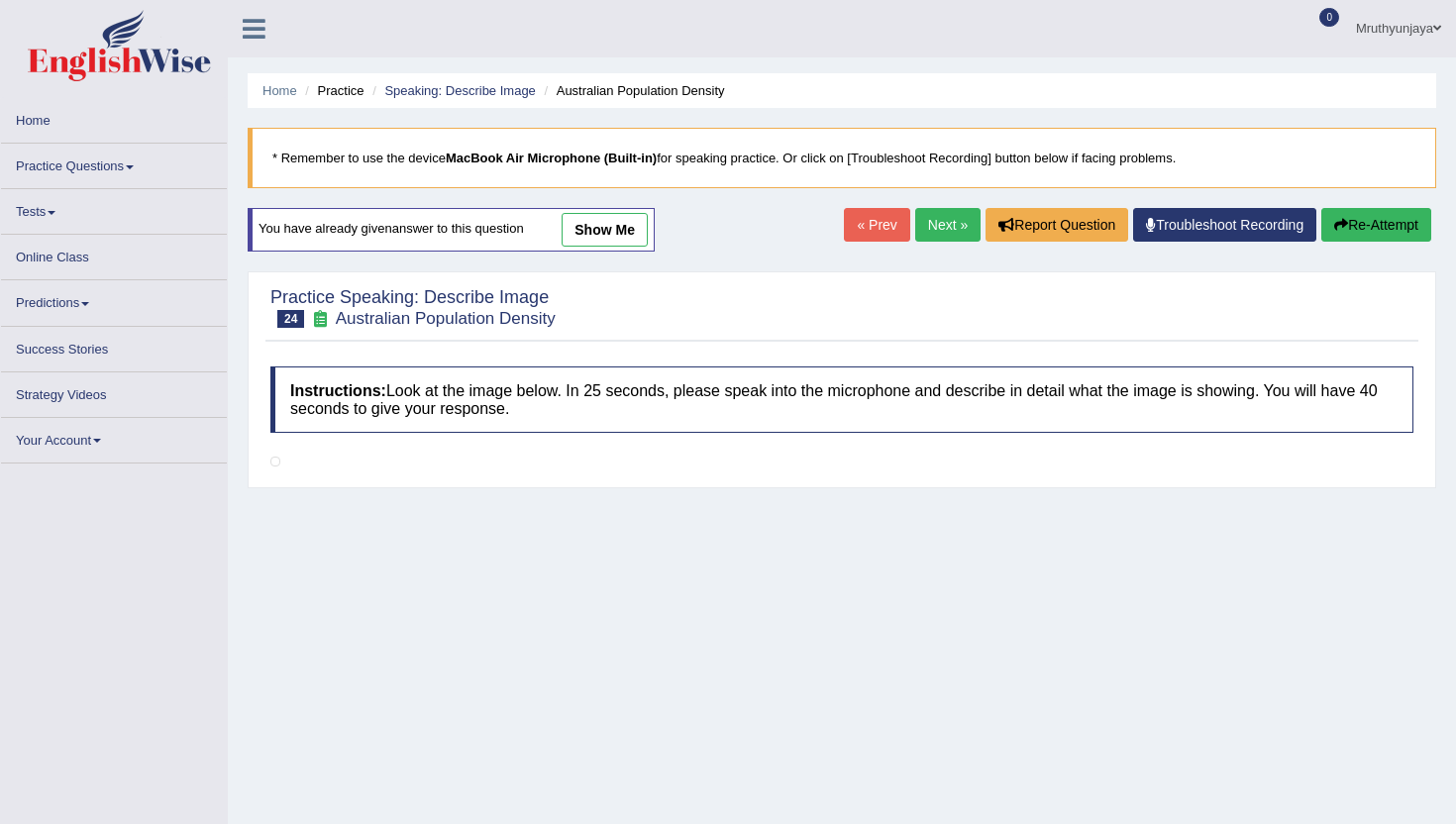 scroll, scrollTop: 0, scrollLeft: 0, axis: both 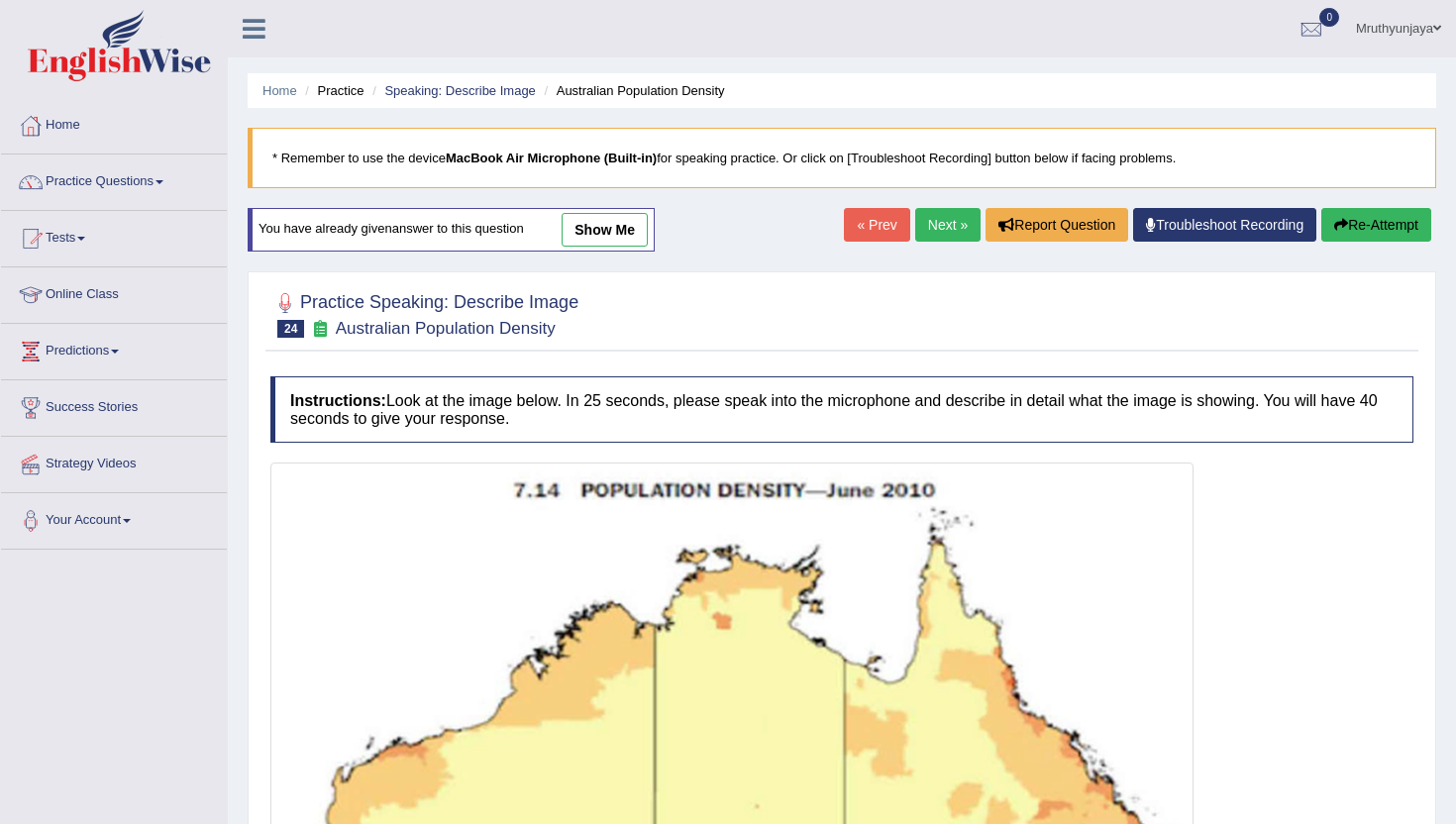 click on "show me" at bounding box center (604, 230) 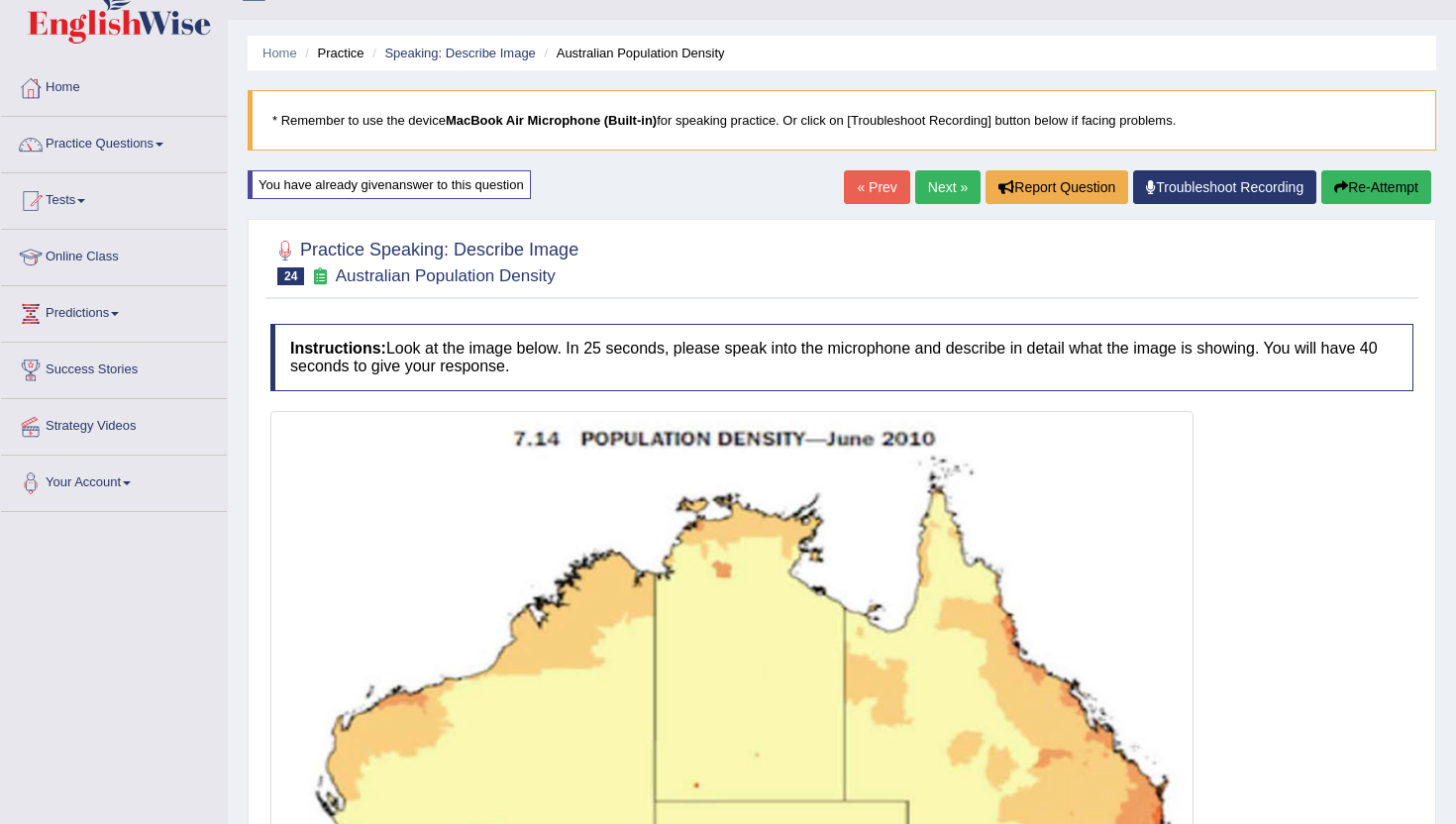 scroll, scrollTop: 0, scrollLeft: 0, axis: both 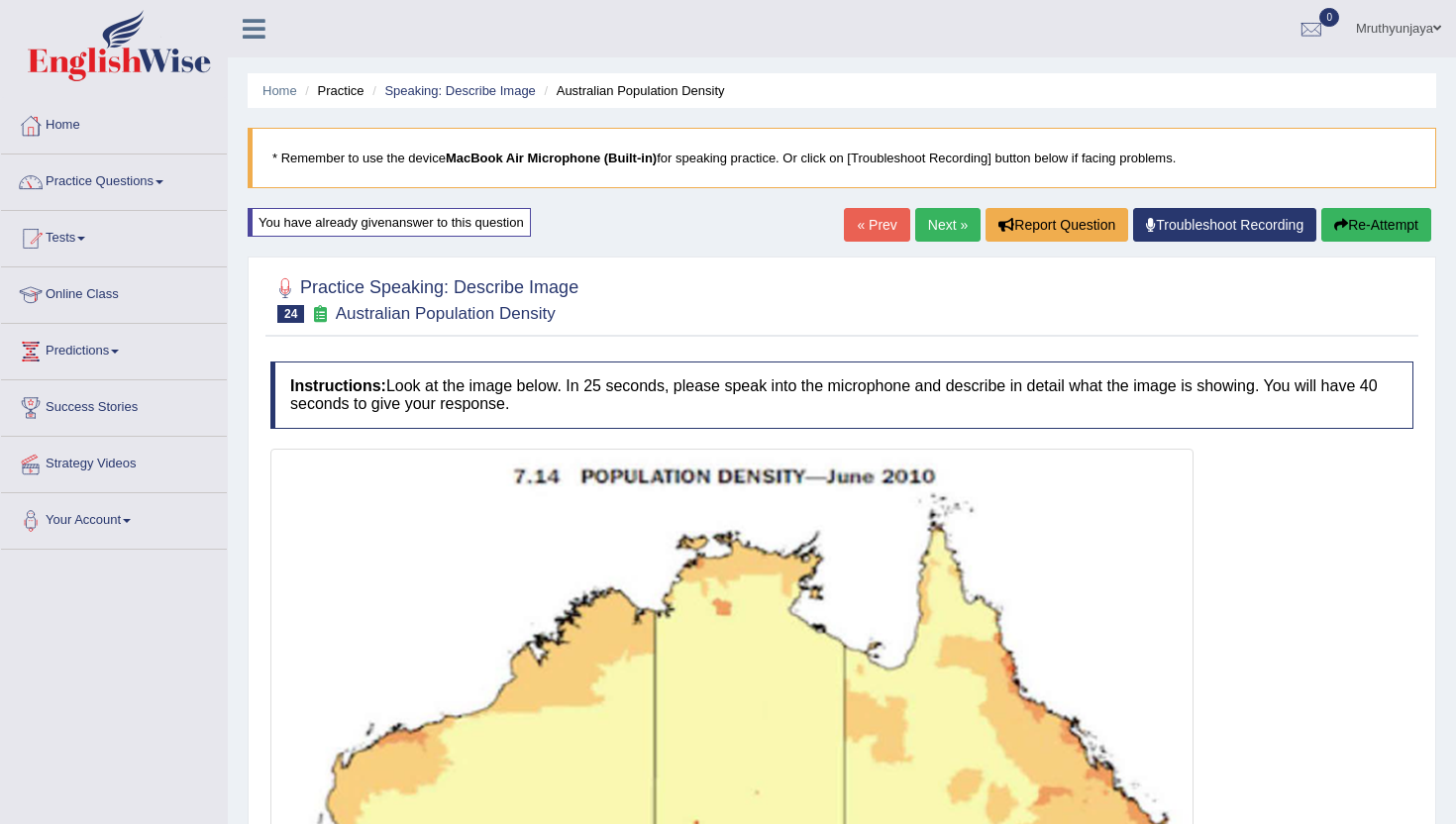 click on "Next »" at bounding box center (948, 225) 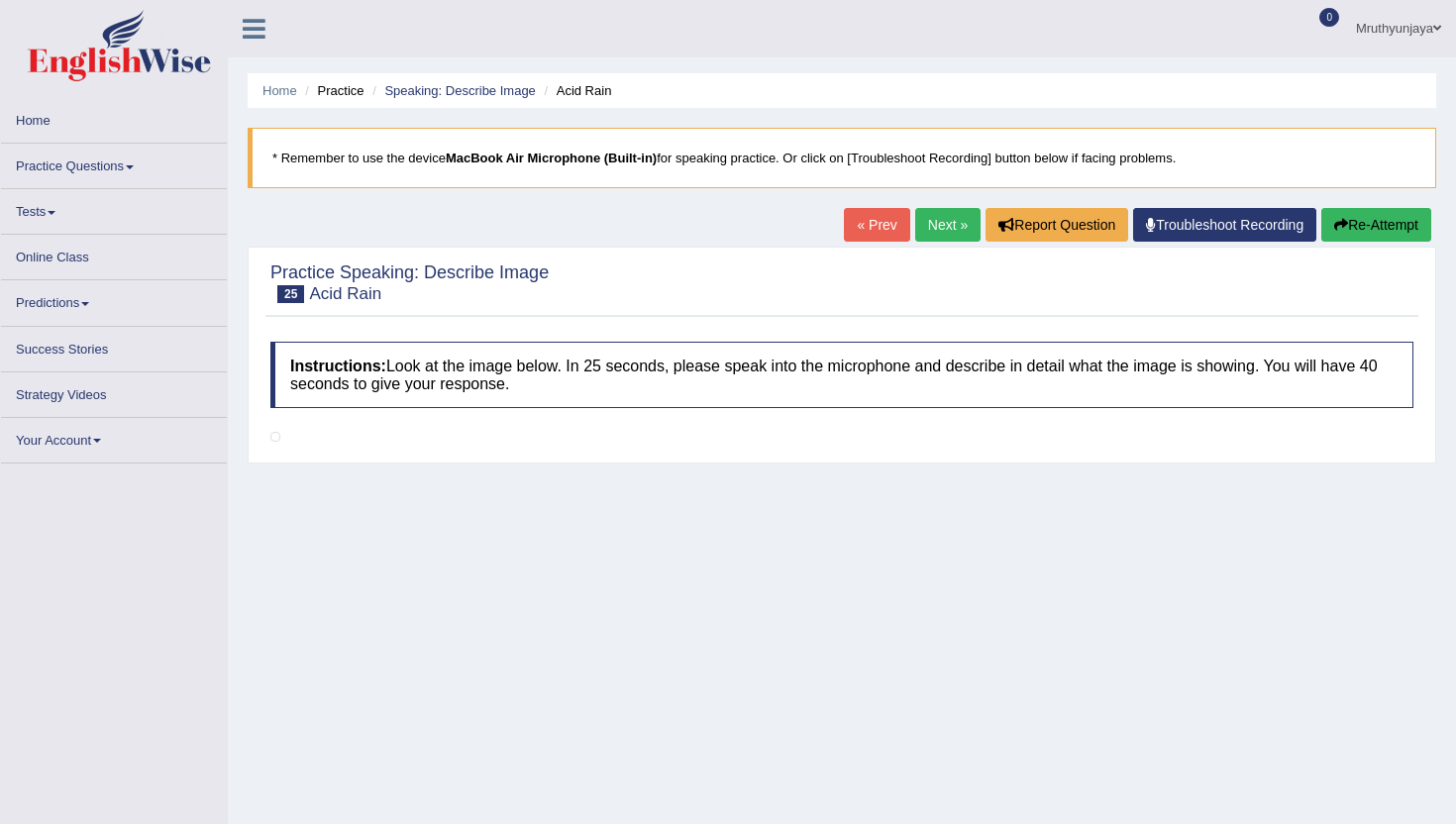 scroll, scrollTop: 0, scrollLeft: 0, axis: both 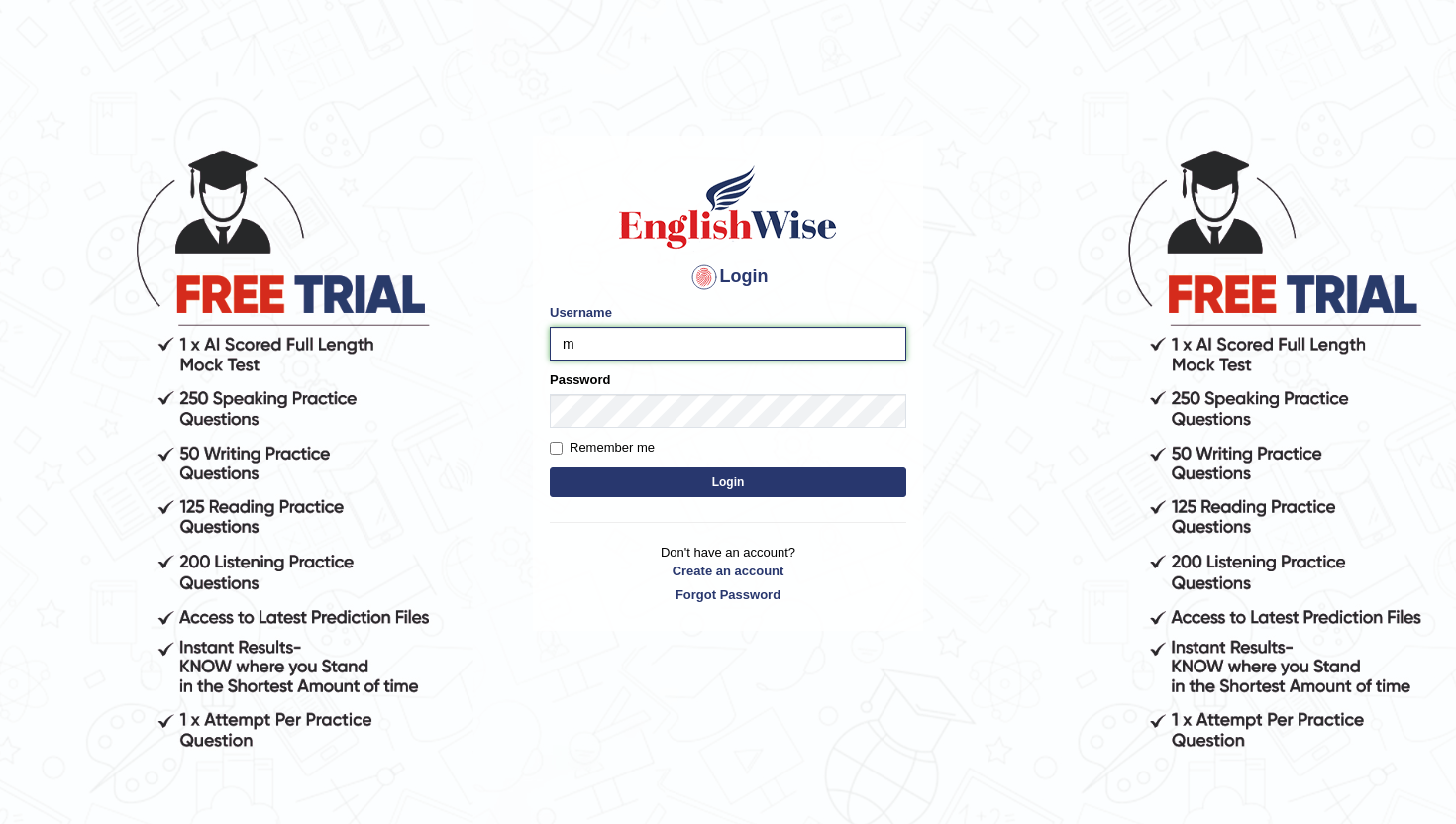 type on "Mruthyunjaya" 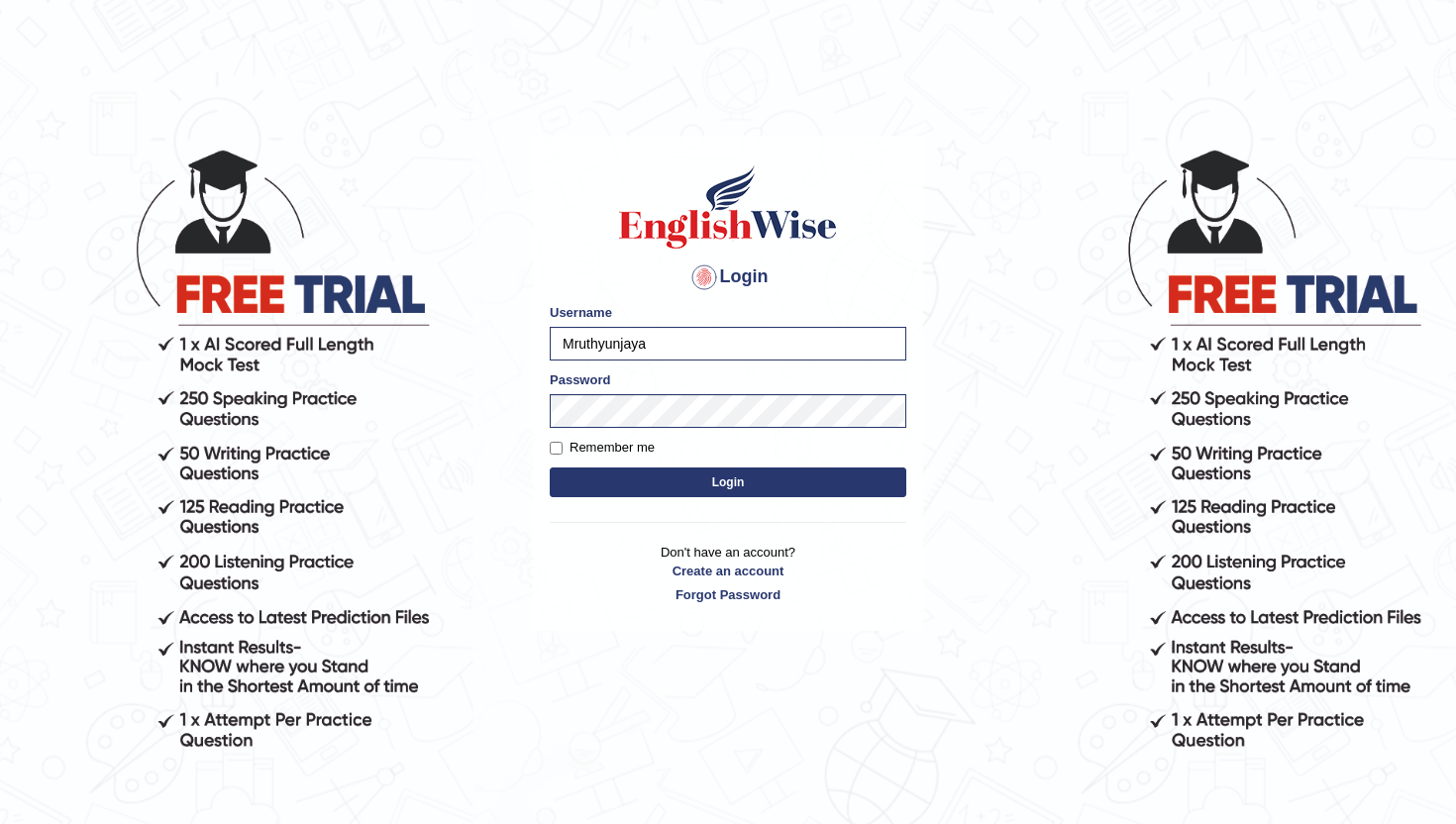click on "Login" at bounding box center (728, 482) 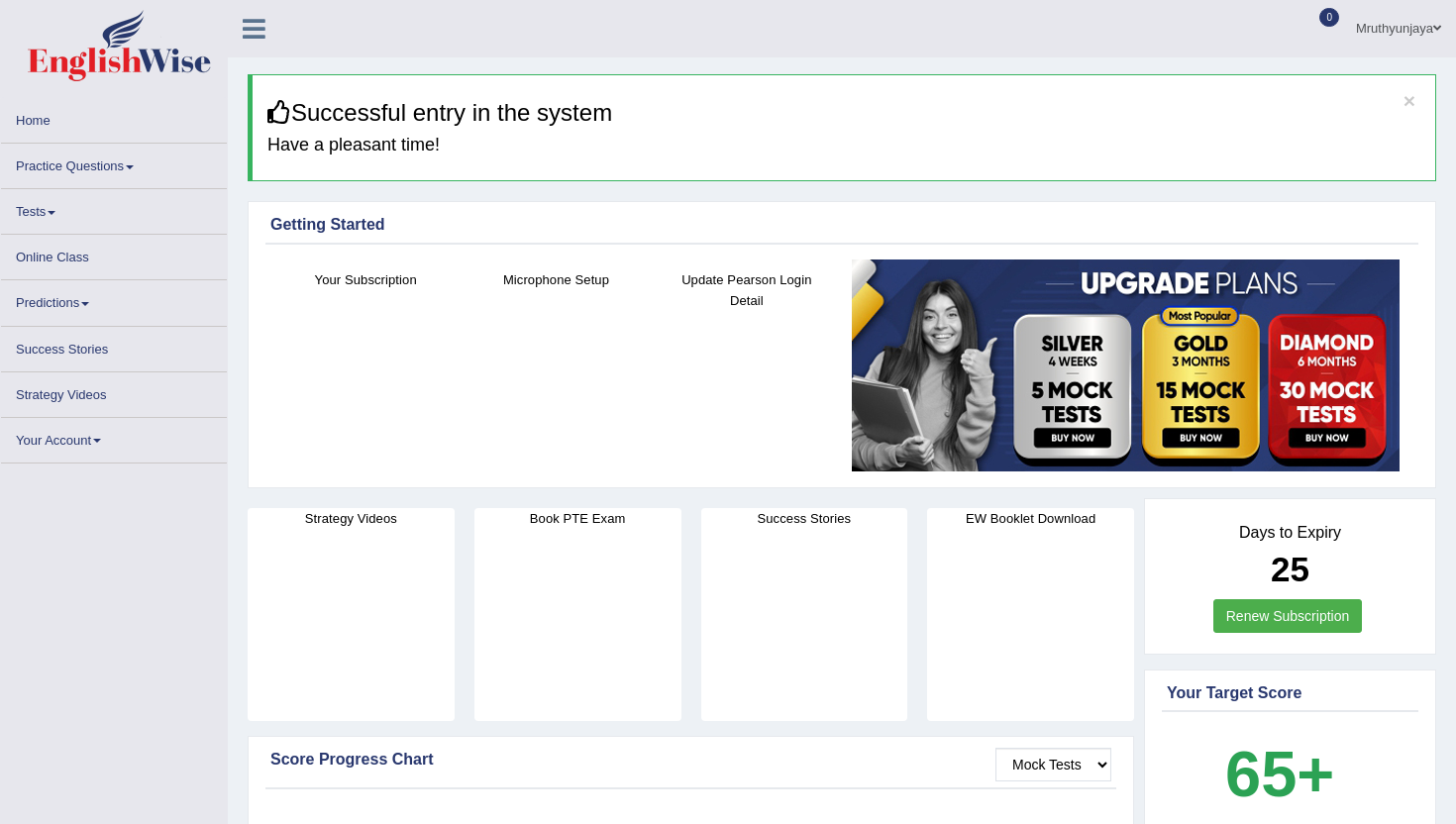 scroll, scrollTop: 0, scrollLeft: 0, axis: both 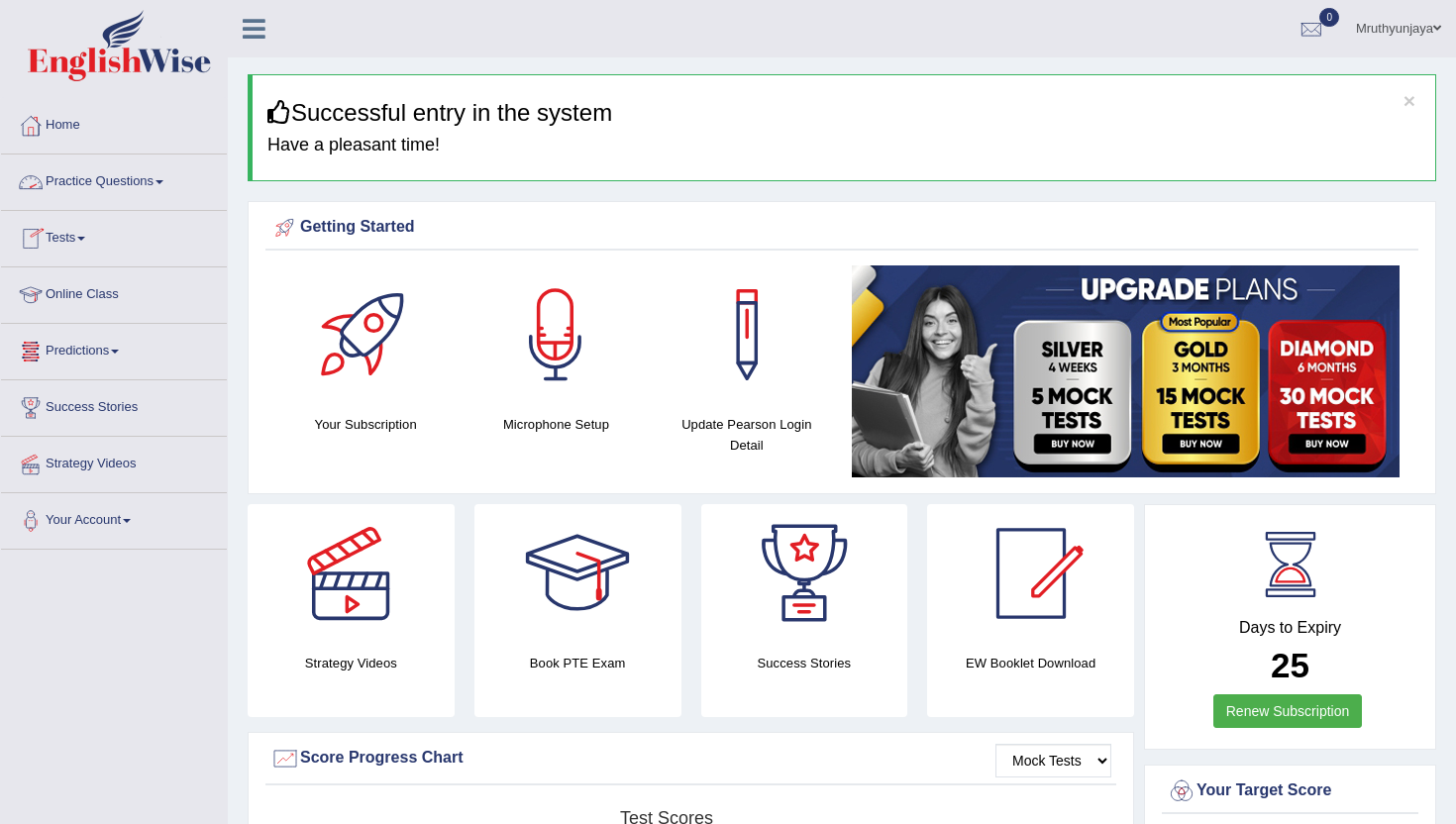 click at bounding box center (159, 182) 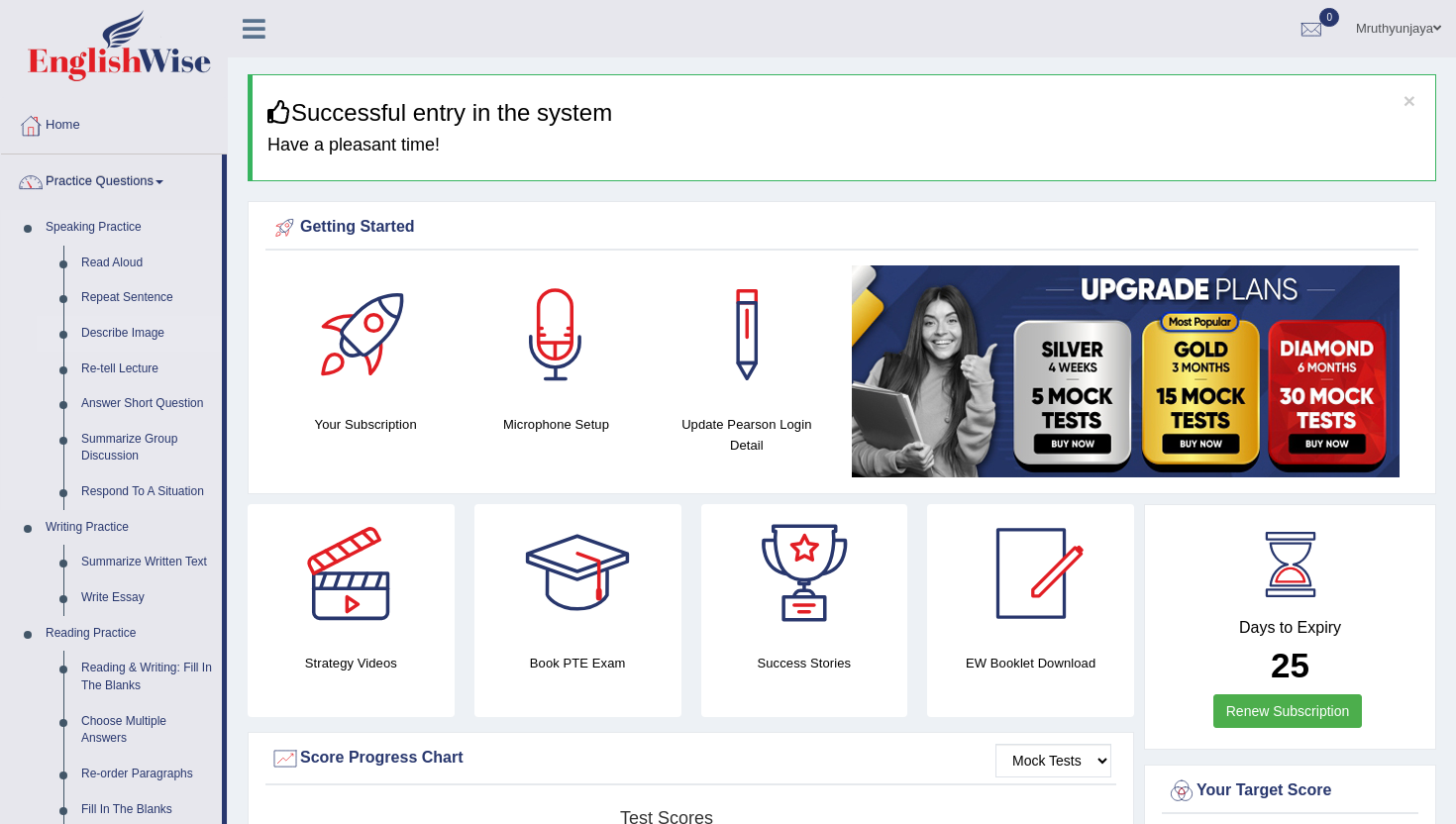 click on "Describe Image" at bounding box center [147, 334] 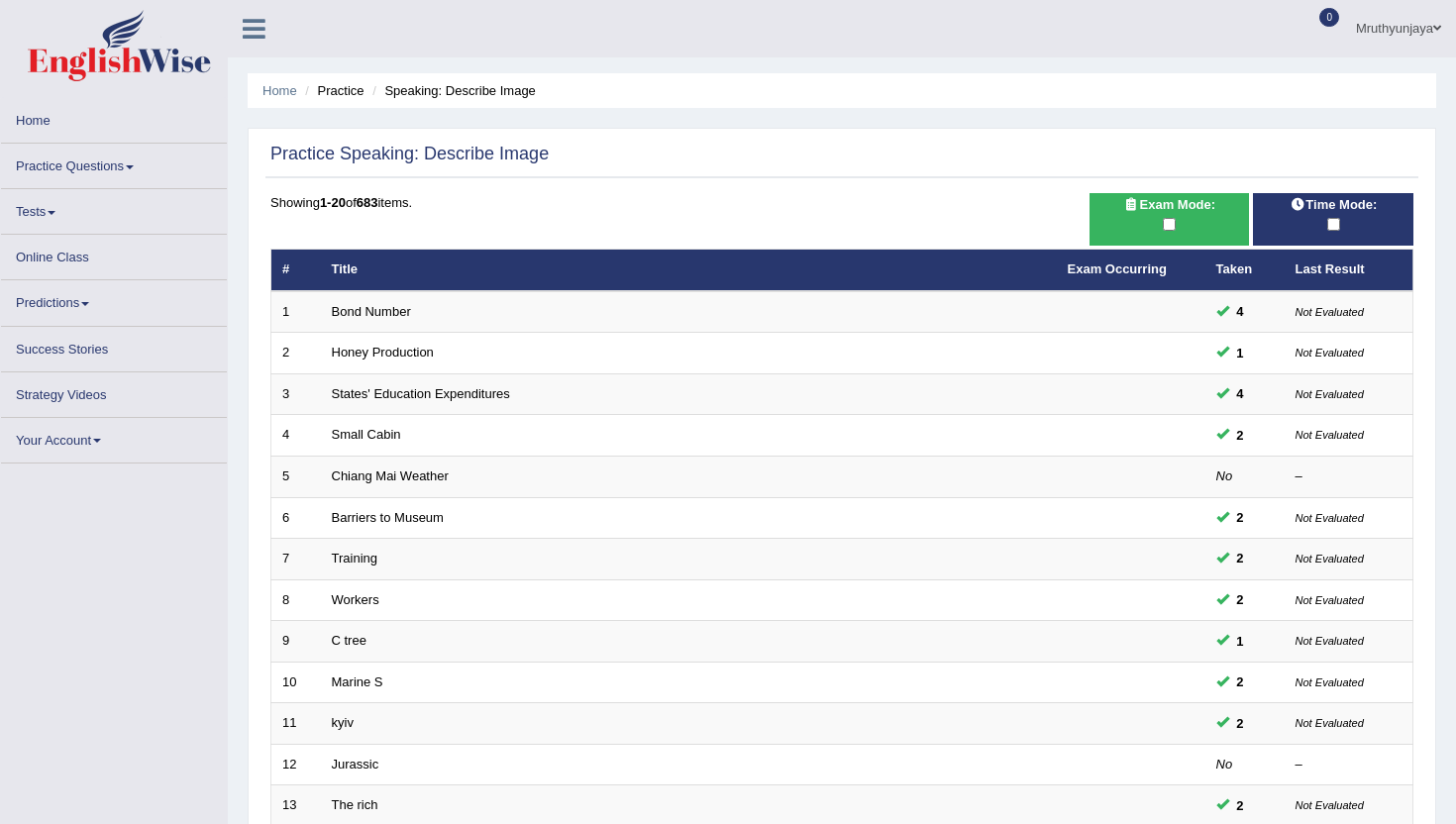 scroll, scrollTop: 0, scrollLeft: 0, axis: both 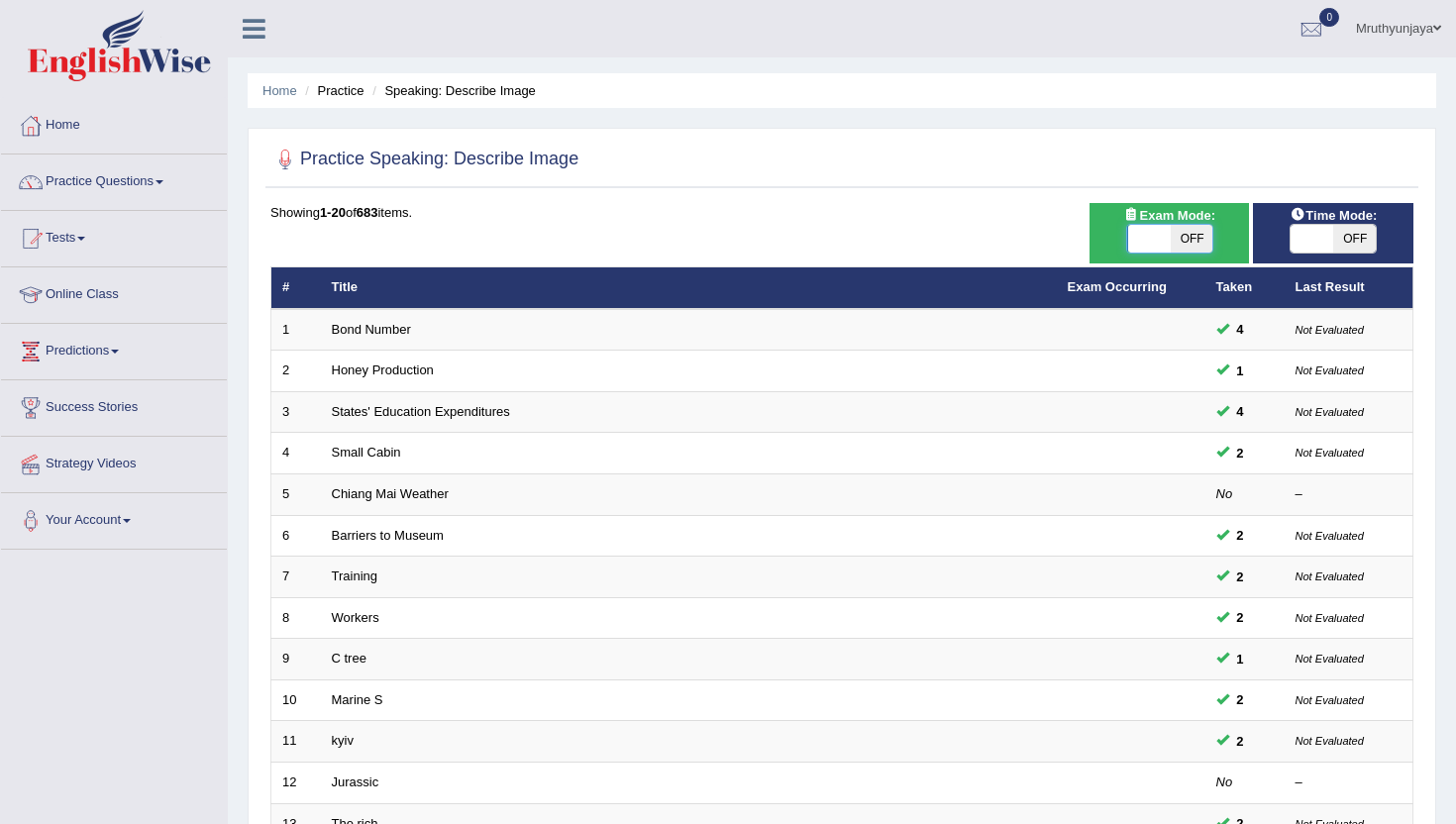 click at bounding box center [1149, 239] 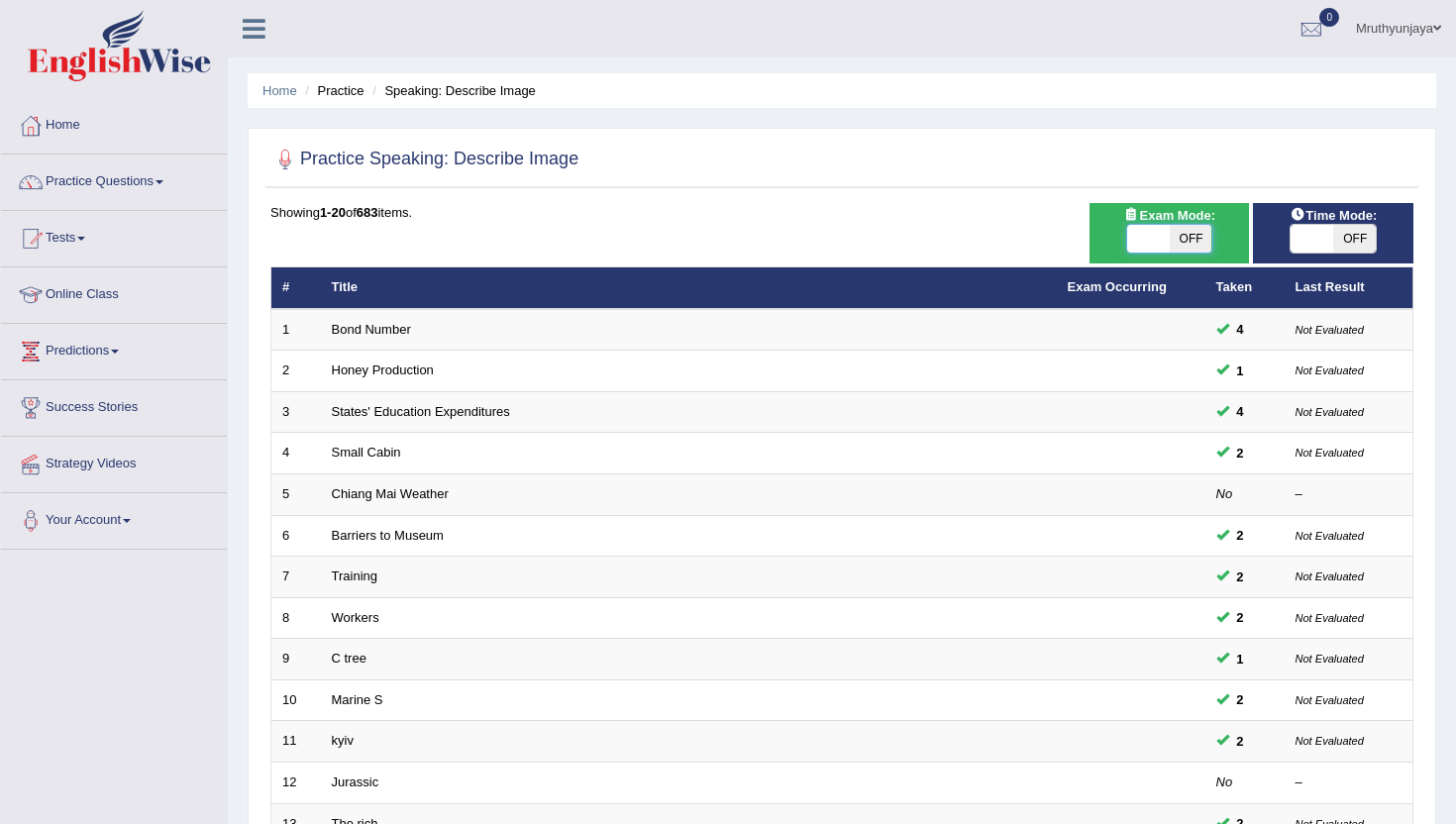 click at bounding box center [1148, 239] 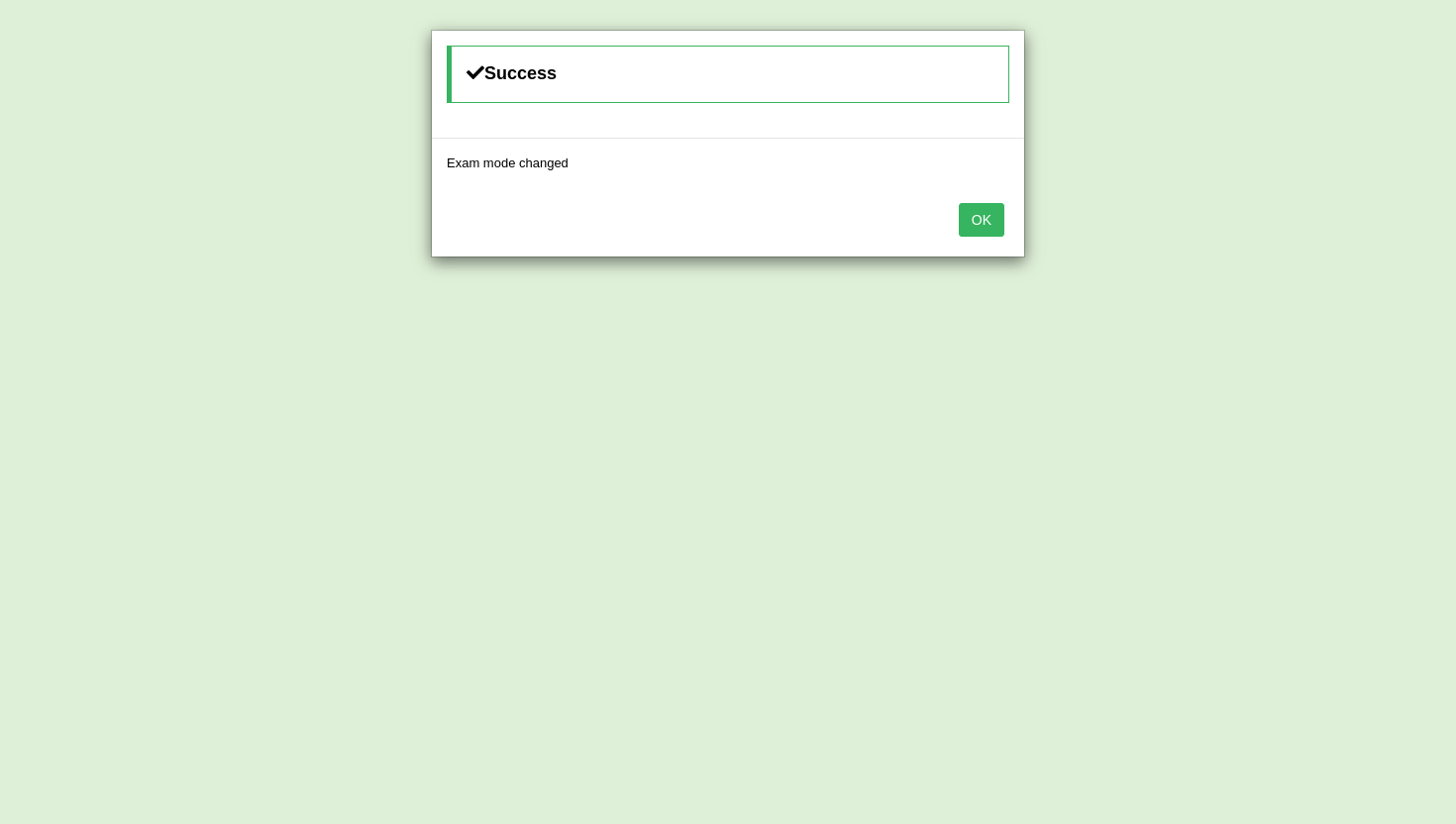 click on "OK" at bounding box center (982, 220) 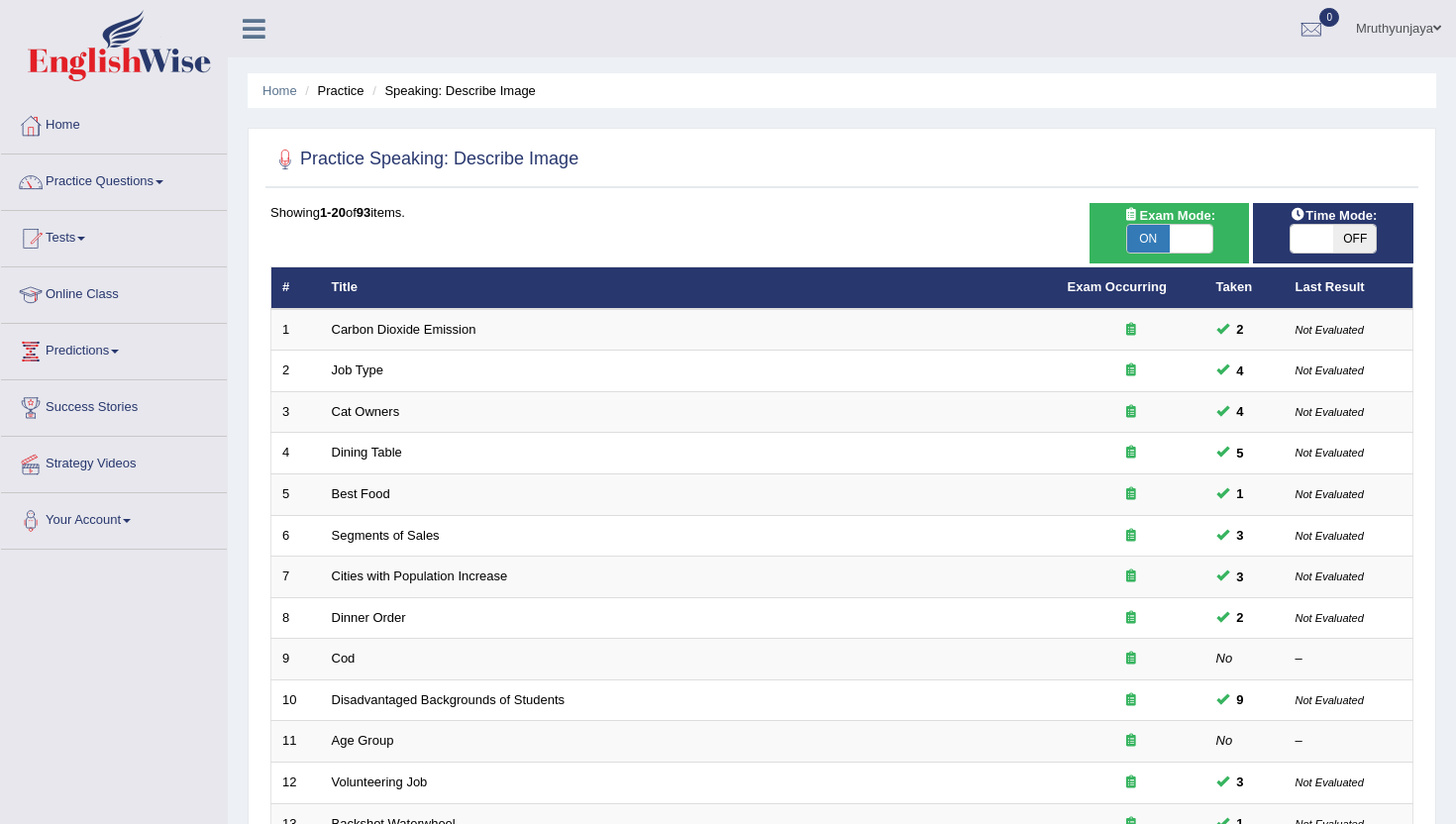 scroll, scrollTop: 0, scrollLeft: 0, axis: both 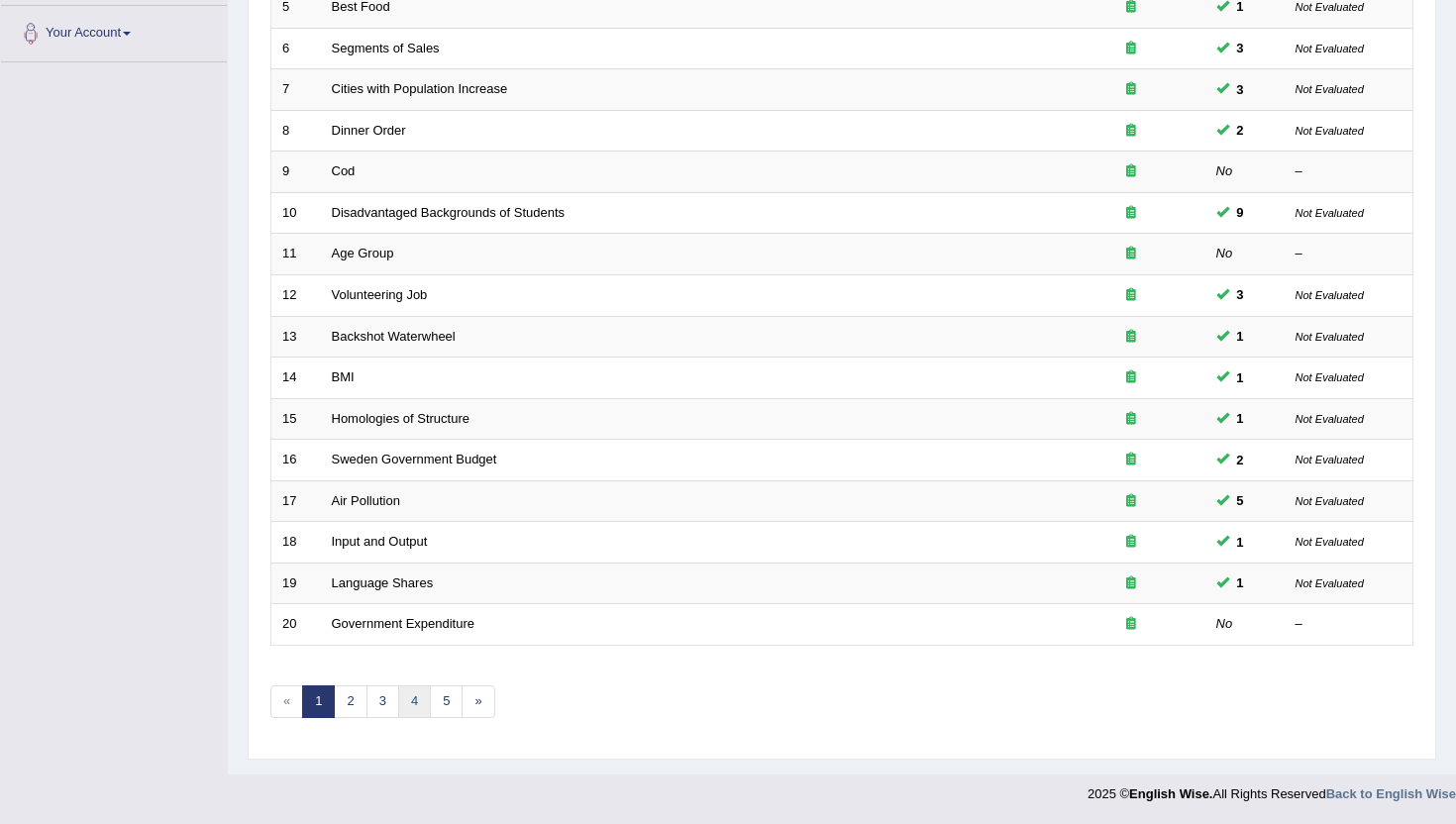 click on "4" at bounding box center [414, 701] 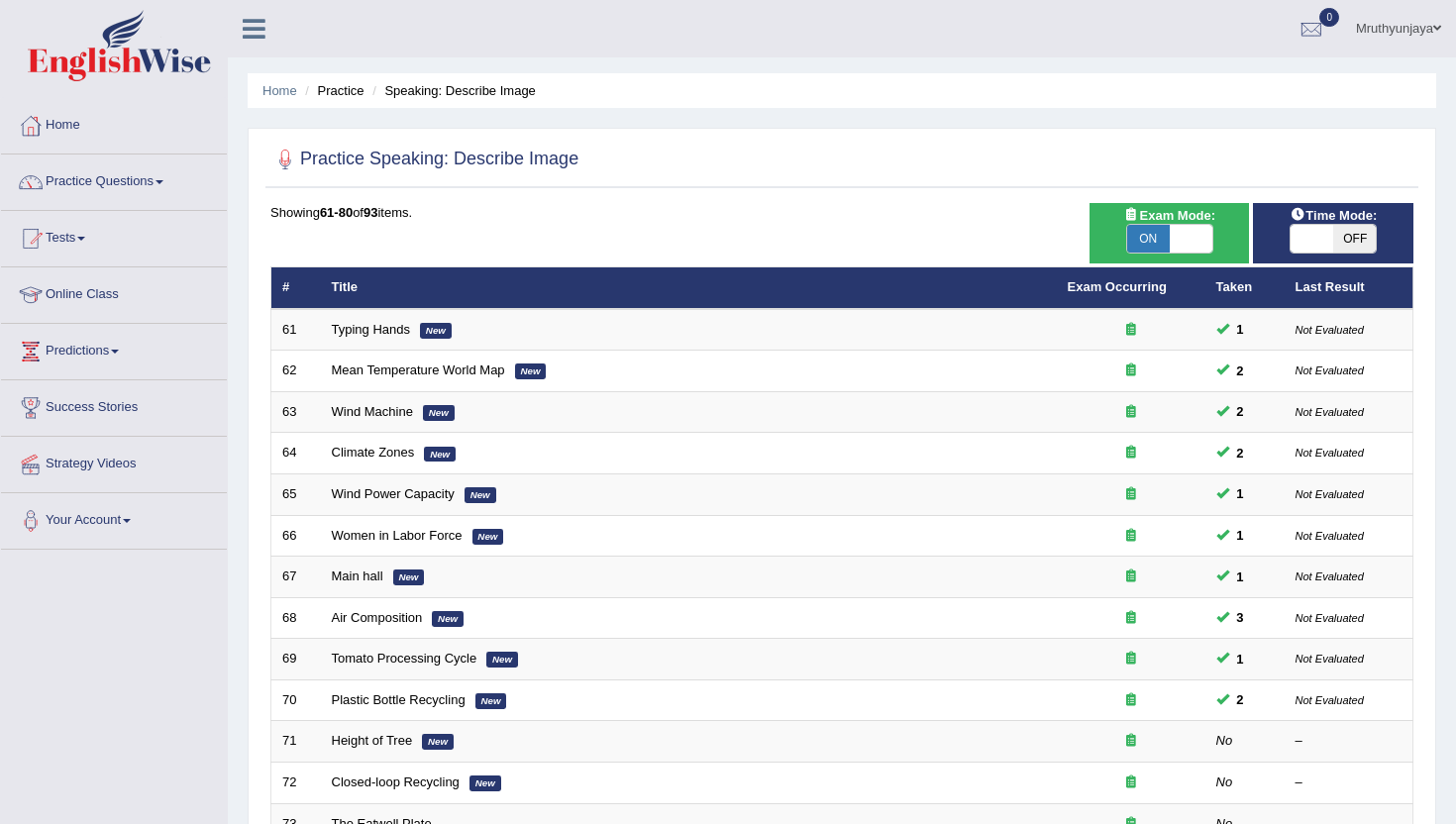 scroll, scrollTop: 0, scrollLeft: 0, axis: both 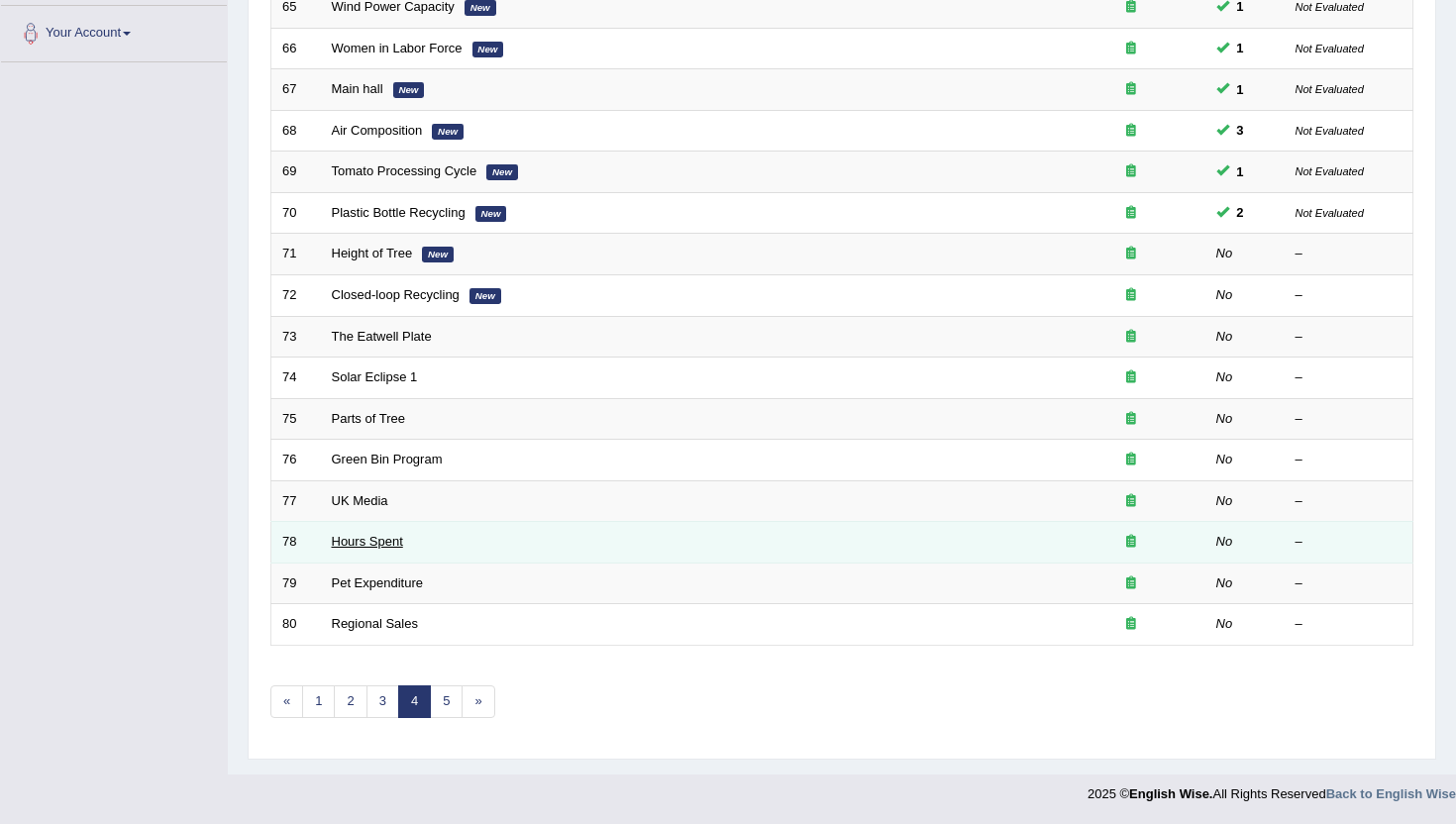 click on "Hours Spent" at bounding box center [367, 541] 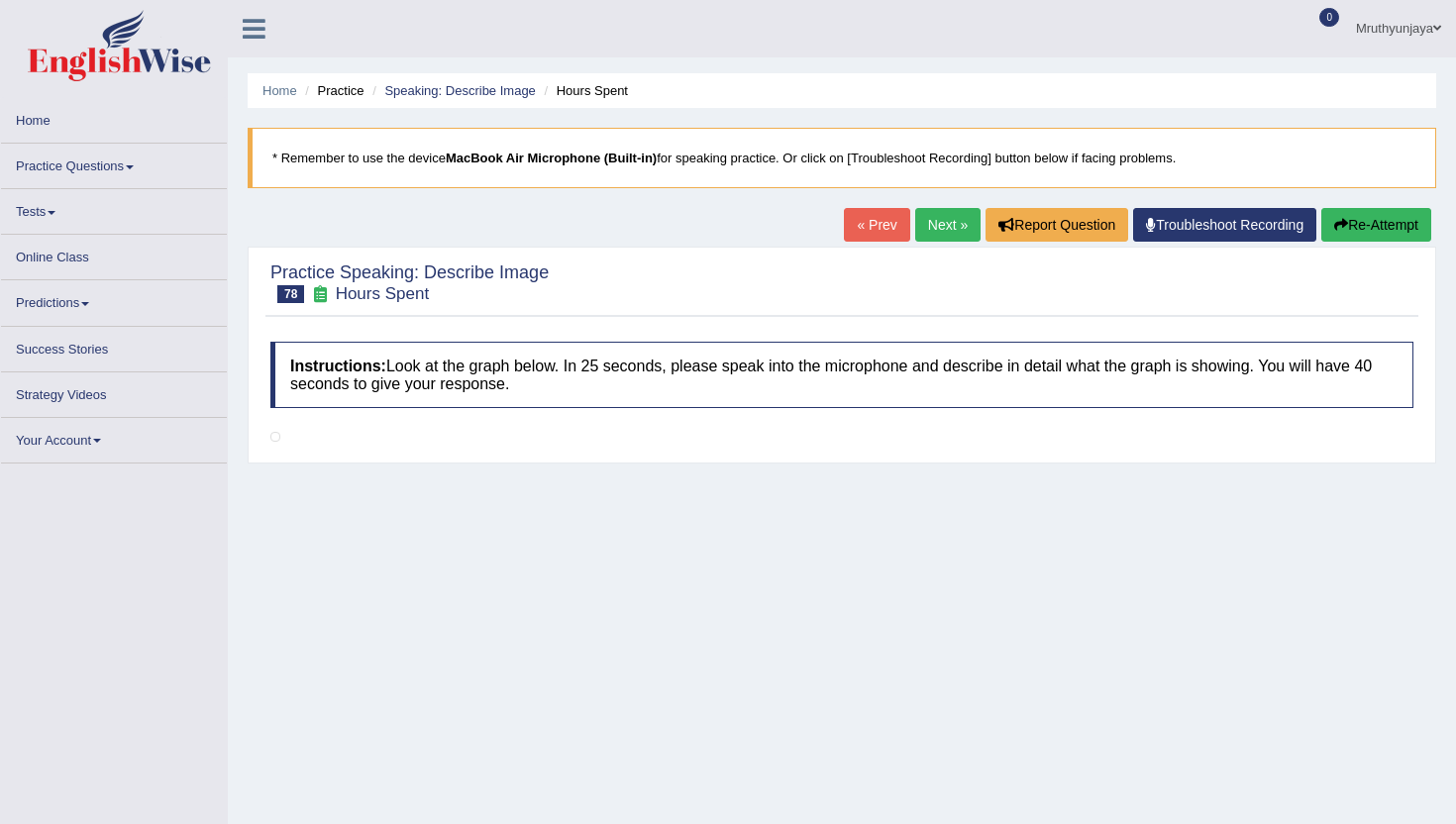 scroll, scrollTop: 0, scrollLeft: 0, axis: both 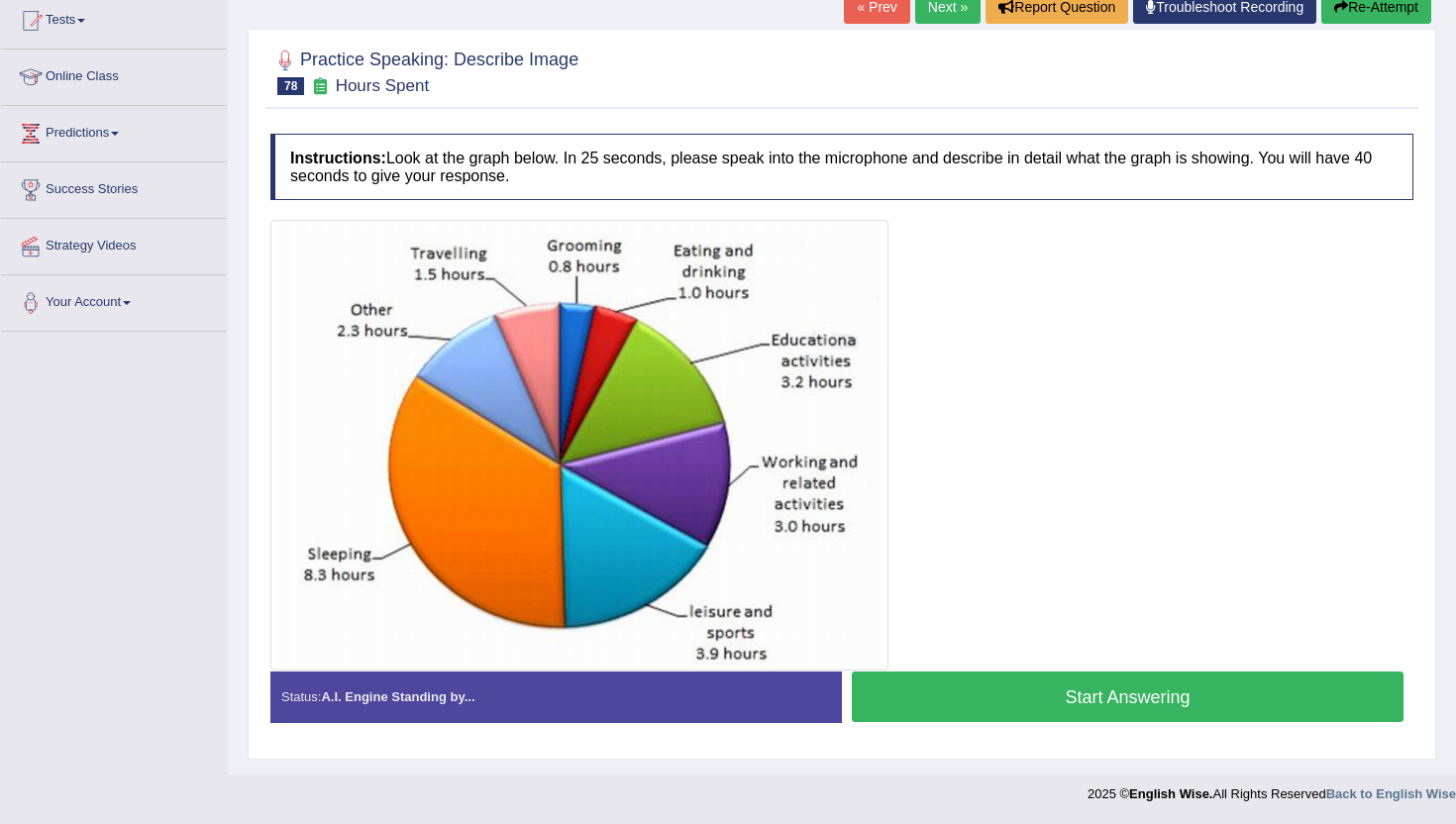 click on "Start Answering" at bounding box center (1127, 696) 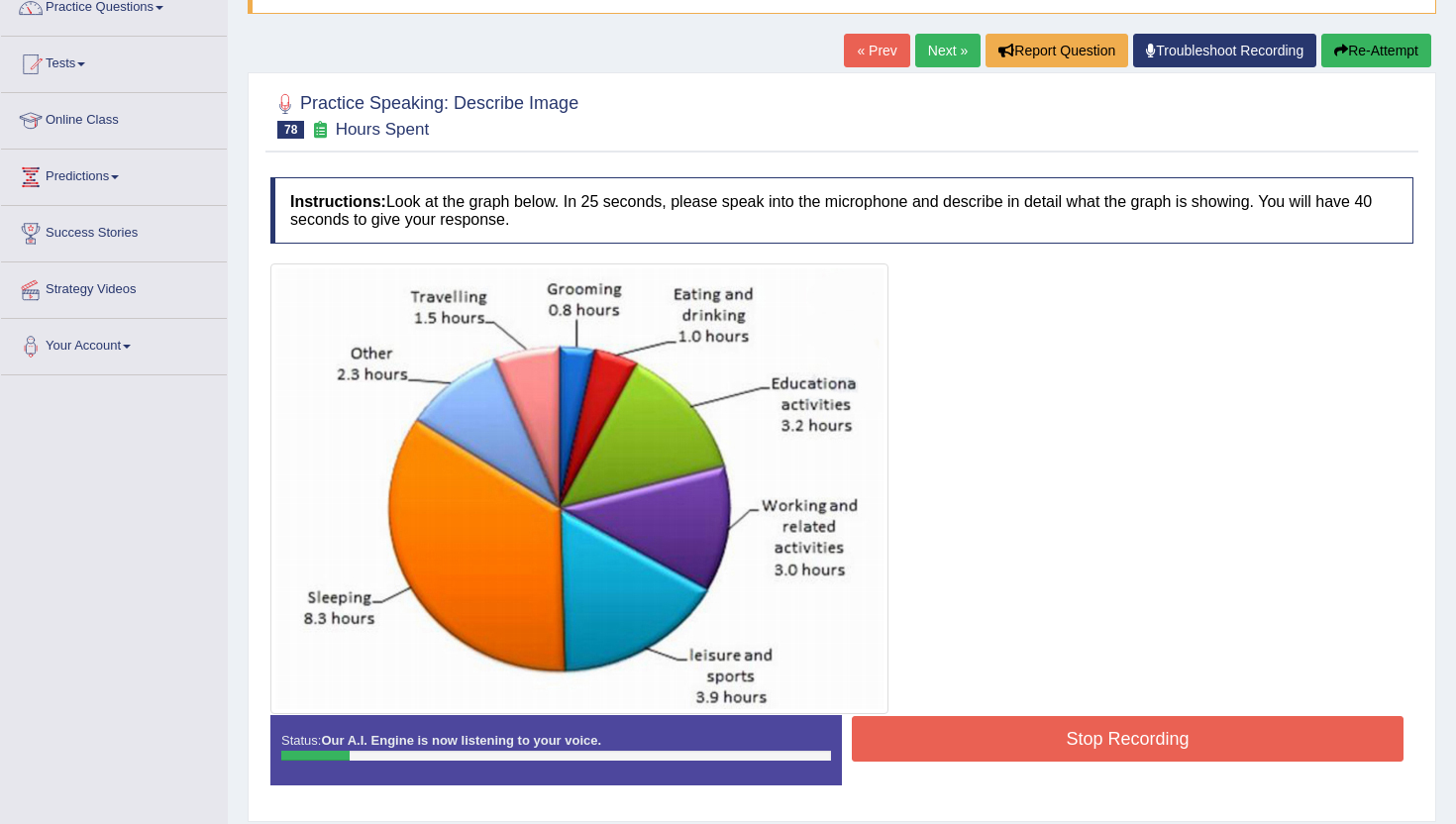 scroll, scrollTop: 162, scrollLeft: 0, axis: vertical 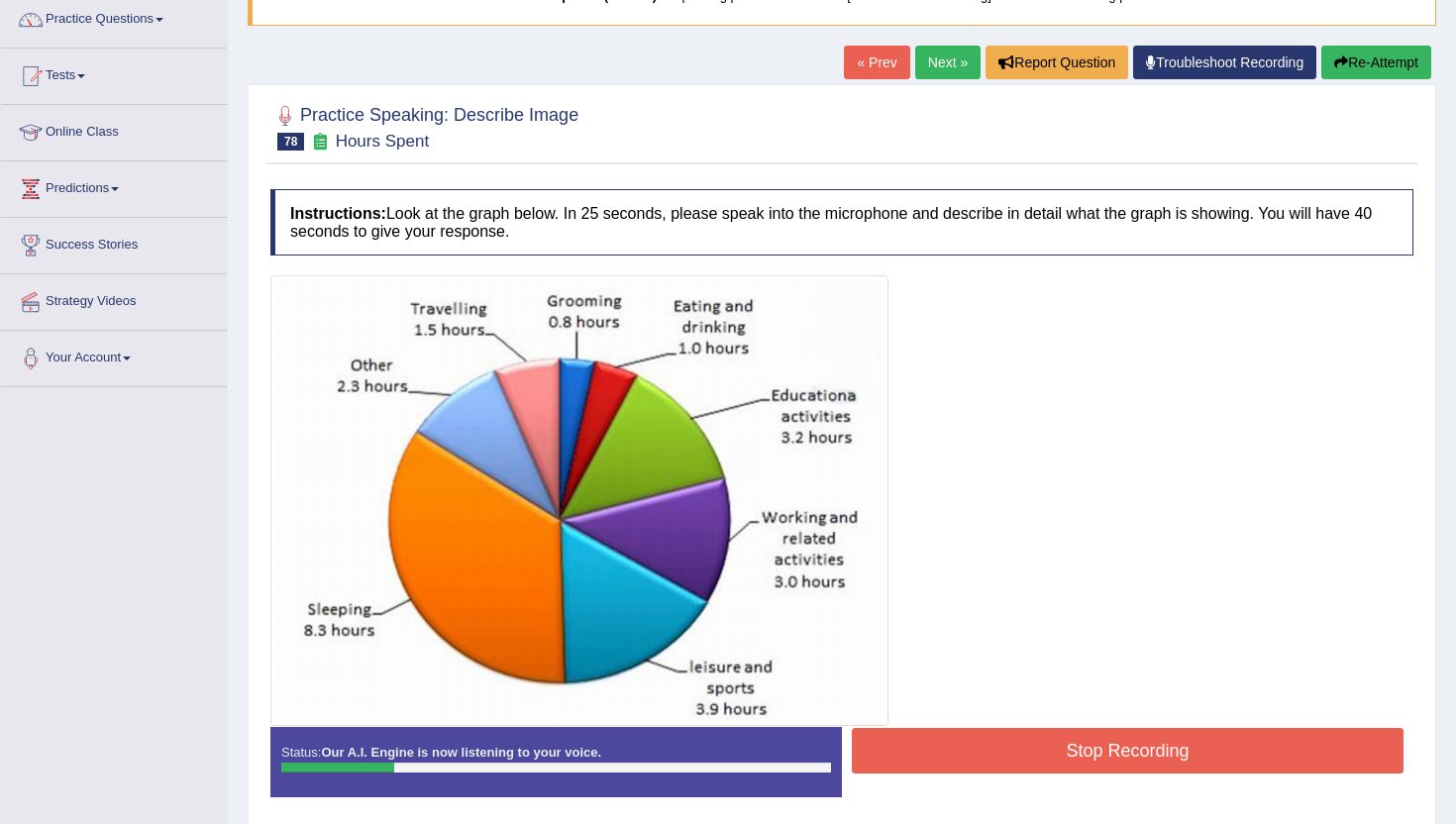click on "Re-Attempt" at bounding box center [1376, 62] 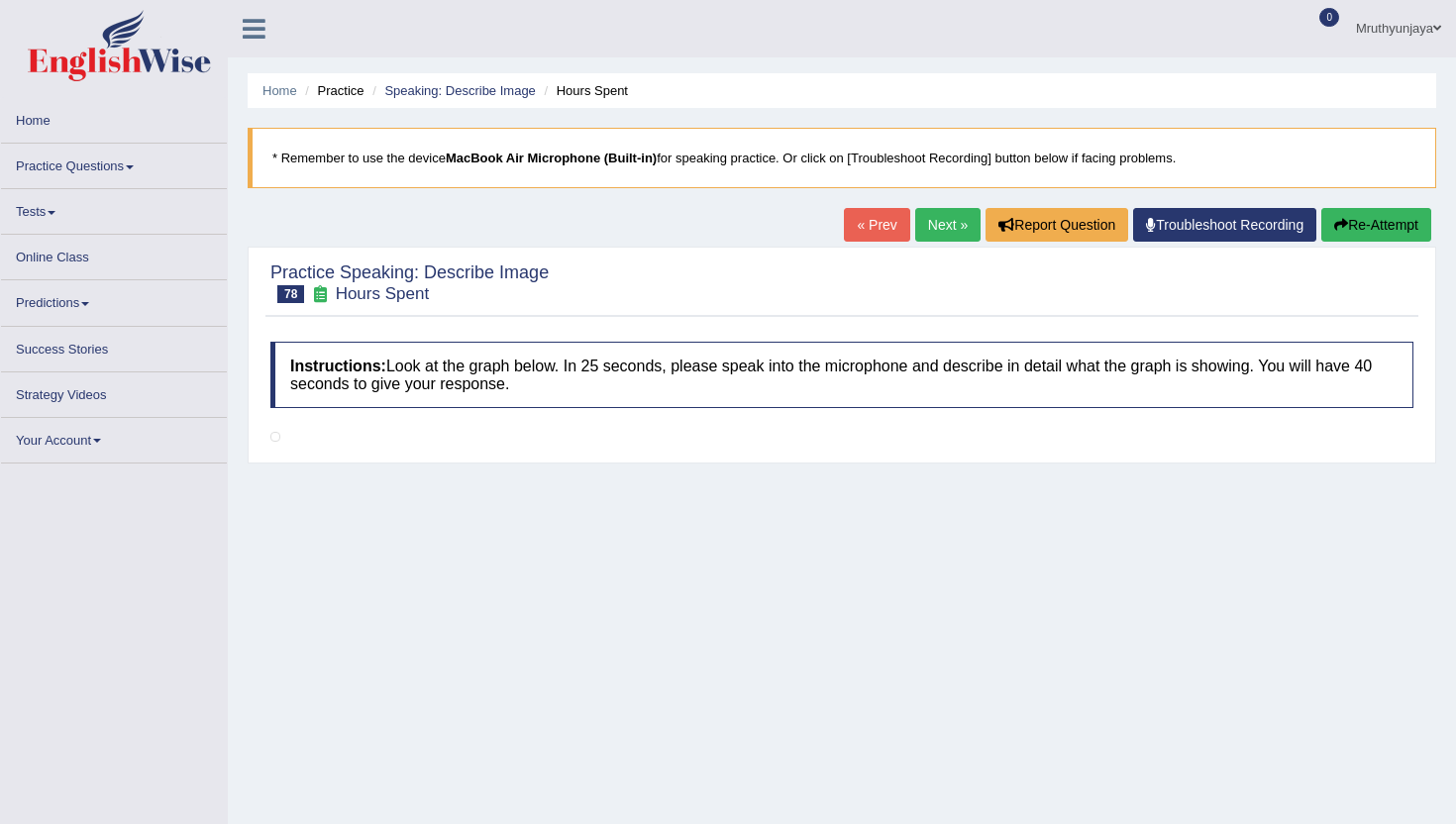 scroll, scrollTop: 153, scrollLeft: 0, axis: vertical 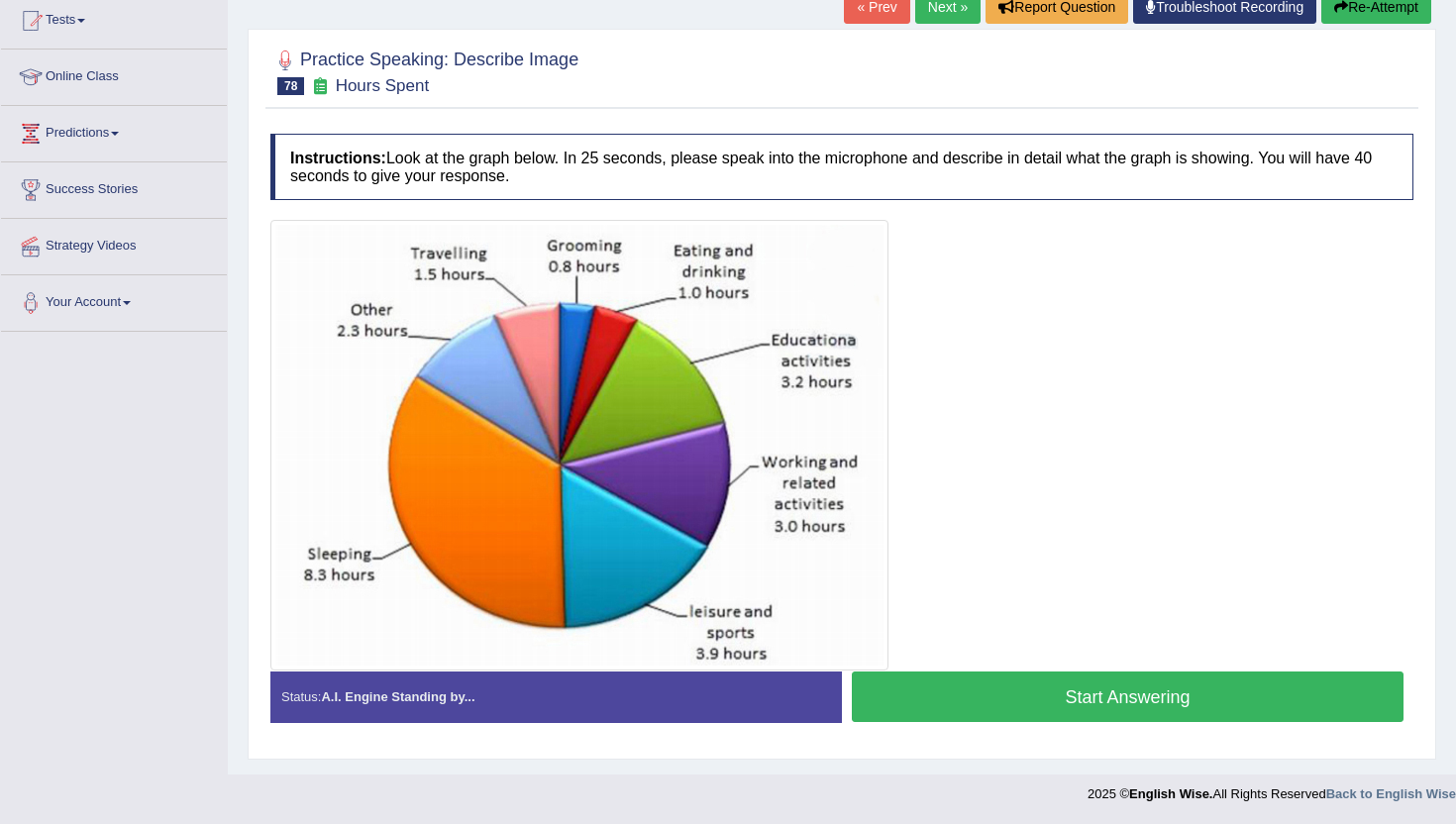 click on "Start Answering" at bounding box center [1127, 696] 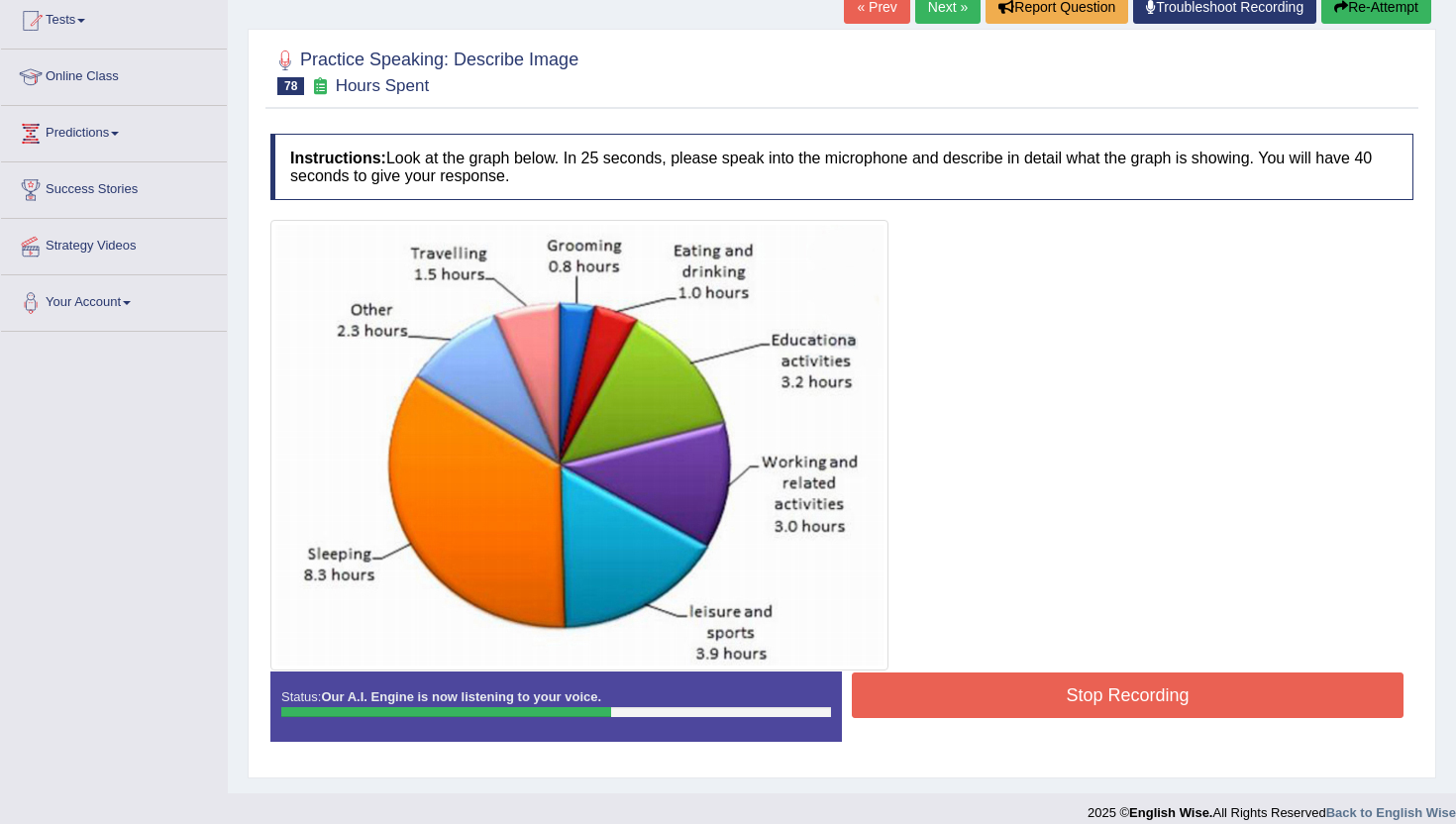 click on "Stop Recording" at bounding box center (1127, 695) 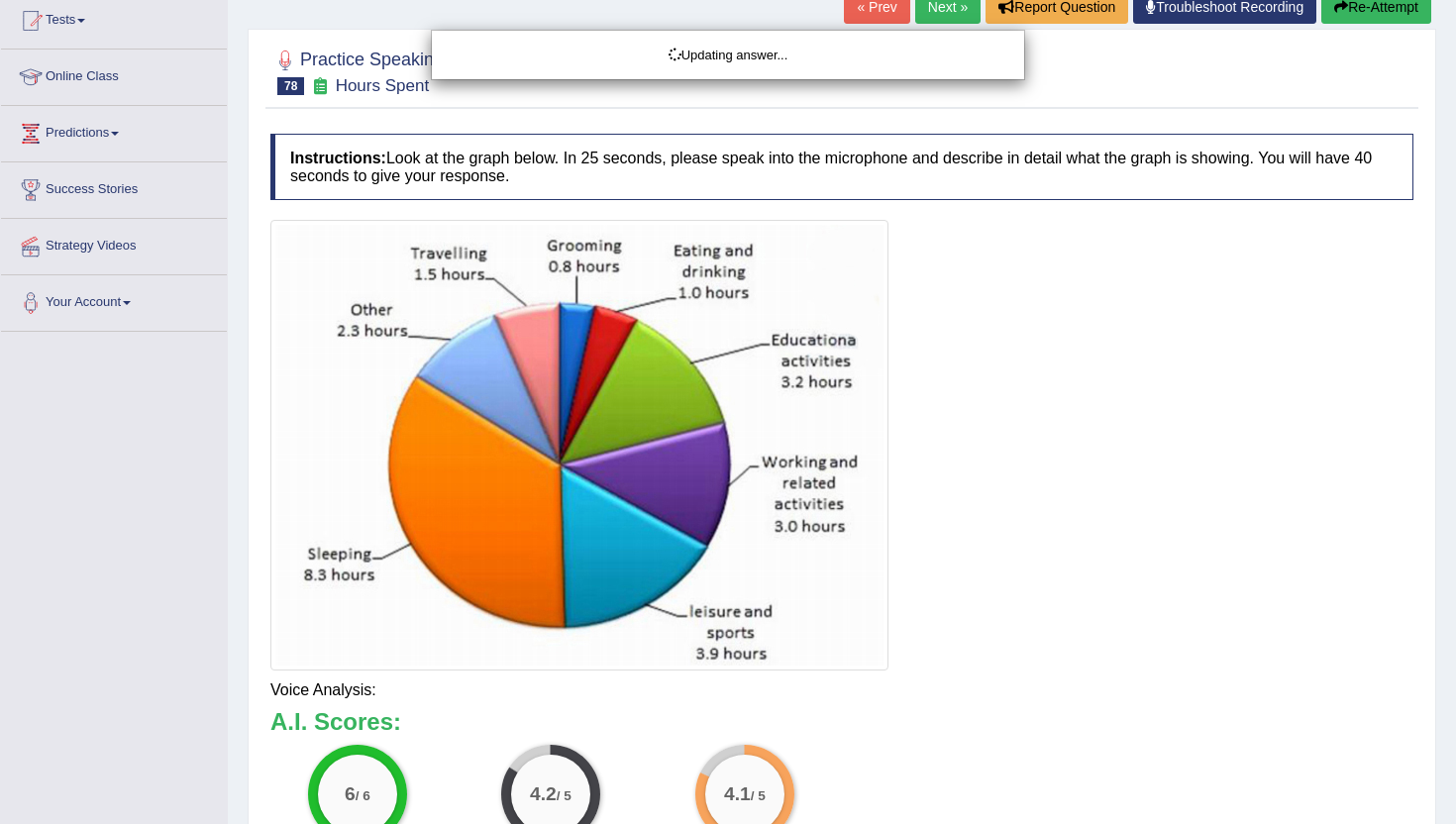 click on "Updating answer..." at bounding box center (728, 412) 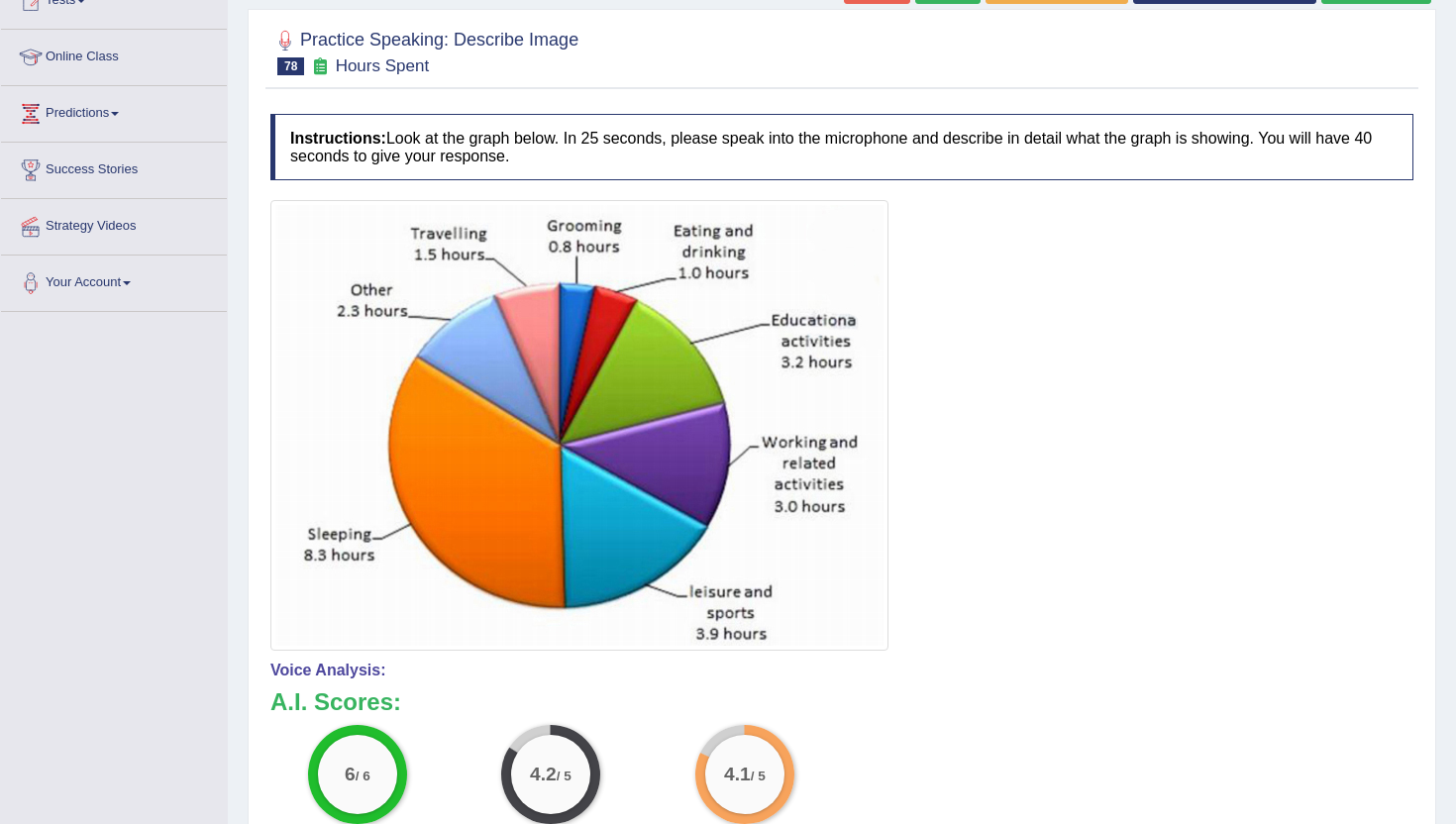 scroll, scrollTop: 203, scrollLeft: 0, axis: vertical 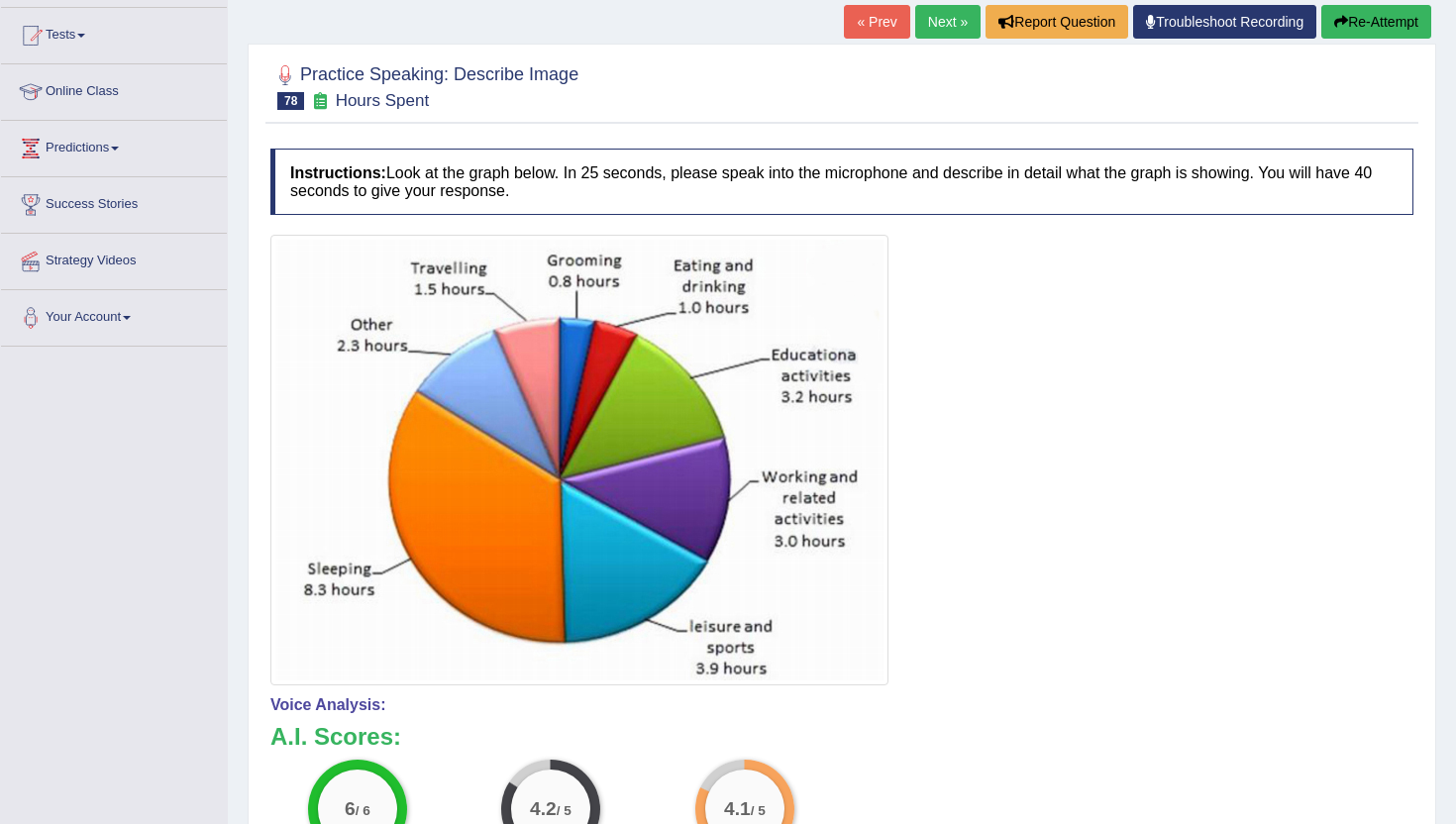 click on "Next »" at bounding box center (948, 22) 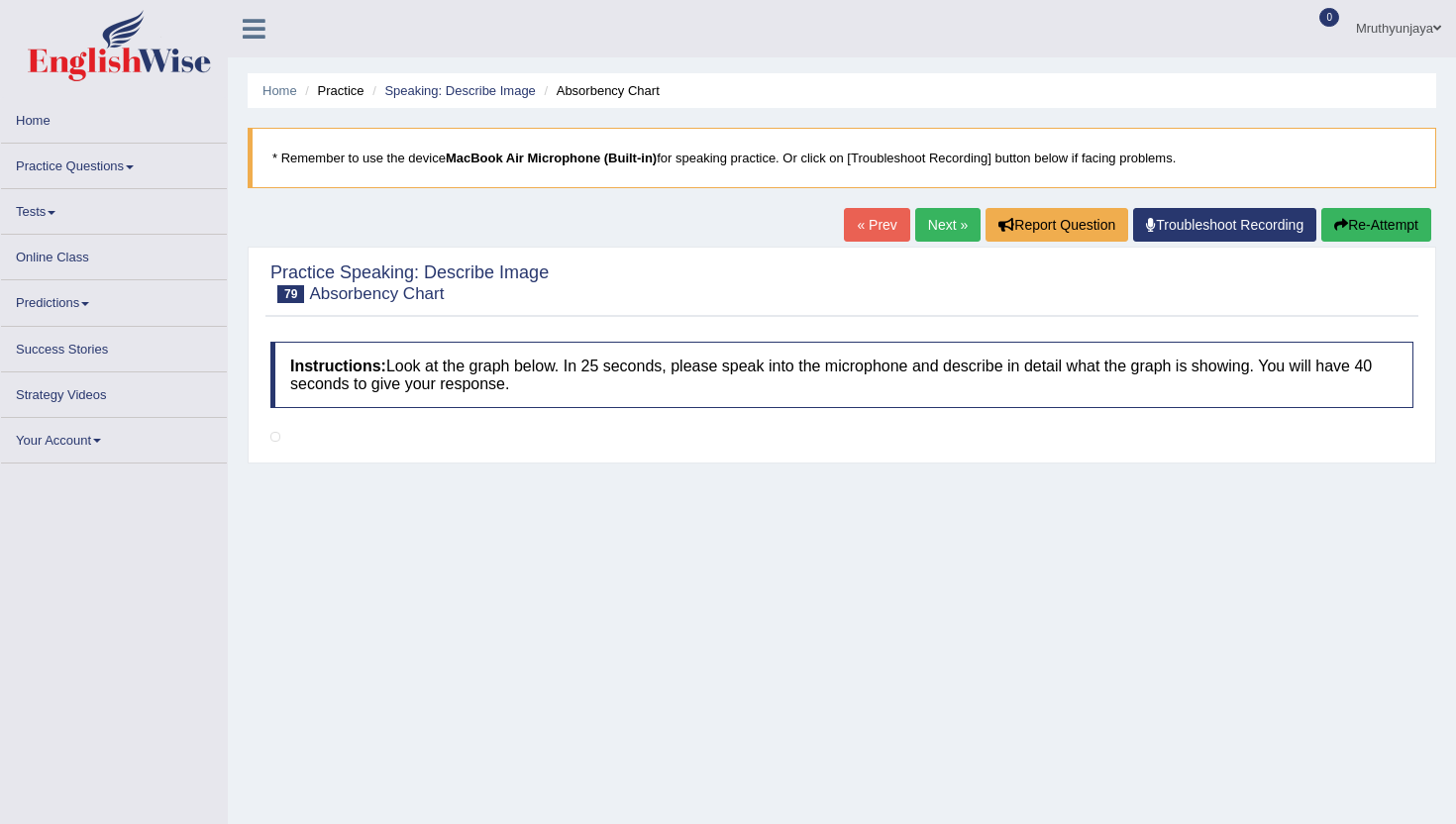 scroll, scrollTop: 0, scrollLeft: 0, axis: both 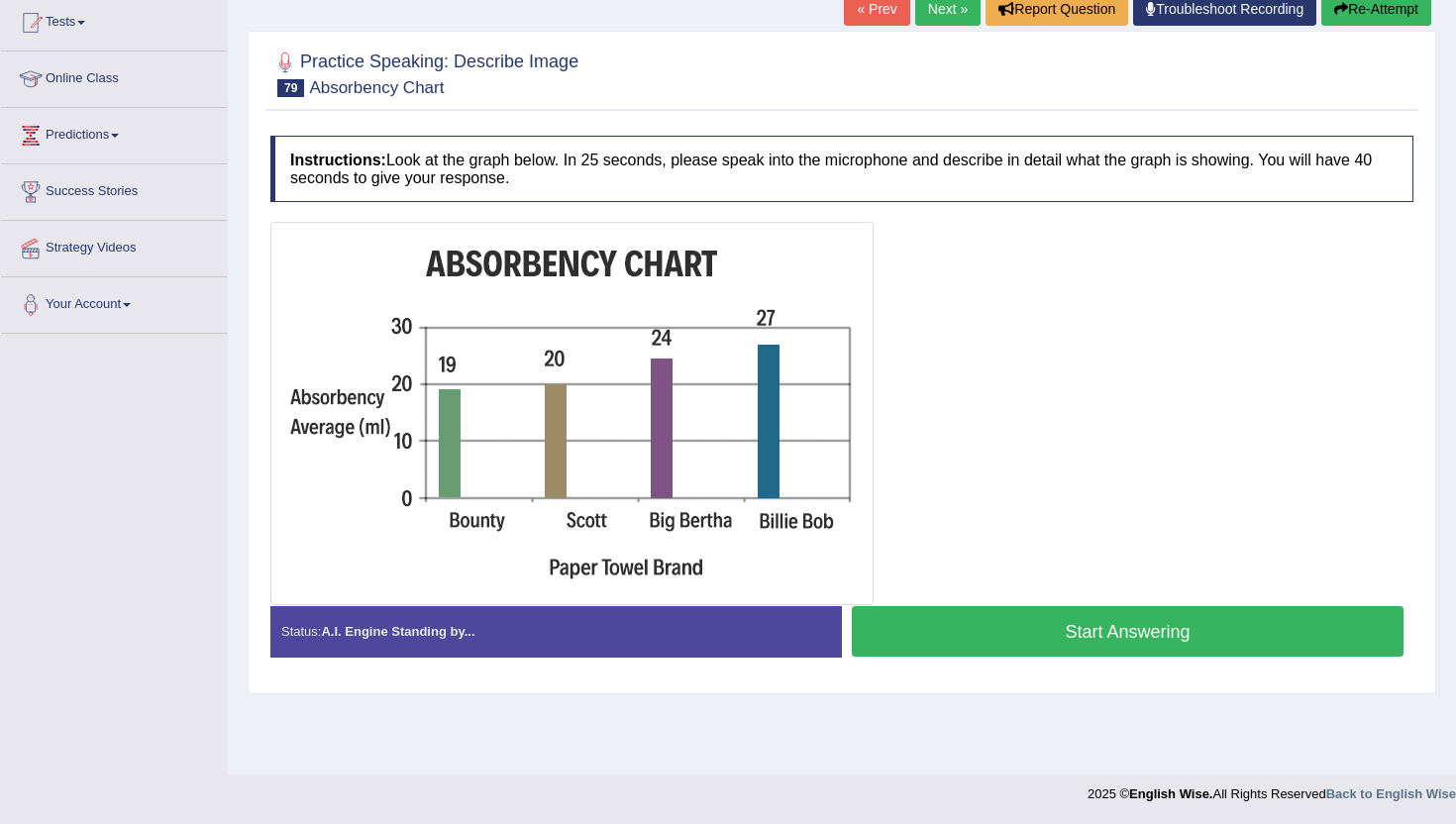 click on "Start Answering" at bounding box center [1127, 631] 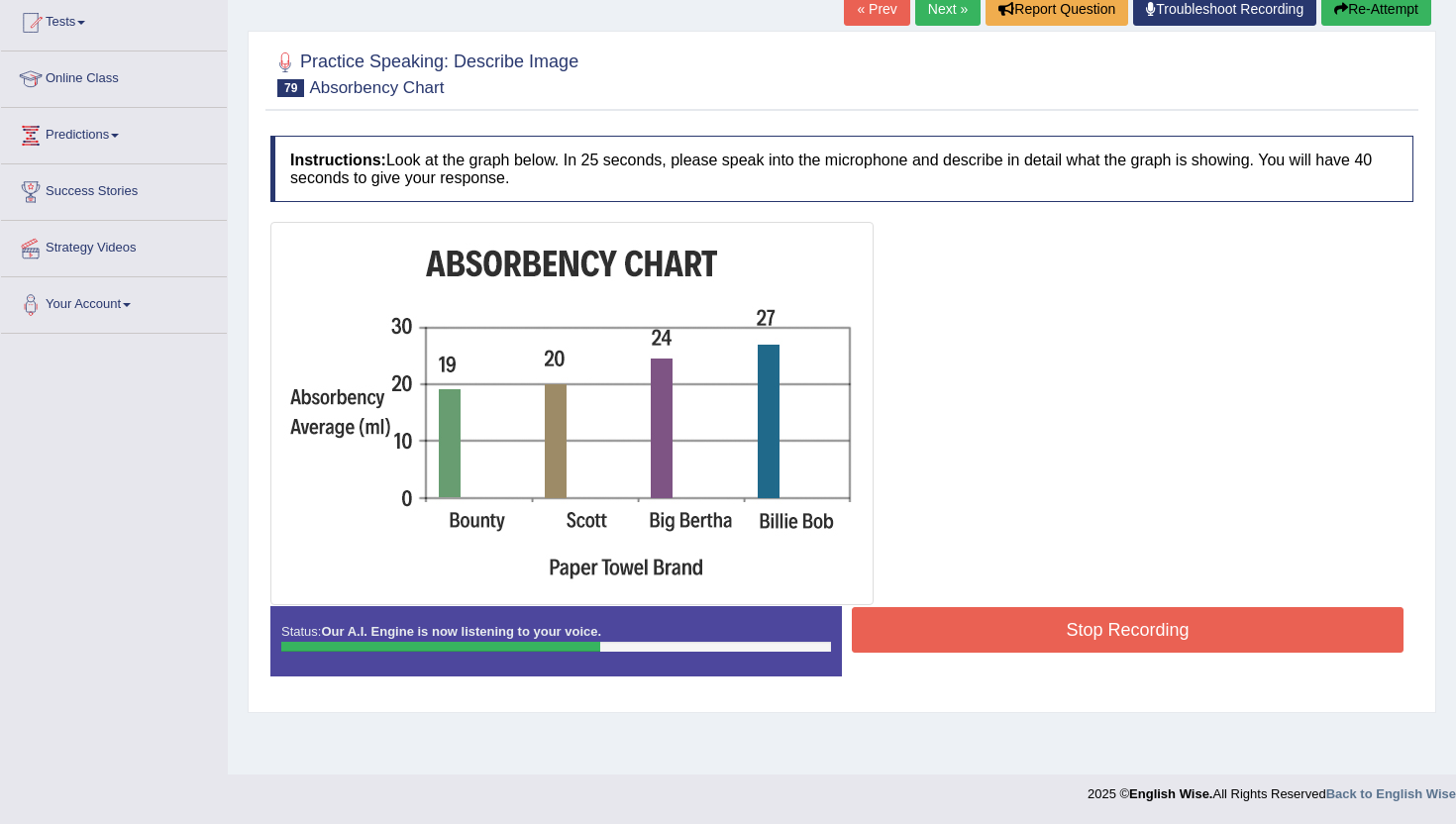 click on "Stop Recording" at bounding box center (1127, 630) 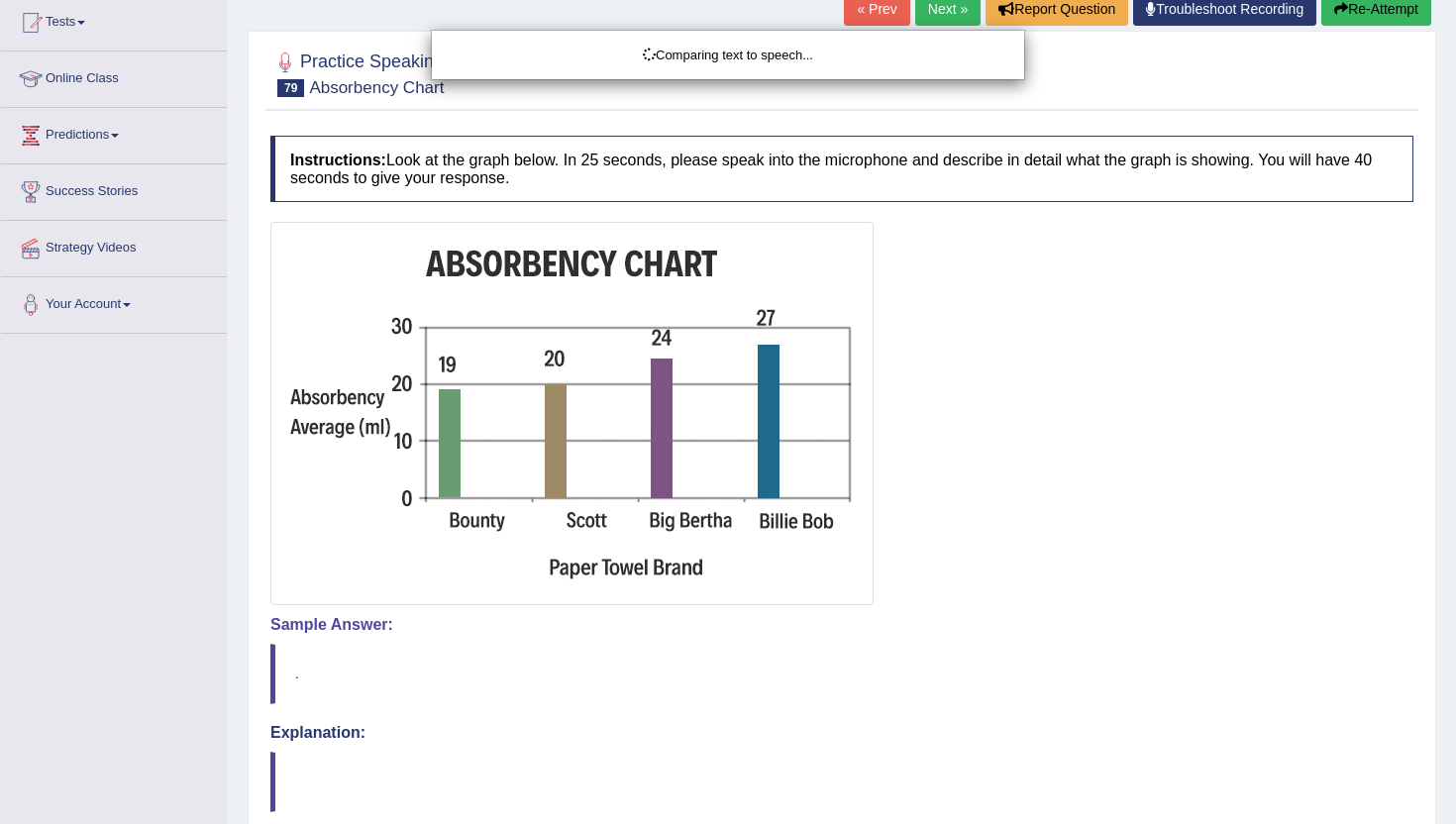scroll, scrollTop: 394, scrollLeft: 0, axis: vertical 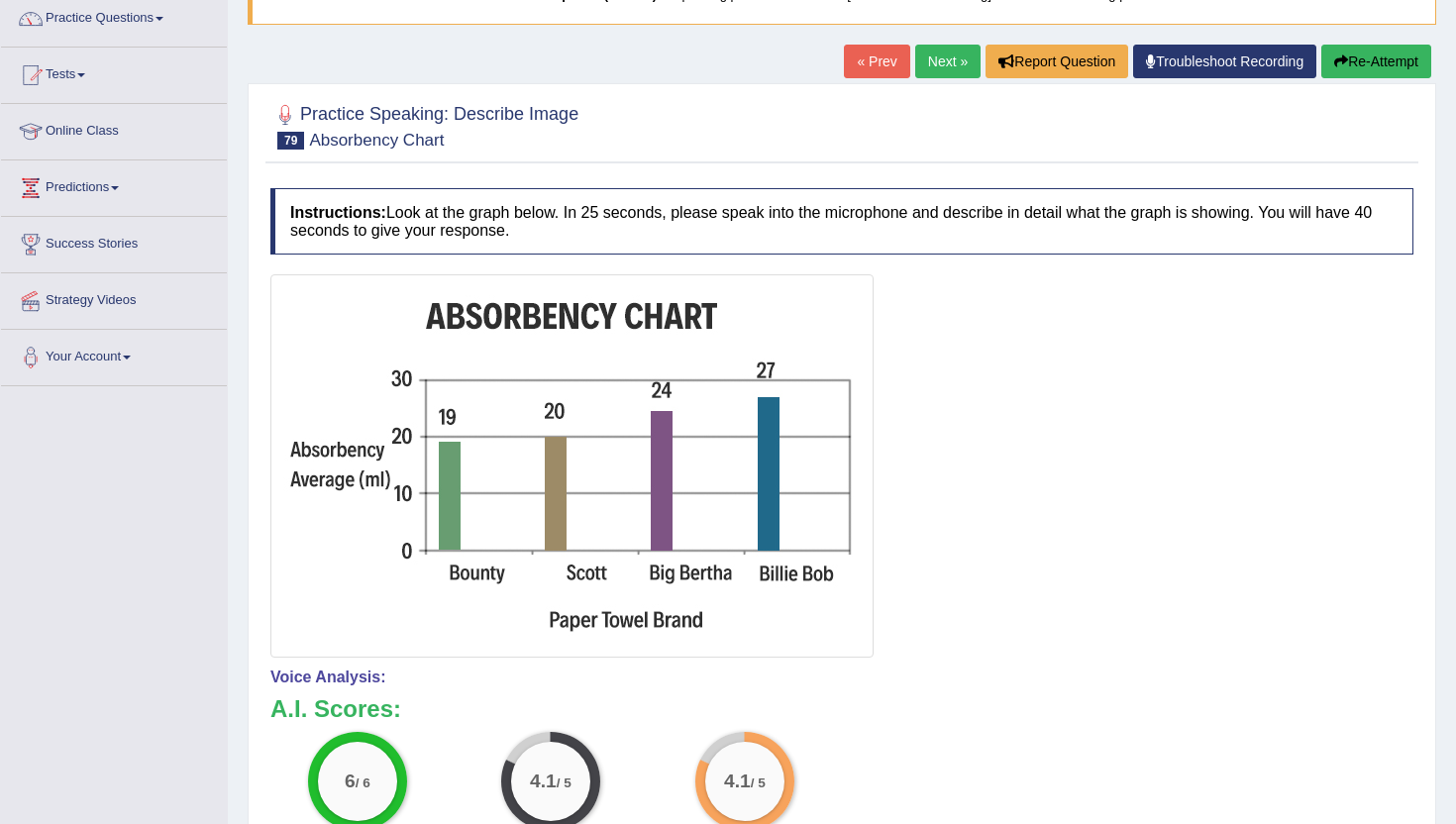 click on "Next »" at bounding box center [948, 61] 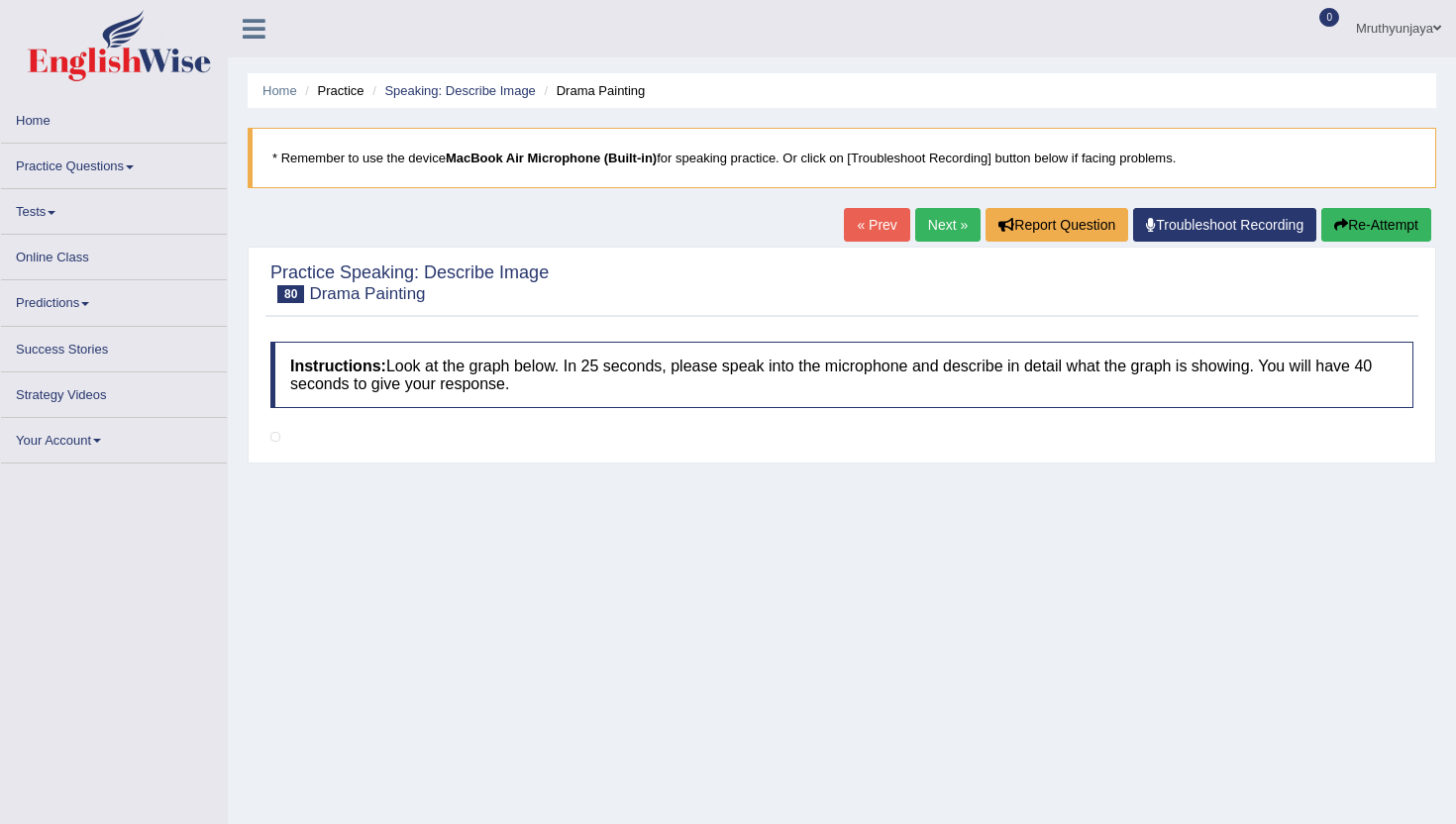 scroll, scrollTop: 0, scrollLeft: 0, axis: both 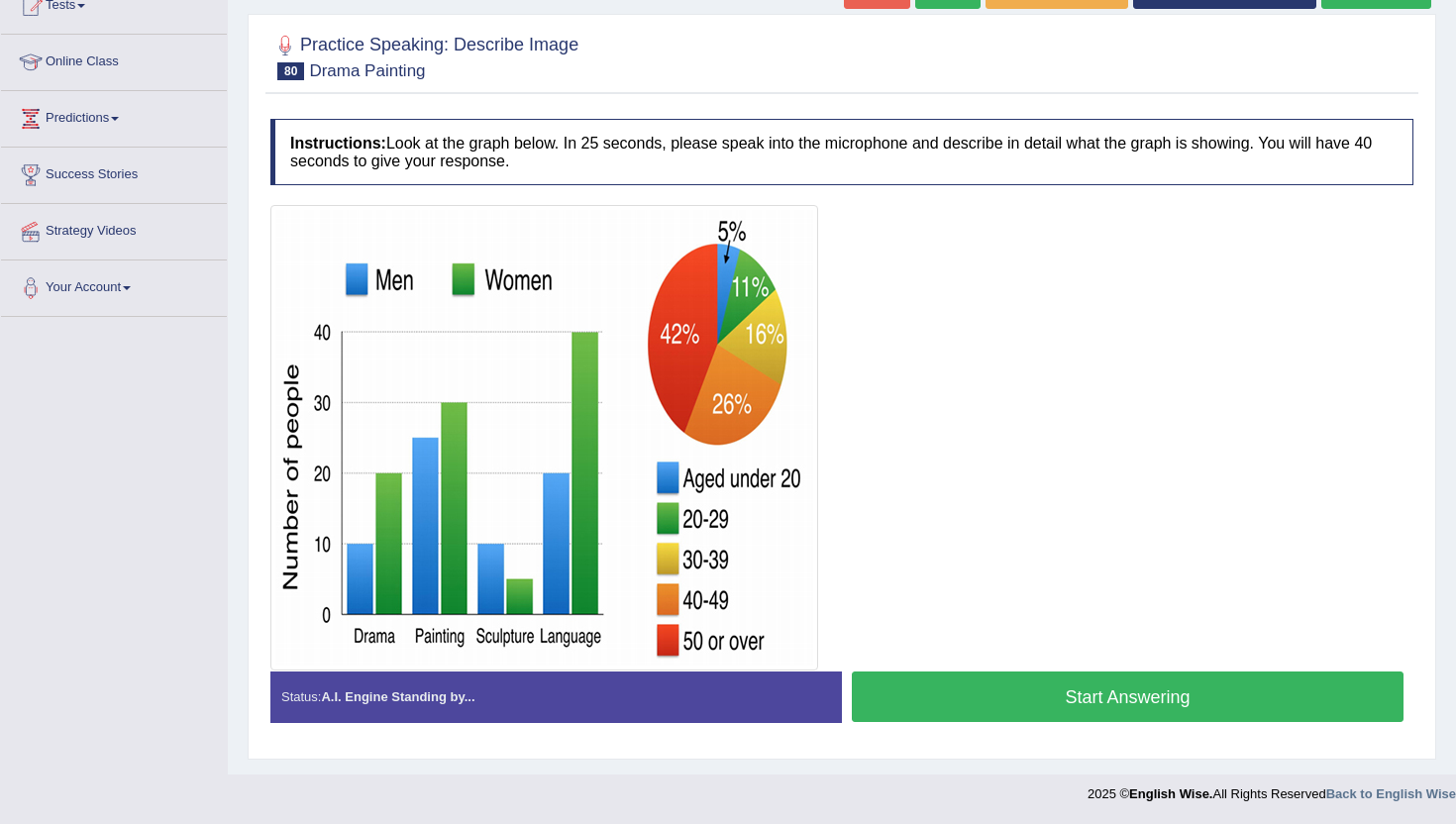 click on "Start Answering" at bounding box center [1127, 696] 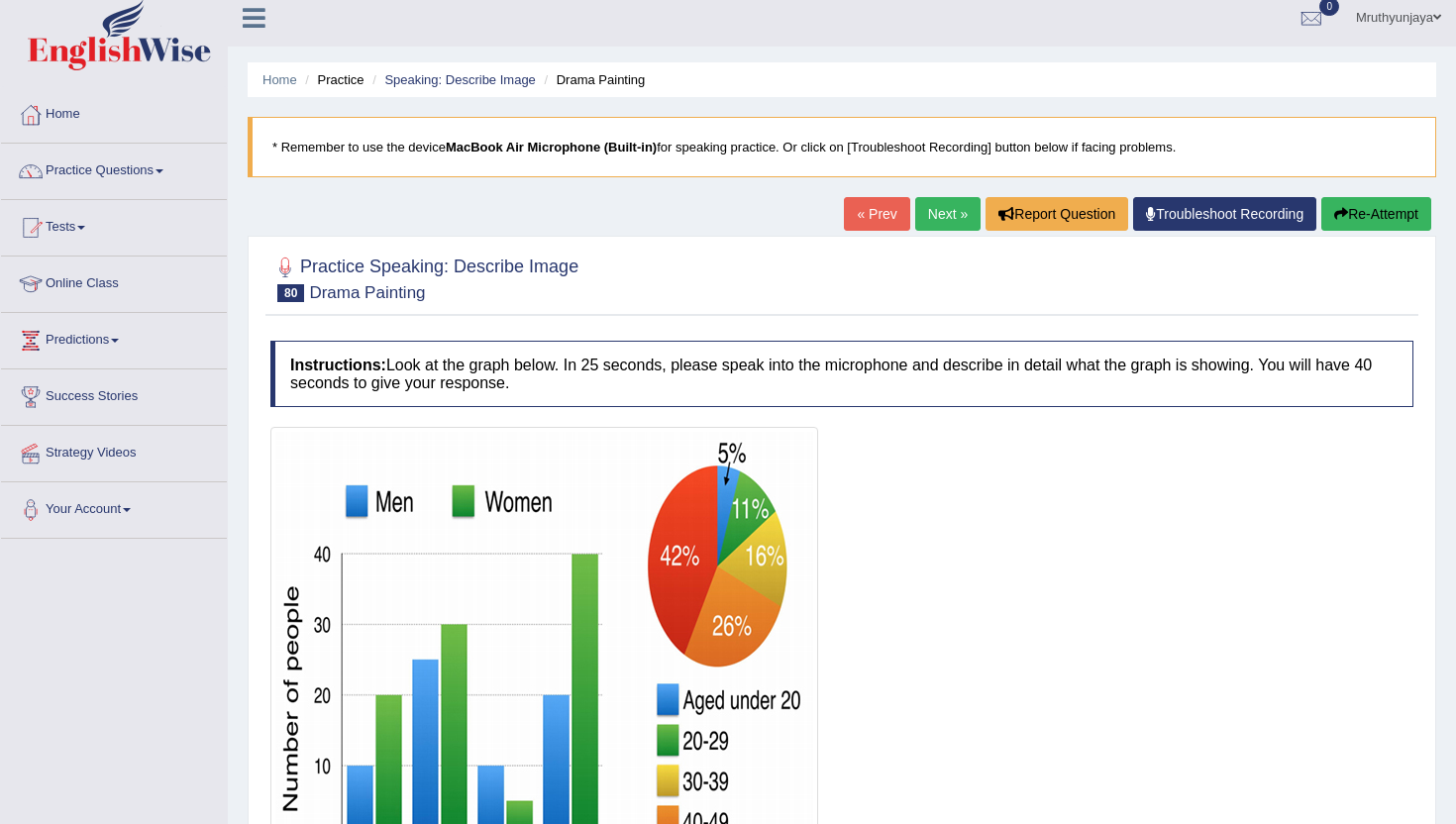 scroll, scrollTop: 0, scrollLeft: 0, axis: both 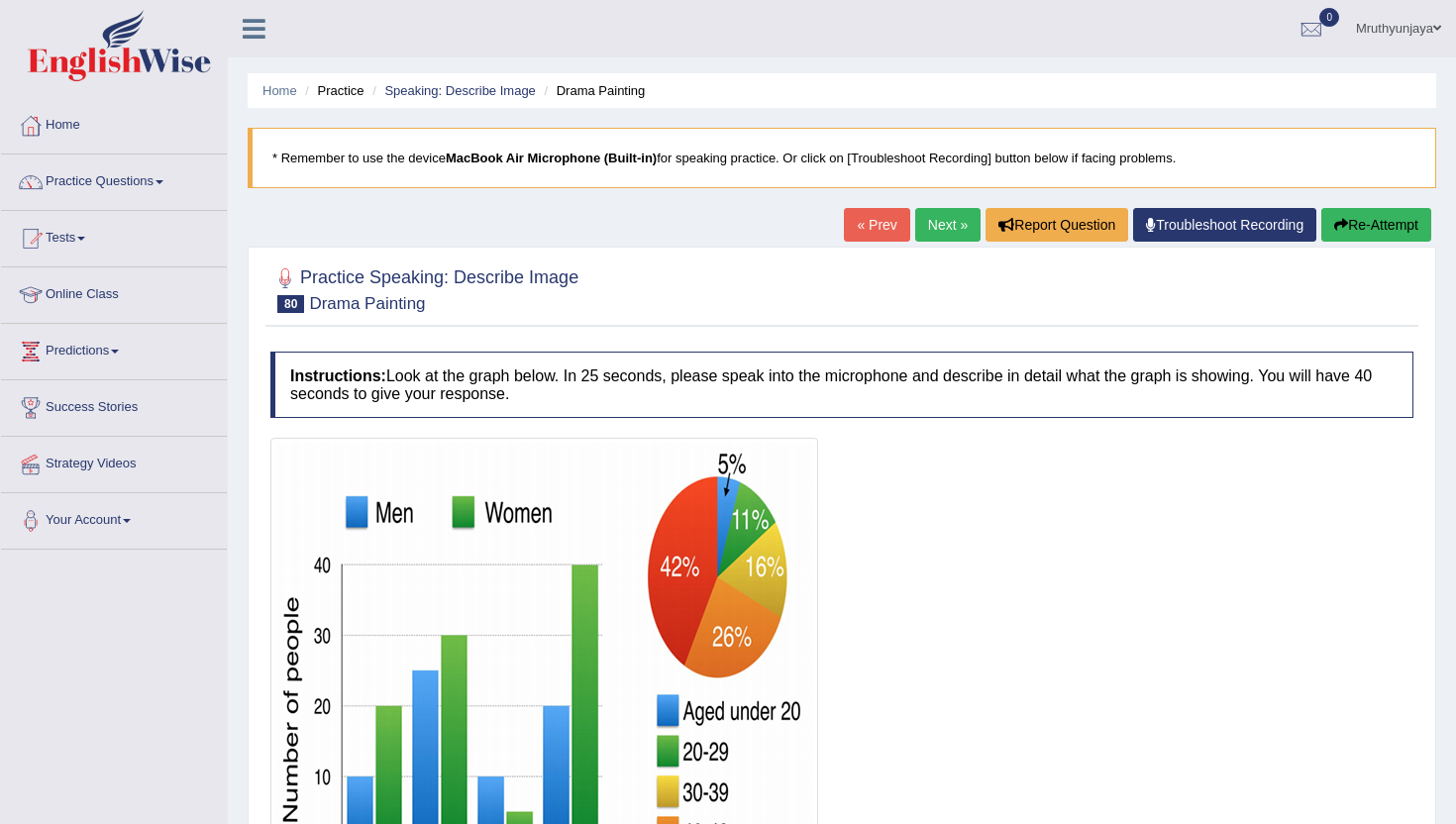 click on "Re-Attempt" at bounding box center [1376, 225] 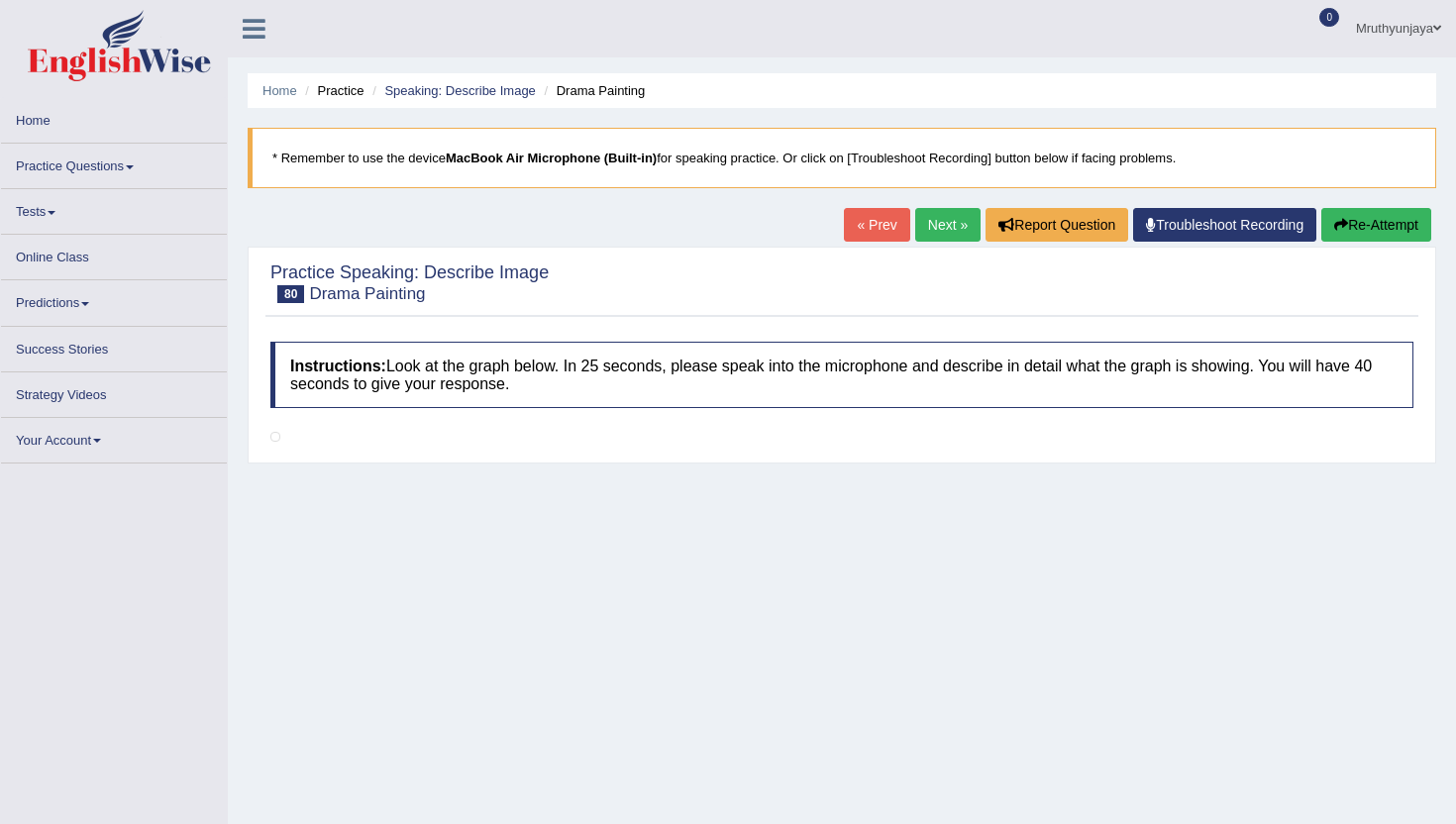 scroll, scrollTop: 0, scrollLeft: 0, axis: both 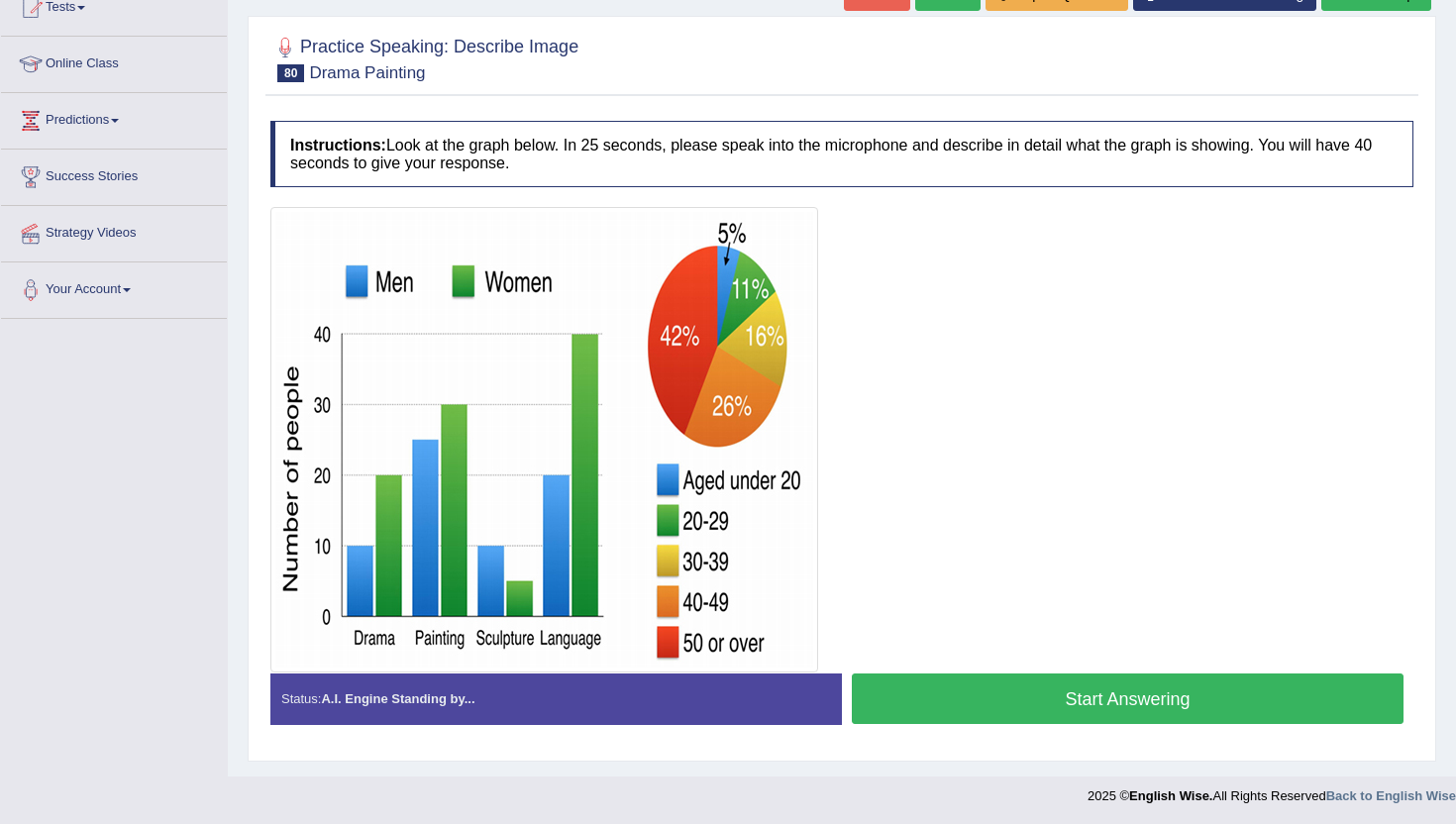 click on "Start Answering" at bounding box center [1127, 698] 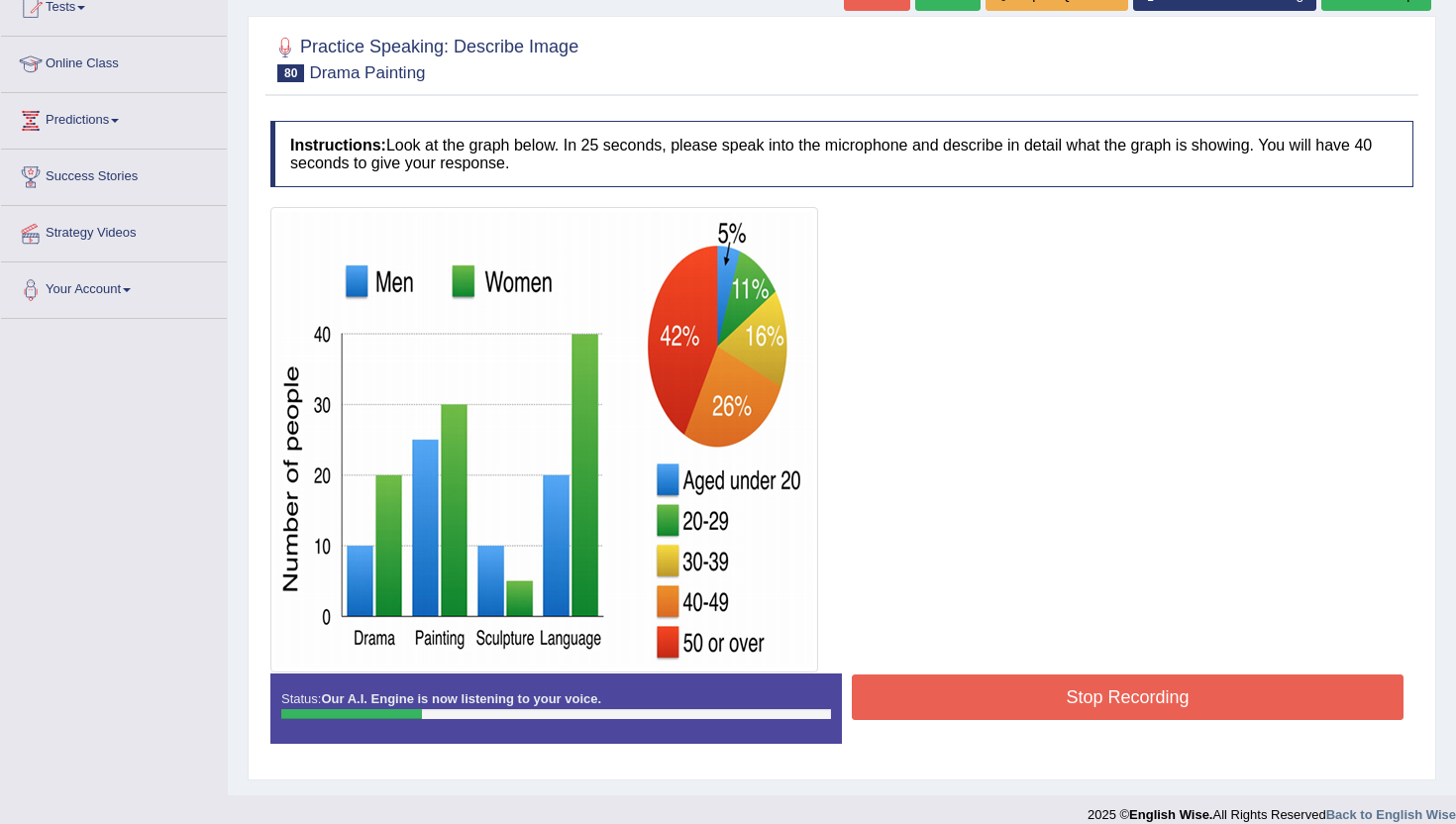 click on "Re-Attempt" at bounding box center (1376, -6) 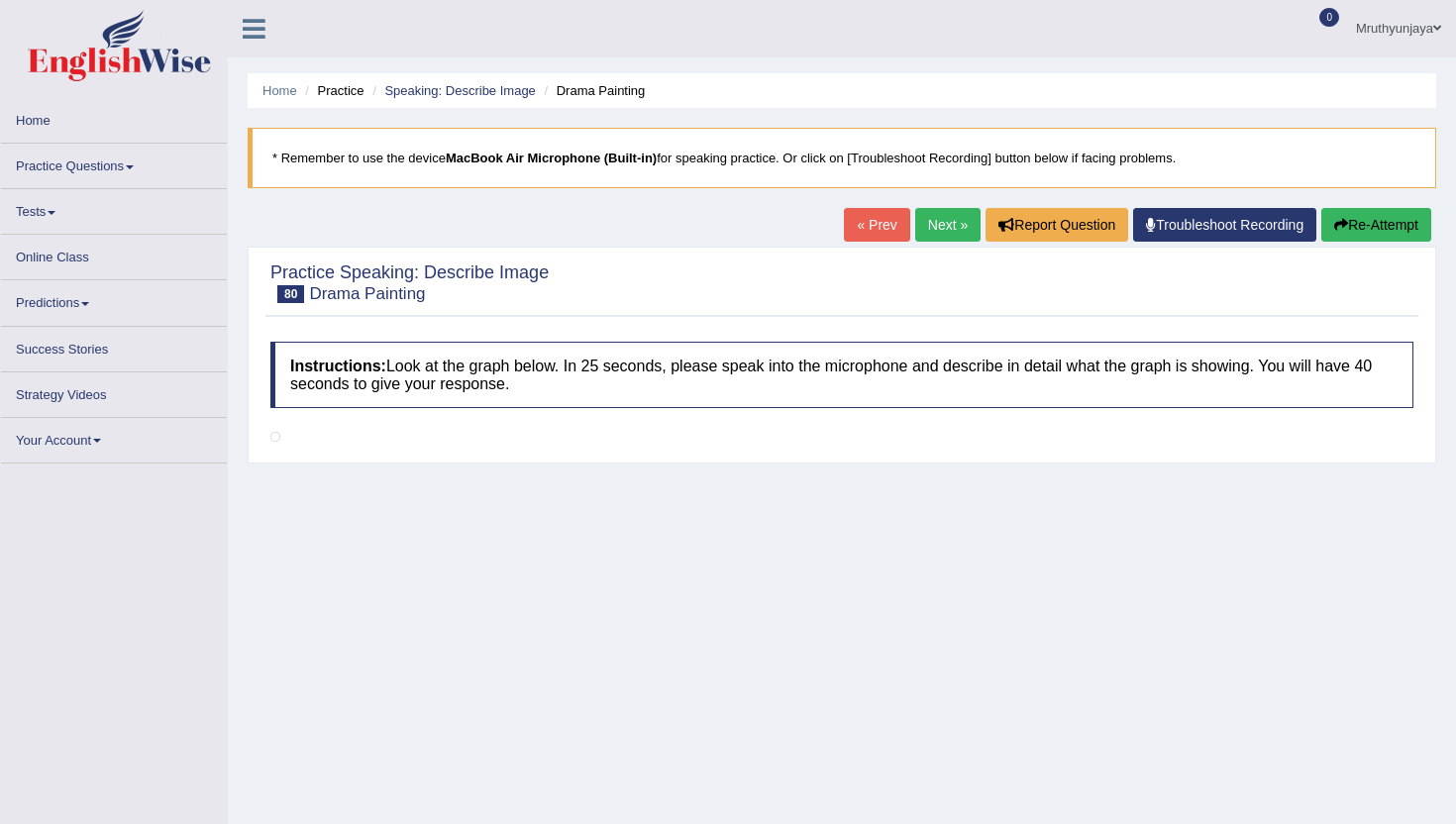 scroll, scrollTop: 0, scrollLeft: 0, axis: both 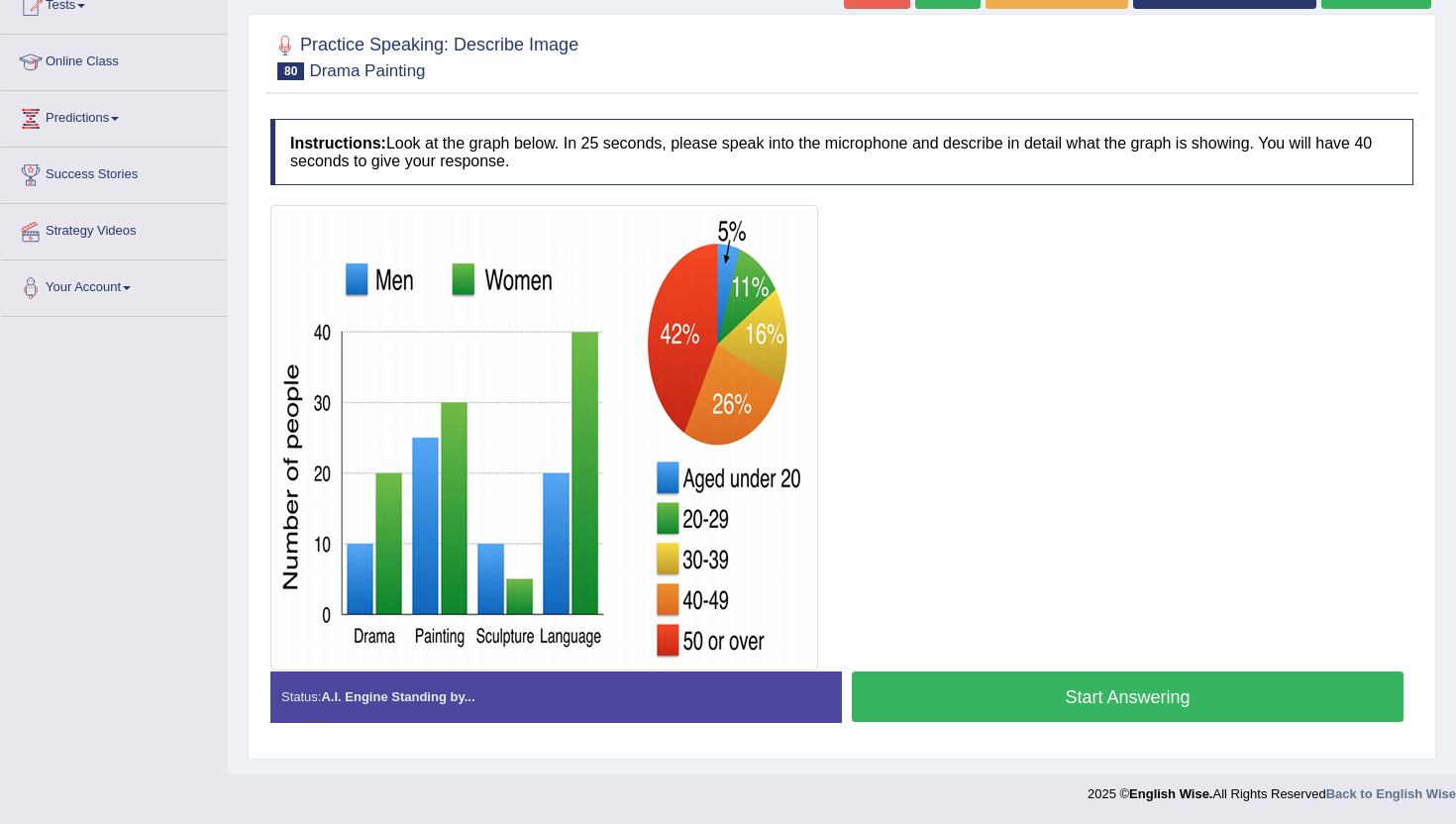 click on "Start Answering" at bounding box center (1127, 696) 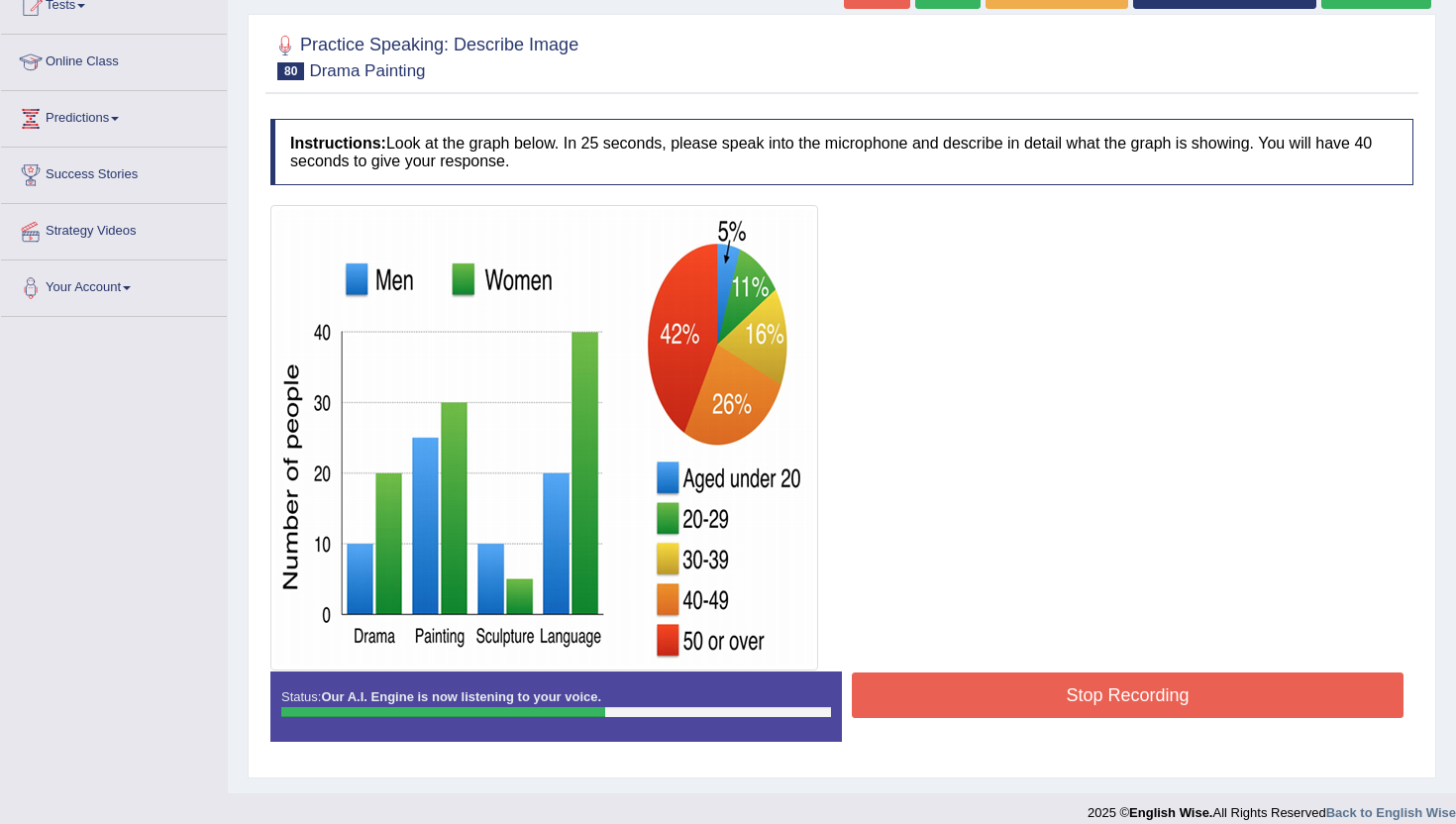 click on "Stop Recording" at bounding box center [1127, 695] 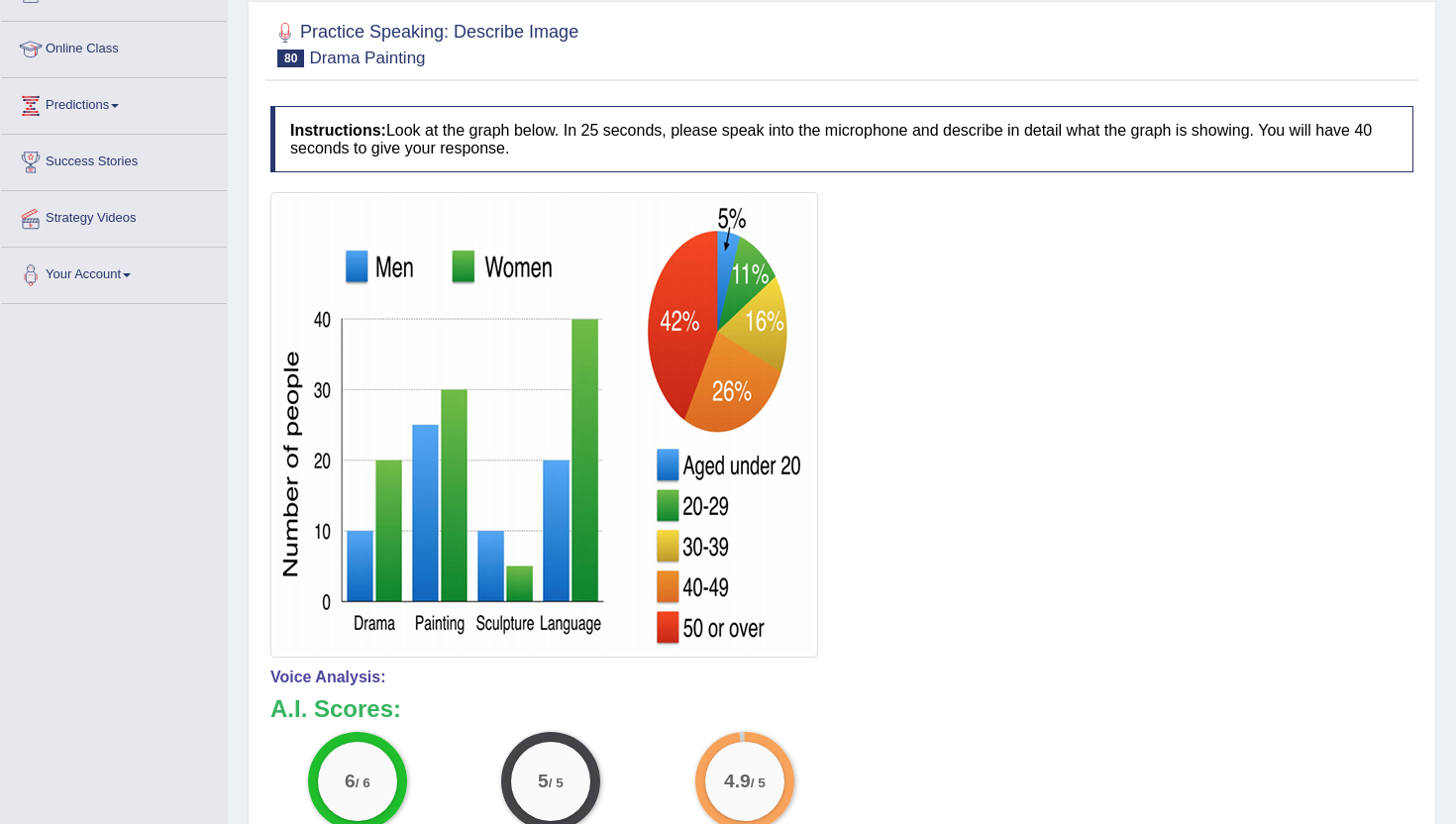 scroll, scrollTop: 0, scrollLeft: 0, axis: both 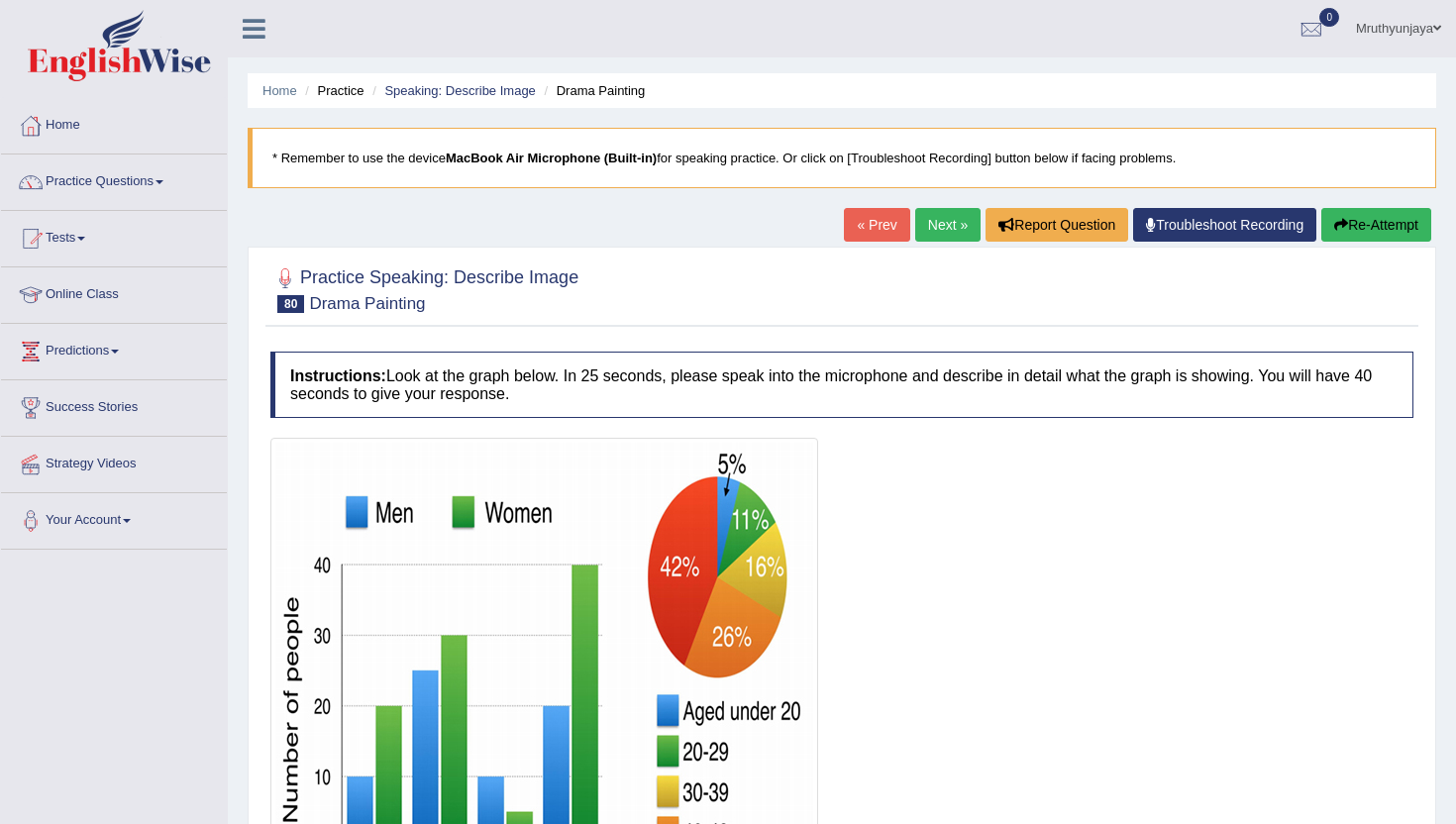 click on "Next »" at bounding box center (948, 225) 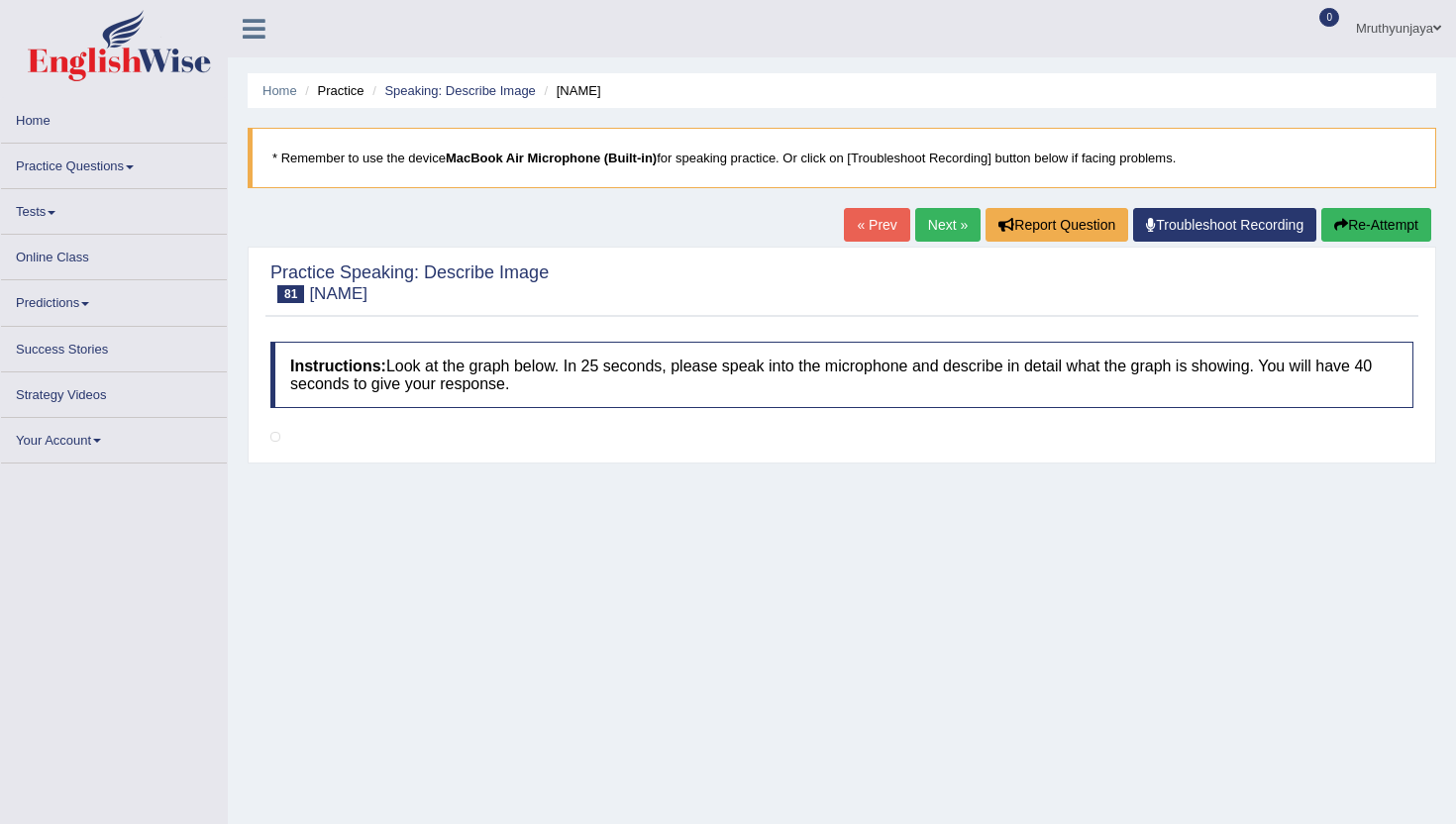 scroll, scrollTop: 0, scrollLeft: 0, axis: both 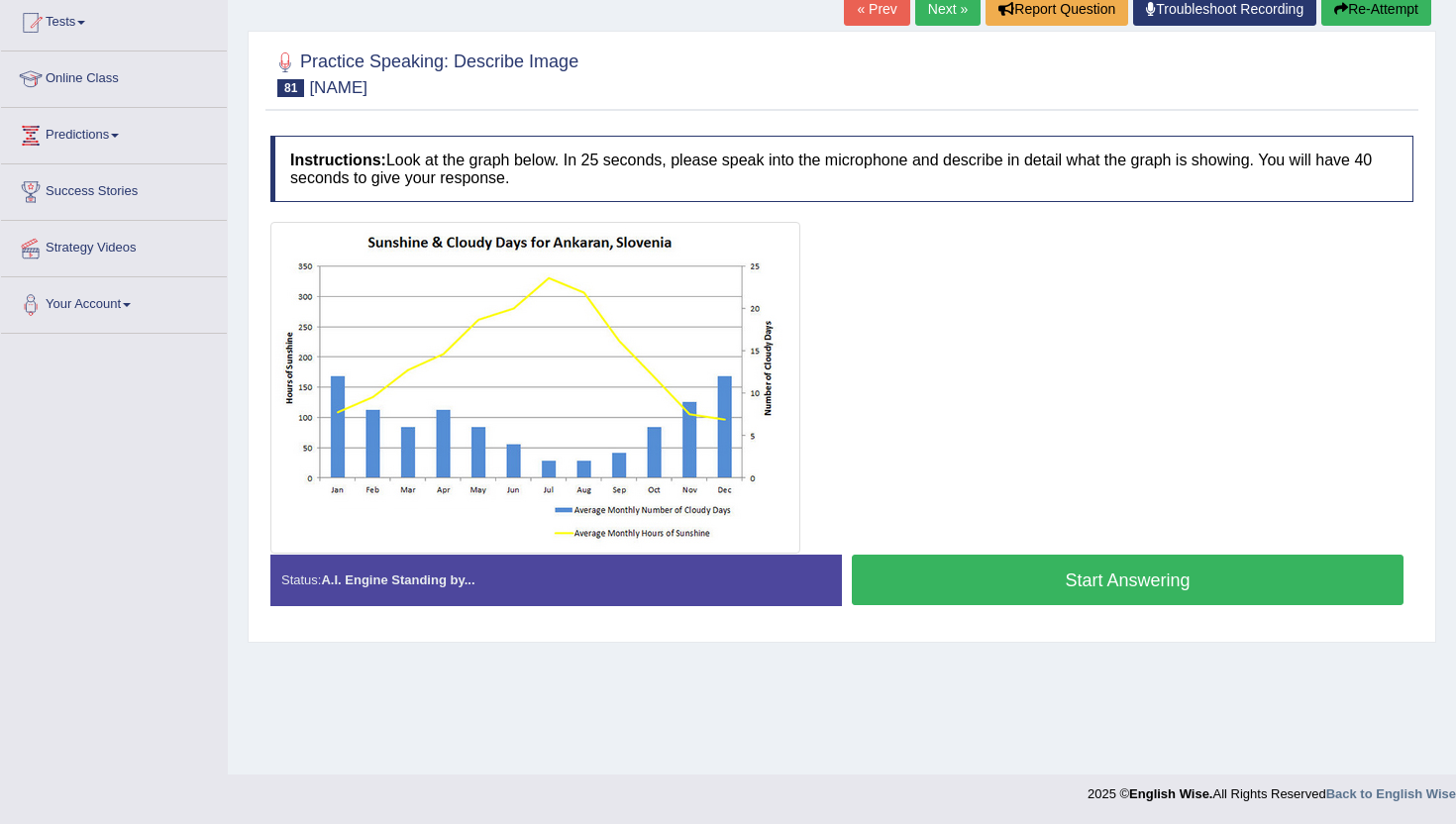 click on "Start Answering" at bounding box center [1127, 579] 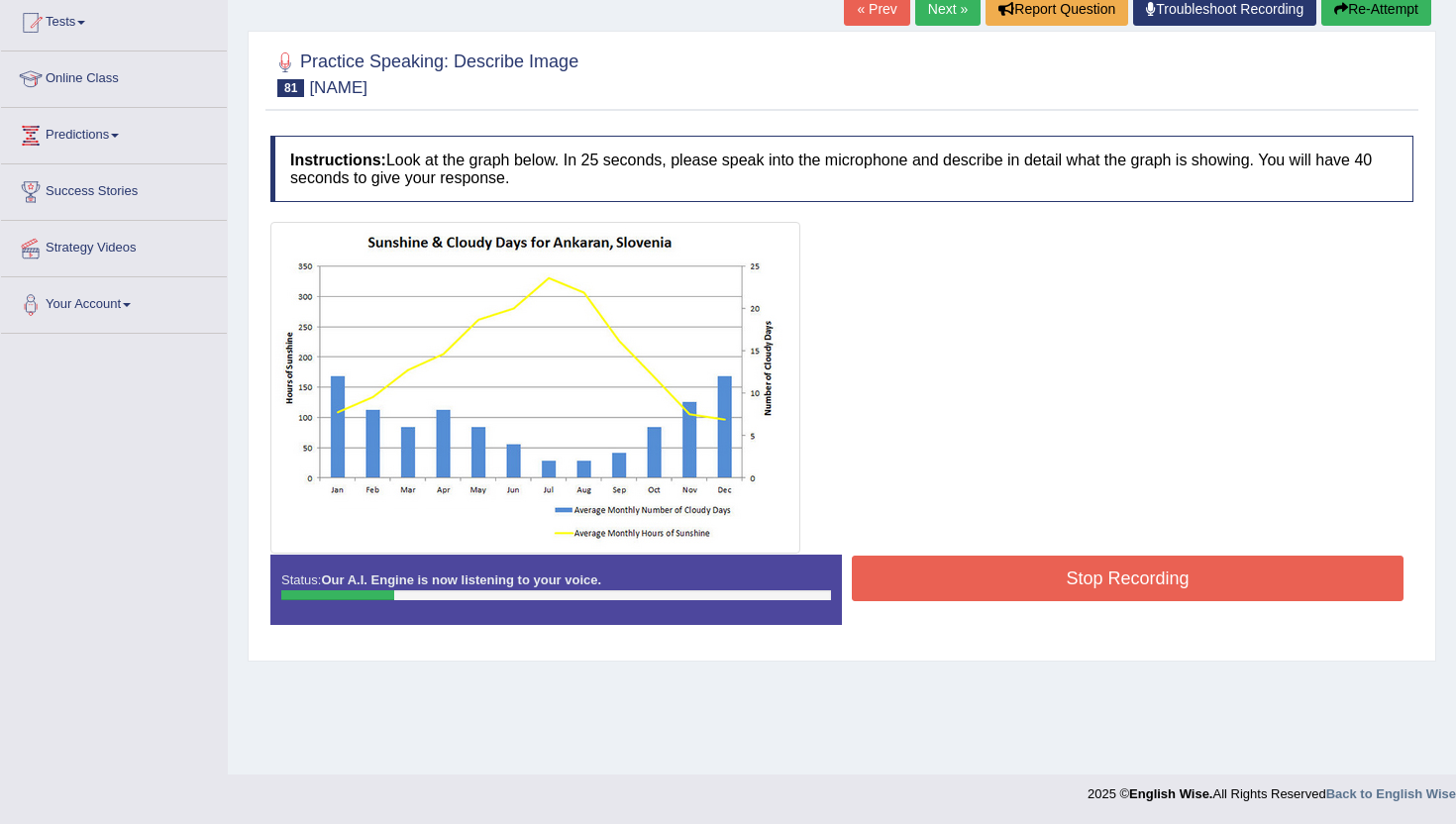 scroll, scrollTop: 174, scrollLeft: 0, axis: vertical 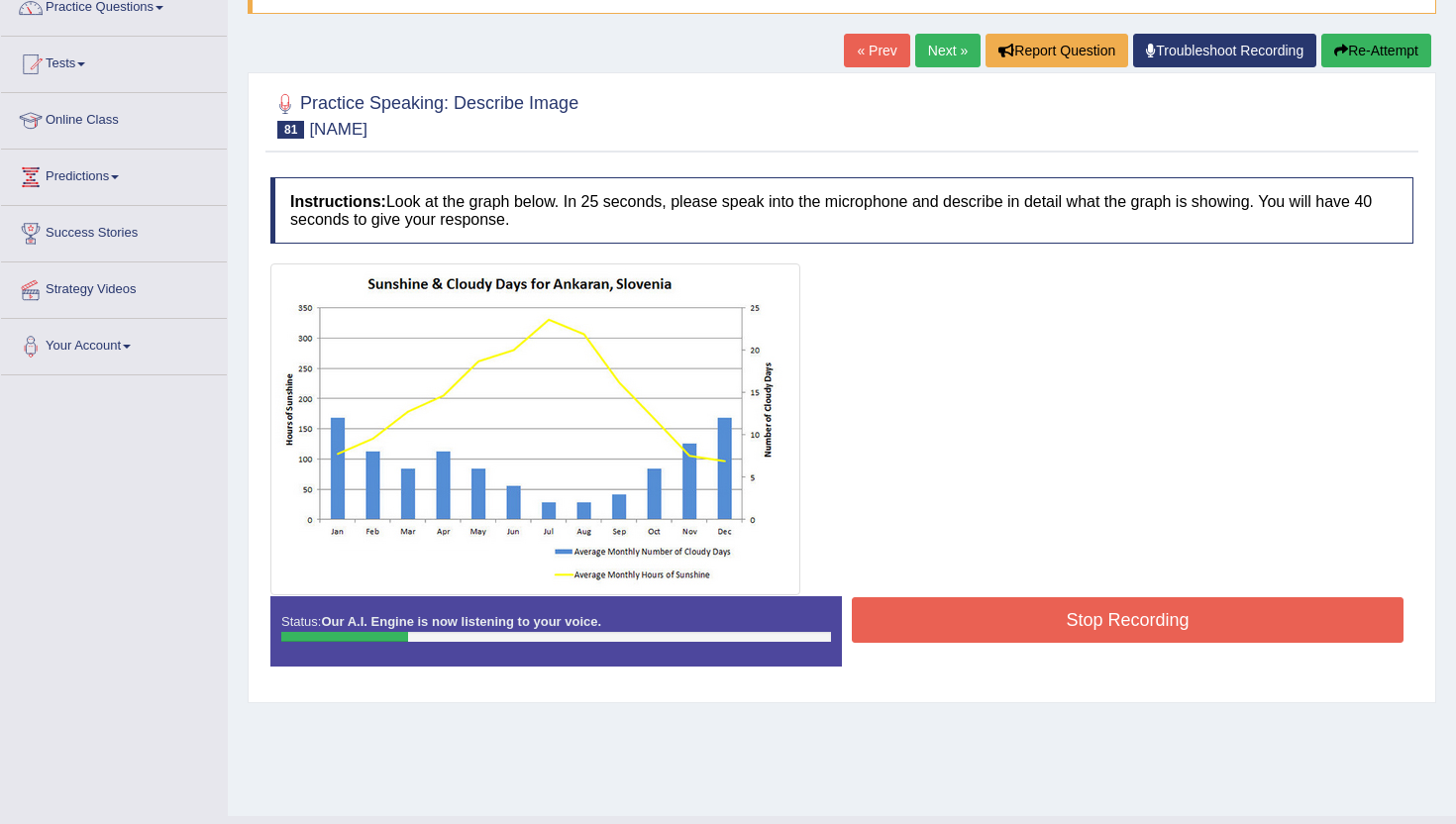 click on "Re-Attempt" at bounding box center [1376, 51] 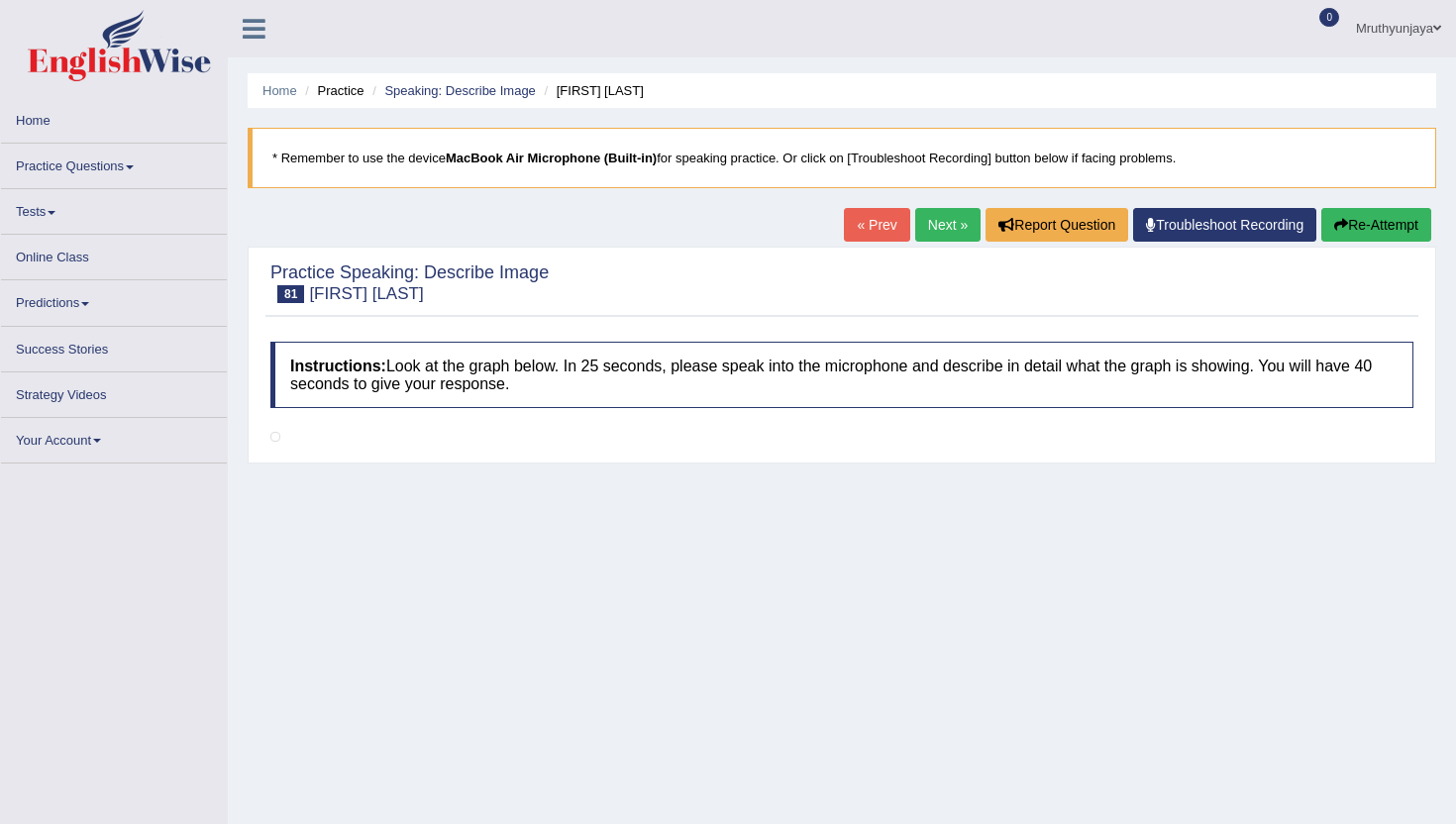scroll, scrollTop: 174, scrollLeft: 0, axis: vertical 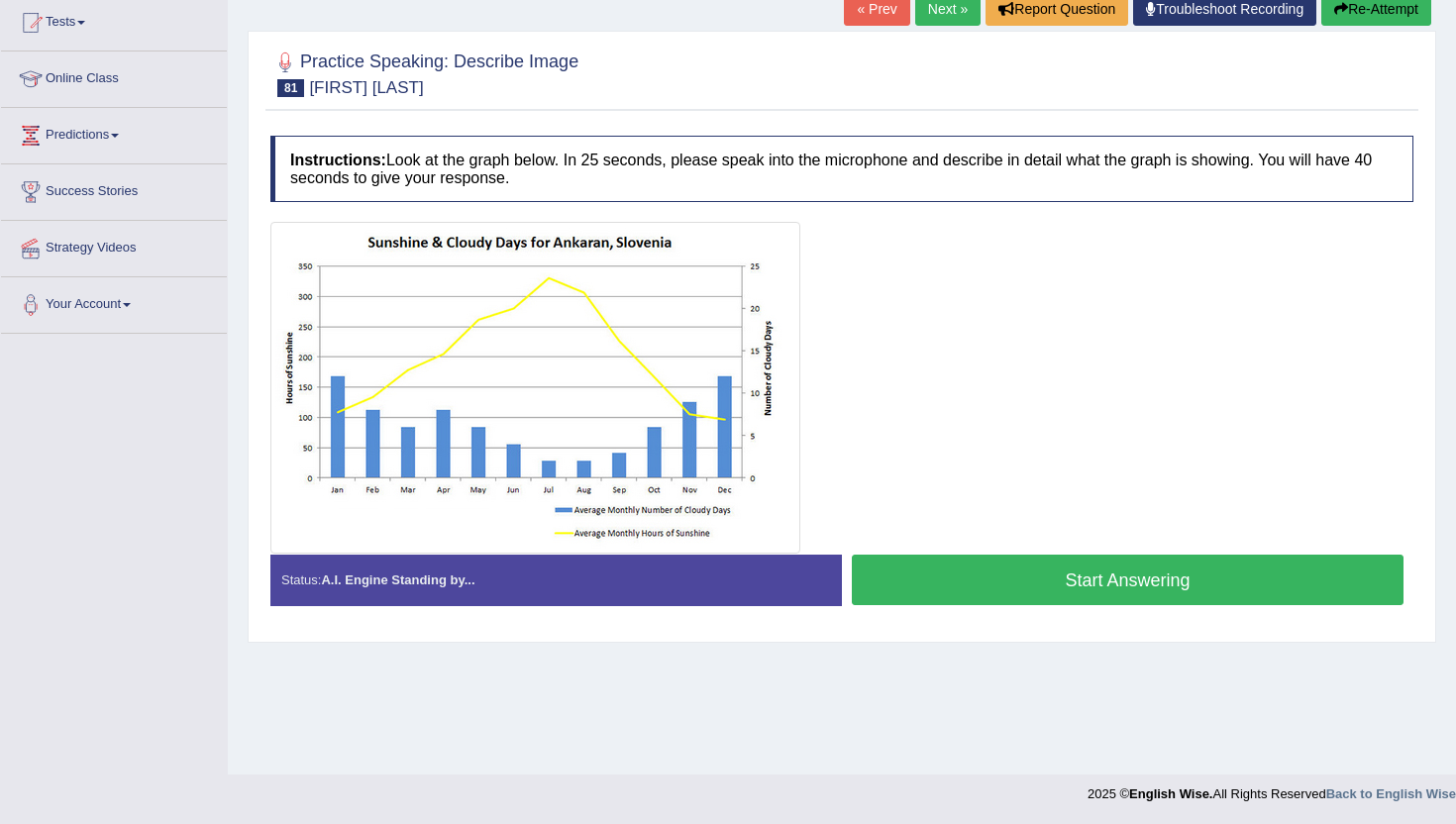 click on "Start Answering" at bounding box center (1127, 579) 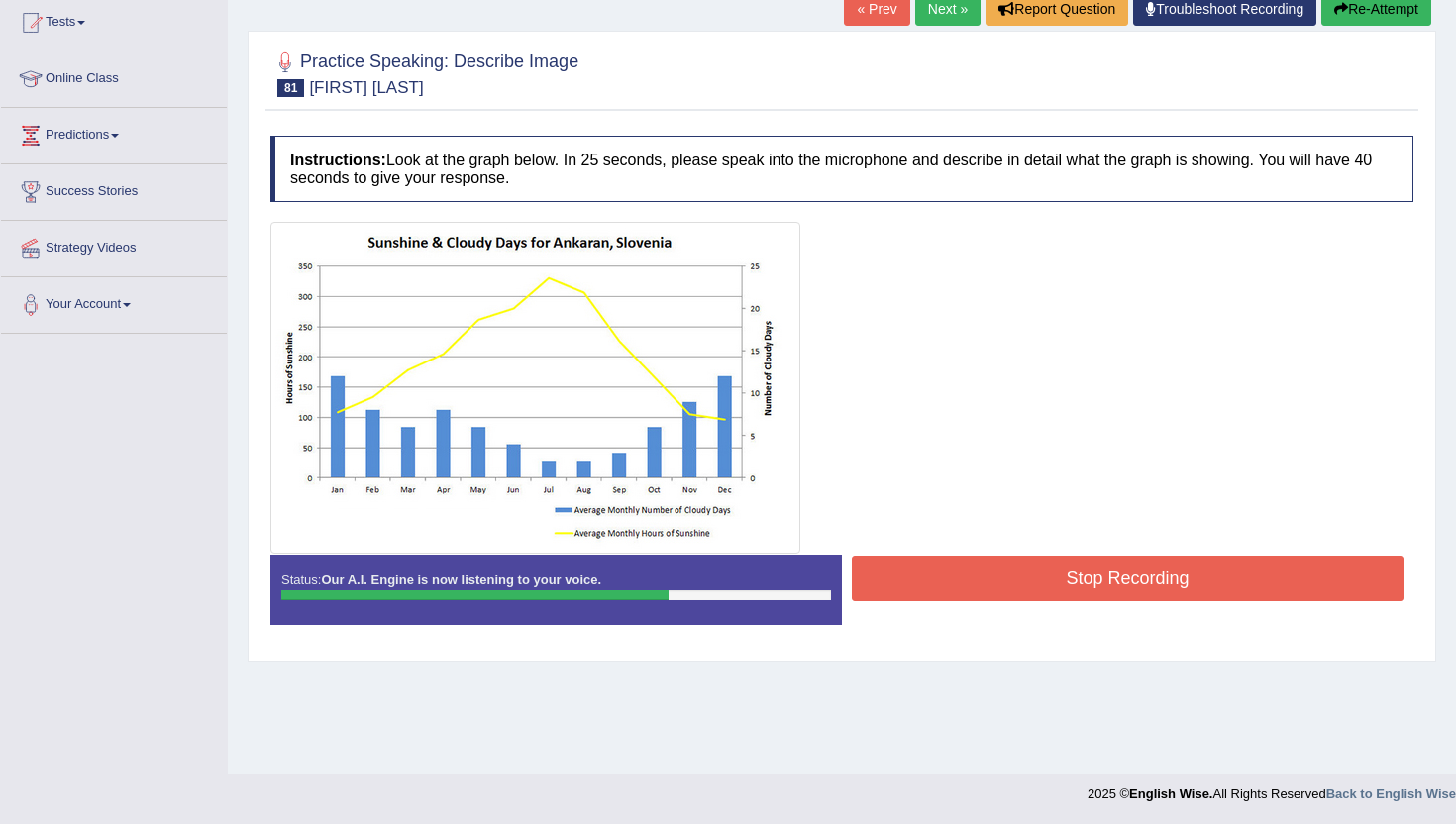 click on "Stop Recording" at bounding box center (1127, 578) 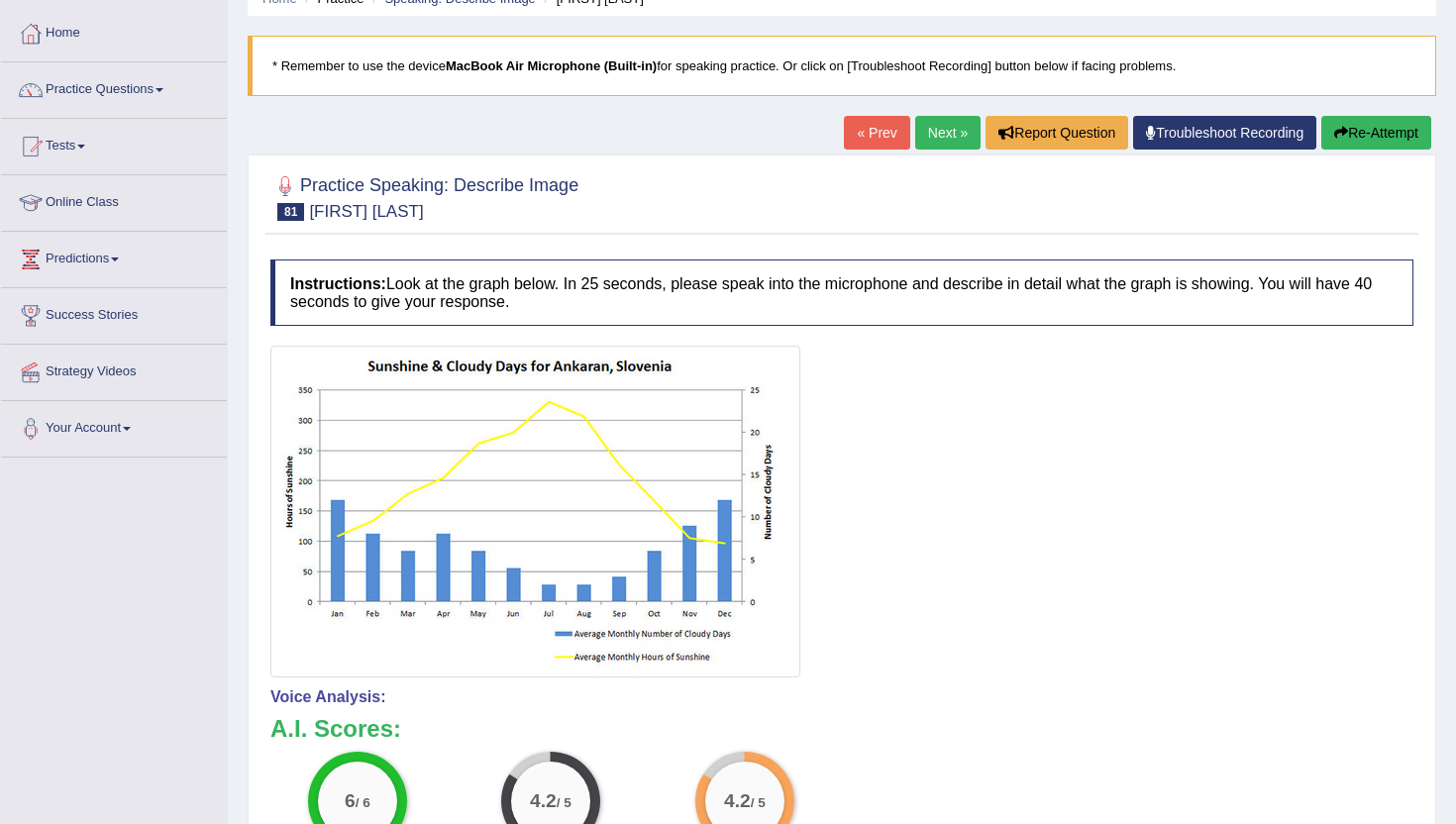 scroll, scrollTop: 0, scrollLeft: 0, axis: both 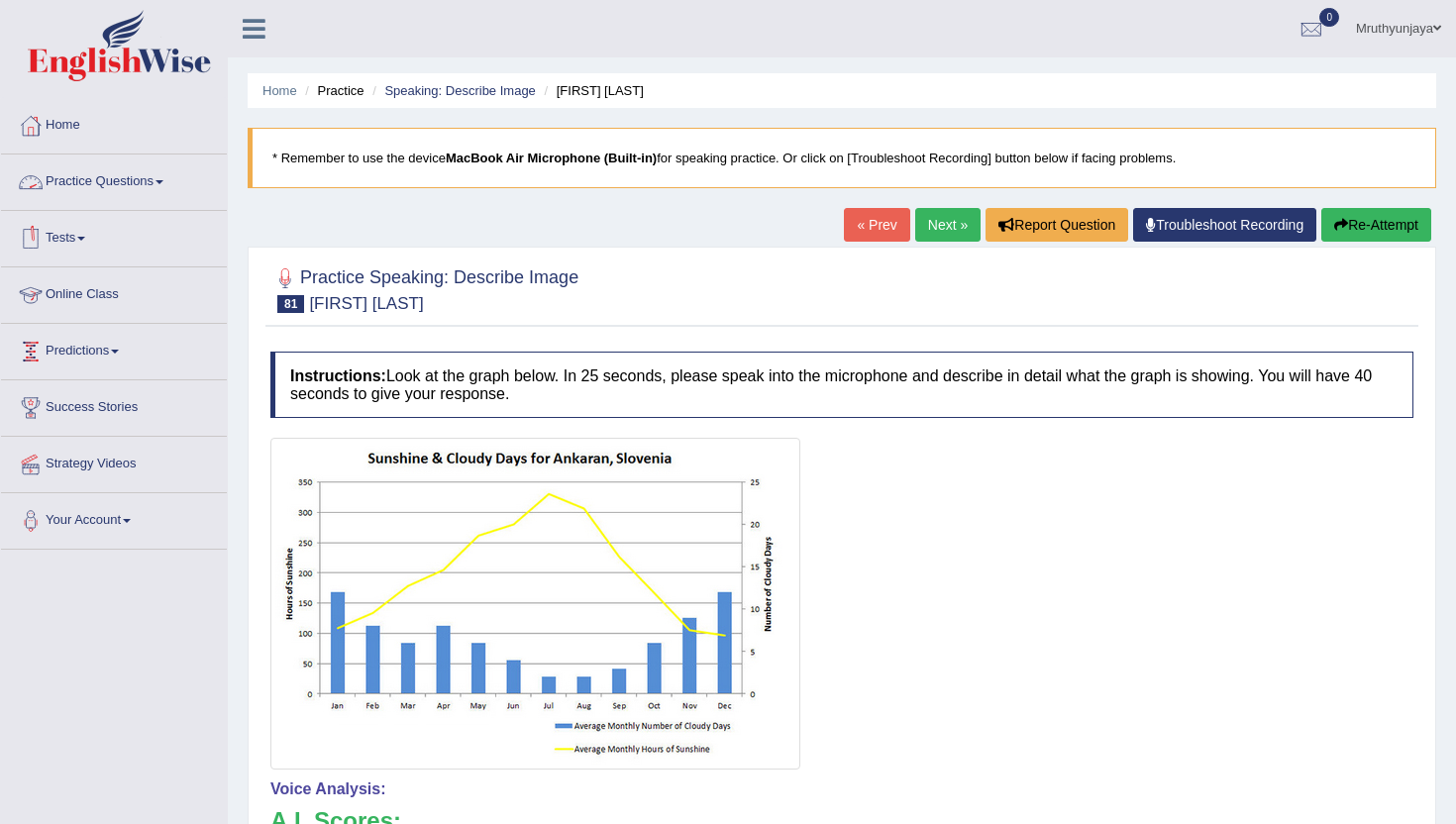 click on "Practice Questions" at bounding box center [114, 179] 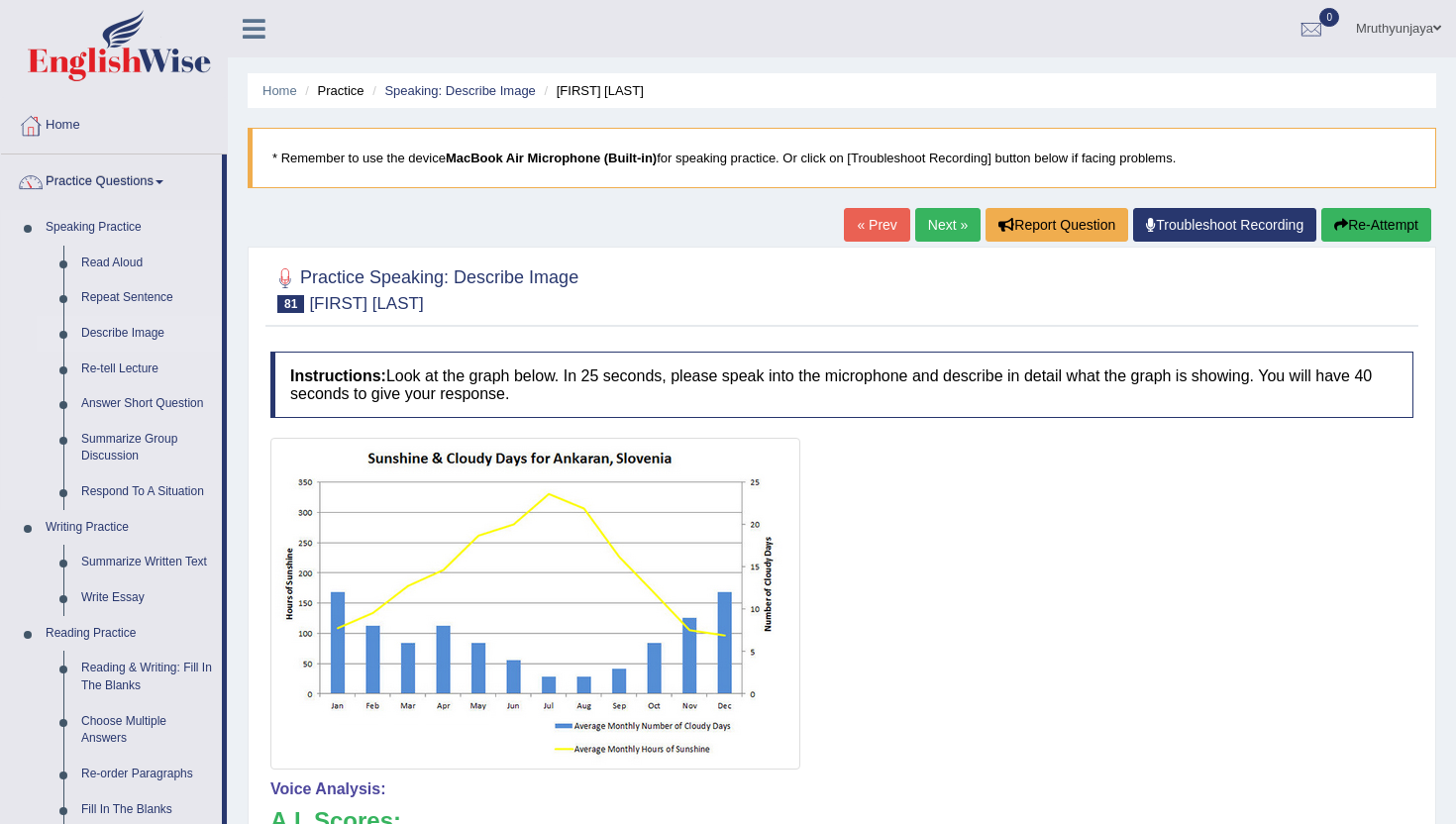 click on "Describe Image" at bounding box center (147, 334) 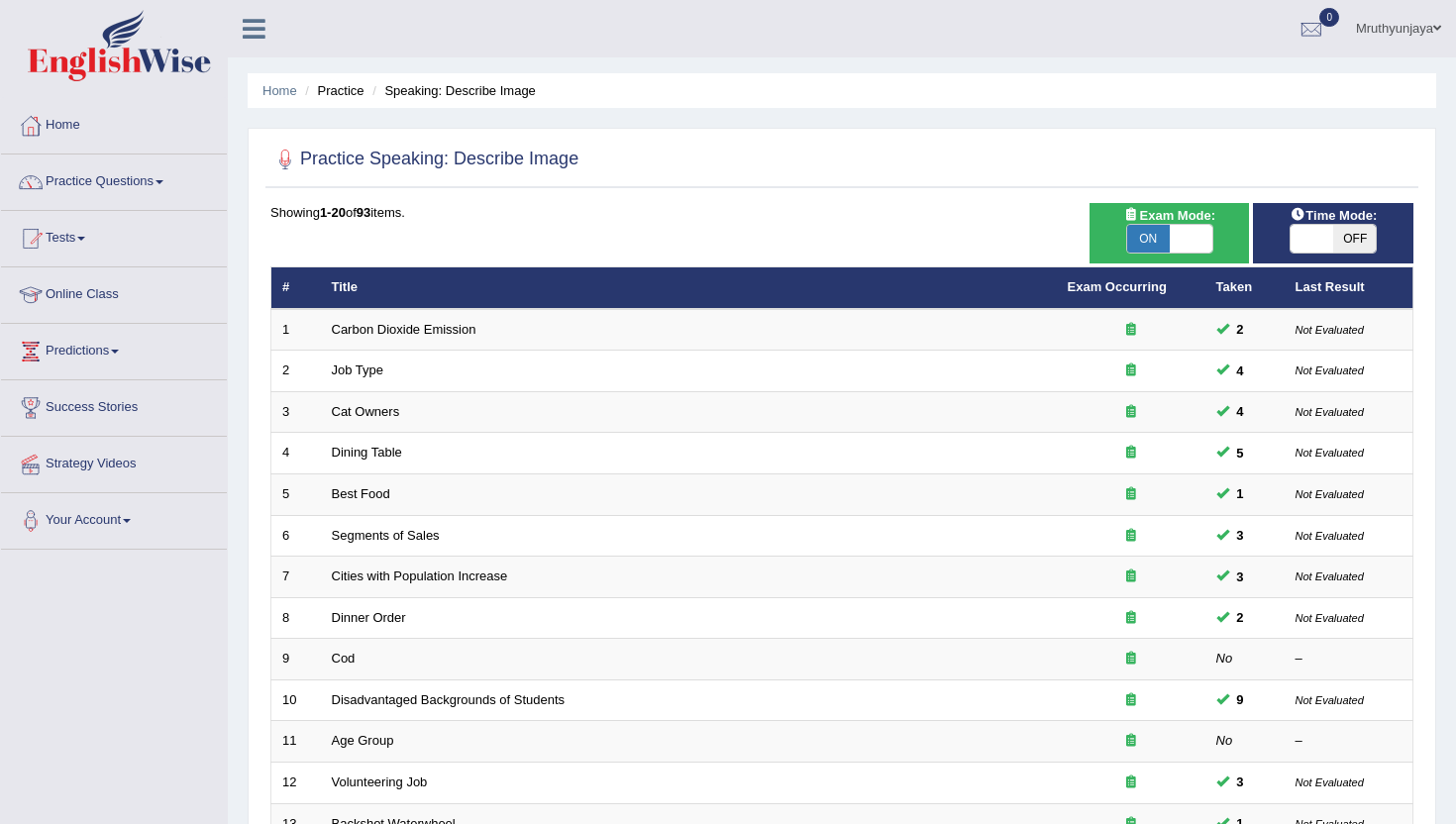 scroll, scrollTop: 0, scrollLeft: 0, axis: both 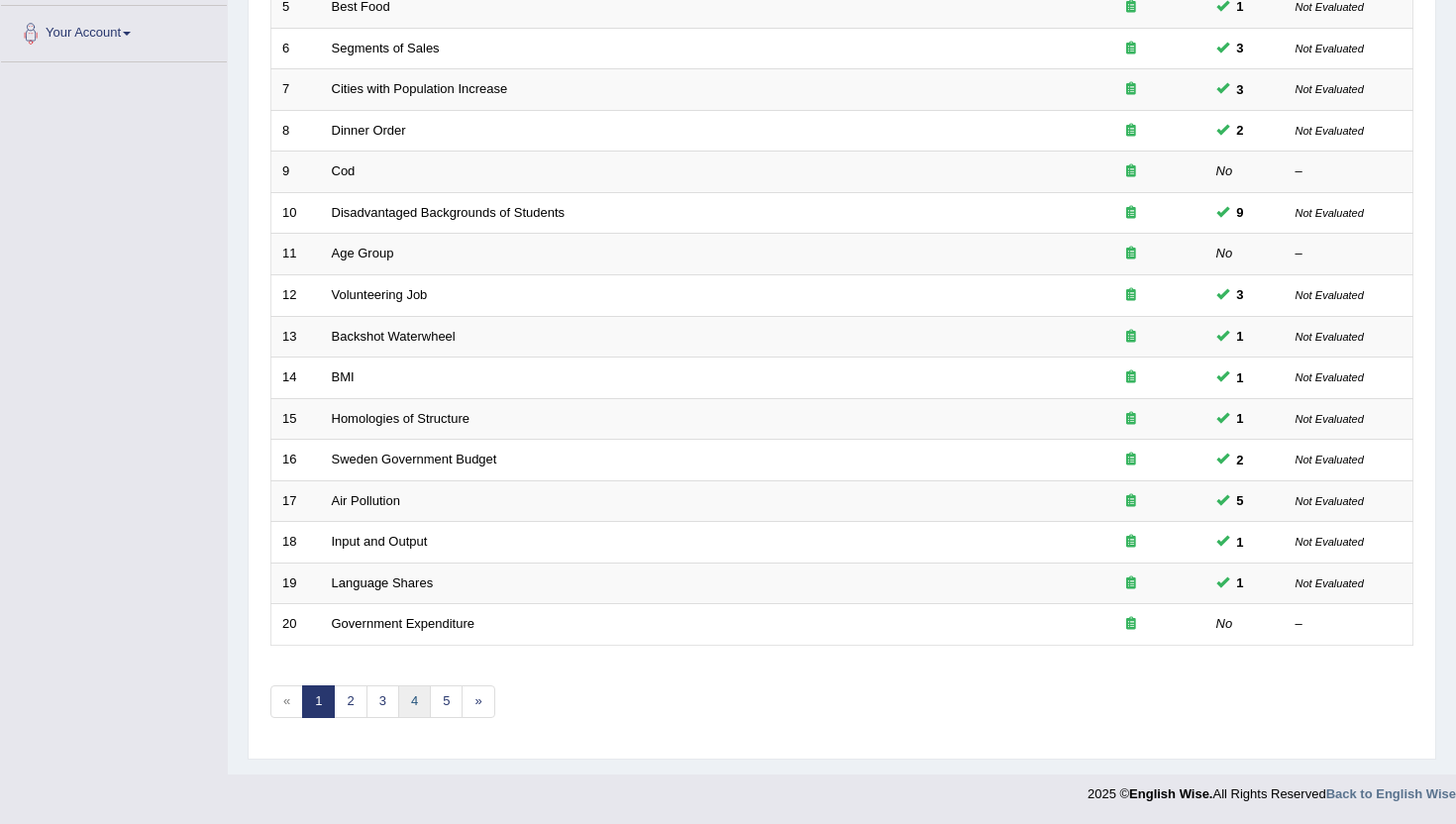 click on "4" at bounding box center (414, 701) 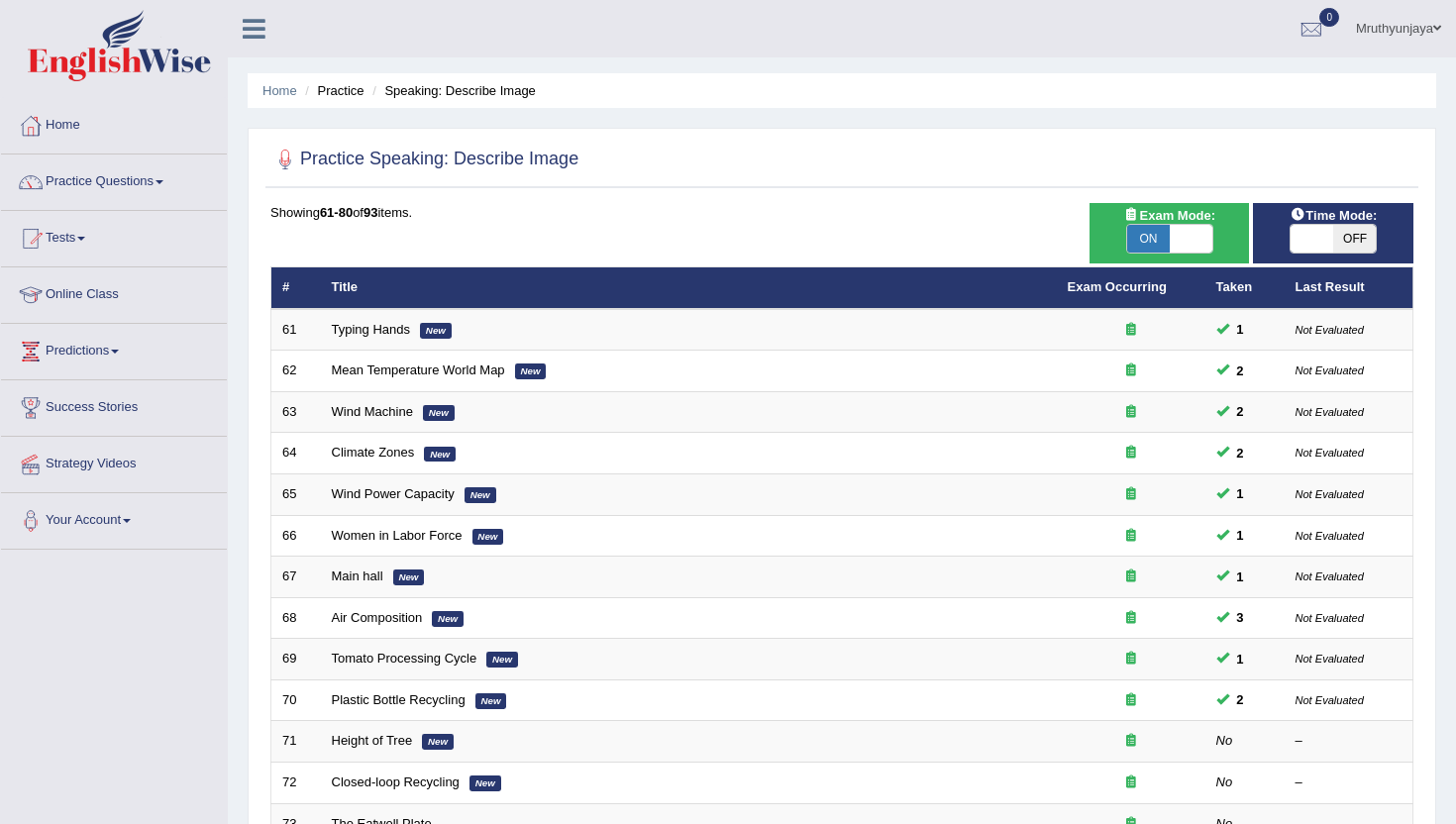 scroll, scrollTop: 0, scrollLeft: 0, axis: both 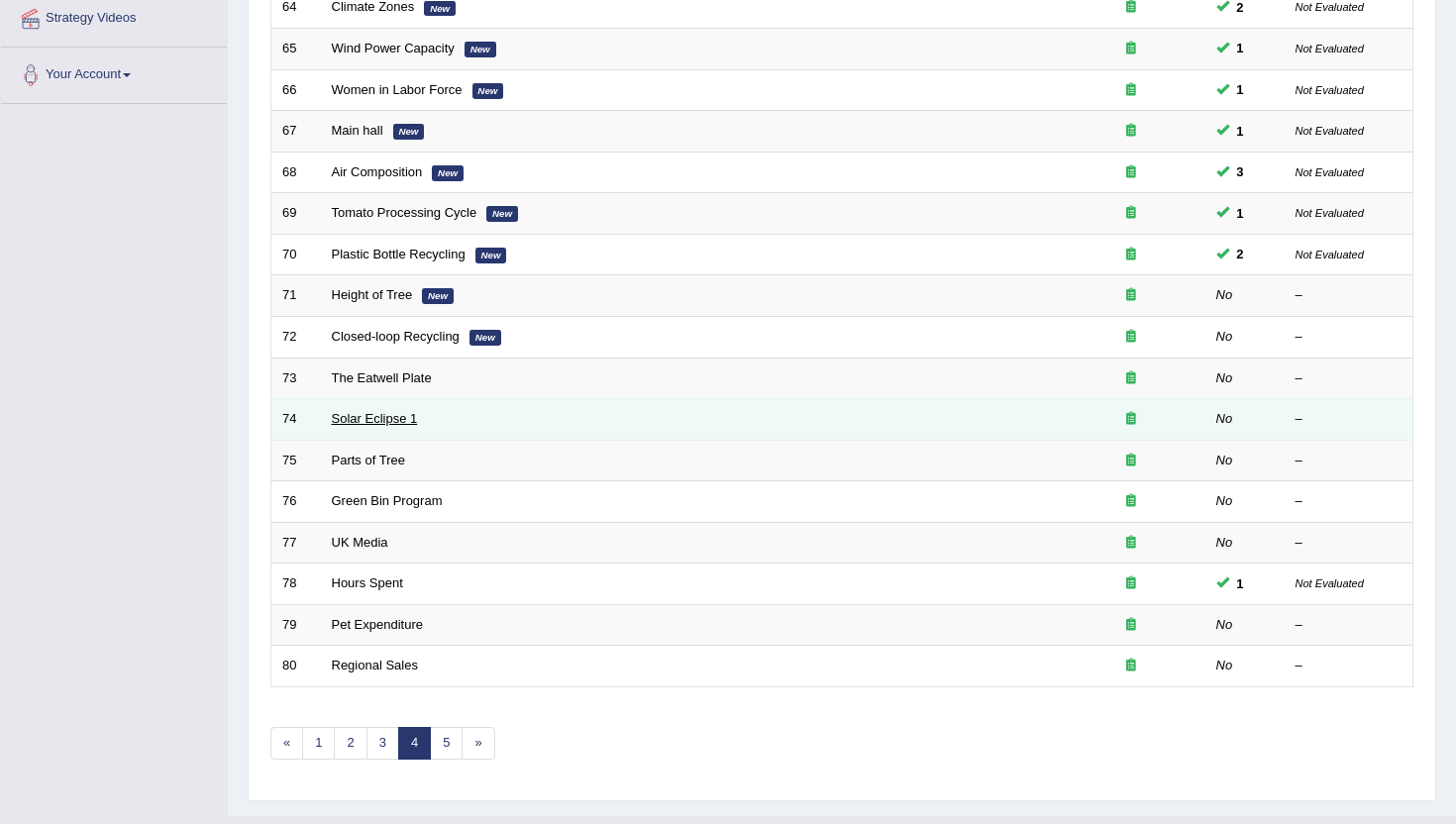 click on "Solar Eclipse 1" at bounding box center [374, 418] 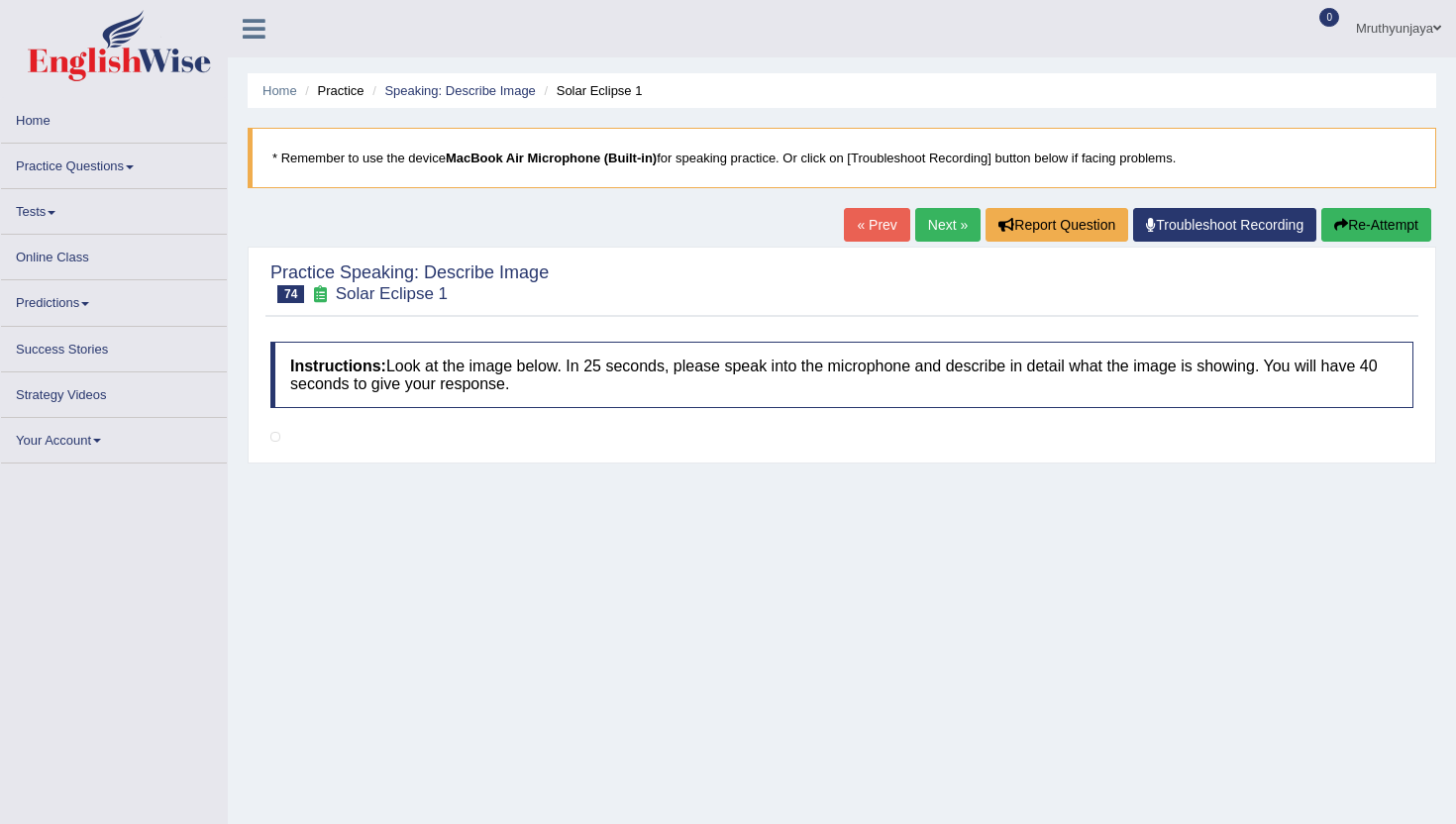 scroll, scrollTop: 0, scrollLeft: 0, axis: both 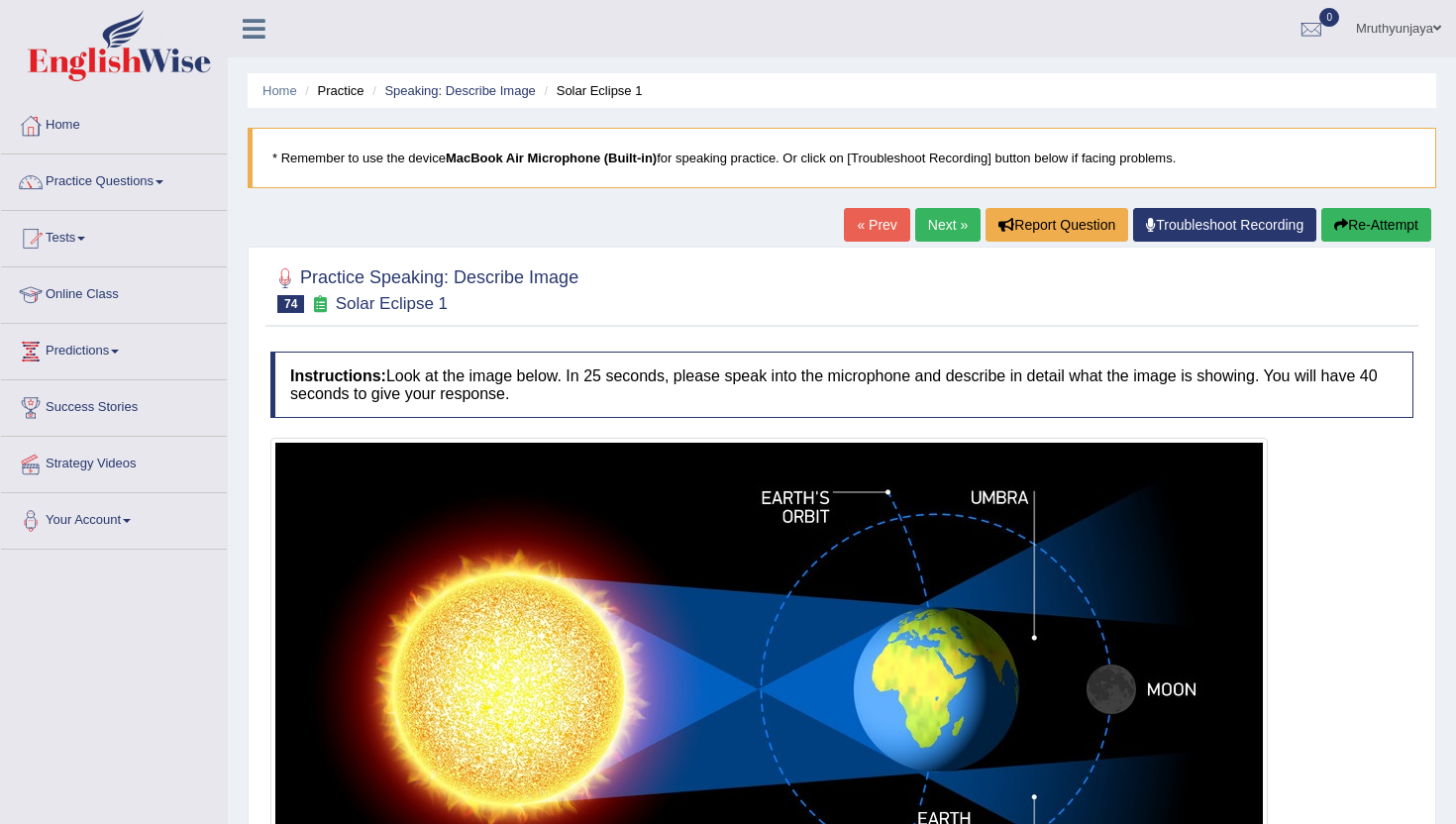 click on "Practice Questions" at bounding box center (114, 179) 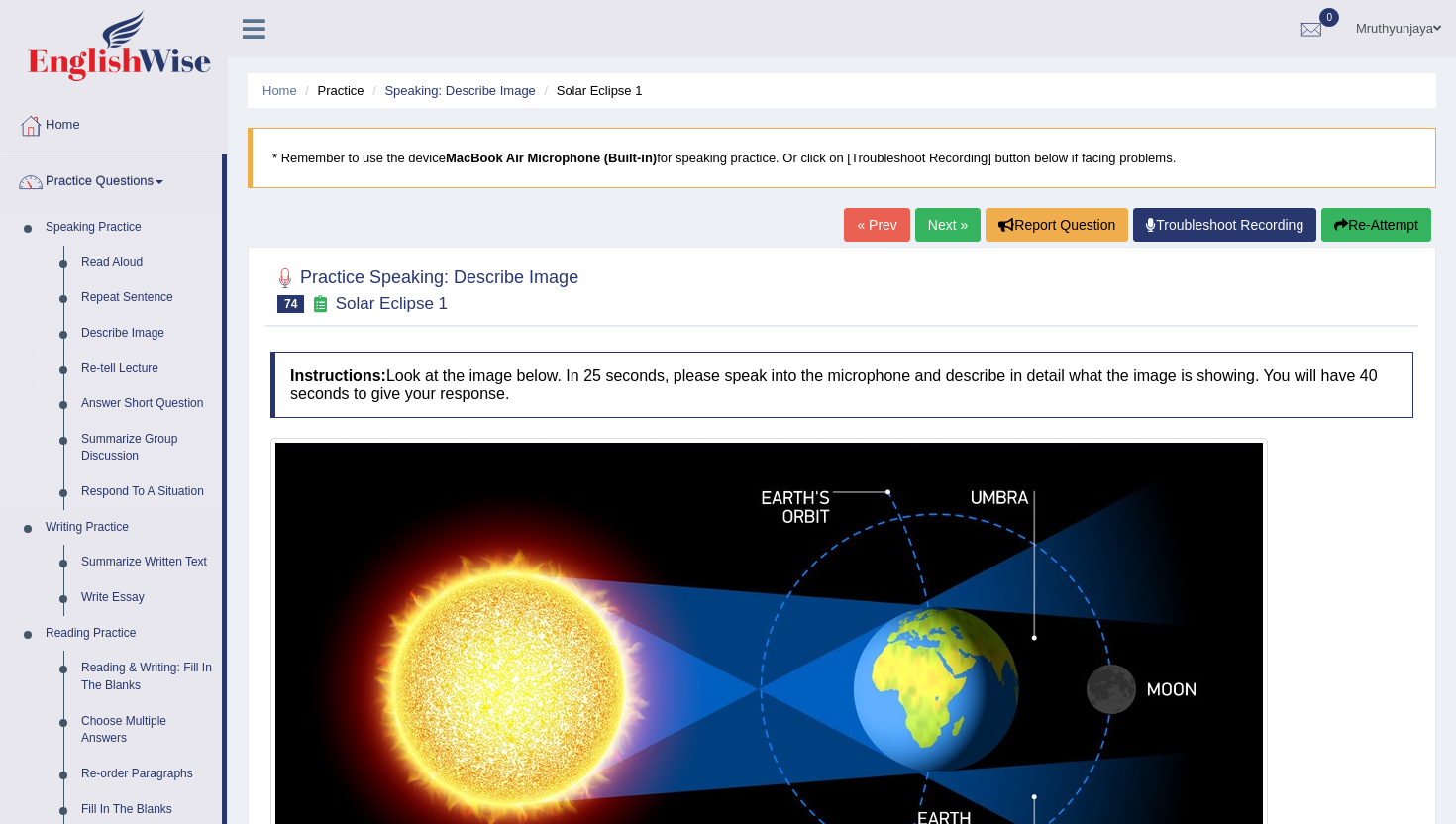 click on "Re-tell Lecture" at bounding box center (147, 369) 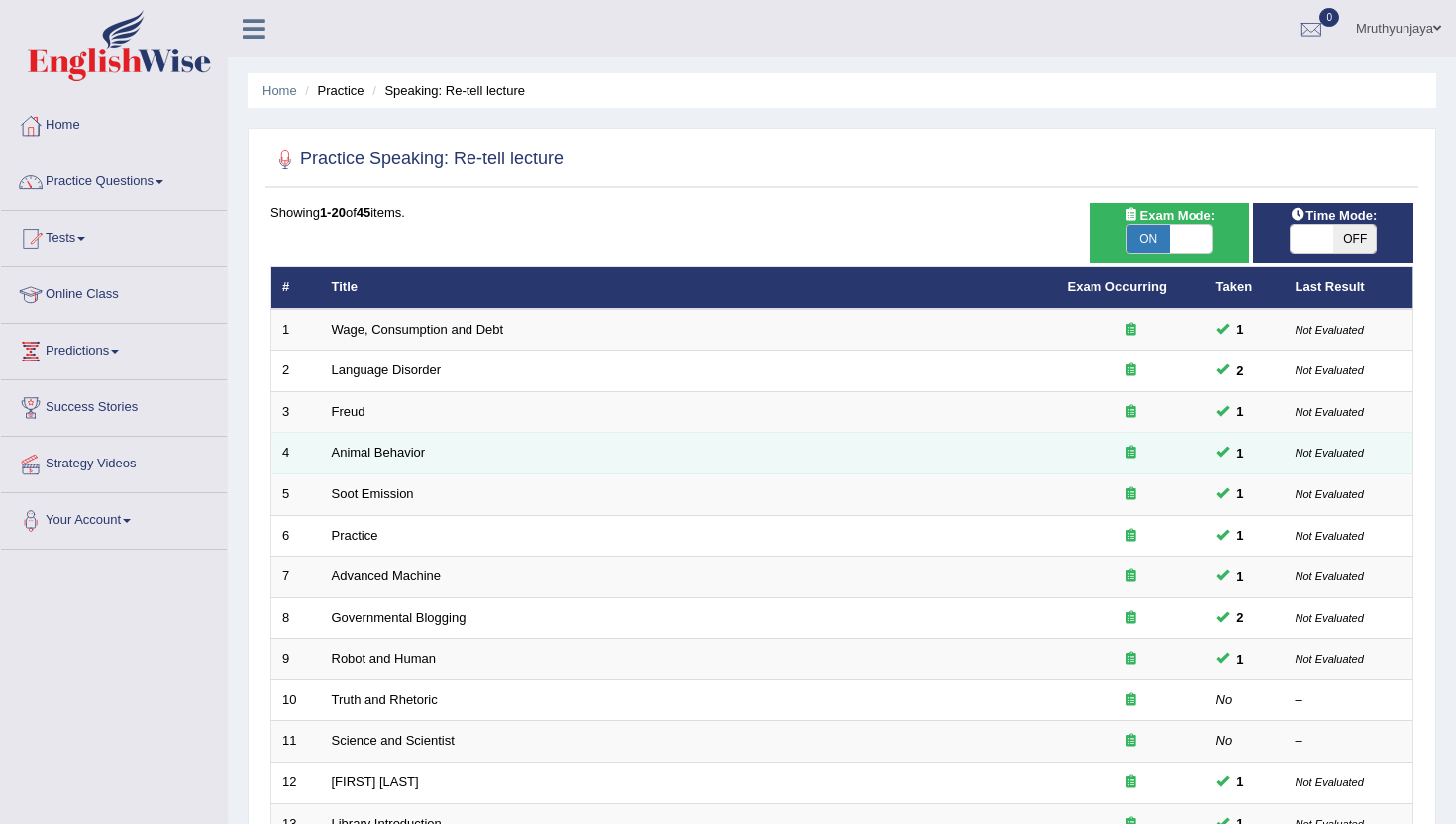 scroll, scrollTop: 0, scrollLeft: 0, axis: both 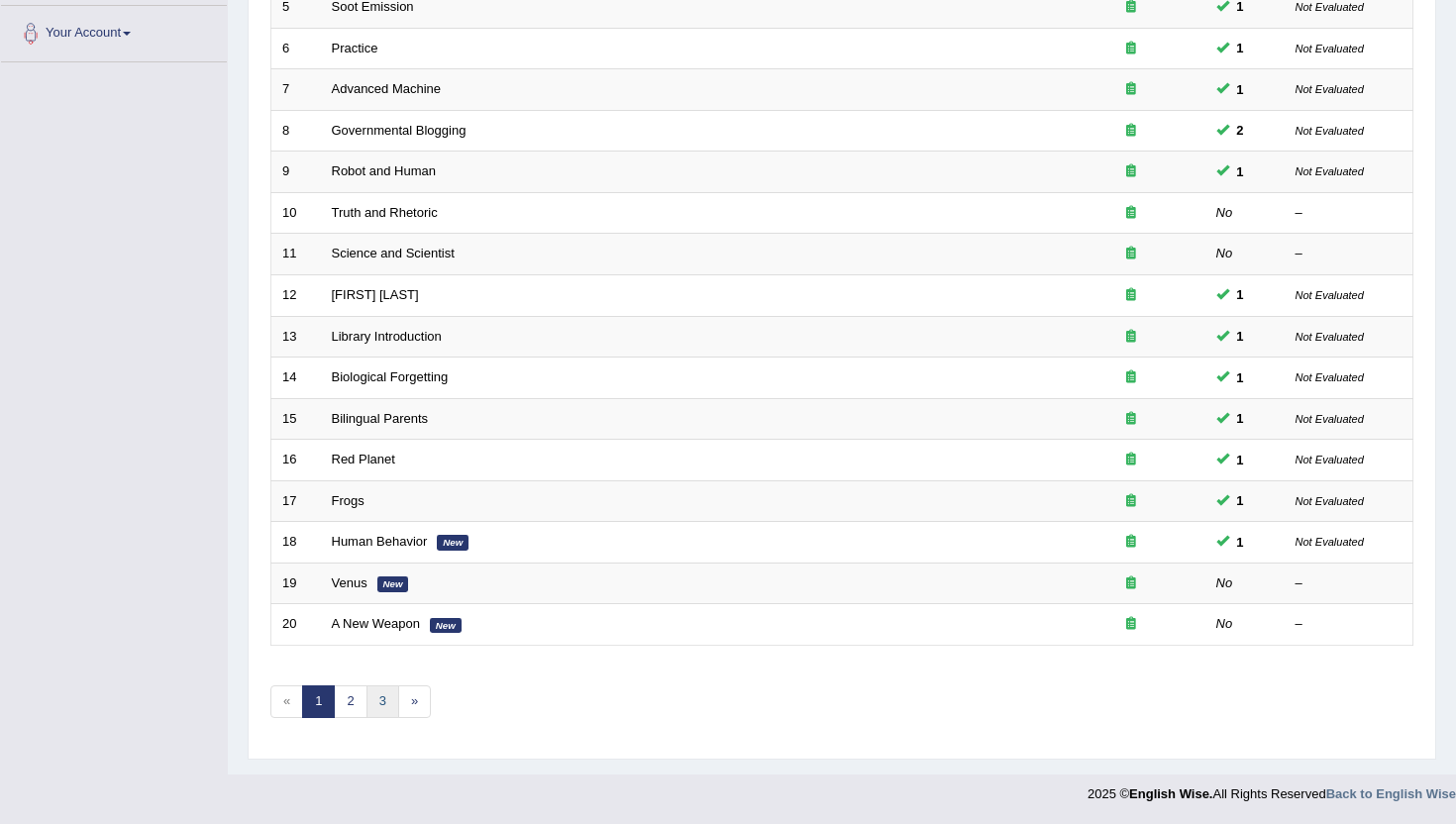 click on "3" at bounding box center [382, 701] 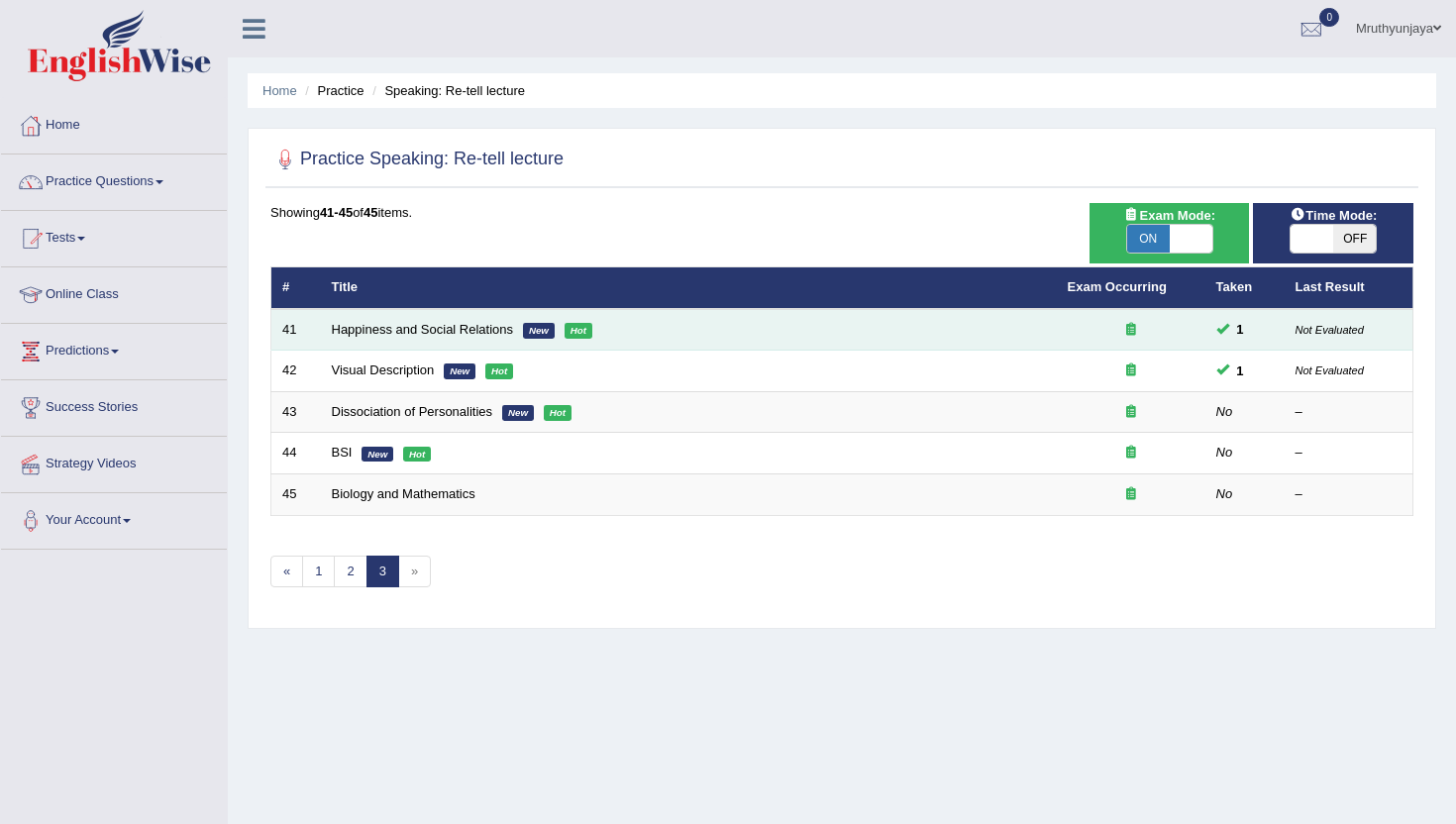 scroll, scrollTop: 0, scrollLeft: 0, axis: both 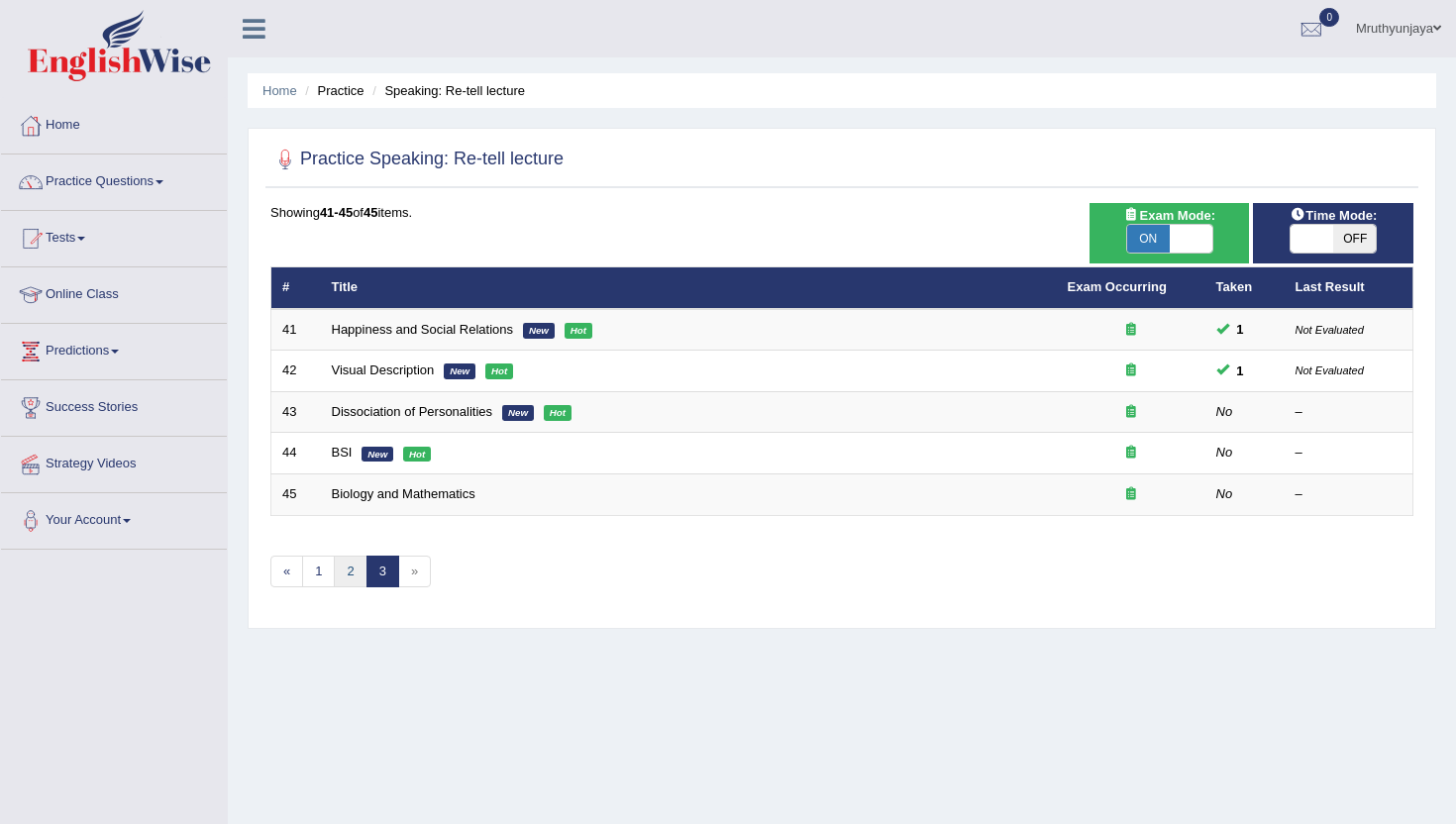 click on "2" at bounding box center [350, 571] 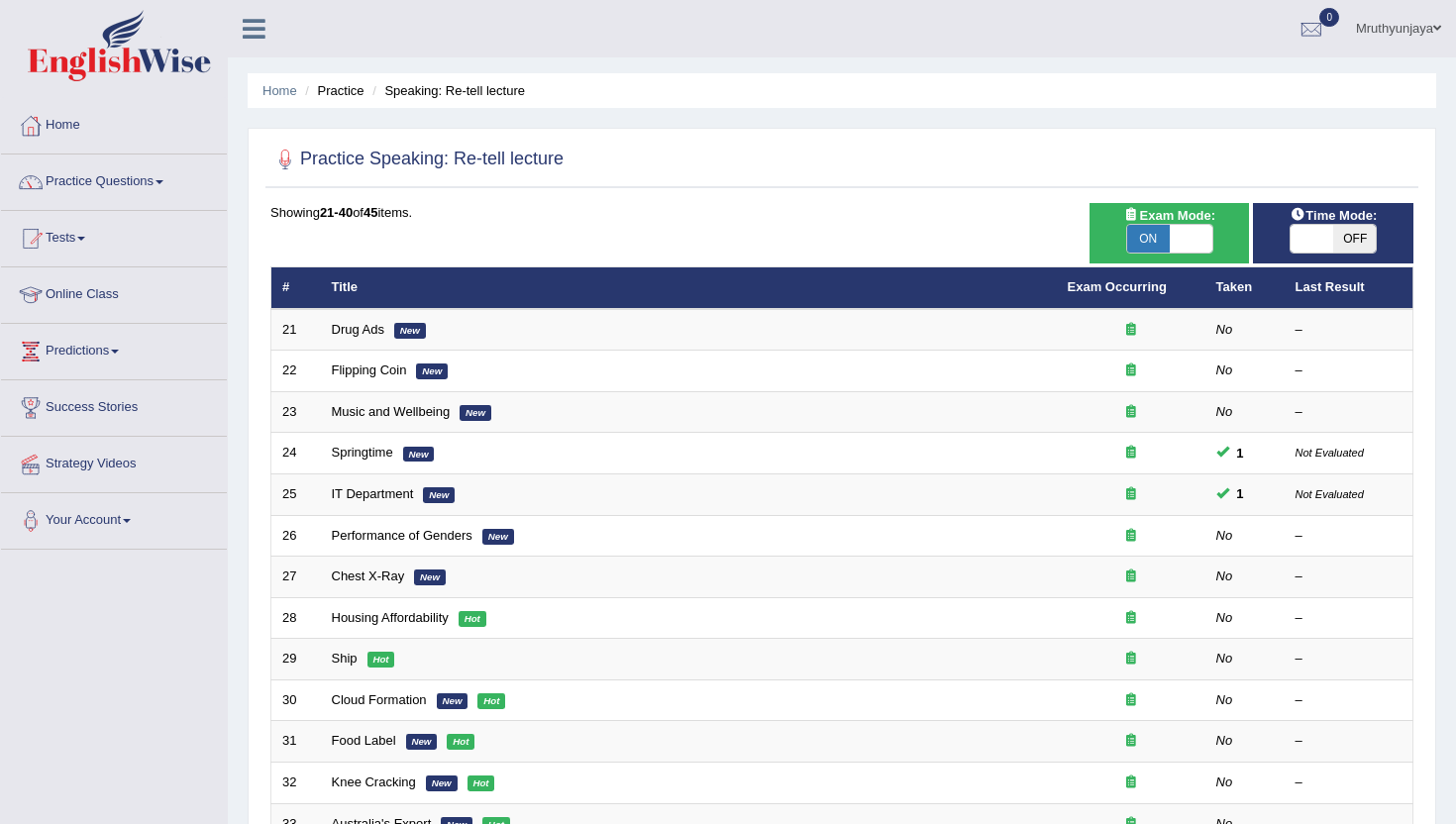 scroll, scrollTop: 0, scrollLeft: 0, axis: both 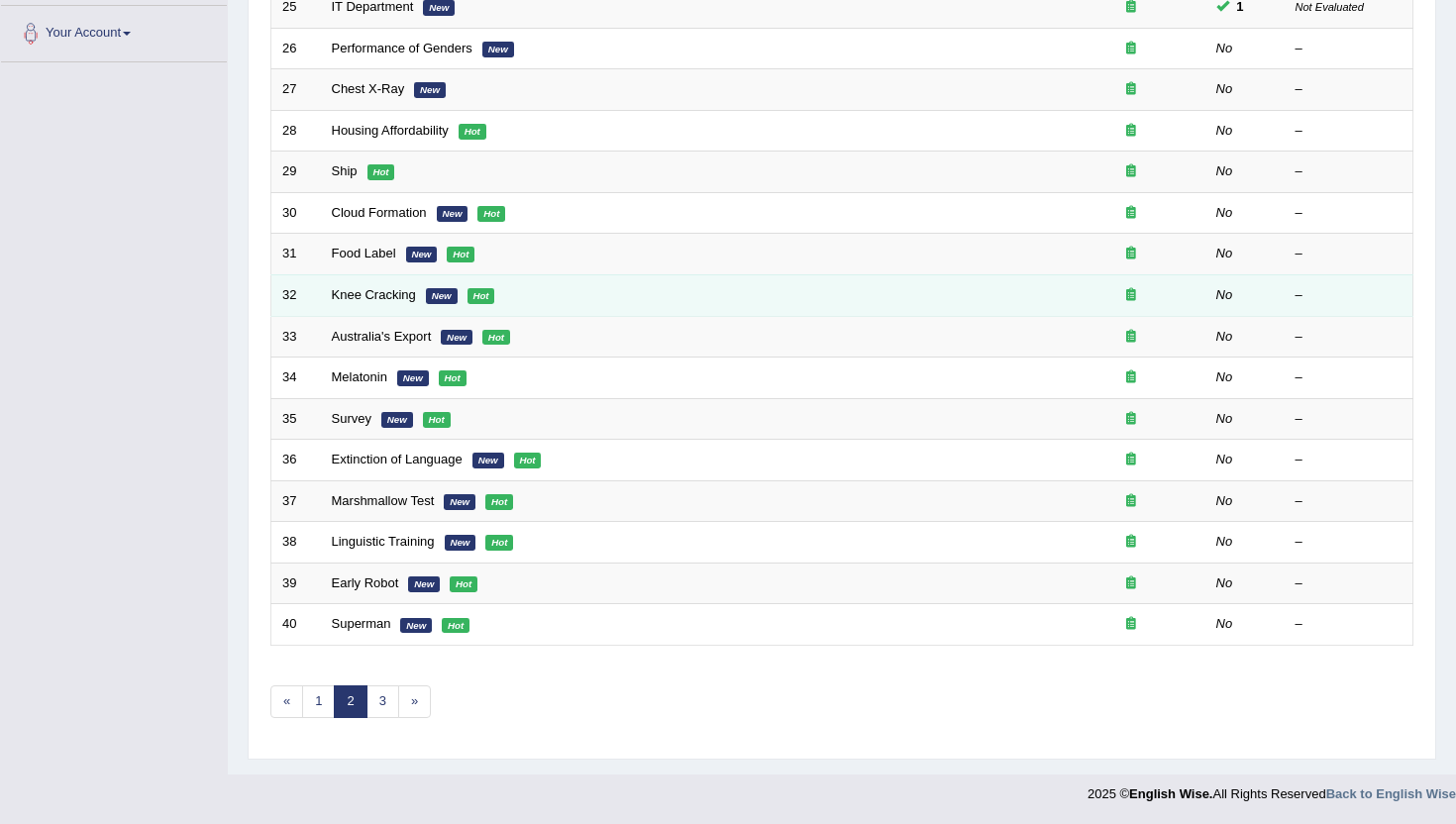 click on "Knee Cracking New Hot" at bounding box center [688, 295] 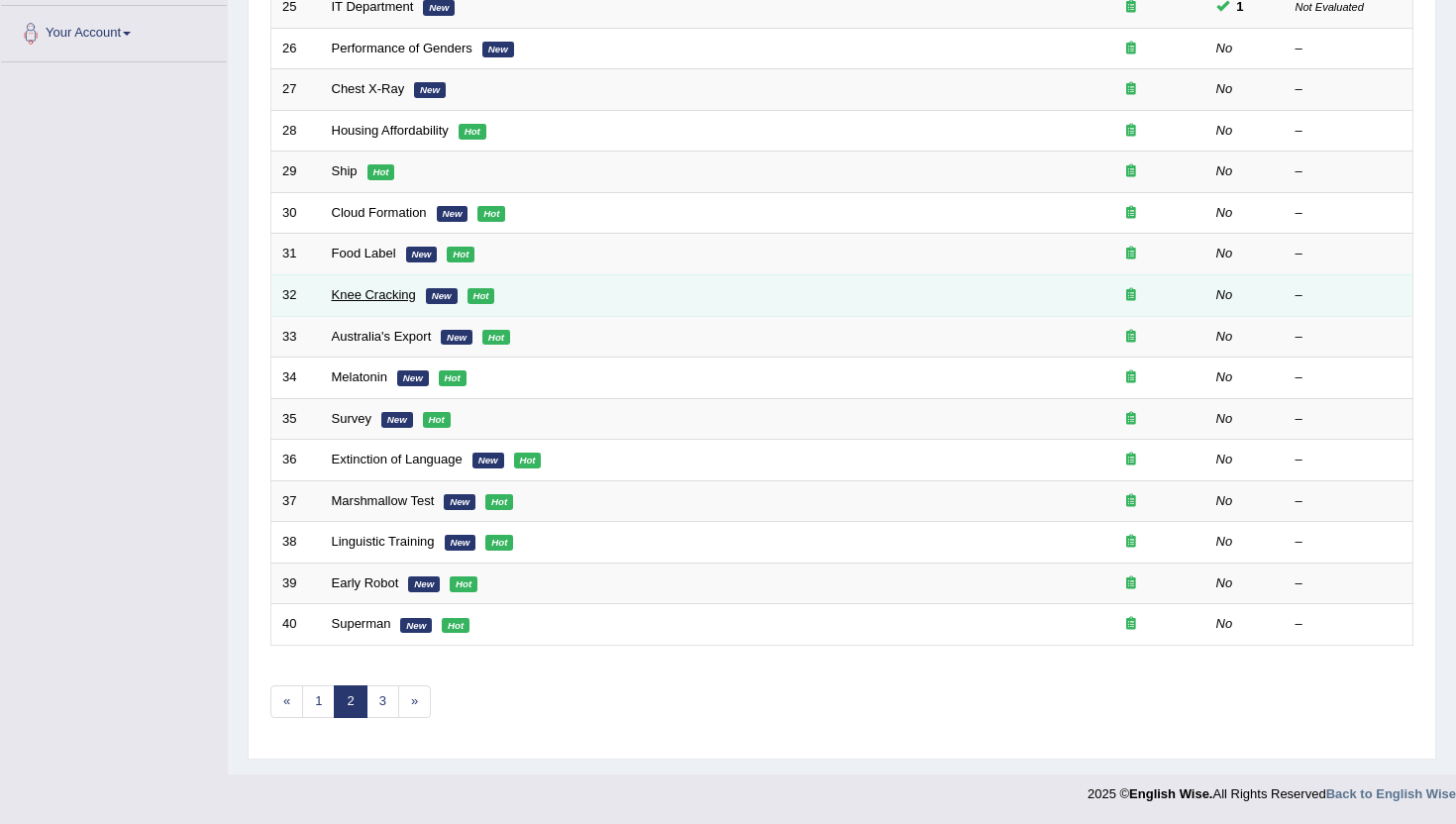 click on "Knee Cracking" at bounding box center [373, 294] 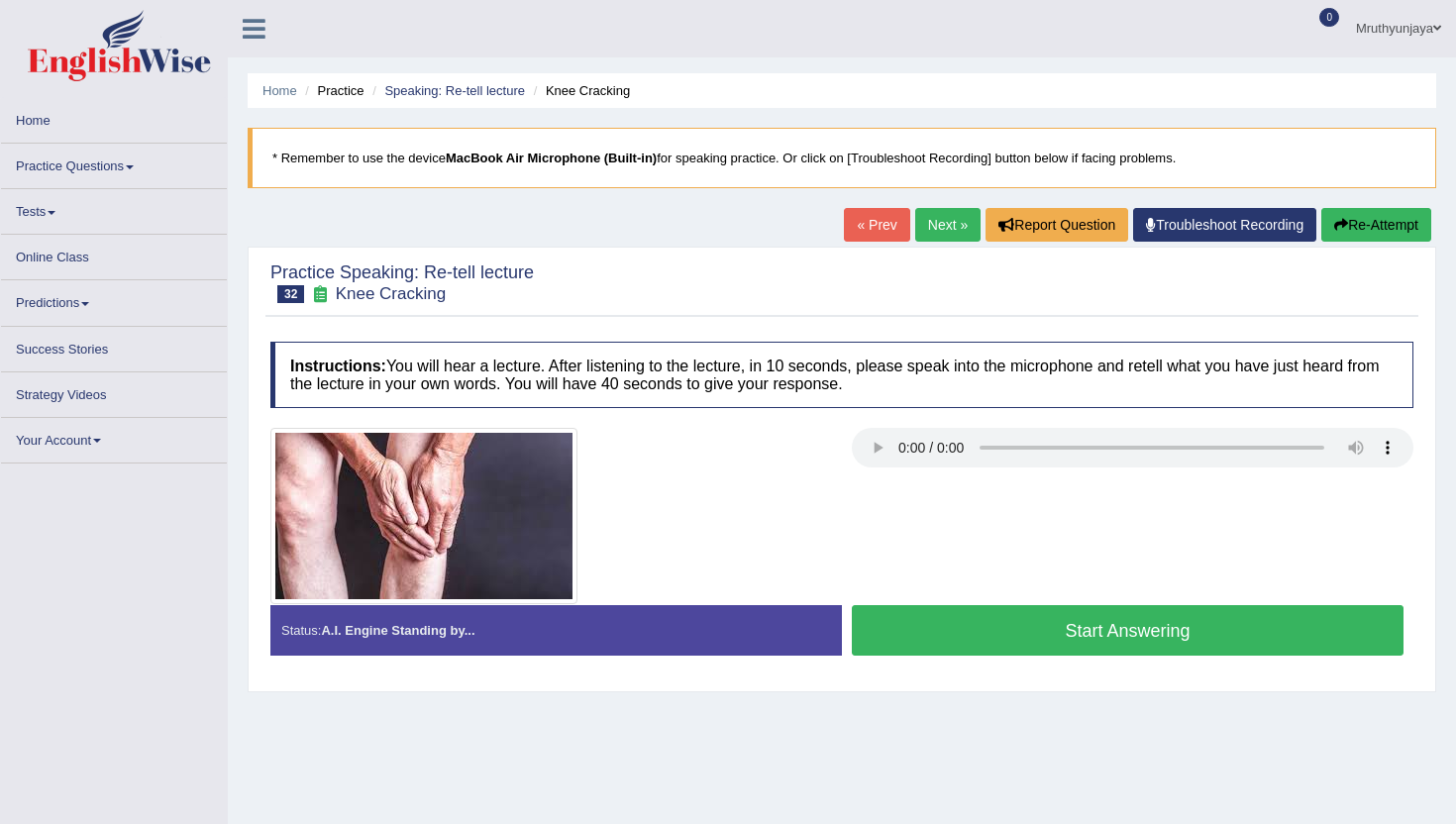 scroll, scrollTop: 0, scrollLeft: 0, axis: both 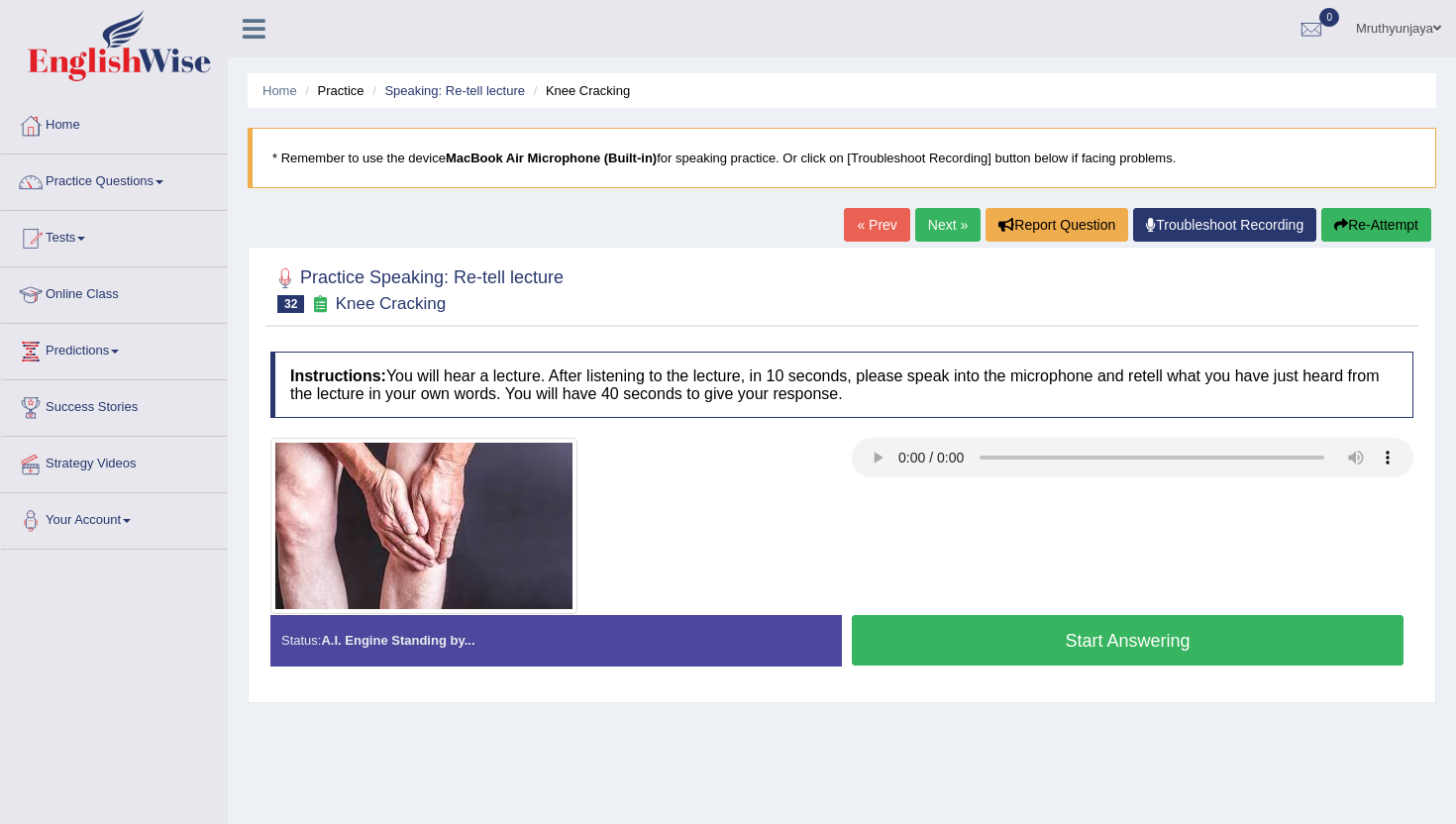 click on "Start Answering" at bounding box center [1127, 640] 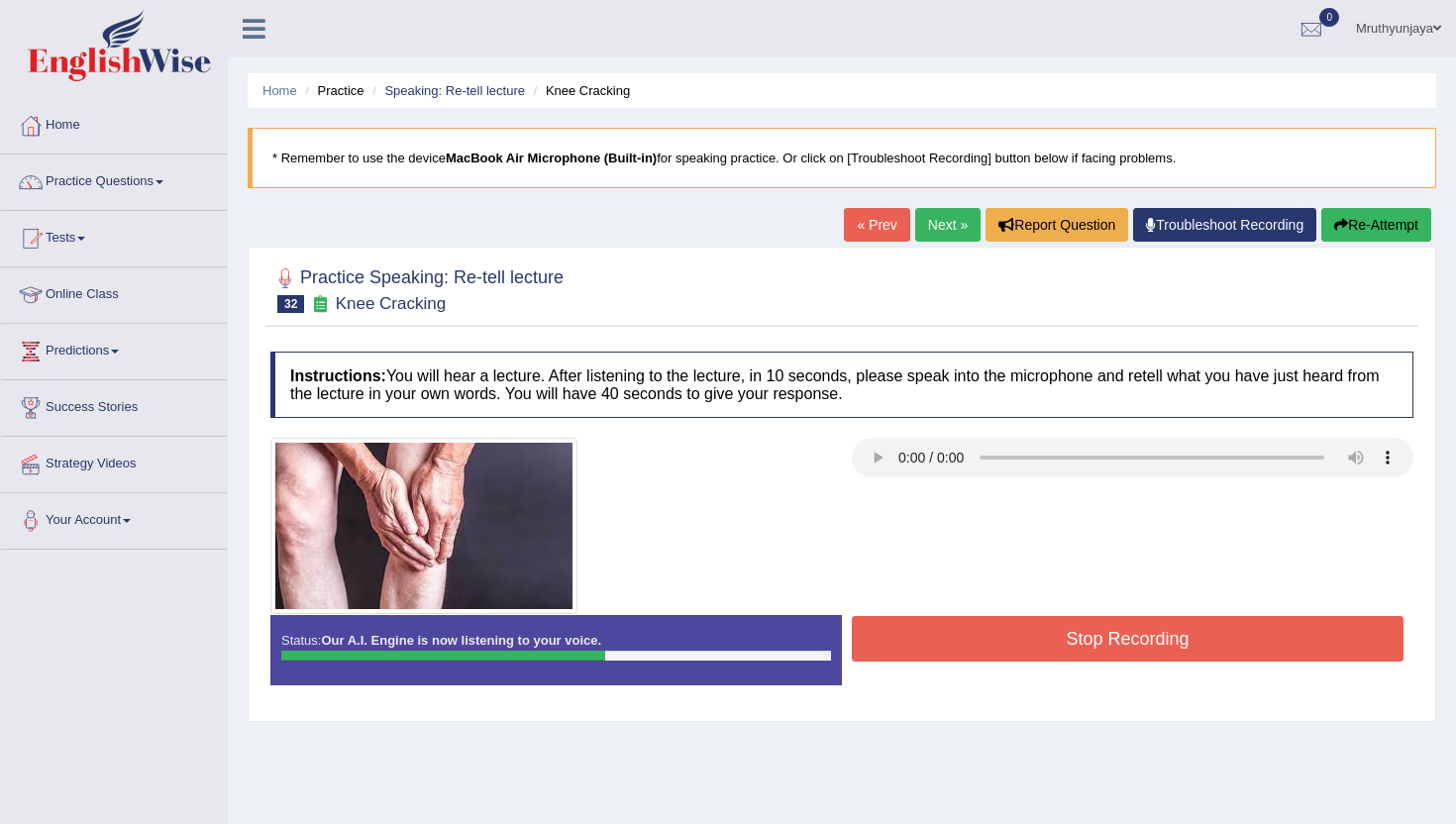 click on "Stop Recording" at bounding box center (1127, 639) 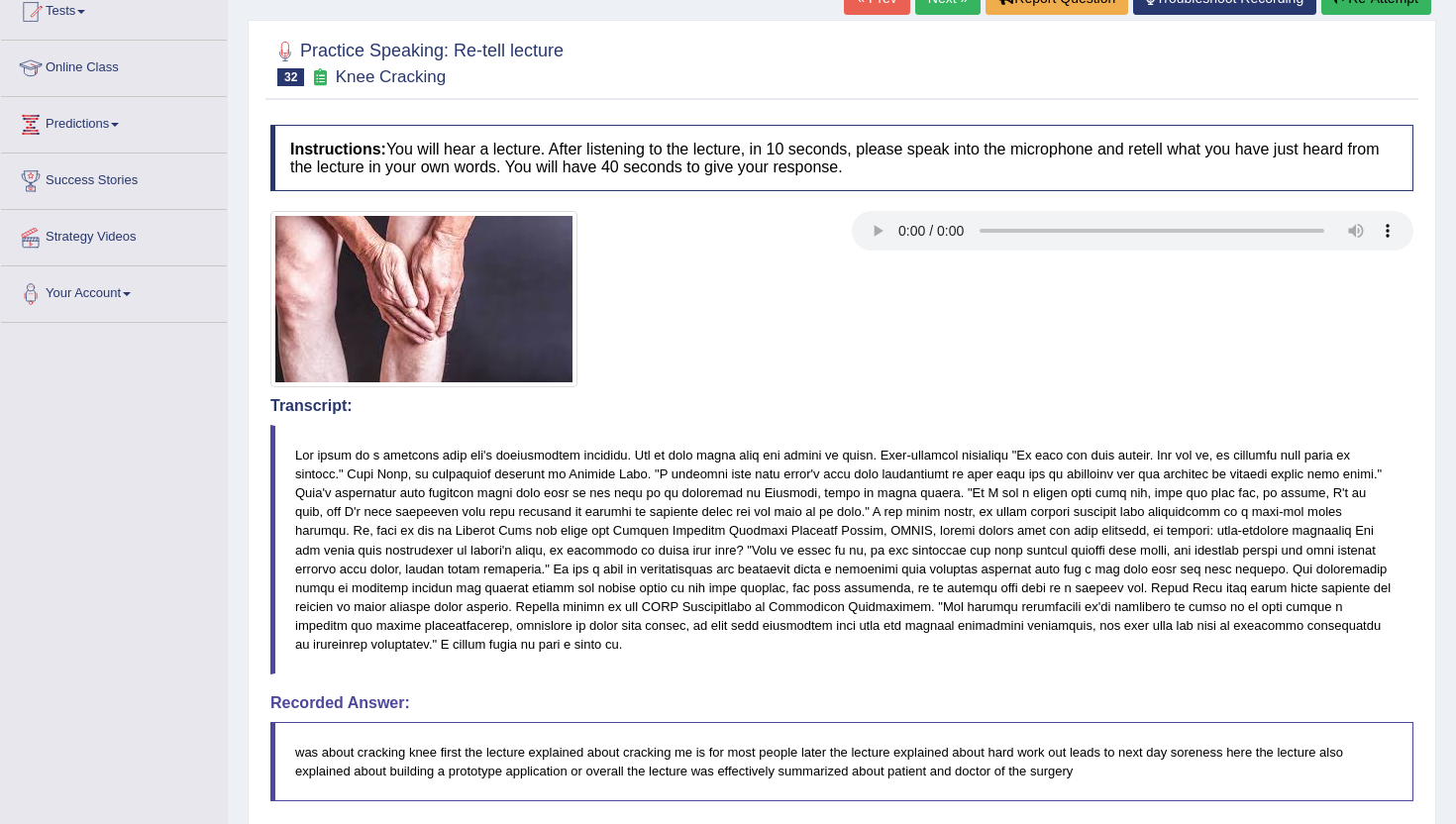 scroll, scrollTop: 115, scrollLeft: 0, axis: vertical 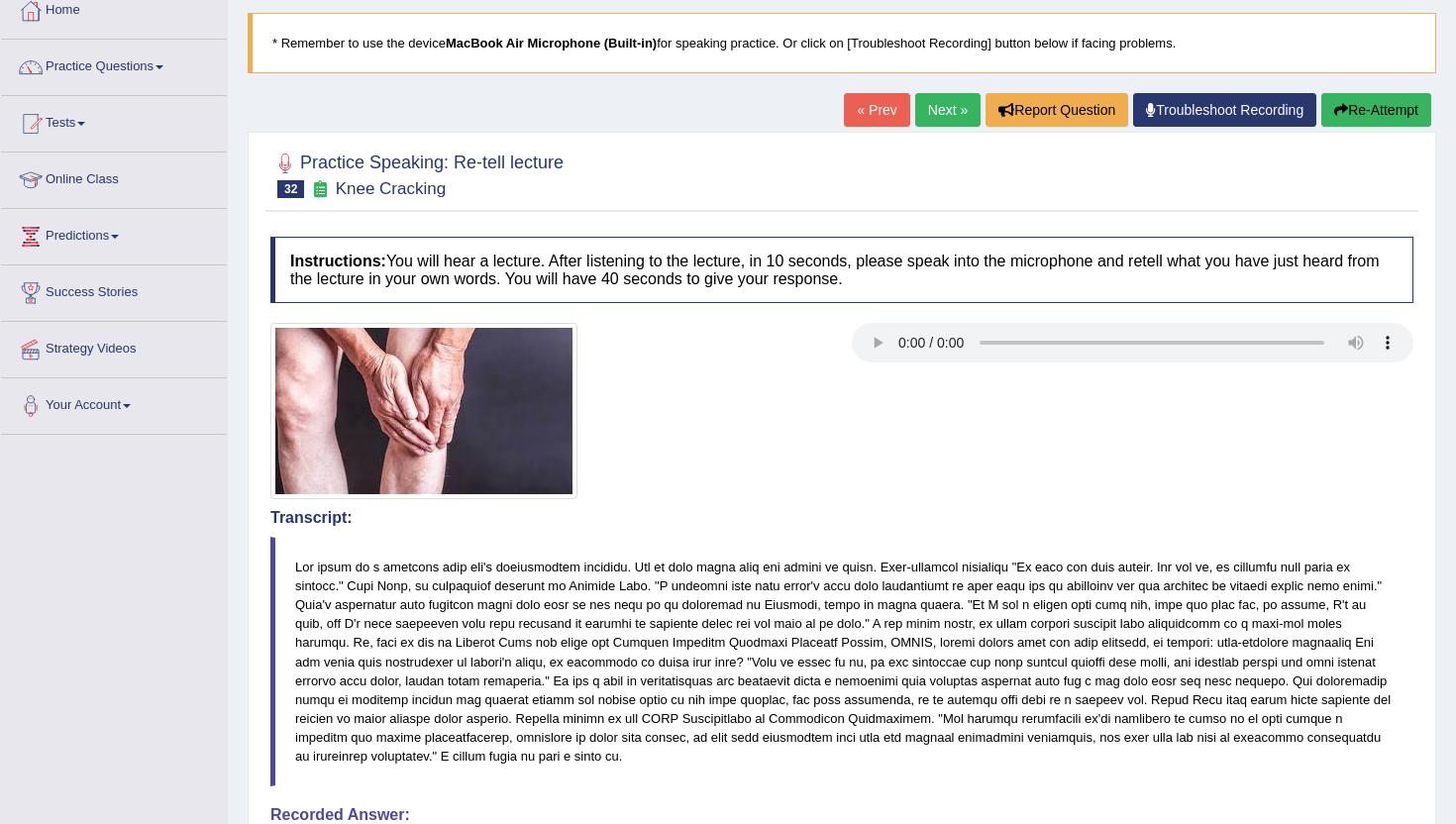 click on "Next »" at bounding box center (948, 110) 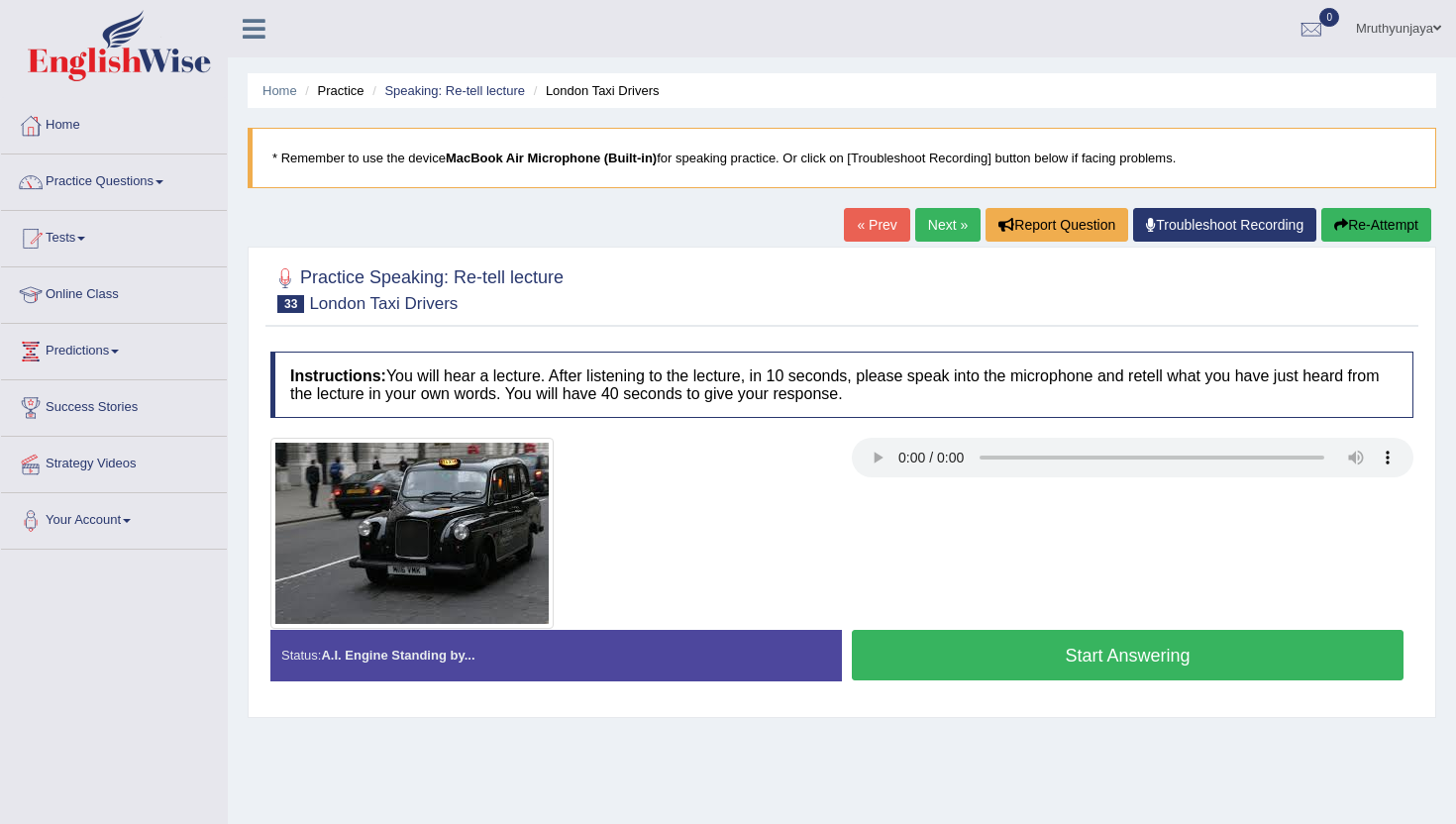 scroll, scrollTop: 0, scrollLeft: 0, axis: both 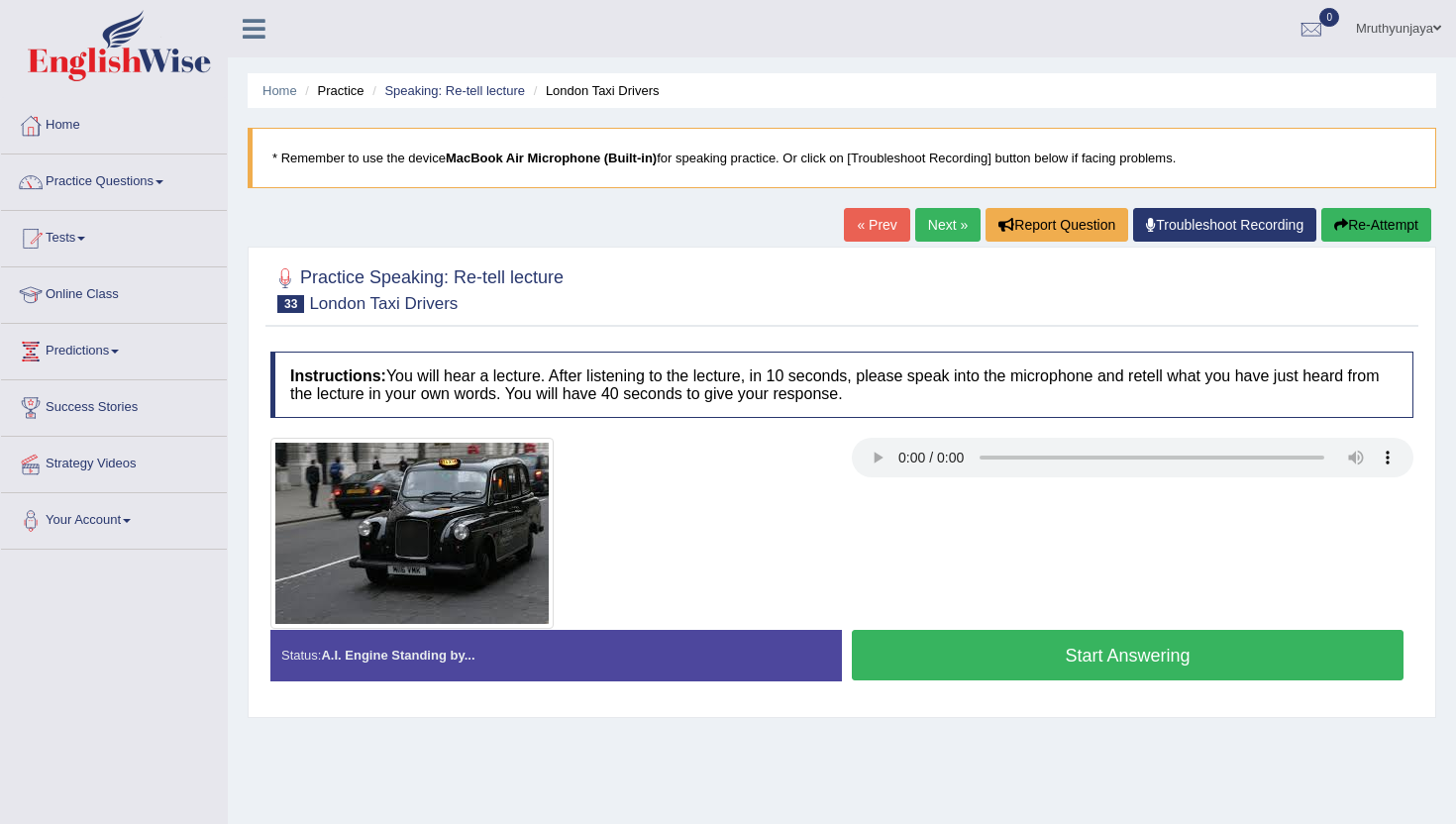 click on "Next »" at bounding box center [948, 225] 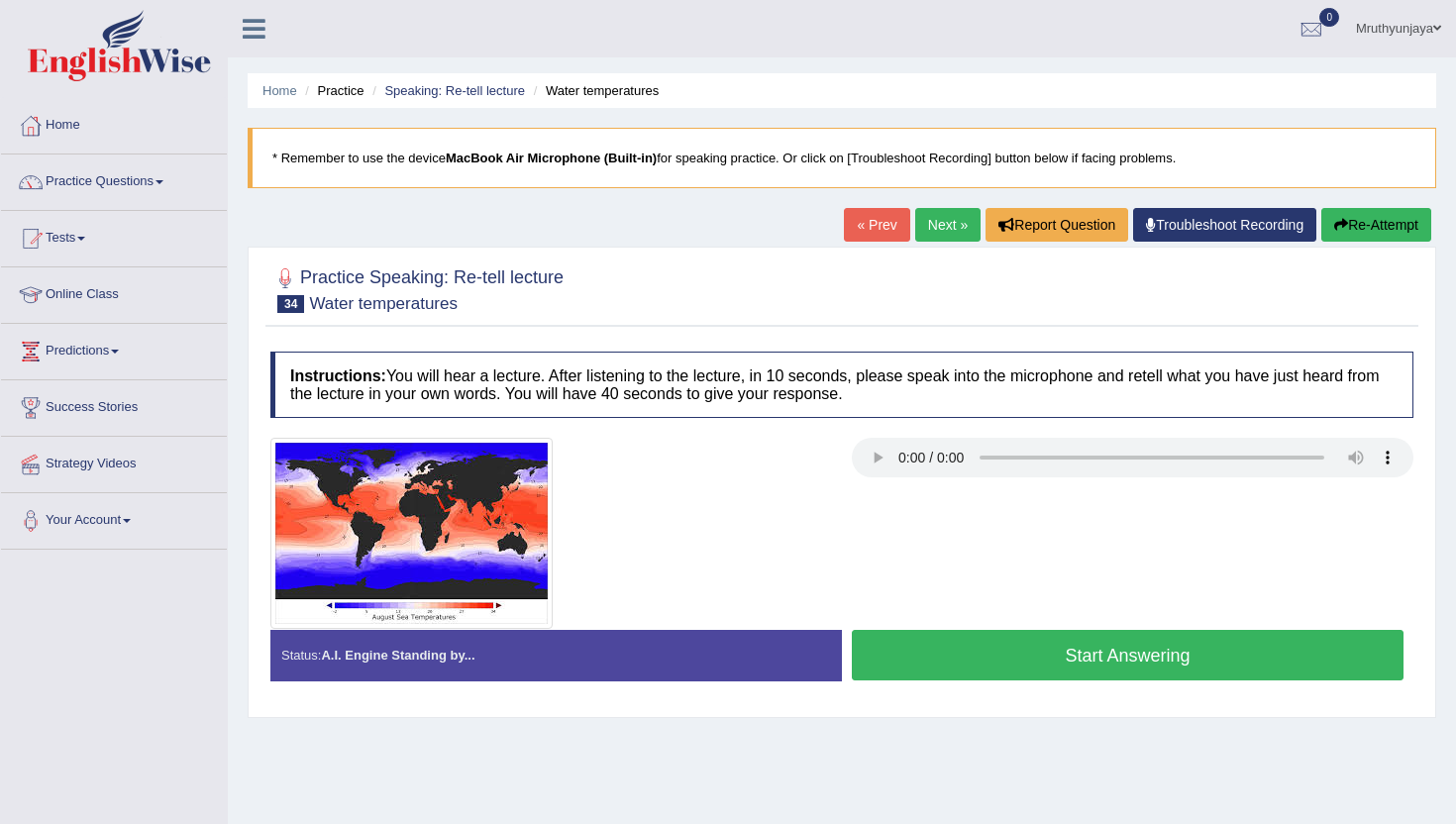 scroll, scrollTop: 0, scrollLeft: 0, axis: both 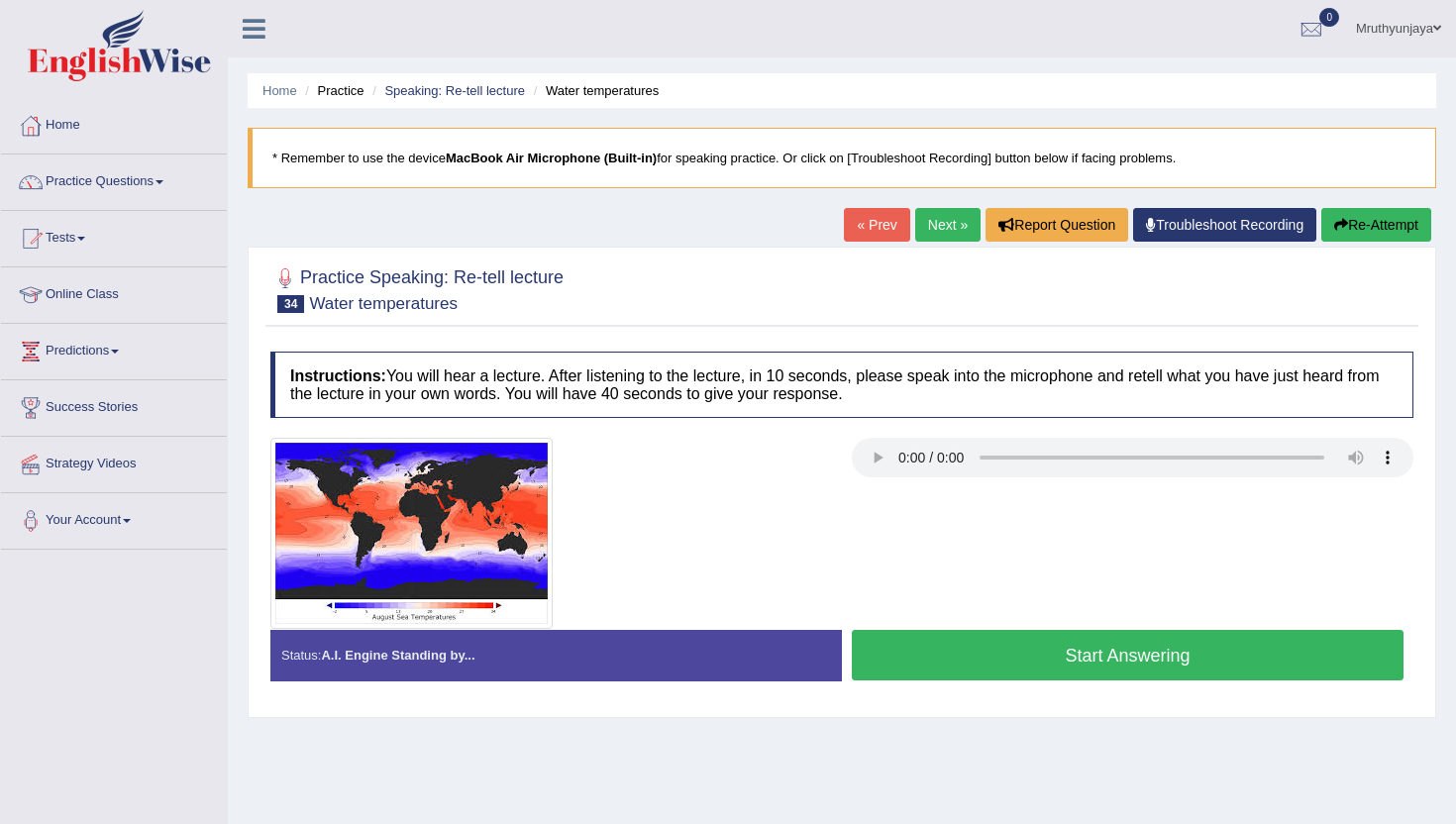 click on "Next »" at bounding box center (948, 225) 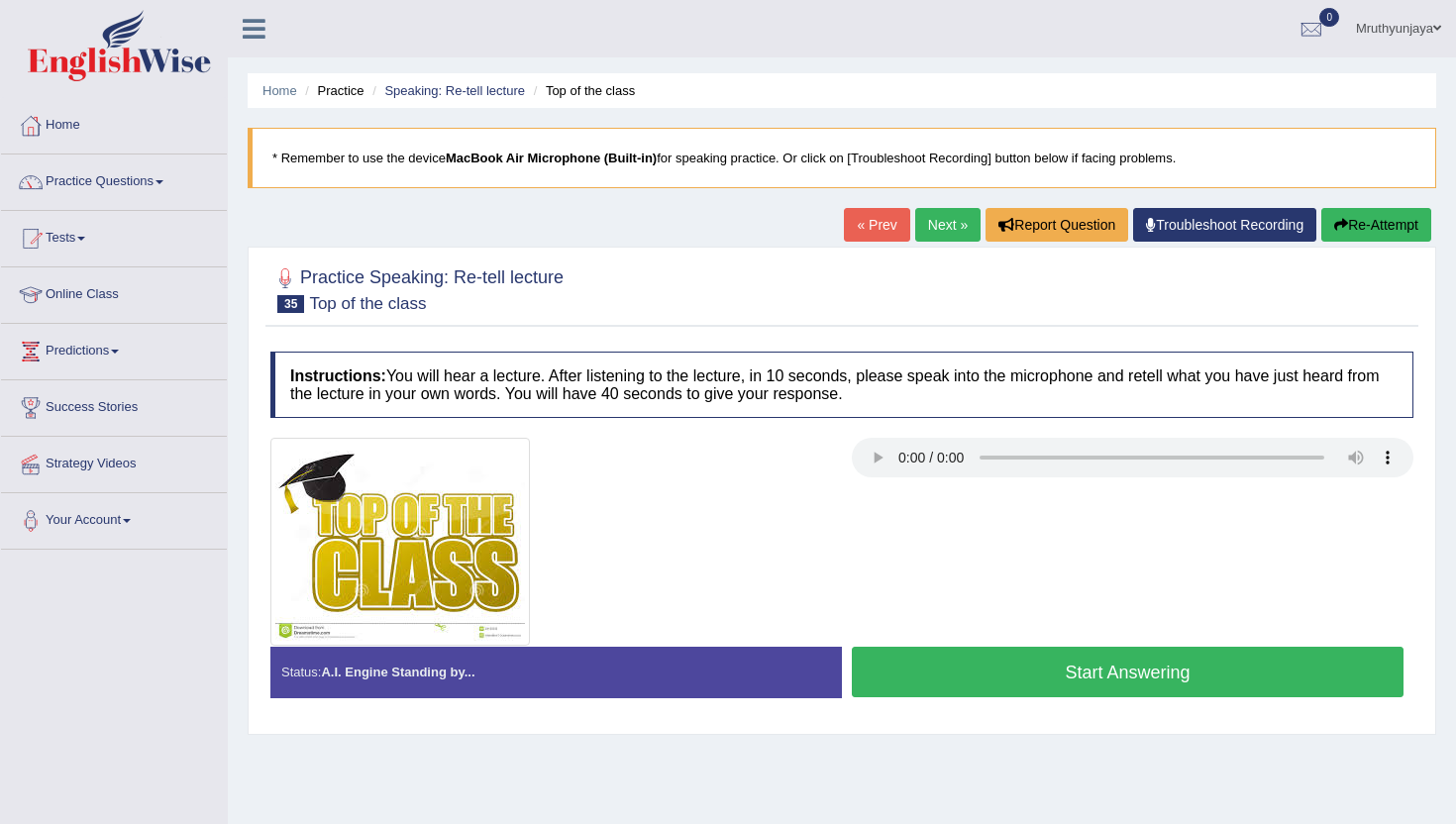 scroll, scrollTop: 0, scrollLeft: 0, axis: both 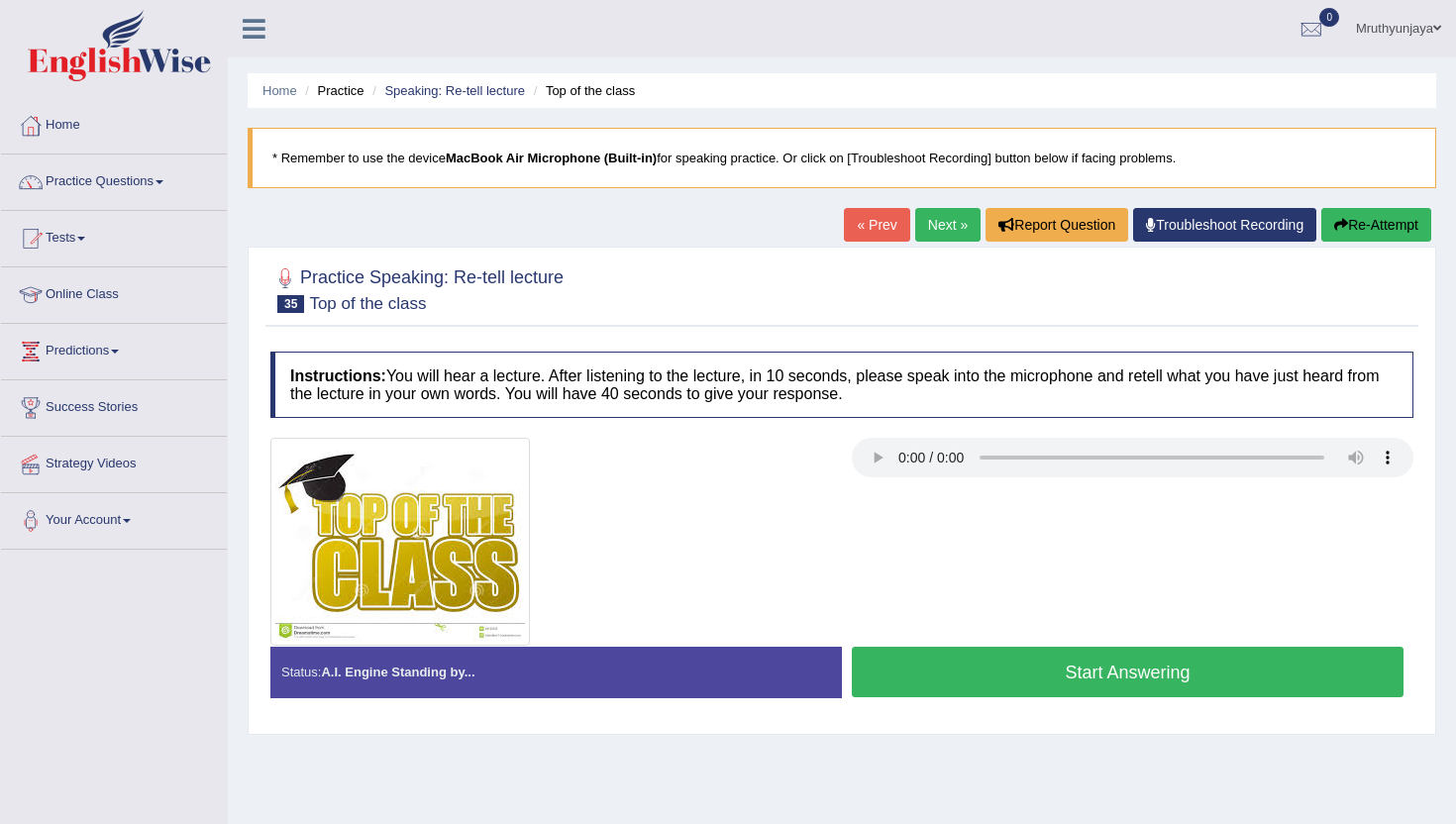 click on "Start Answering" at bounding box center [1127, 671] 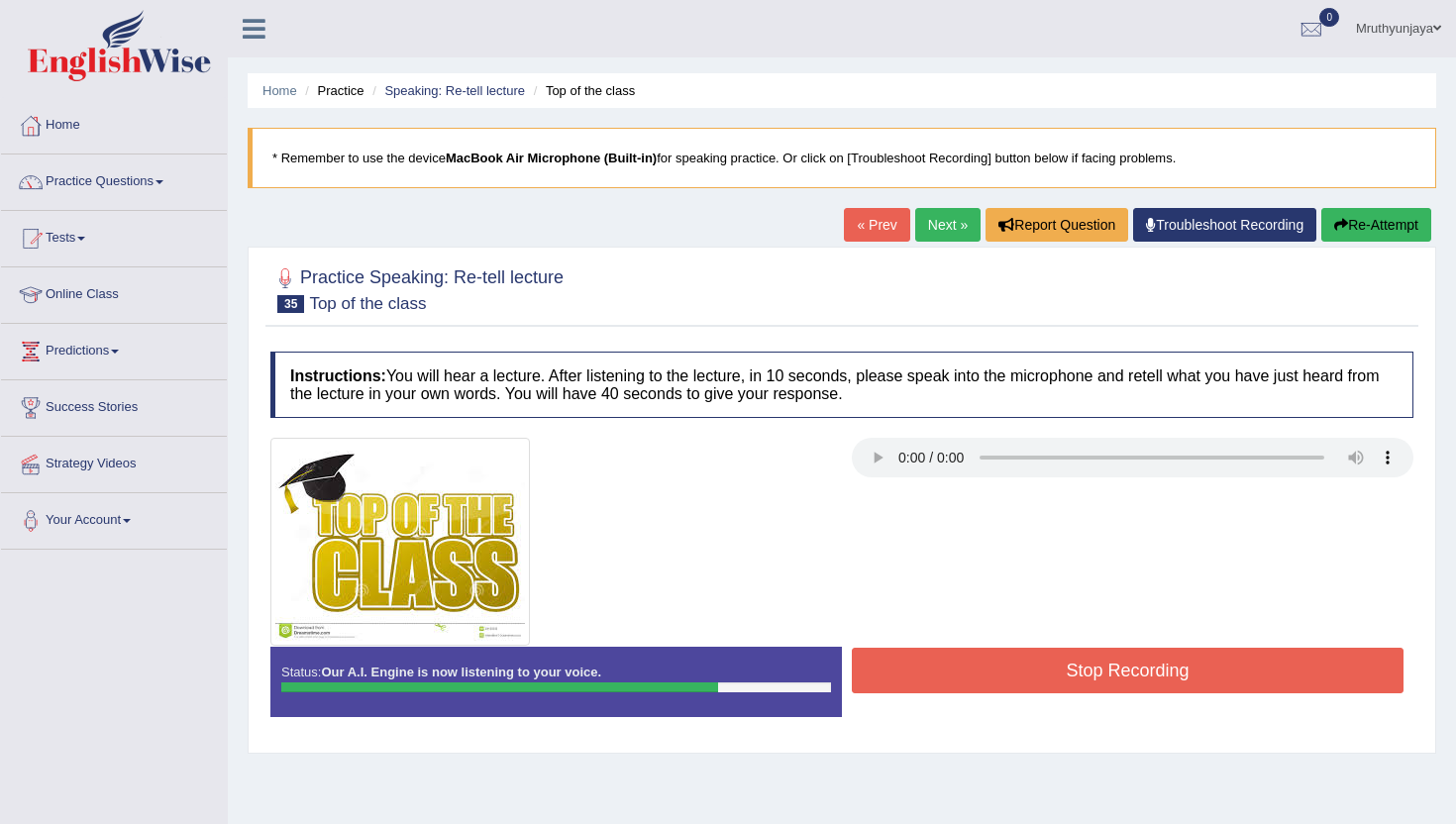 click on "Stop Recording" at bounding box center (1127, 670) 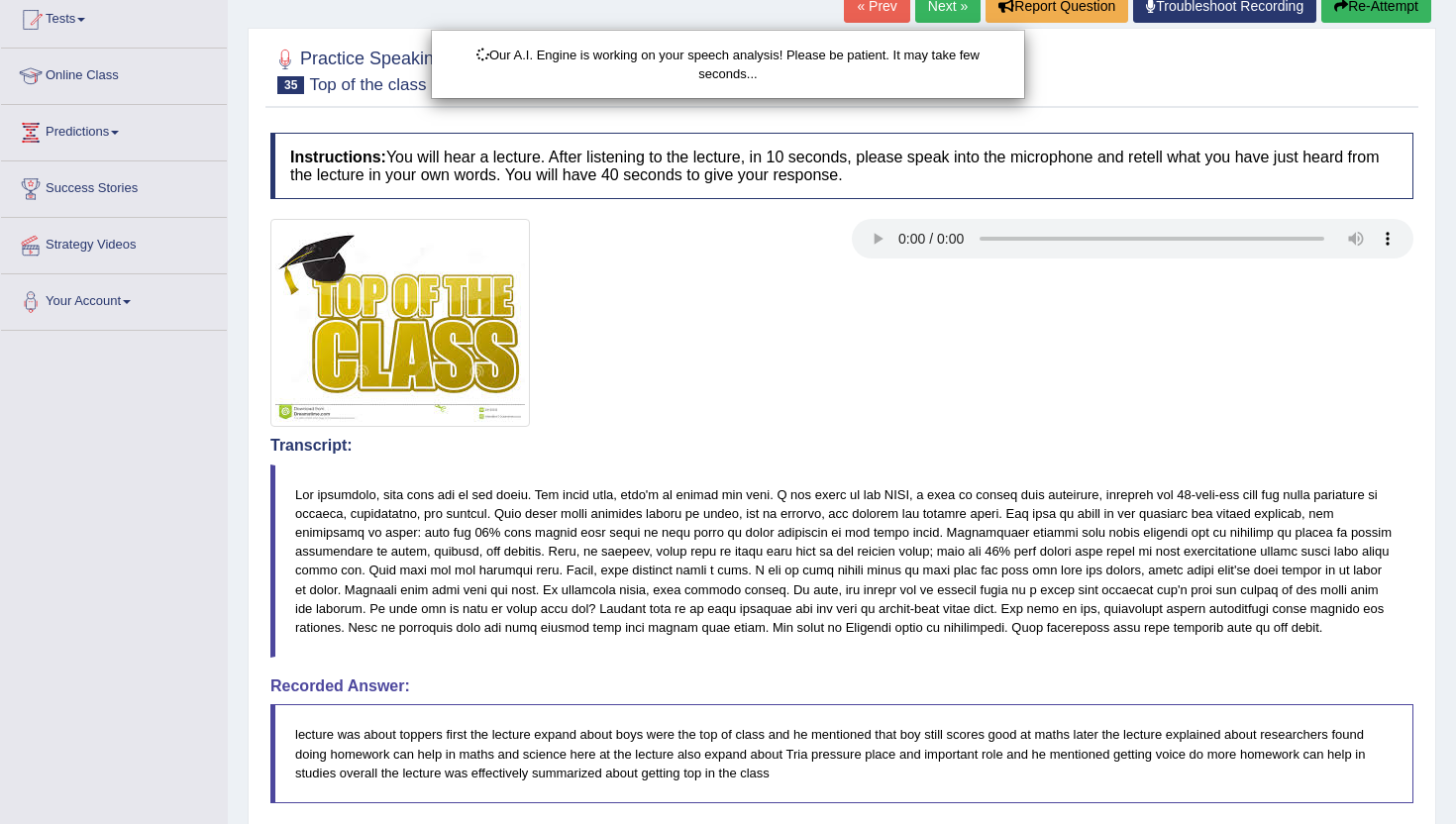 scroll, scrollTop: 644, scrollLeft: 0, axis: vertical 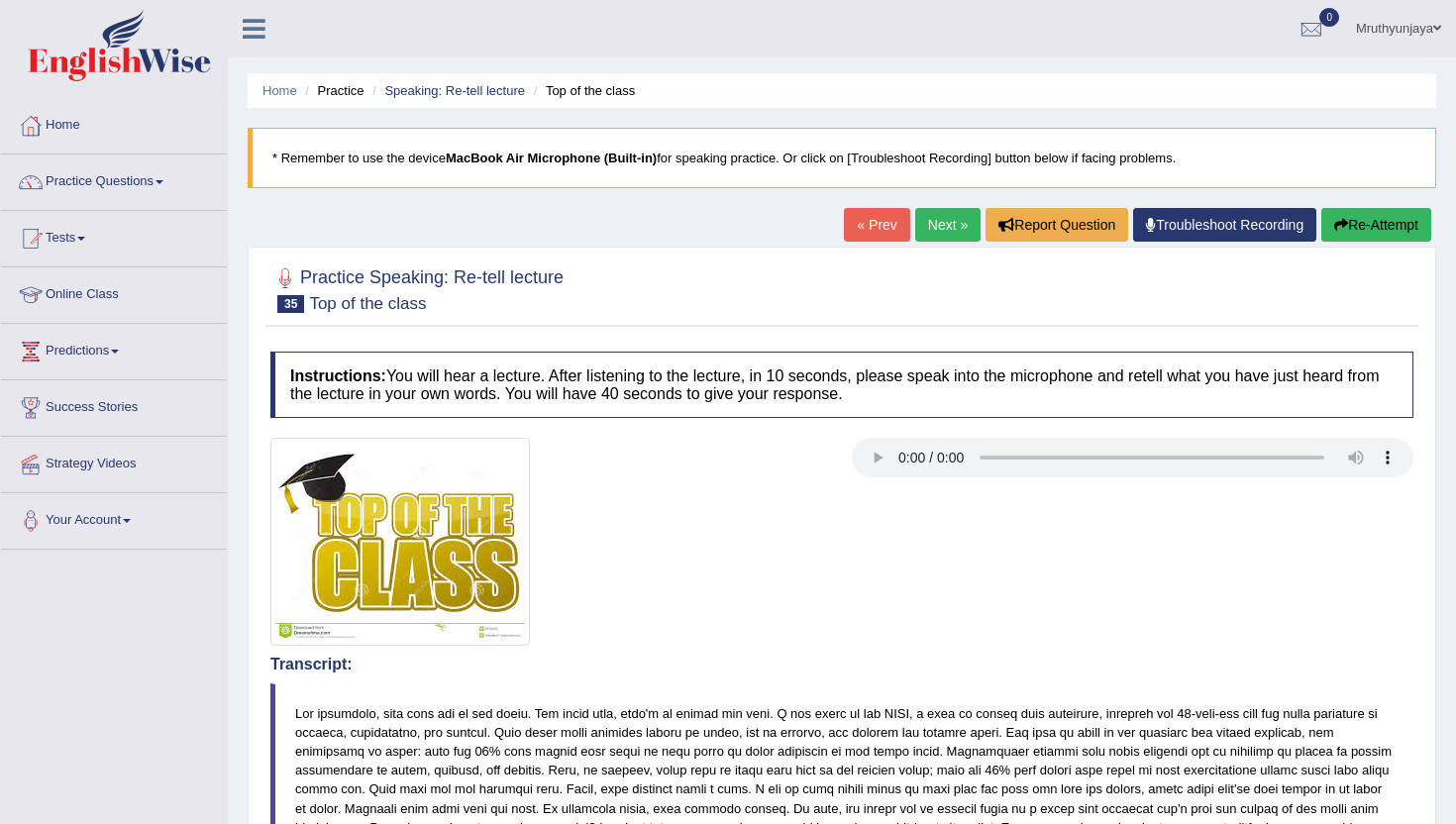 click on "Next »" at bounding box center (948, 225) 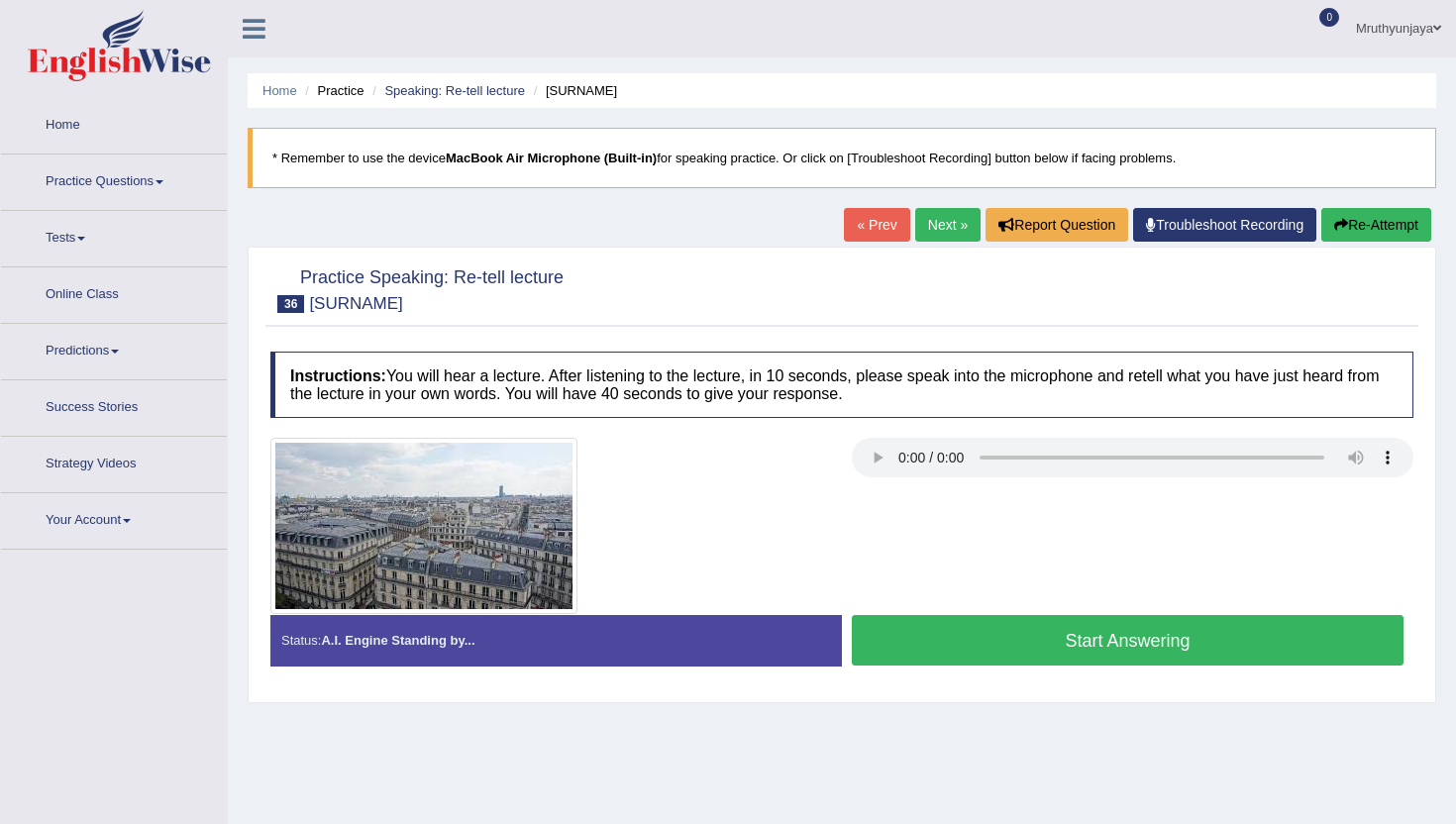 scroll, scrollTop: 0, scrollLeft: 0, axis: both 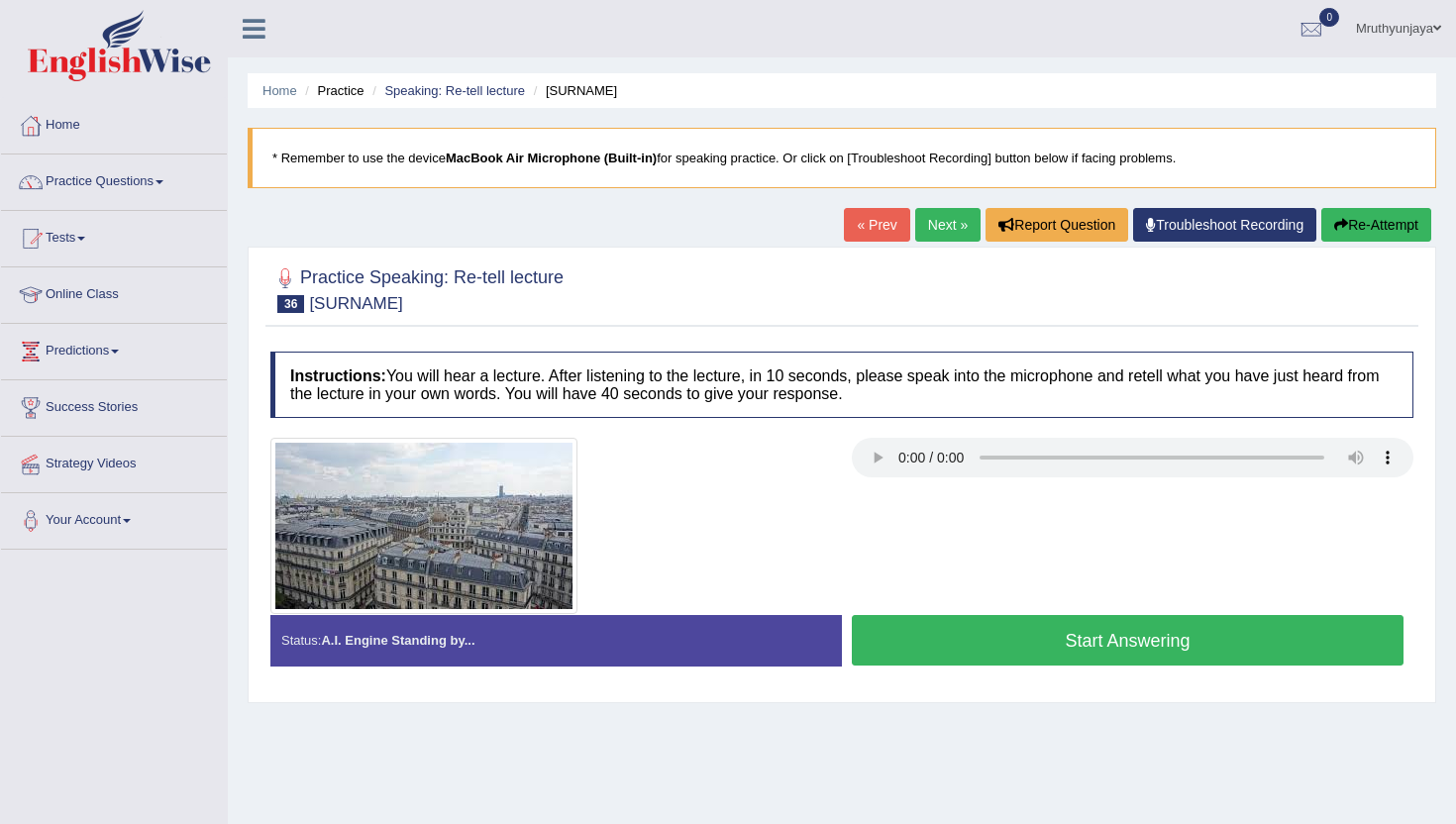 type 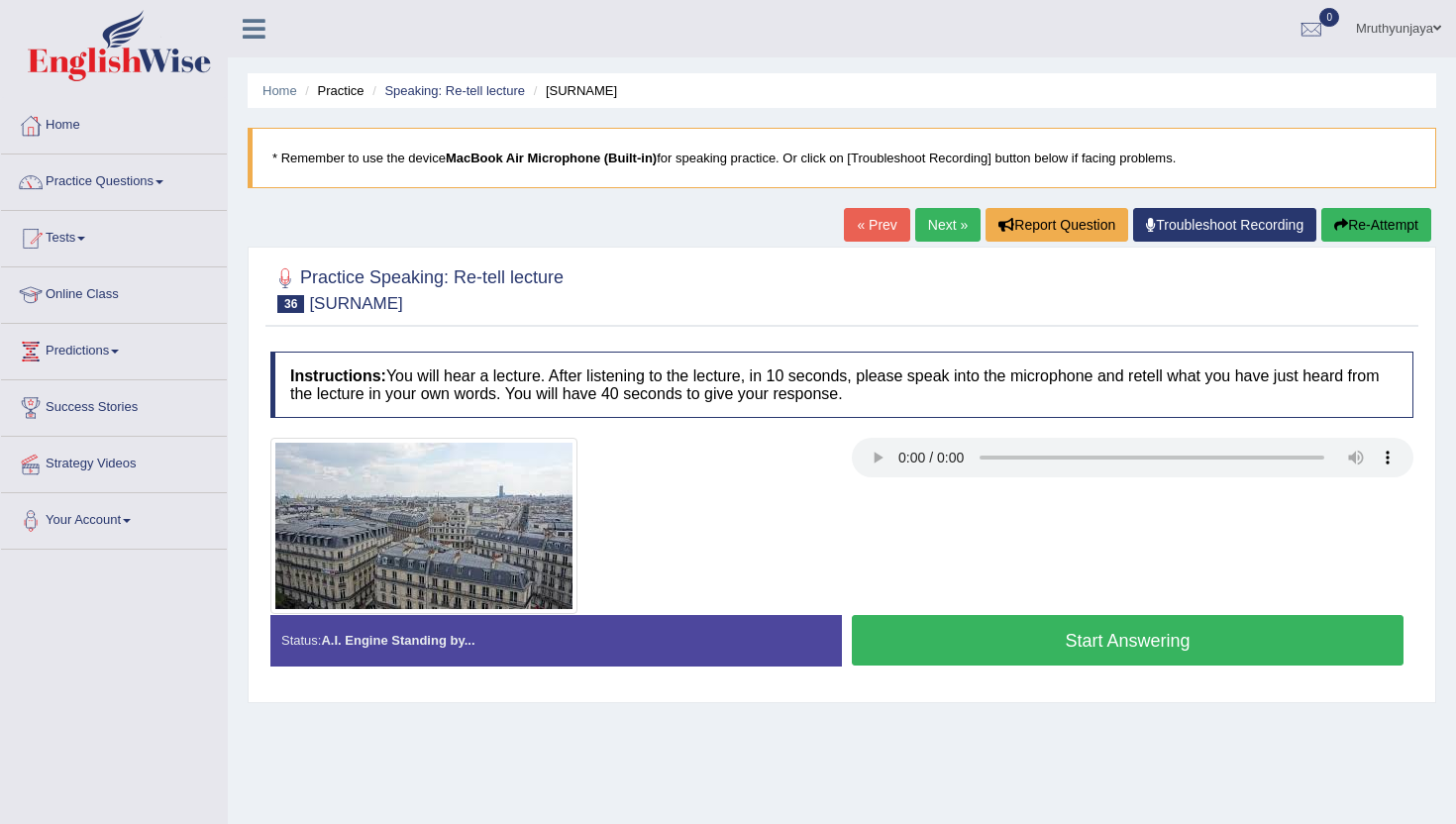 click on "Next »" at bounding box center [948, 225] 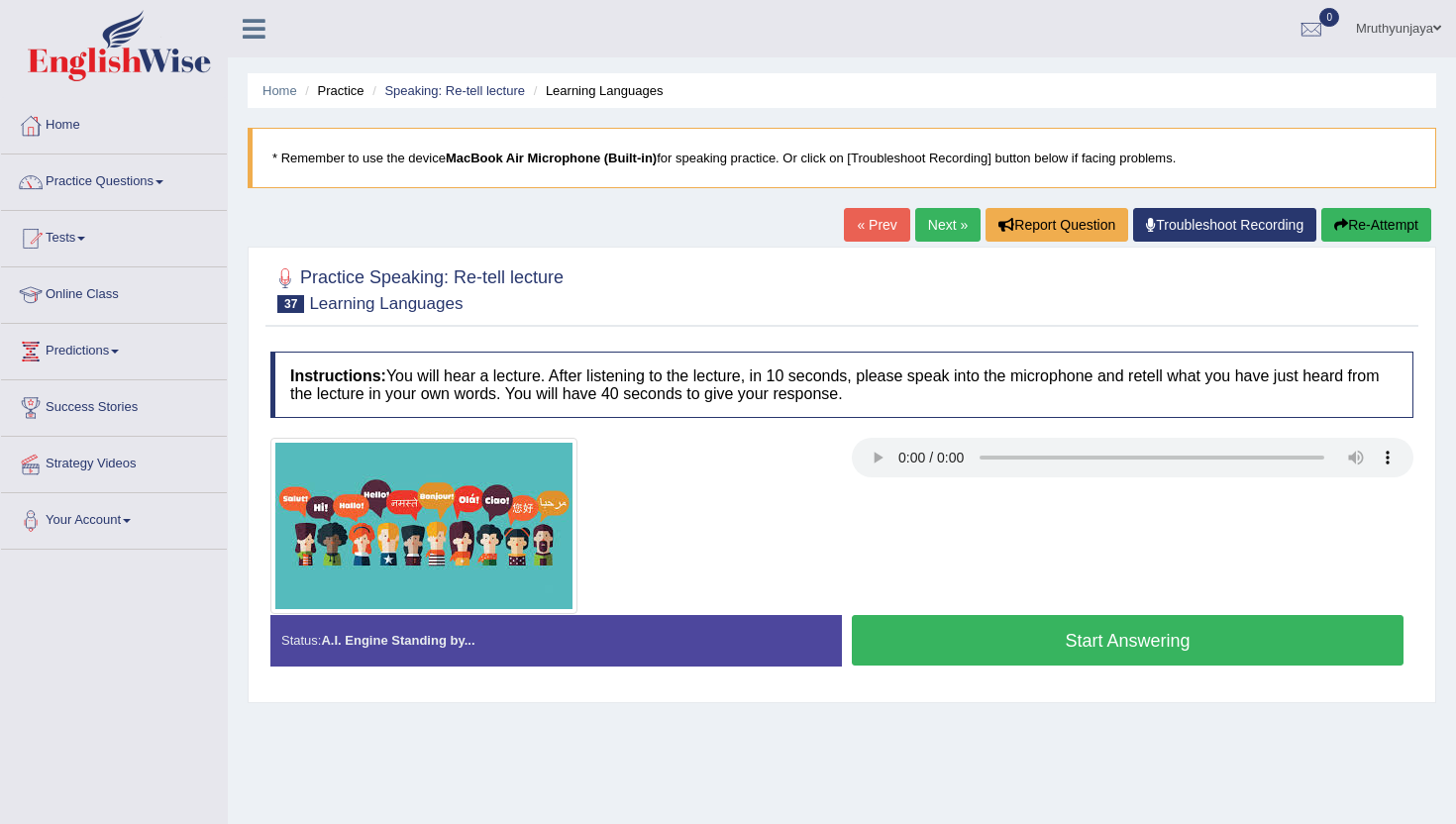scroll, scrollTop: 0, scrollLeft: 0, axis: both 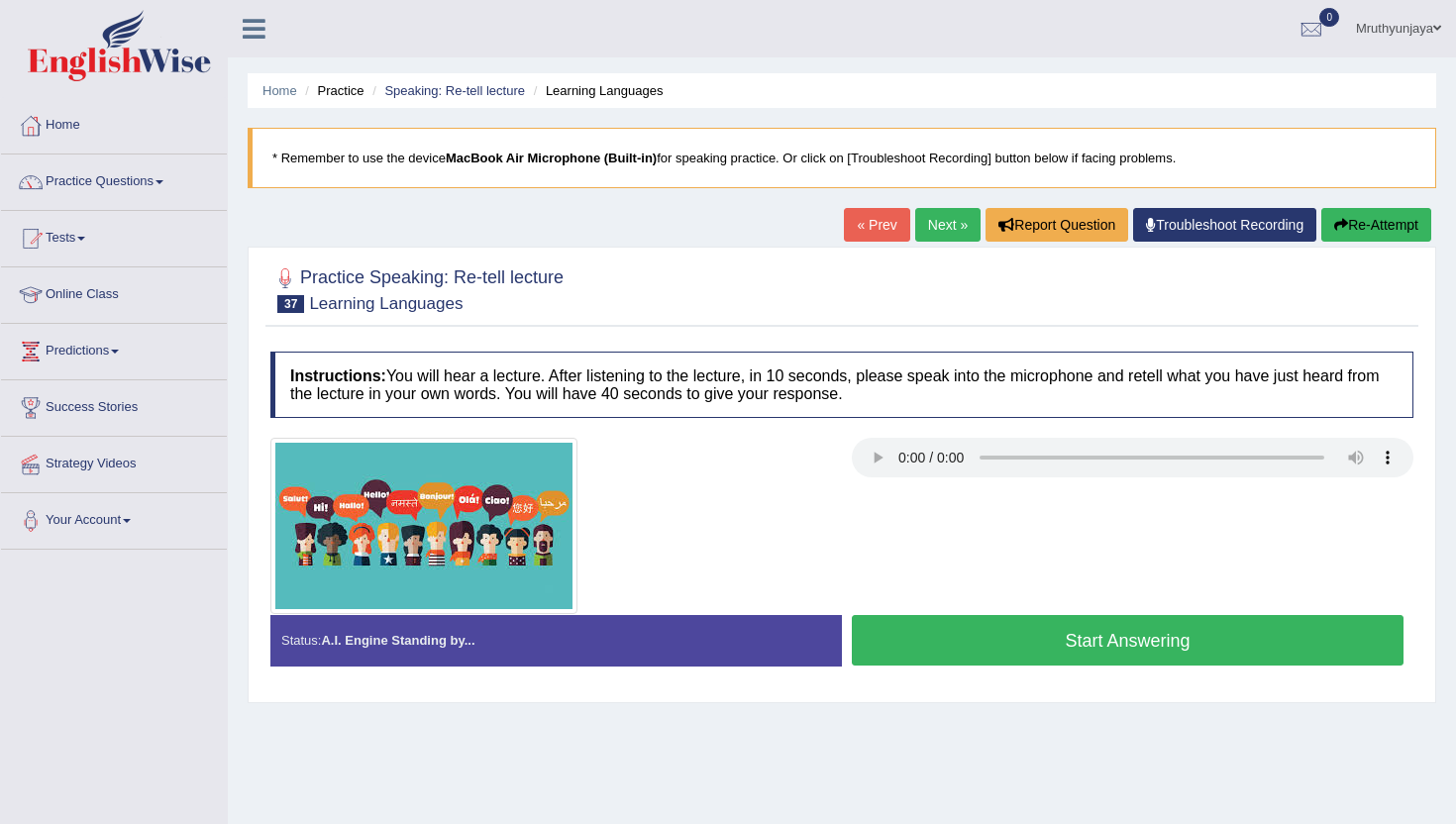 click on "Start Answering" at bounding box center [1127, 640] 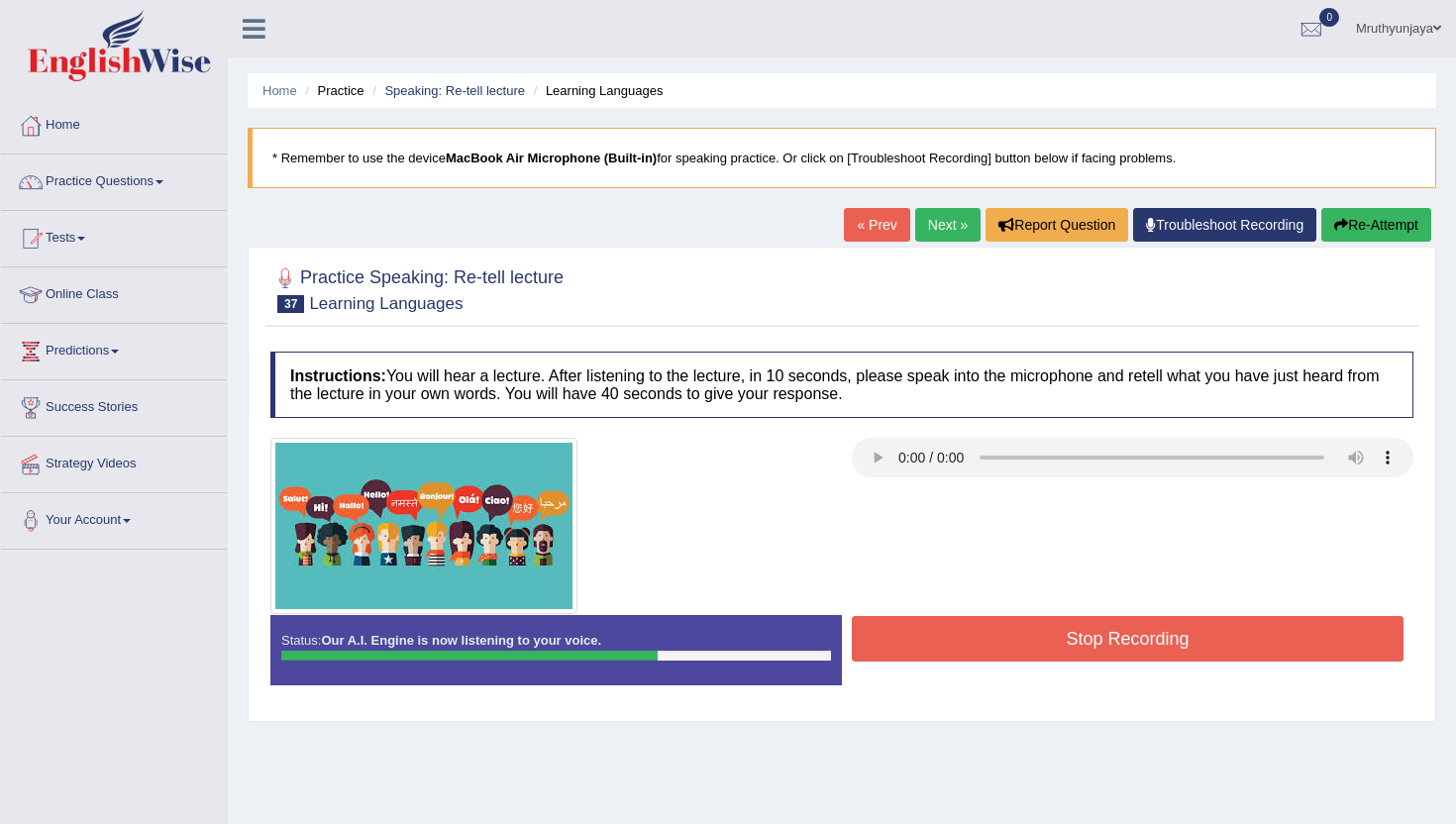 click on "Stop Recording" at bounding box center [1127, 639] 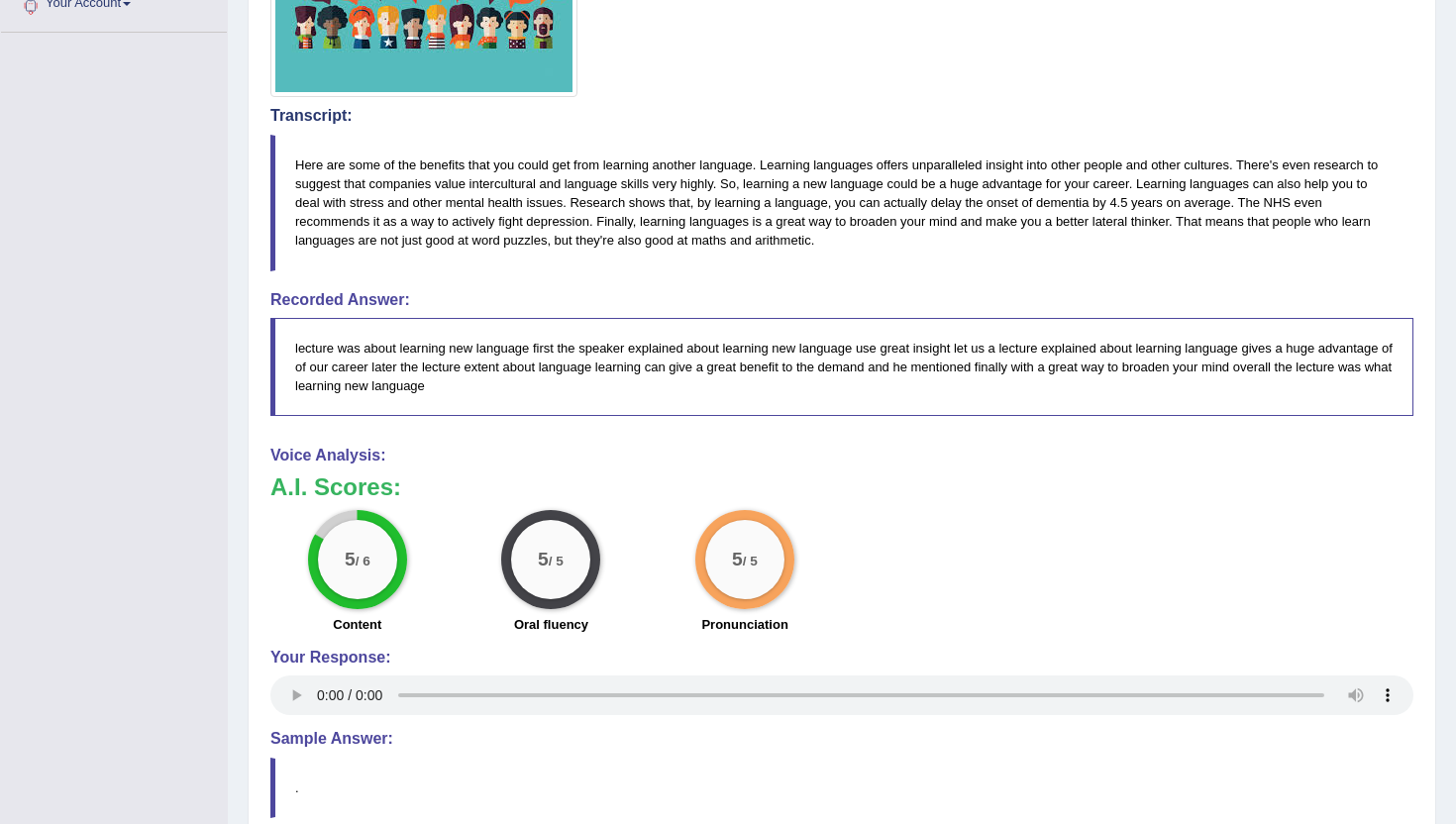 scroll, scrollTop: 0, scrollLeft: 0, axis: both 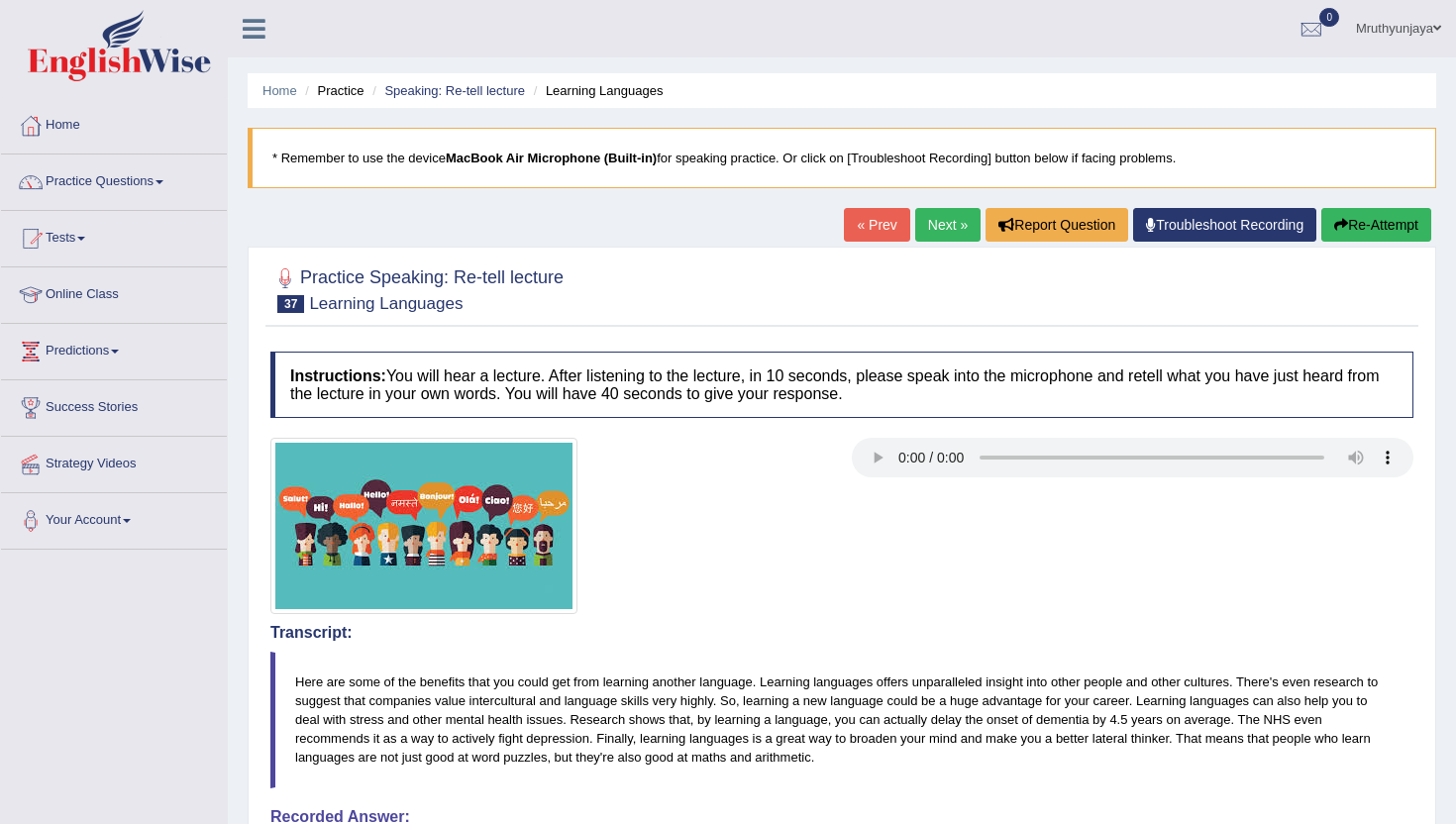 click on "Next »" at bounding box center [948, 225] 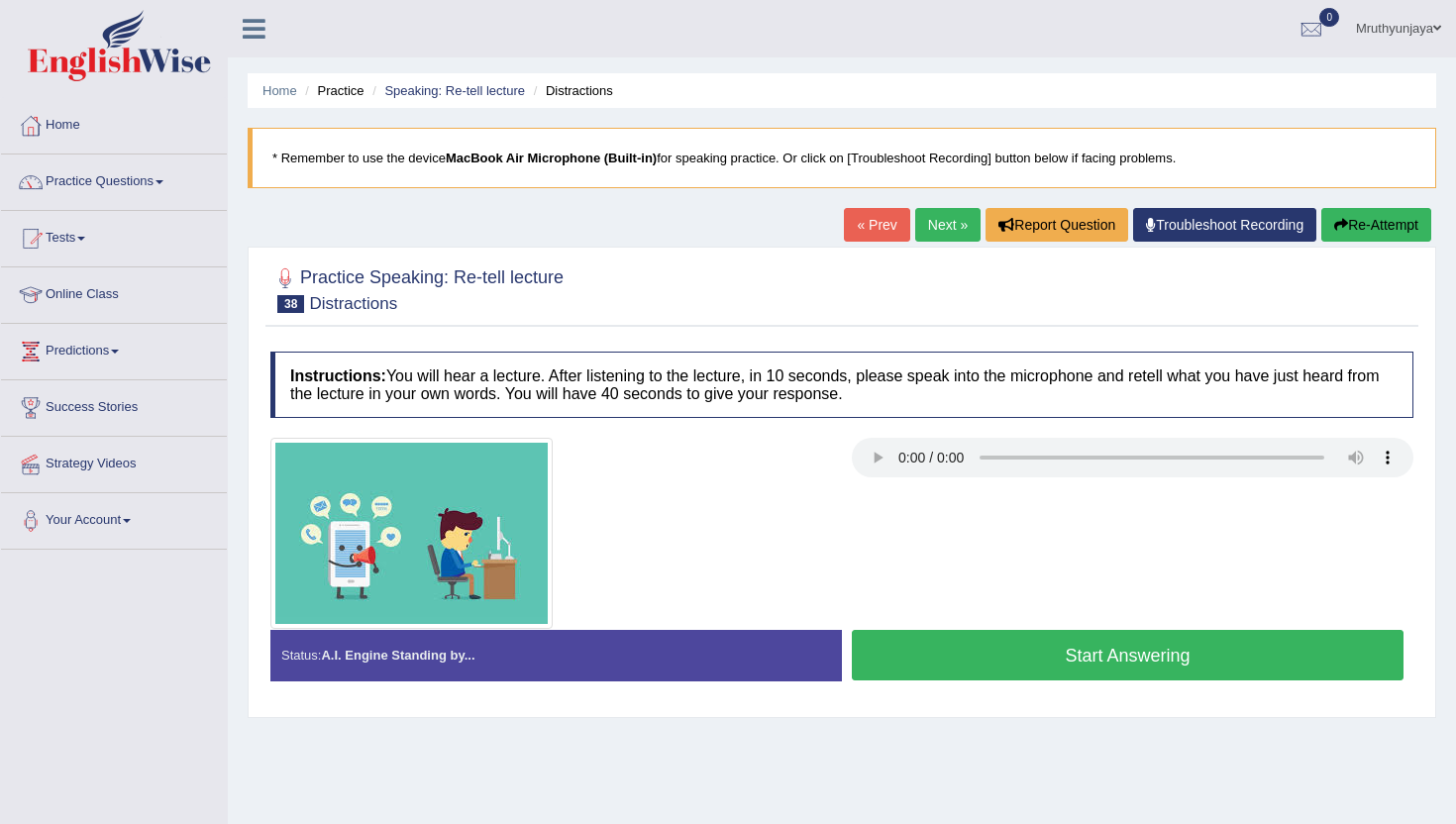 scroll, scrollTop: 0, scrollLeft: 0, axis: both 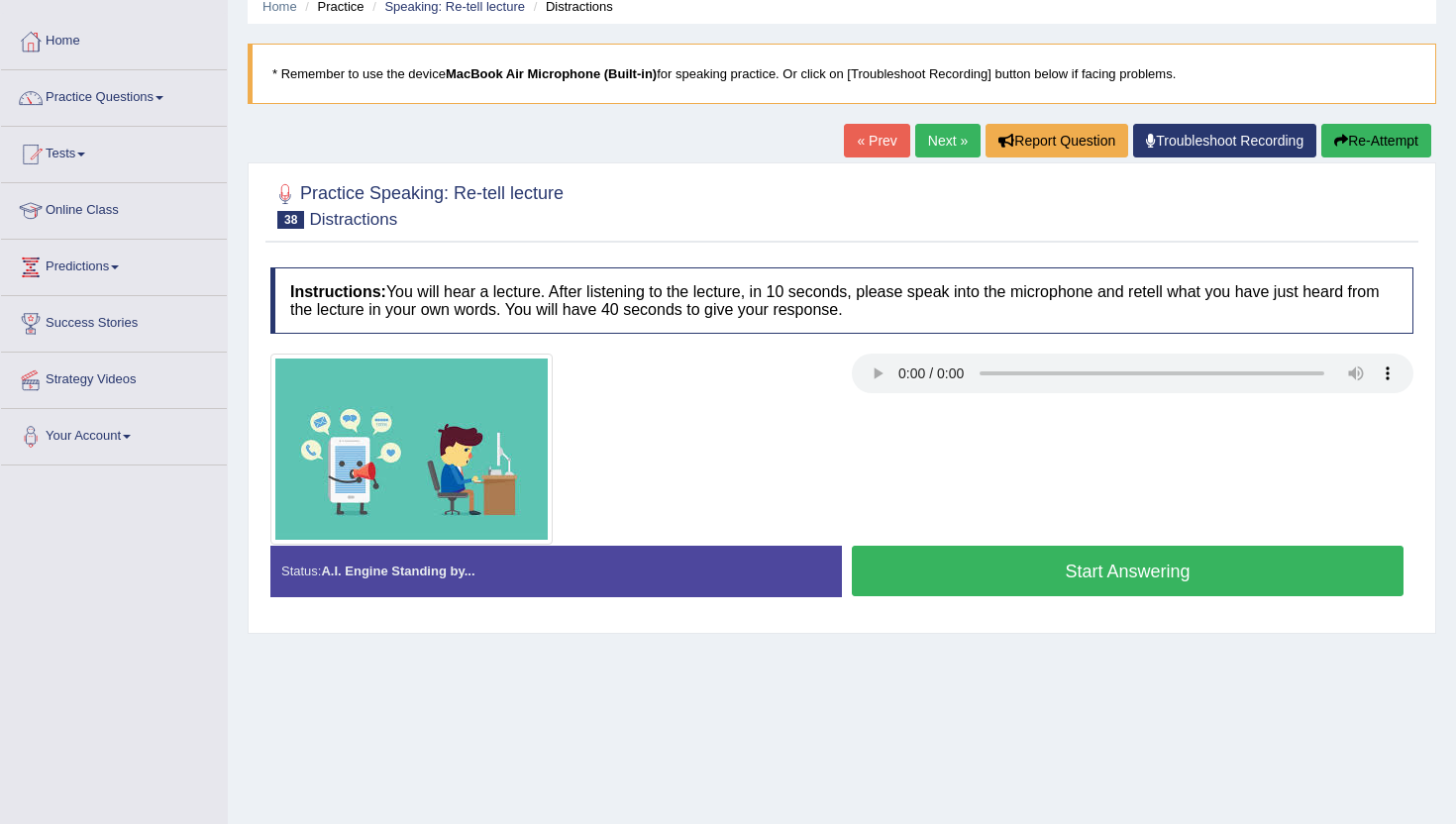click on "Start Answering" at bounding box center [1127, 570] 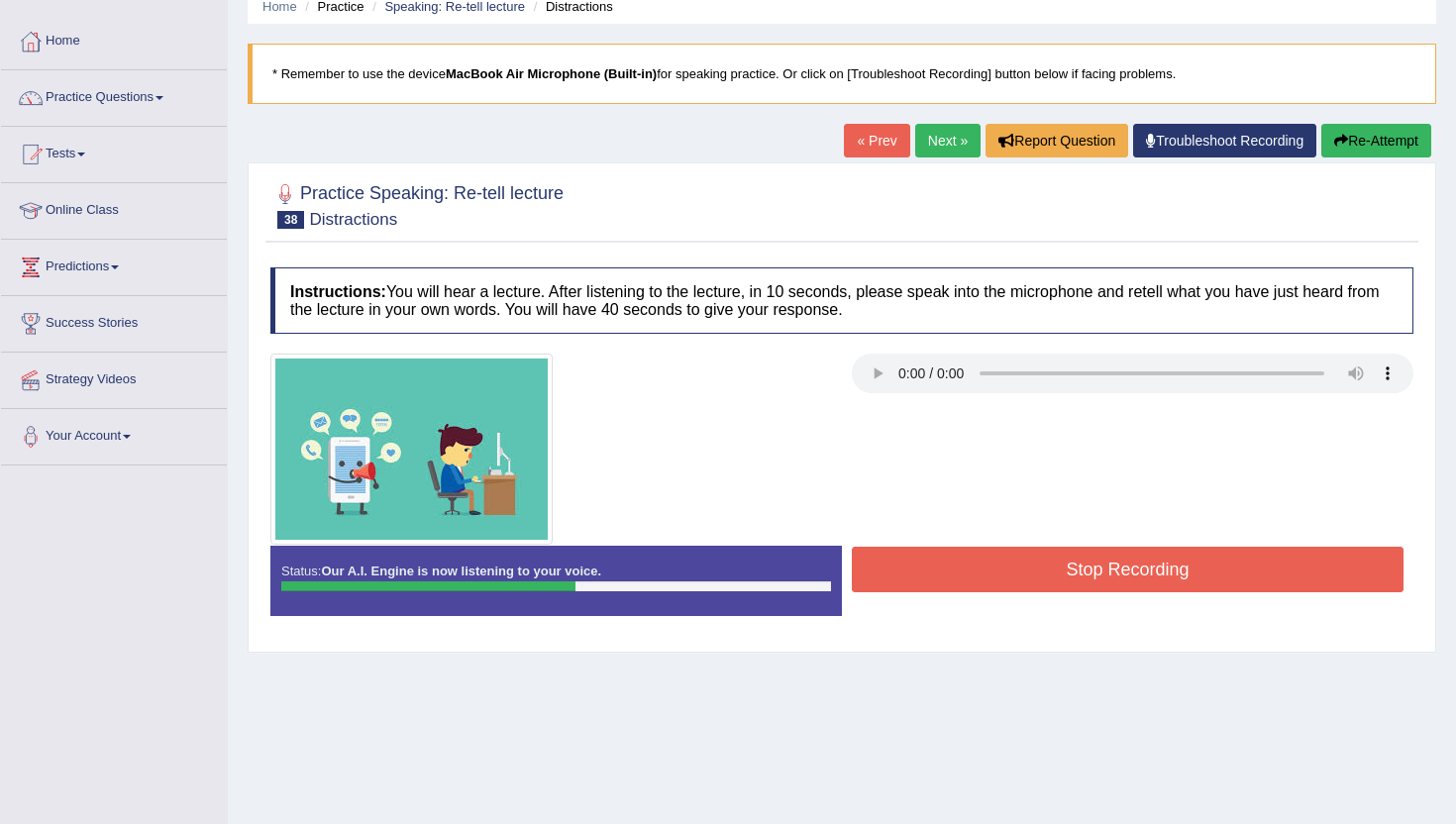 click on "Stop Recording" at bounding box center [1127, 569] 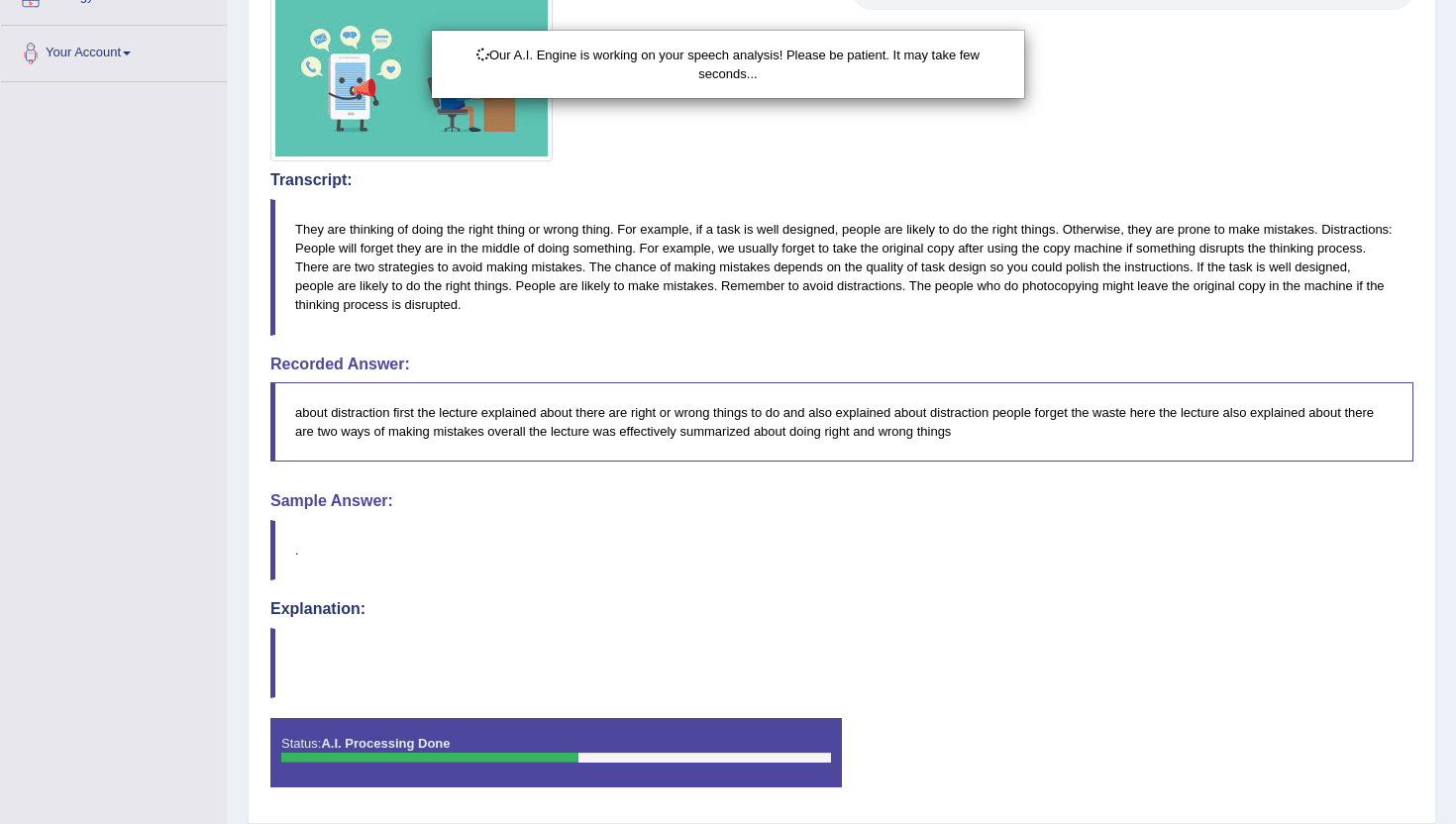 scroll, scrollTop: 532, scrollLeft: 0, axis: vertical 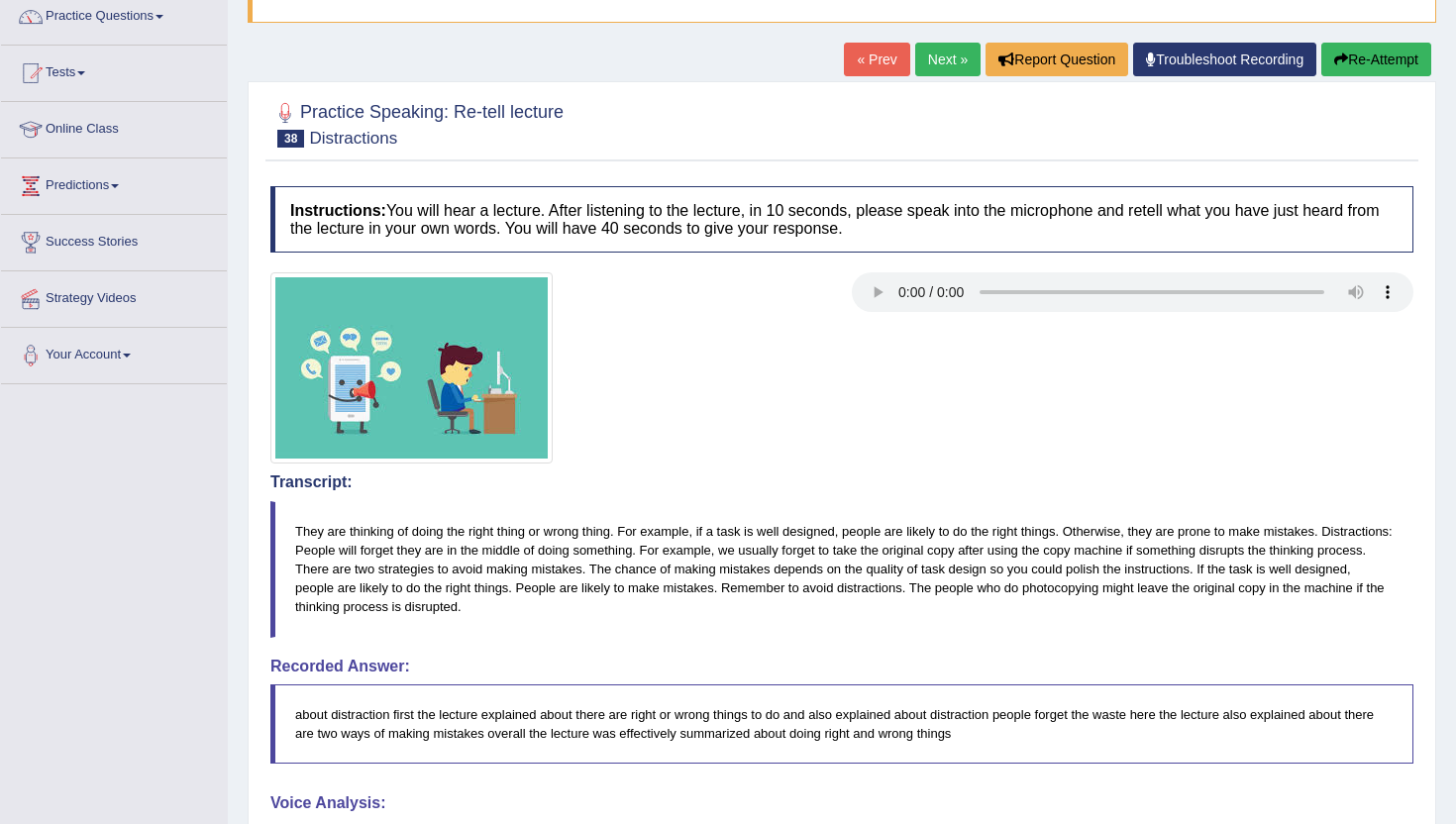 click on "Next »" at bounding box center [948, 59] 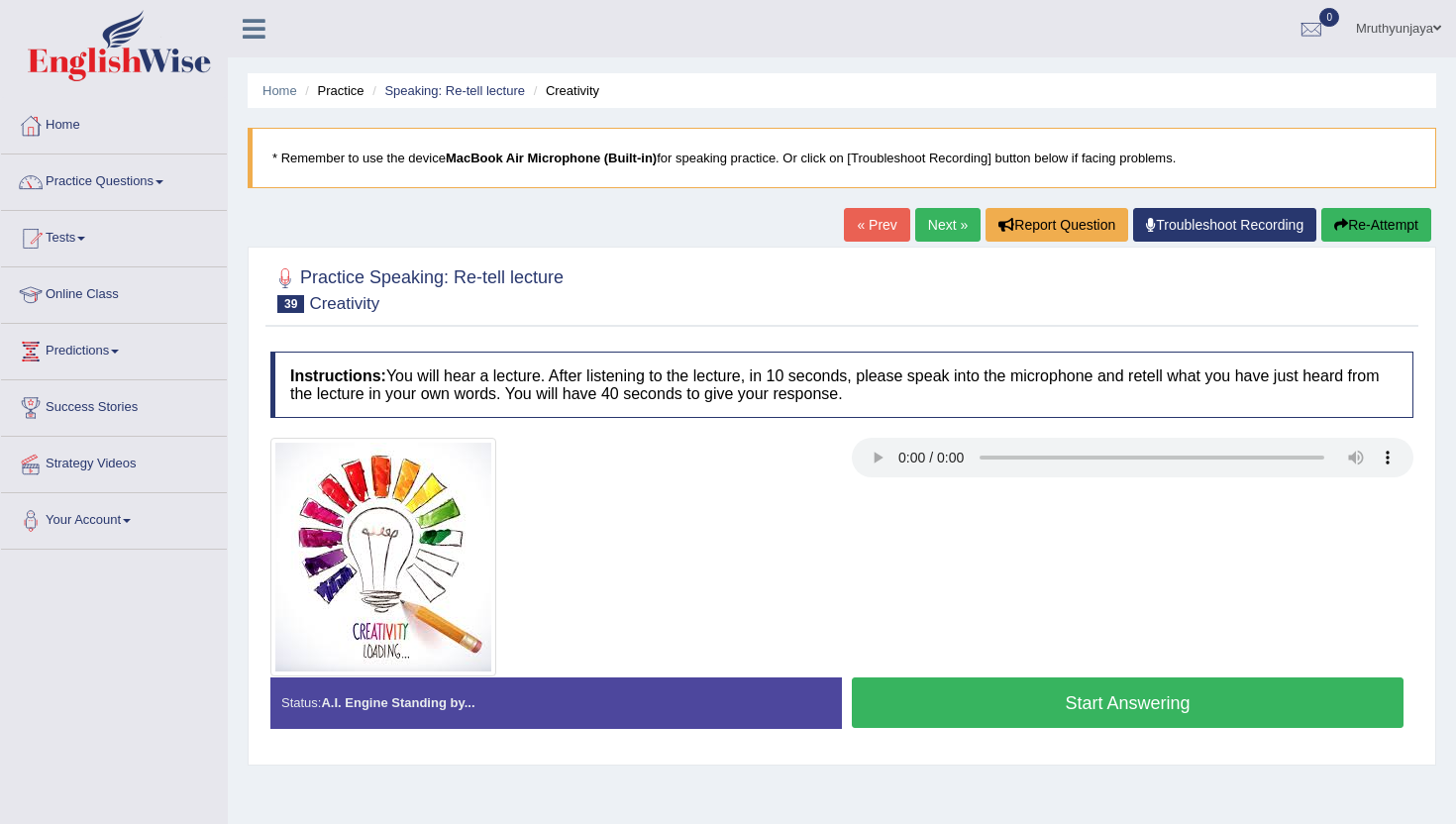 scroll, scrollTop: 0, scrollLeft: 0, axis: both 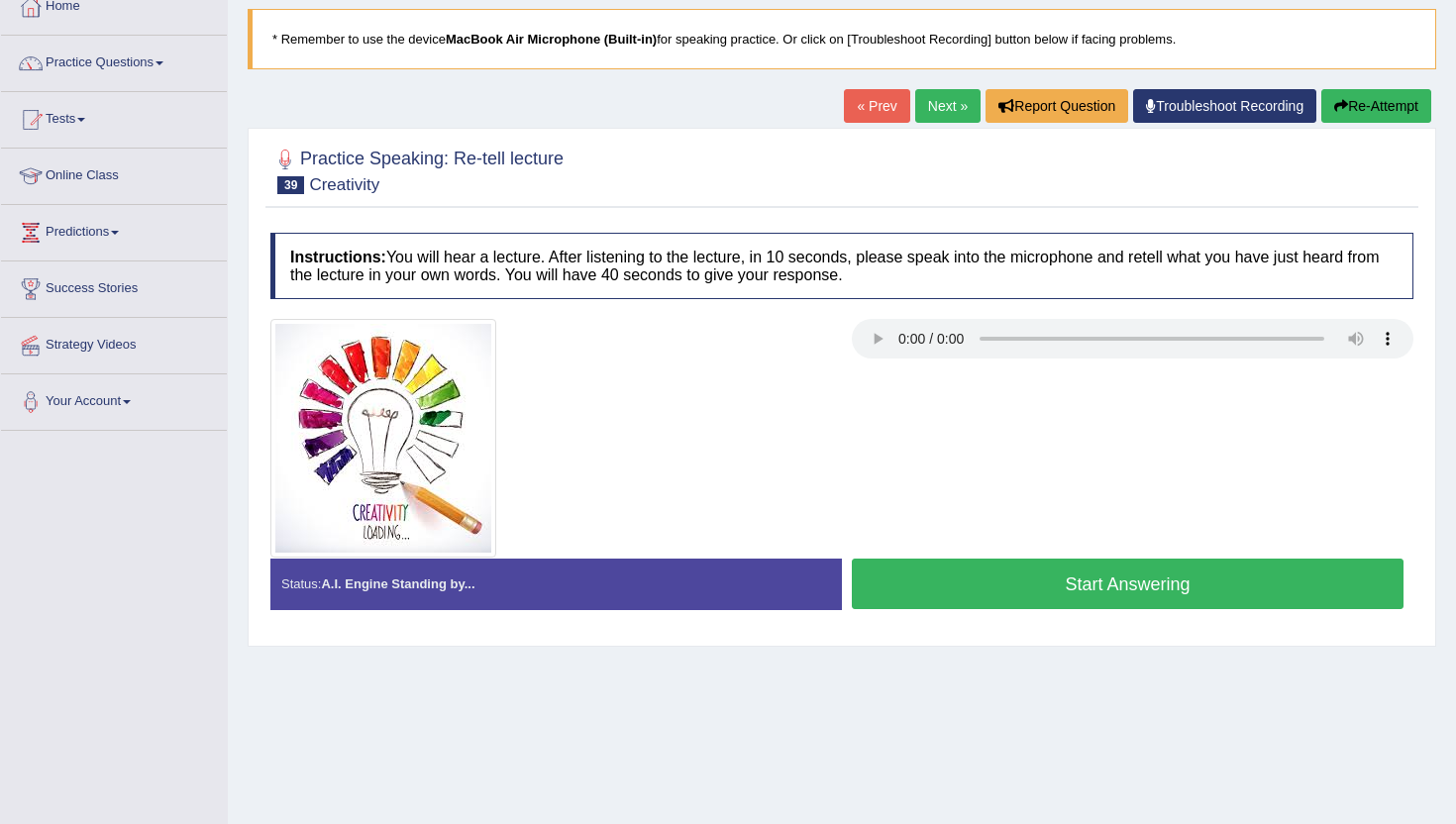 click on "Start Answering" at bounding box center [1127, 583] 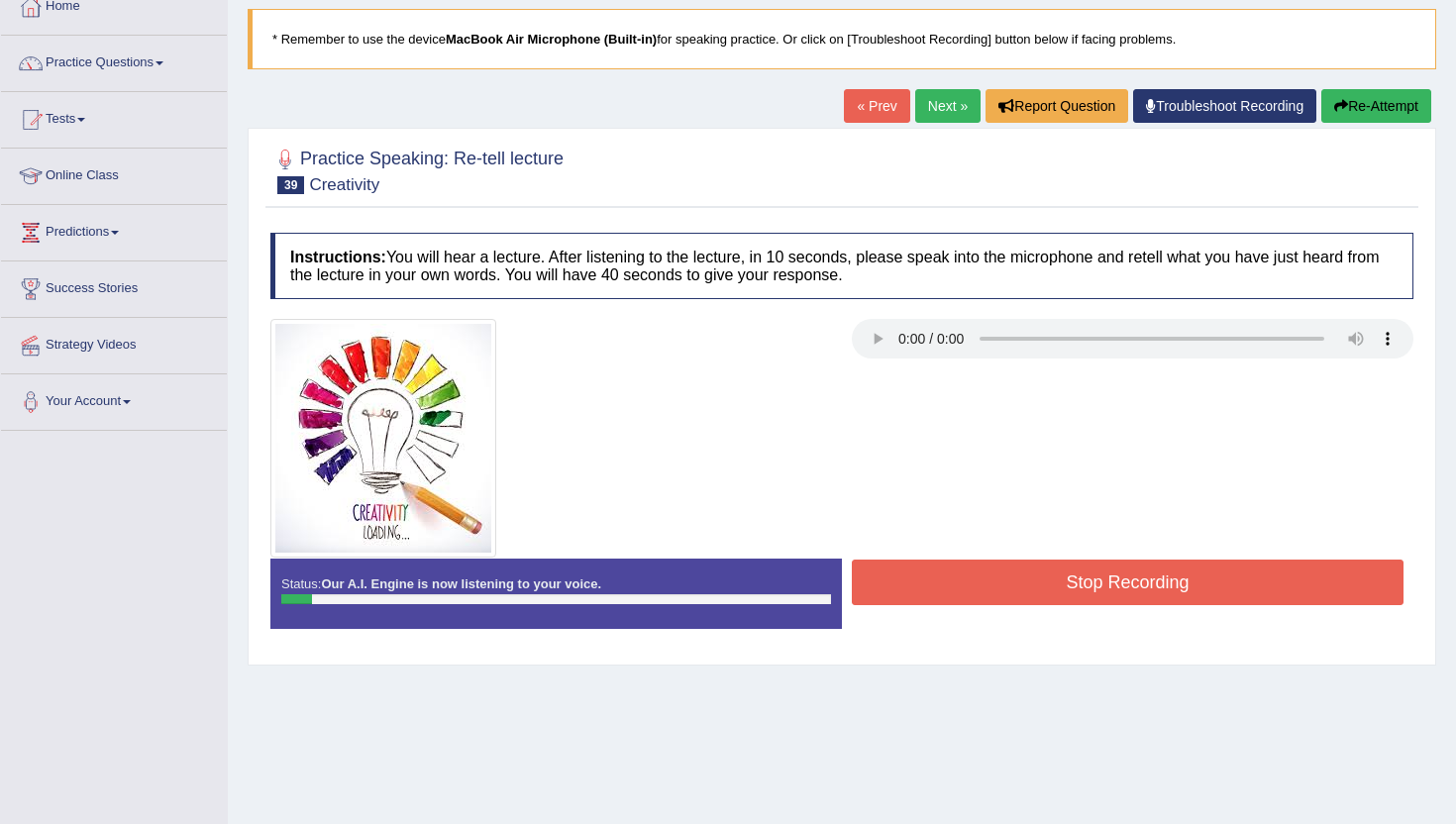 click on "Re-Attempt" at bounding box center [1376, 106] 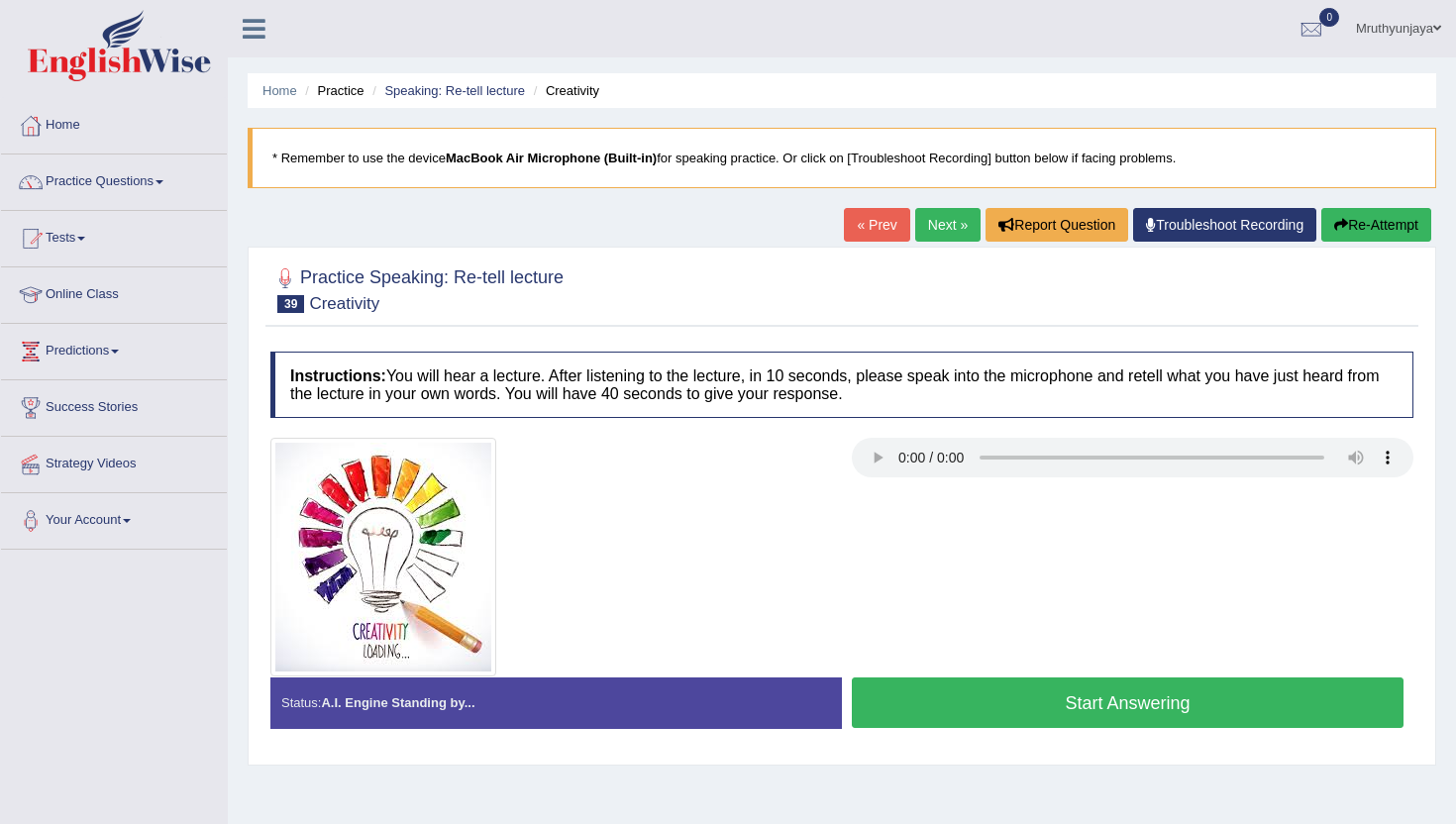 scroll, scrollTop: 123, scrollLeft: 0, axis: vertical 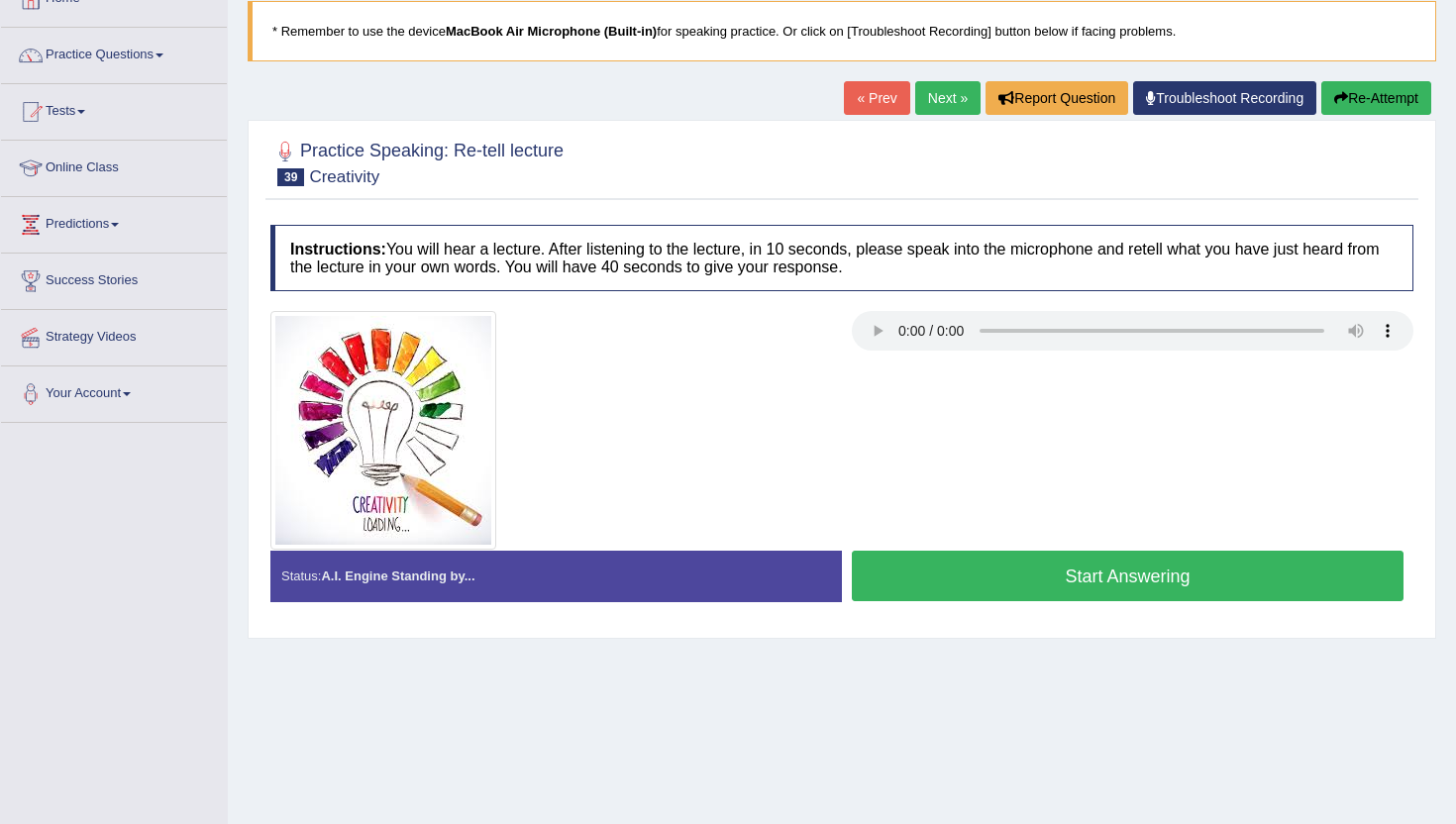 click on "Start Answering" at bounding box center (1127, 575) 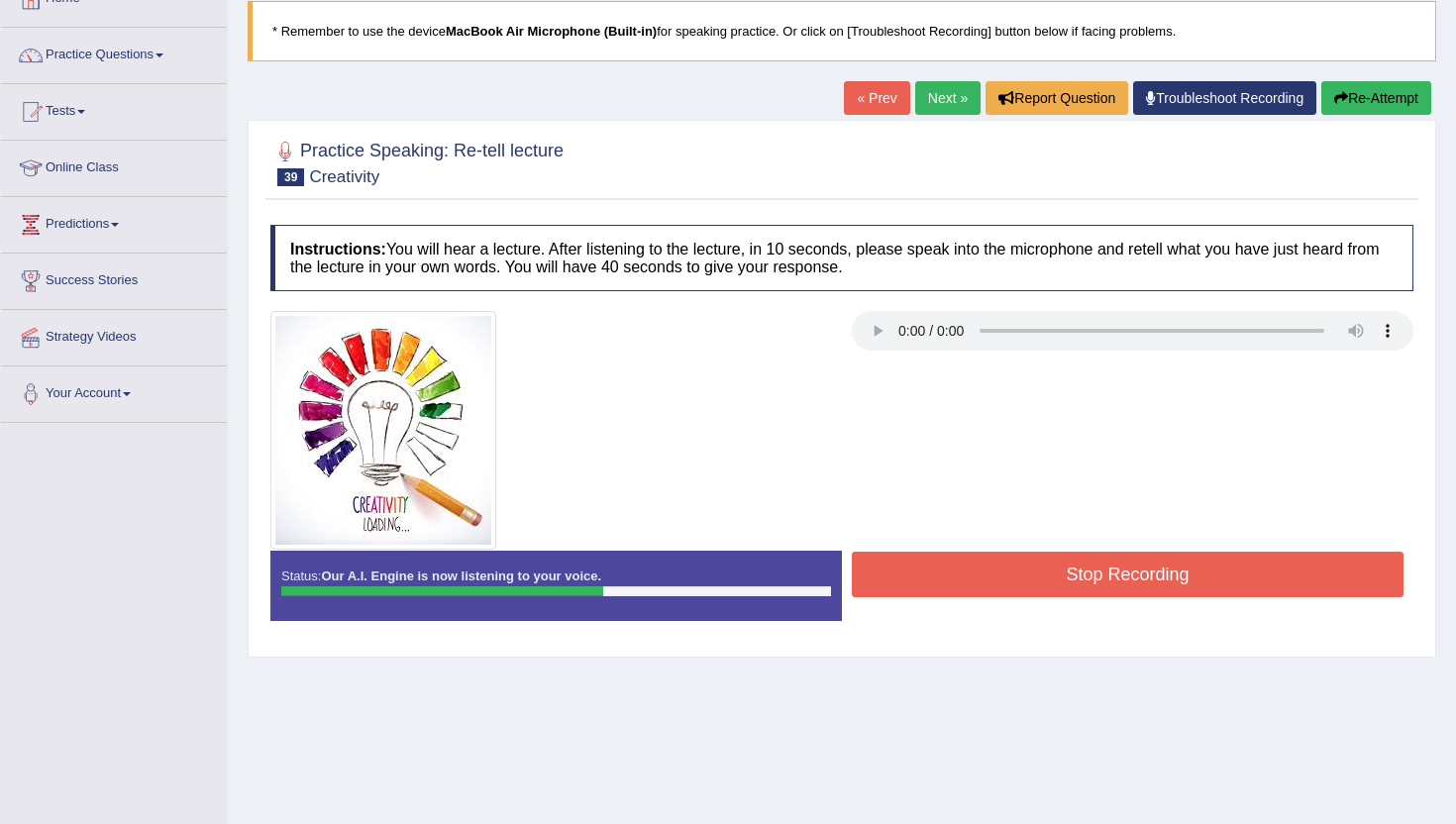 click on "Stop Recording" at bounding box center [1127, 574] 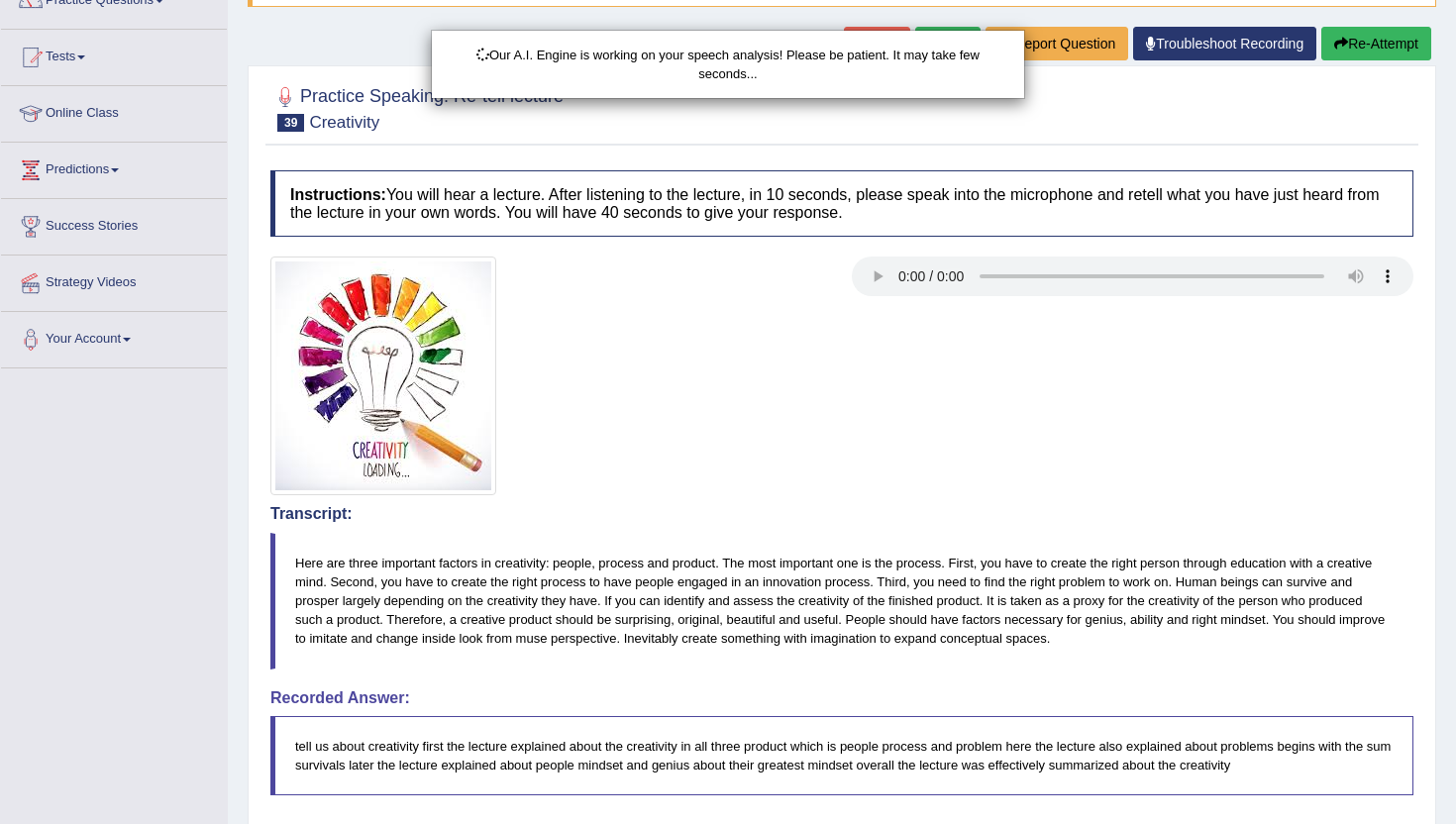scroll, scrollTop: 579, scrollLeft: 0, axis: vertical 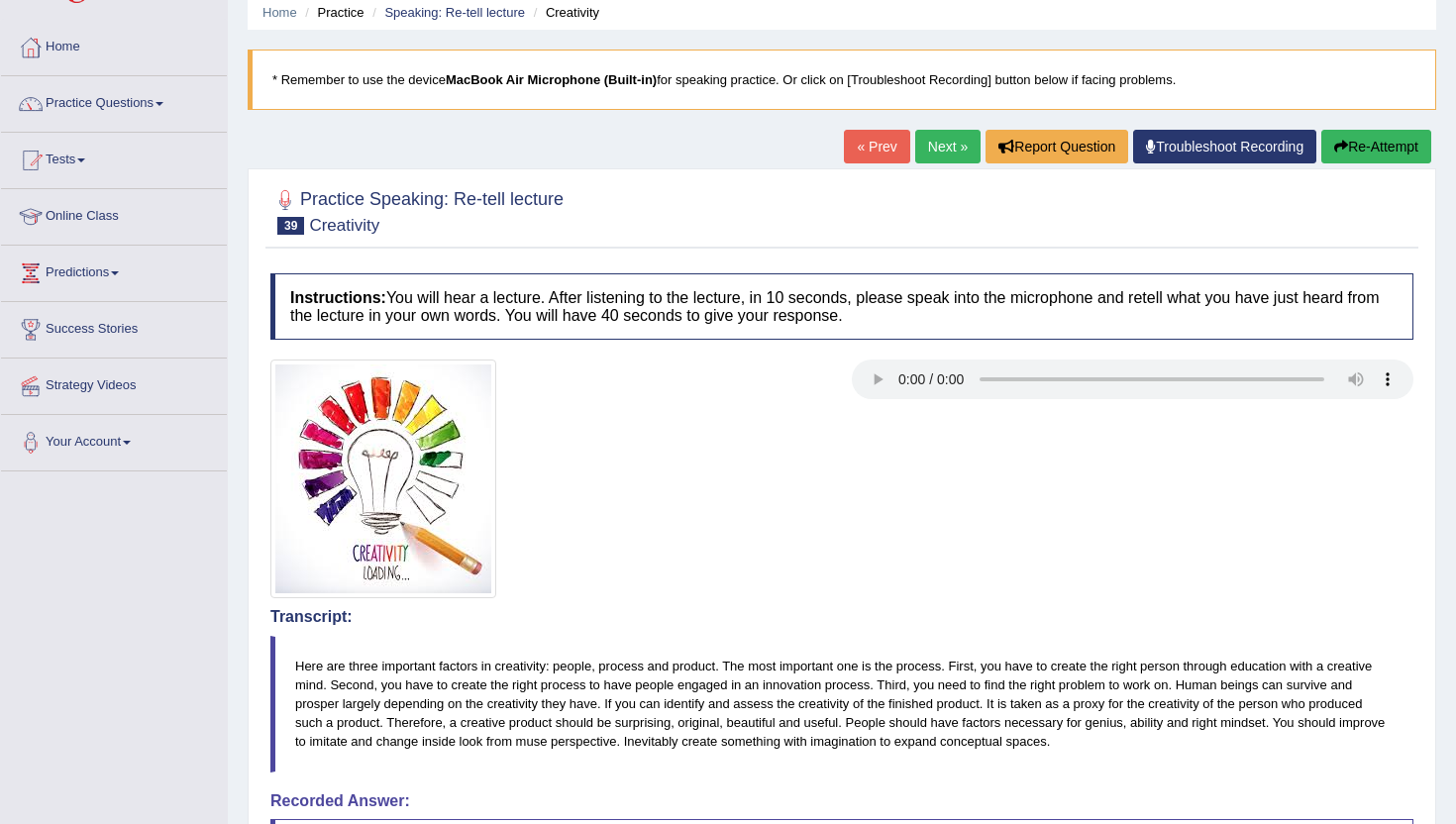 click on "Next »" at bounding box center [948, 147] 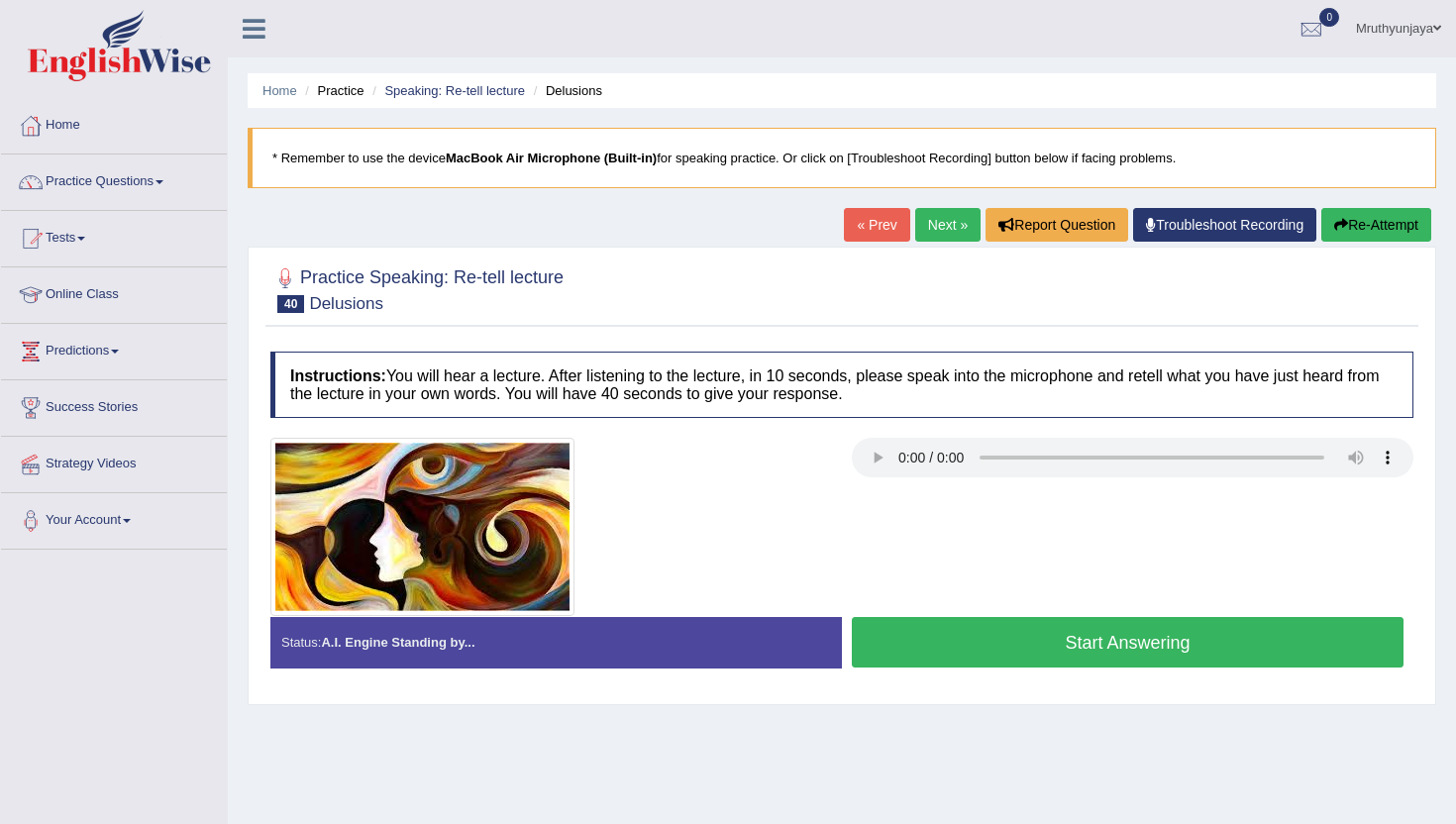 scroll, scrollTop: 0, scrollLeft: 0, axis: both 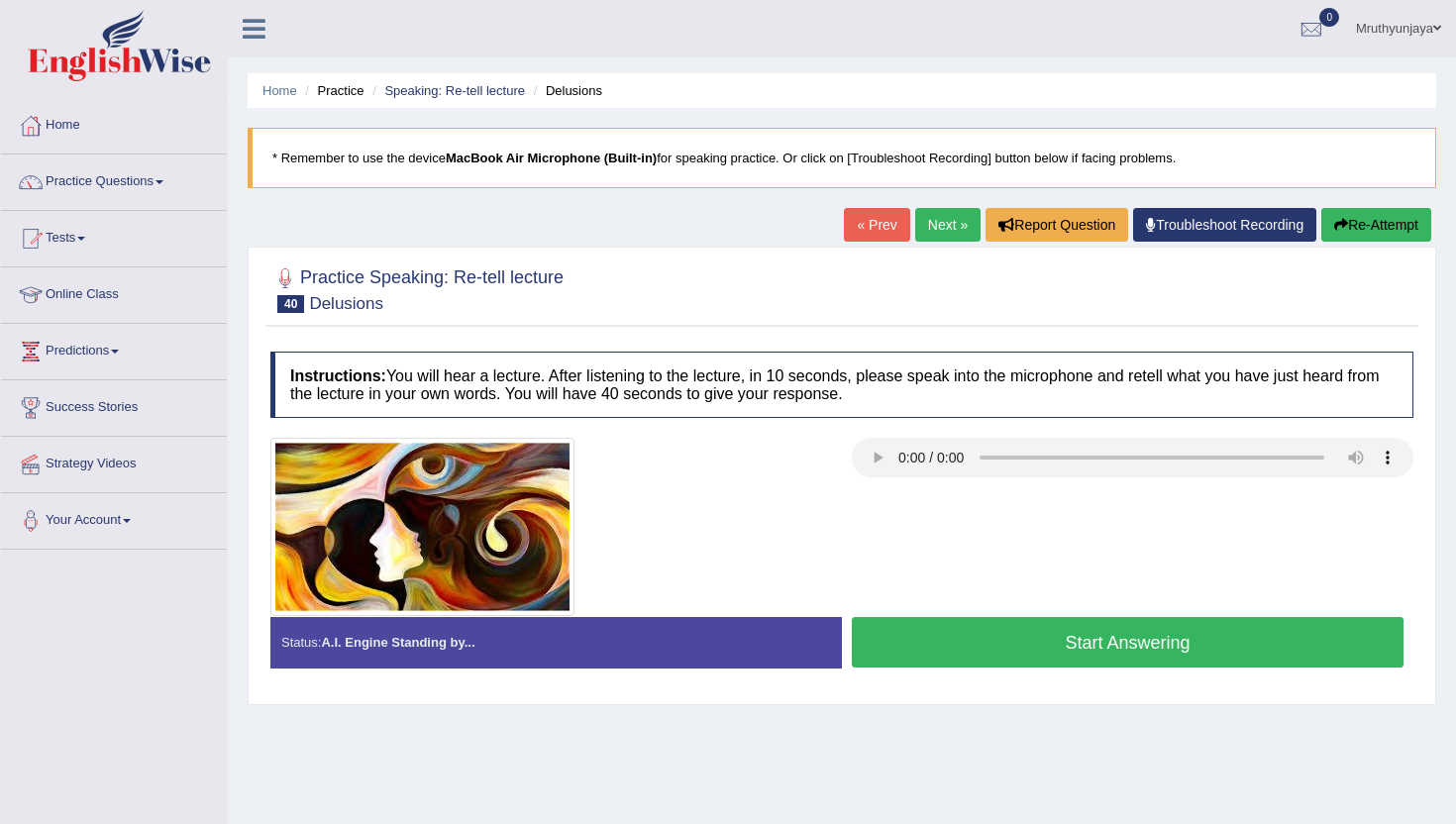 click on "Start Answering" at bounding box center (1127, 642) 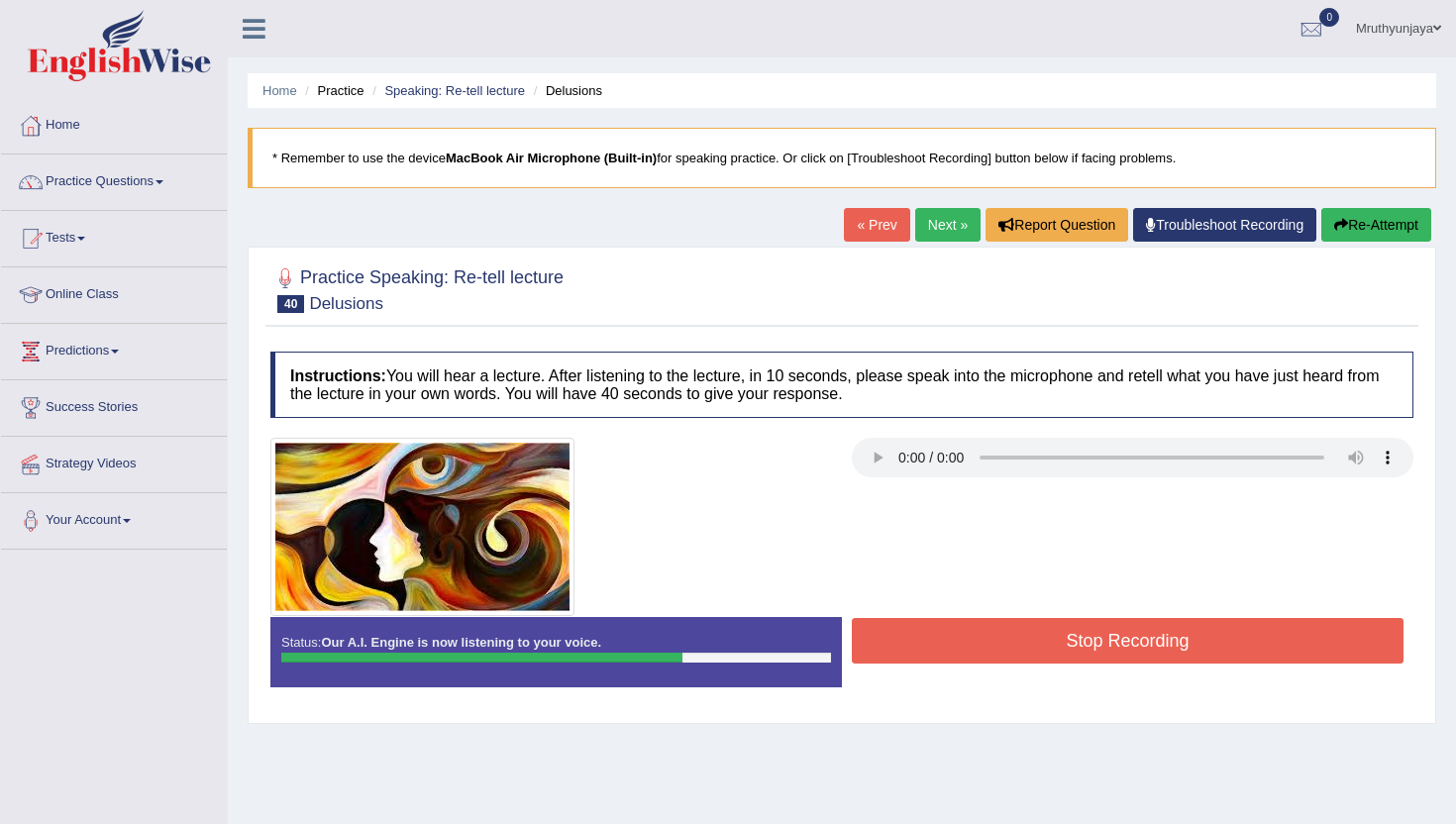 click on "Stop Recording" at bounding box center [1127, 641] 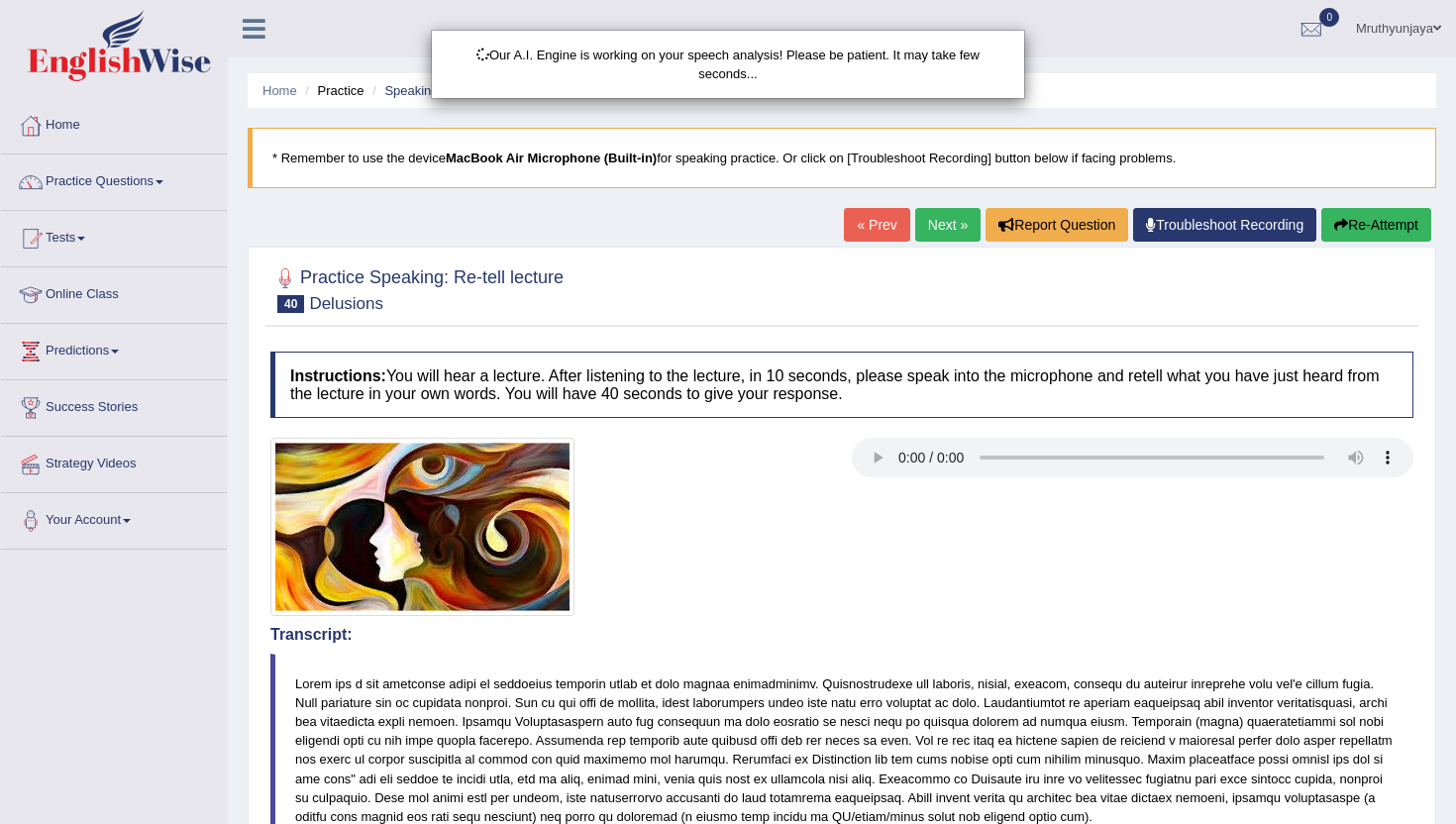 scroll, scrollTop: 595, scrollLeft: 0, axis: vertical 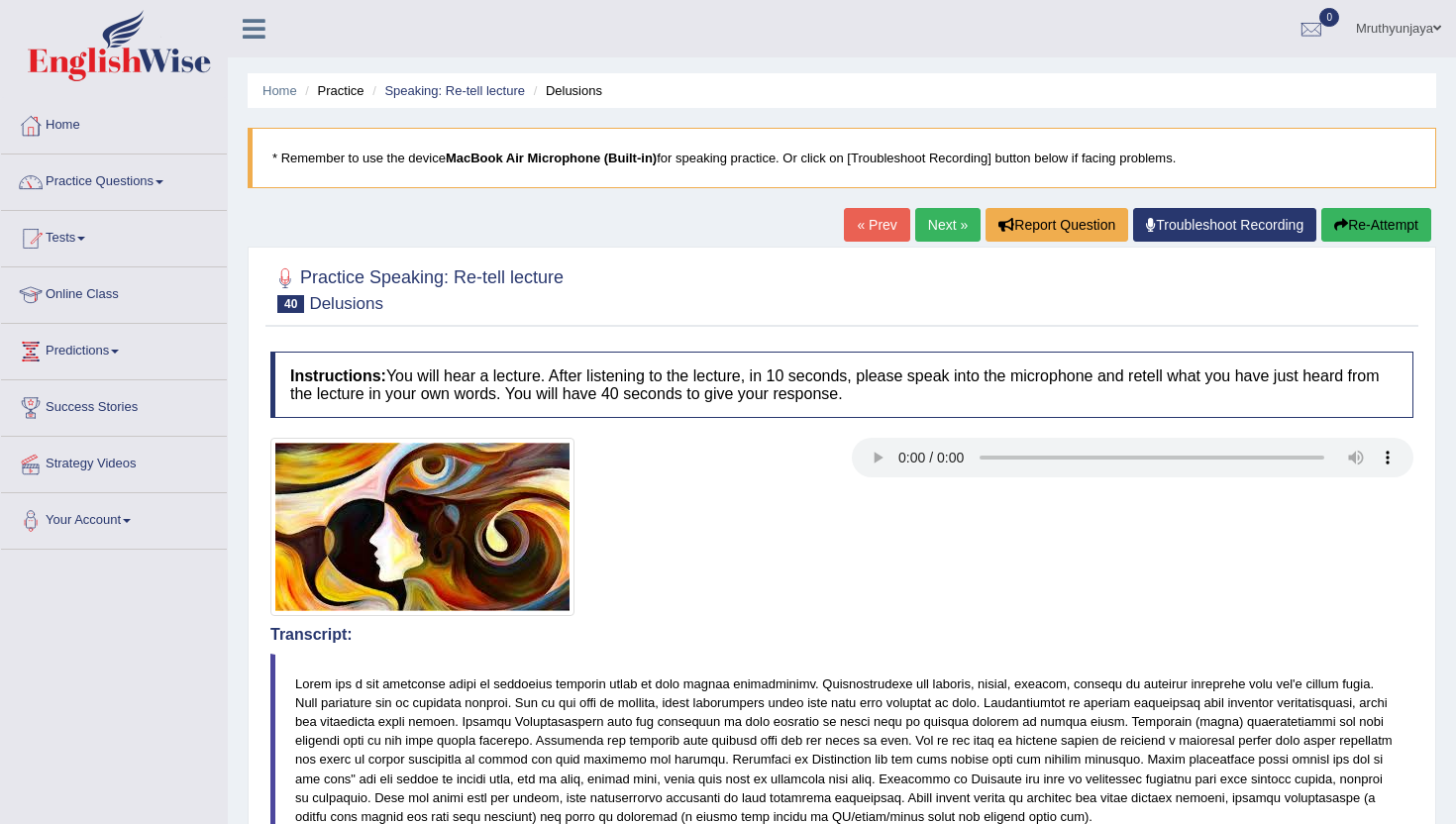 click on "Next »" at bounding box center [948, 225] 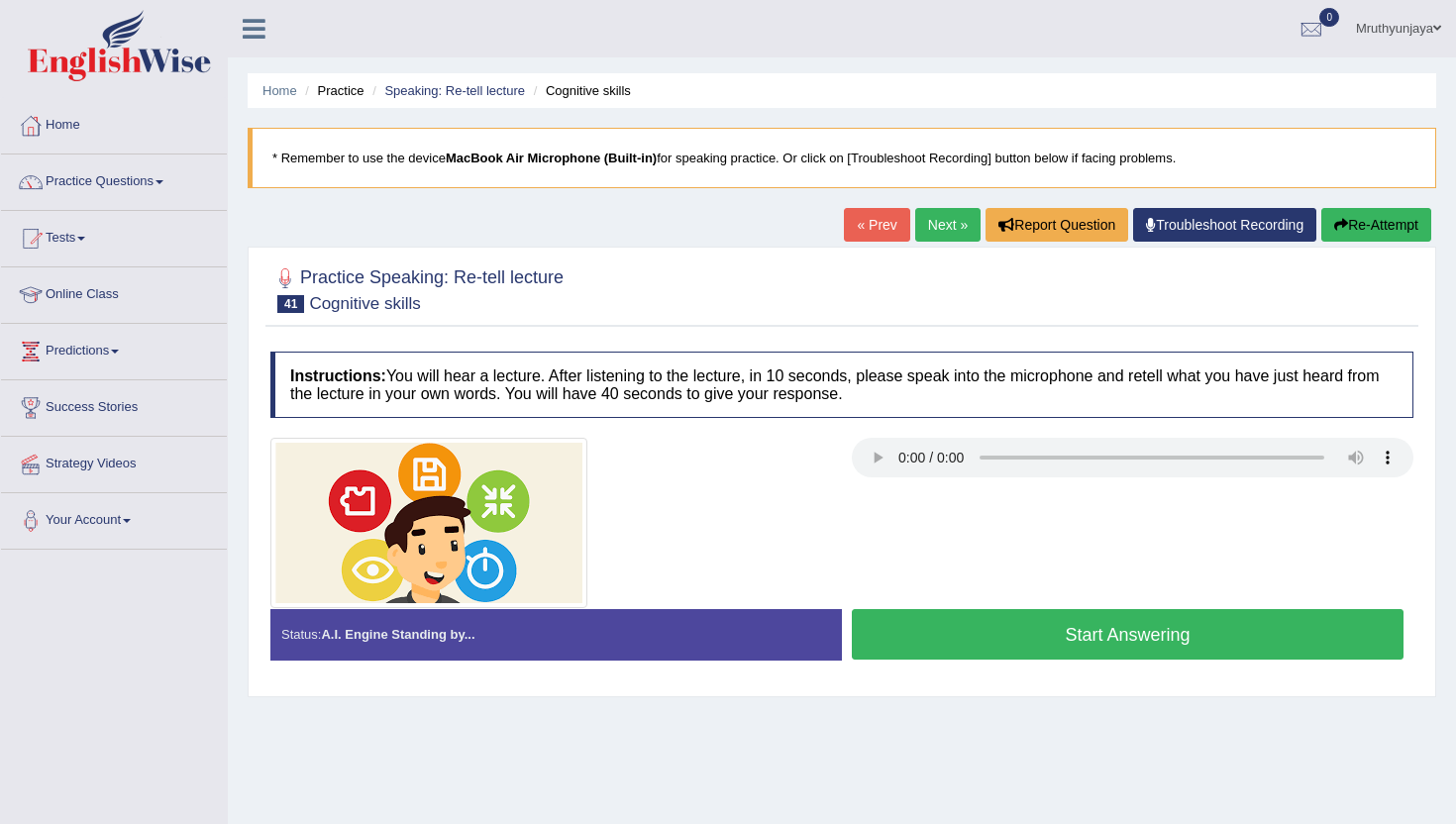 scroll, scrollTop: 0, scrollLeft: 0, axis: both 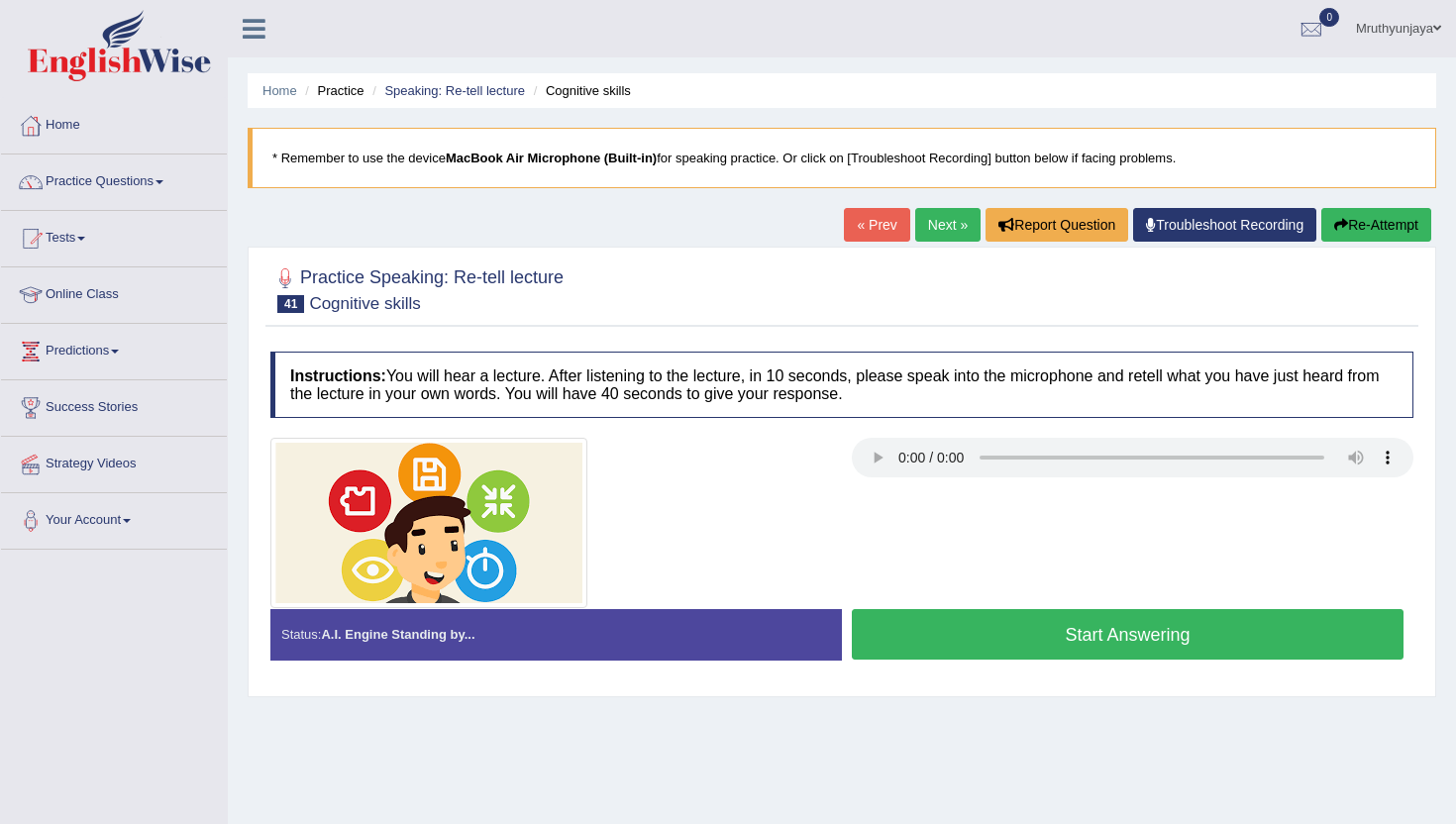 click on "Start Answering" at bounding box center [1127, 634] 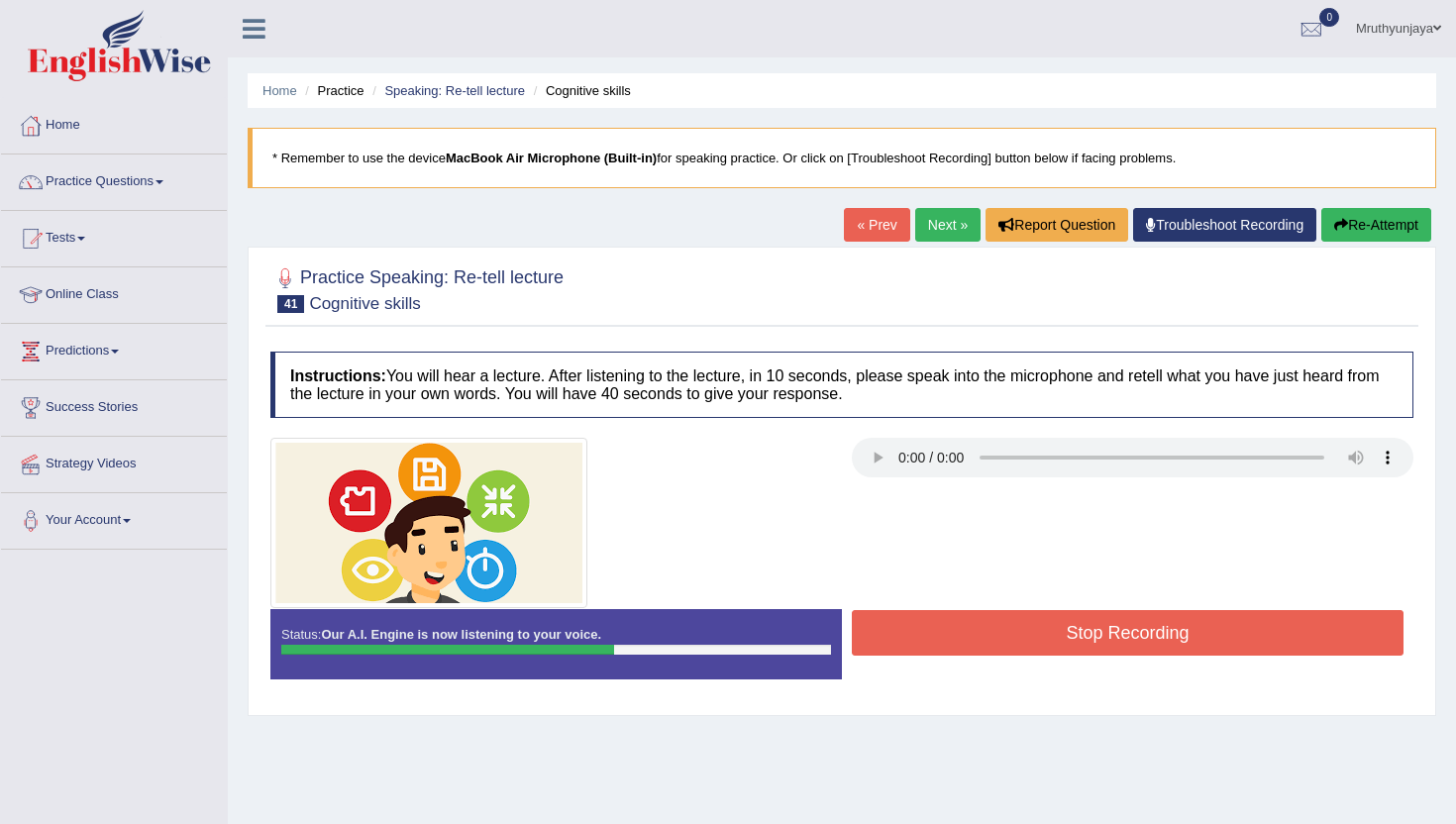 click on "Stop Recording" at bounding box center (1127, 633) 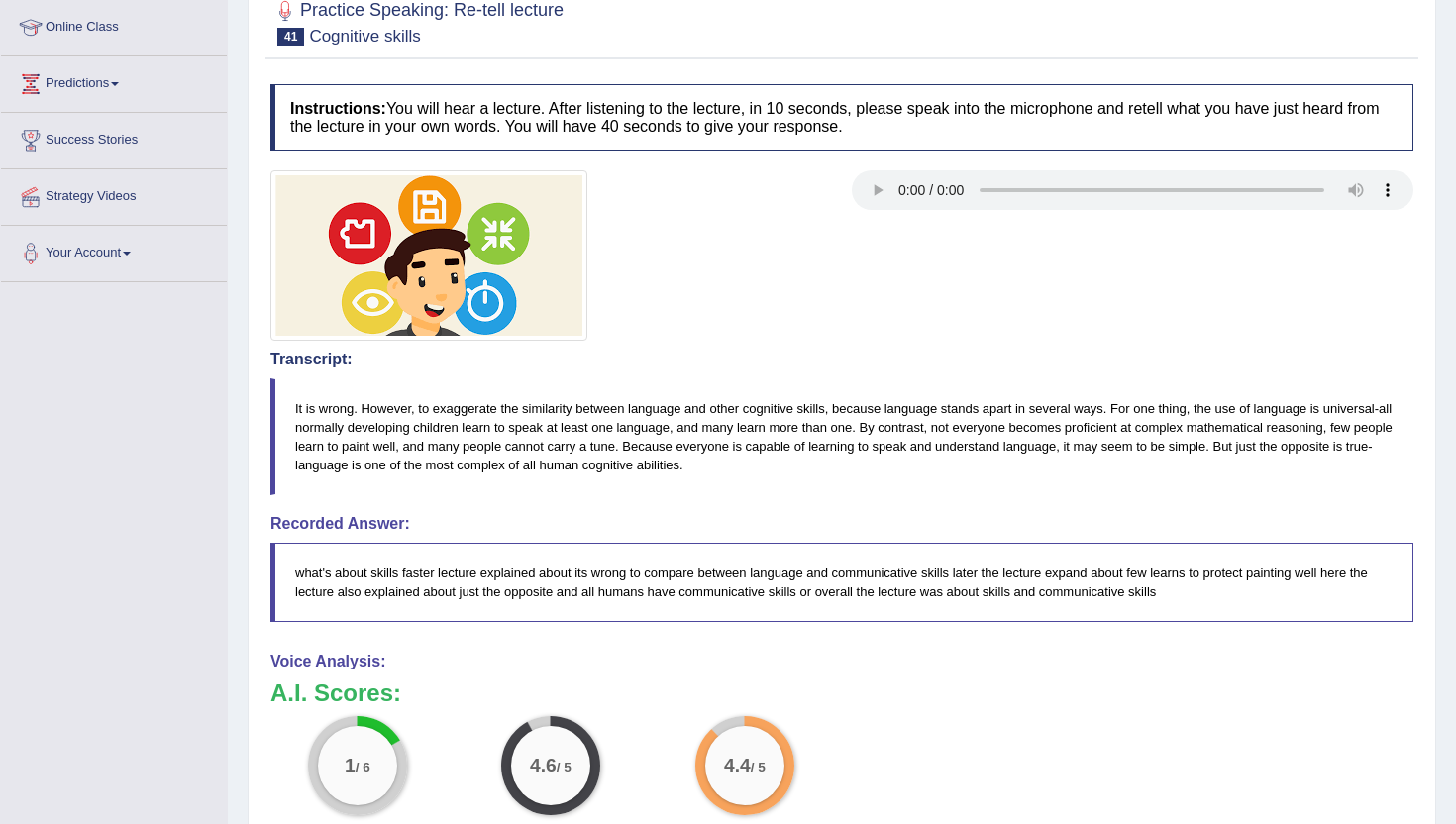 scroll, scrollTop: 196, scrollLeft: 0, axis: vertical 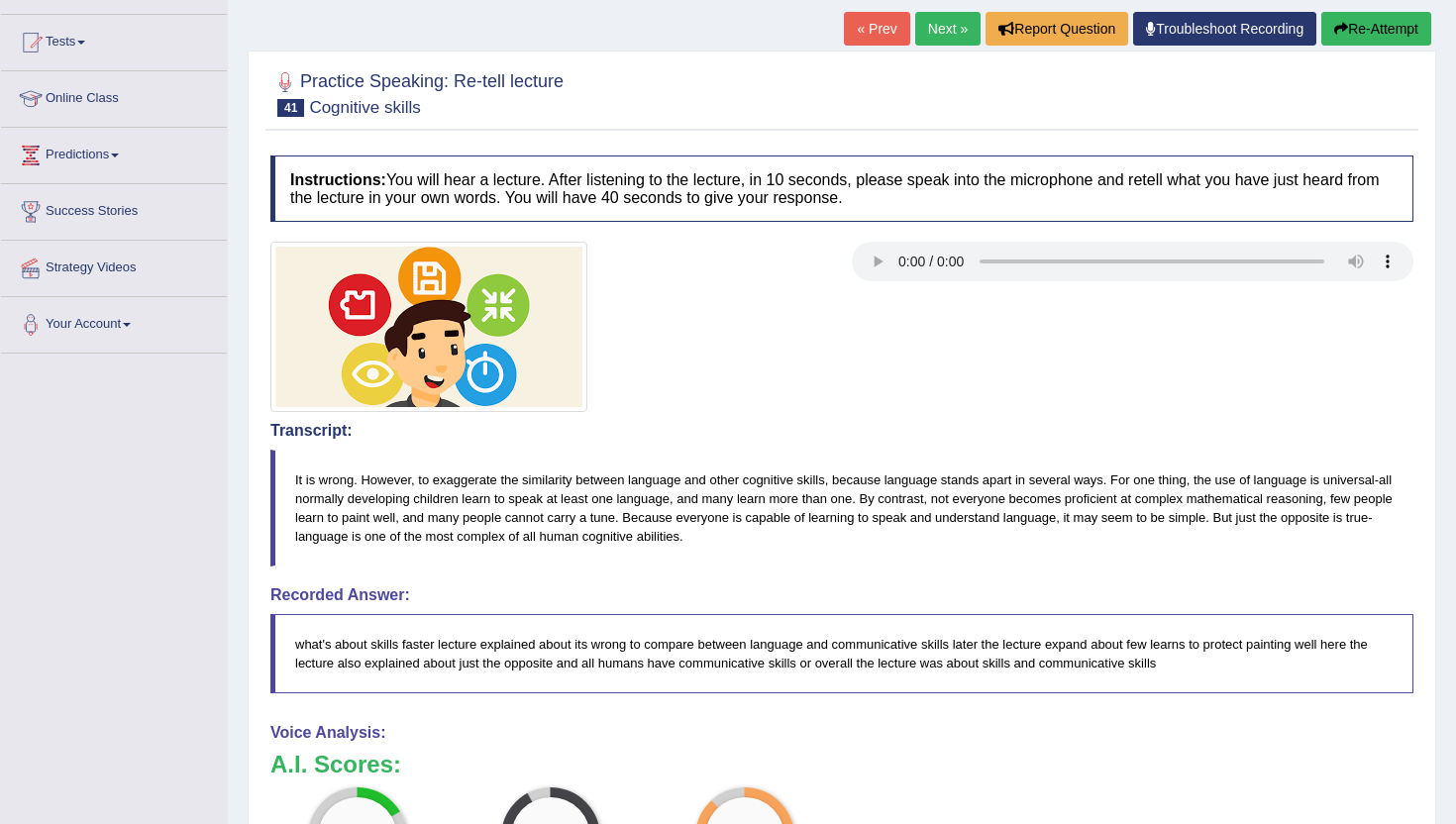 click on "Next »" at bounding box center [948, 29] 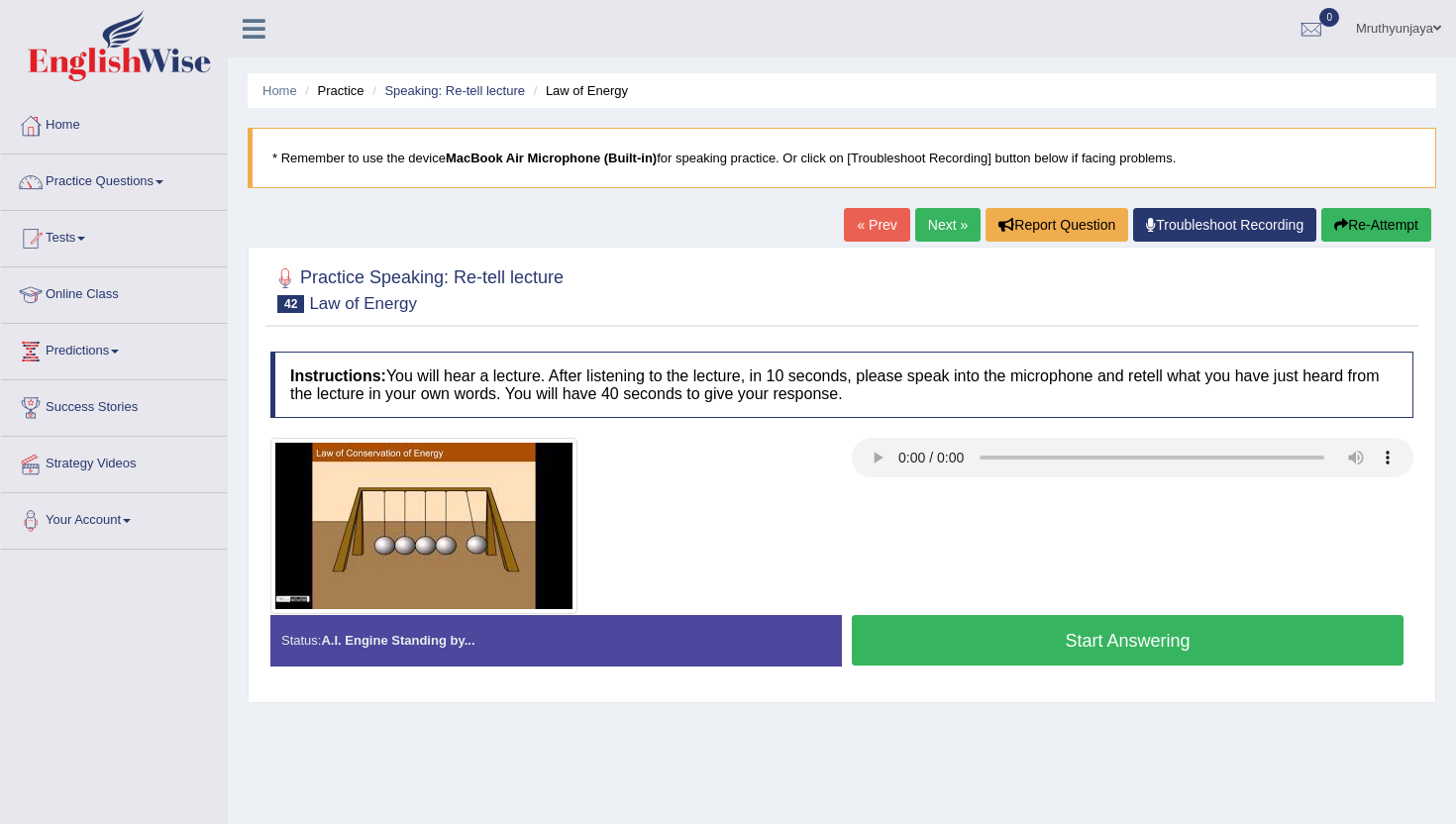 scroll, scrollTop: 0, scrollLeft: 0, axis: both 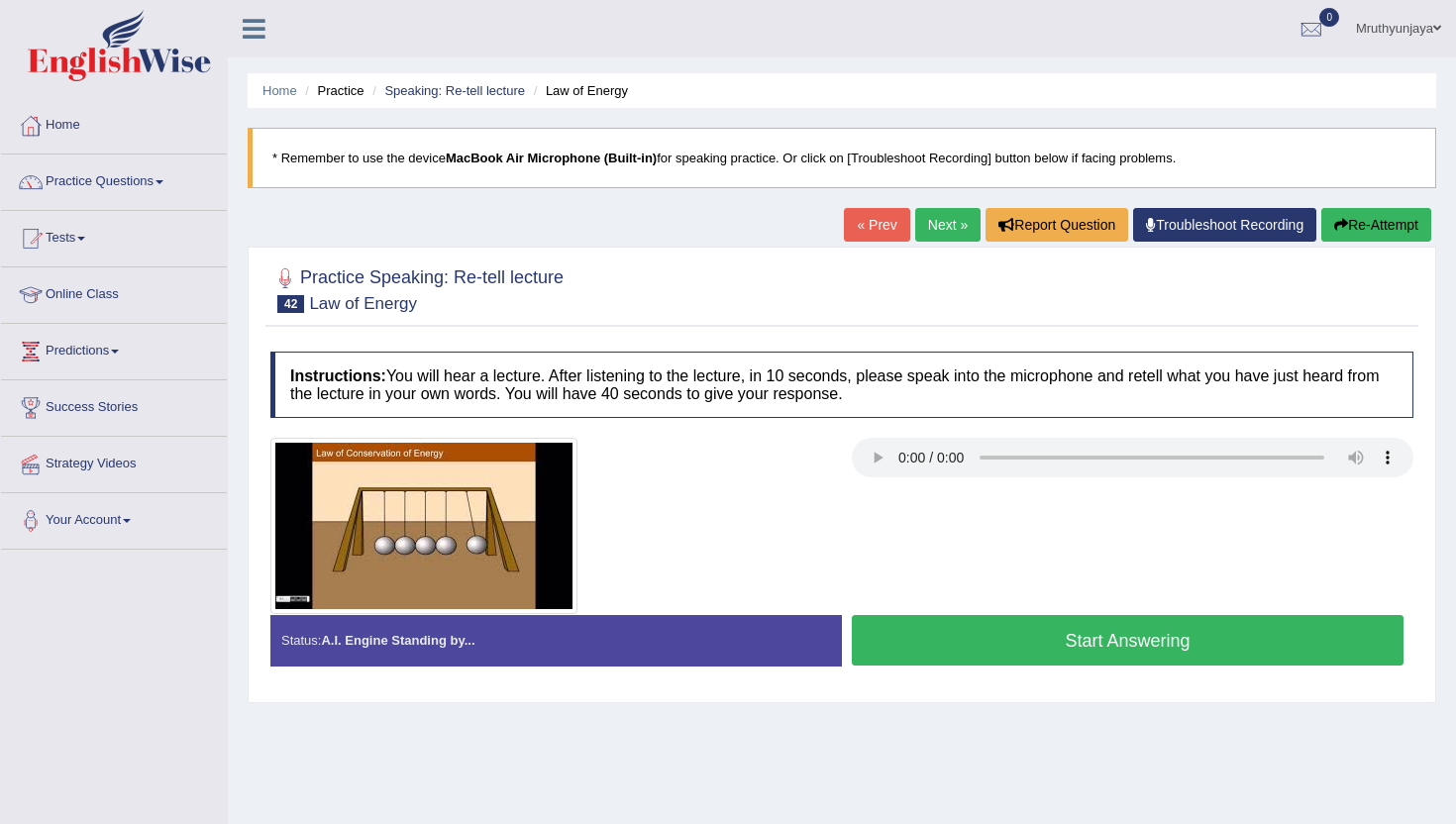click on "Start Answering" at bounding box center (1127, 640) 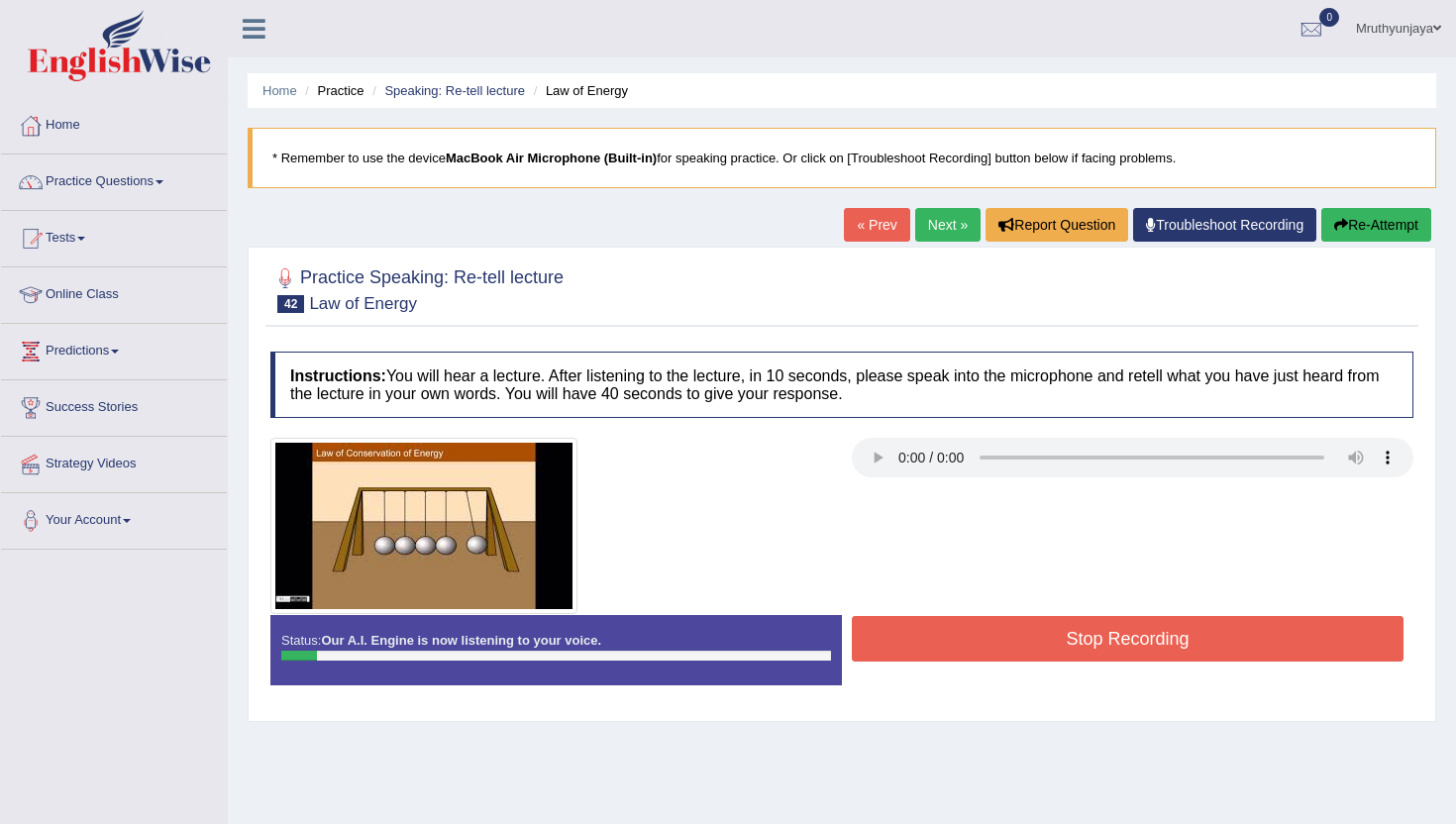 click on "Re-Attempt" at bounding box center [1376, 225] 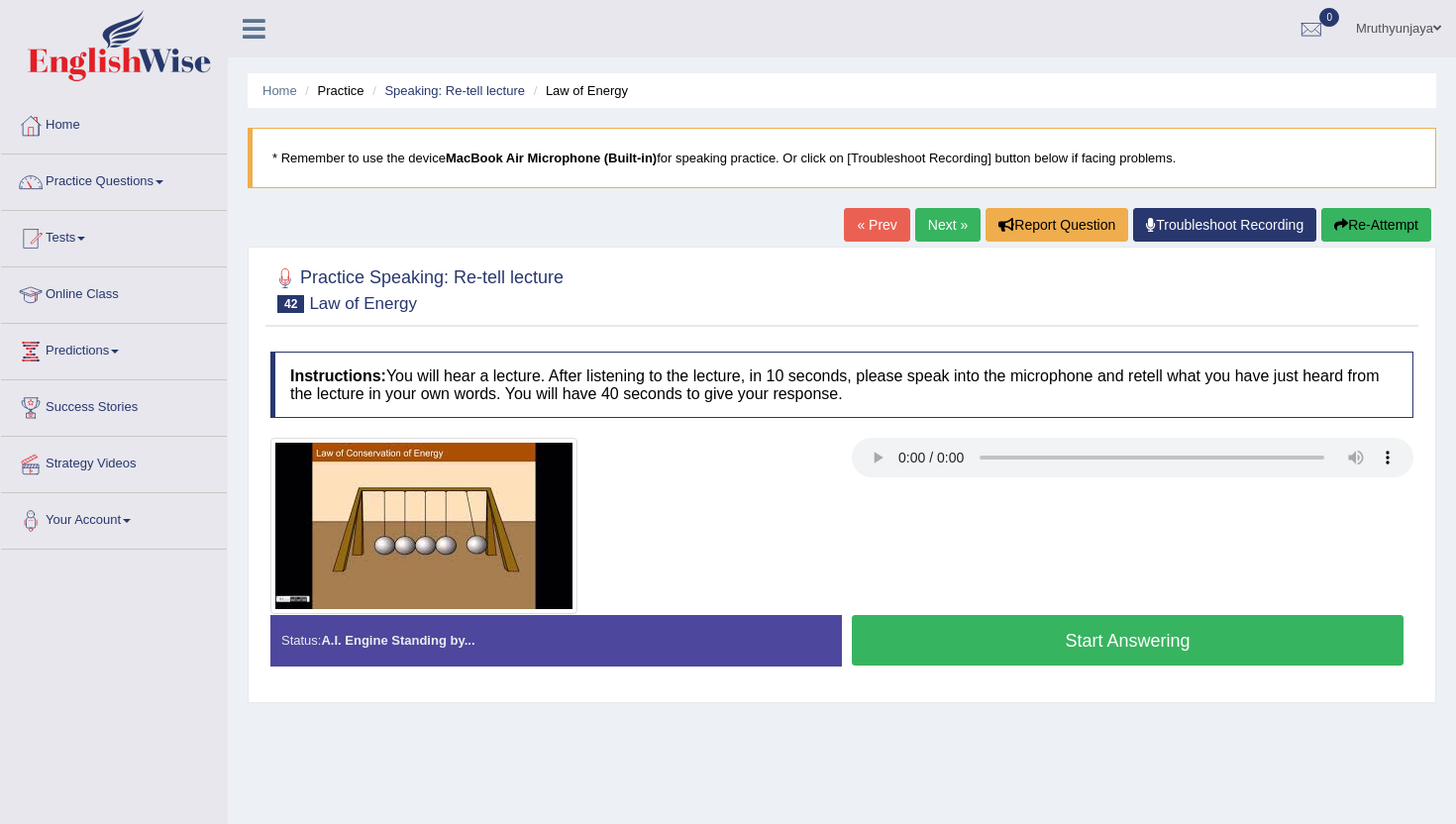 scroll, scrollTop: 0, scrollLeft: 0, axis: both 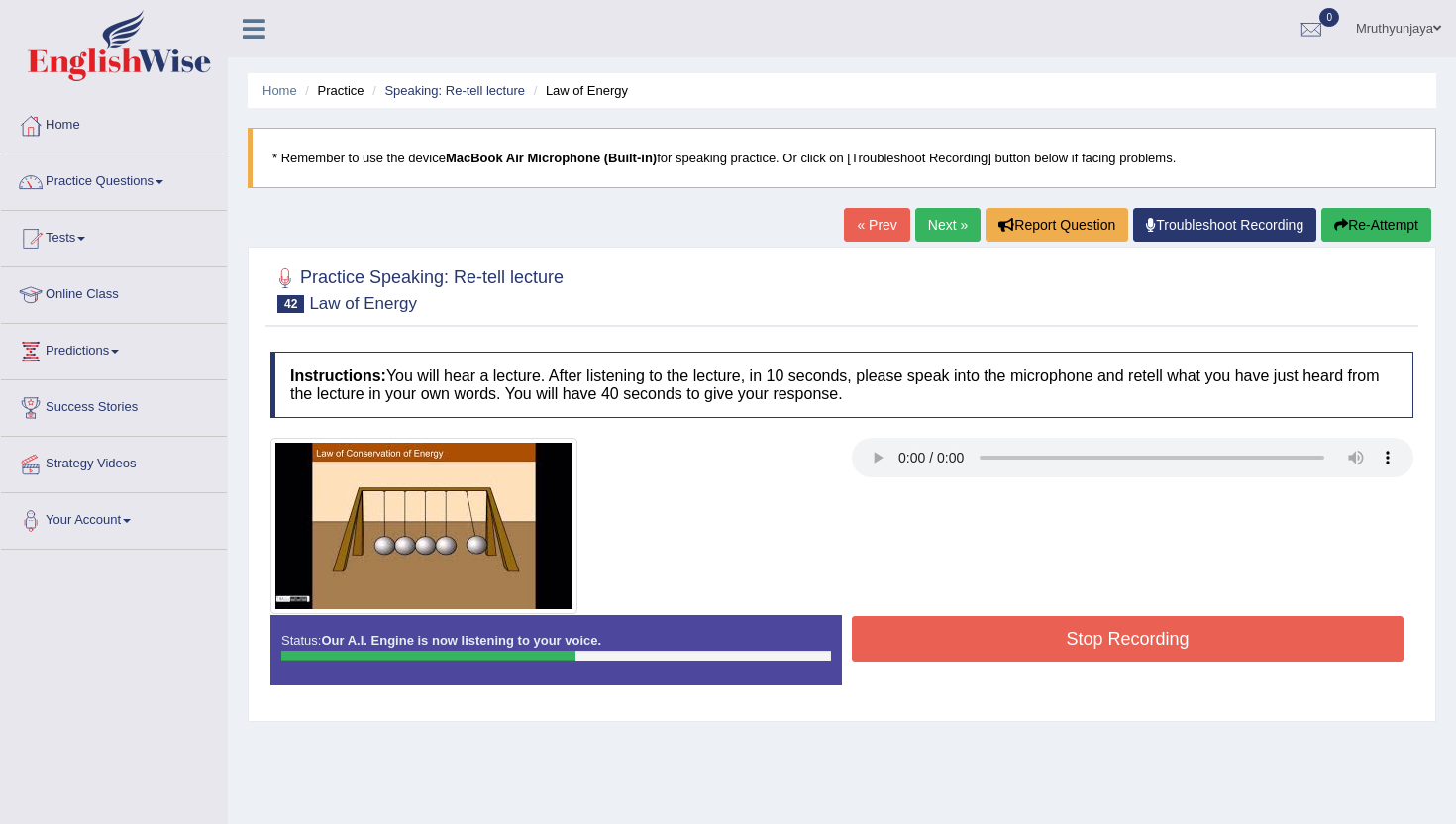 click on "Stop Recording" at bounding box center [1127, 639] 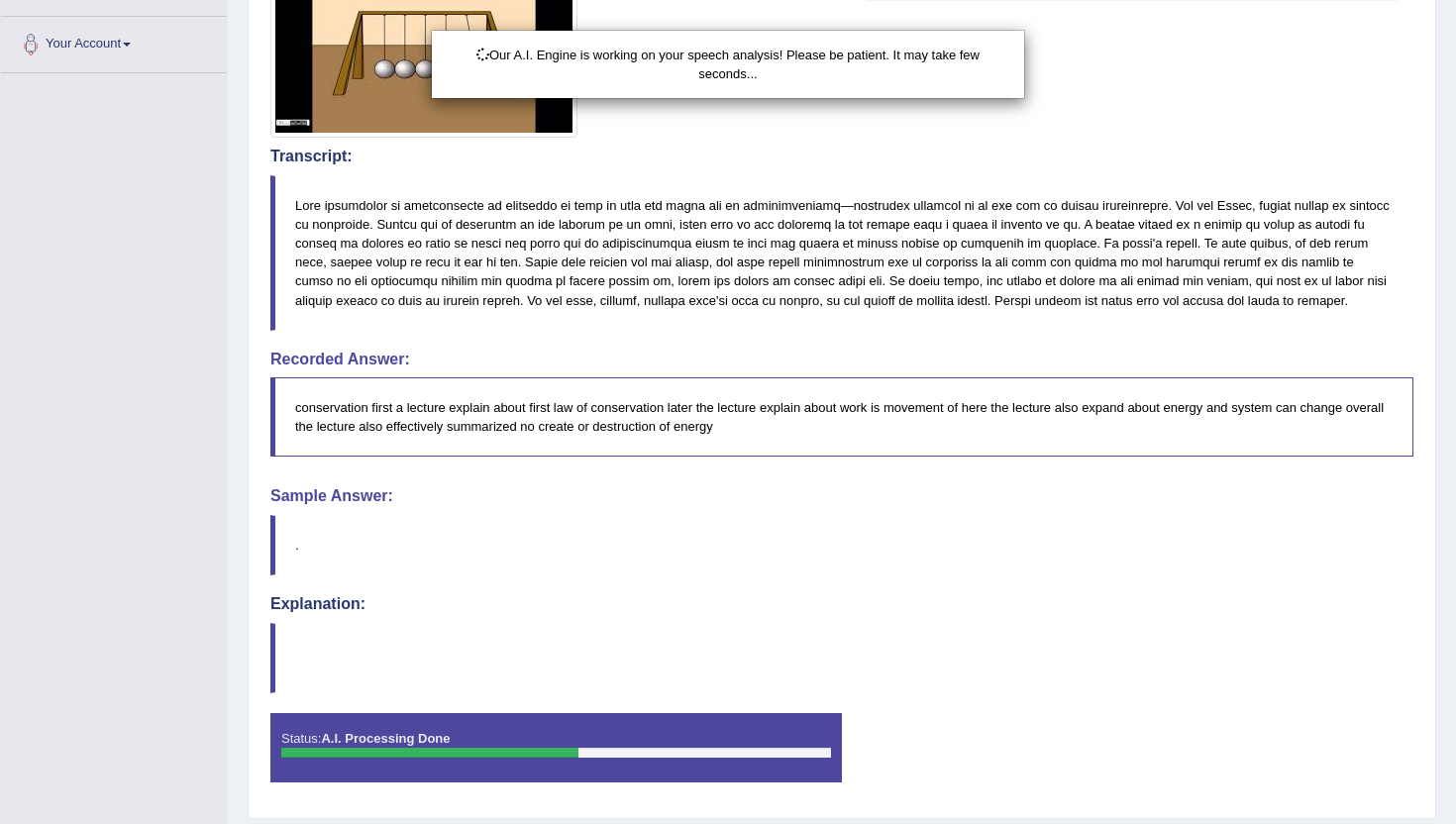 scroll, scrollTop: 556, scrollLeft: 0, axis: vertical 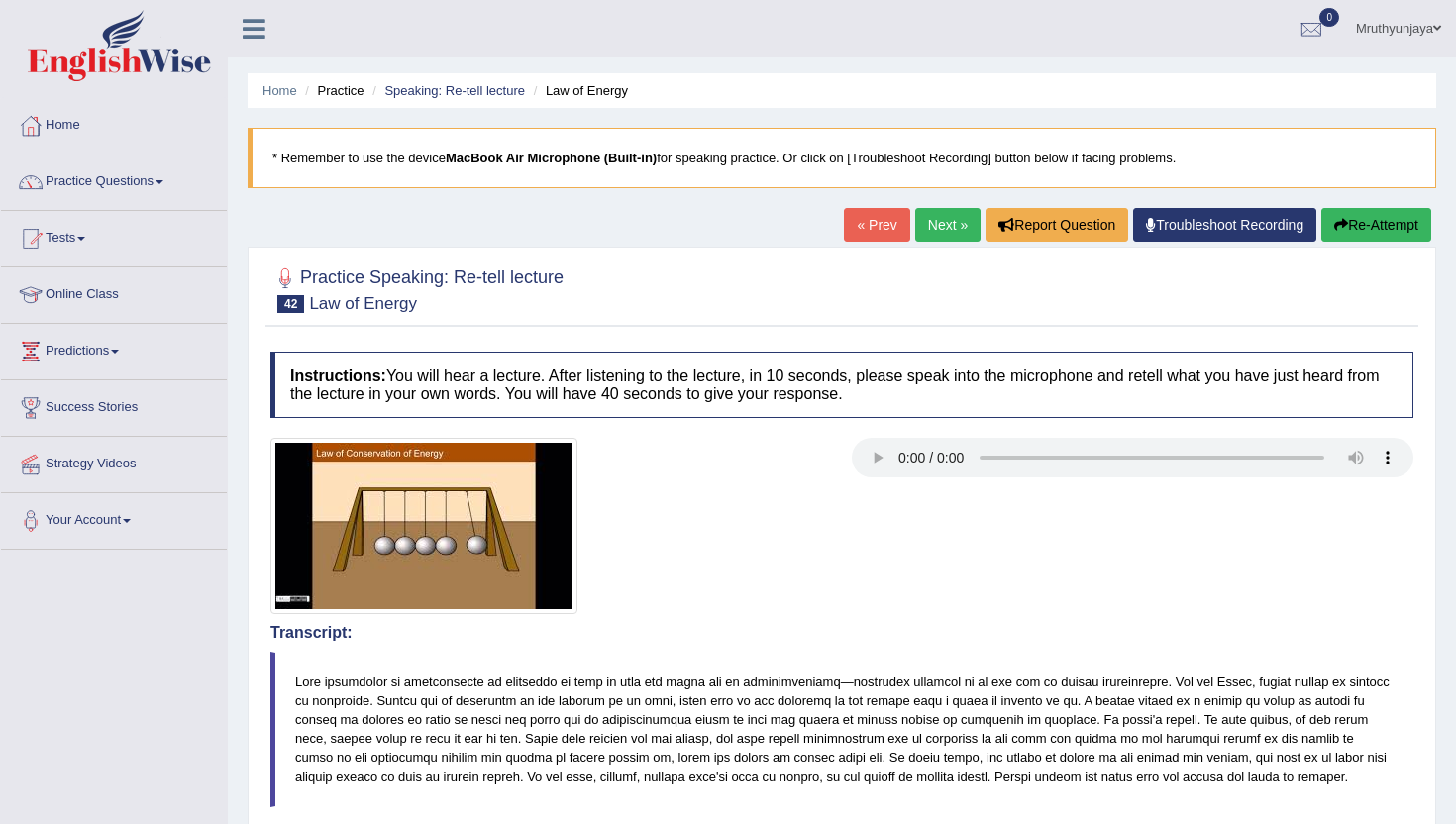 click on "Next »" at bounding box center (948, 225) 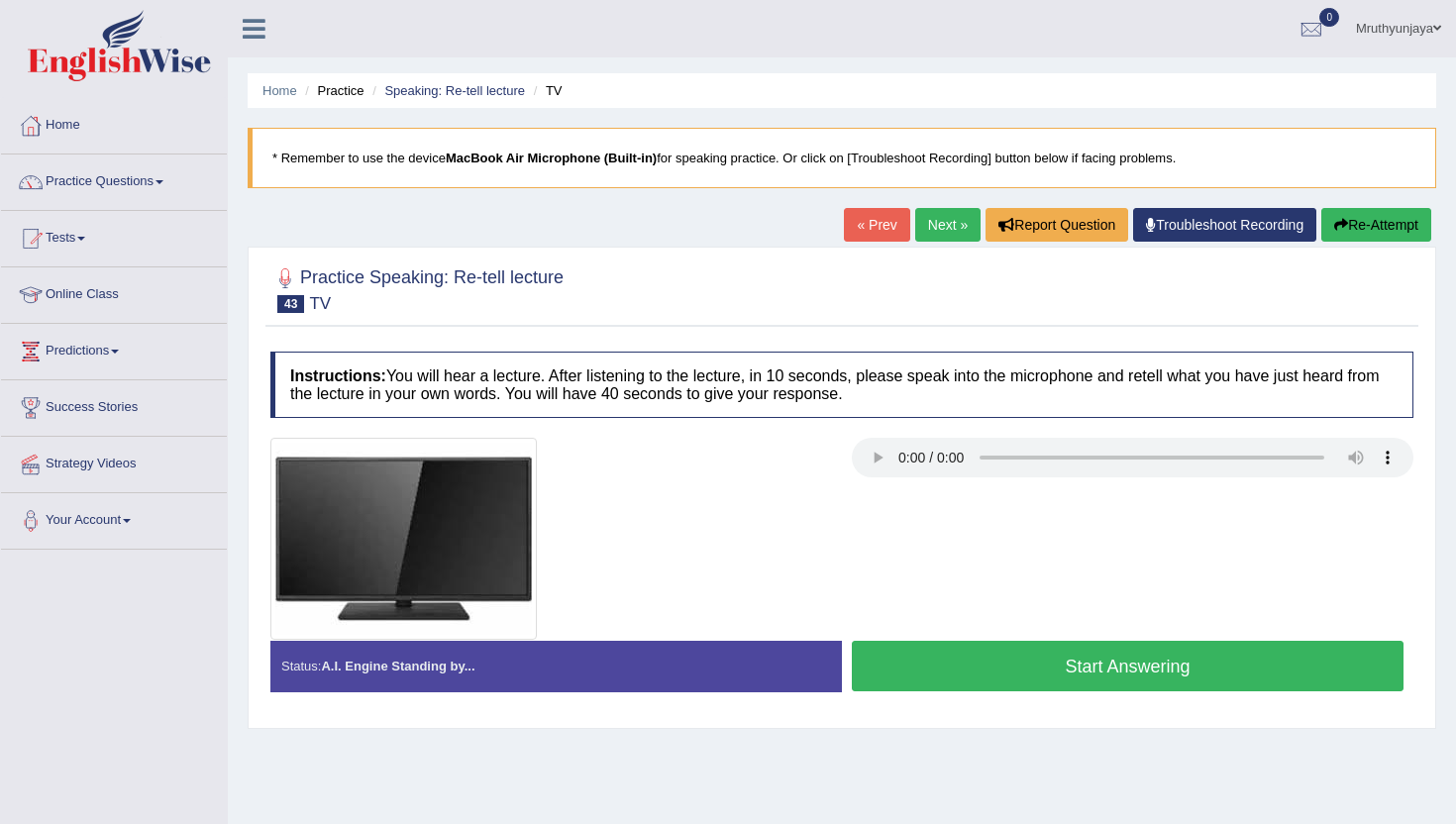 scroll, scrollTop: 0, scrollLeft: 0, axis: both 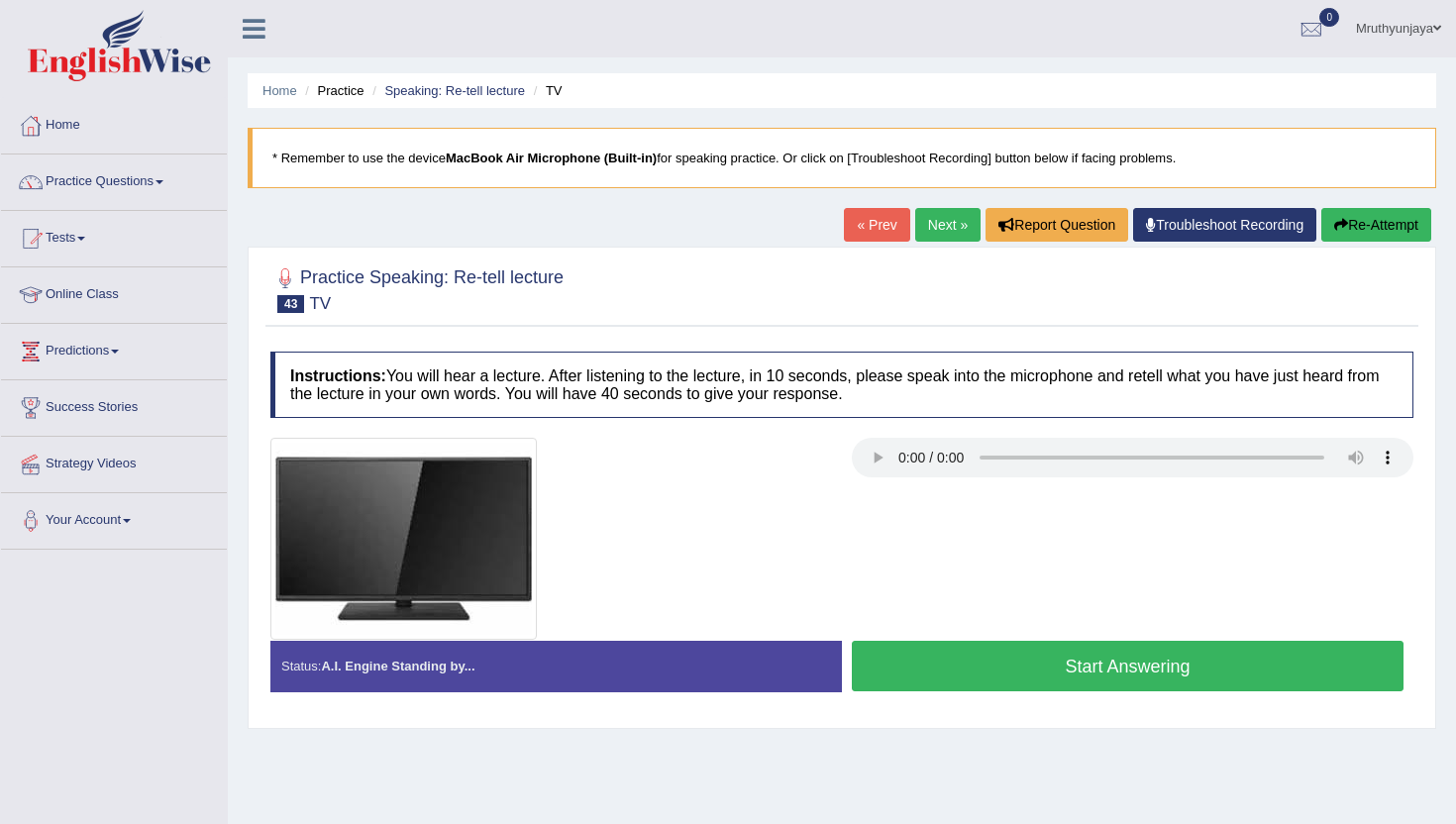 click on "Start Answering" at bounding box center [1127, 666] 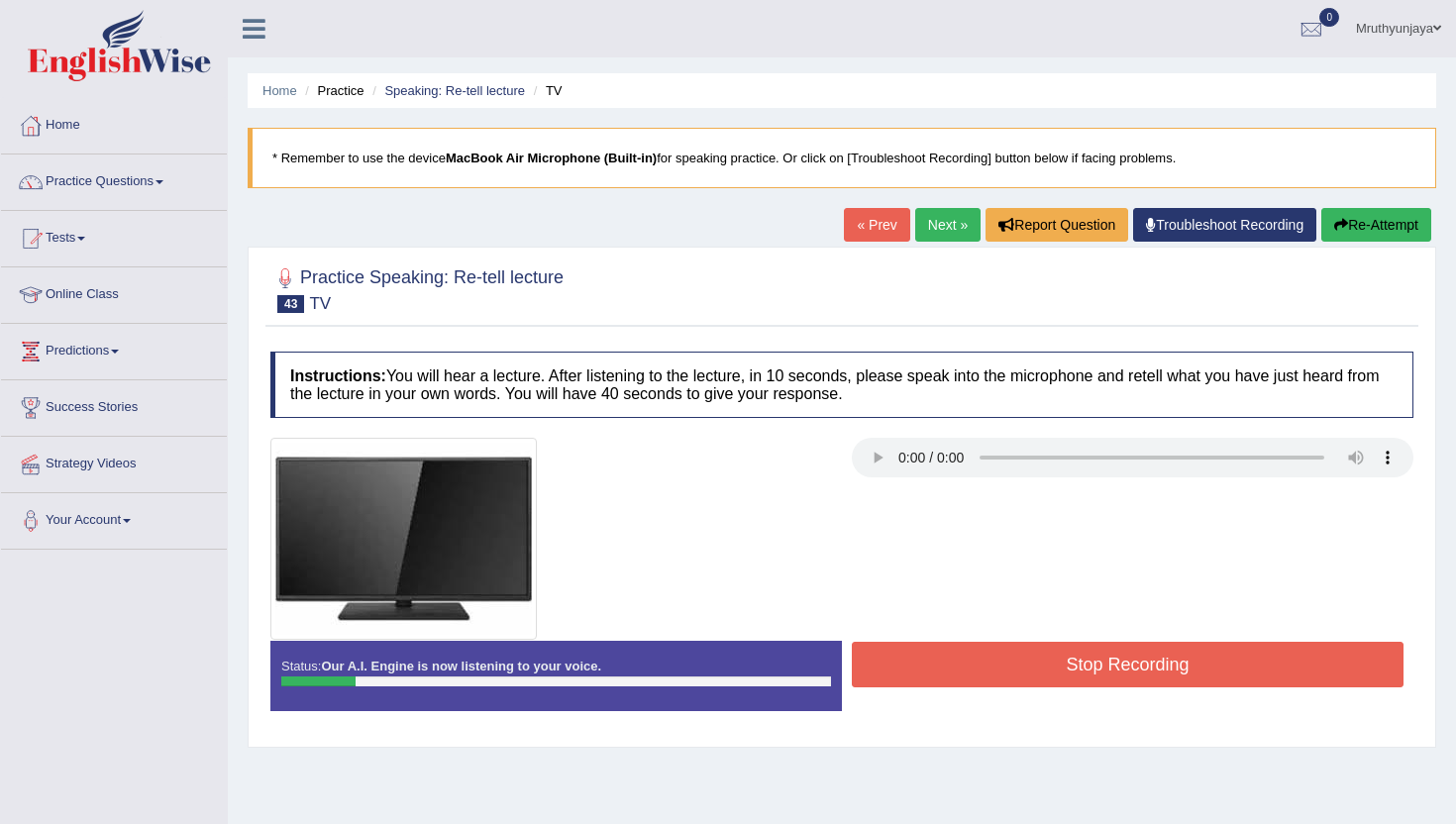 click on "Re-Attempt" at bounding box center [1376, 225] 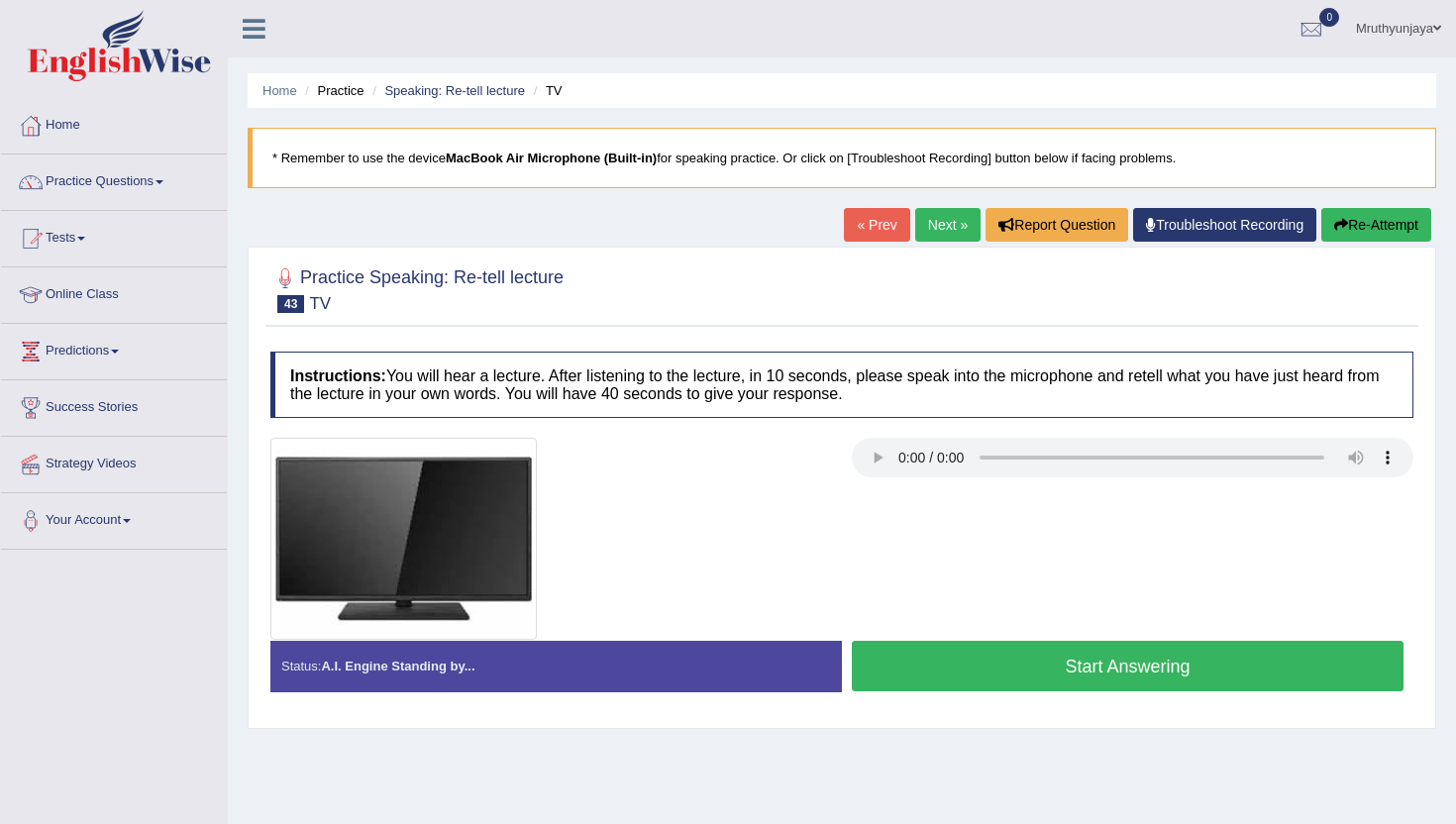 scroll, scrollTop: 0, scrollLeft: 0, axis: both 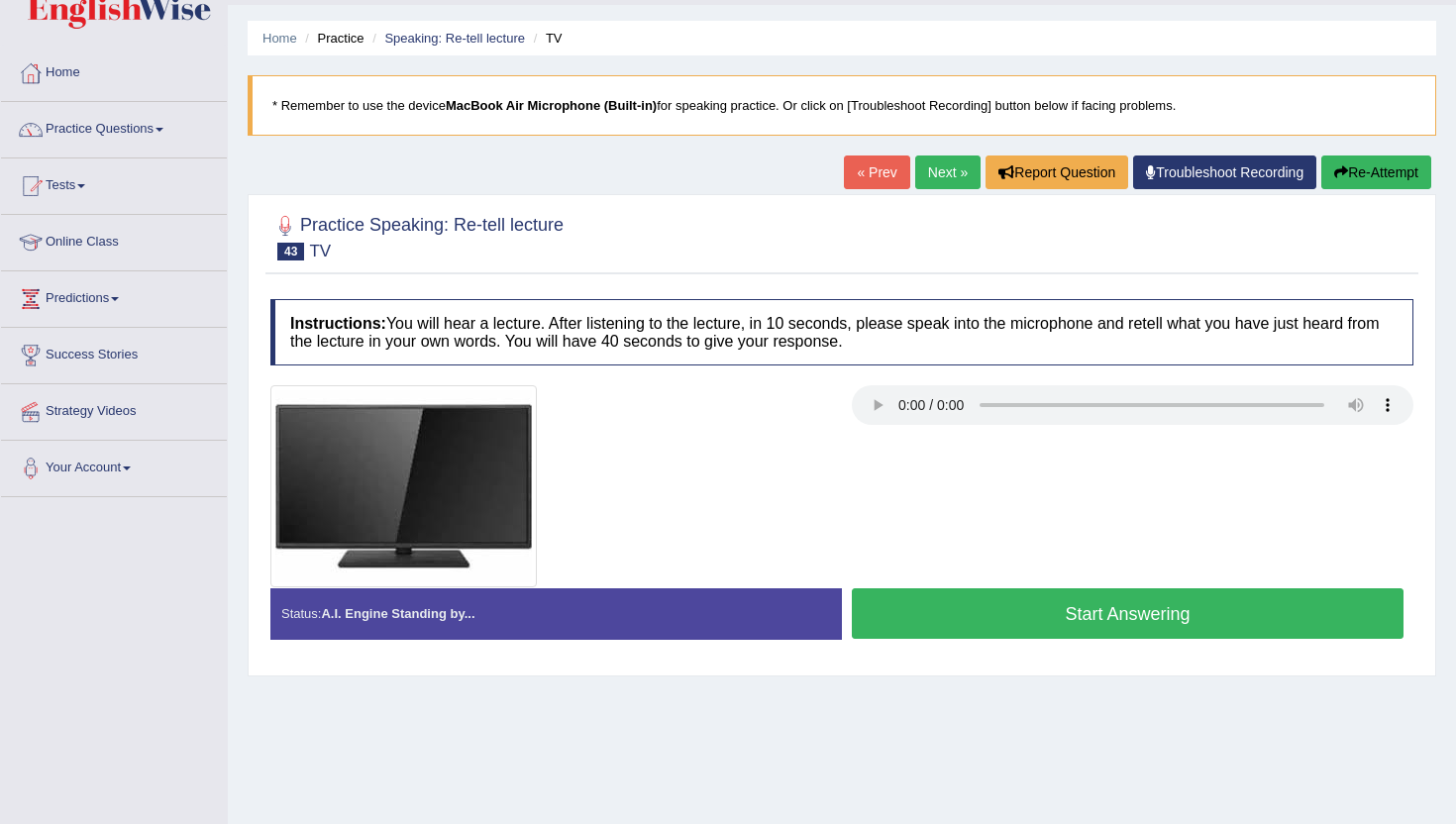 click on "Start Answering" at bounding box center (1127, 613) 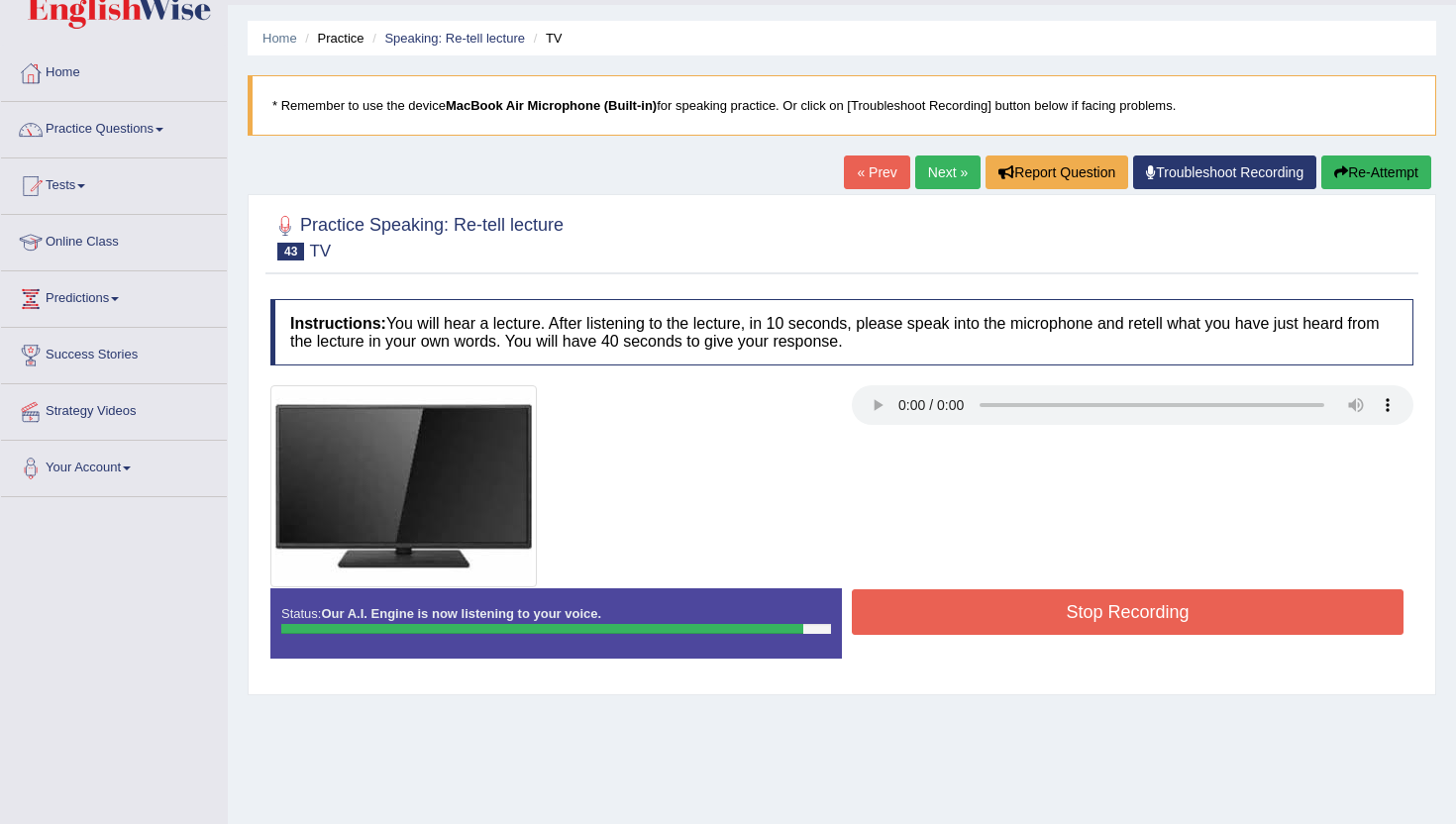 click on "Stop Recording" at bounding box center (1127, 612) 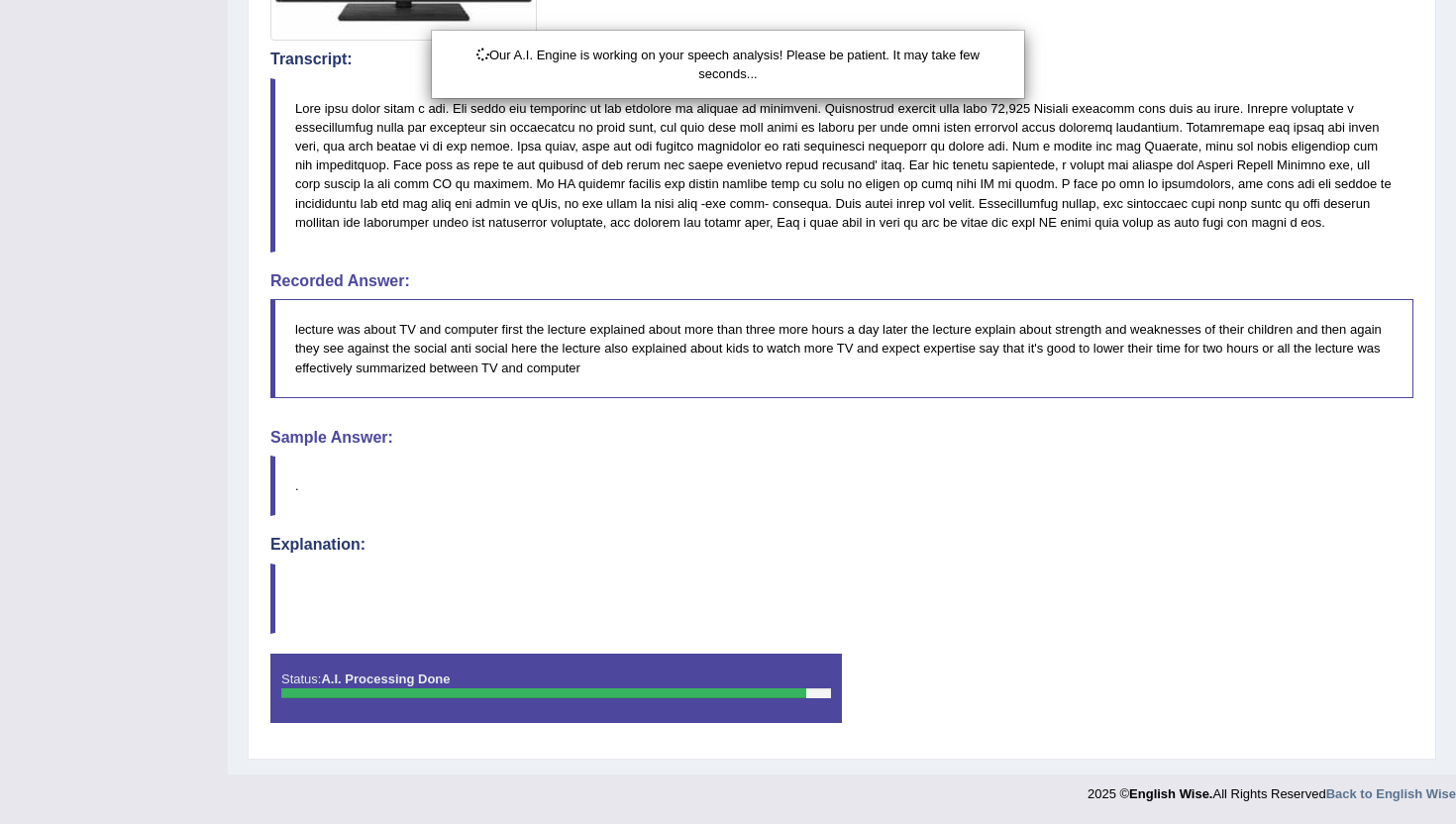 scroll, scrollTop: 619, scrollLeft: 0, axis: vertical 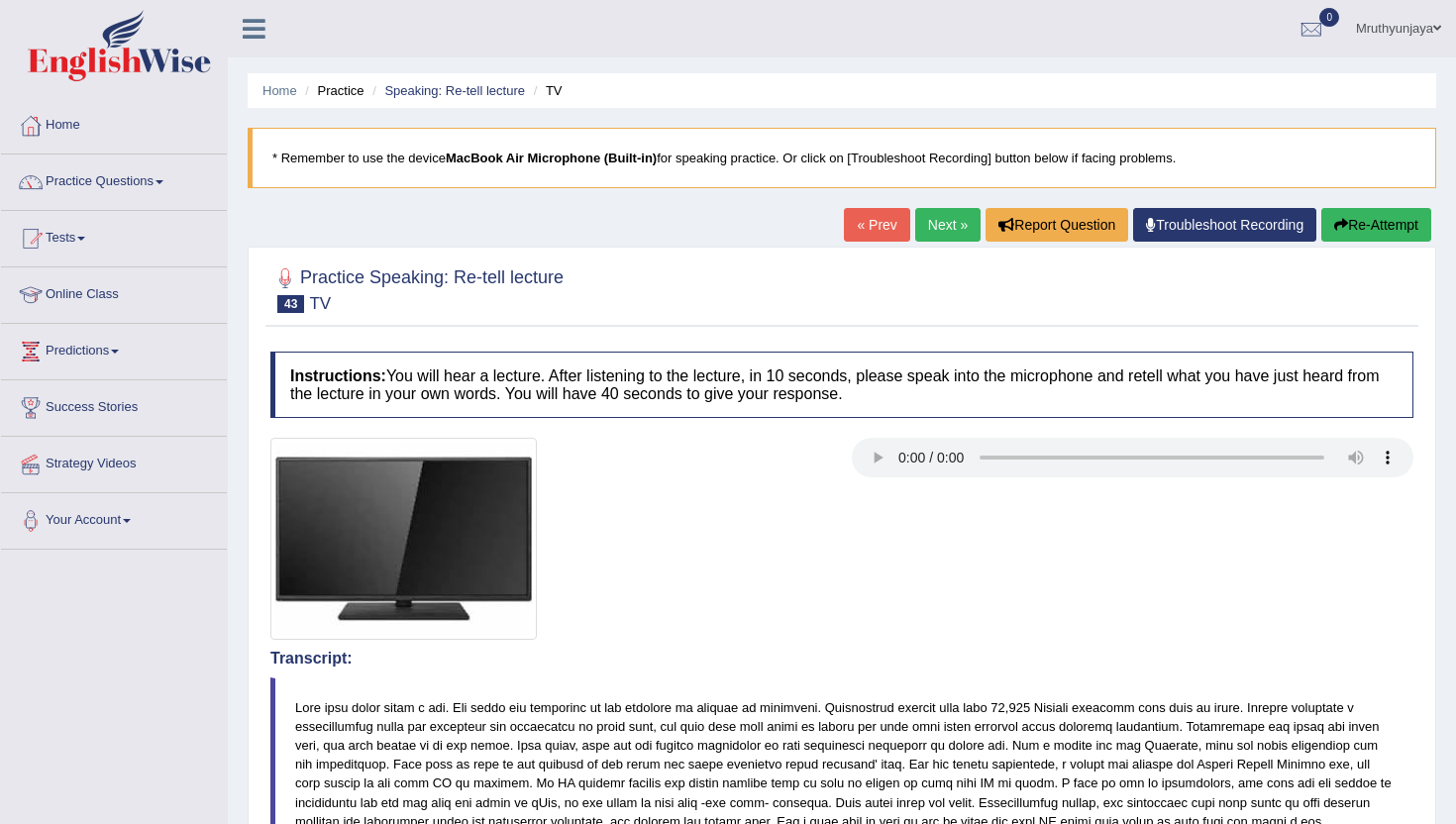 click on "Next »" at bounding box center (948, 225) 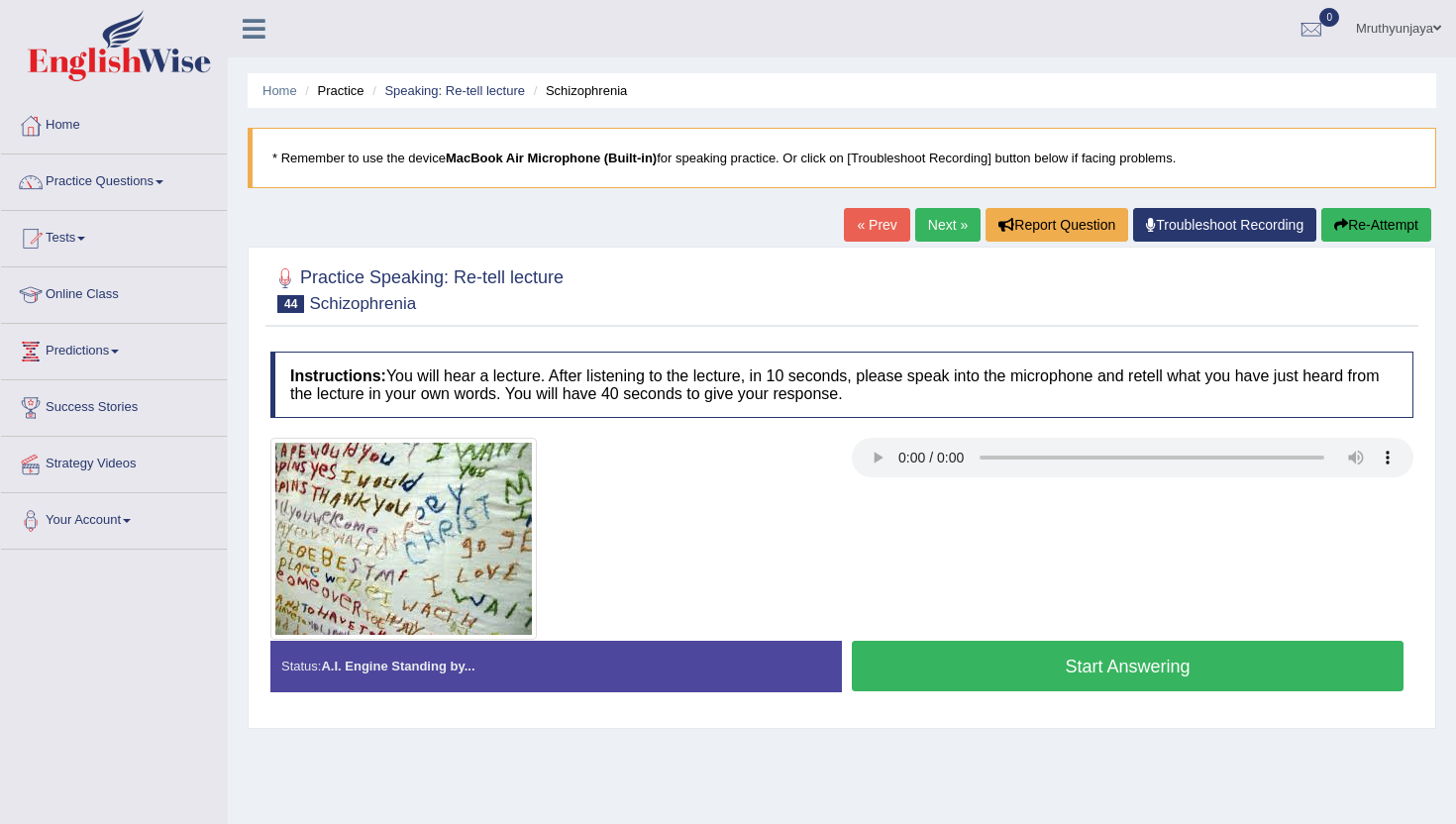 scroll, scrollTop: 0, scrollLeft: 0, axis: both 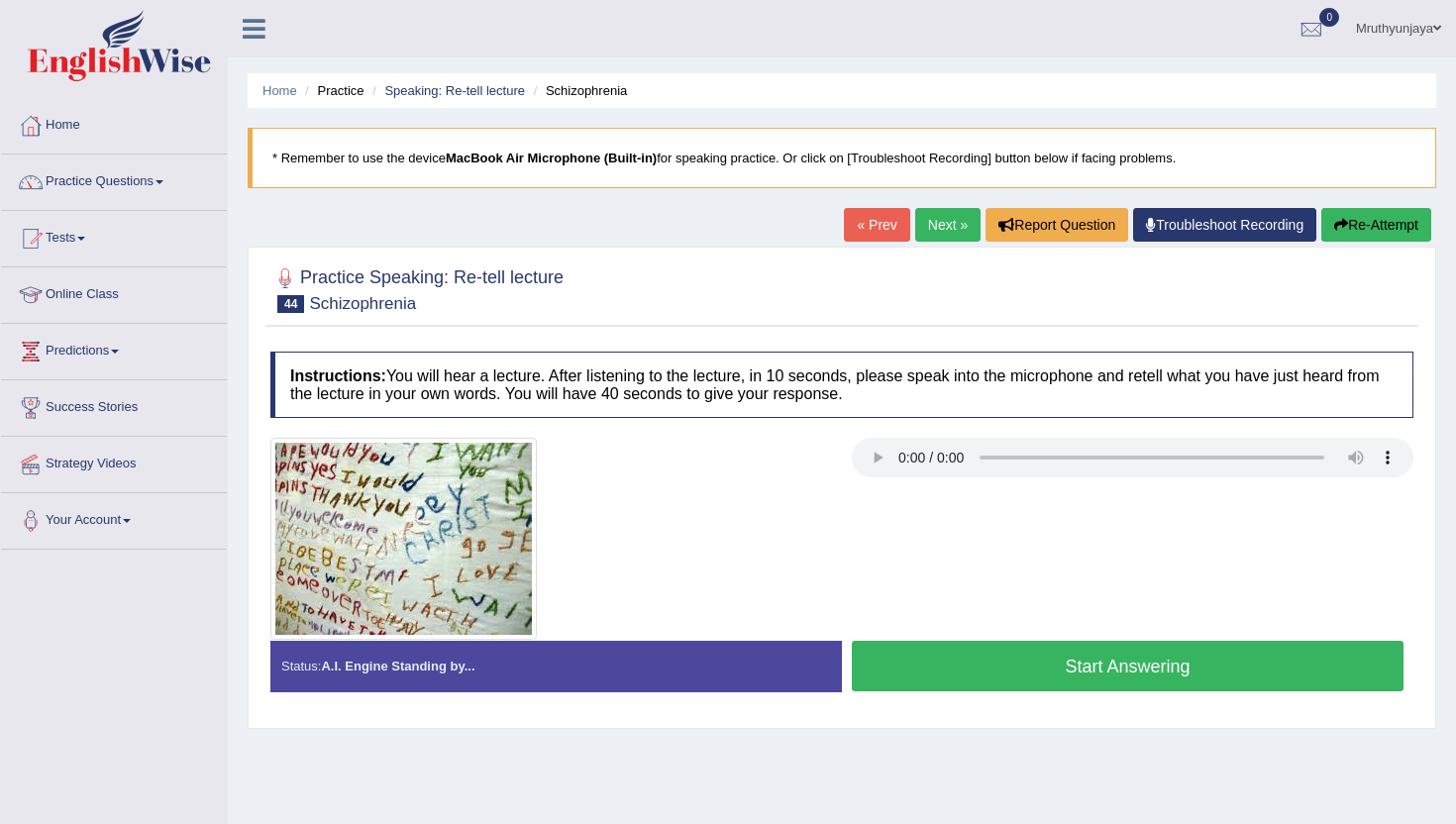 click on "Start Answering" at bounding box center [1127, 666] 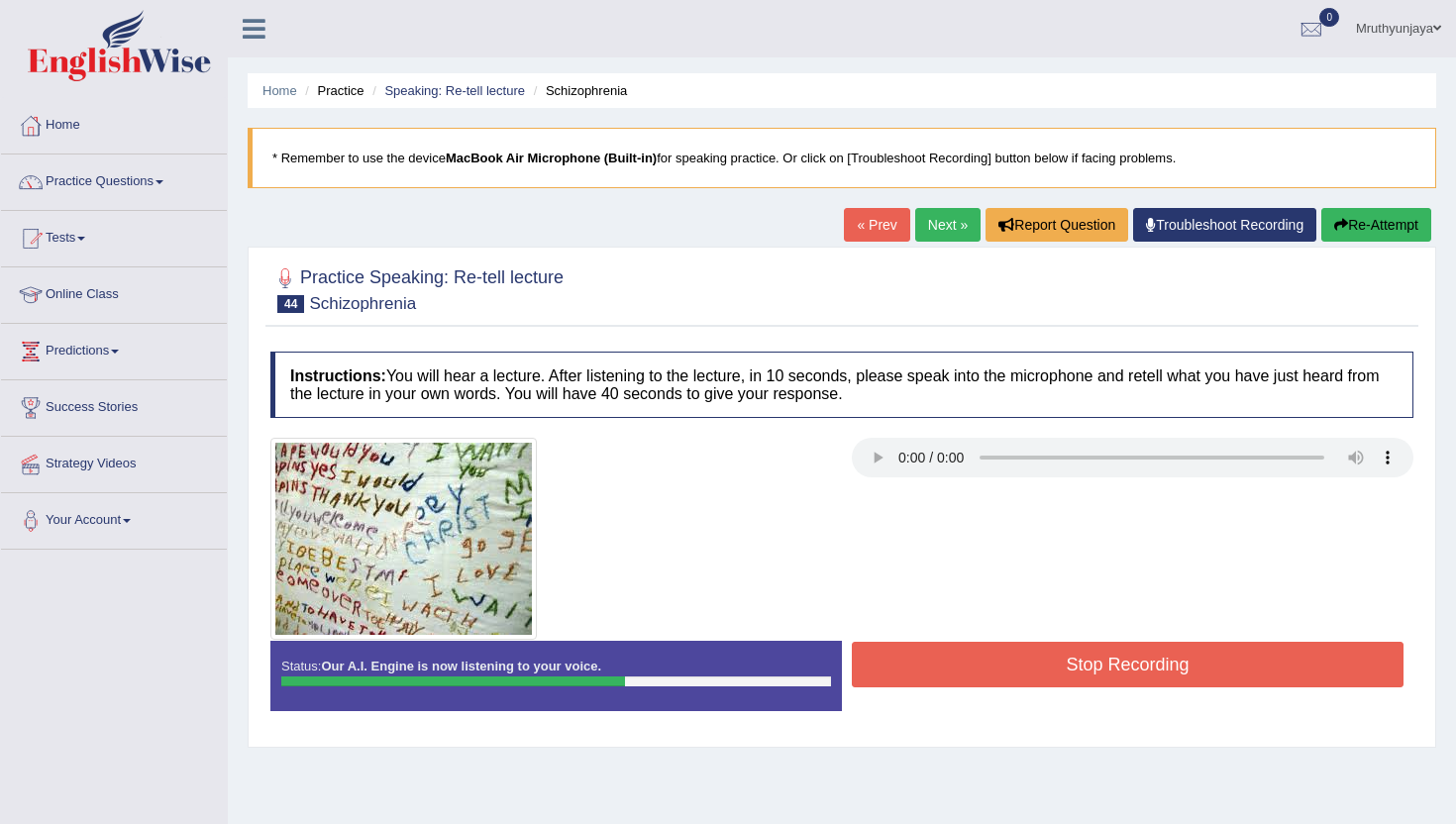 click on "Stop Recording" at bounding box center (1127, 665) 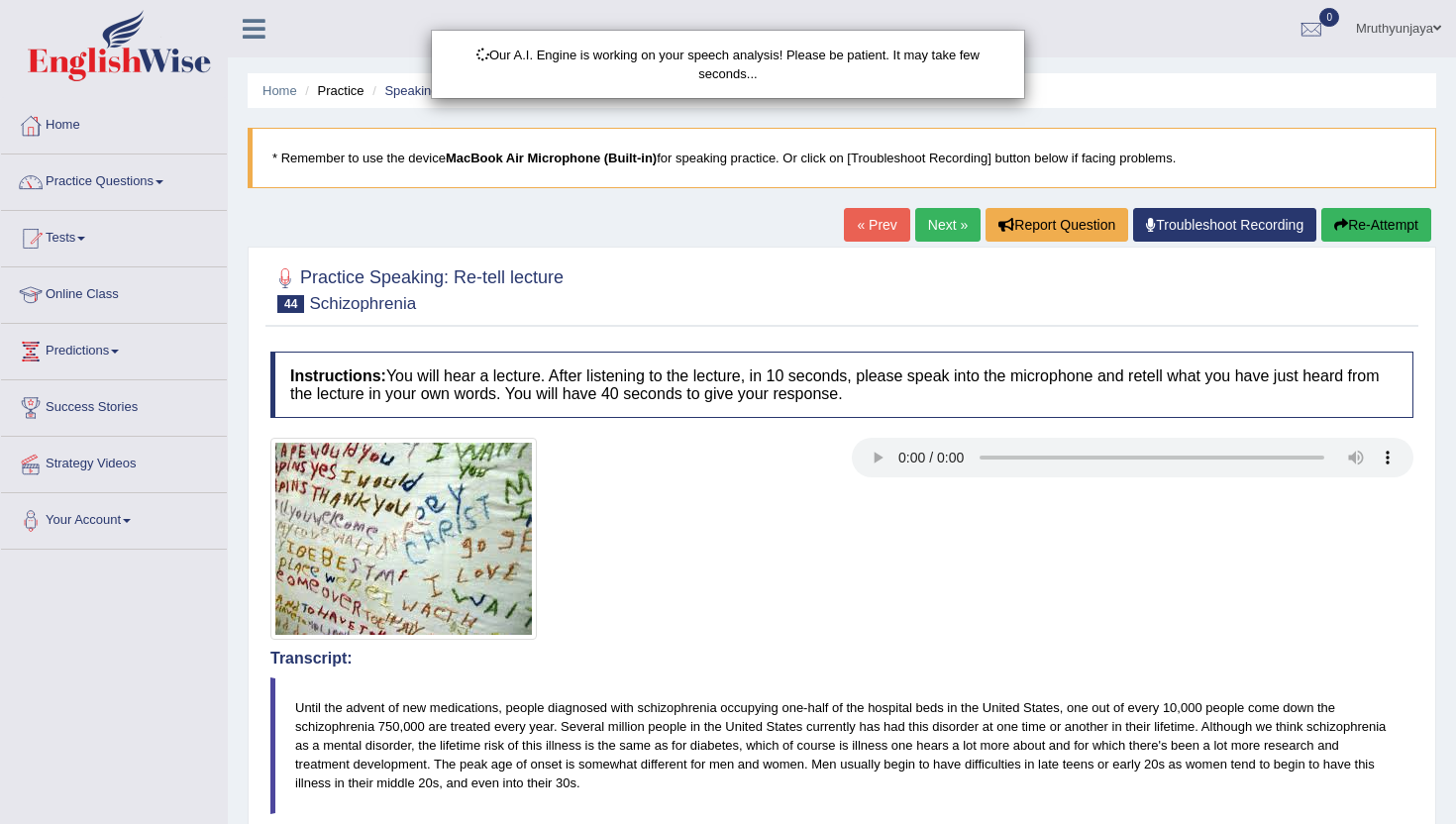 scroll, scrollTop: 543, scrollLeft: 0, axis: vertical 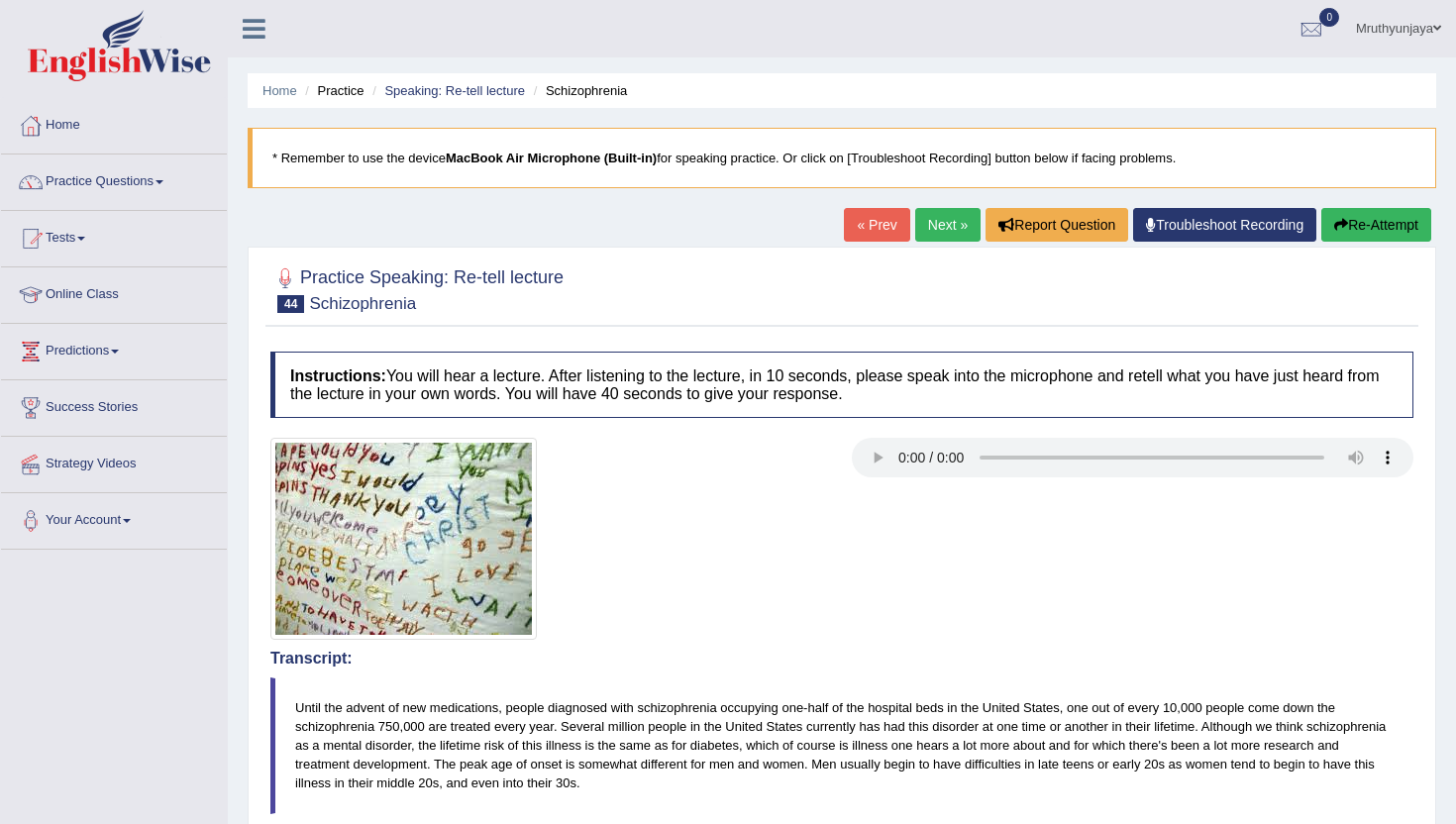 click on "Next »" at bounding box center (948, 225) 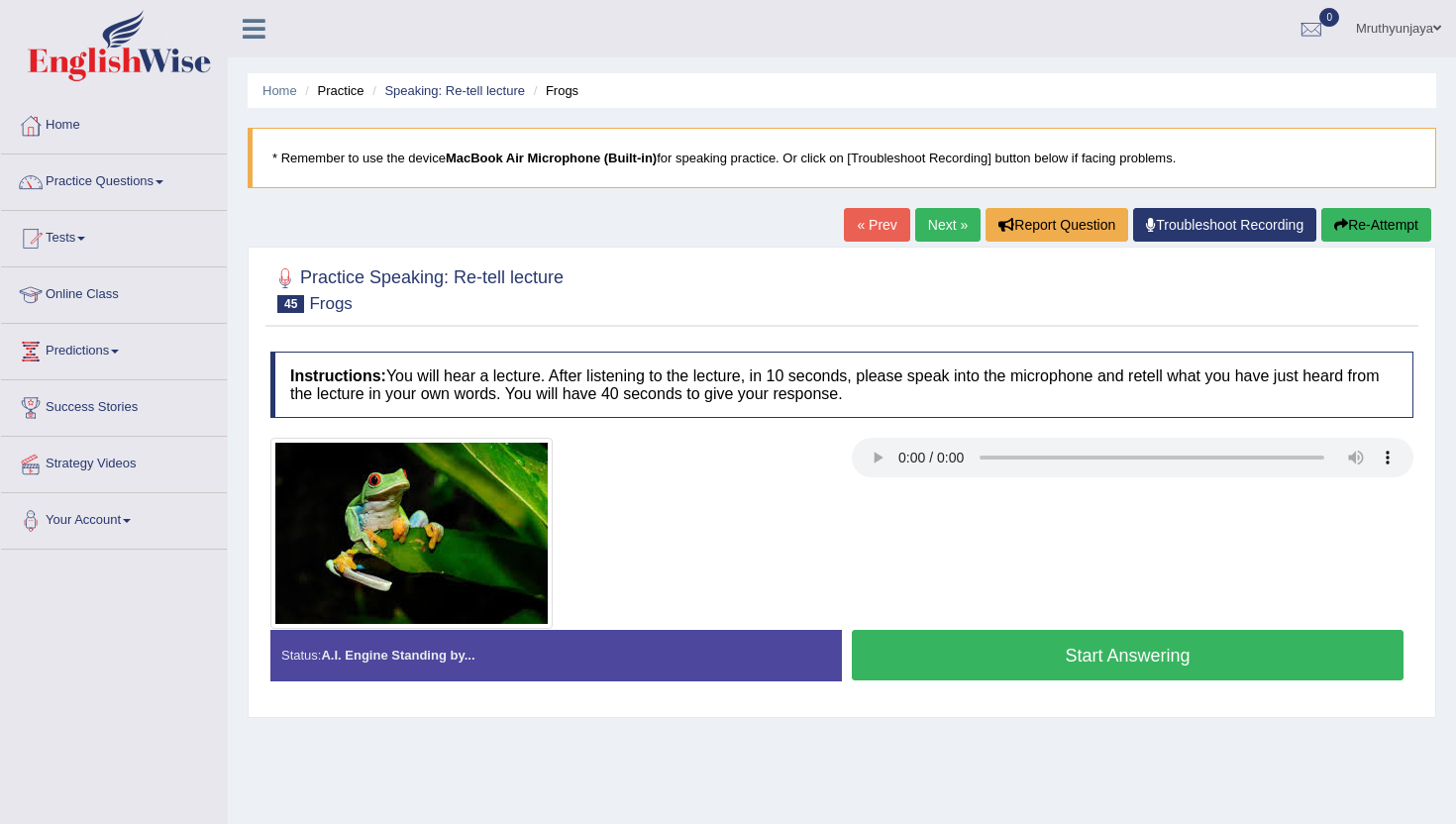 scroll, scrollTop: 0, scrollLeft: 0, axis: both 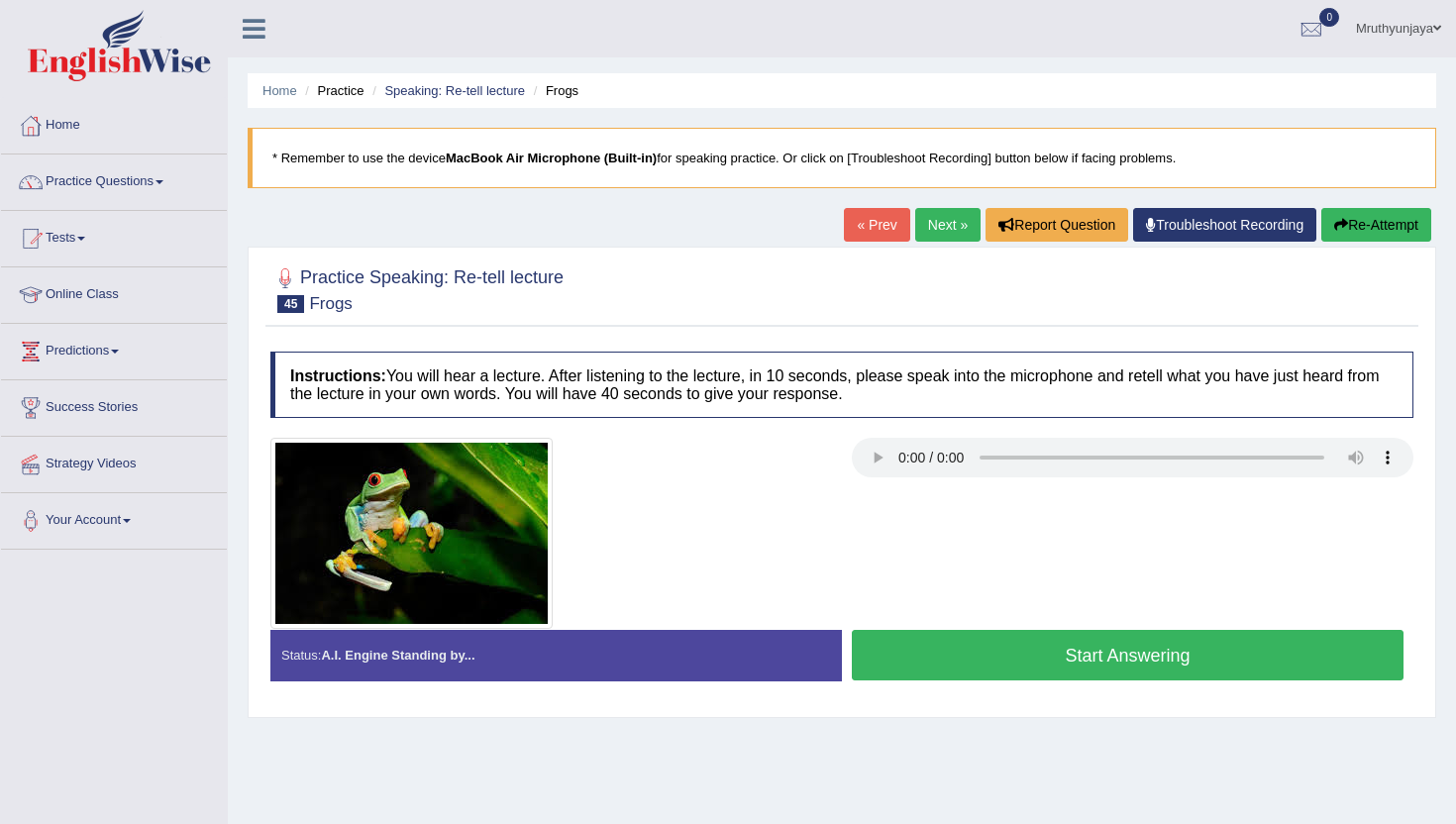 click on "Start Answering" at bounding box center (1127, 655) 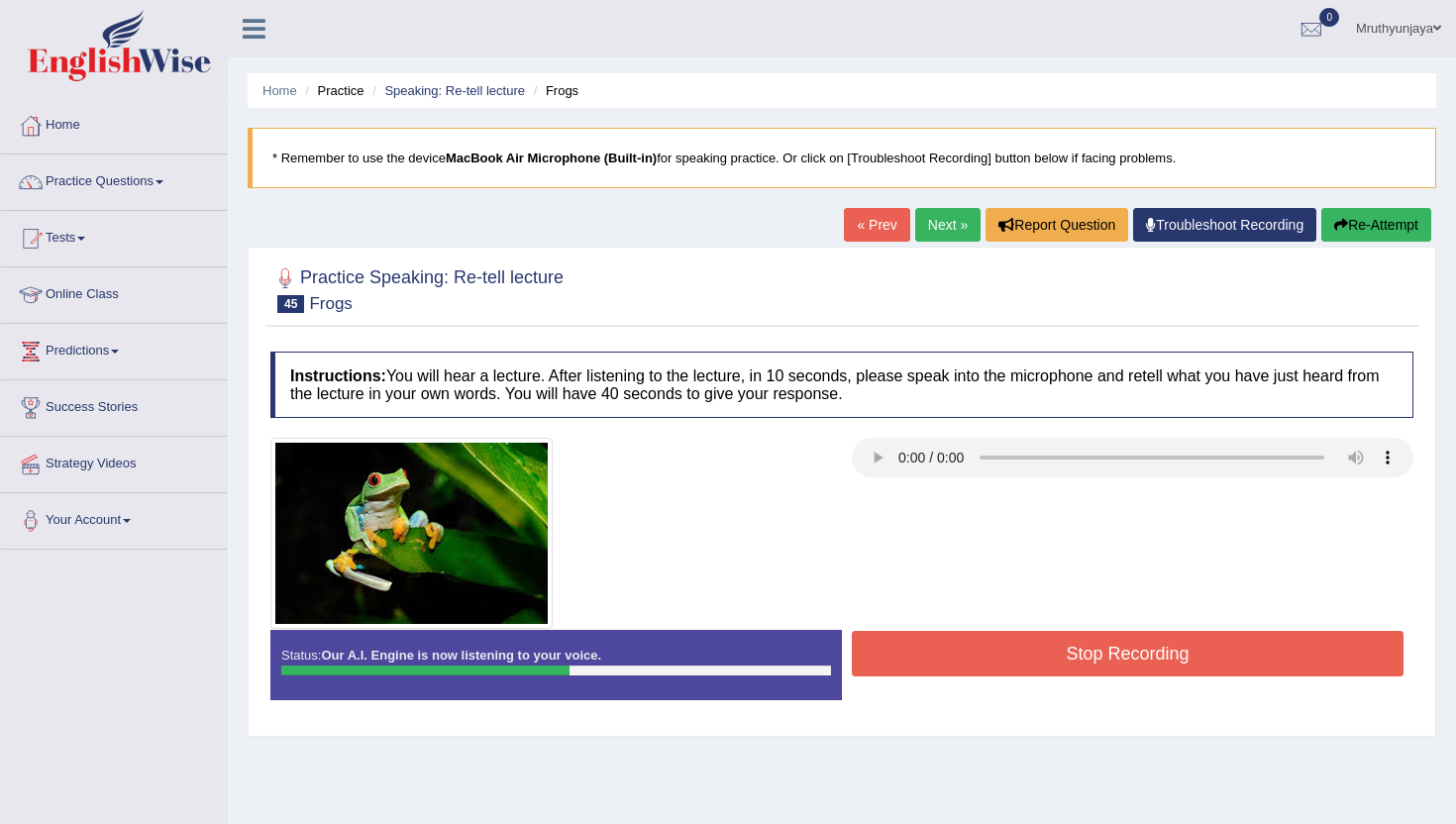 click on "Stop Recording" at bounding box center [1127, 654] 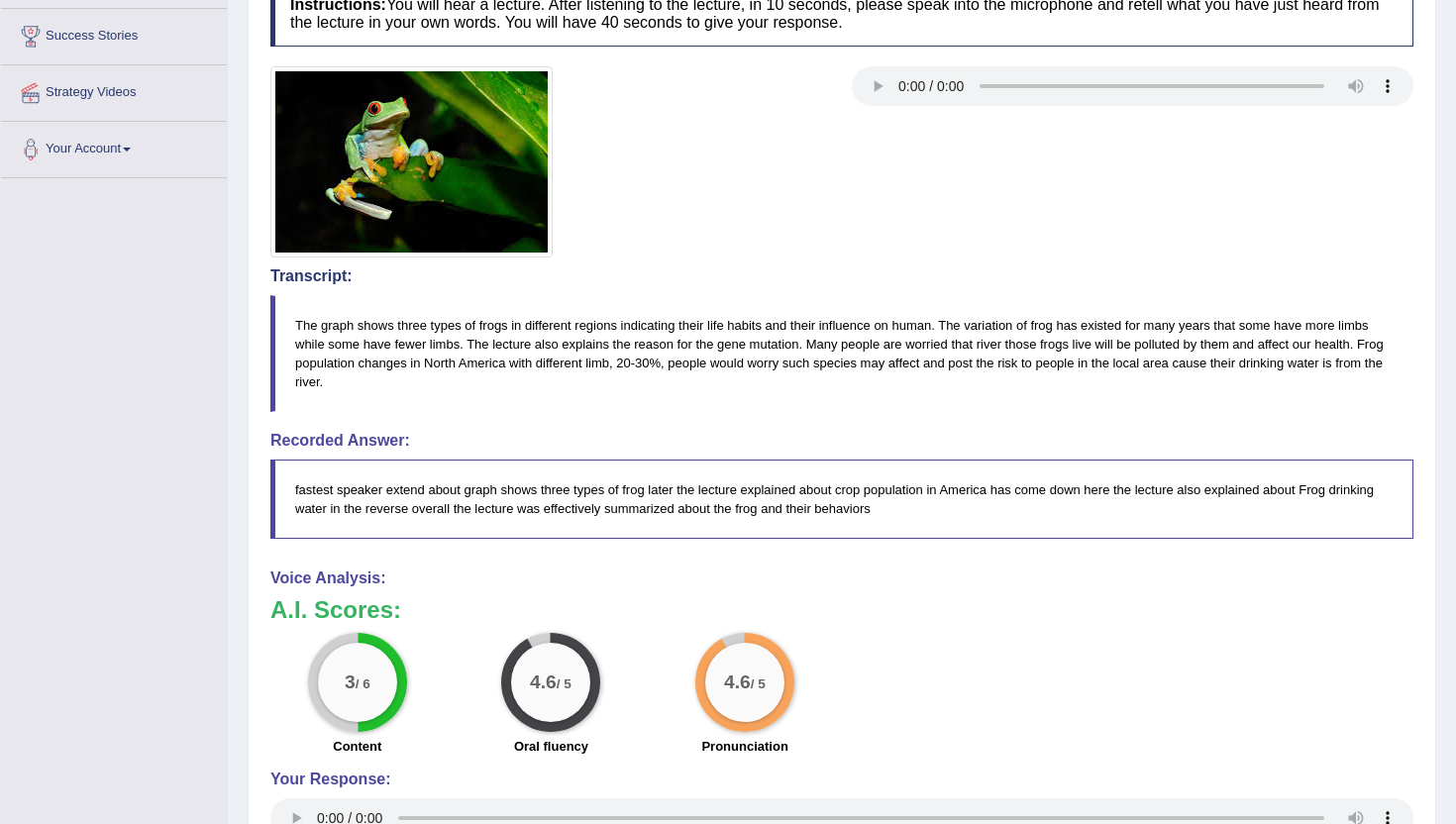 scroll, scrollTop: 0, scrollLeft: 0, axis: both 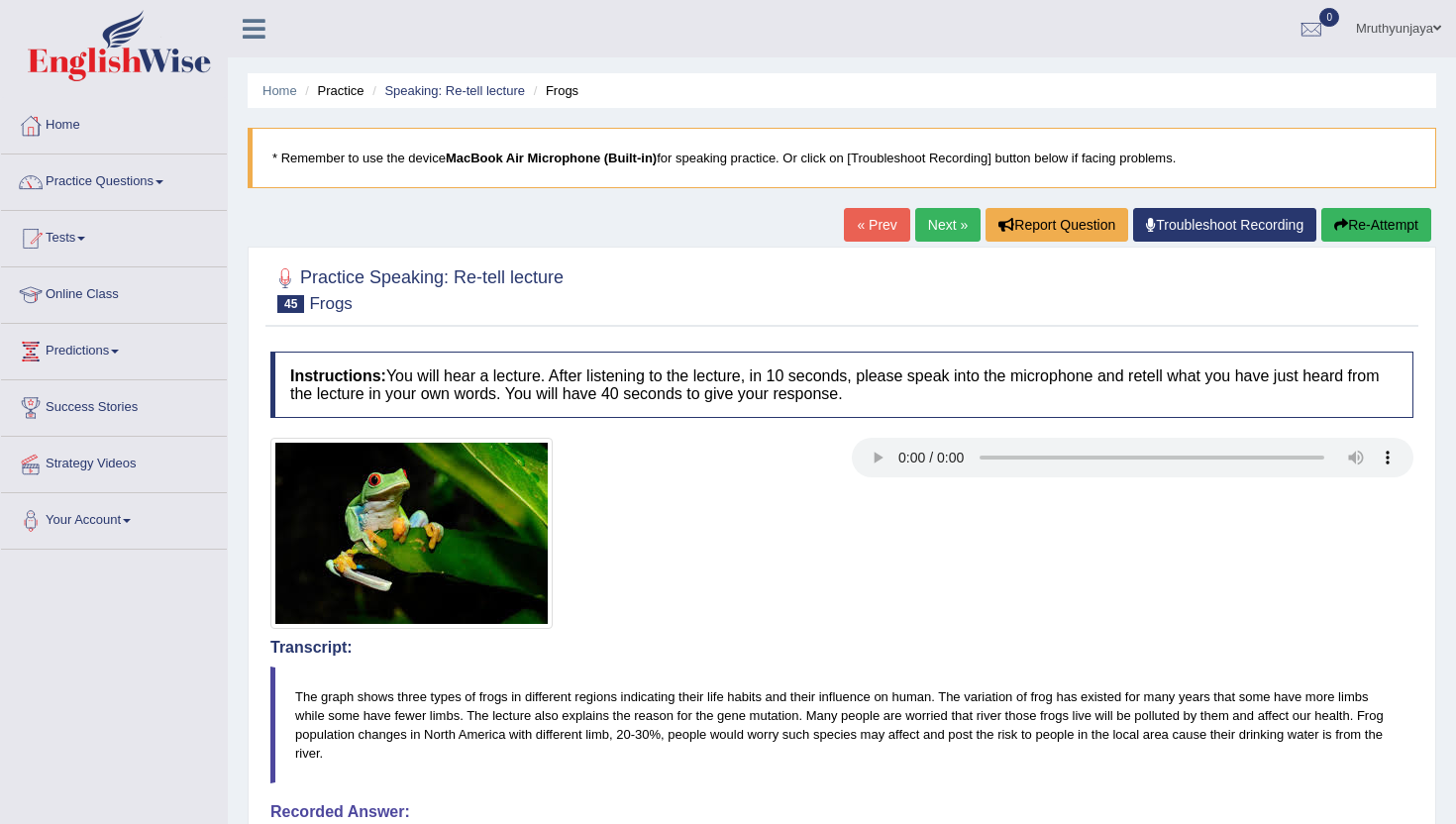 click on "Next »" at bounding box center [948, 225] 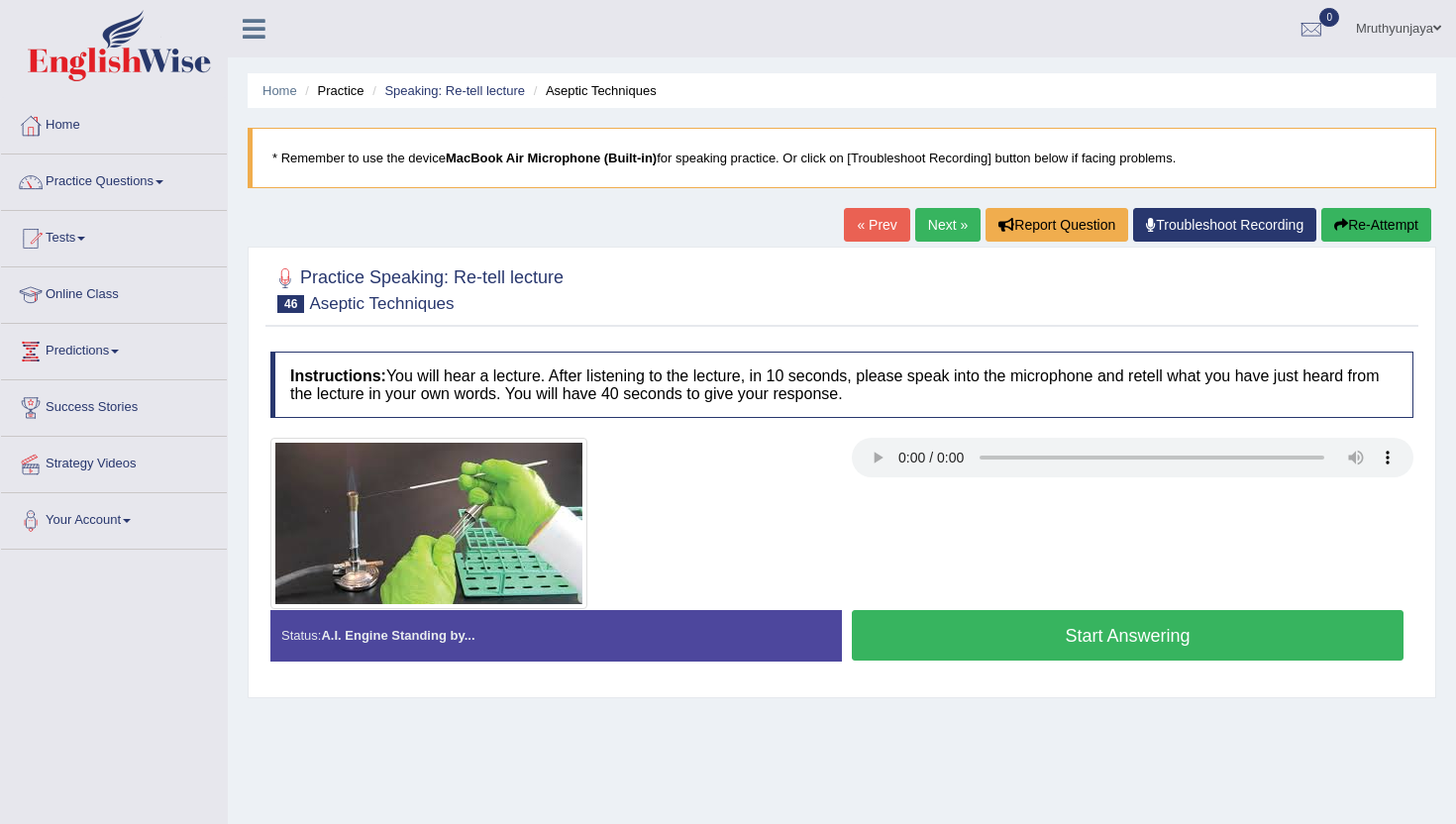 scroll, scrollTop: 0, scrollLeft: 0, axis: both 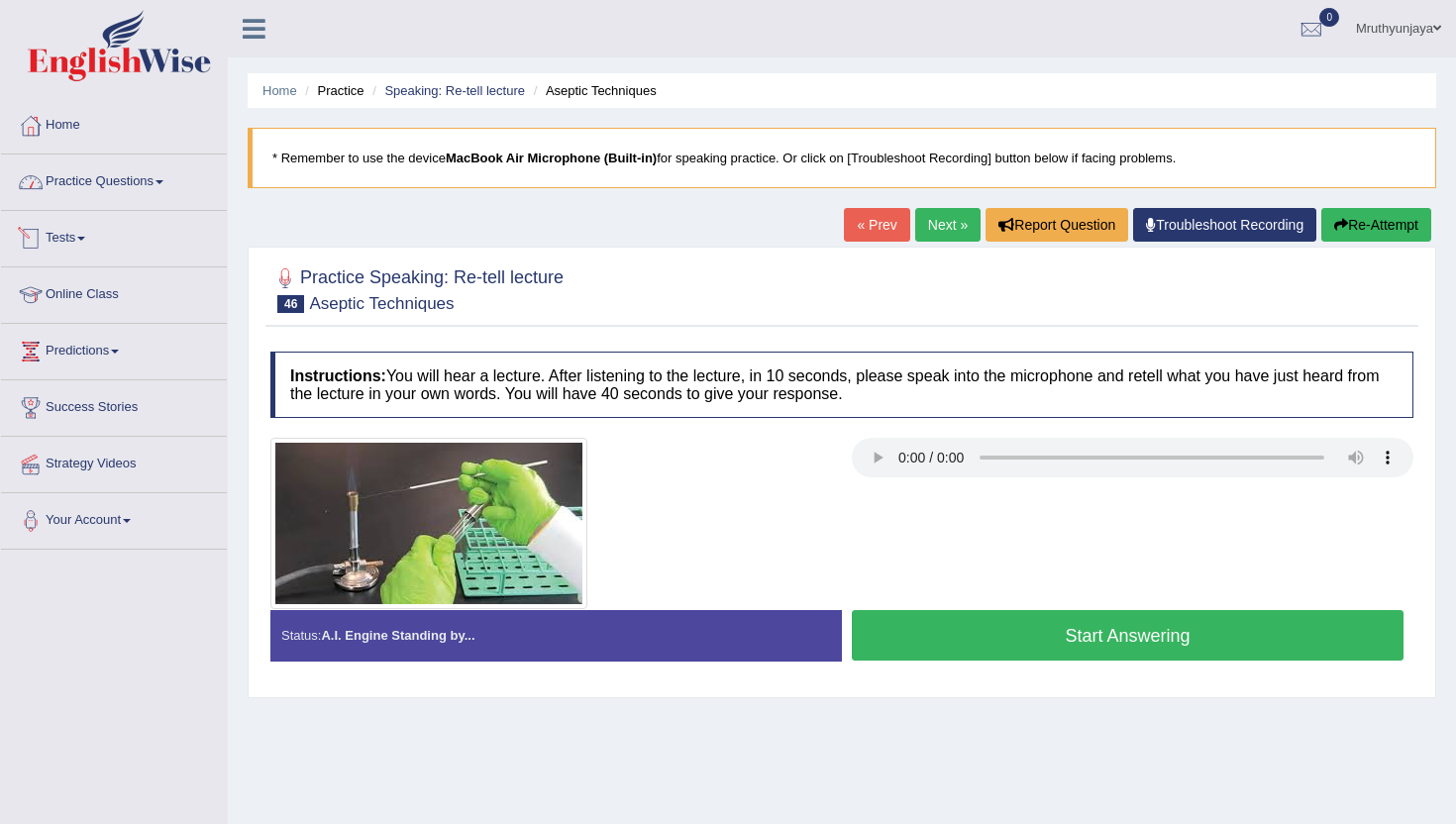 click on "Practice Questions" at bounding box center (114, 179) 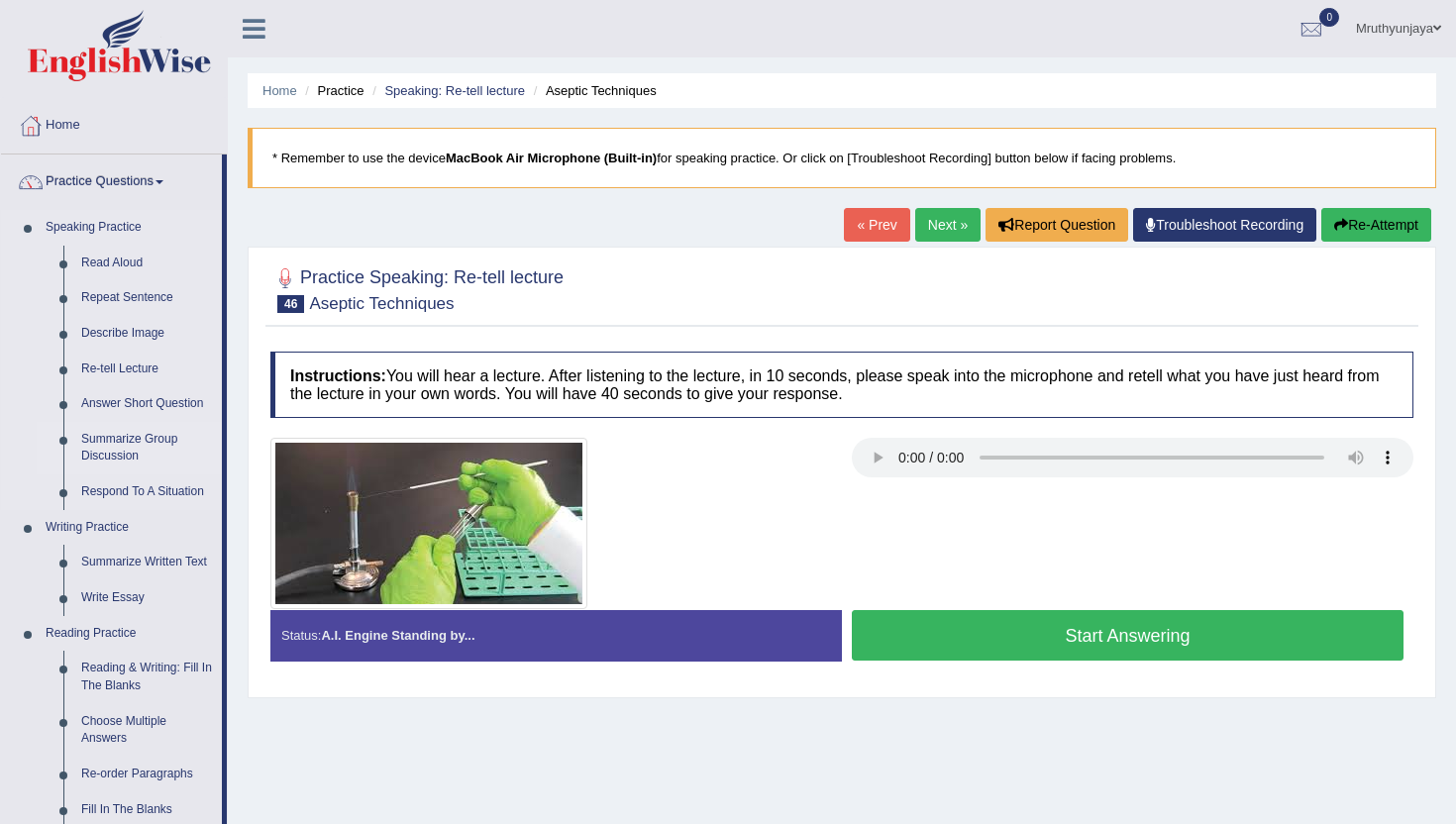 click on "Summarize Group Discussion" at bounding box center (147, 448) 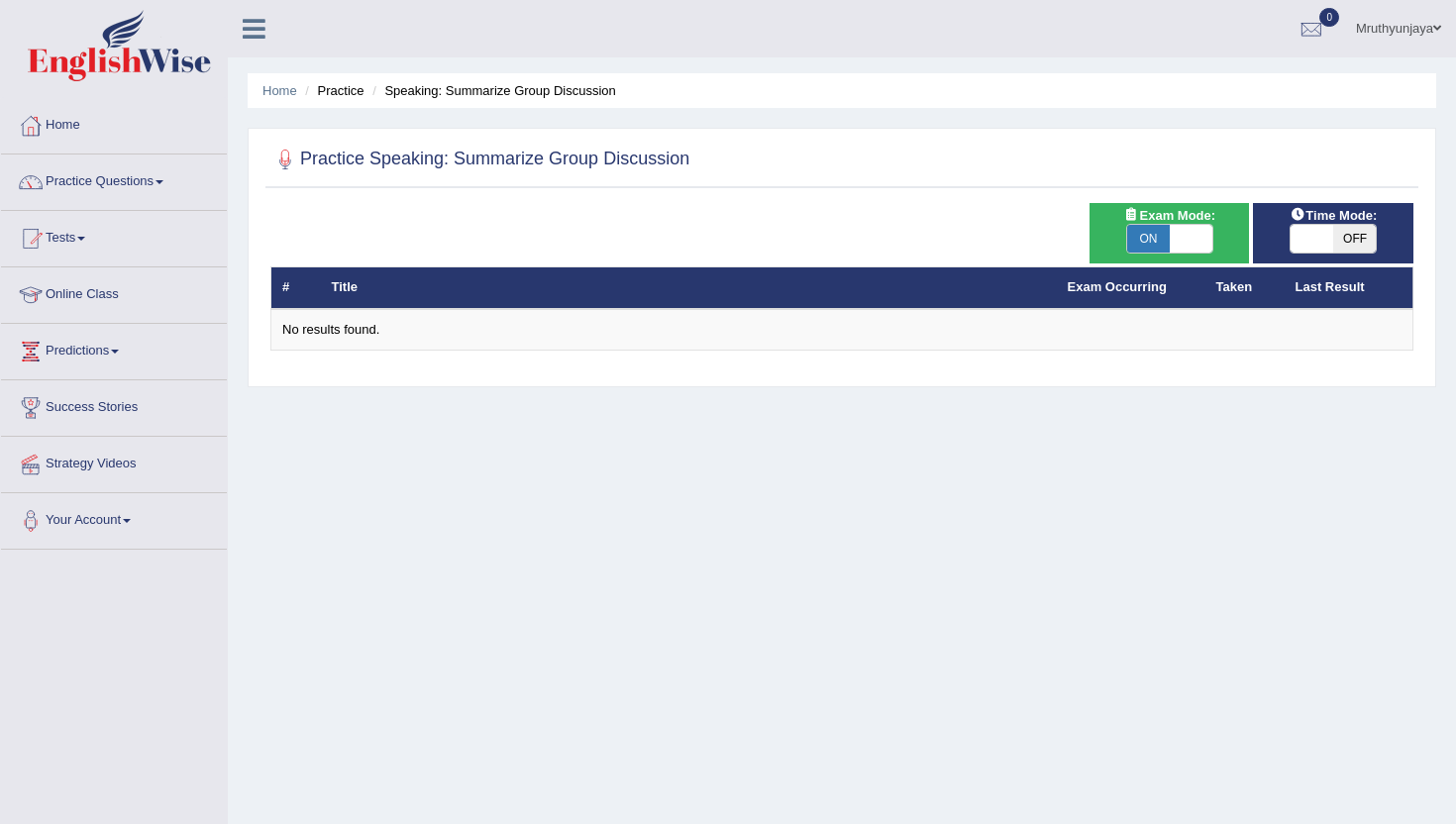 scroll, scrollTop: 0, scrollLeft: 0, axis: both 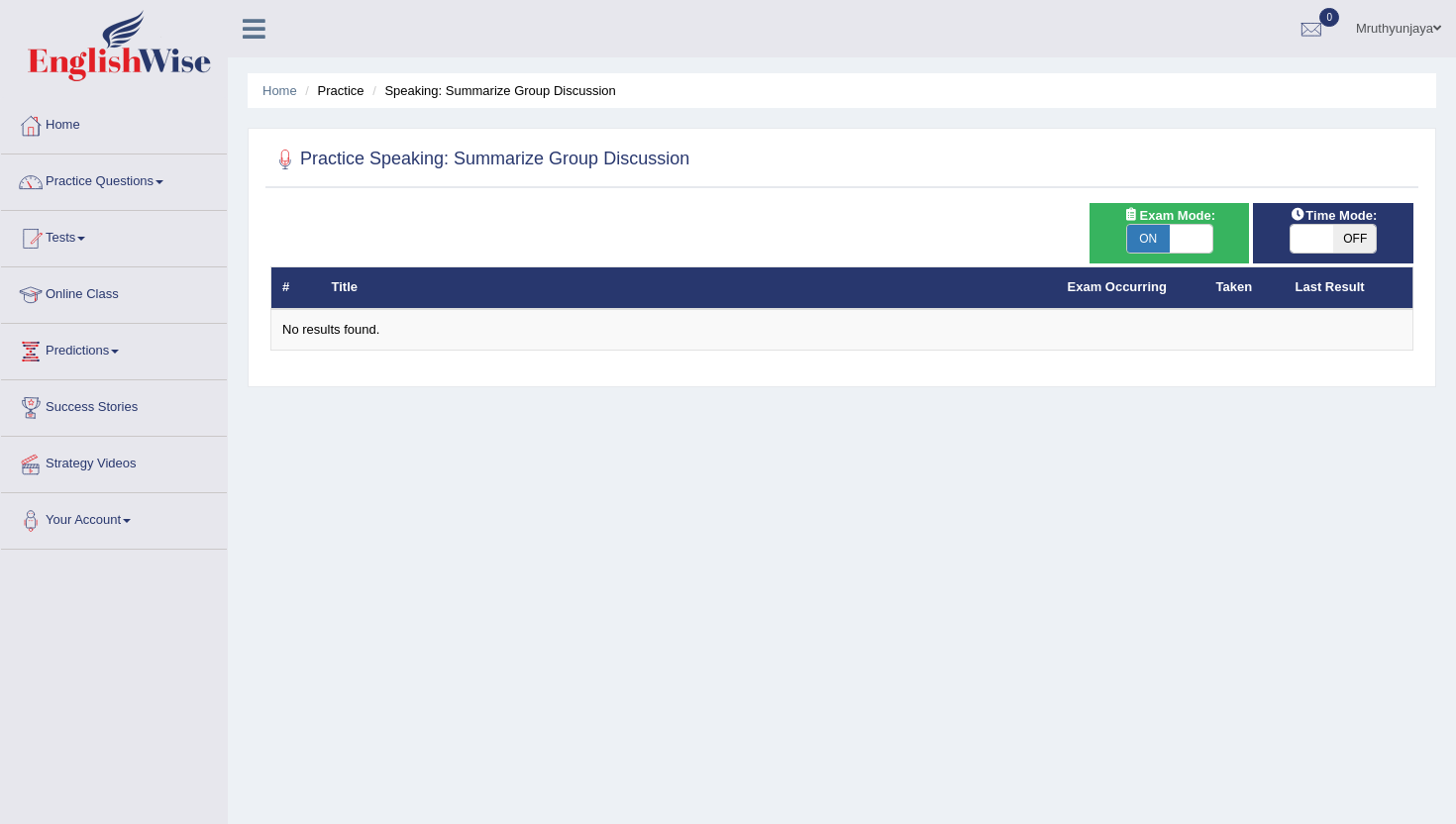 click on "ON" at bounding box center (1148, 239) 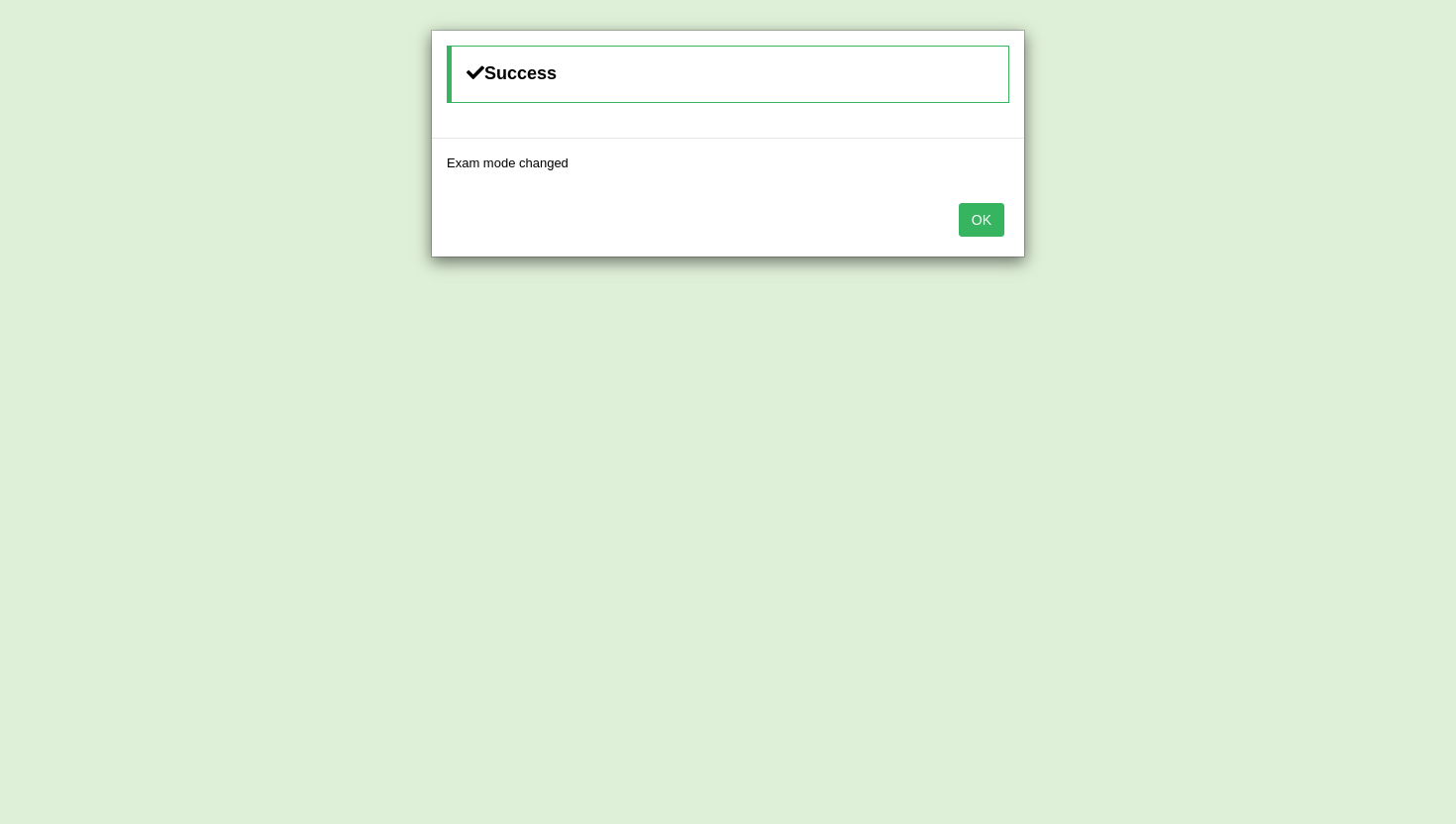 click on "OK" at bounding box center (982, 220) 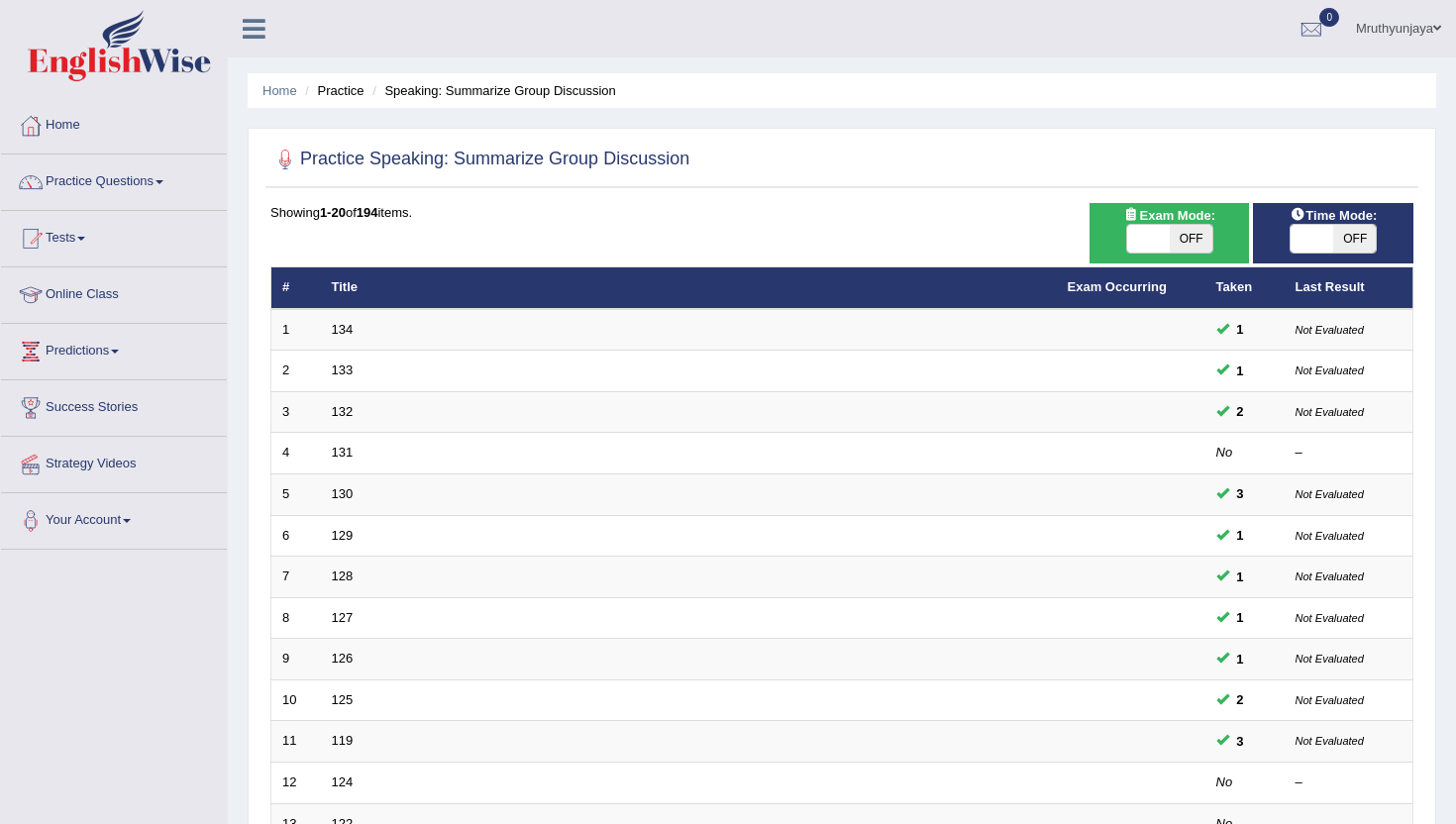 scroll, scrollTop: 0, scrollLeft: 0, axis: both 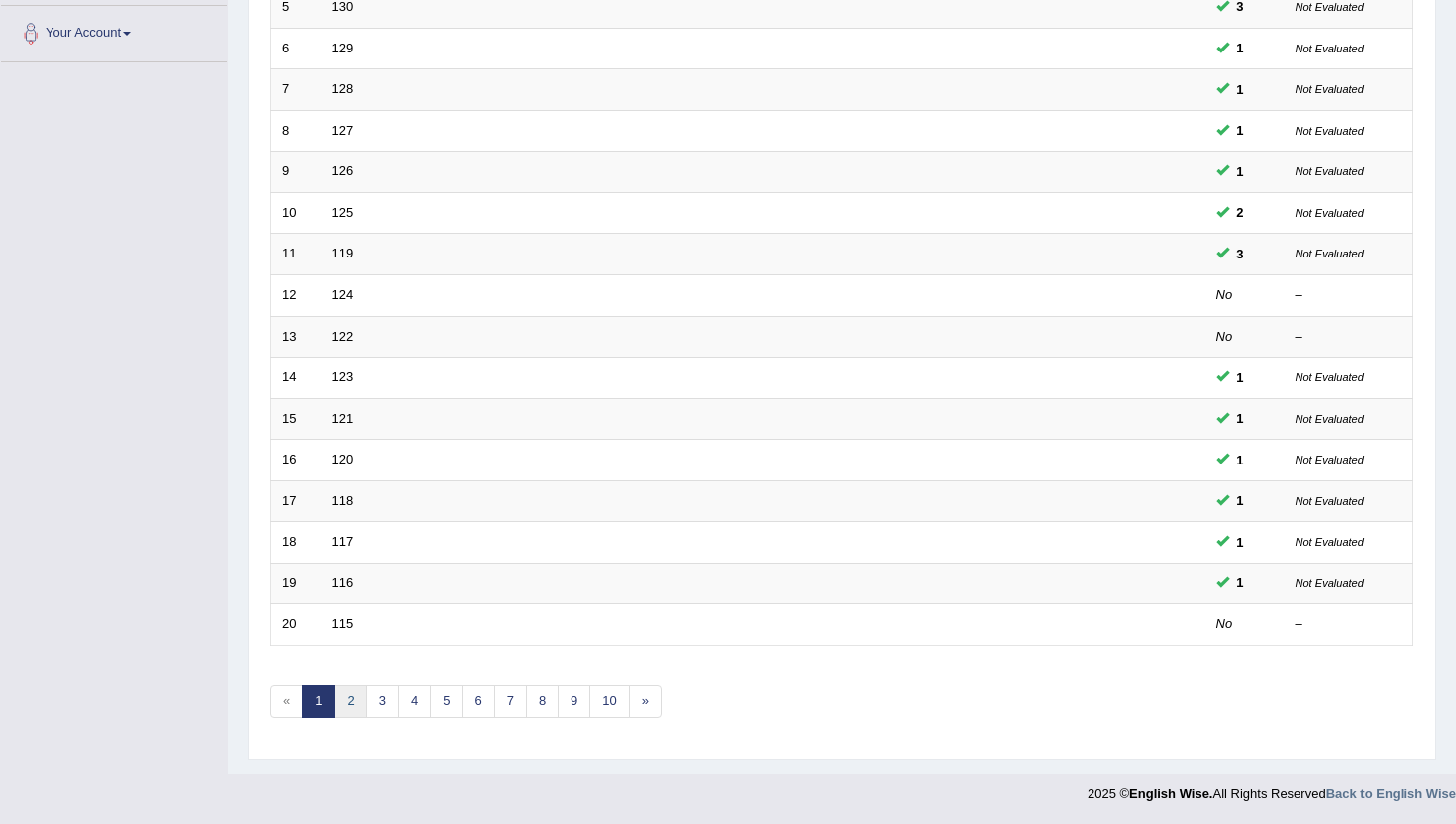 click on "2" at bounding box center (350, 701) 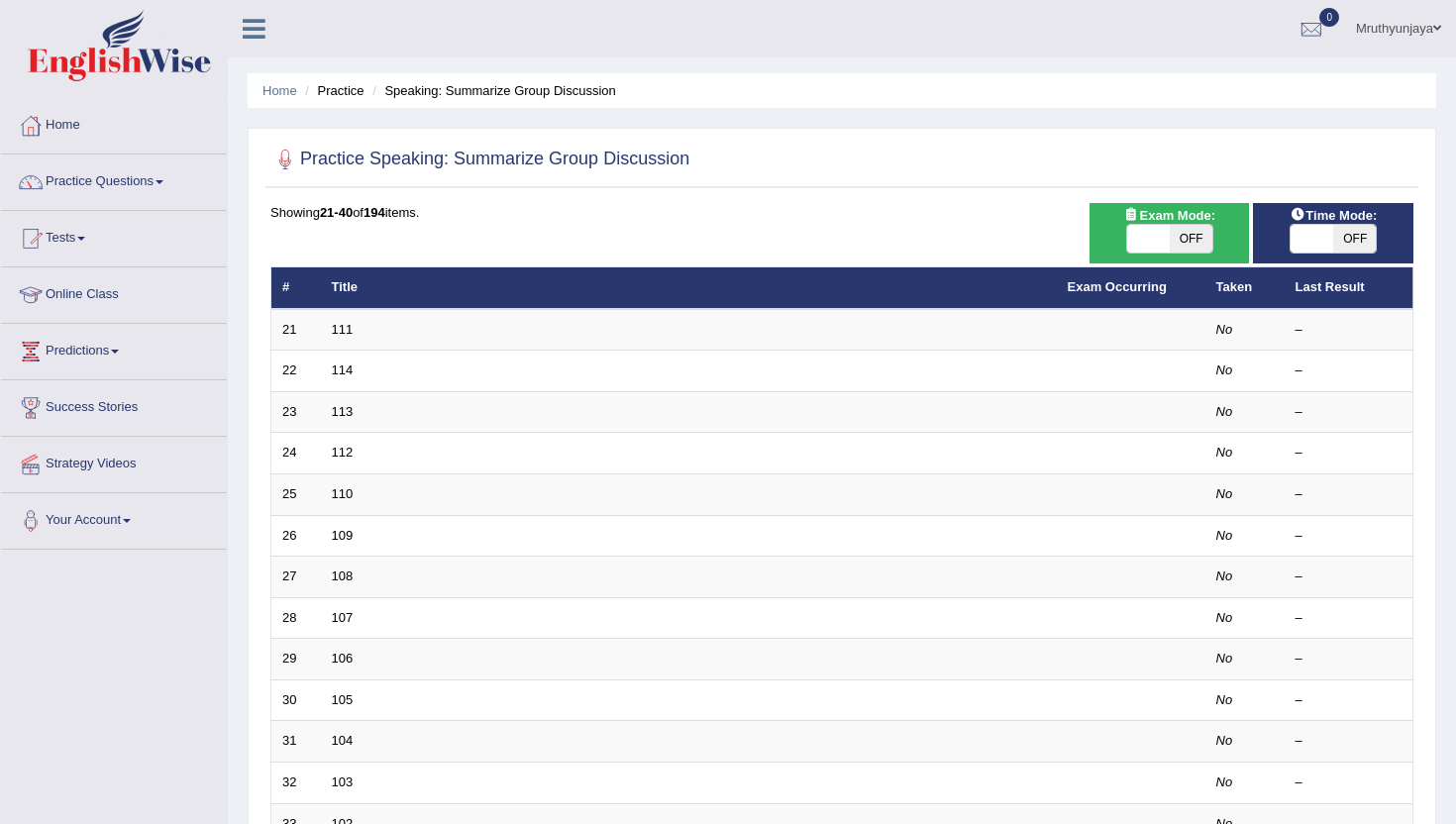 scroll, scrollTop: 0, scrollLeft: 0, axis: both 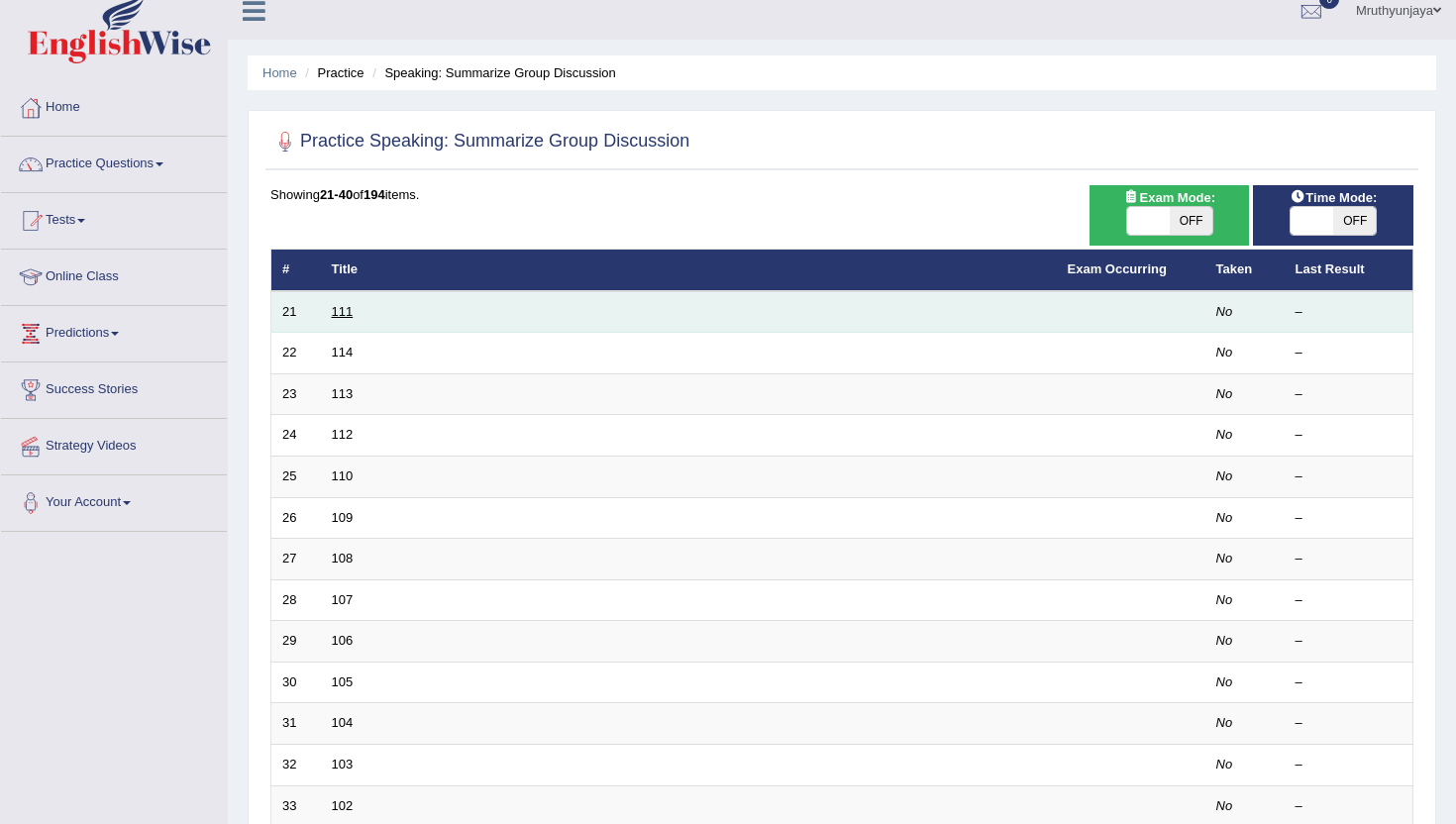click on "111" at bounding box center (343, 311) 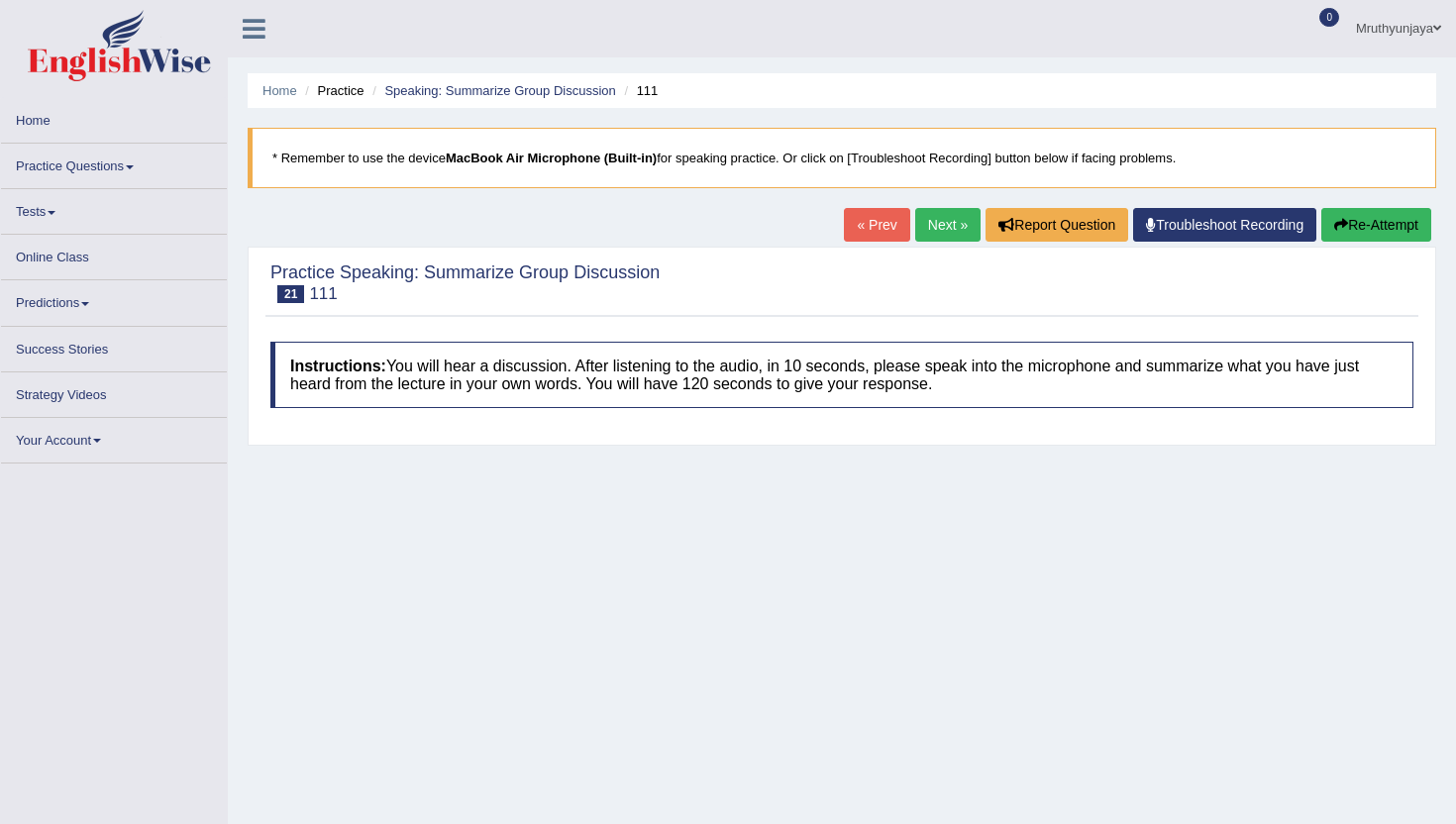 scroll, scrollTop: 0, scrollLeft: 0, axis: both 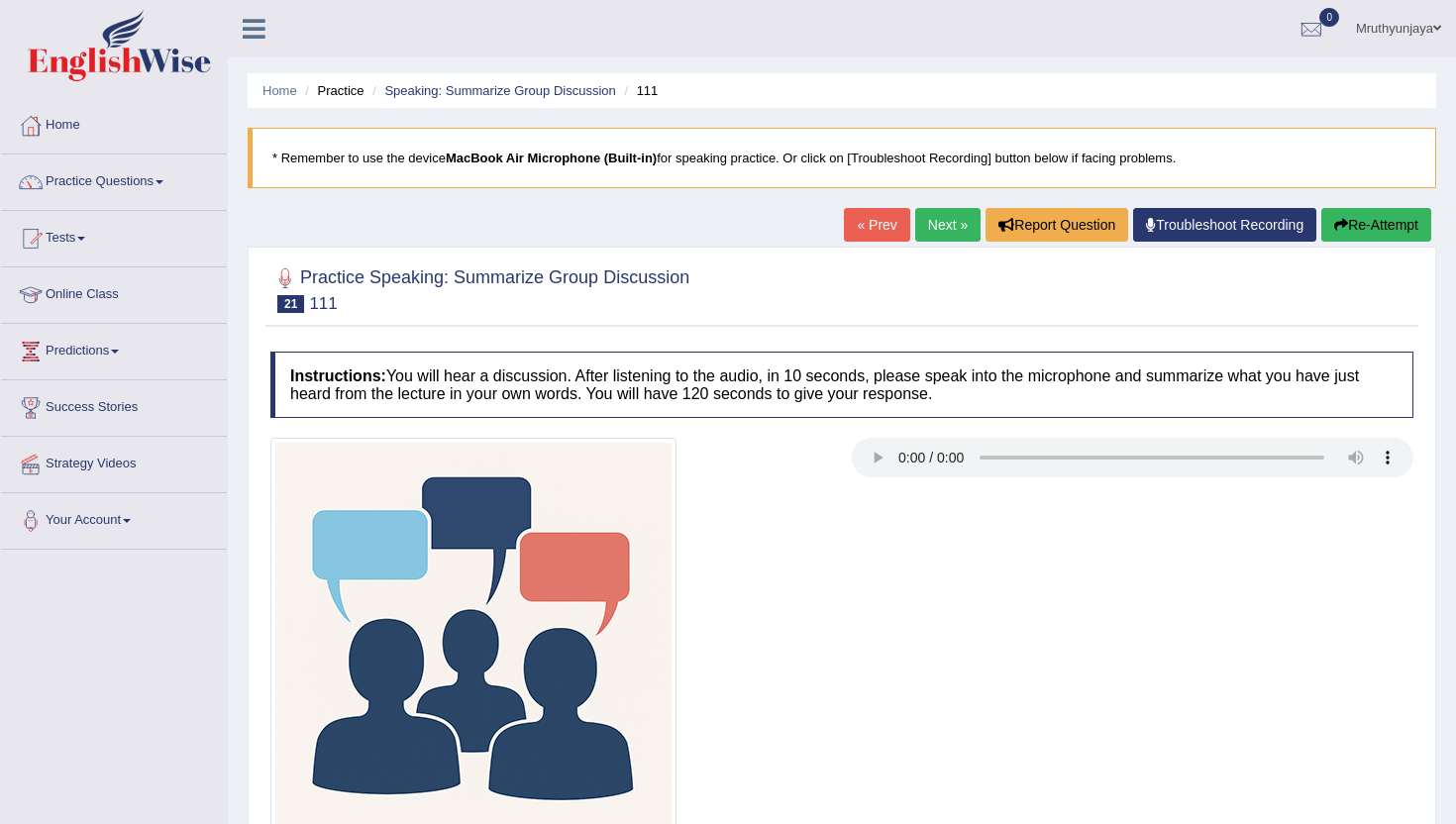 type 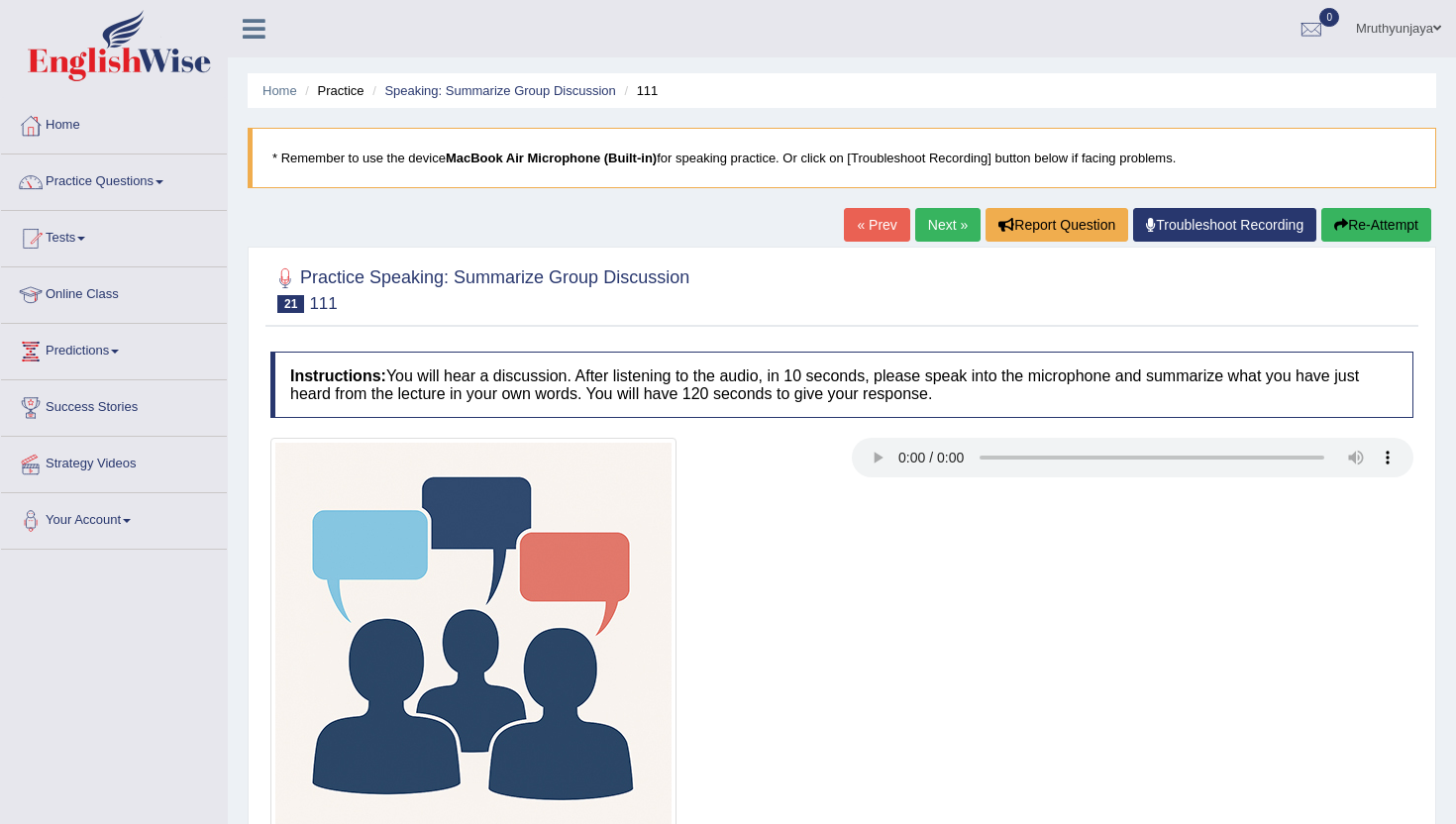 scroll, scrollTop: 116, scrollLeft: 0, axis: vertical 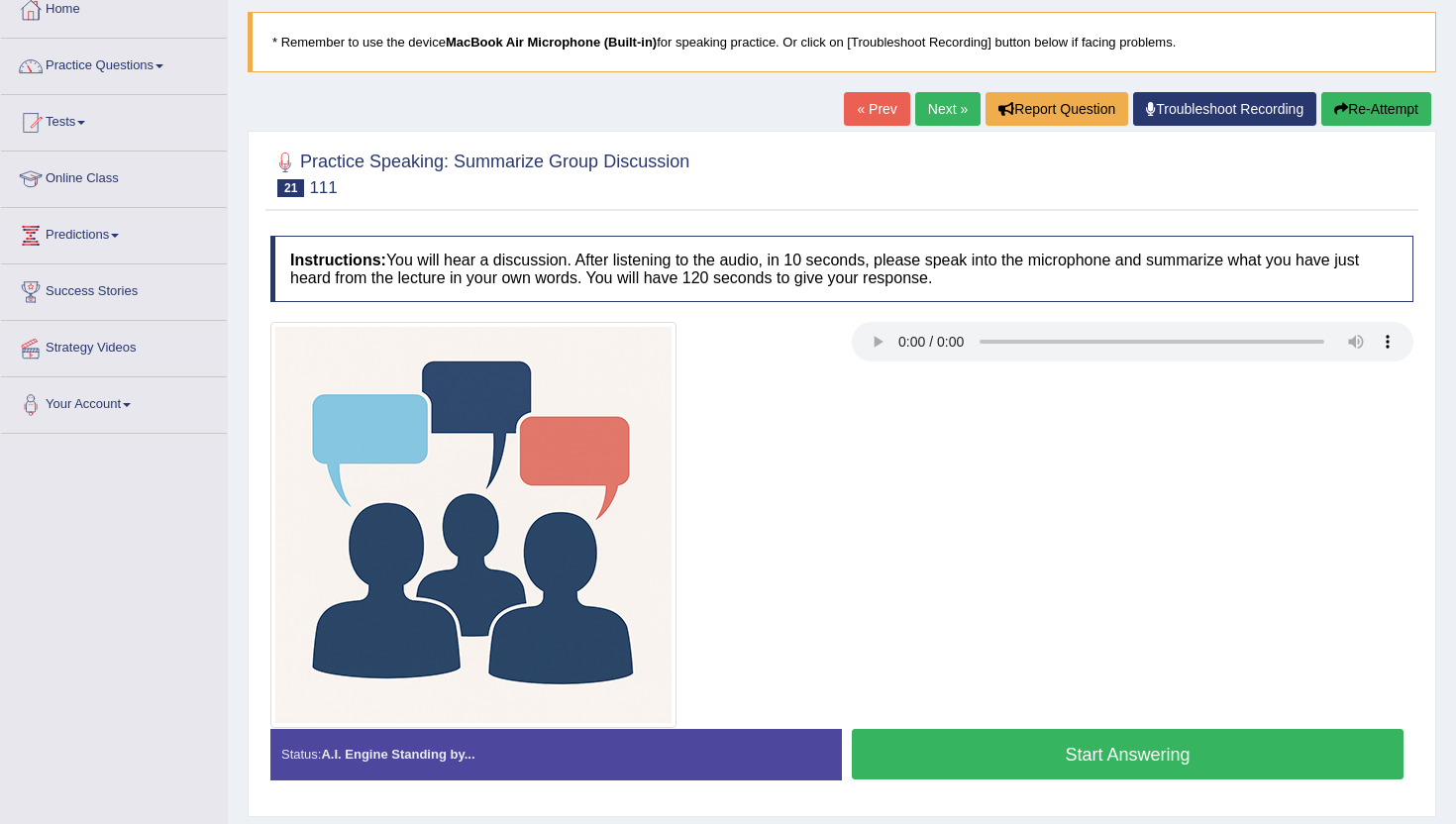 click on "Start Answering" at bounding box center [1127, 754] 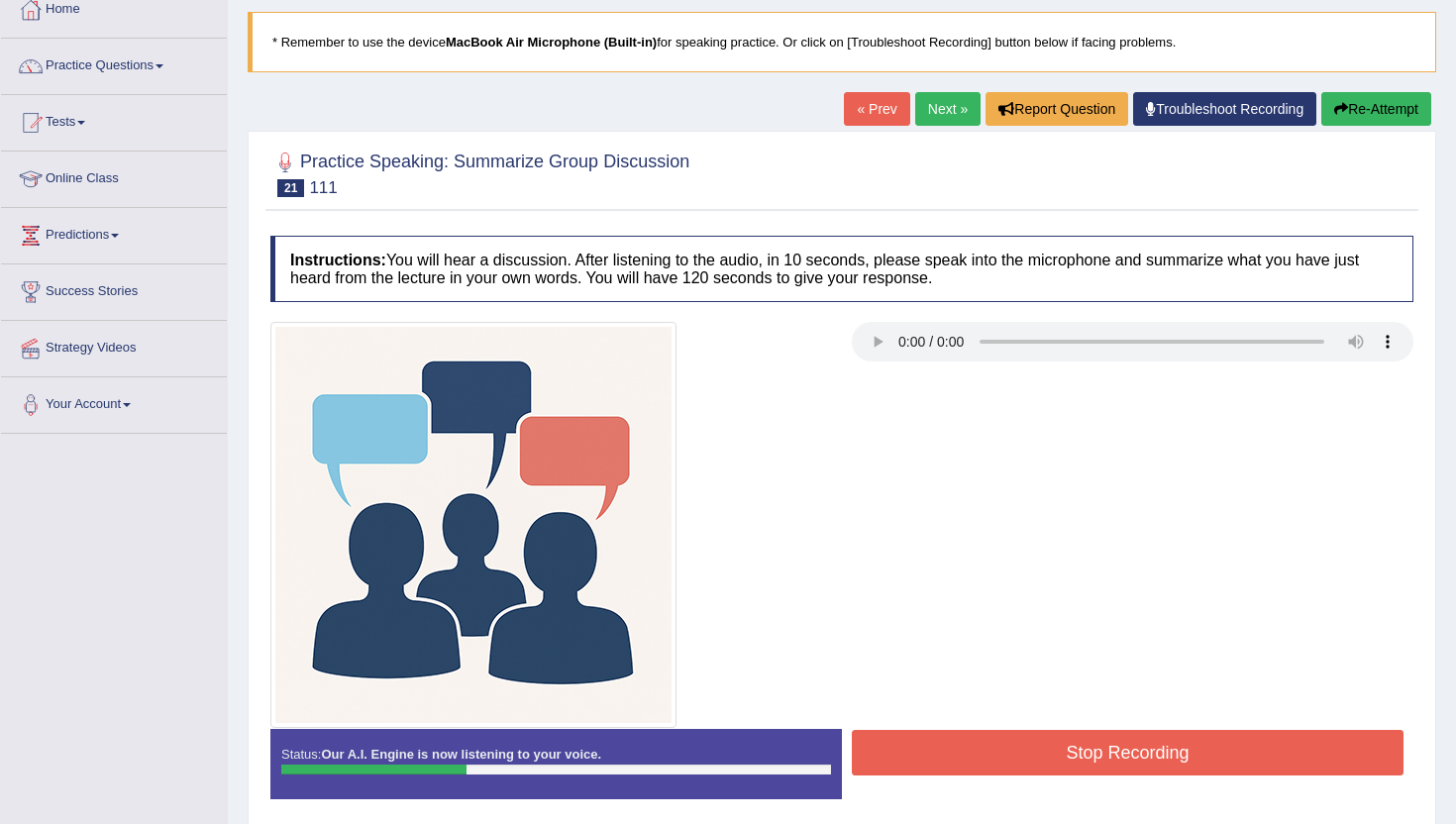 click on "Stop Recording" at bounding box center (1127, 753) 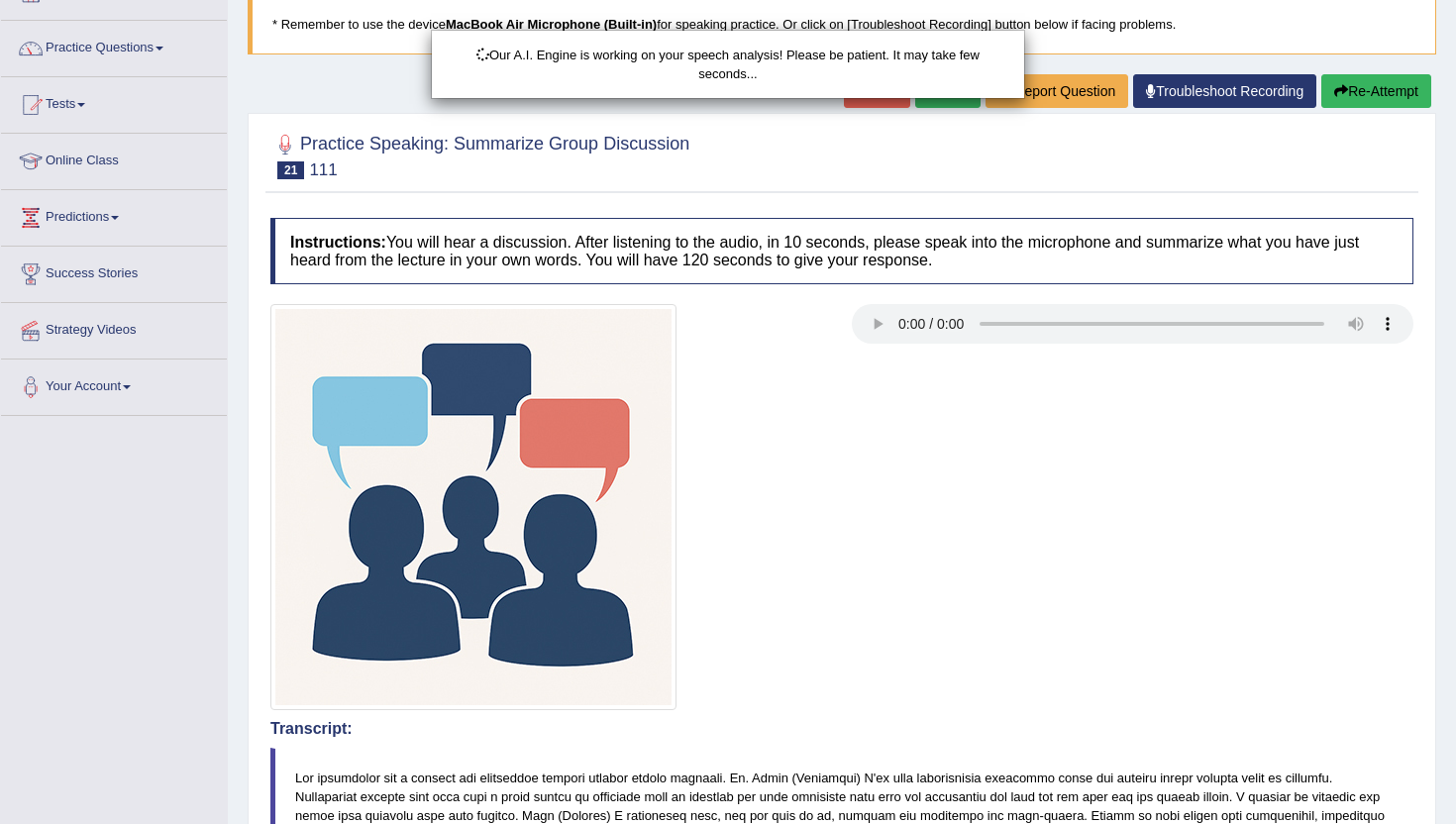scroll, scrollTop: 143, scrollLeft: 0, axis: vertical 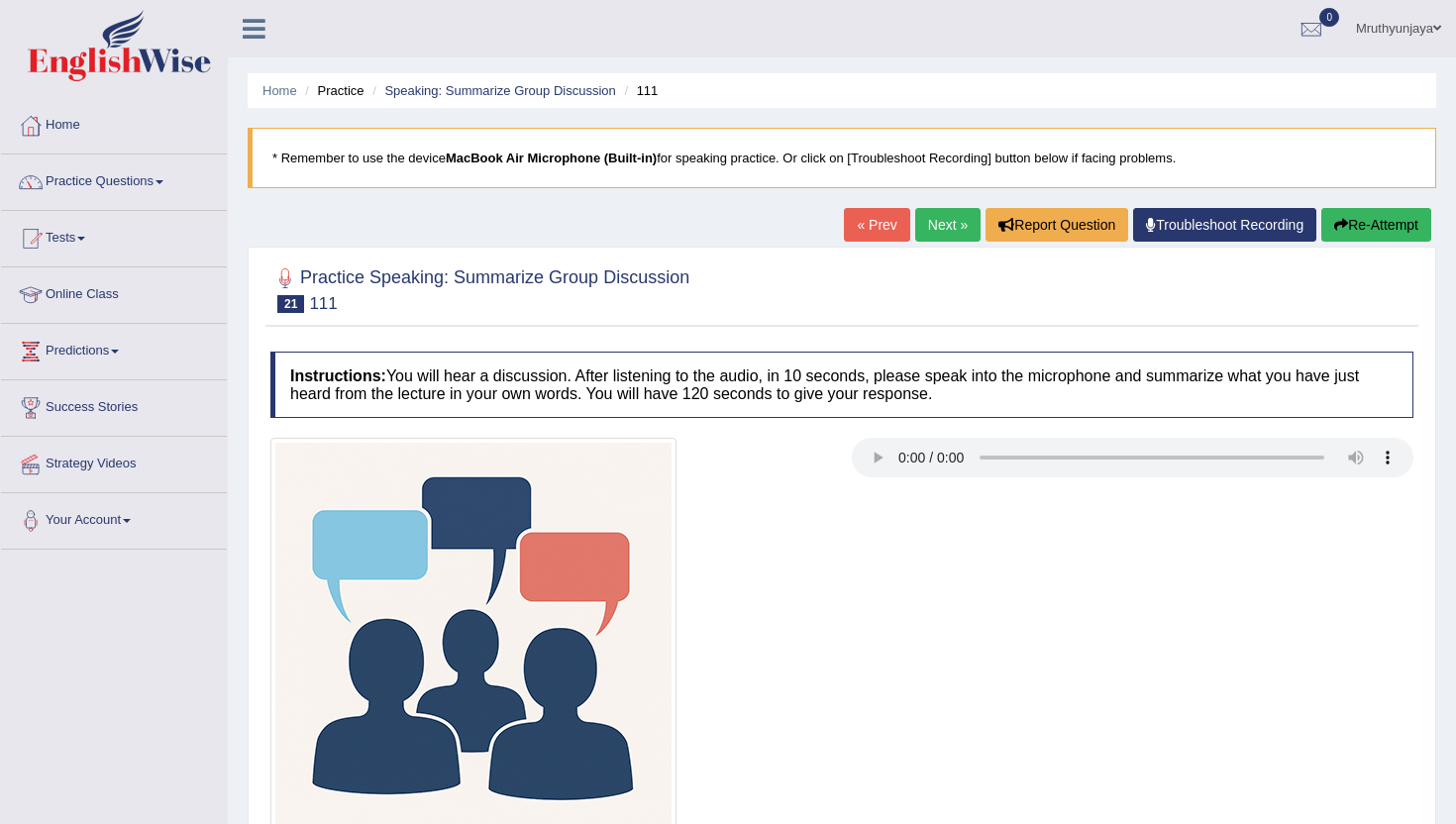 click on "Next »" at bounding box center [948, 225] 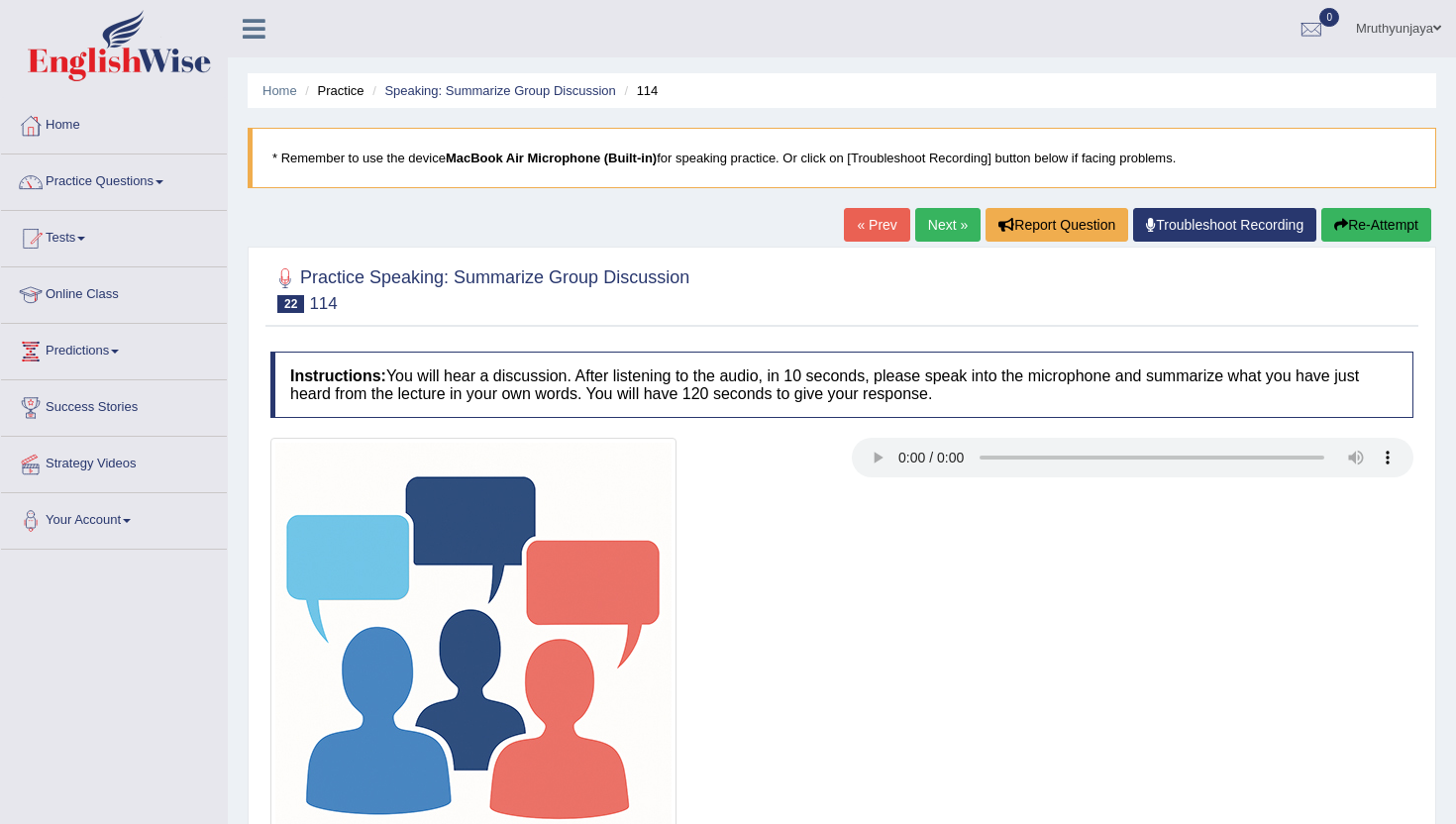 scroll, scrollTop: 0, scrollLeft: 0, axis: both 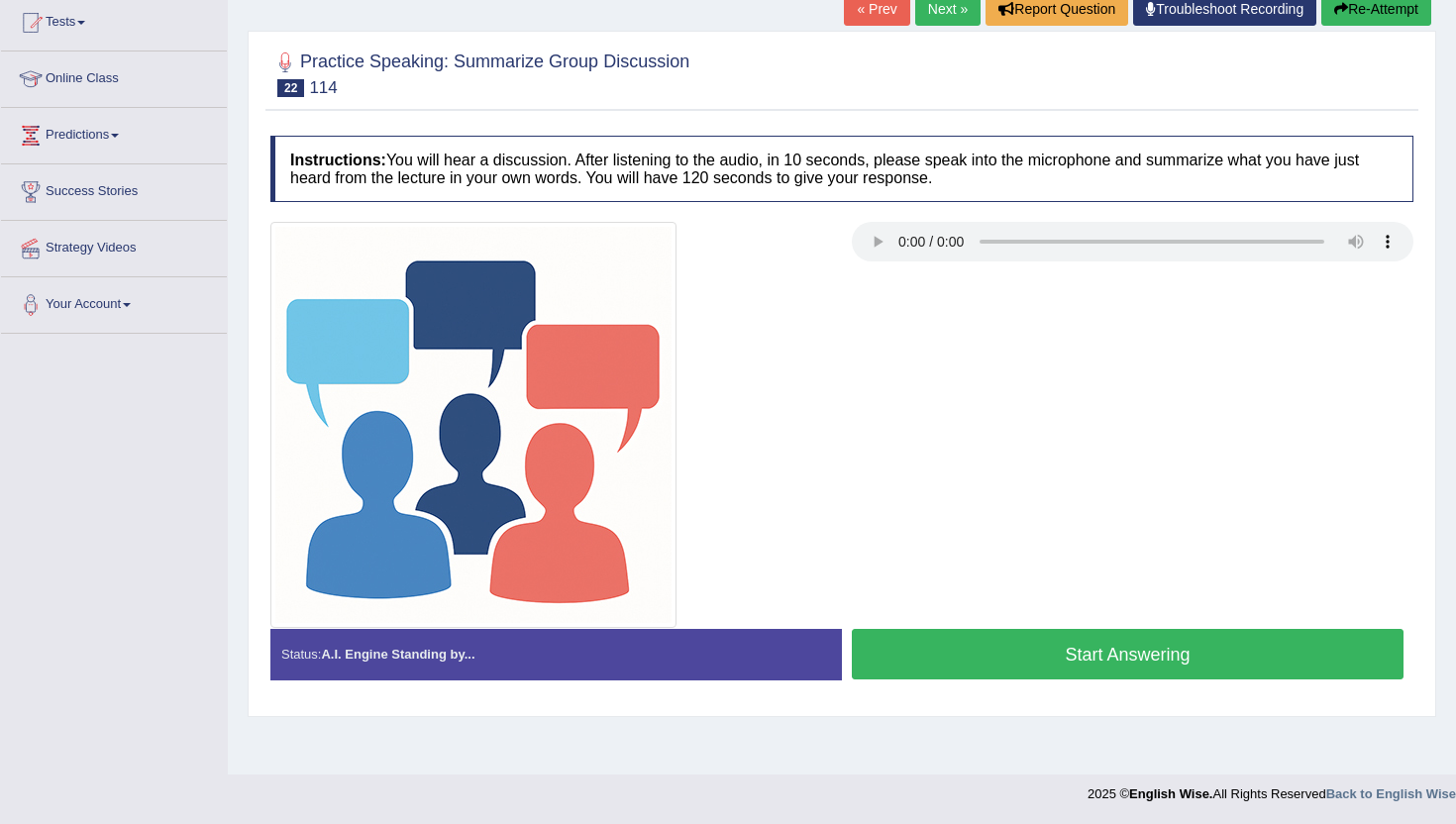 click on "Start Answering" at bounding box center (1127, 654) 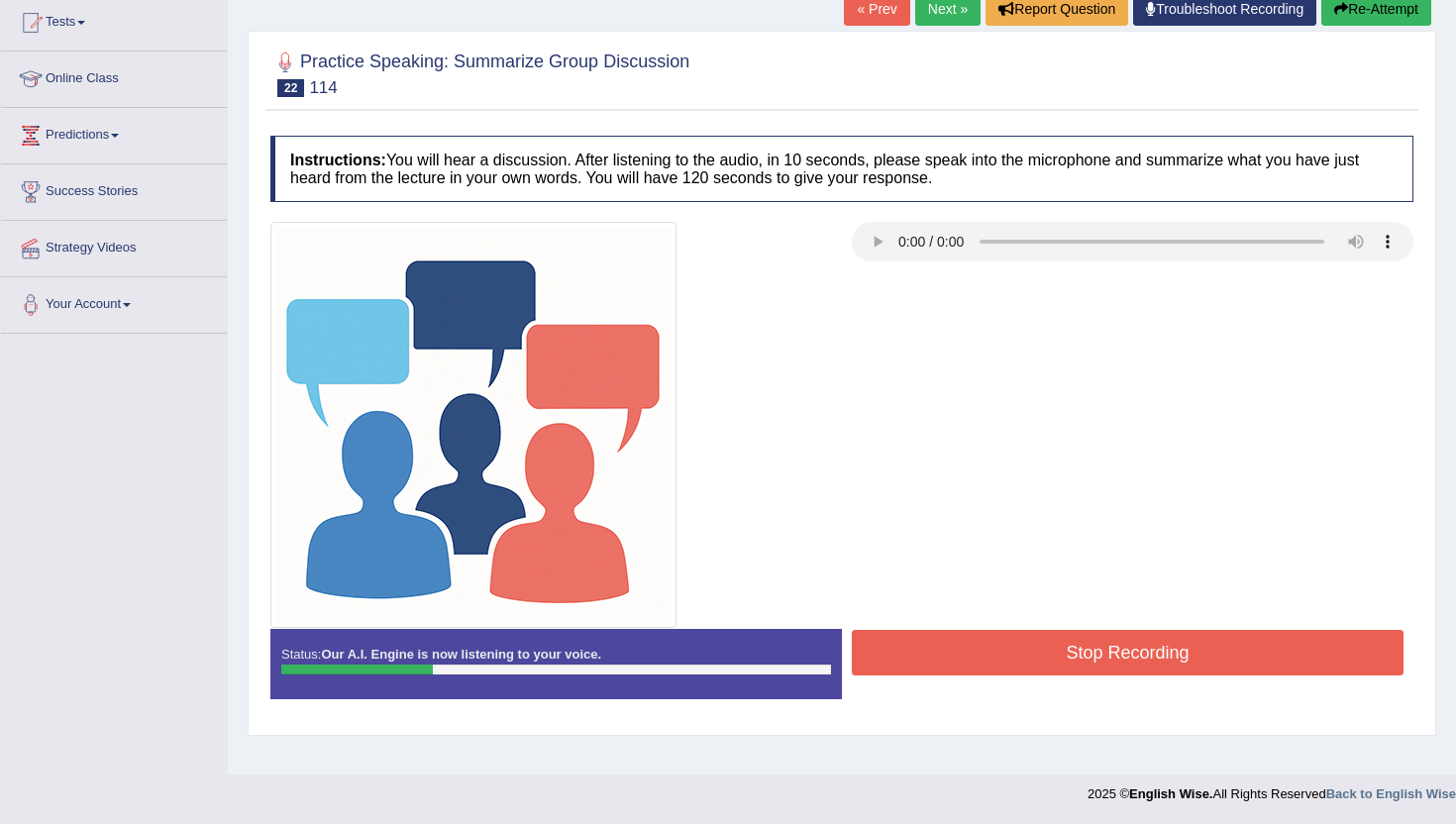 click on "Stop Recording" at bounding box center (1127, 653) 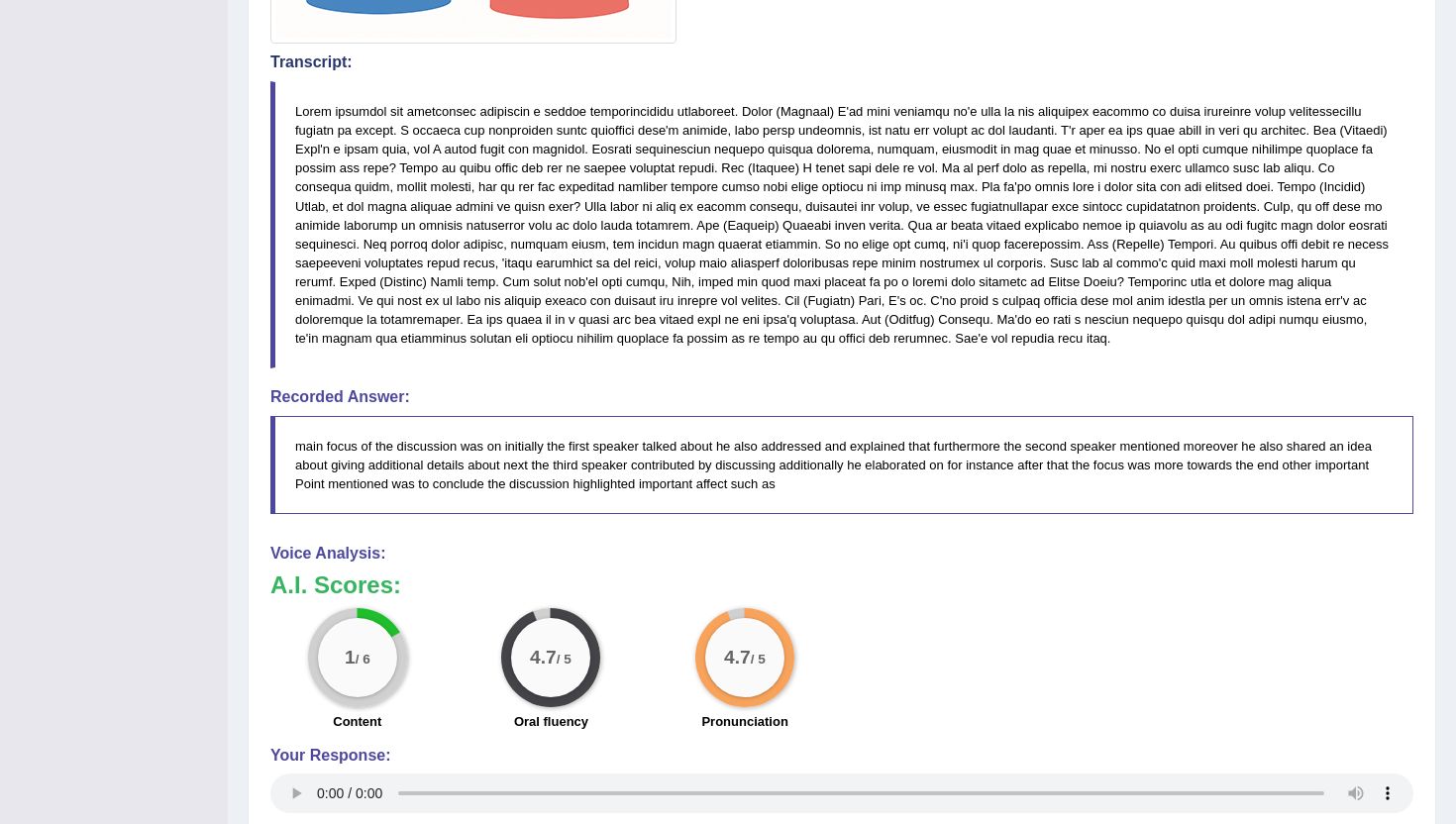 scroll, scrollTop: 803, scrollLeft: 0, axis: vertical 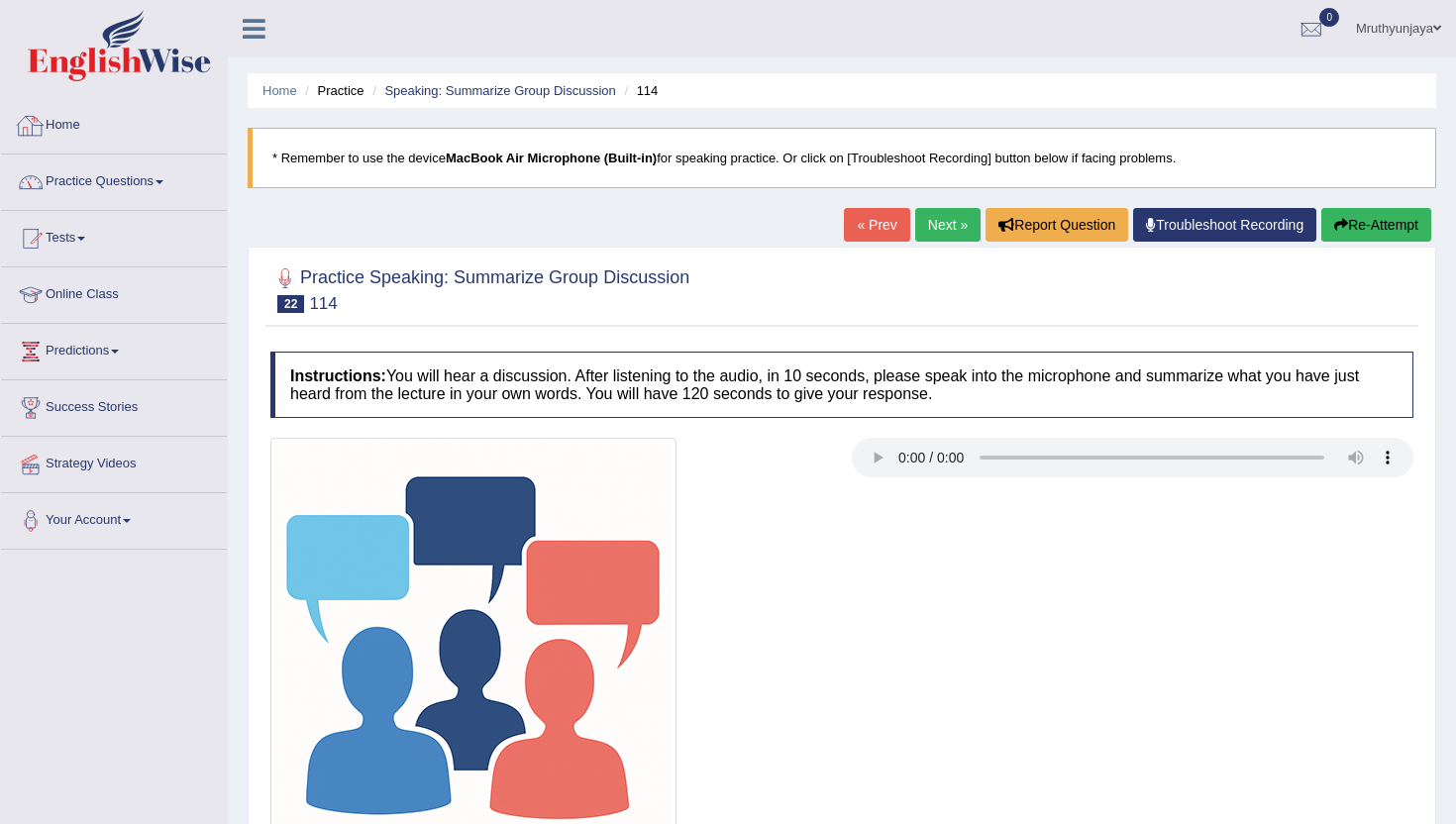 click on "Practice Questions" at bounding box center (114, 179) 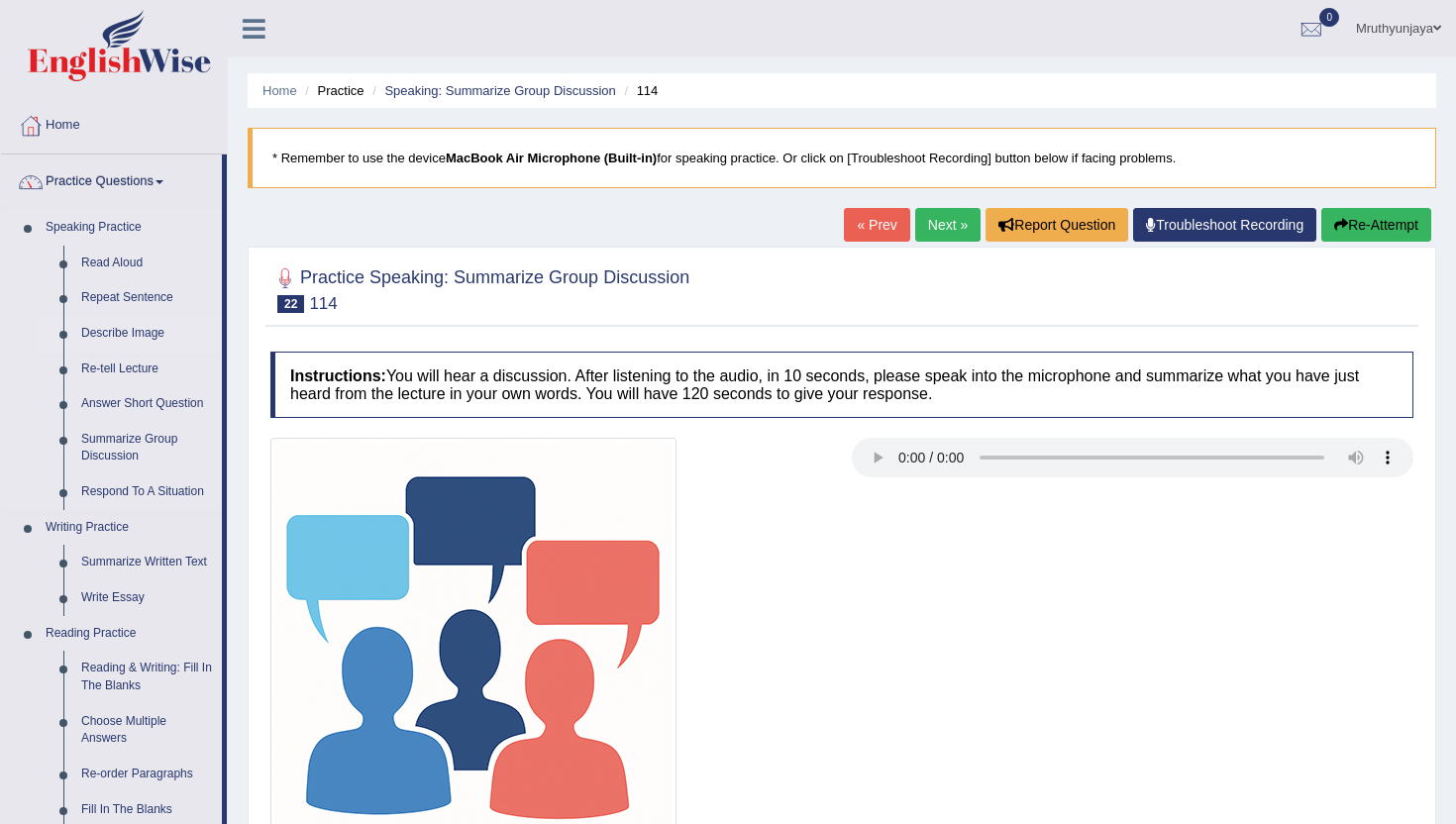 click on "Describe Image" at bounding box center [147, 334] 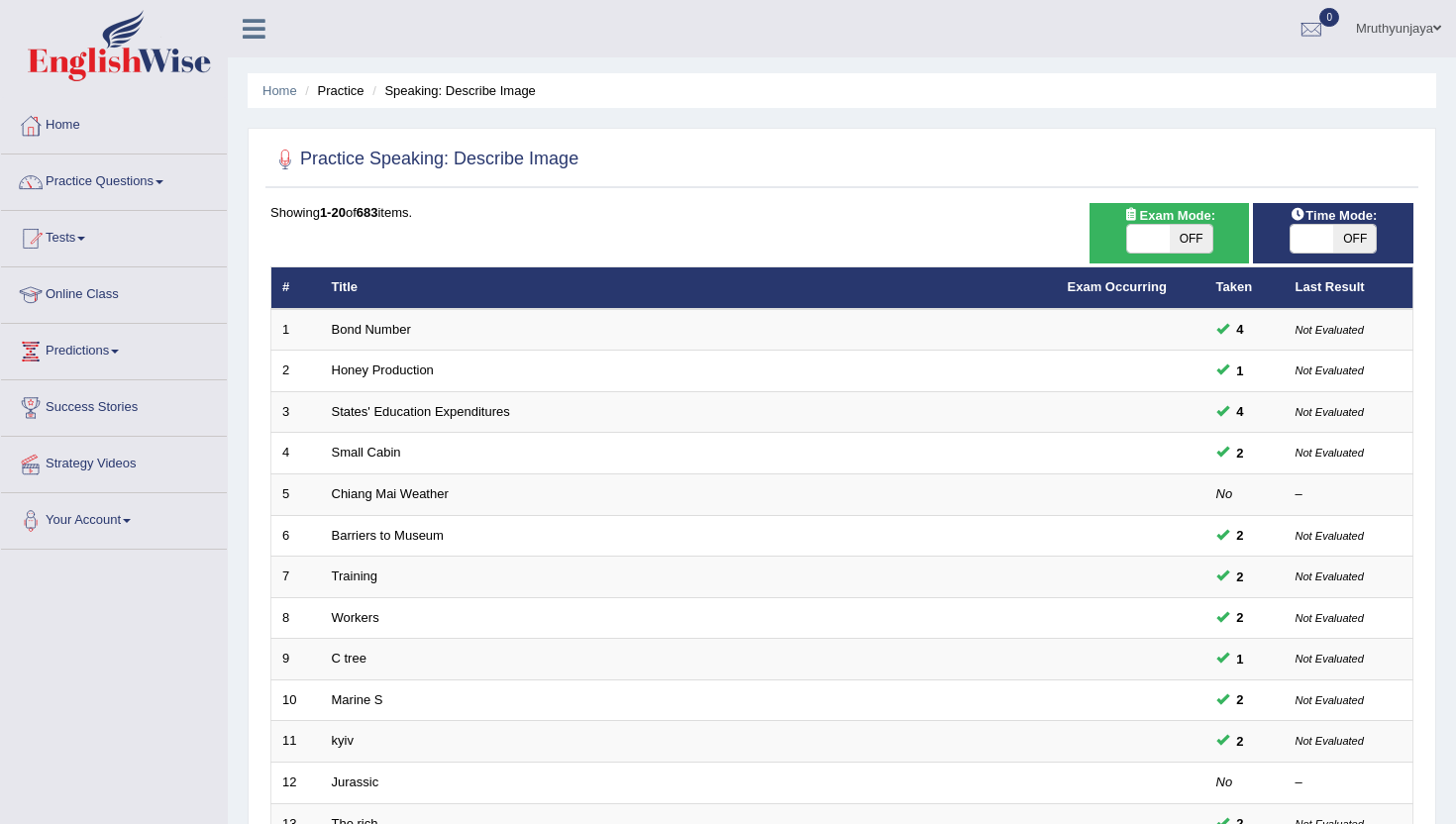 scroll, scrollTop: 77, scrollLeft: 0, axis: vertical 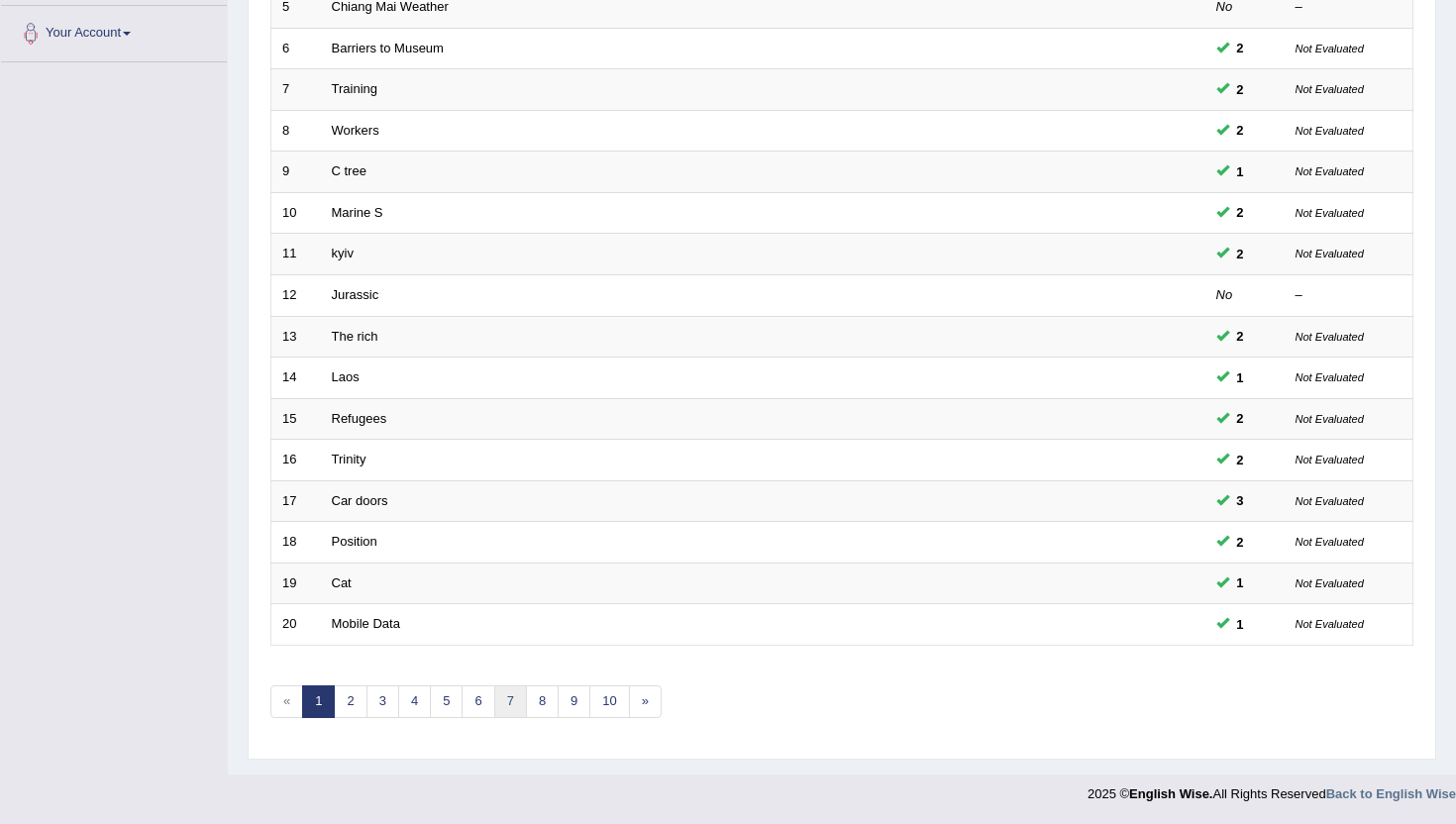 click on "7" at bounding box center [510, 701] 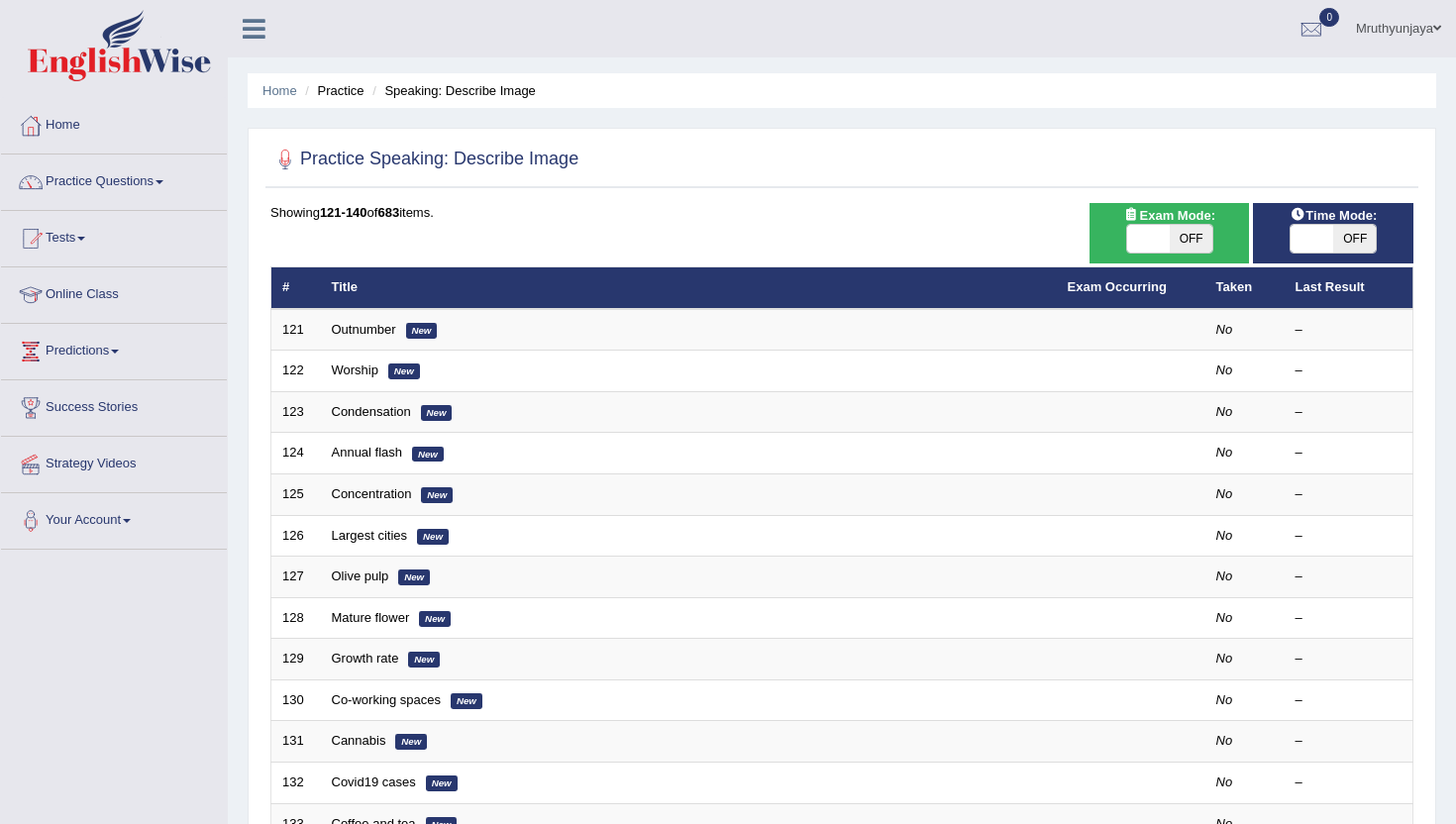 scroll, scrollTop: 0, scrollLeft: 0, axis: both 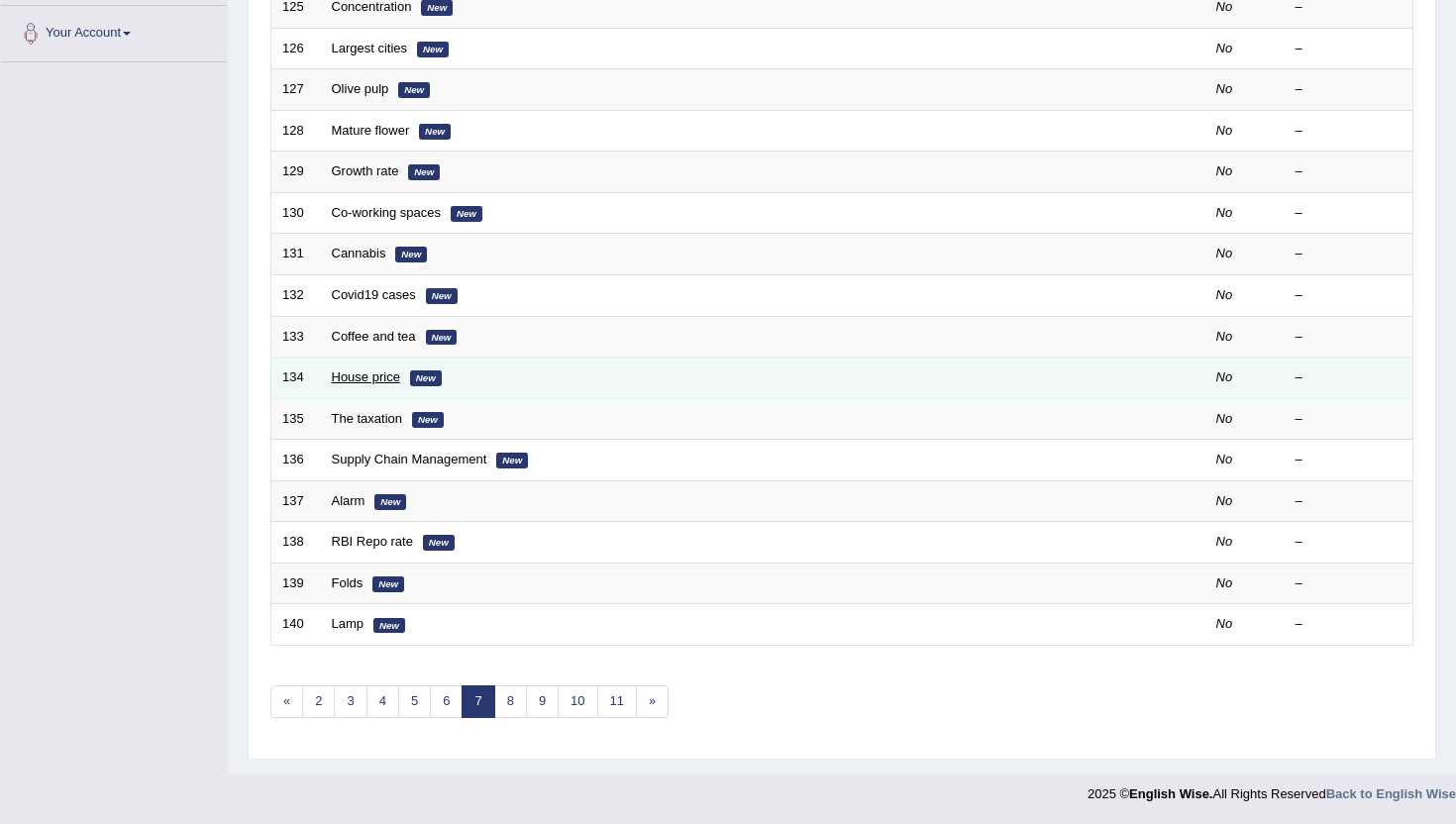 click on "House price" at bounding box center [365, 376] 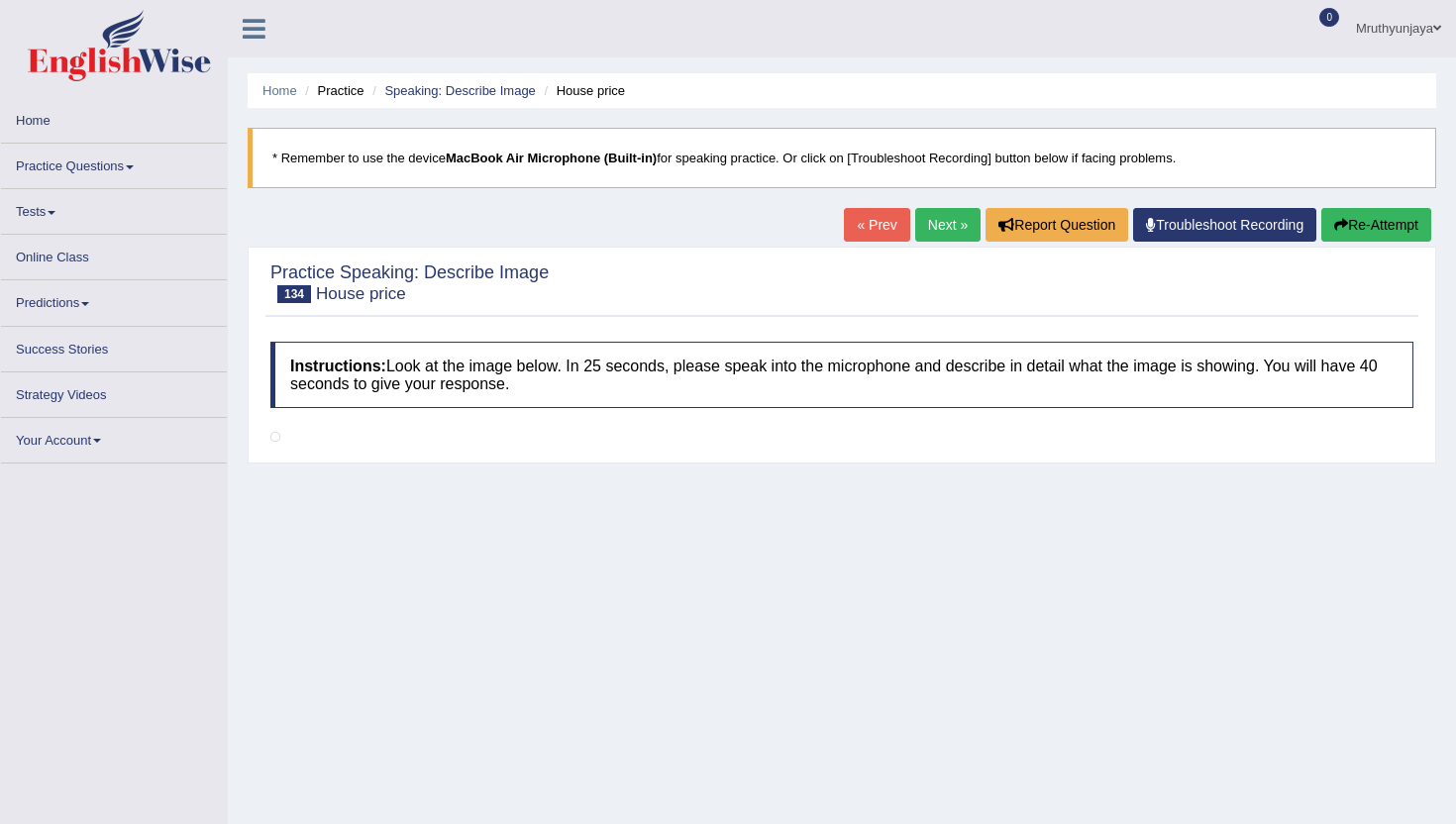 scroll, scrollTop: 0, scrollLeft: 0, axis: both 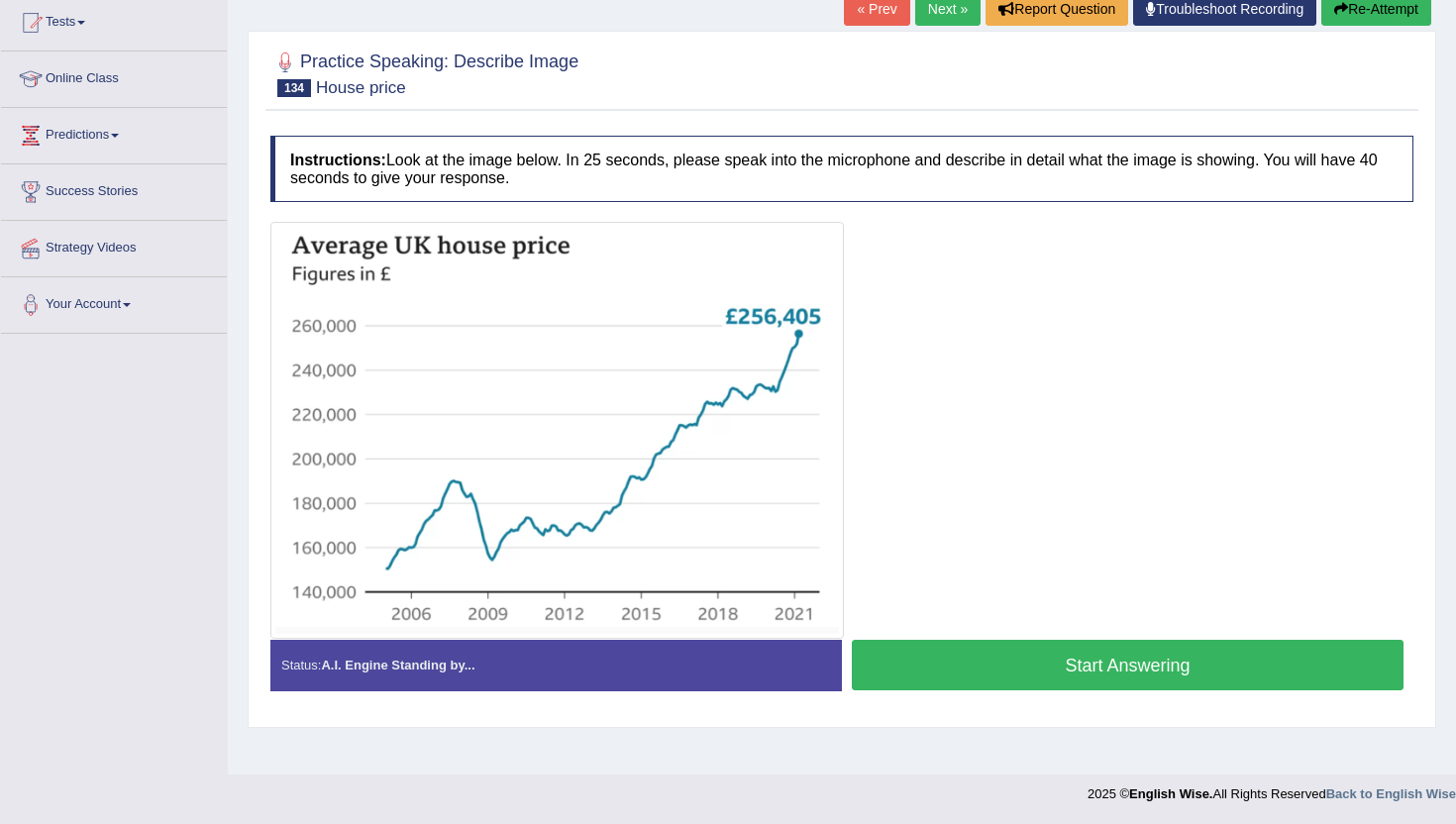 click on "Start Answering" at bounding box center [1127, 665] 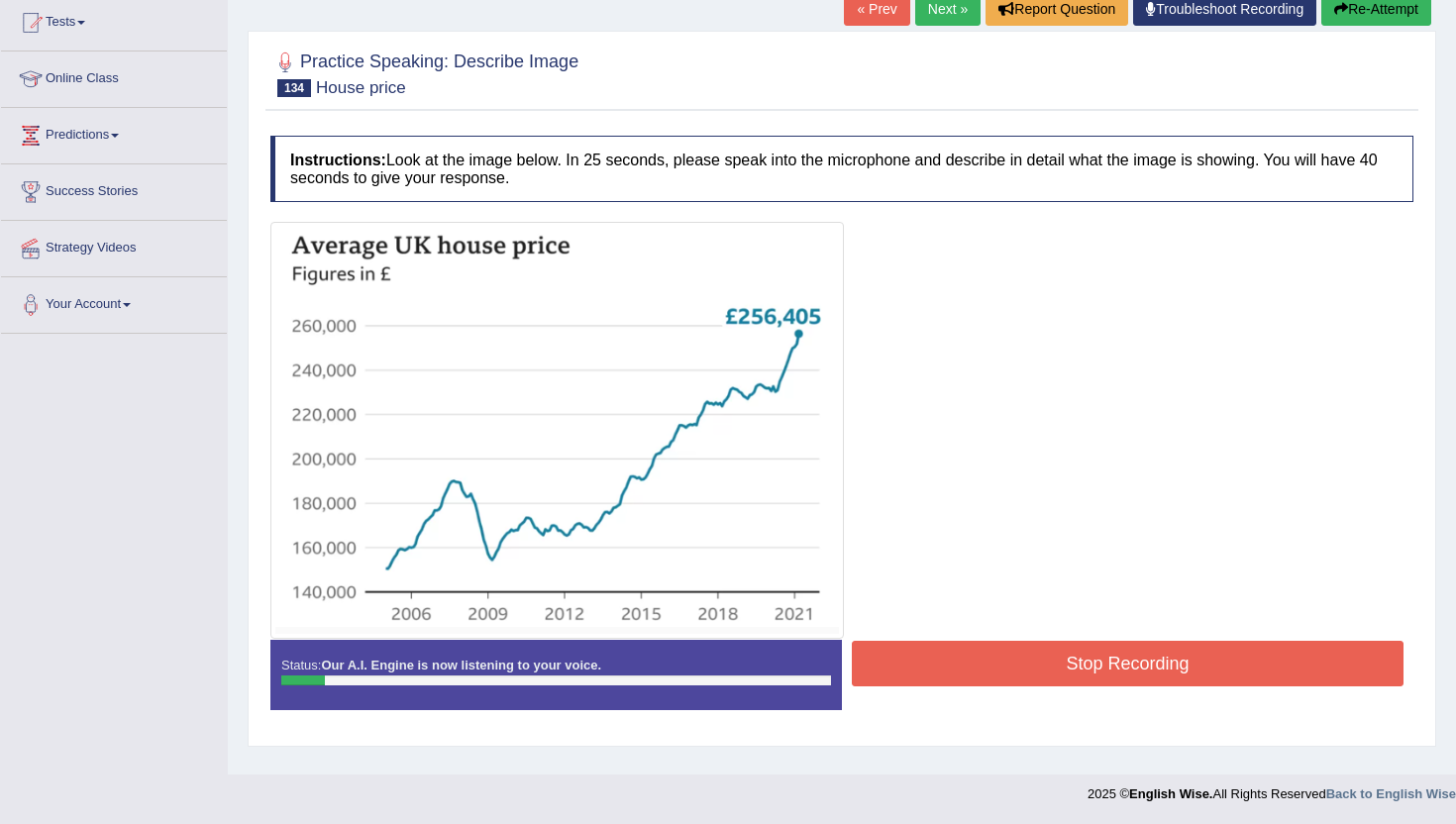click on "Re-Attempt" at bounding box center (1376, 9) 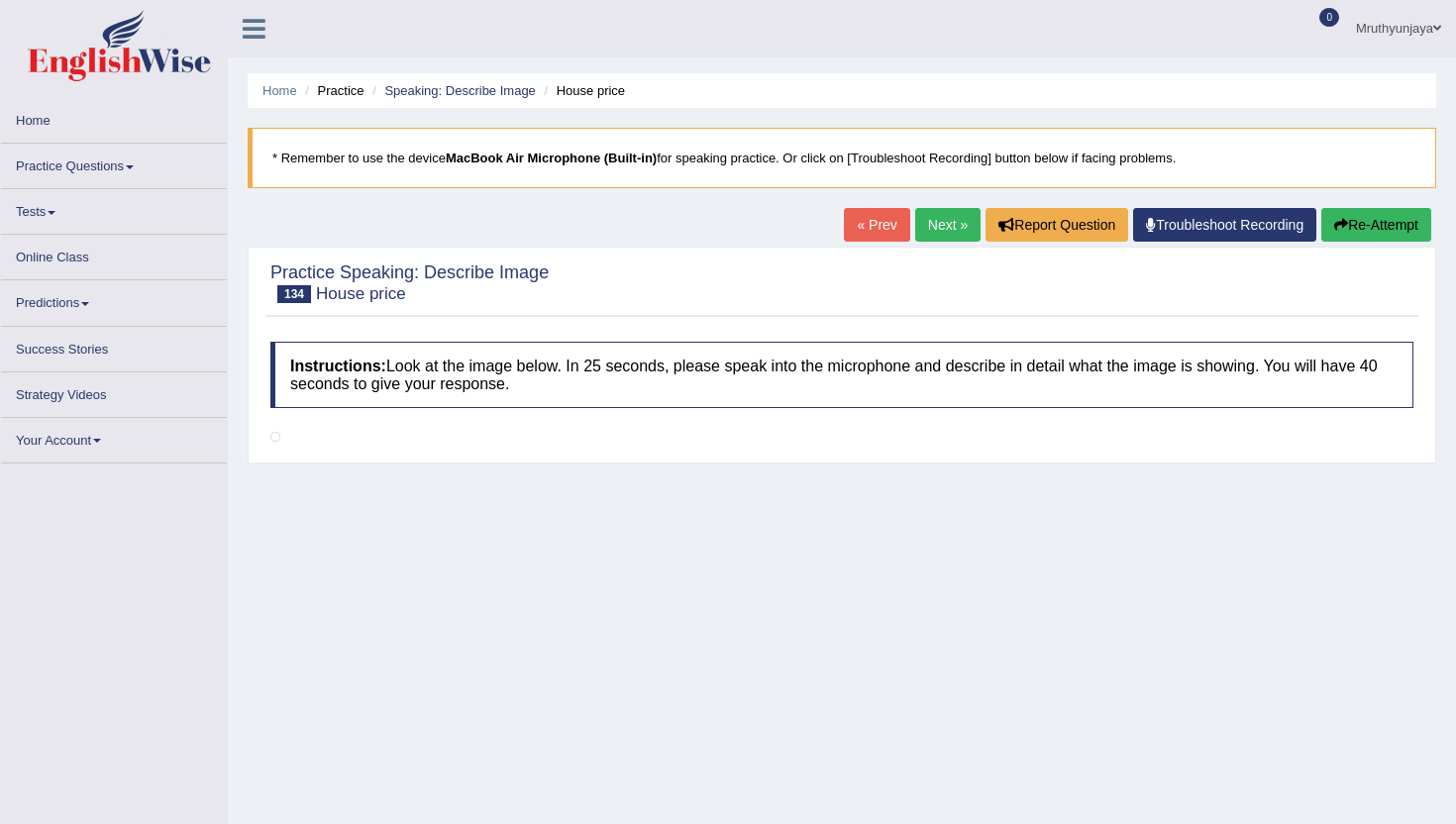 scroll, scrollTop: 0, scrollLeft: 0, axis: both 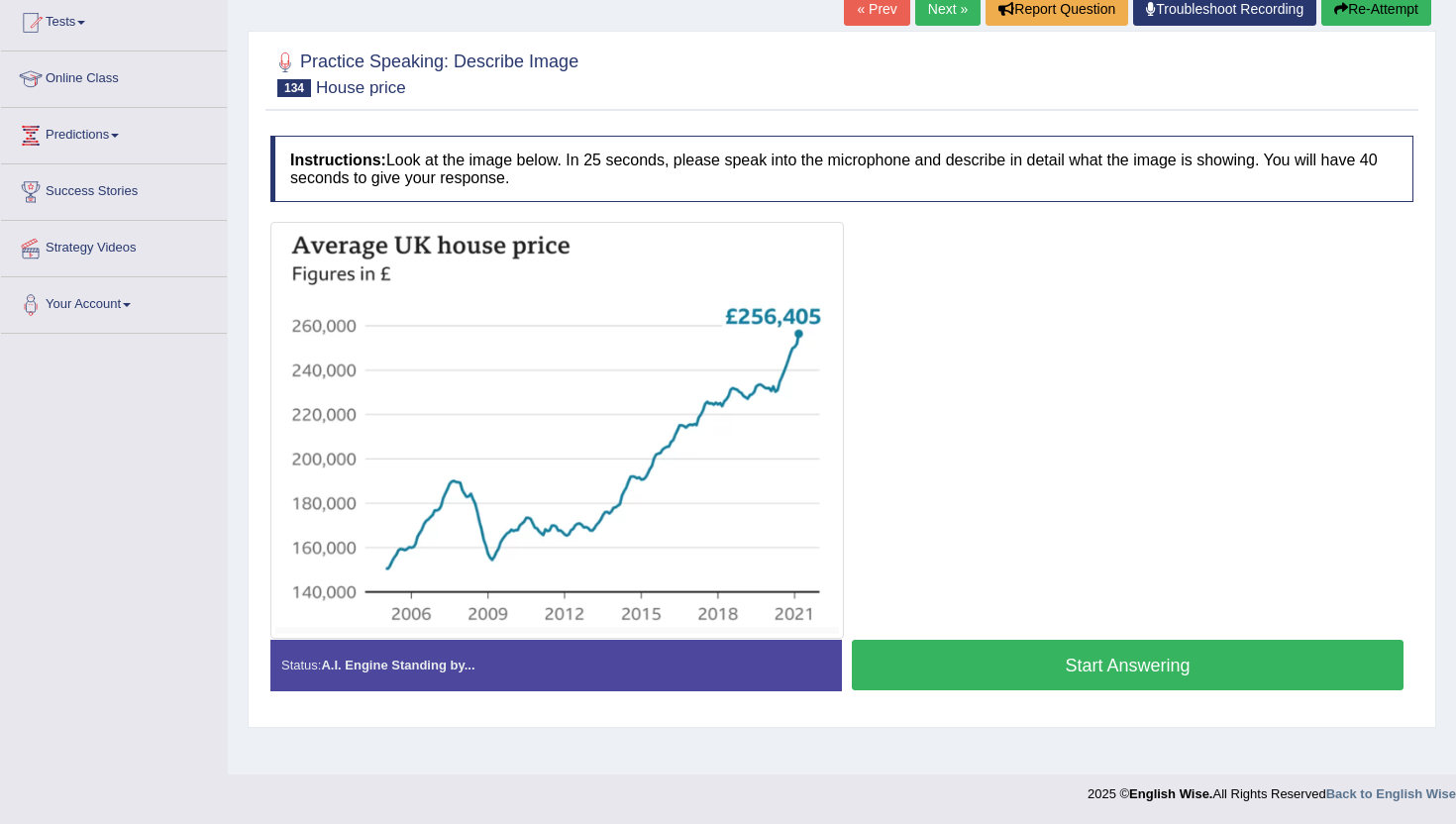 click on "Start Answering" at bounding box center [1127, 665] 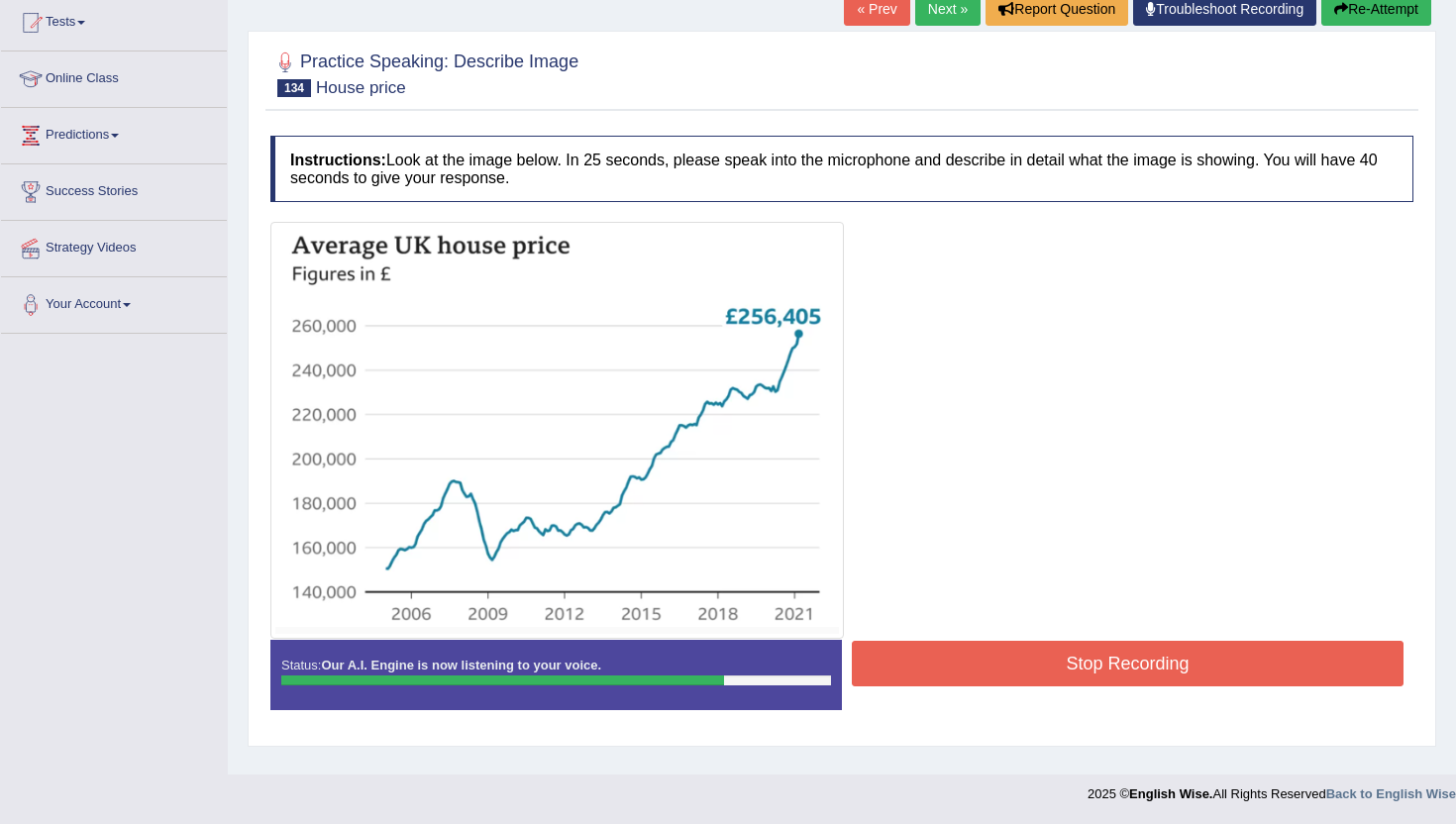 click on "Stop Recording" at bounding box center (1127, 664) 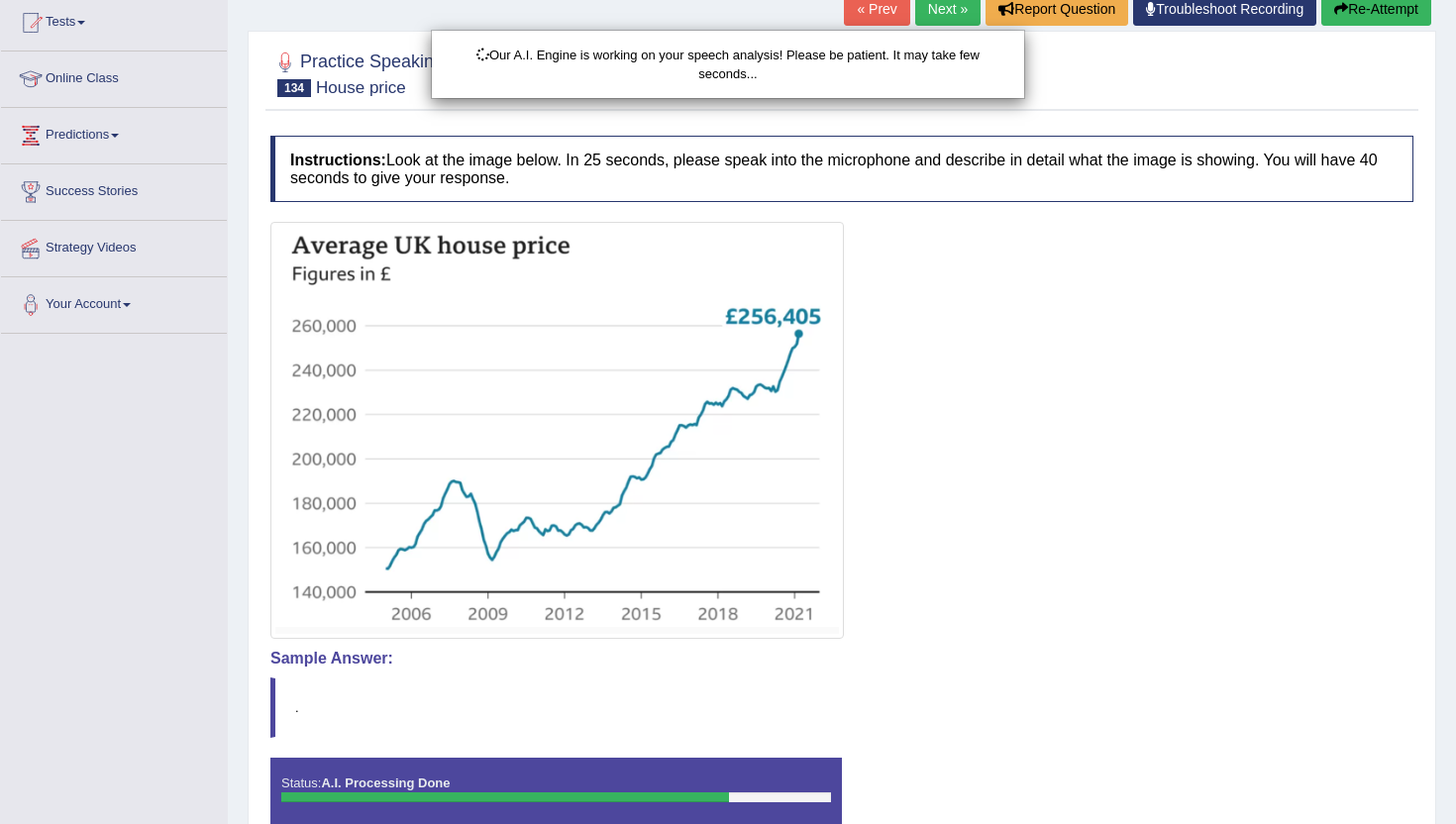 click on "Our A.I. Engine is working on your speech analysis! Please be patient. It may take few seconds..." at bounding box center [728, 412] 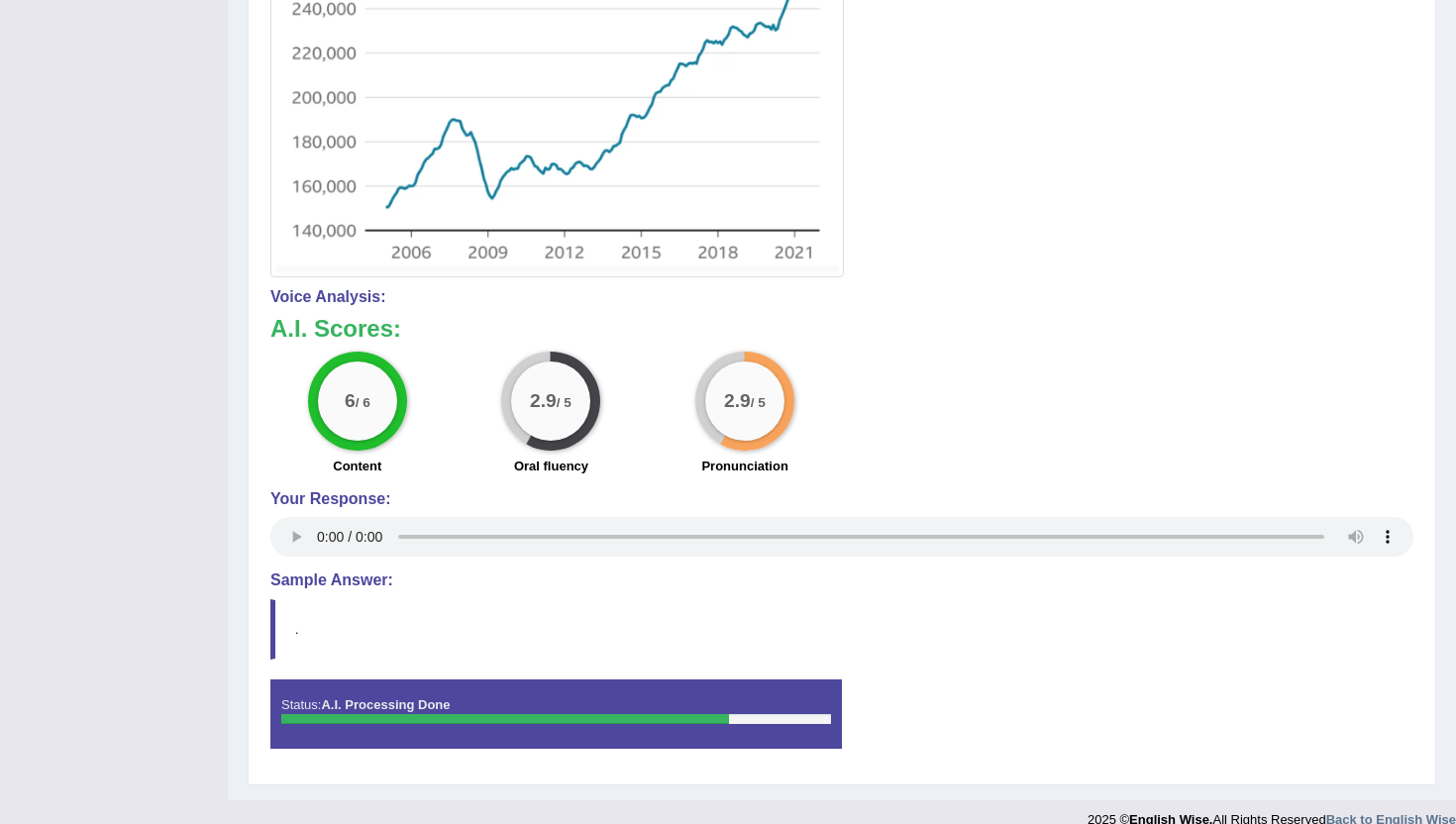 scroll, scrollTop: 0, scrollLeft: 0, axis: both 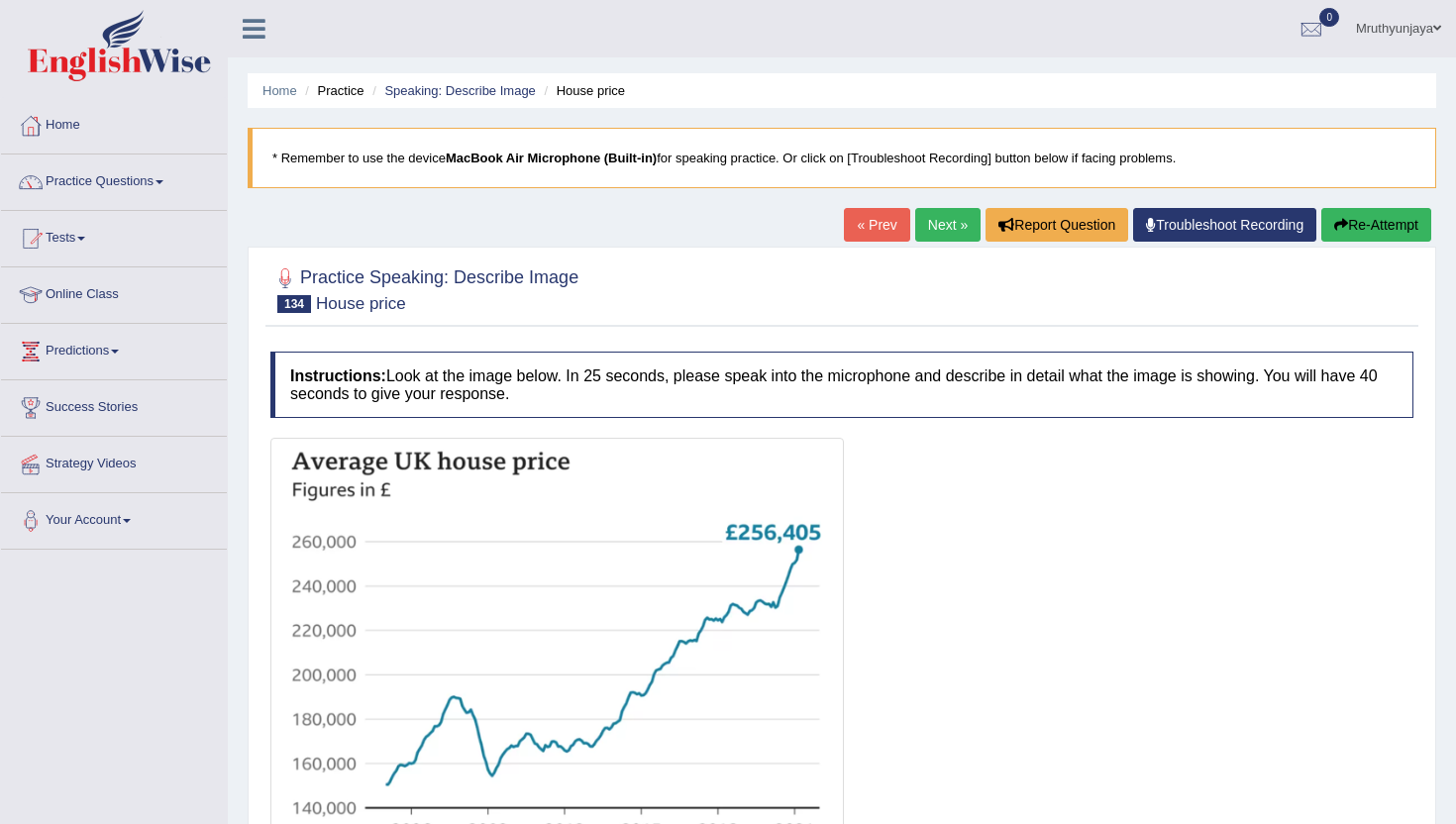 click on "Re-Attempt" at bounding box center [1376, 225] 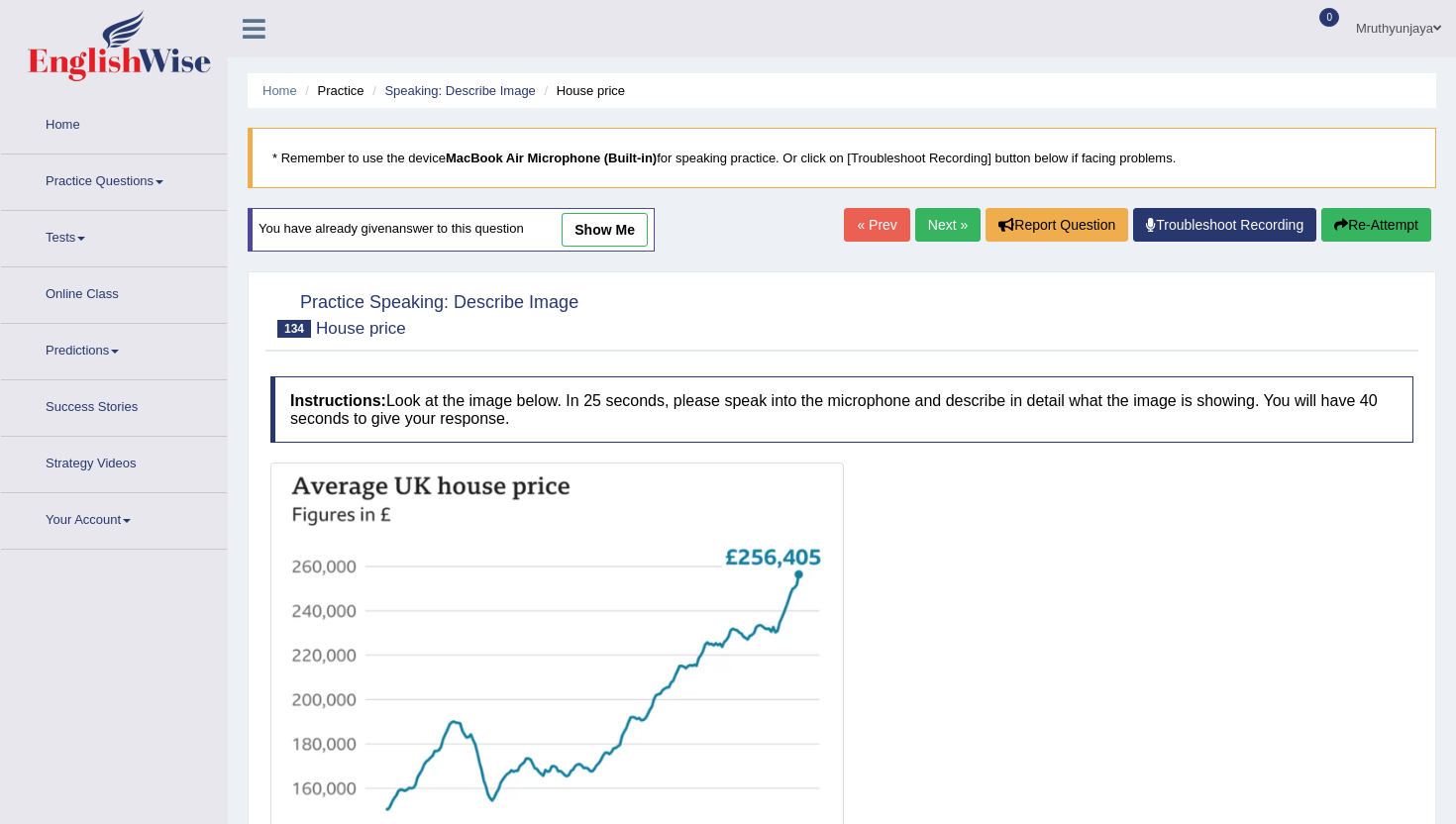 scroll, scrollTop: 216, scrollLeft: 0, axis: vertical 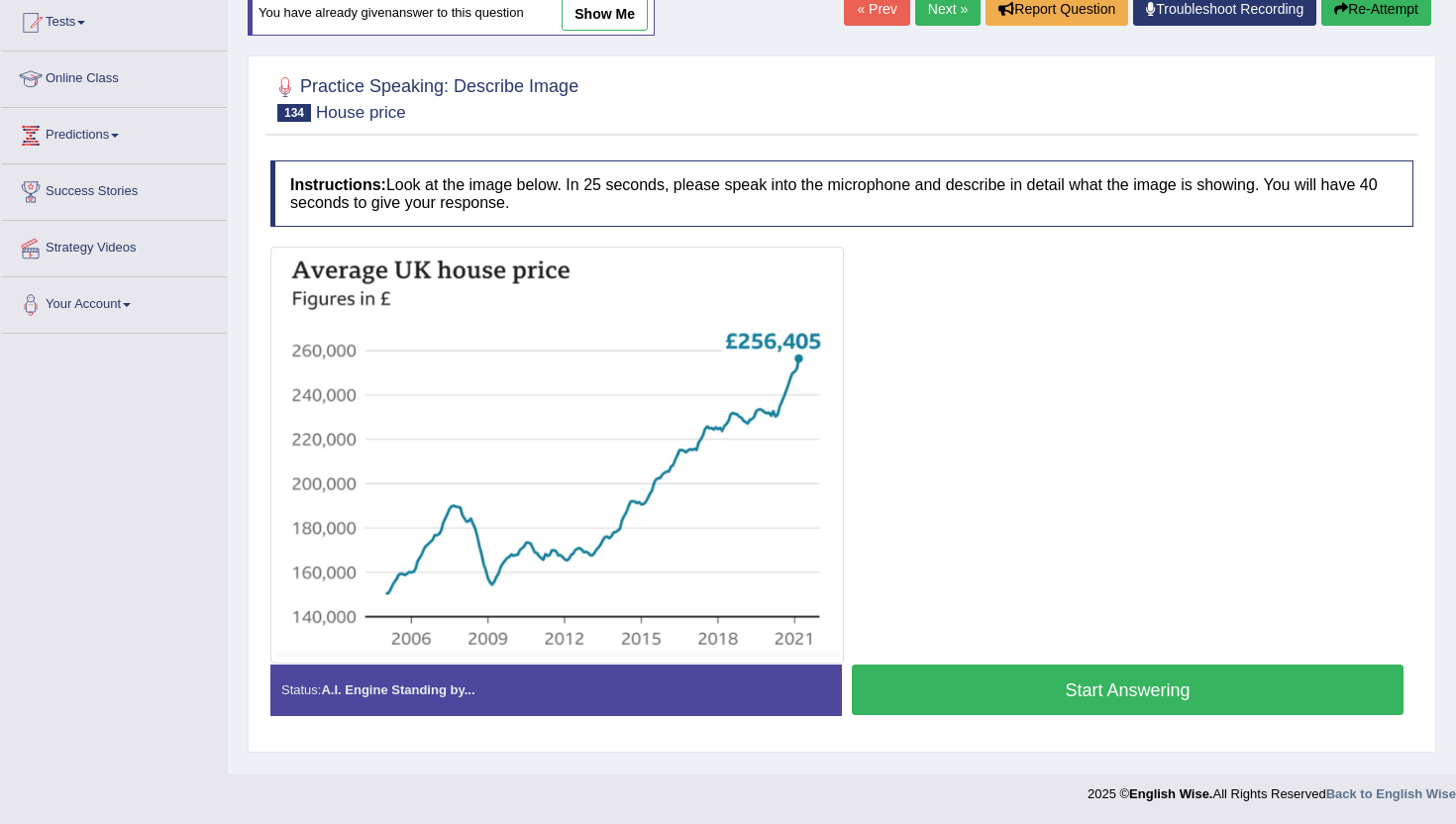 click on "Start Answering" at bounding box center (1127, 689) 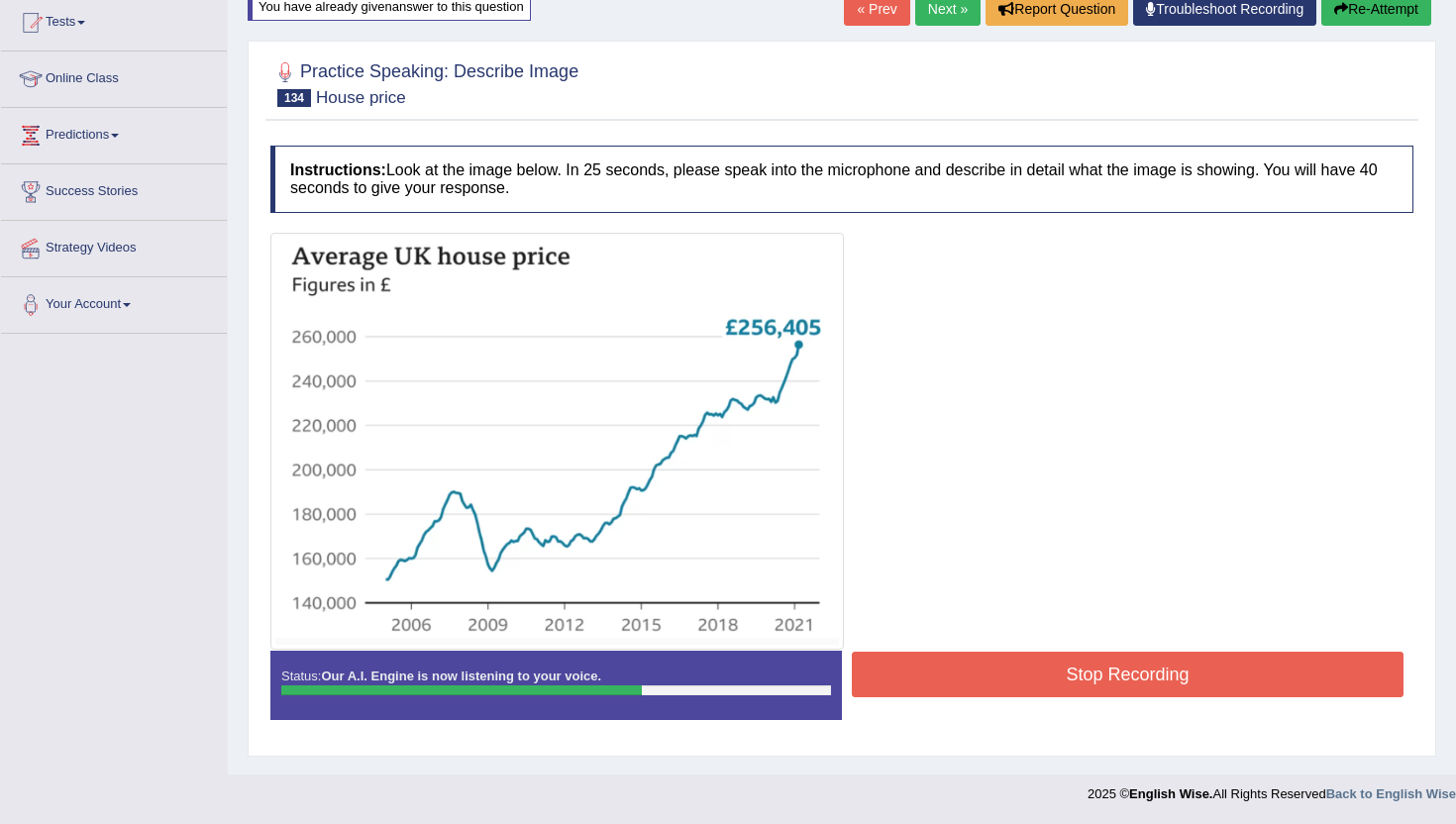 click on "Stop Recording" at bounding box center [1127, 674] 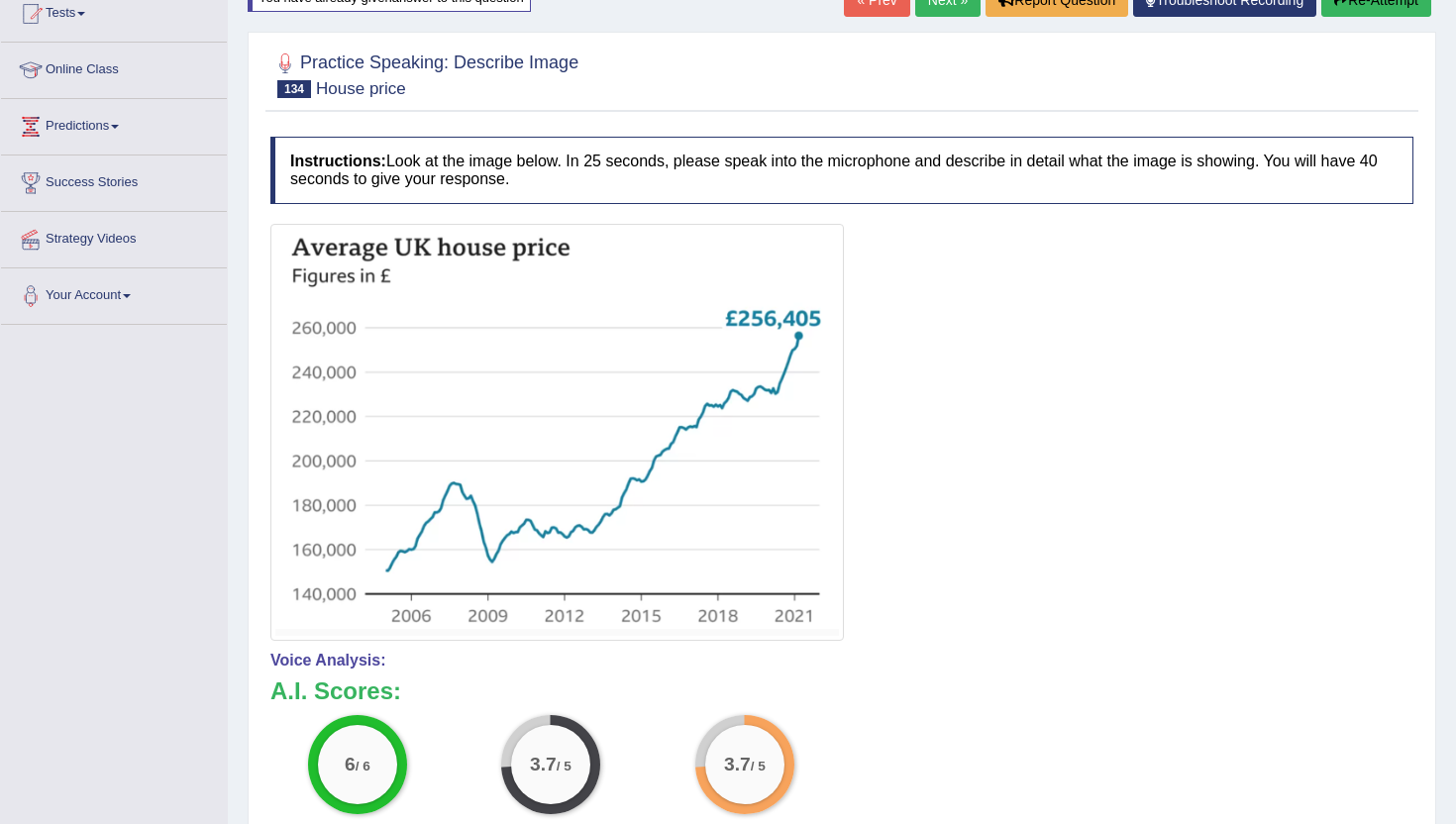 scroll, scrollTop: 74, scrollLeft: 0, axis: vertical 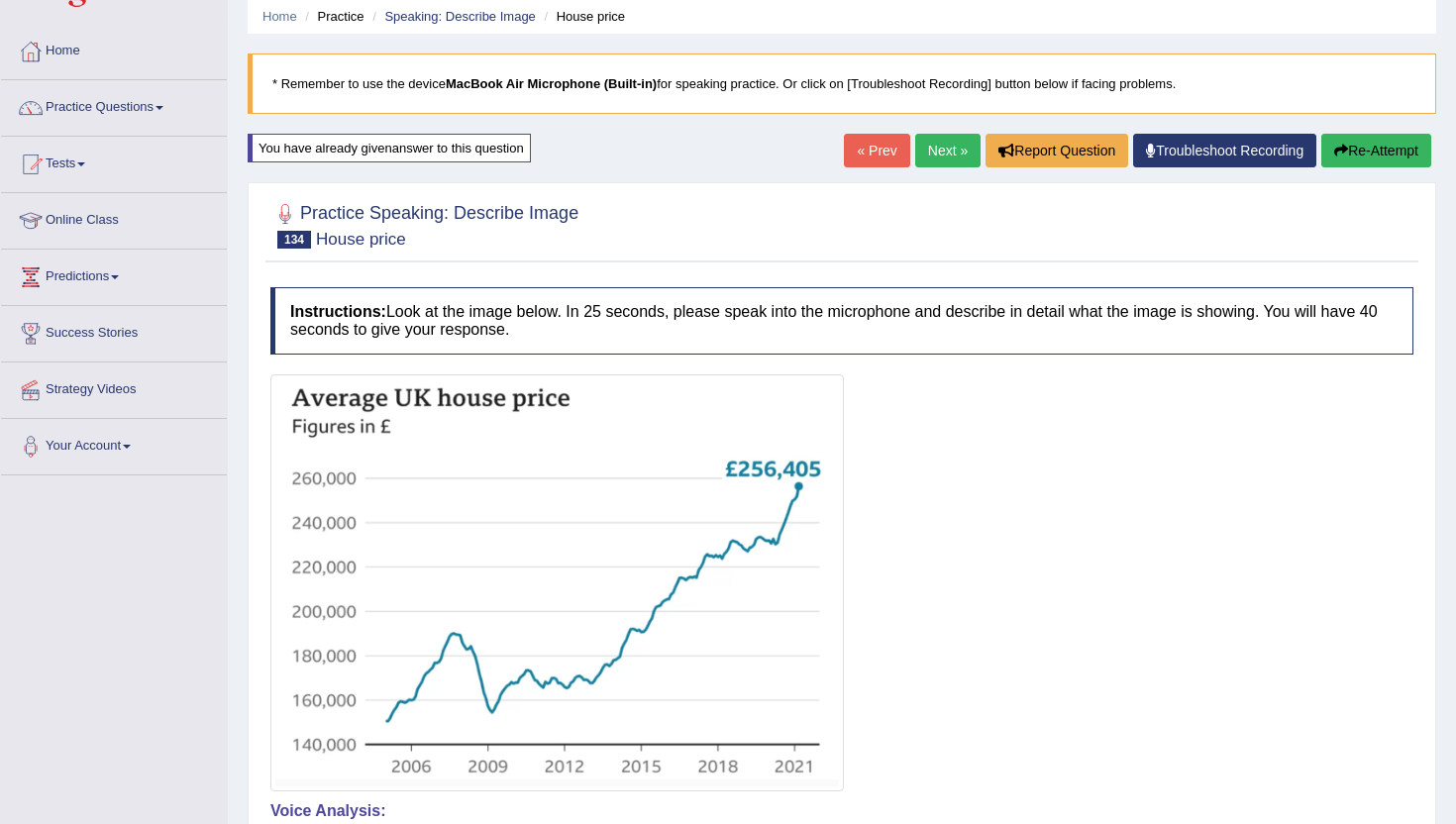 click on "Next »" at bounding box center [948, 151] 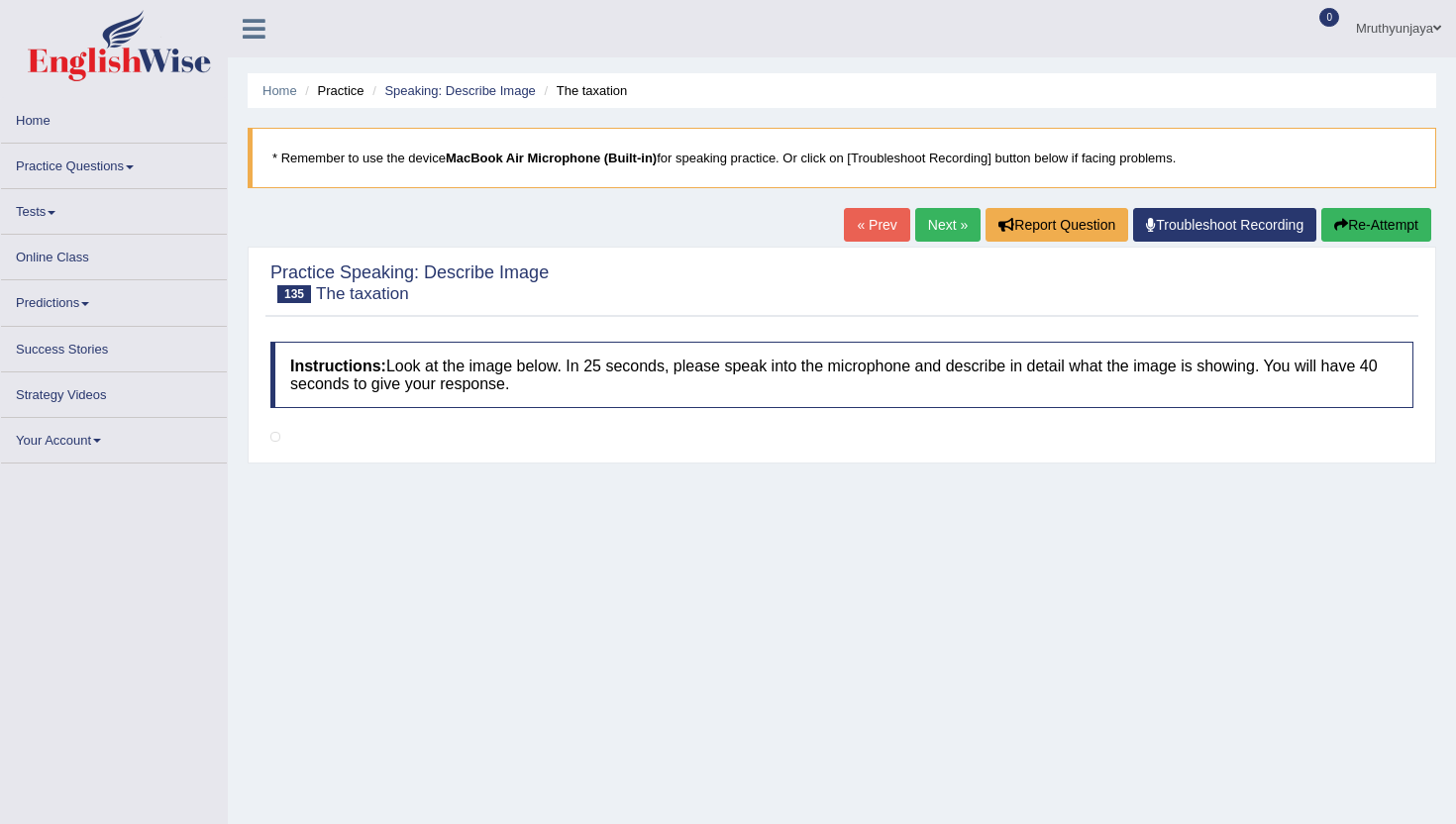 scroll, scrollTop: 0, scrollLeft: 0, axis: both 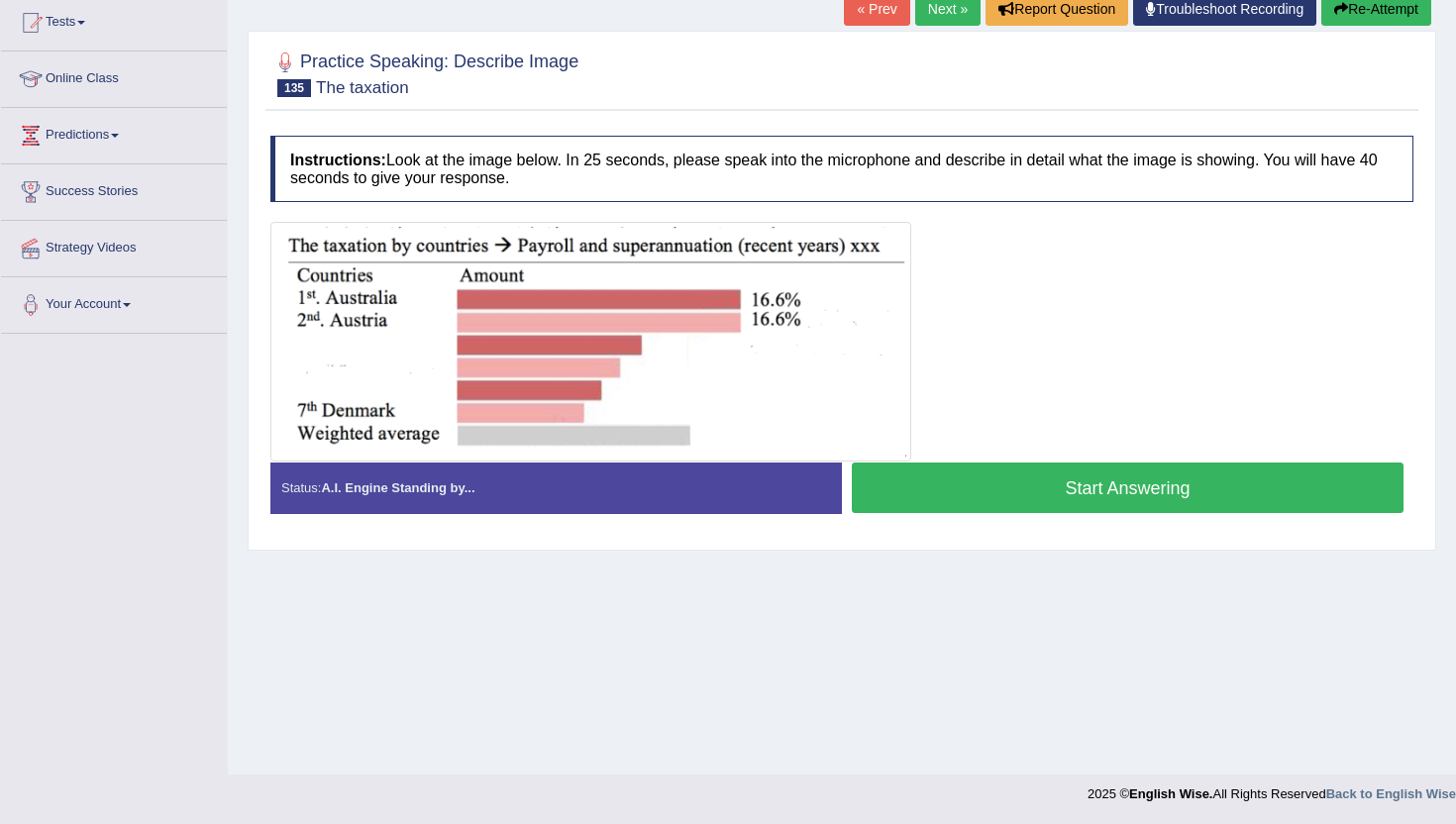 click on "Start Answering" at bounding box center (1127, 487) 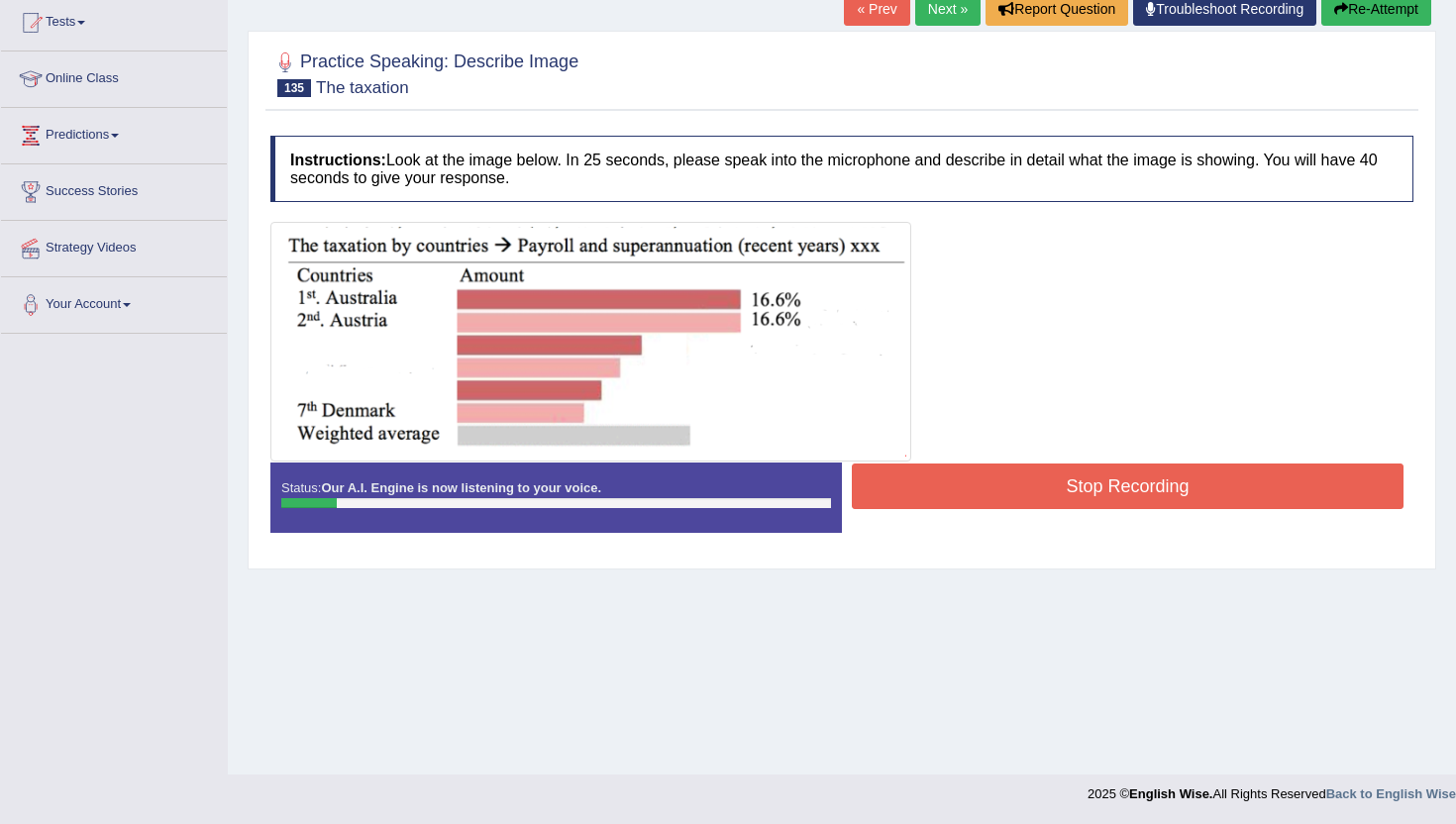 click on "Re-Attempt" at bounding box center (1376, 9) 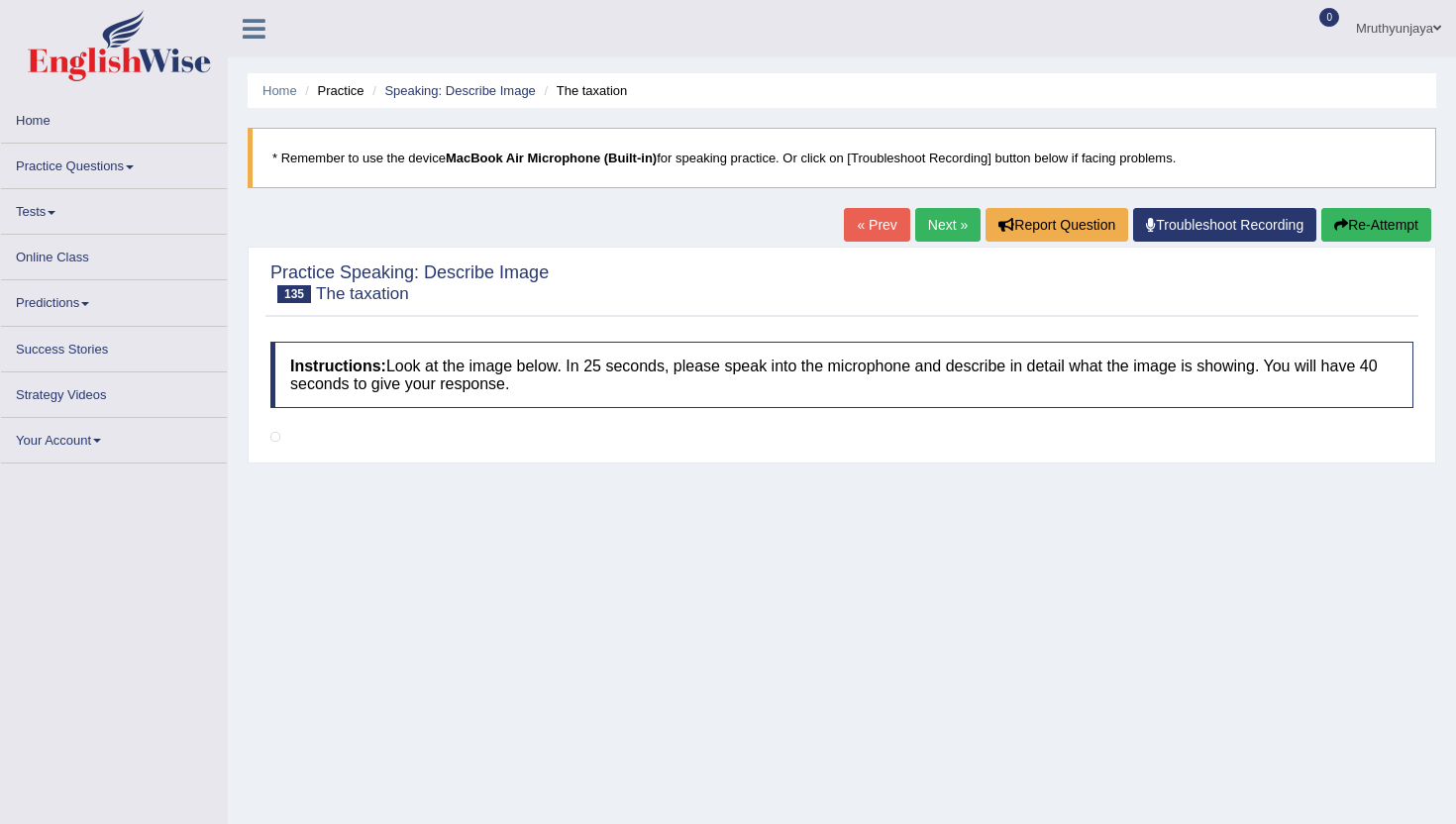 scroll, scrollTop: 0, scrollLeft: 0, axis: both 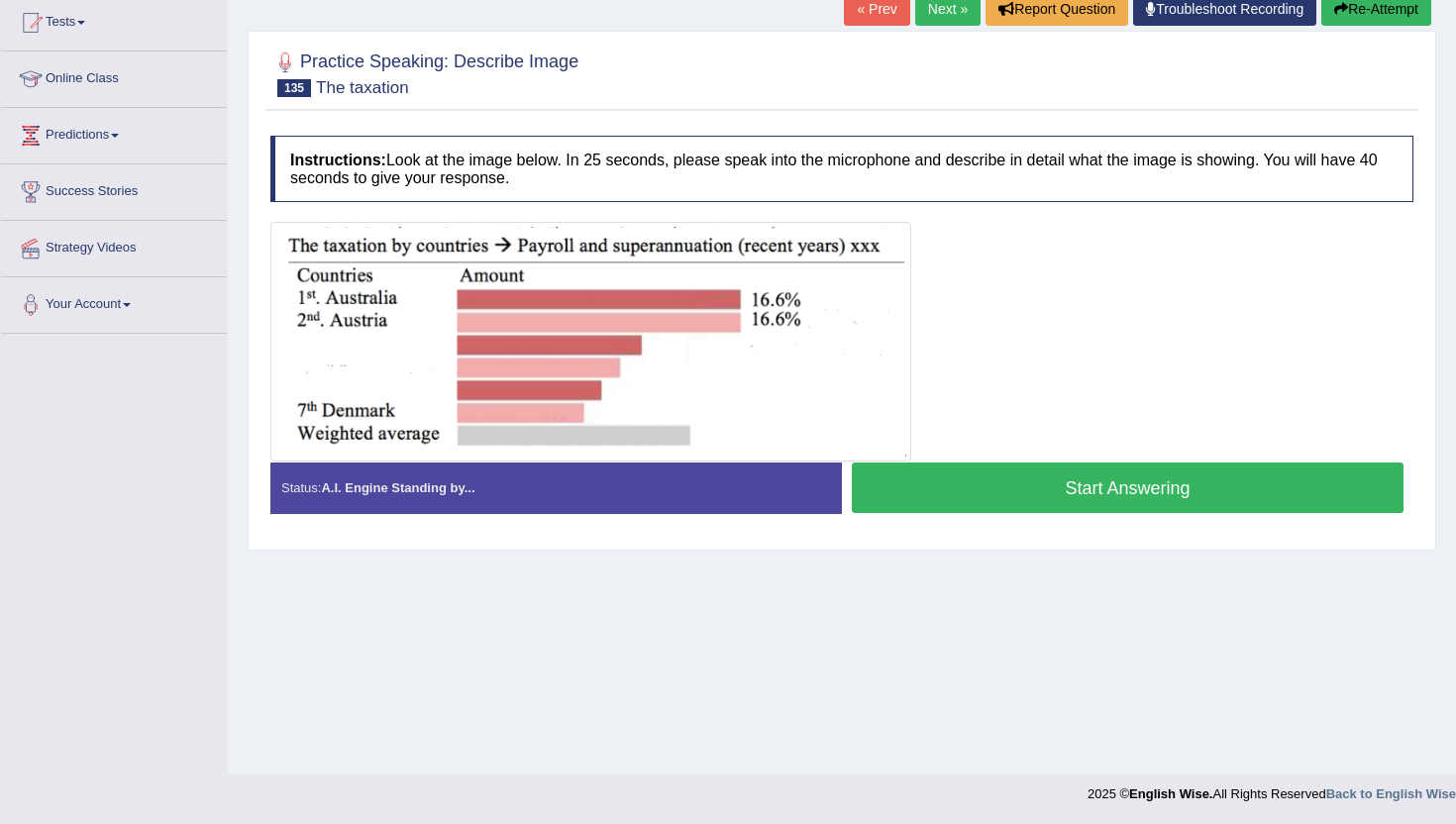 click on "Start Answering" at bounding box center [1127, 487] 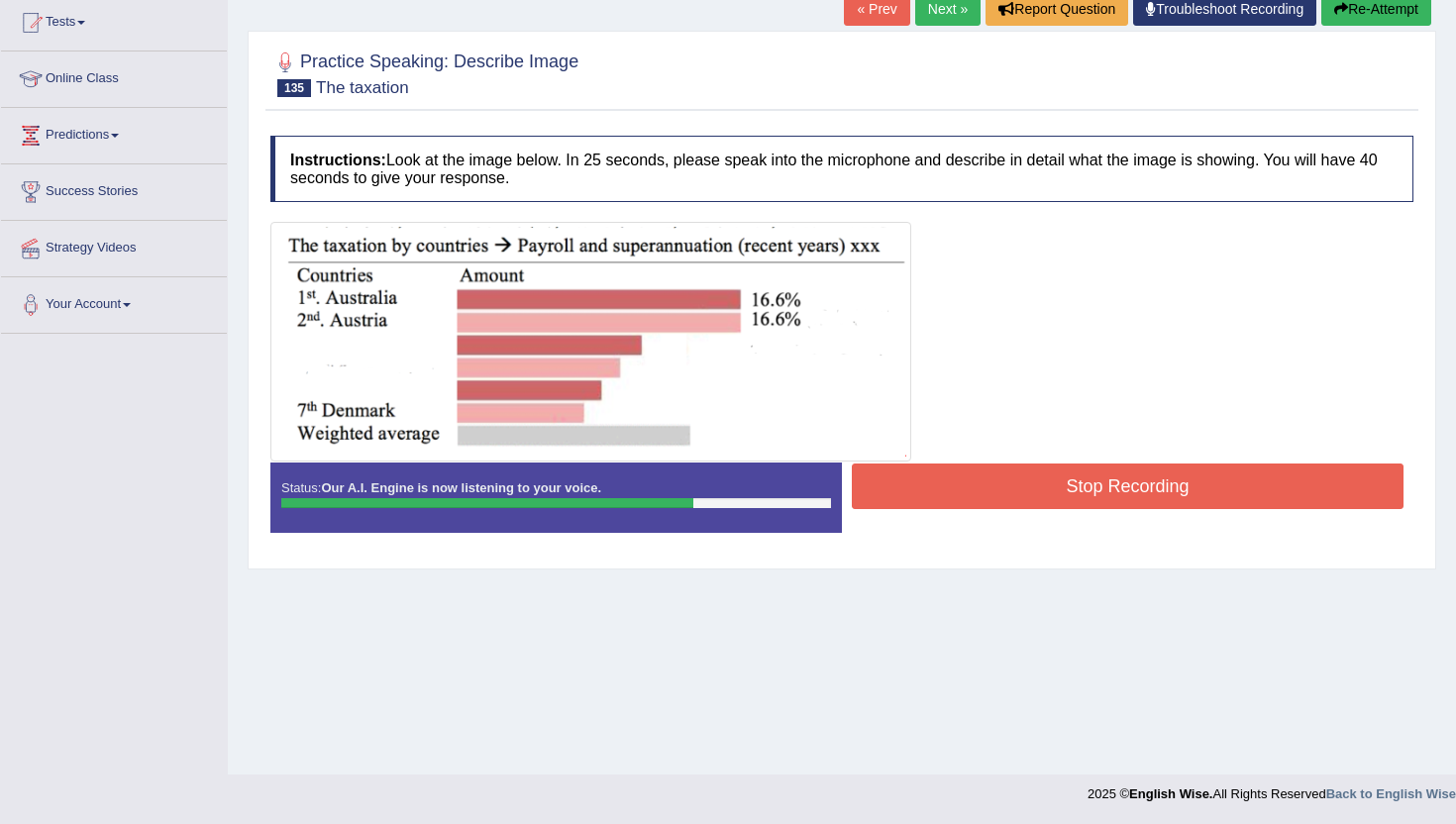 click on "Stop Recording" at bounding box center [1127, 486] 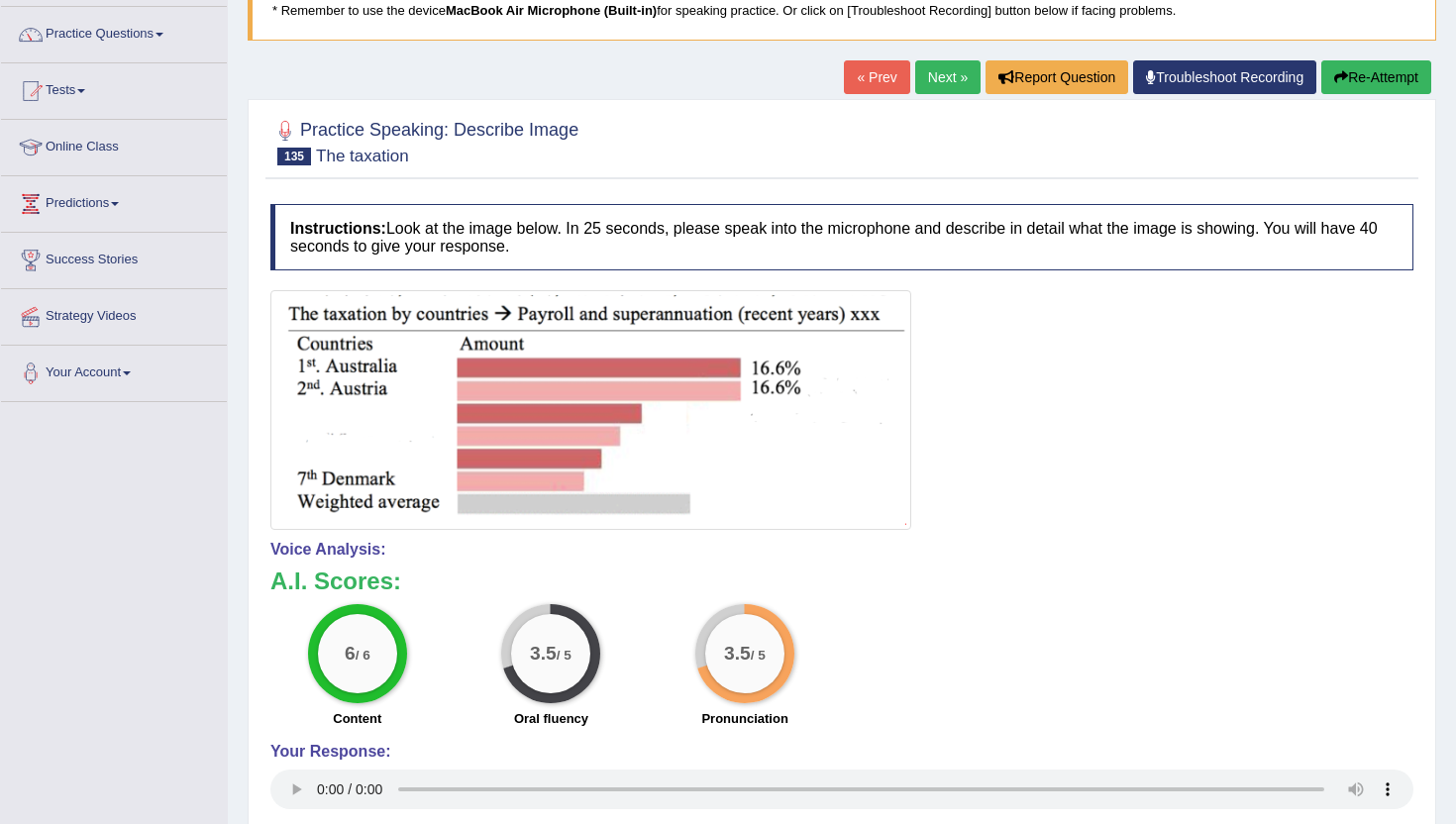 scroll, scrollTop: 0, scrollLeft: 0, axis: both 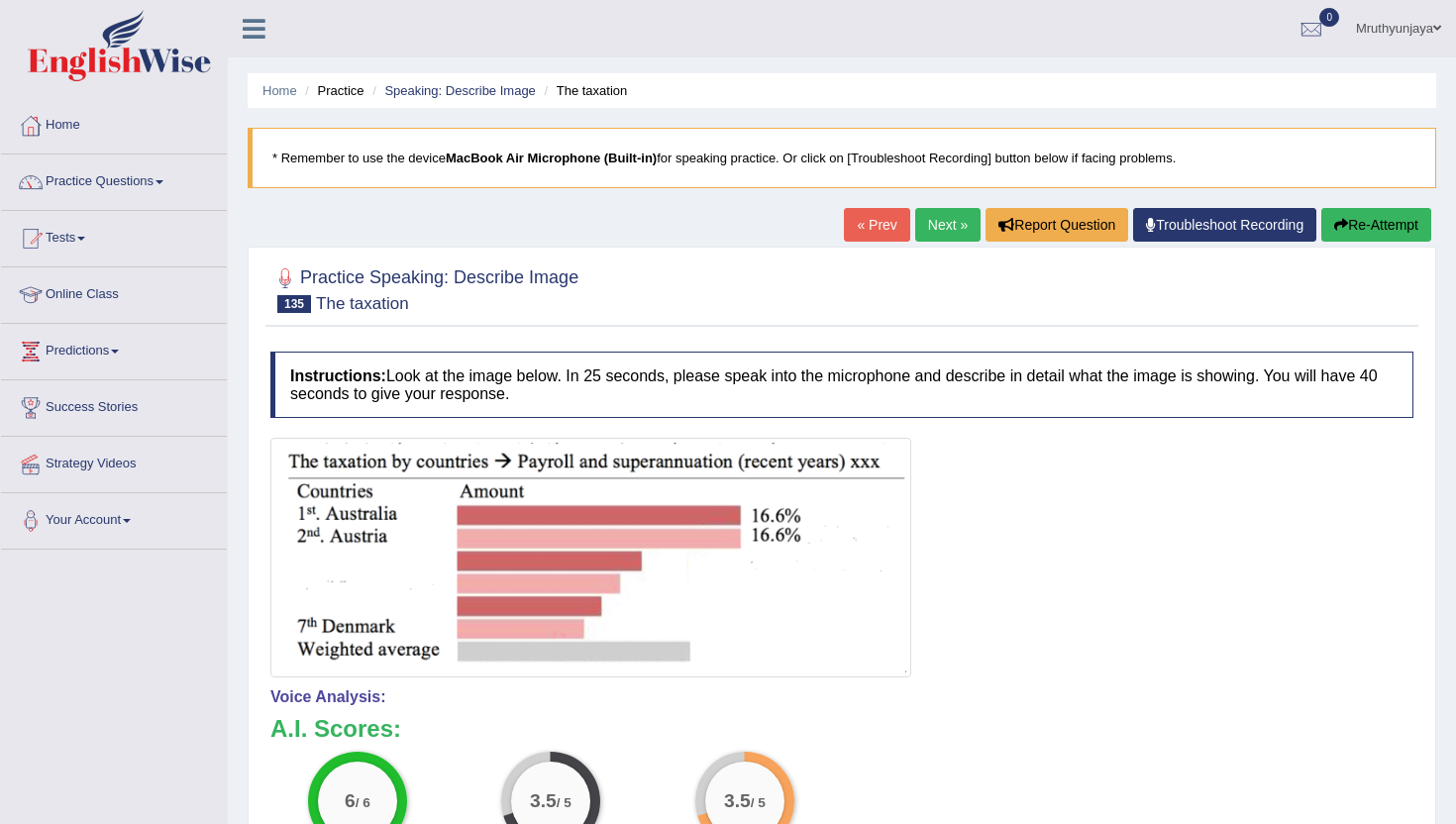 click on "Next »" at bounding box center (948, 225) 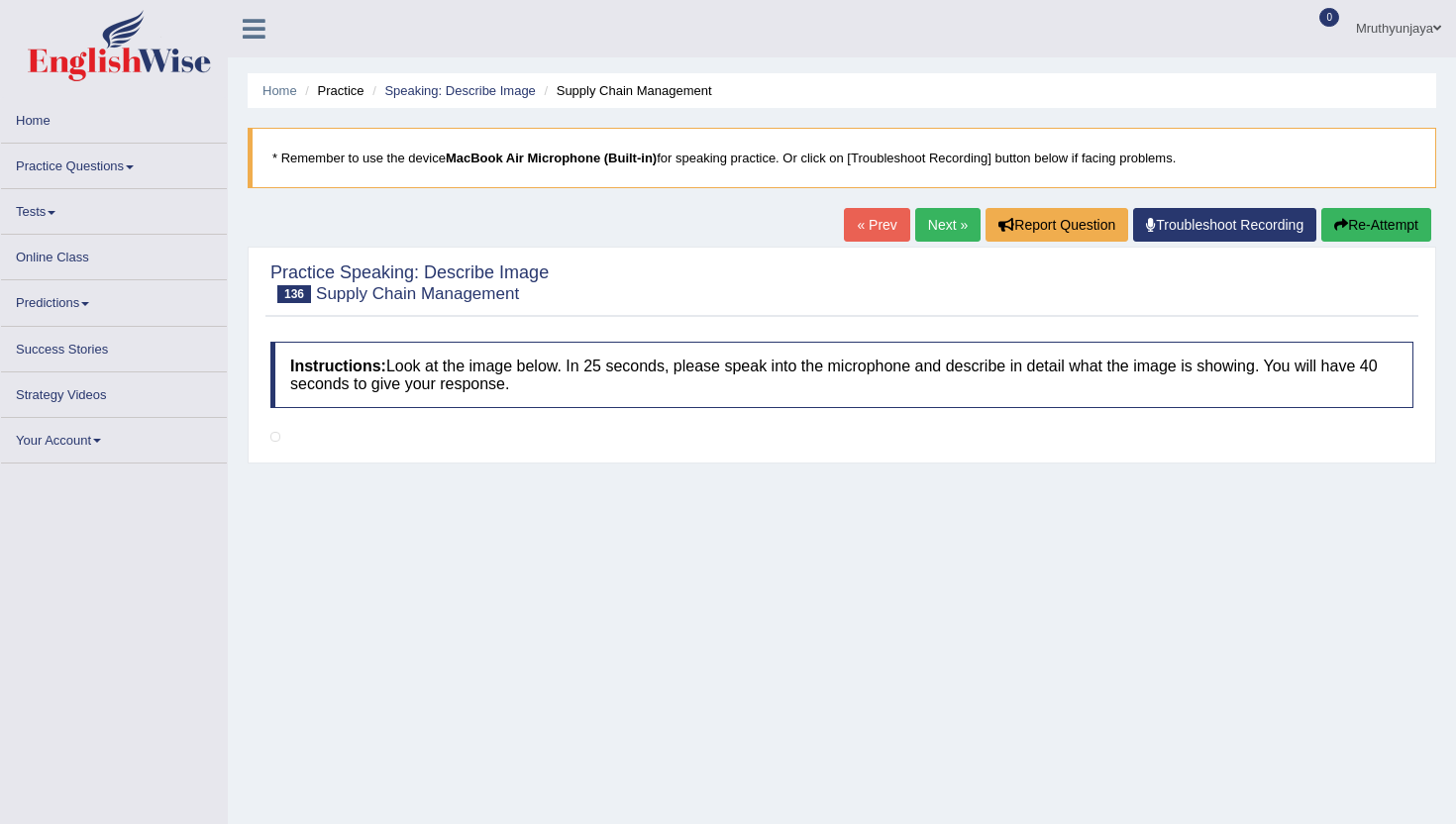 scroll, scrollTop: 0, scrollLeft: 0, axis: both 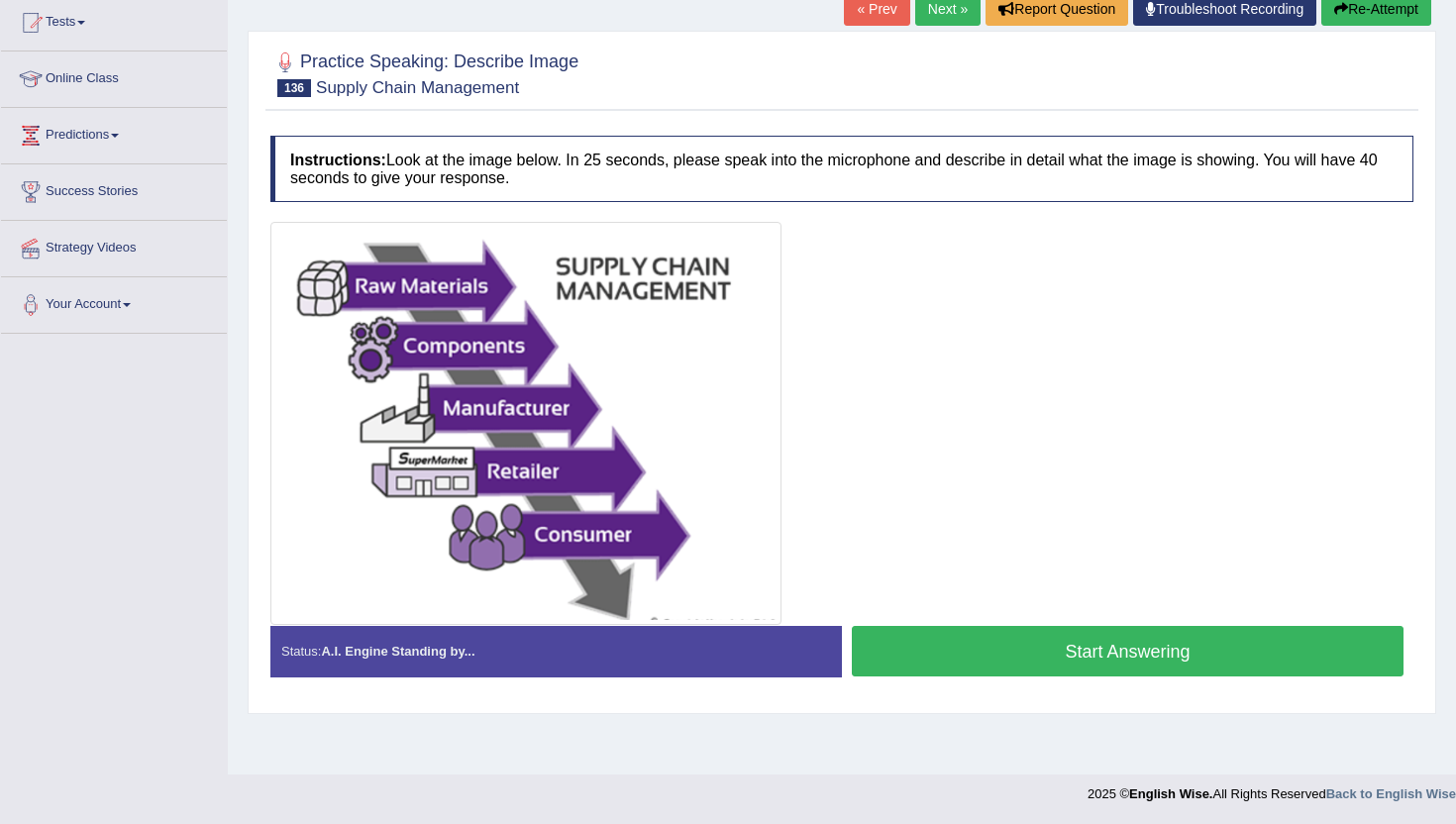 click at bounding box center [842, 423] 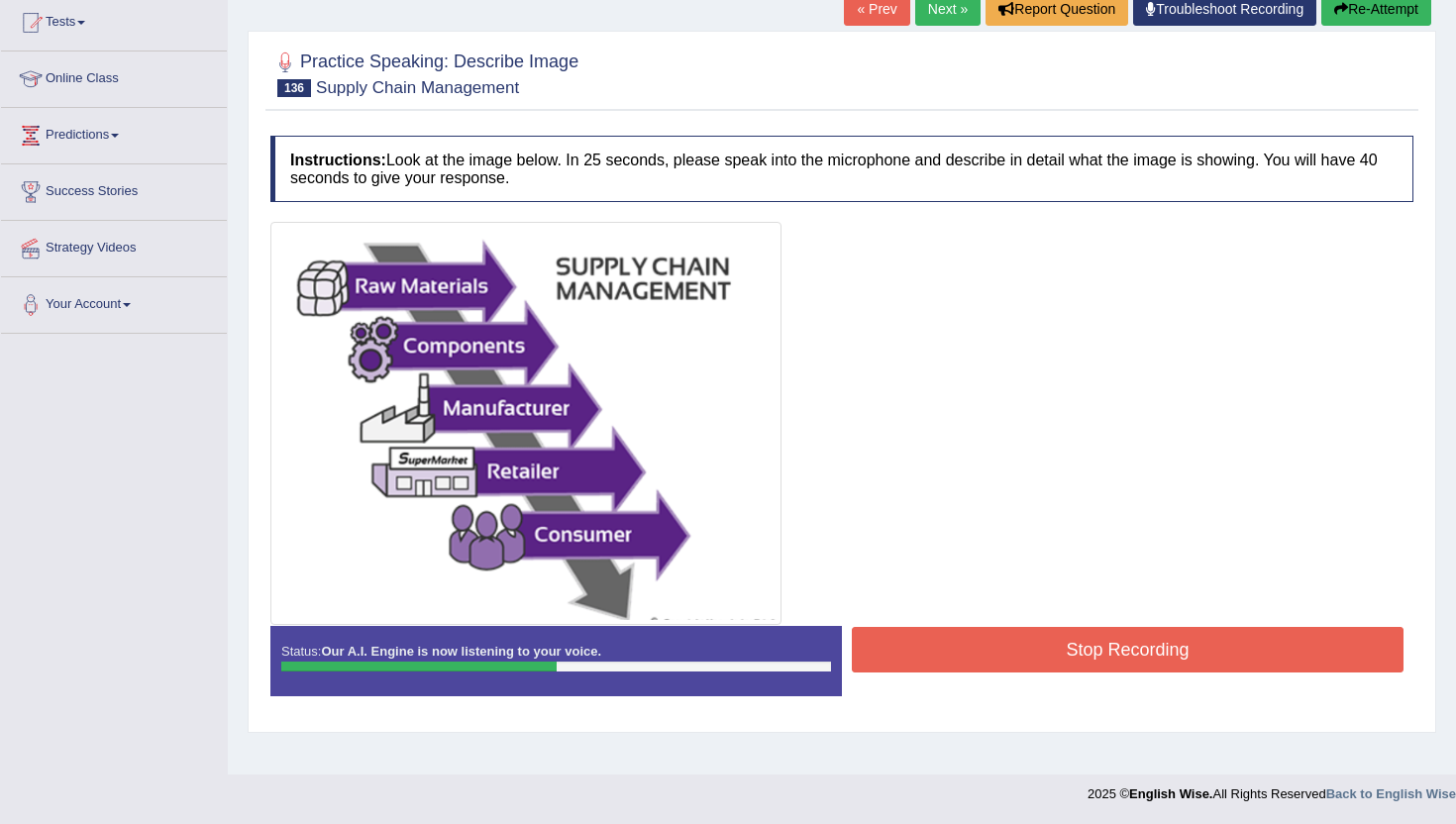 click on "Stop Recording" at bounding box center (1127, 650) 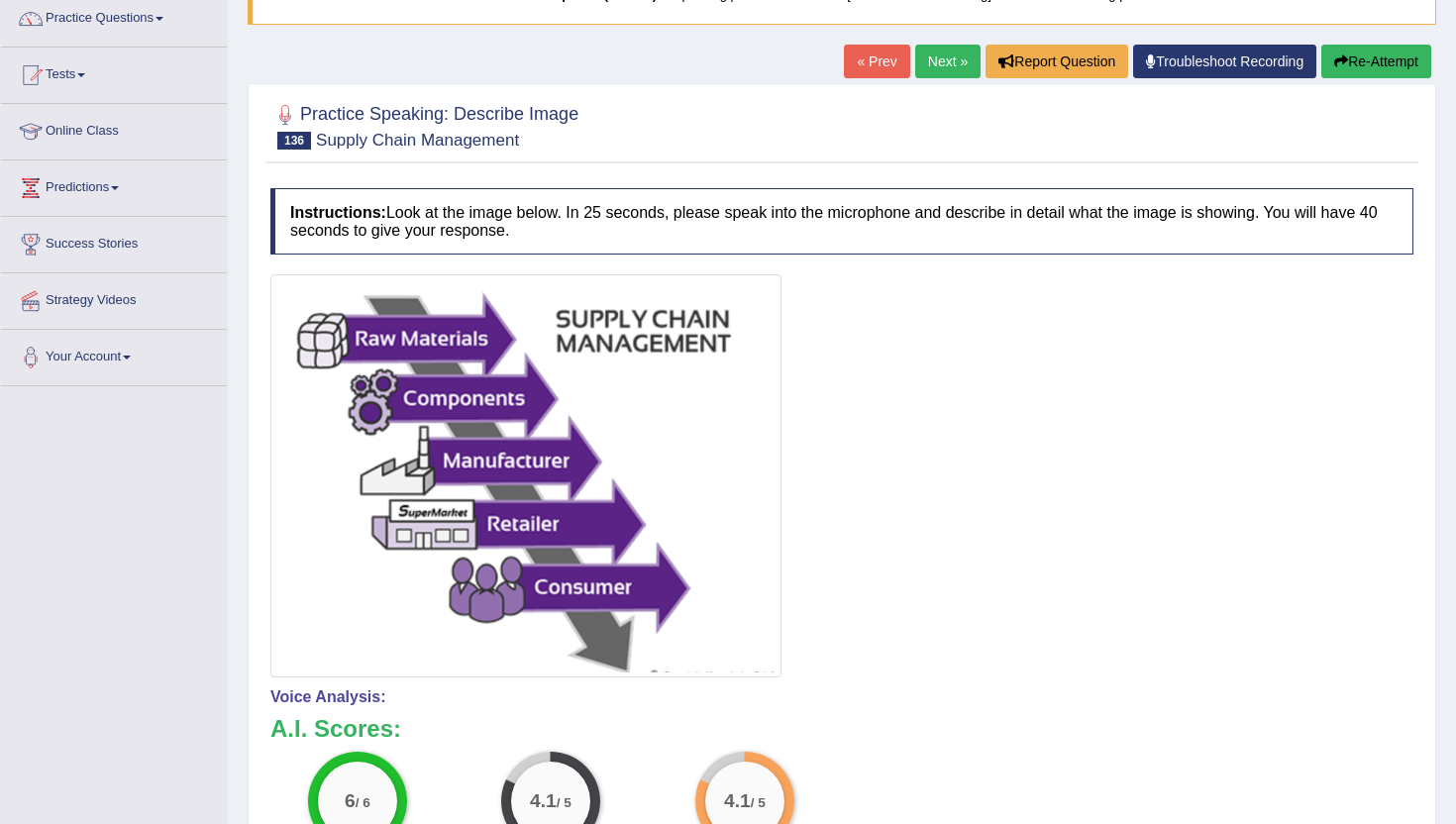 scroll, scrollTop: 0, scrollLeft: 0, axis: both 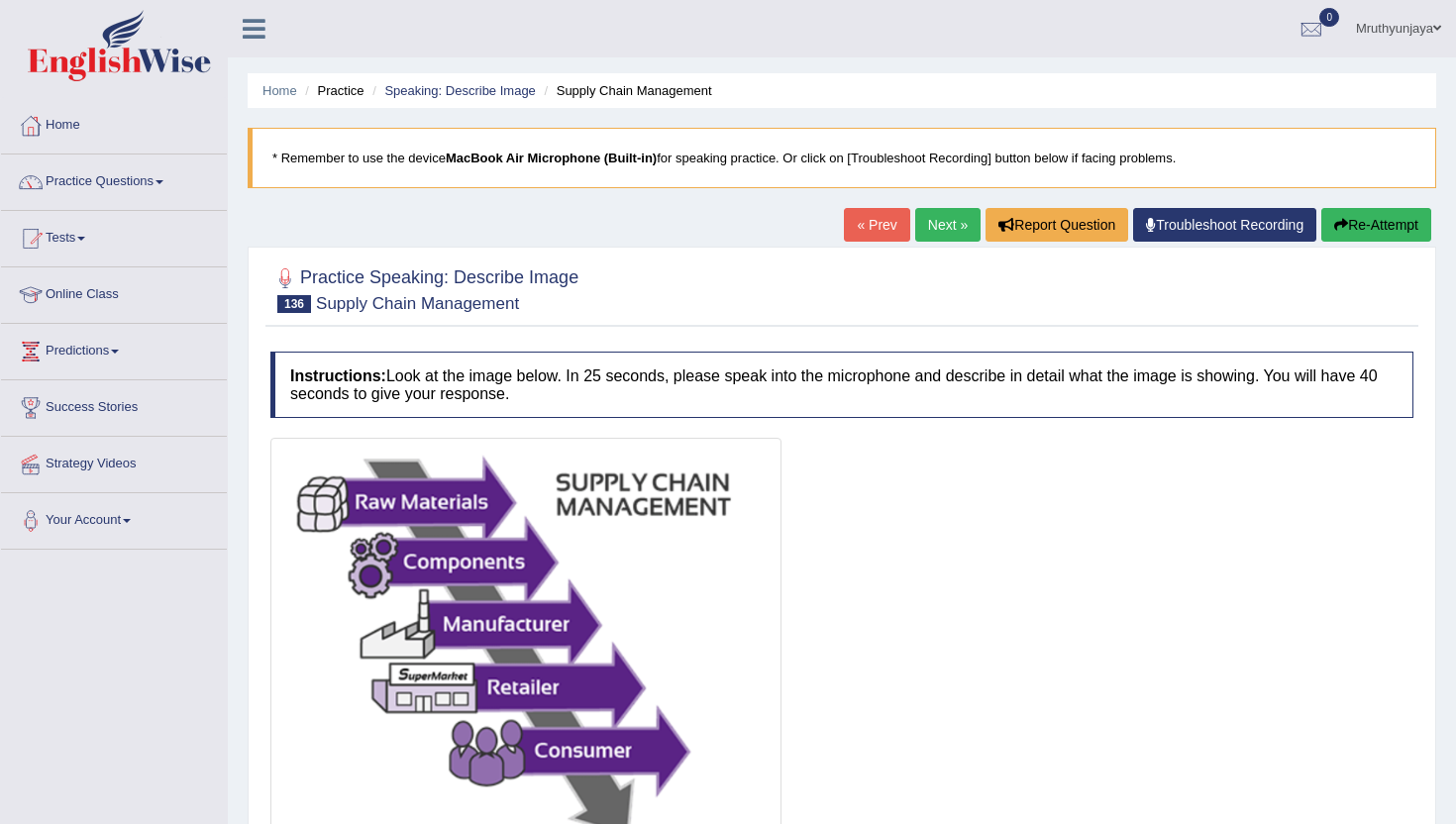 click on "Next »" at bounding box center [948, 225] 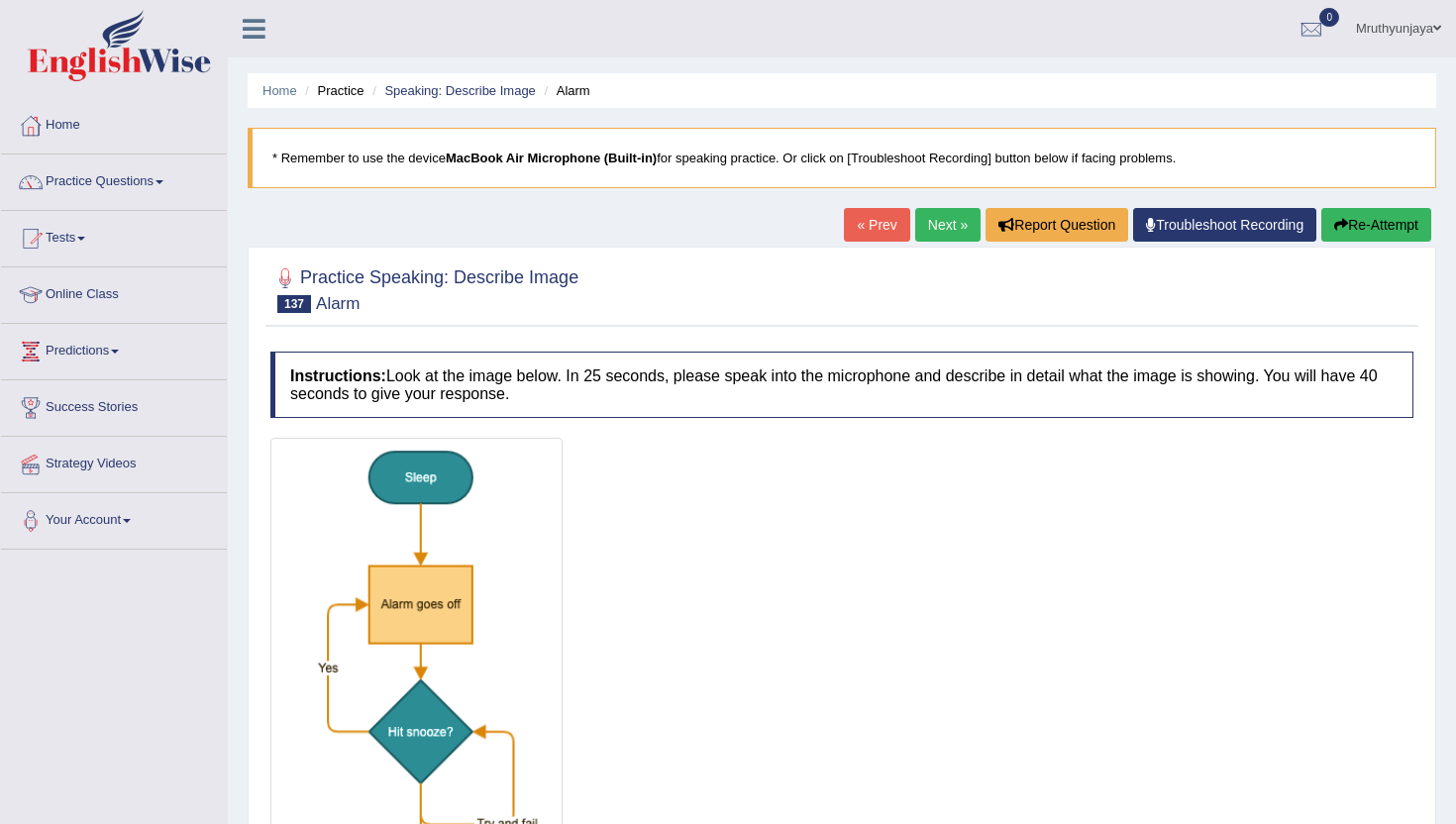 scroll, scrollTop: 0, scrollLeft: 0, axis: both 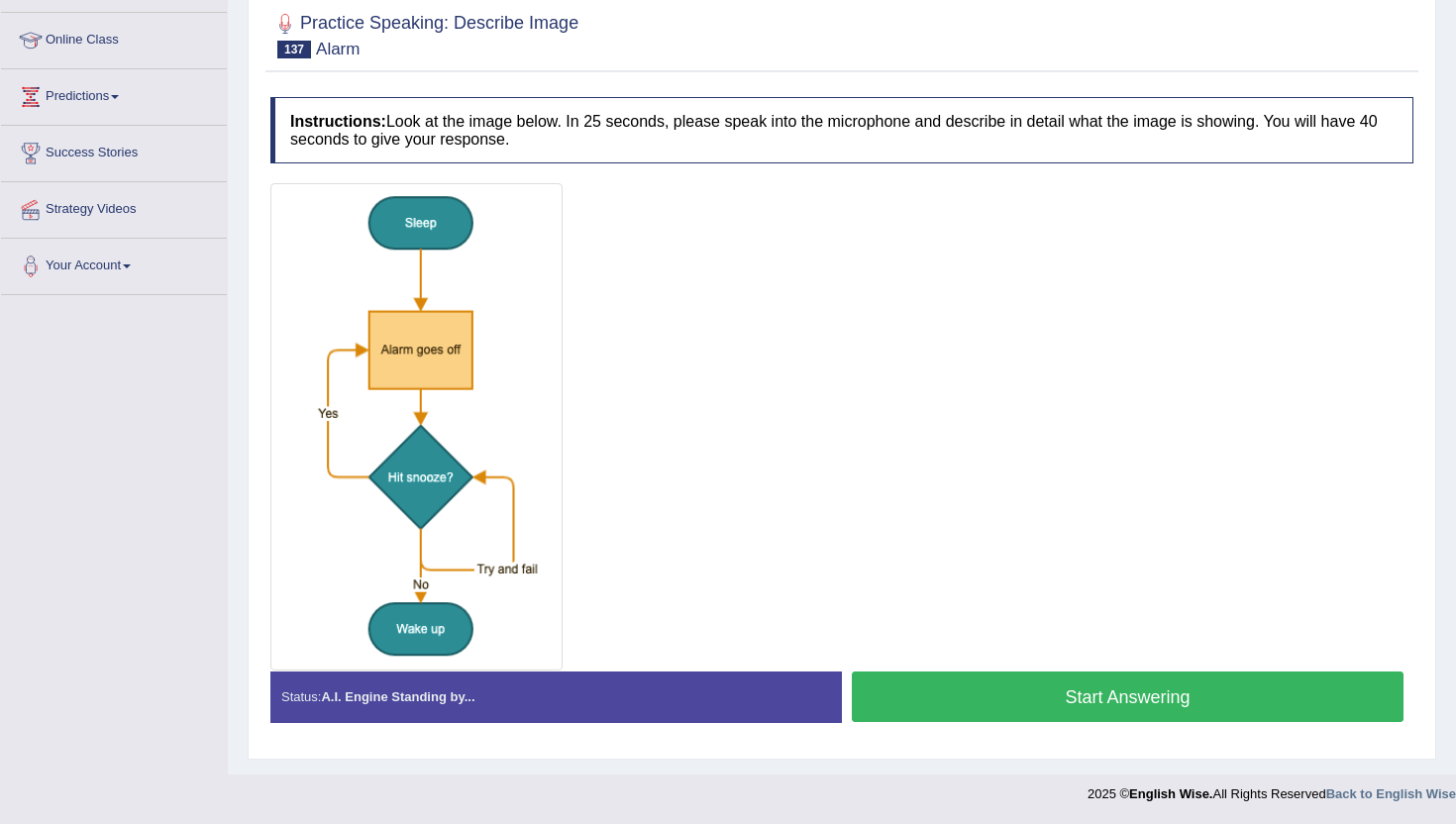 click on "Start Answering" at bounding box center (1127, 696) 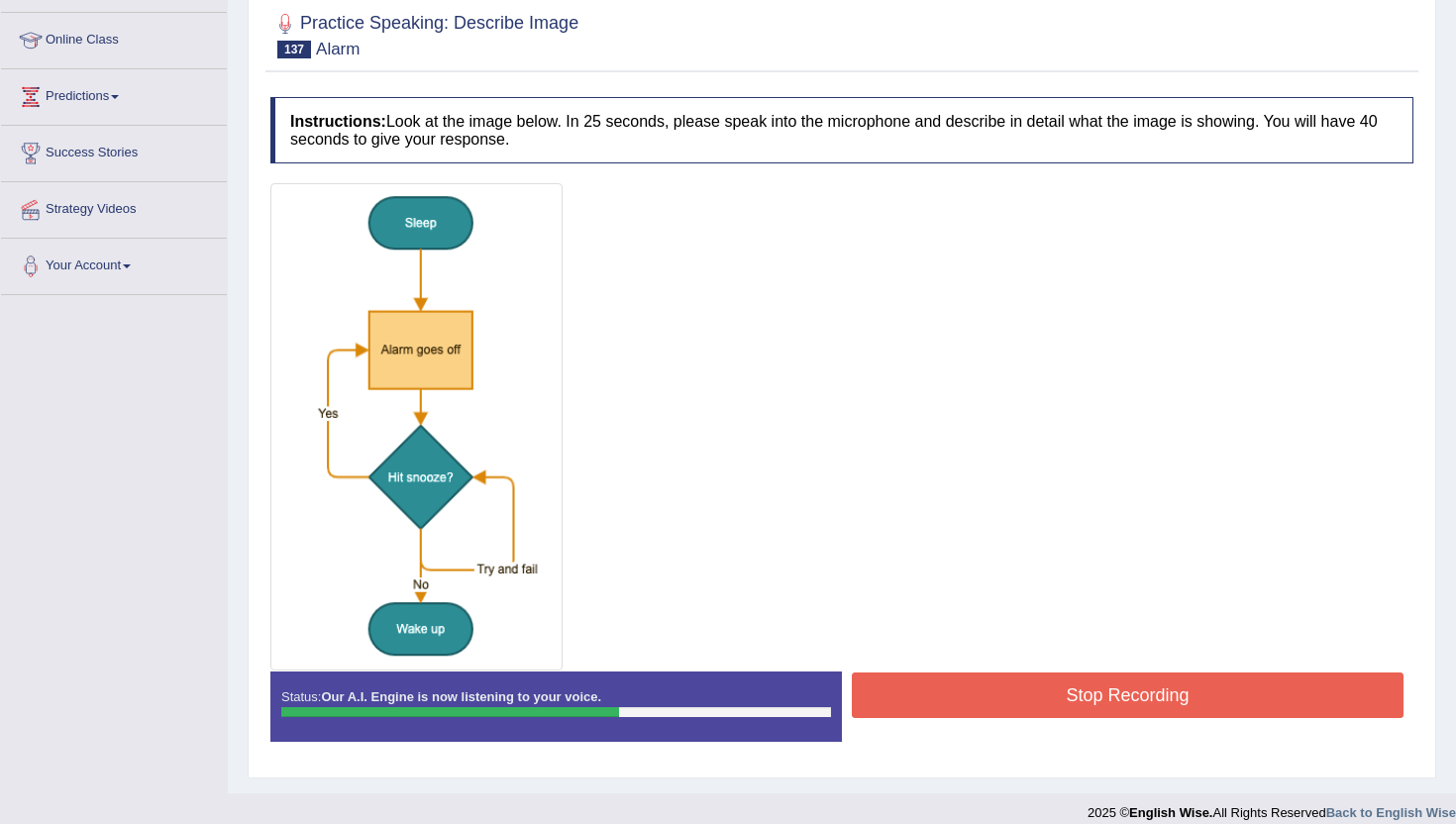 click on "Stop Recording" at bounding box center (1127, 695) 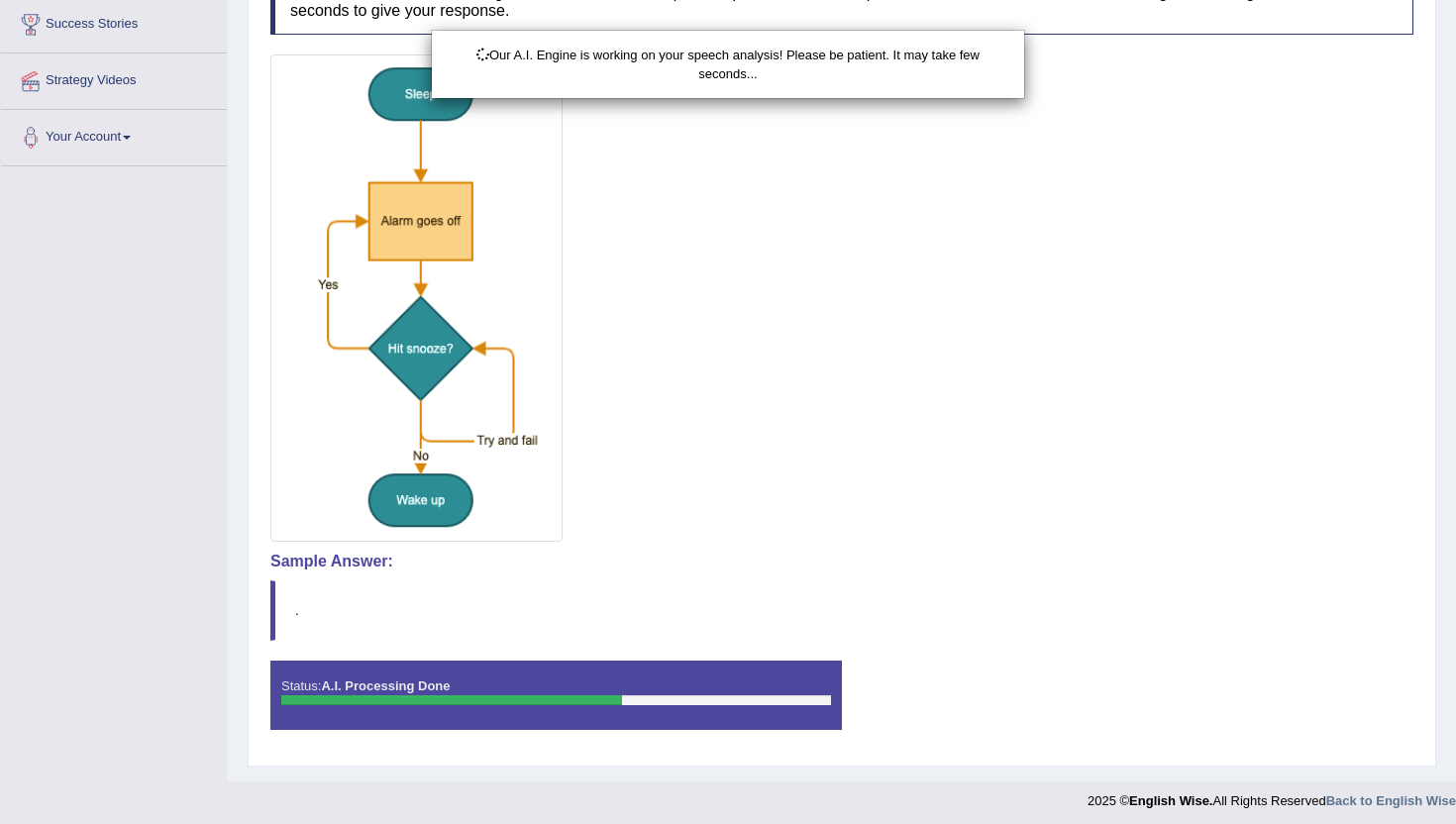 scroll, scrollTop: 391, scrollLeft: 0, axis: vertical 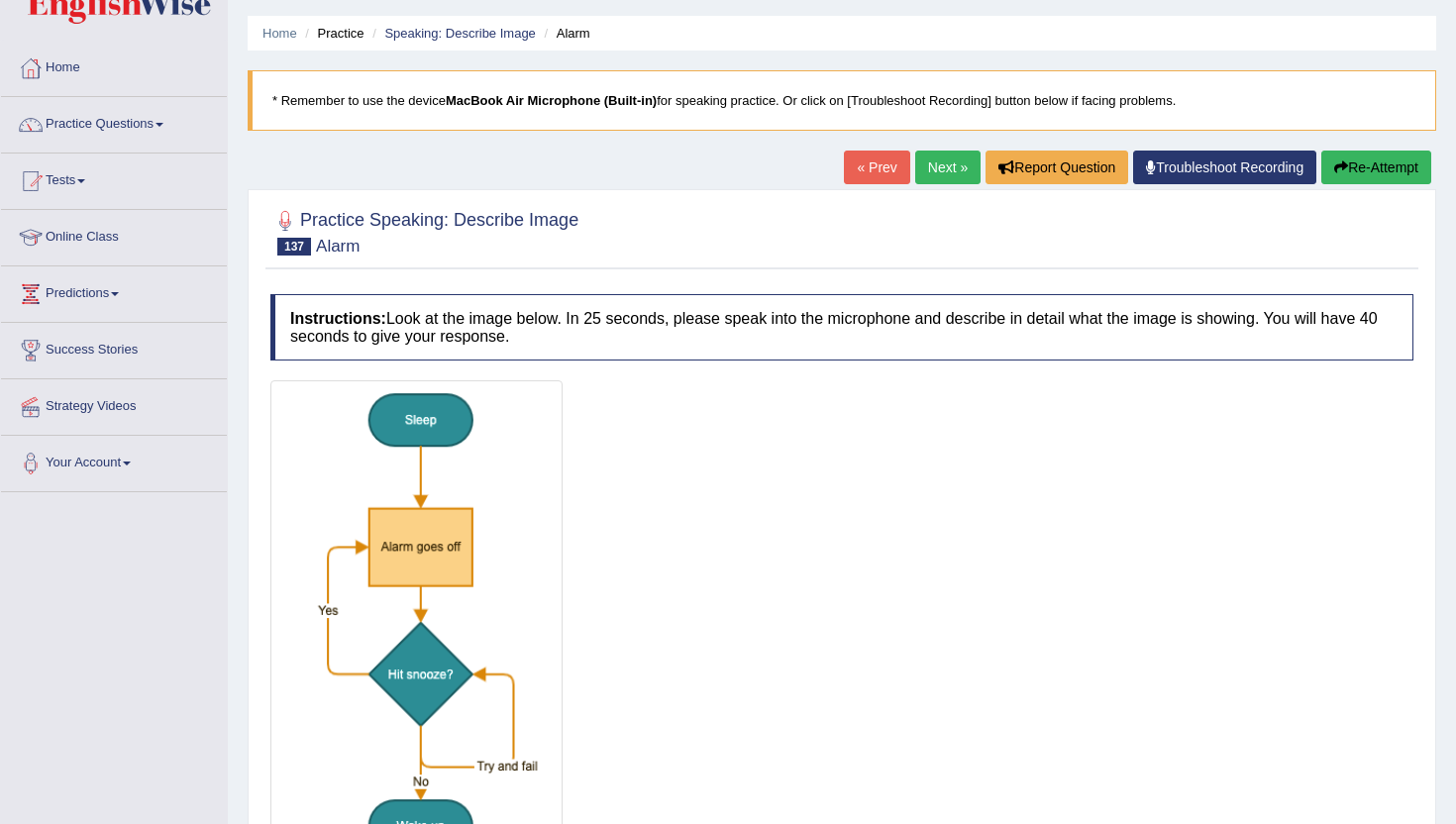 click on "Next »" at bounding box center [948, 167] 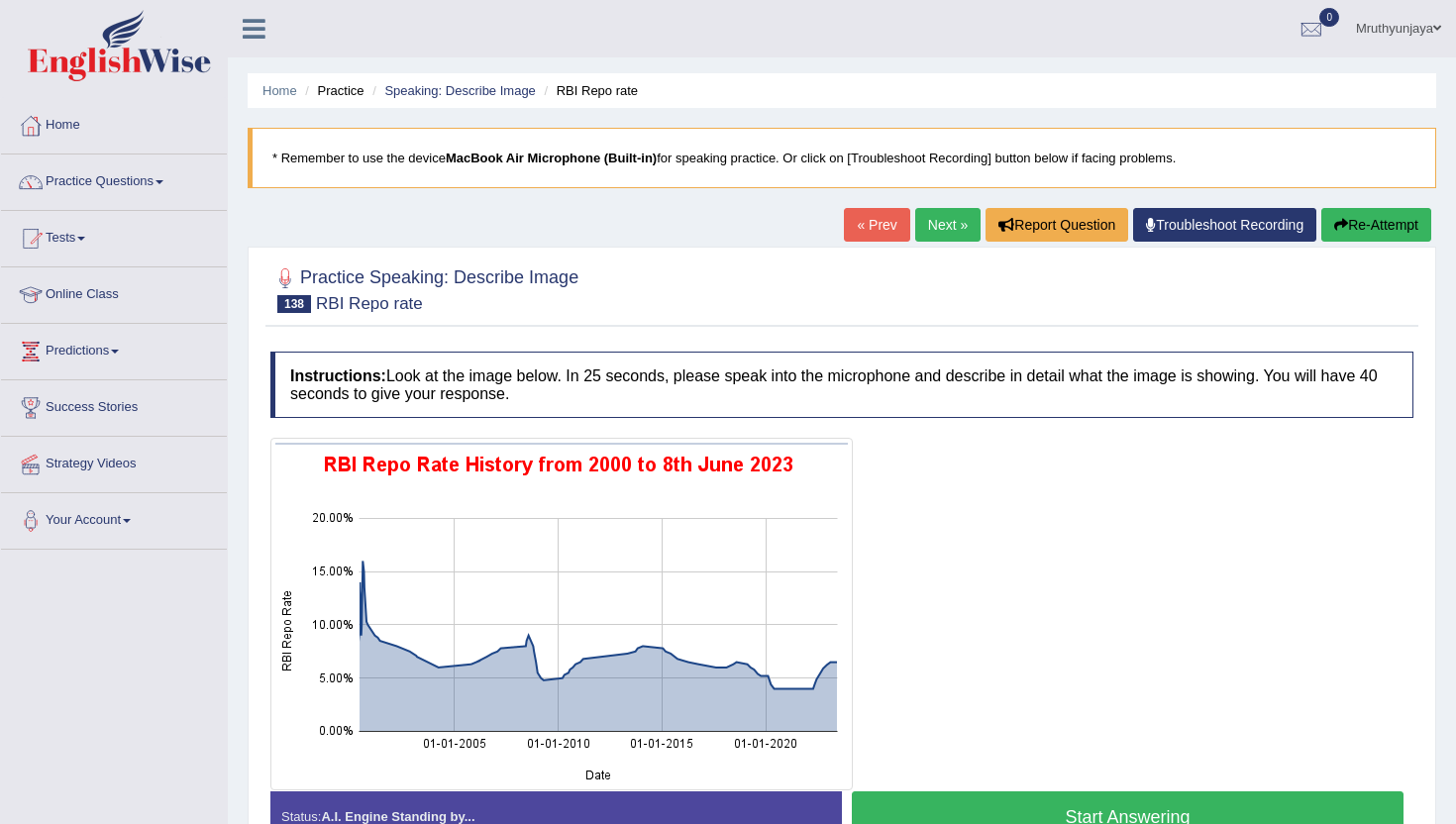scroll, scrollTop: 0, scrollLeft: 0, axis: both 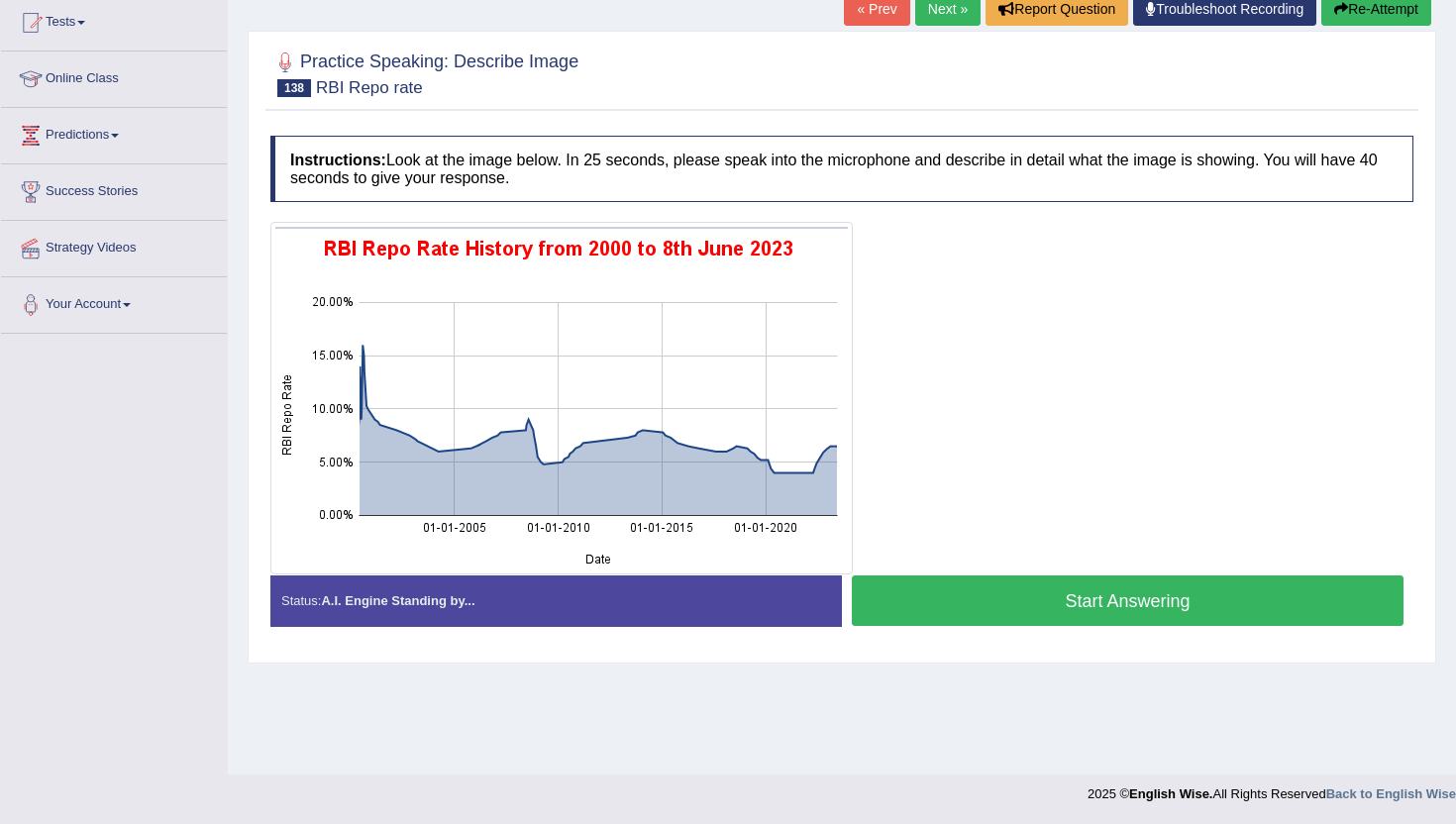 click on "Start Answering" at bounding box center [1127, 600] 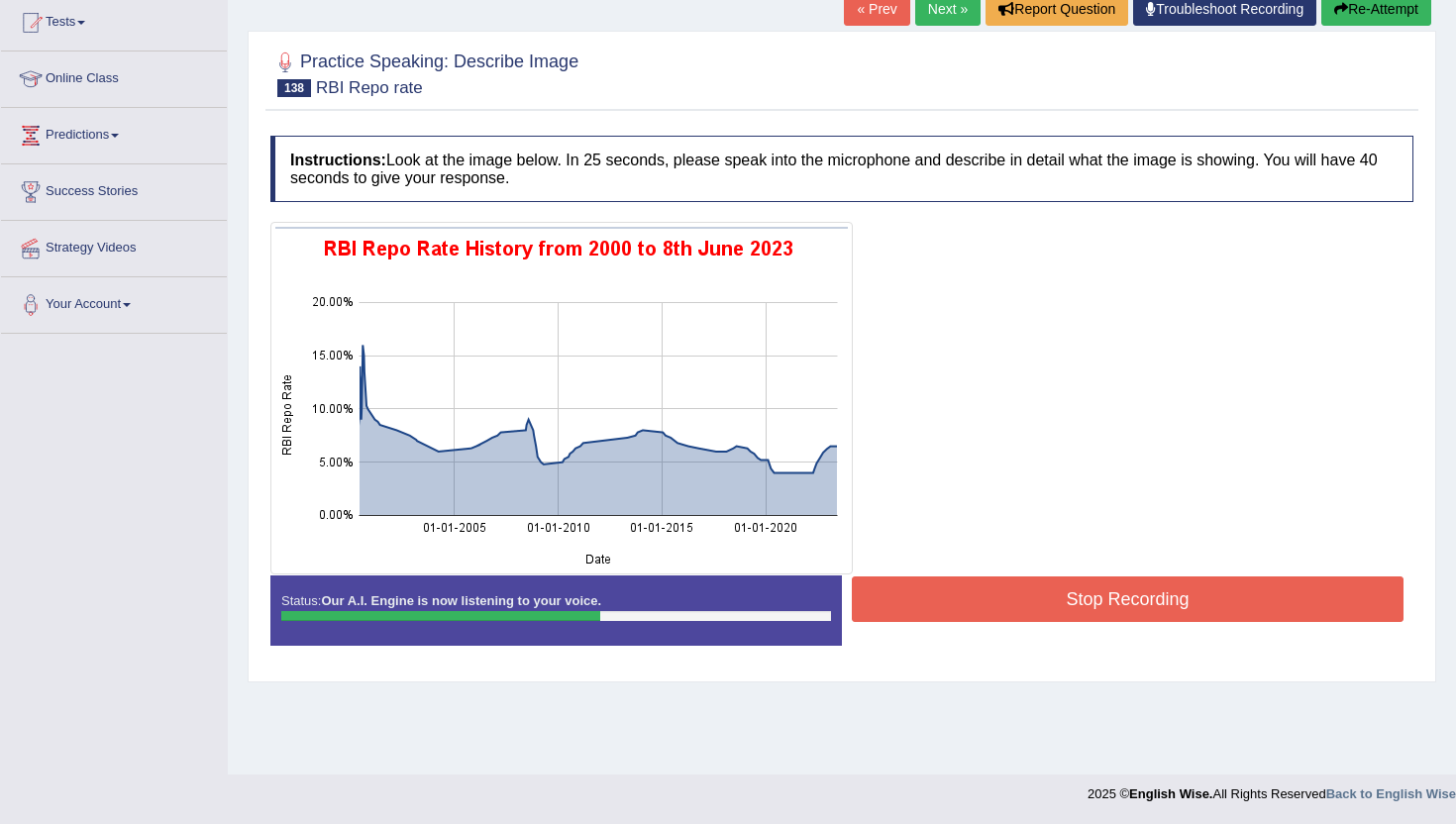 click on "Stop Recording" at bounding box center (1127, 599) 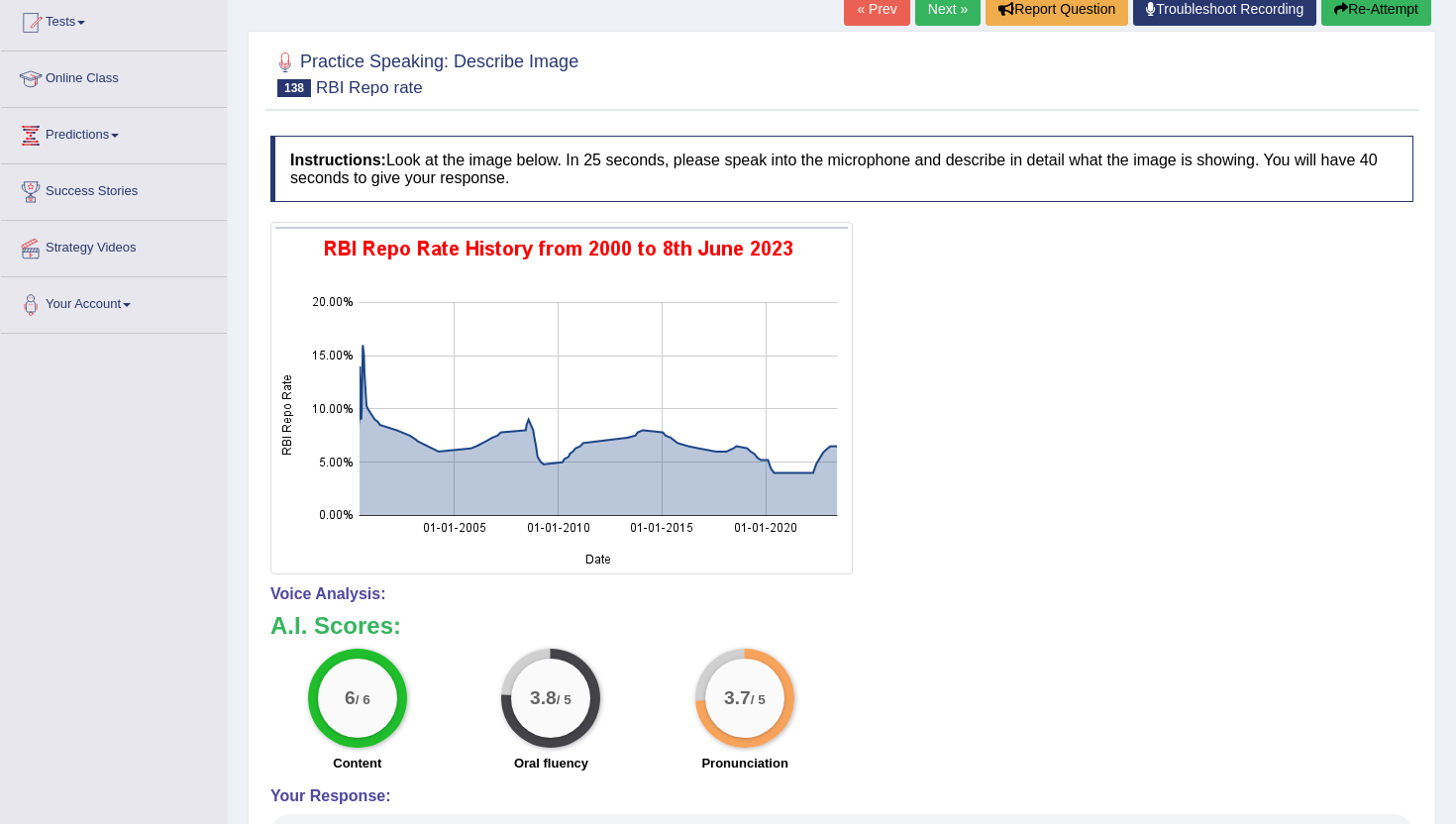 scroll, scrollTop: 0, scrollLeft: 0, axis: both 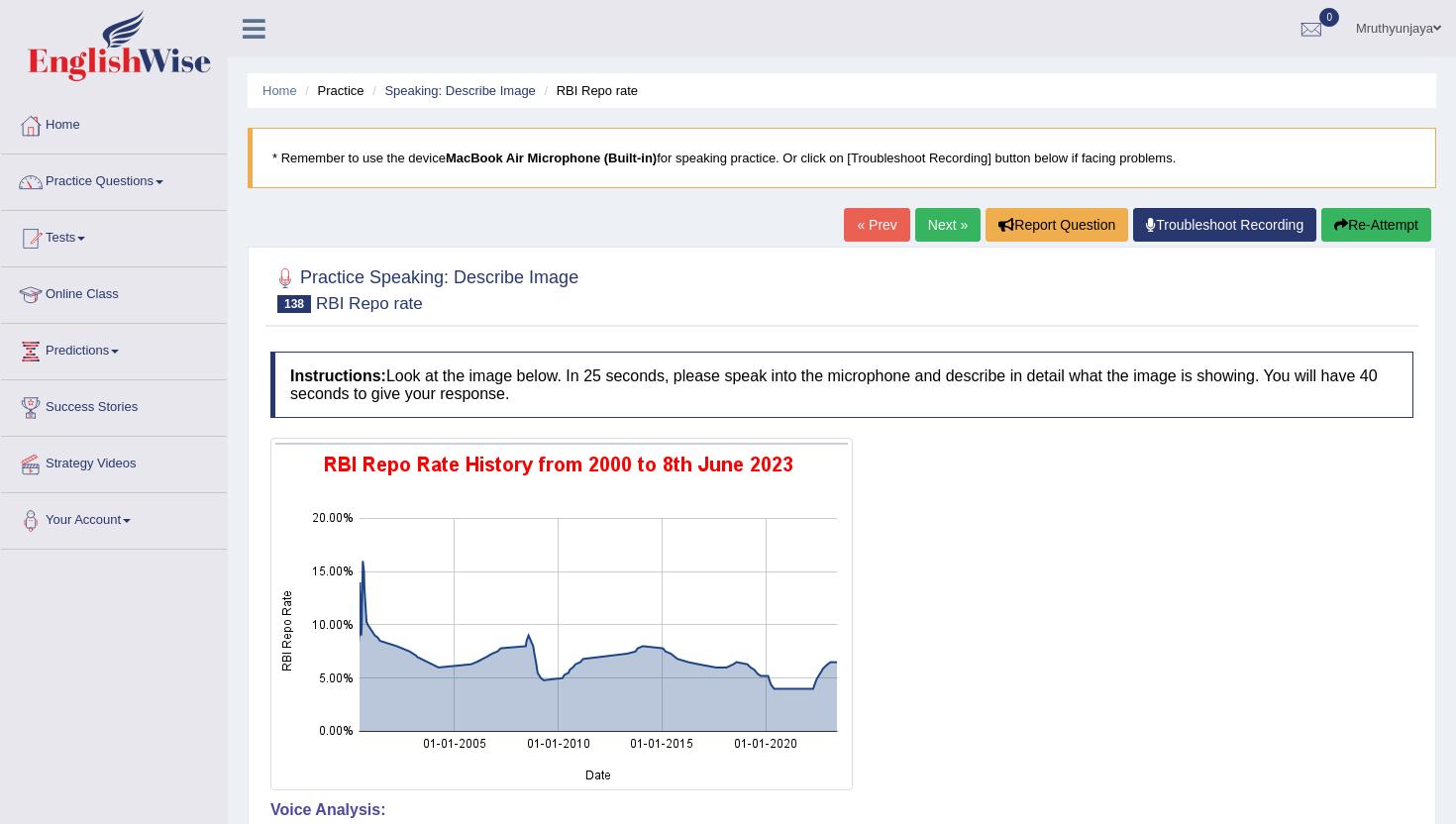 click on "Next »" at bounding box center [948, 225] 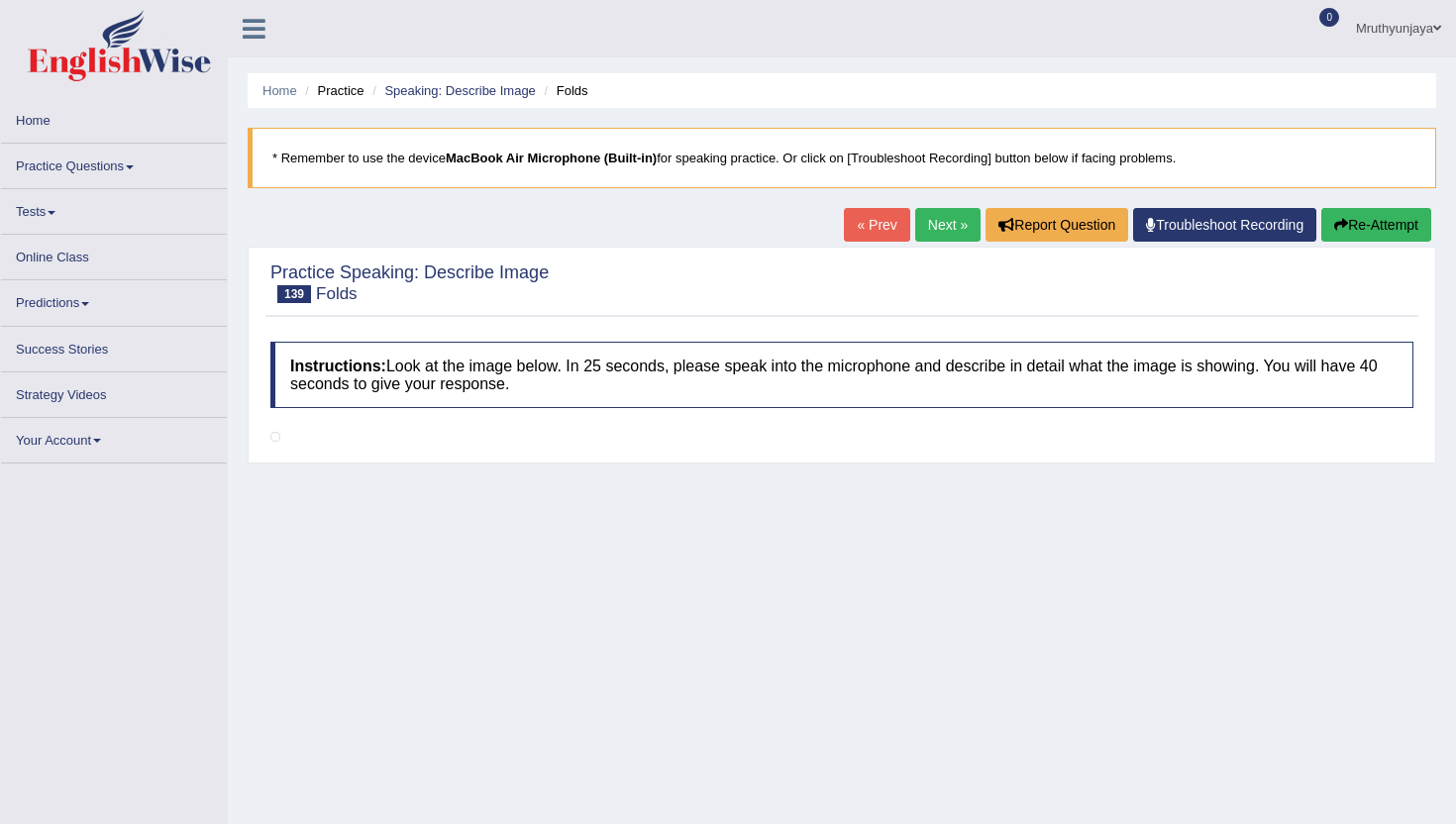 scroll, scrollTop: 0, scrollLeft: 0, axis: both 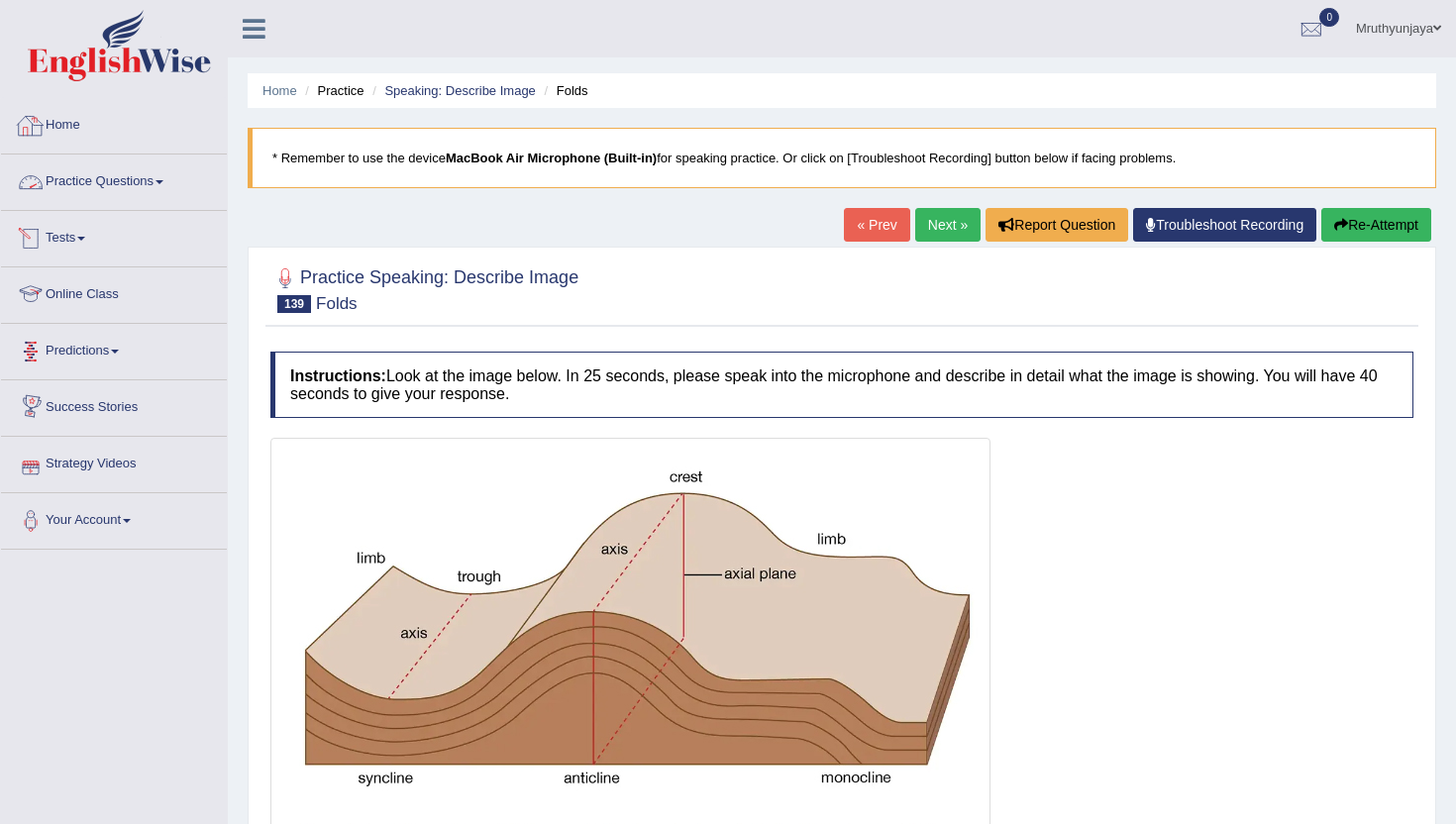 click on "Tests" at bounding box center (114, 236) 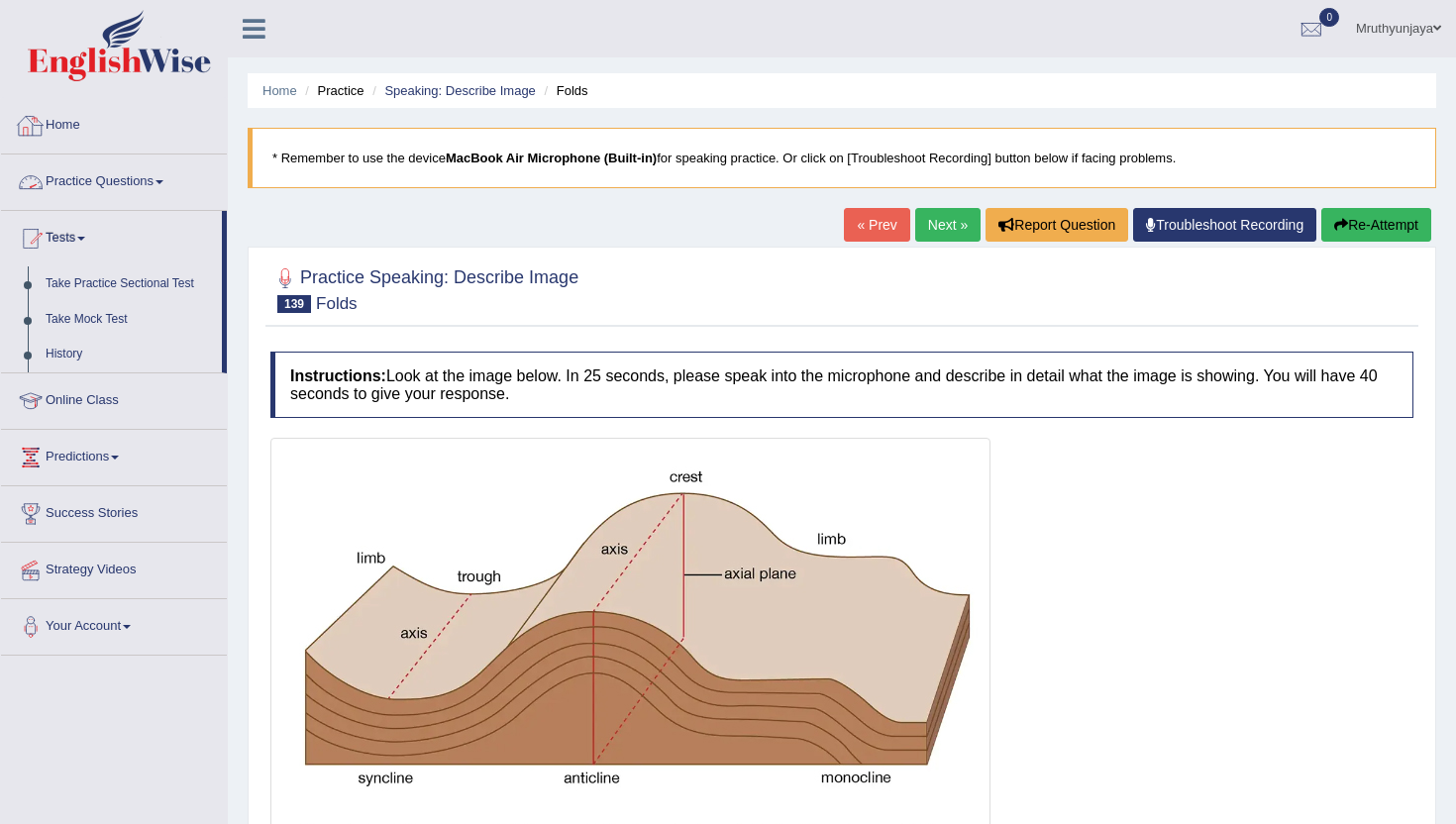 click on "Practice Questions" at bounding box center (114, 179) 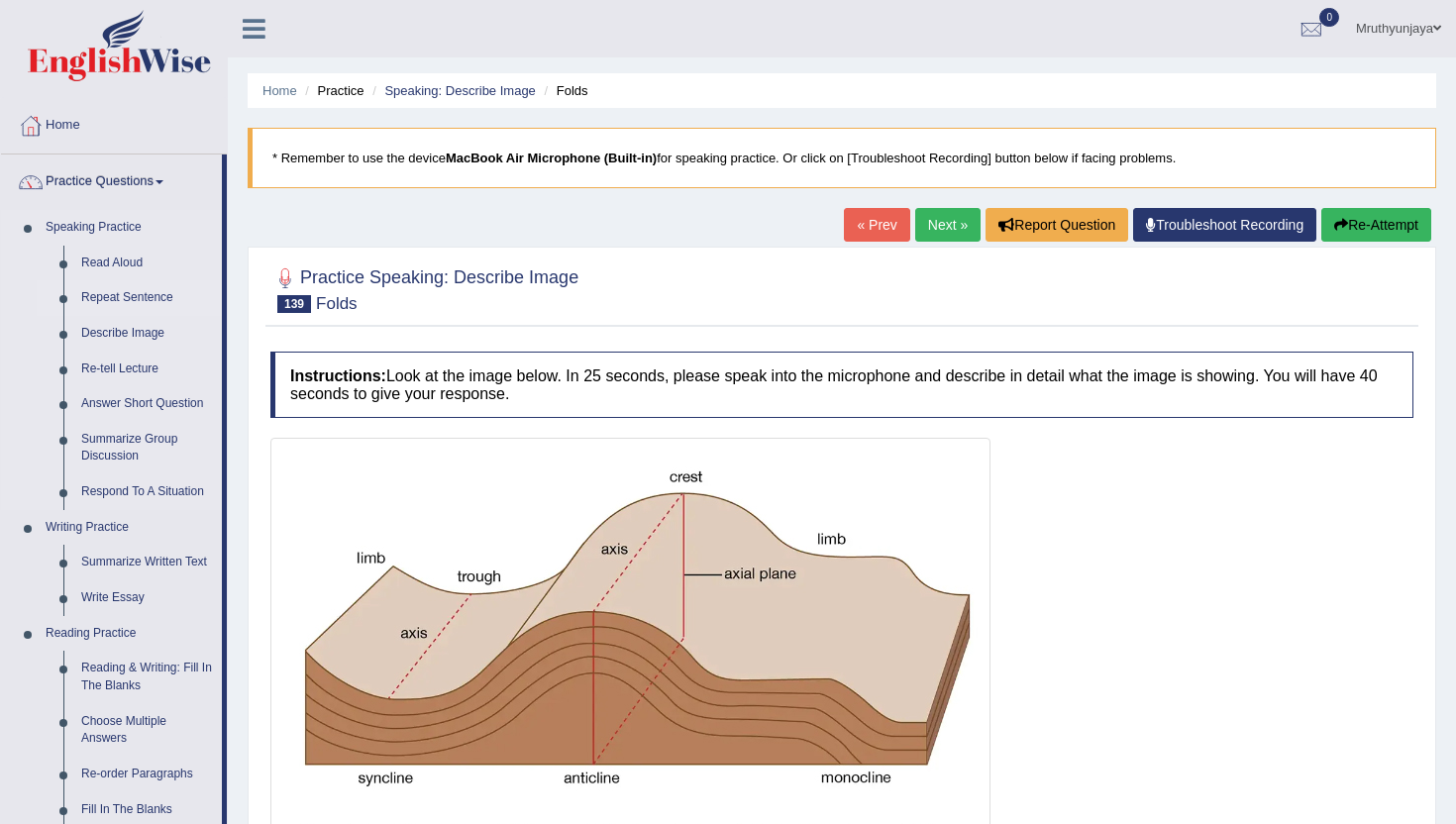 click on "Repeat Sentence" at bounding box center [147, 298] 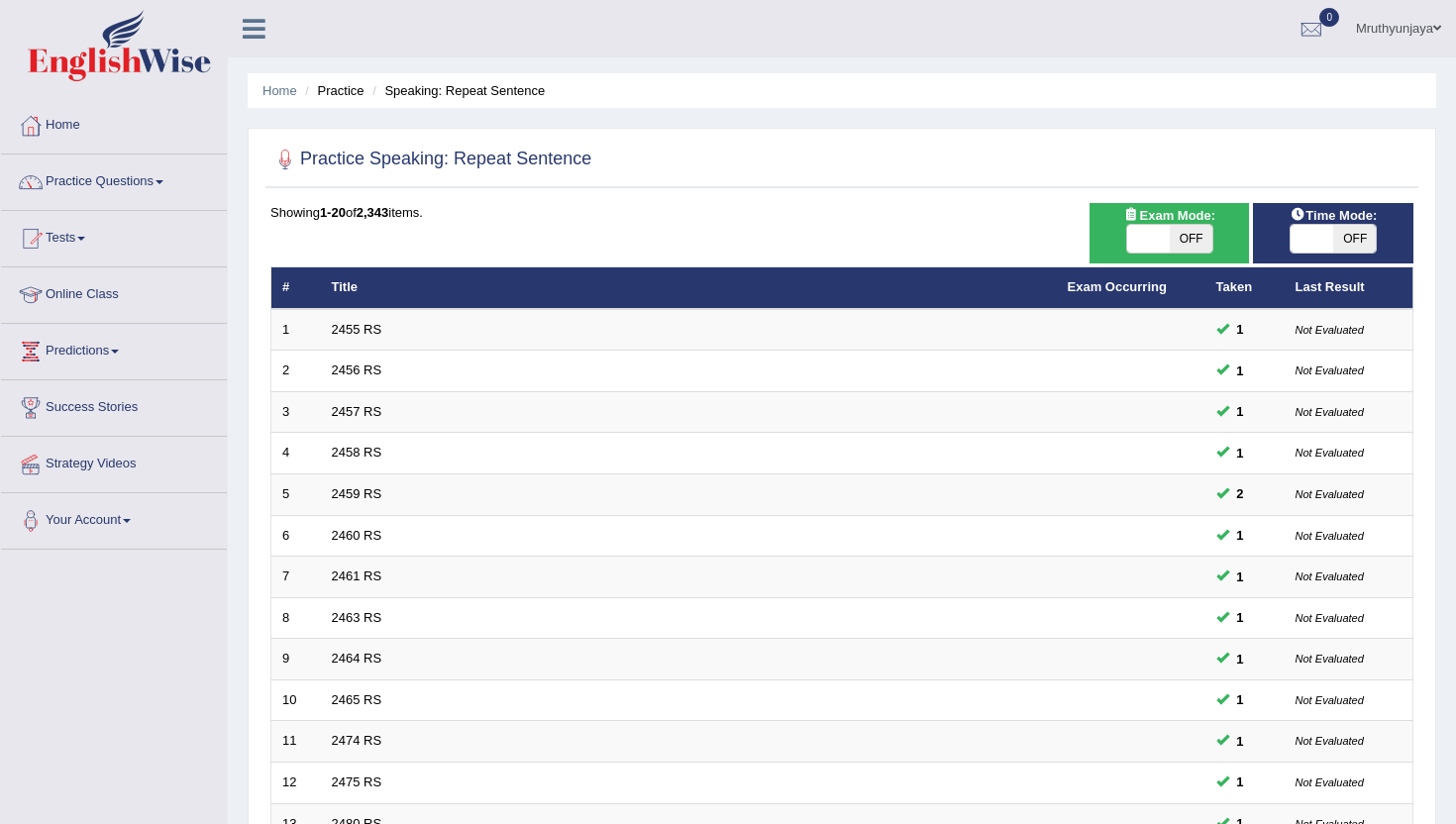 scroll, scrollTop: 0, scrollLeft: 0, axis: both 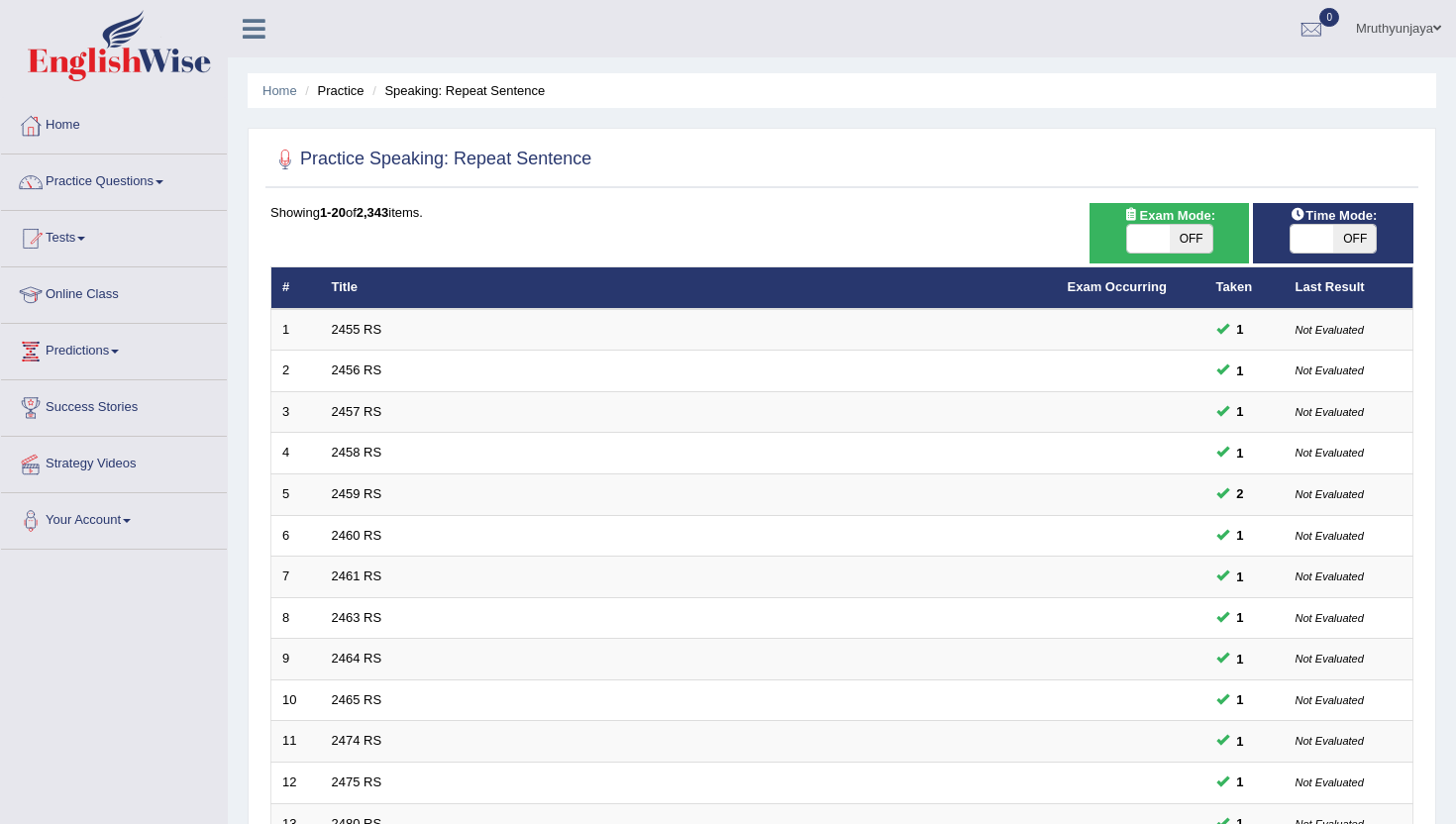 click at bounding box center [1148, 239] 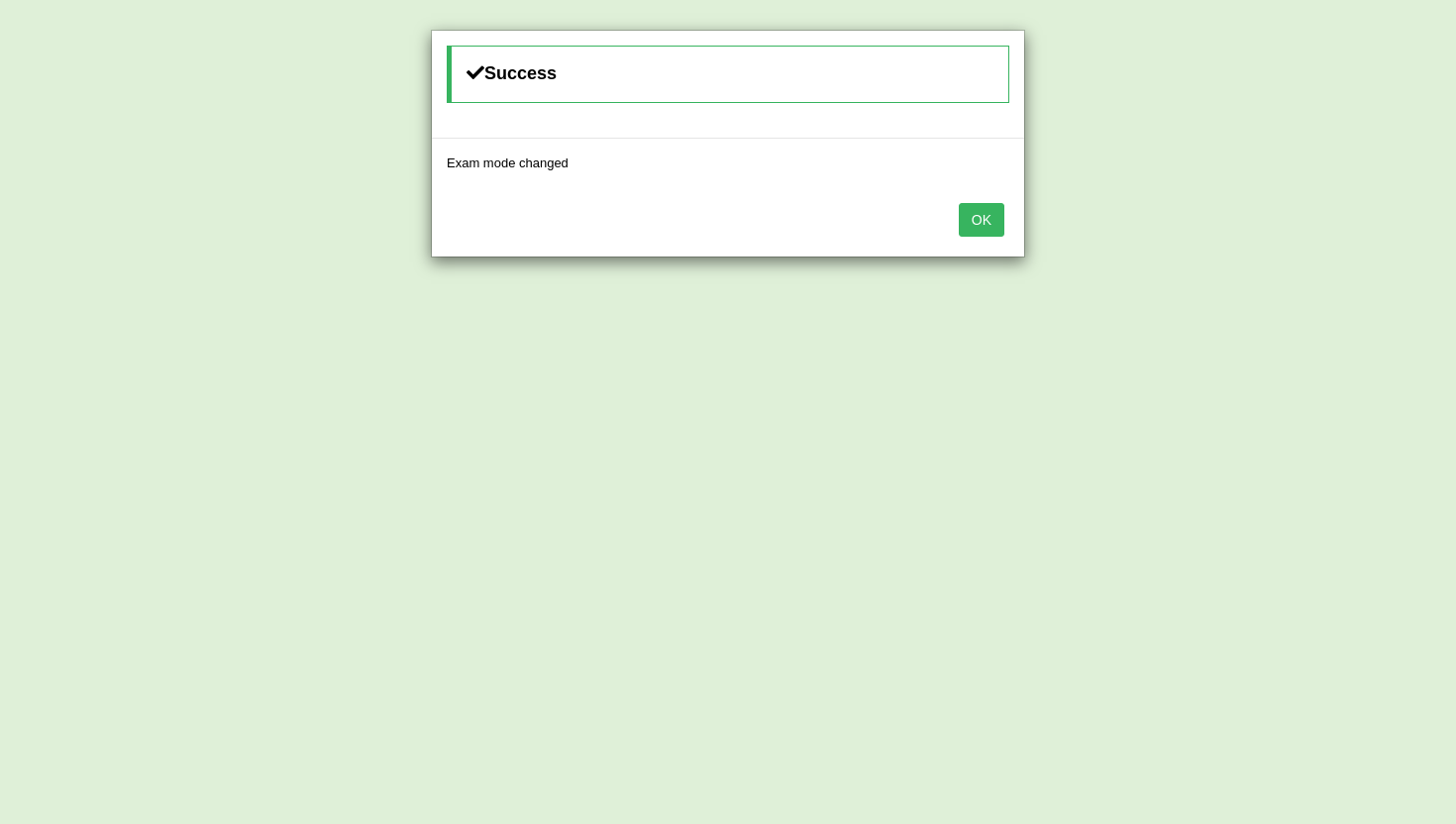 click on "OK" at bounding box center (982, 220) 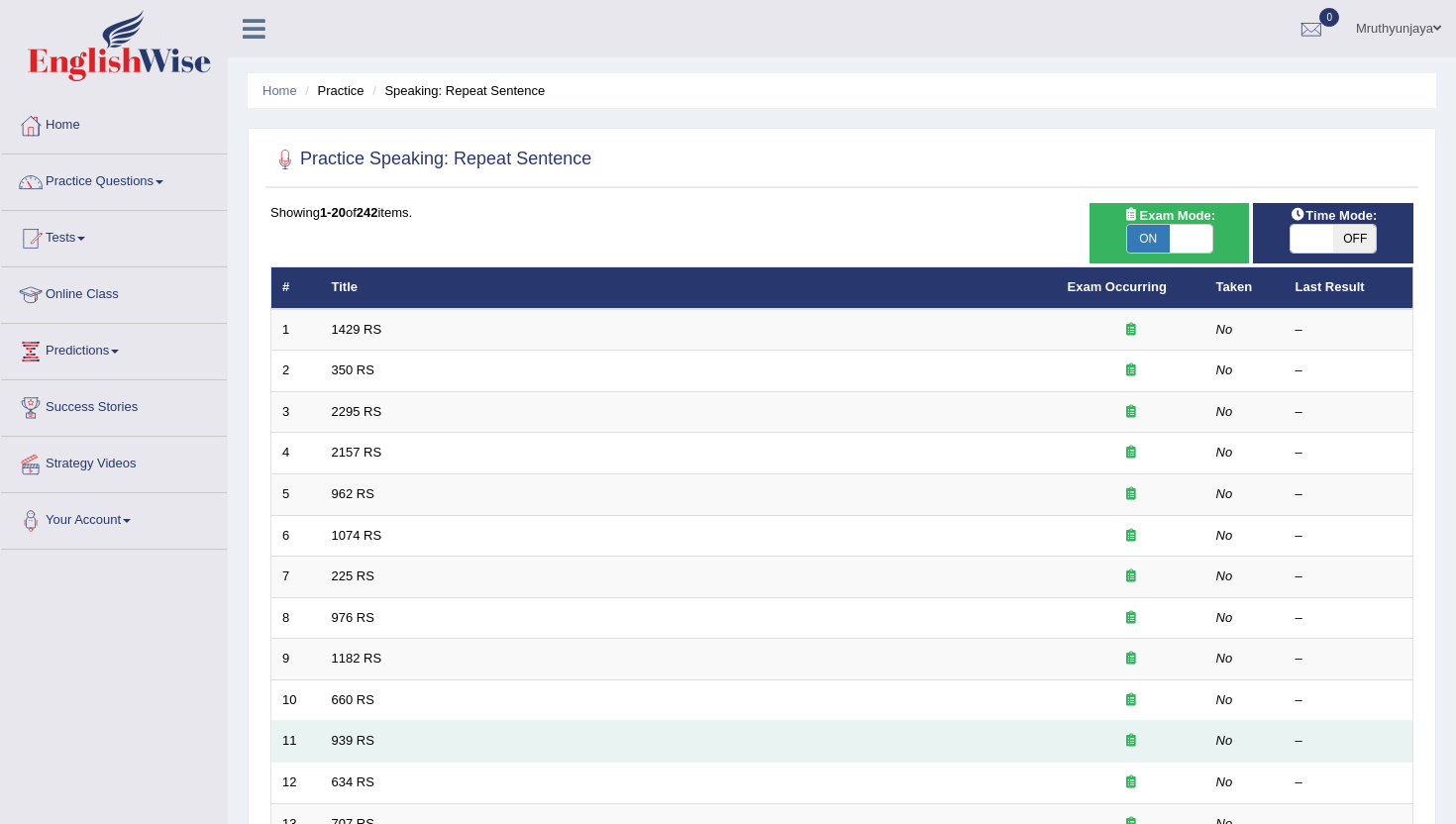 scroll, scrollTop: 0, scrollLeft: 0, axis: both 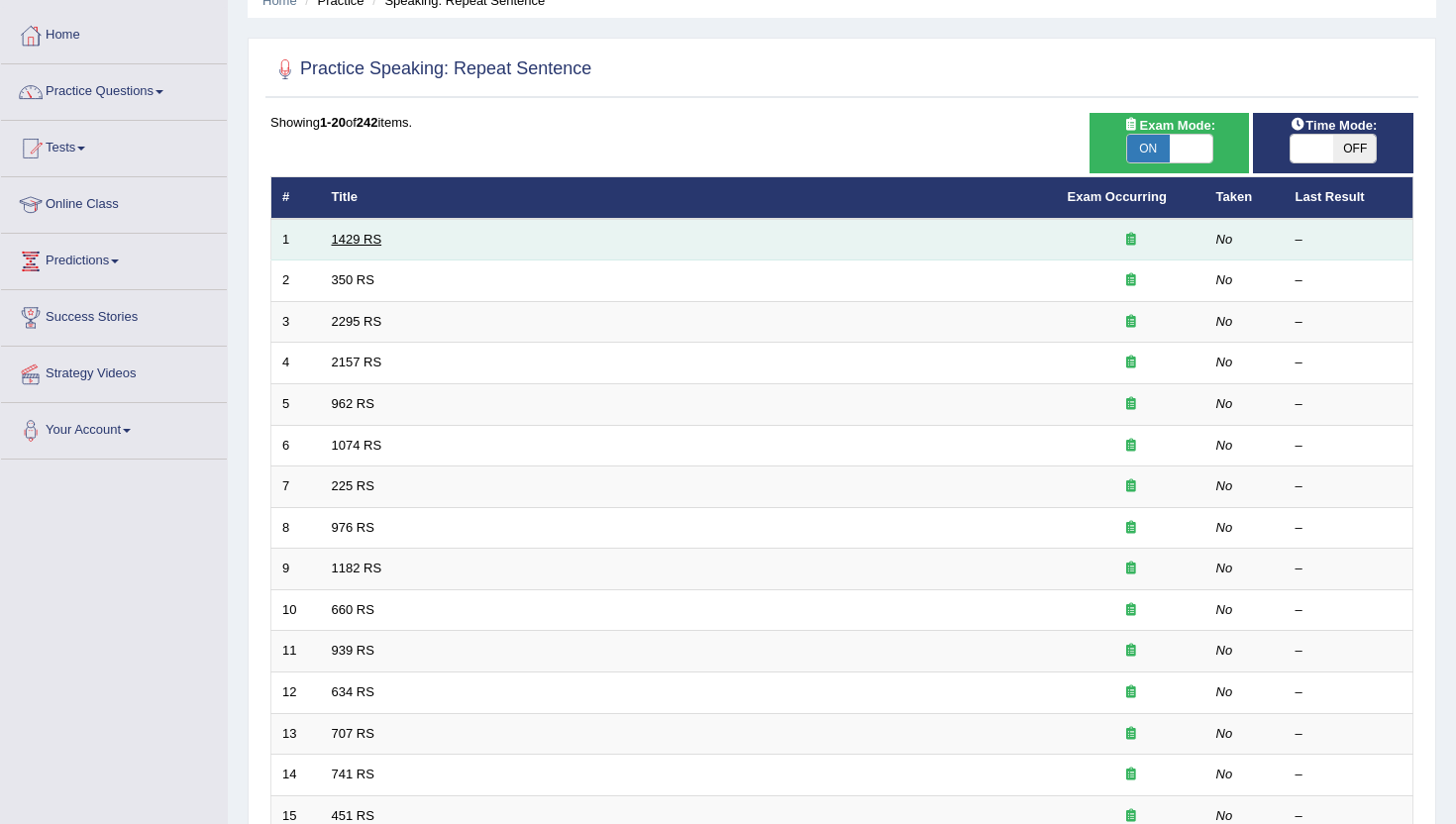click on "1429 RS" at bounding box center [357, 239] 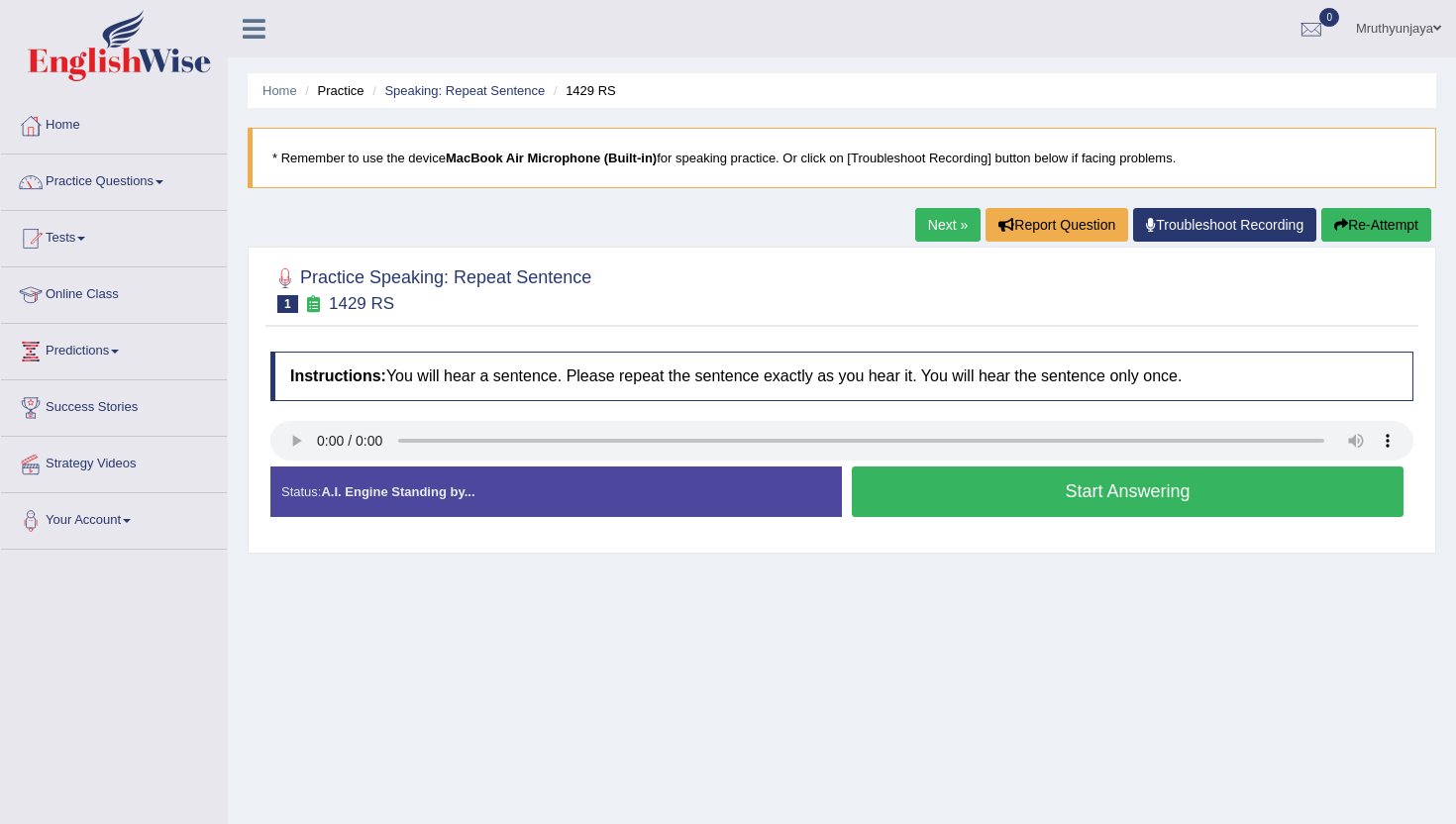 scroll, scrollTop: 0, scrollLeft: 0, axis: both 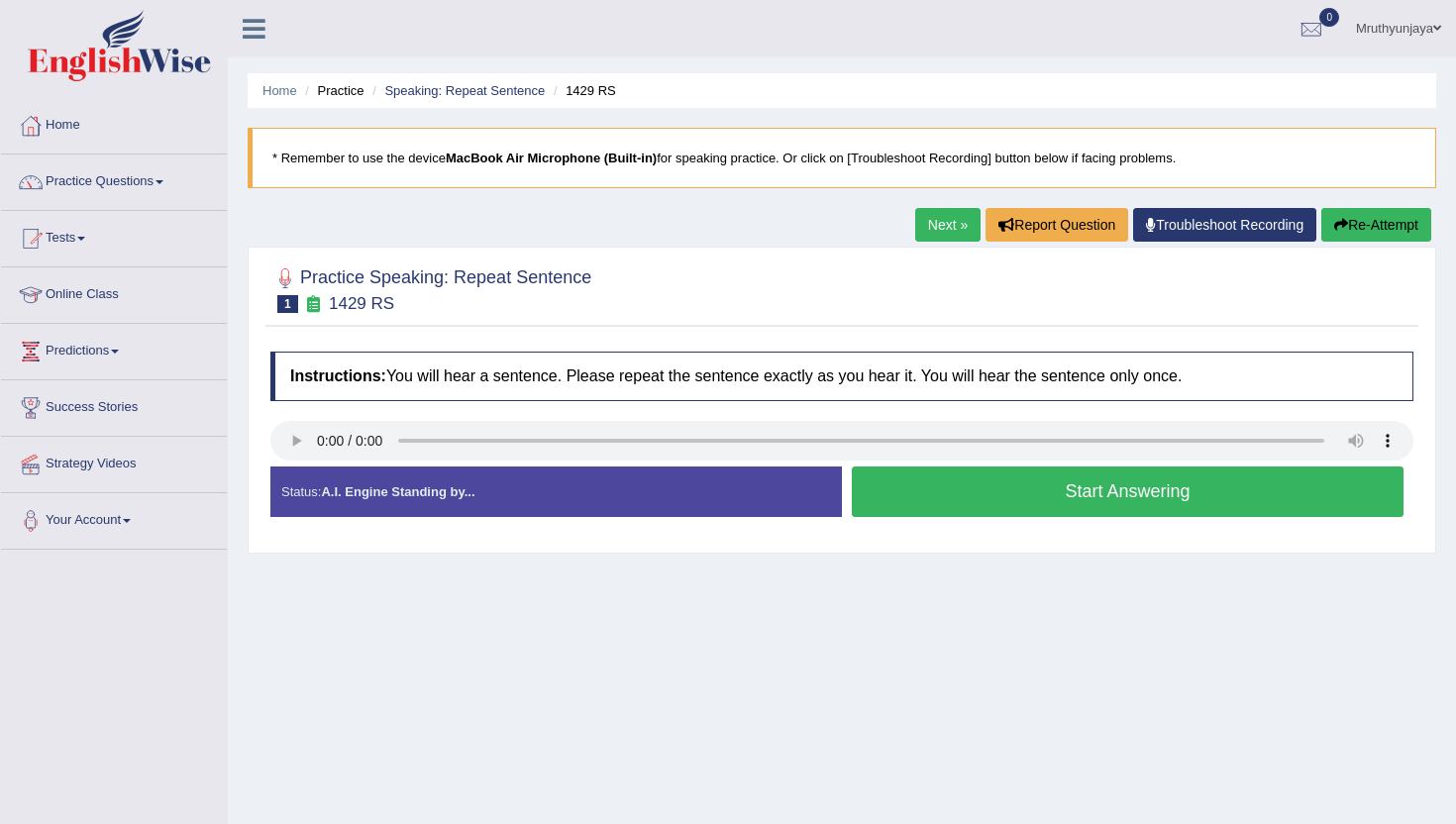 click on "Start Answering" at bounding box center (1127, 491) 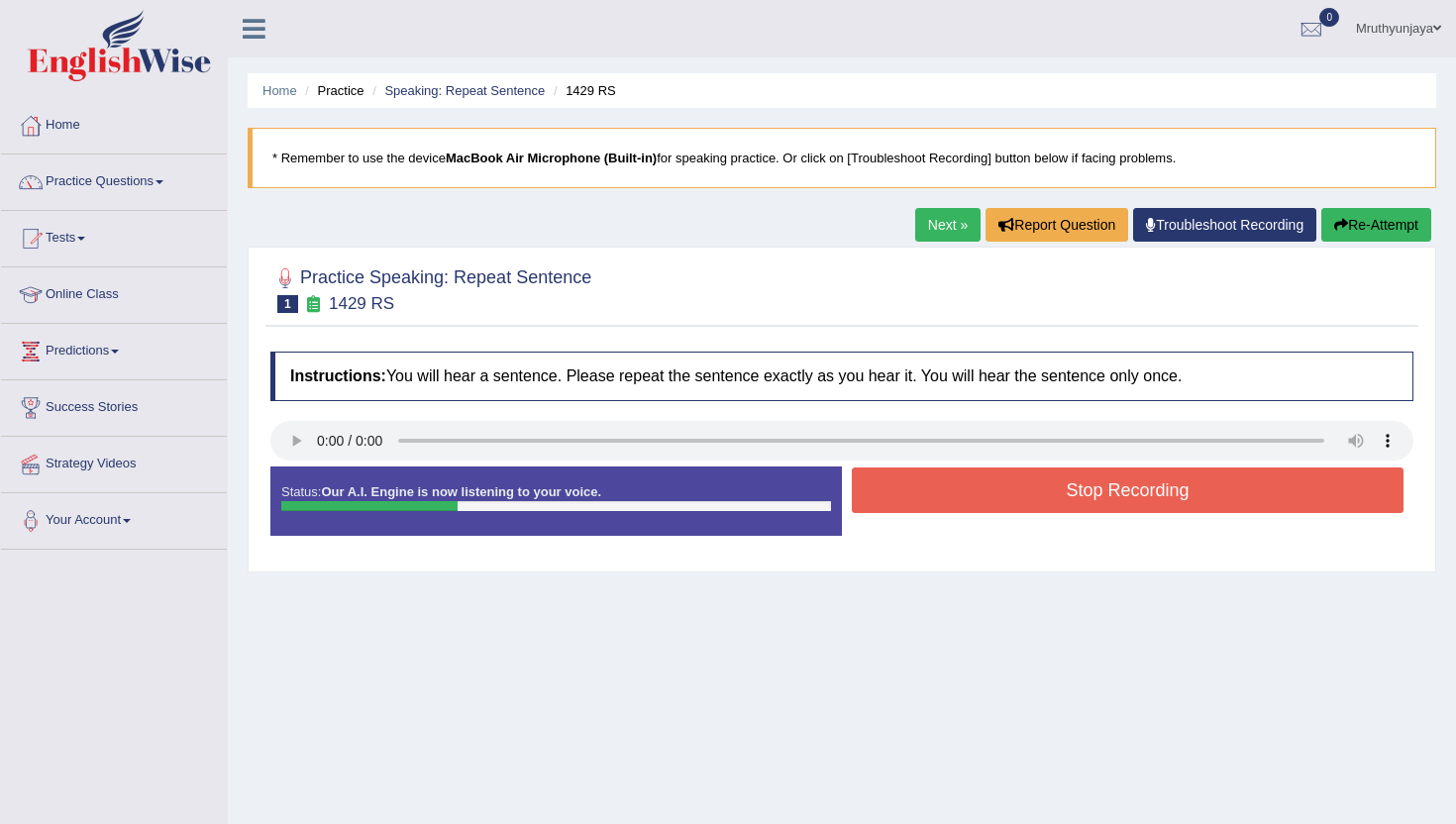 click on "Stop Recording" at bounding box center [1127, 490] 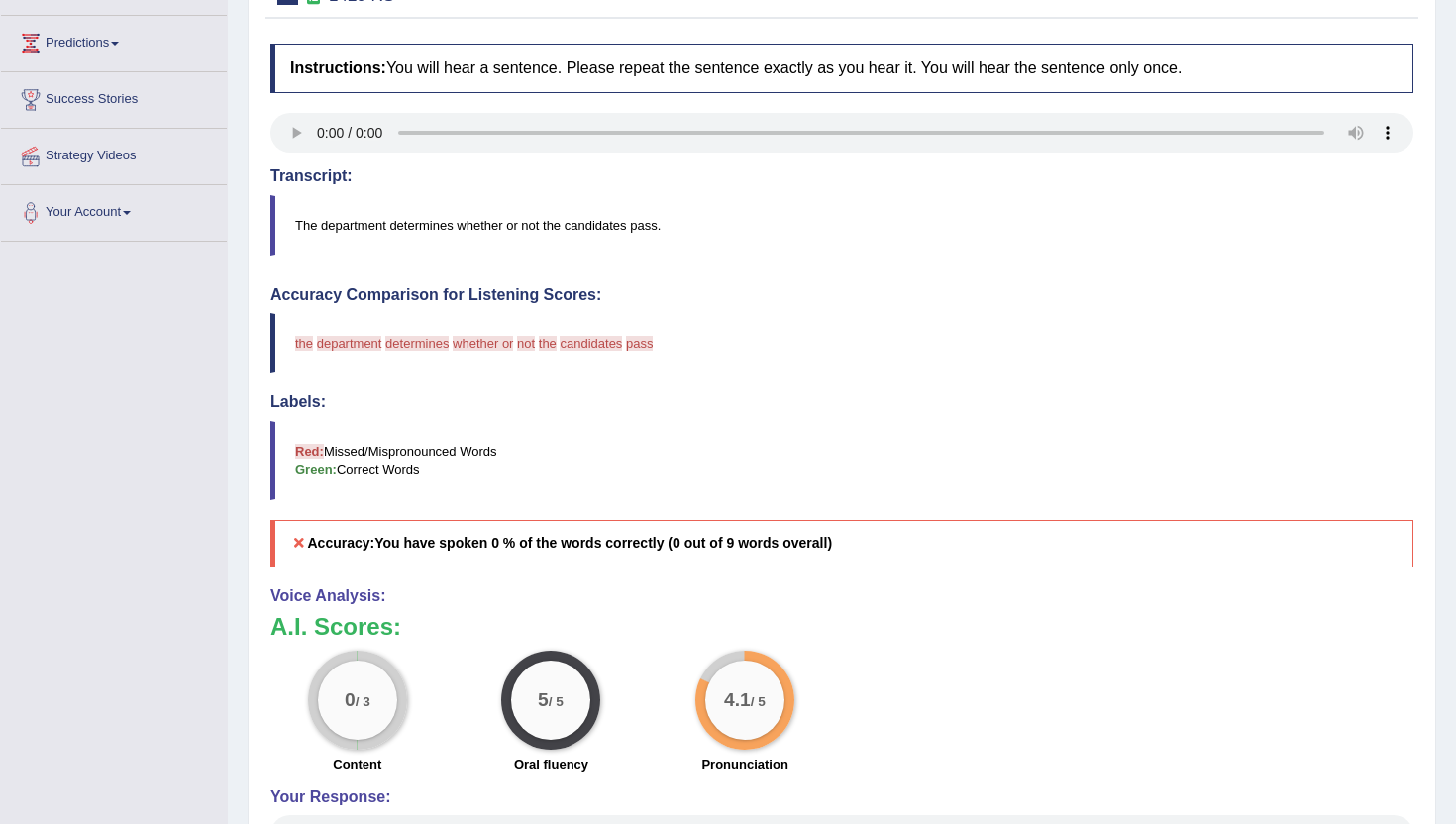 scroll, scrollTop: 0, scrollLeft: 0, axis: both 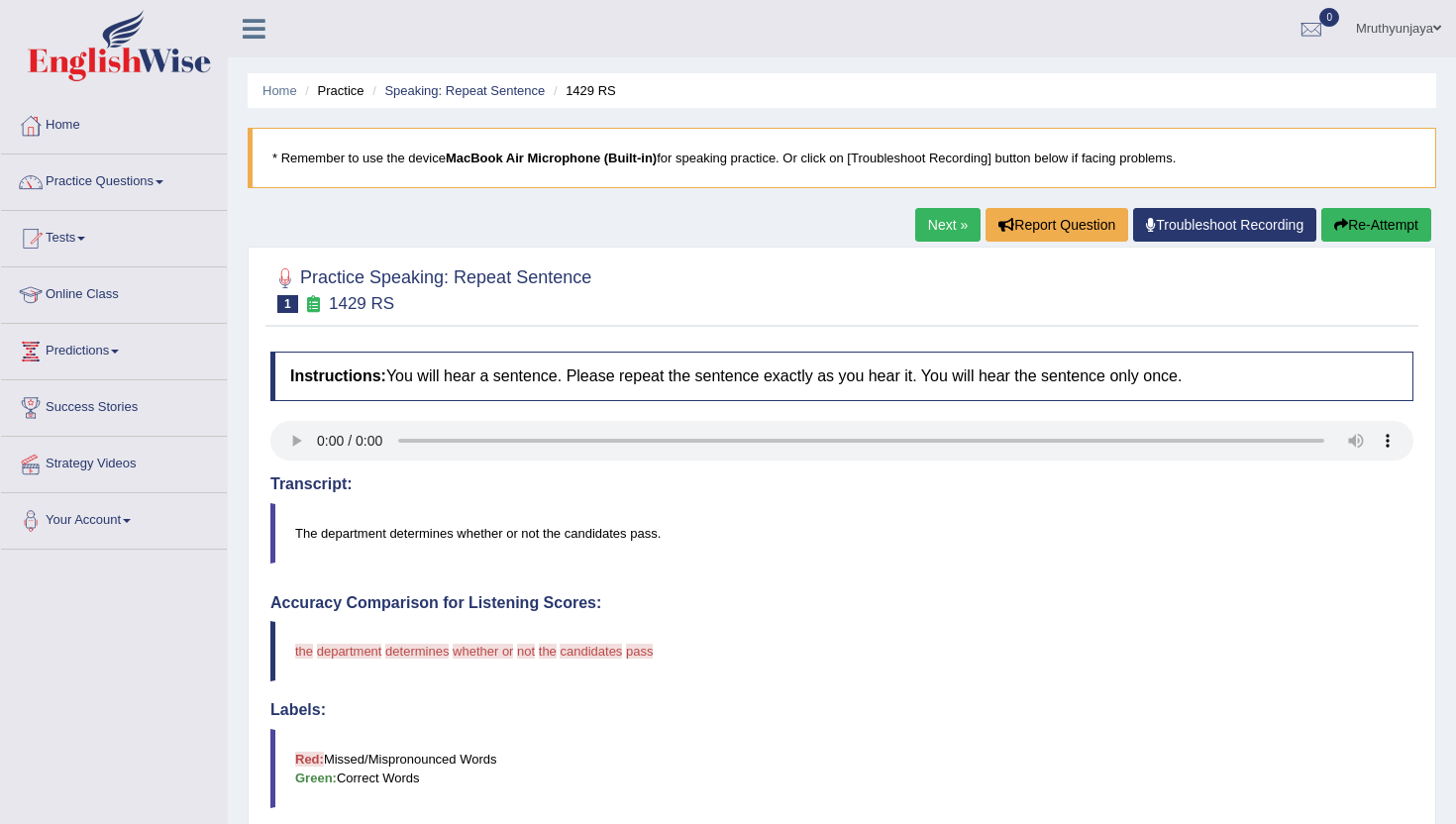 click on "Next »" at bounding box center [948, 225] 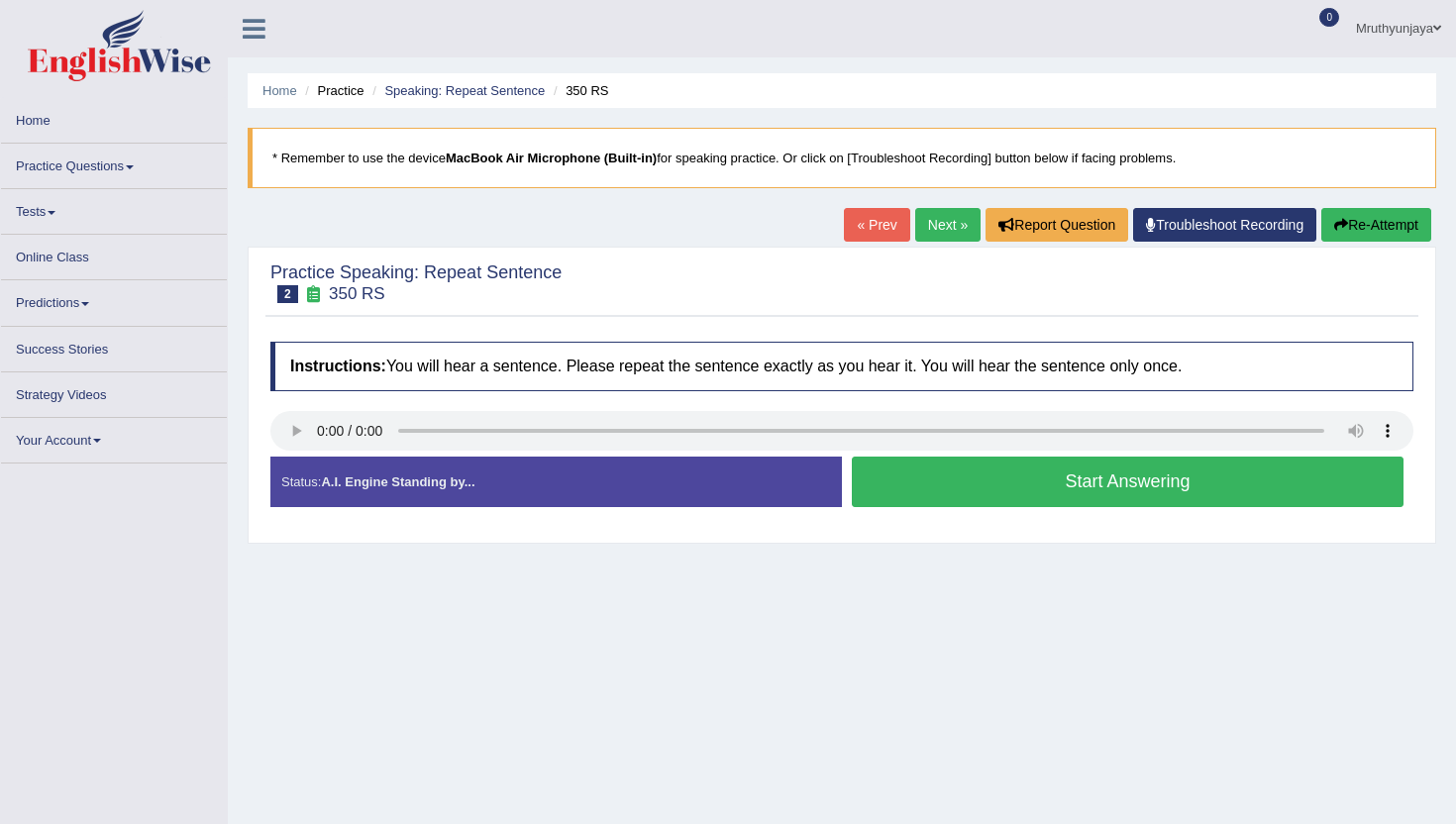 scroll, scrollTop: 0, scrollLeft: 0, axis: both 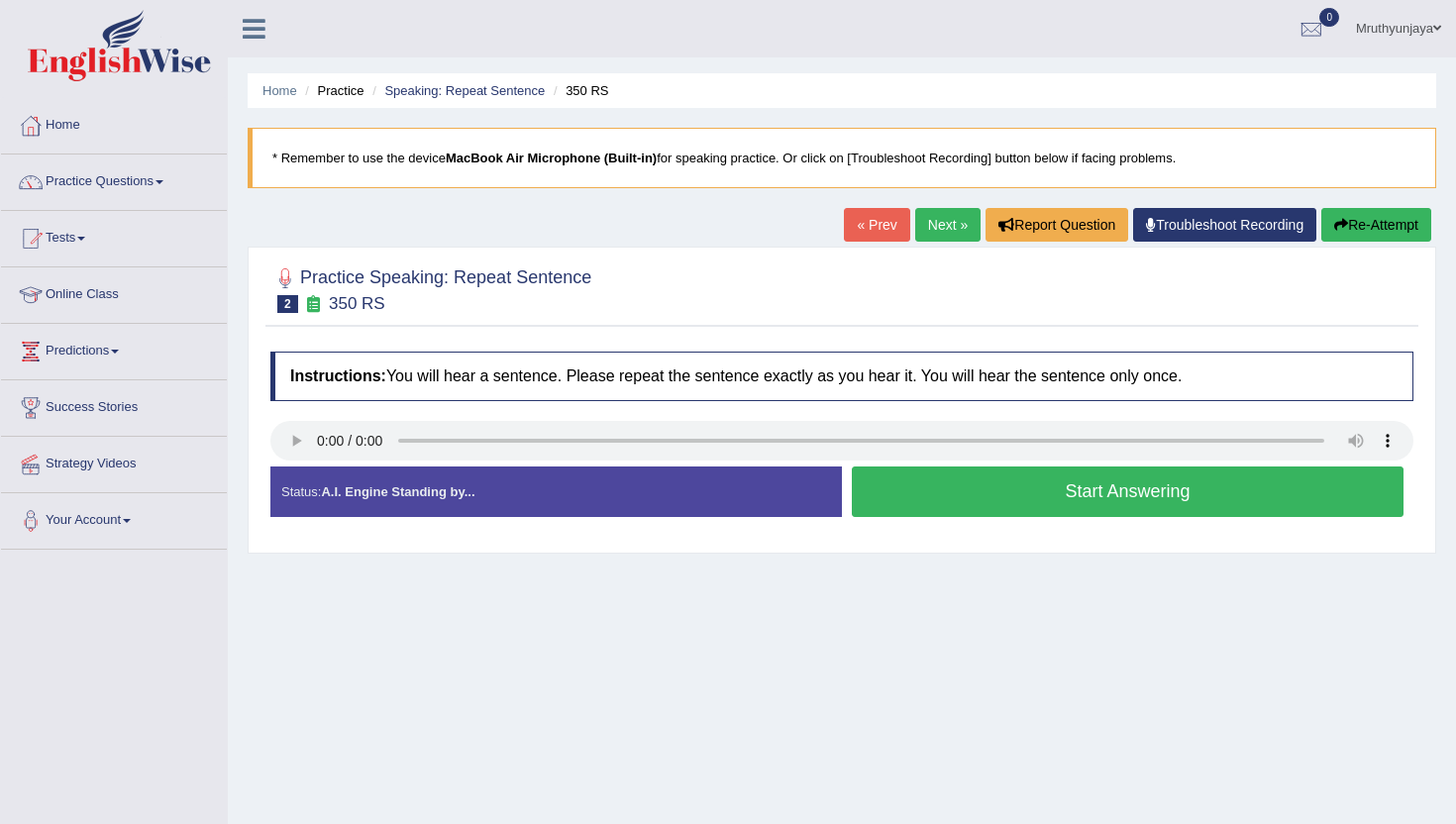 click on "Start Answering" at bounding box center (1127, 491) 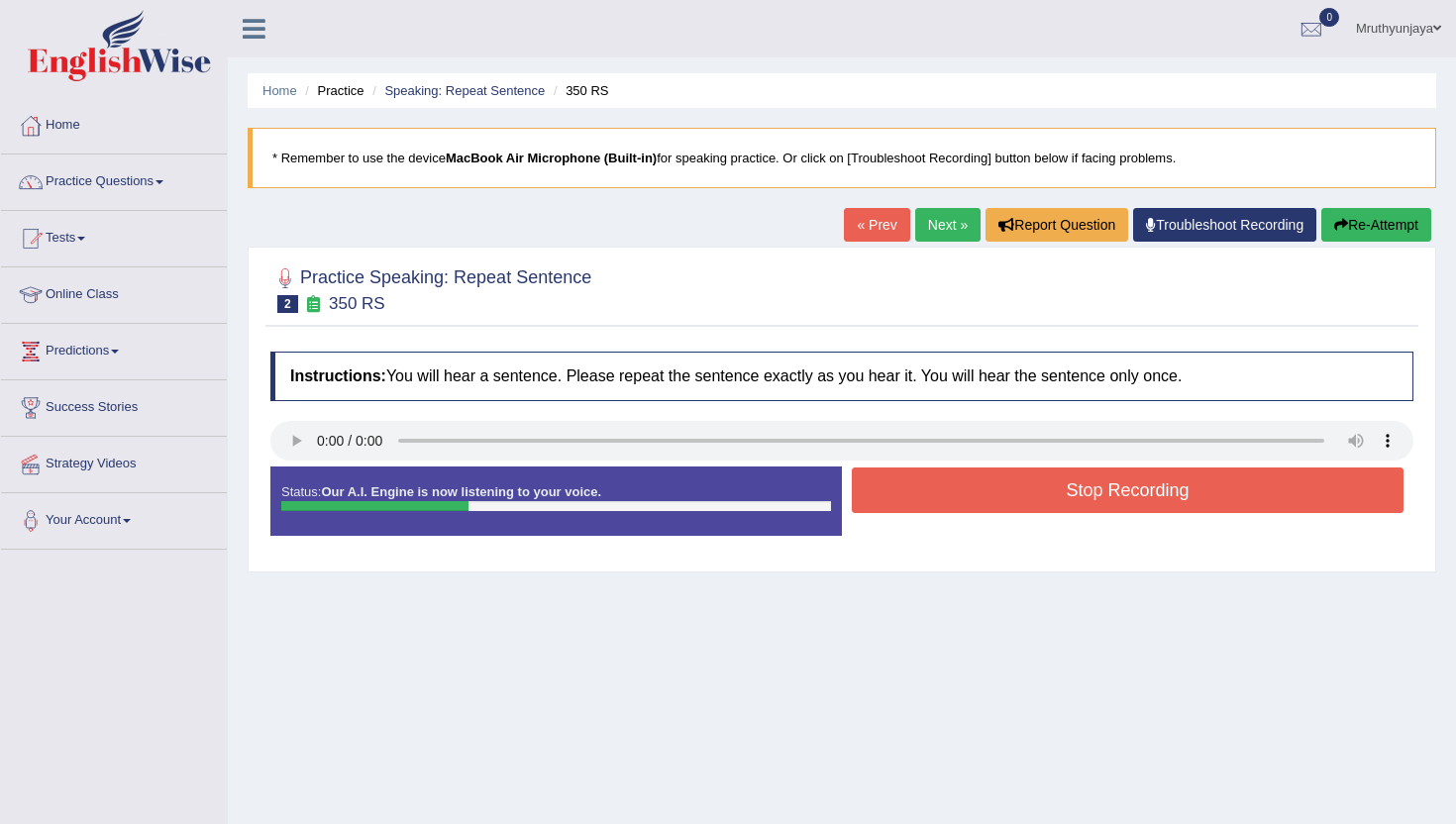 click on "Stop Recording" at bounding box center (1127, 490) 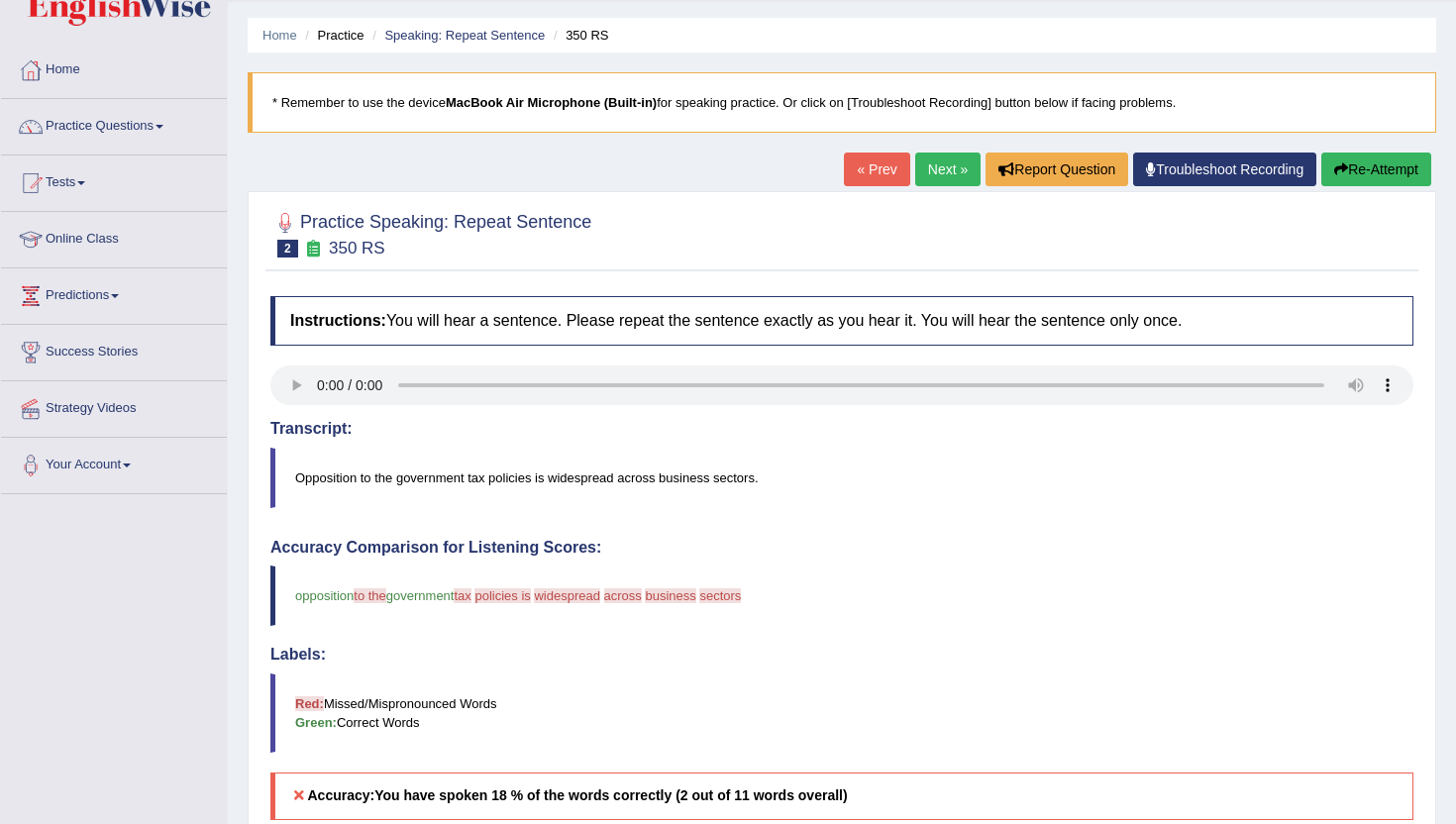 scroll, scrollTop: 0, scrollLeft: 0, axis: both 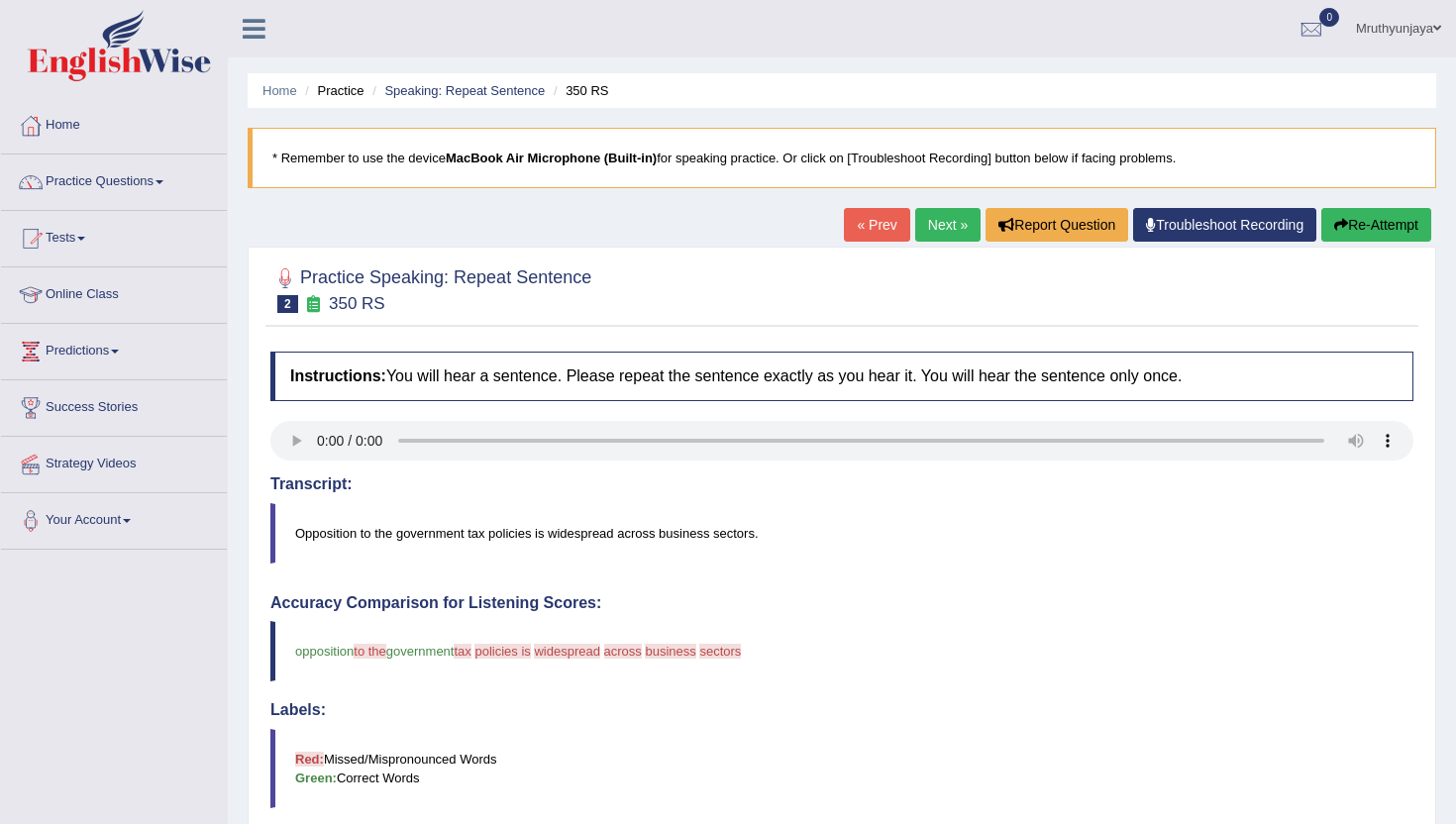 click on "Next »" at bounding box center (948, 225) 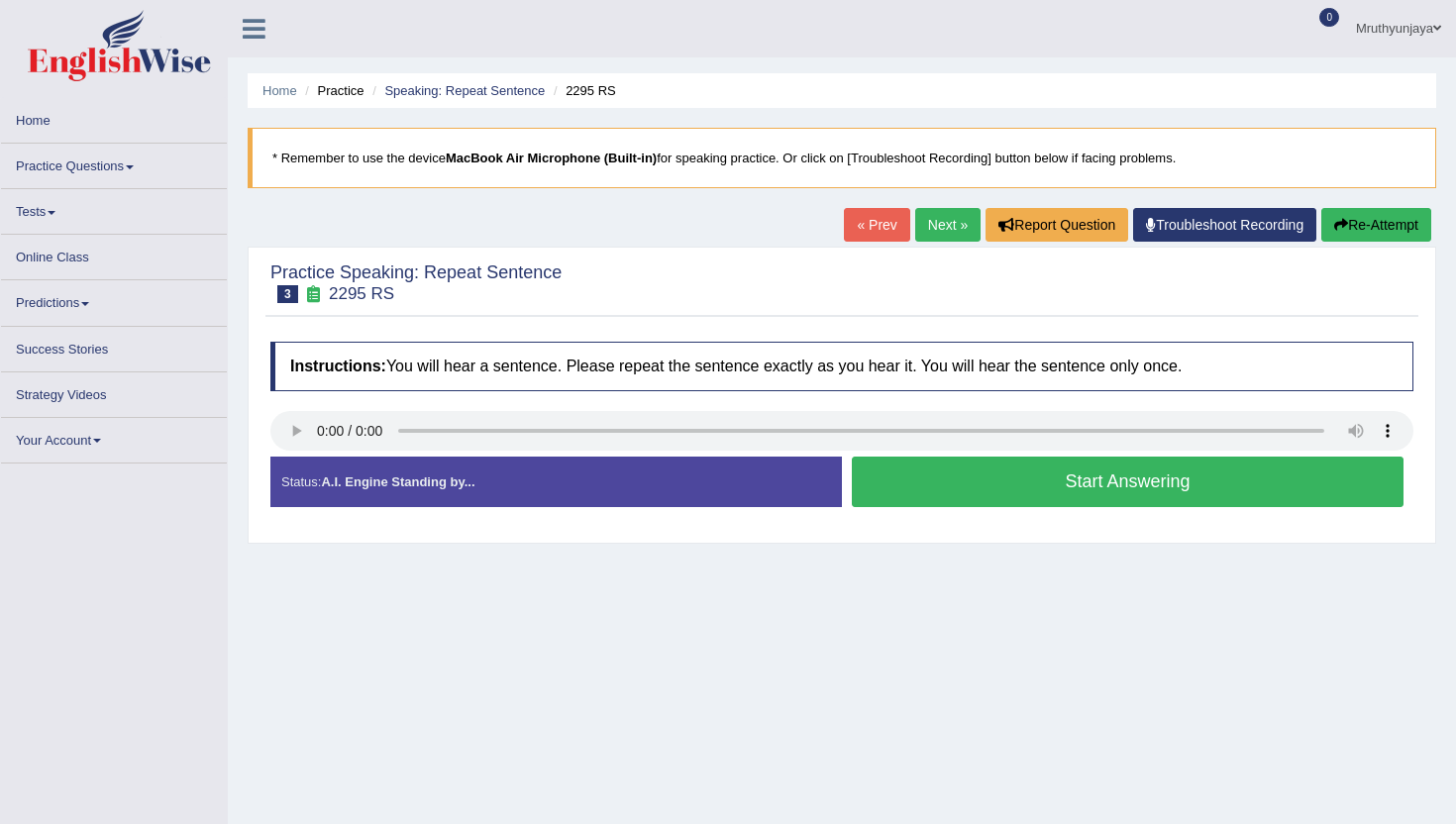 scroll, scrollTop: 0, scrollLeft: 0, axis: both 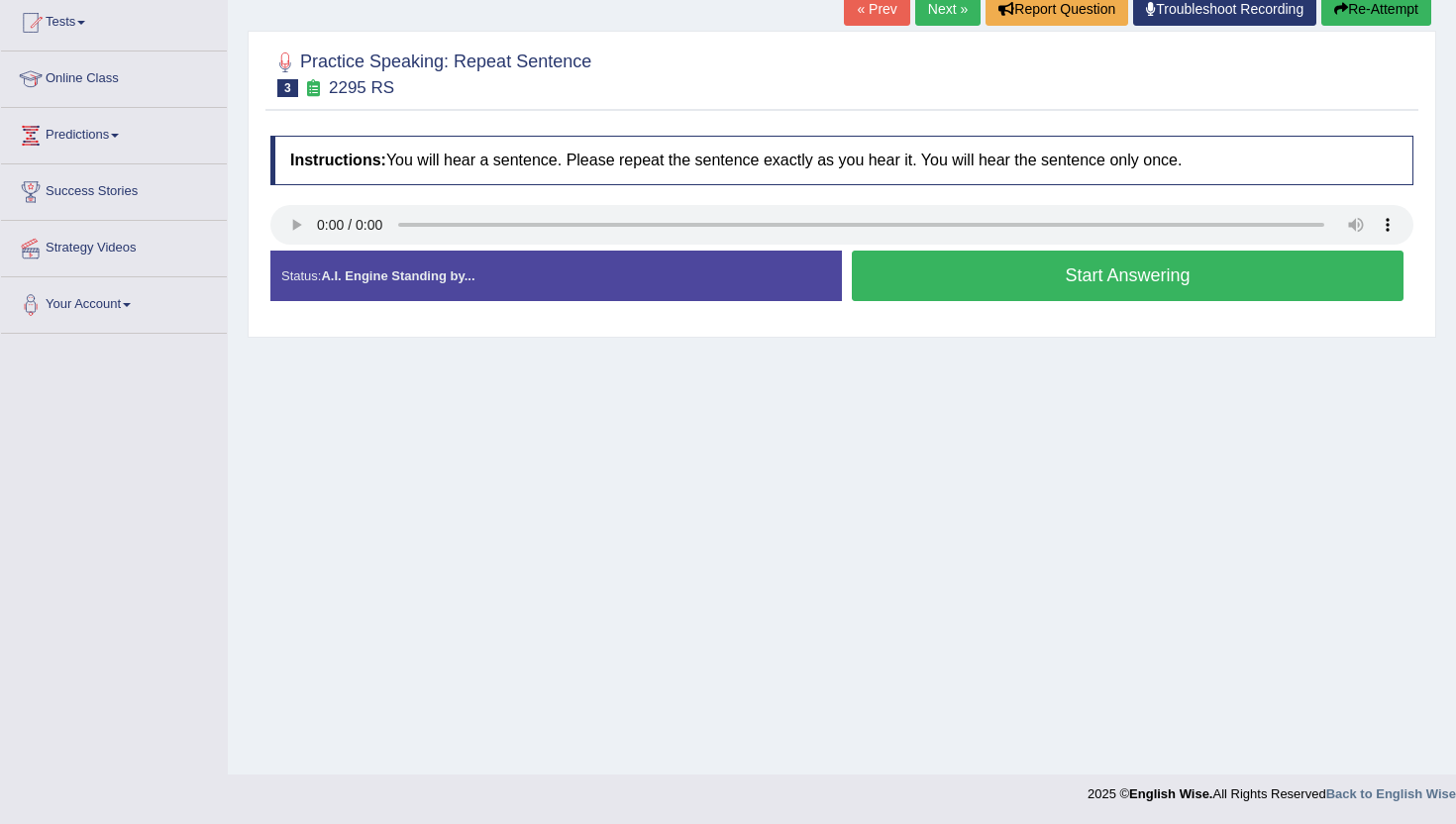 click on "Start Answering" at bounding box center (1127, 275) 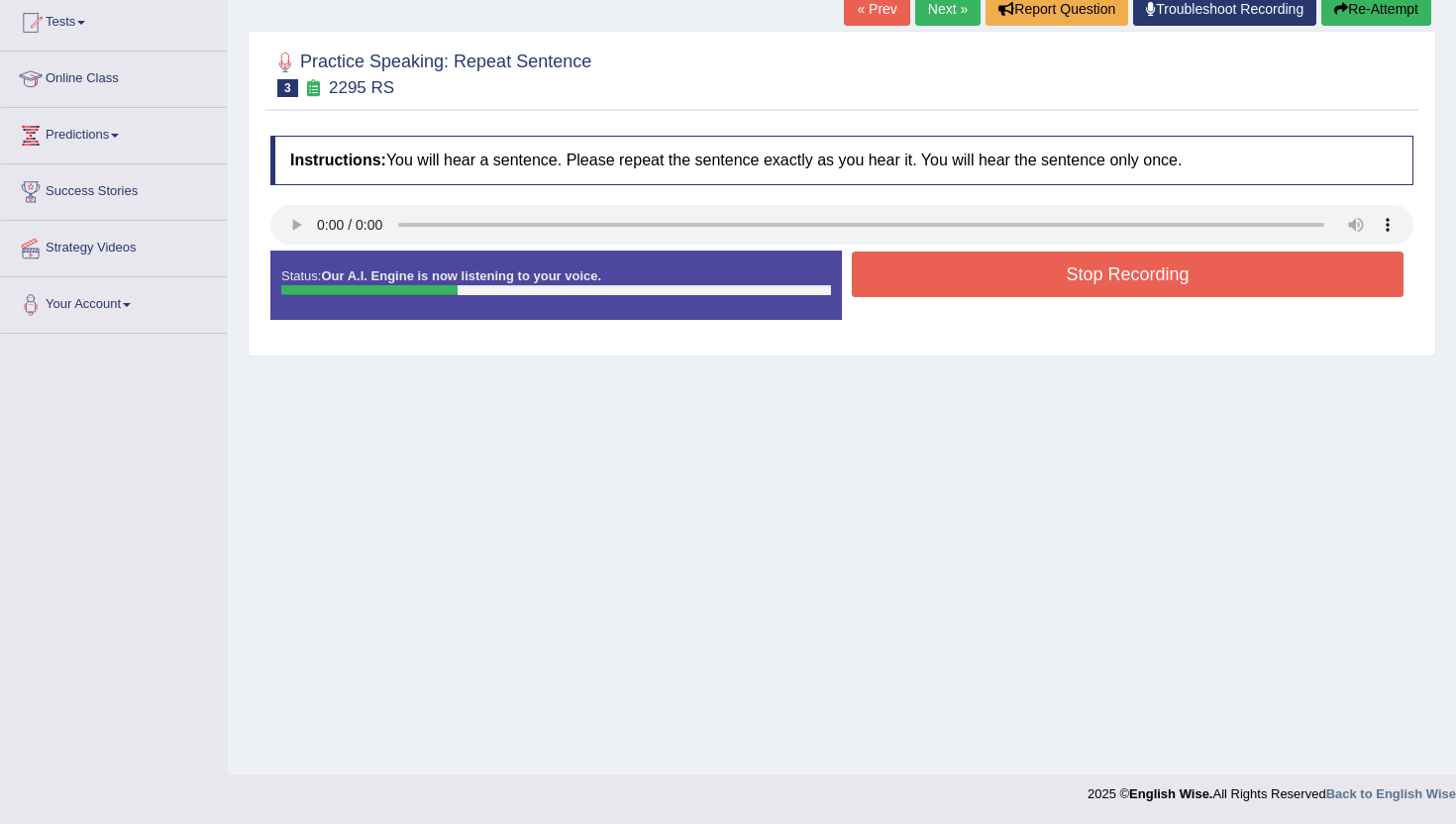 click on "Stop Recording" at bounding box center [1127, 274] 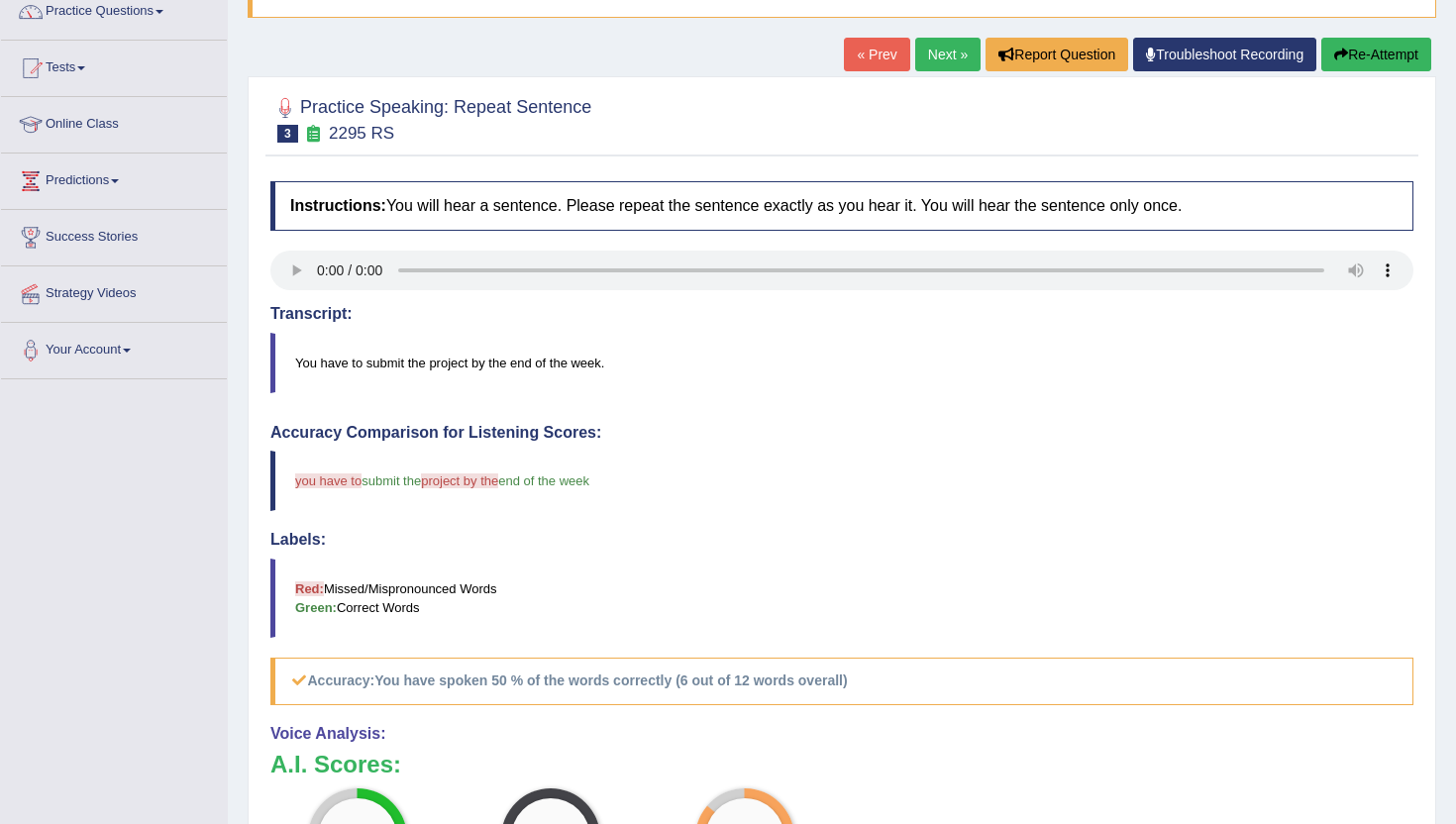 scroll, scrollTop: 0, scrollLeft: 0, axis: both 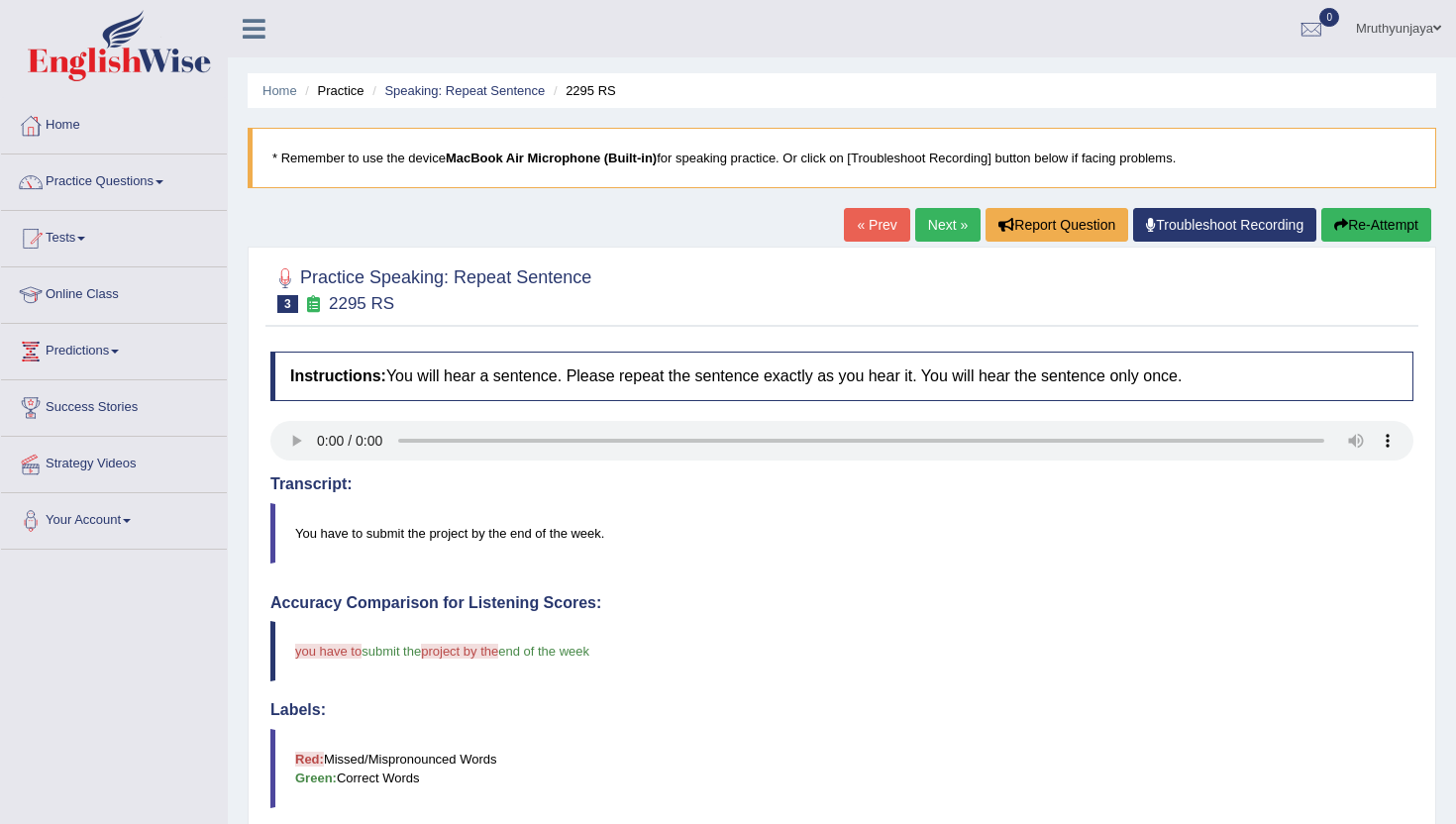 click on "Next »" at bounding box center [948, 225] 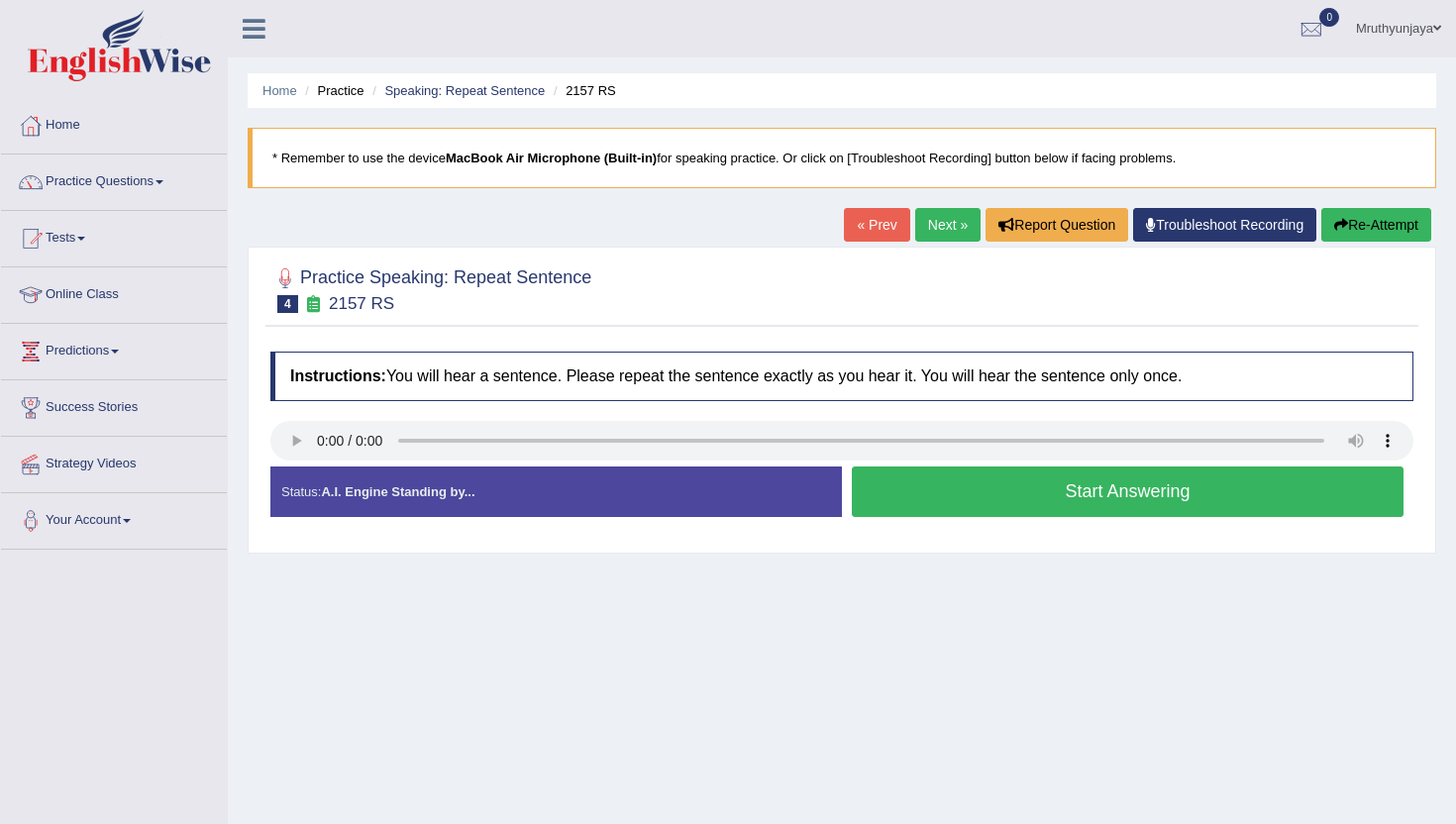 scroll, scrollTop: 0, scrollLeft: 0, axis: both 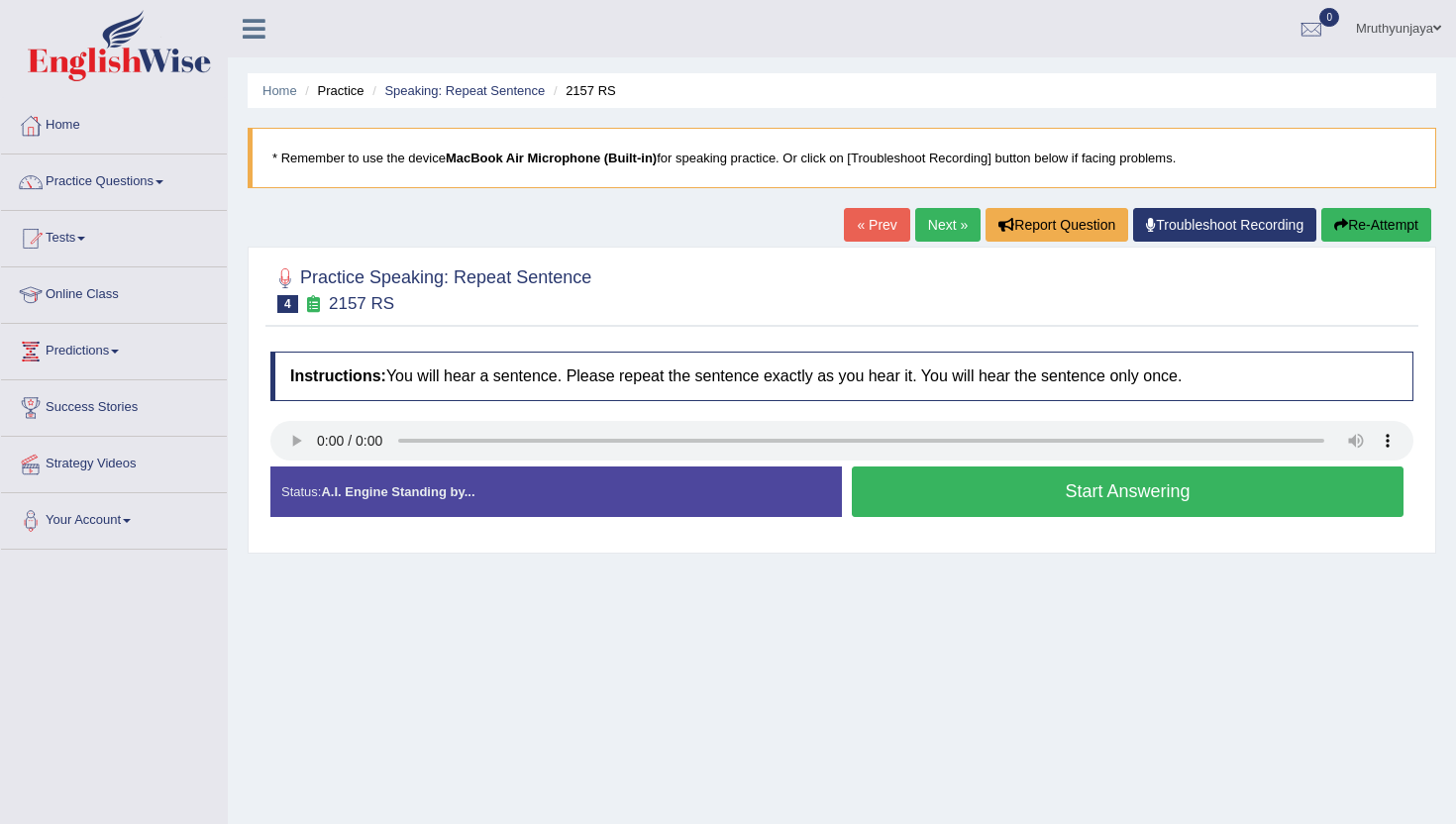 click on "Start Answering" at bounding box center (1127, 491) 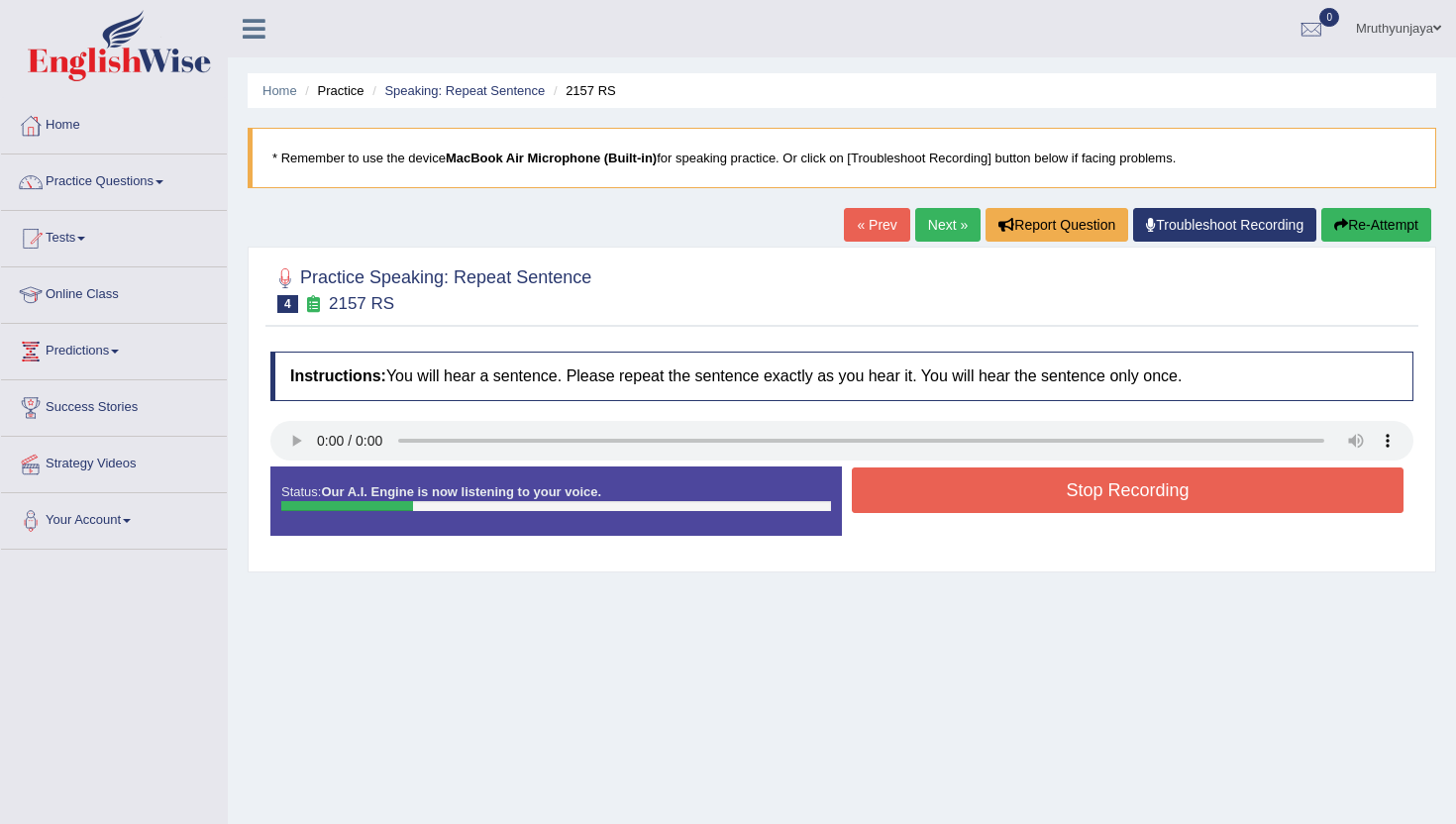 click on "Stop Recording" at bounding box center (1127, 490) 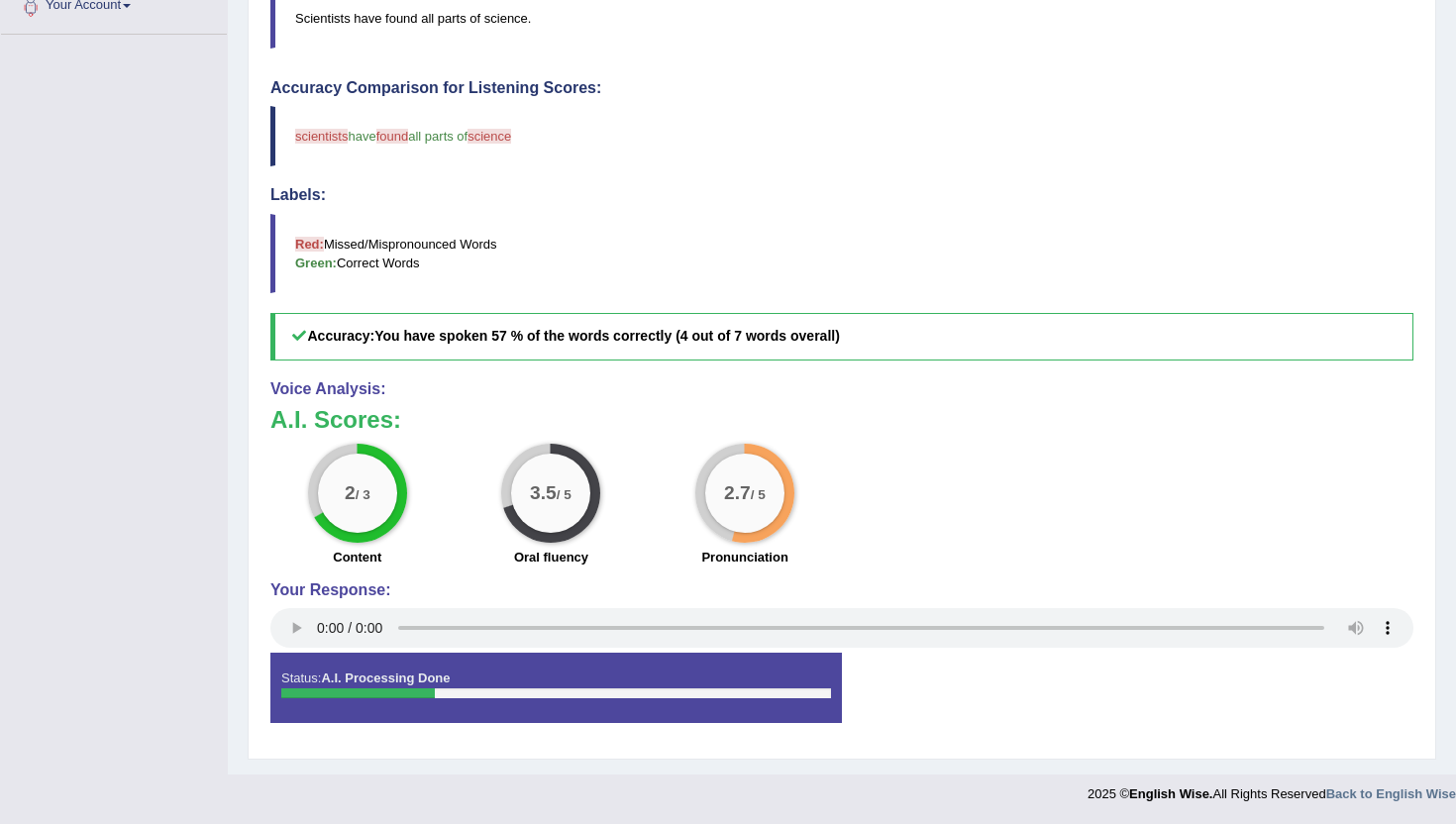 scroll, scrollTop: 184, scrollLeft: 0, axis: vertical 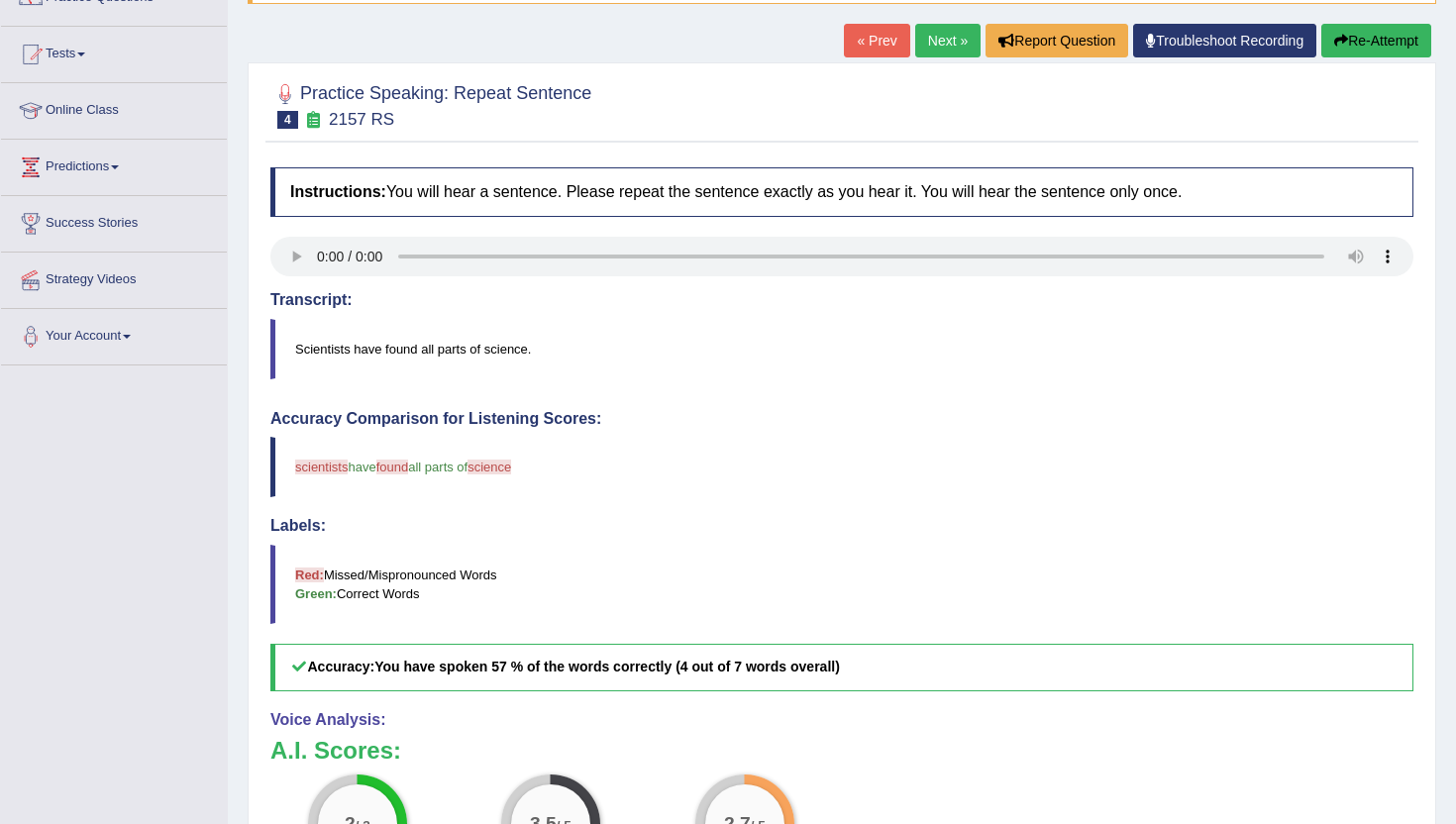 click on "Next »" at bounding box center (948, 41) 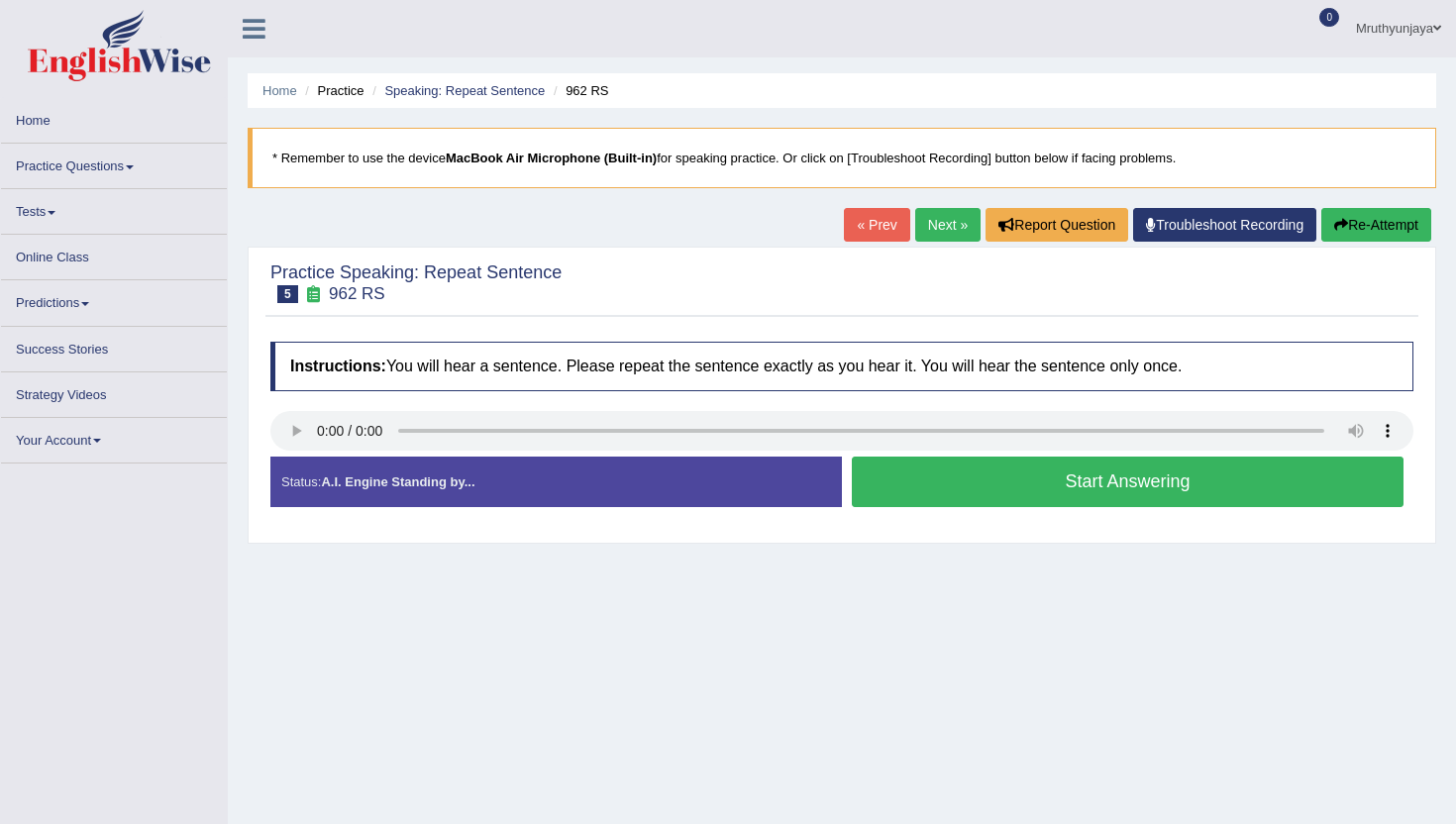scroll, scrollTop: 0, scrollLeft: 0, axis: both 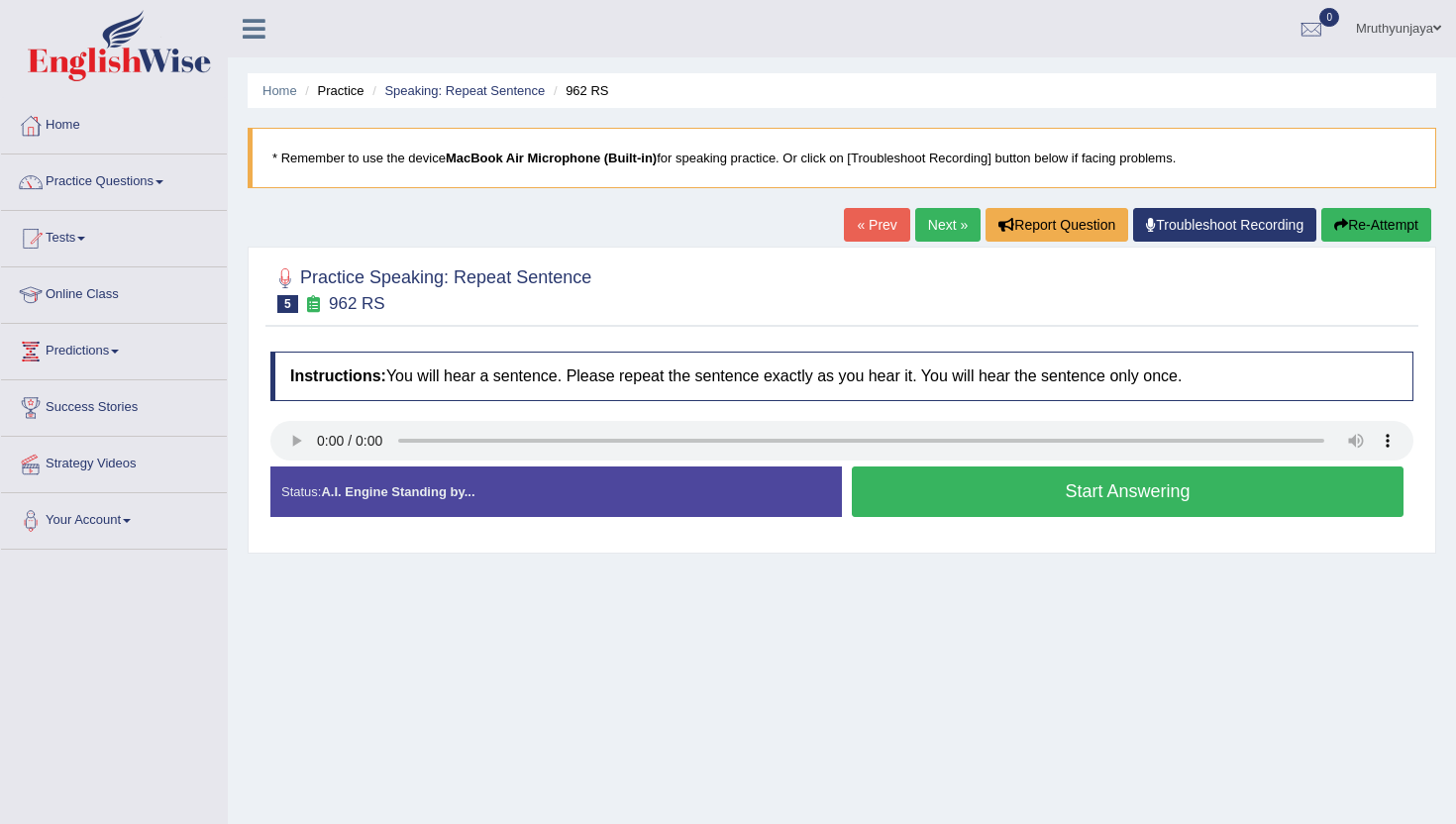 click on "Start Answering" at bounding box center [1127, 491] 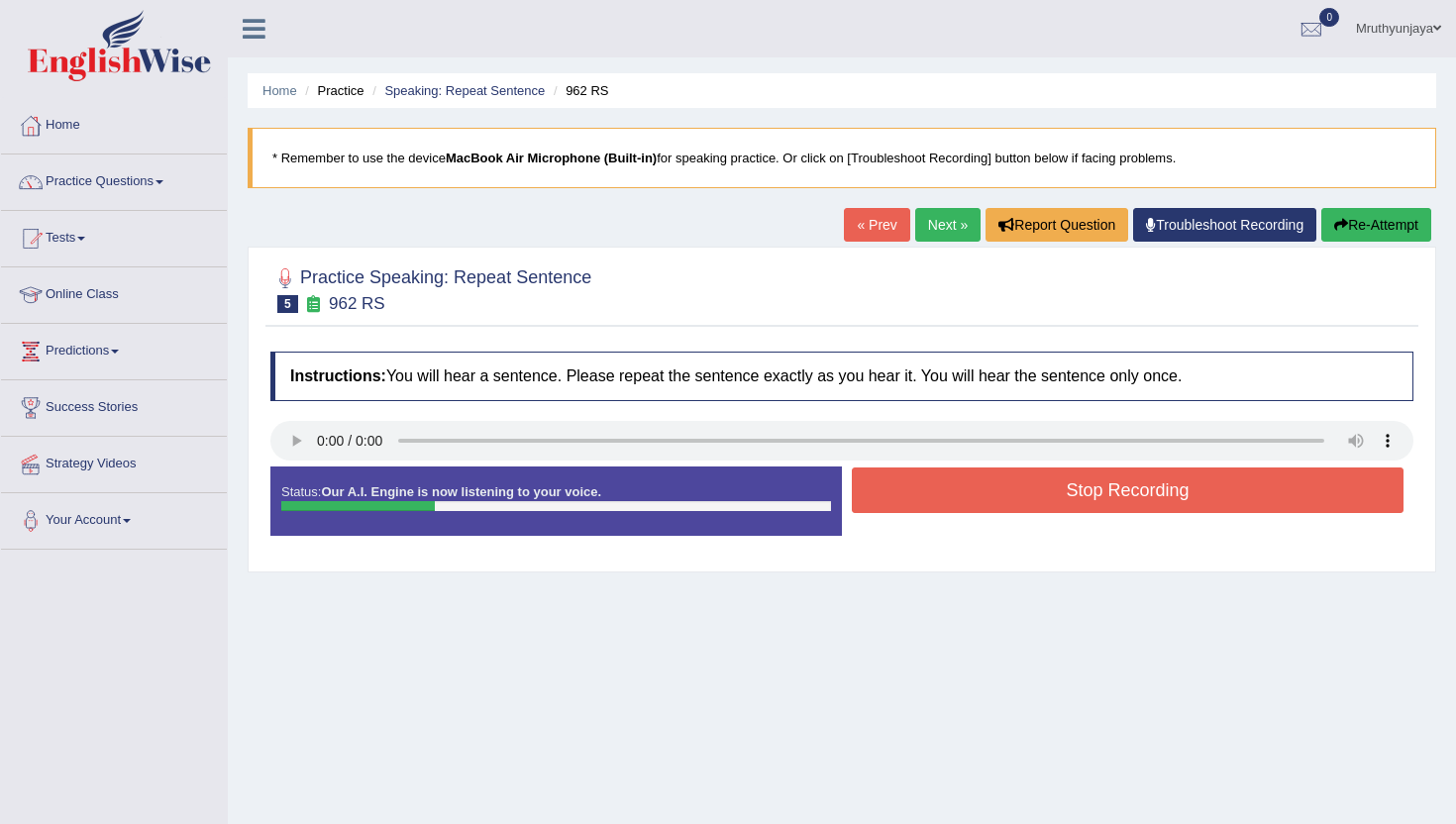 click on "Stop Recording" at bounding box center [1127, 490] 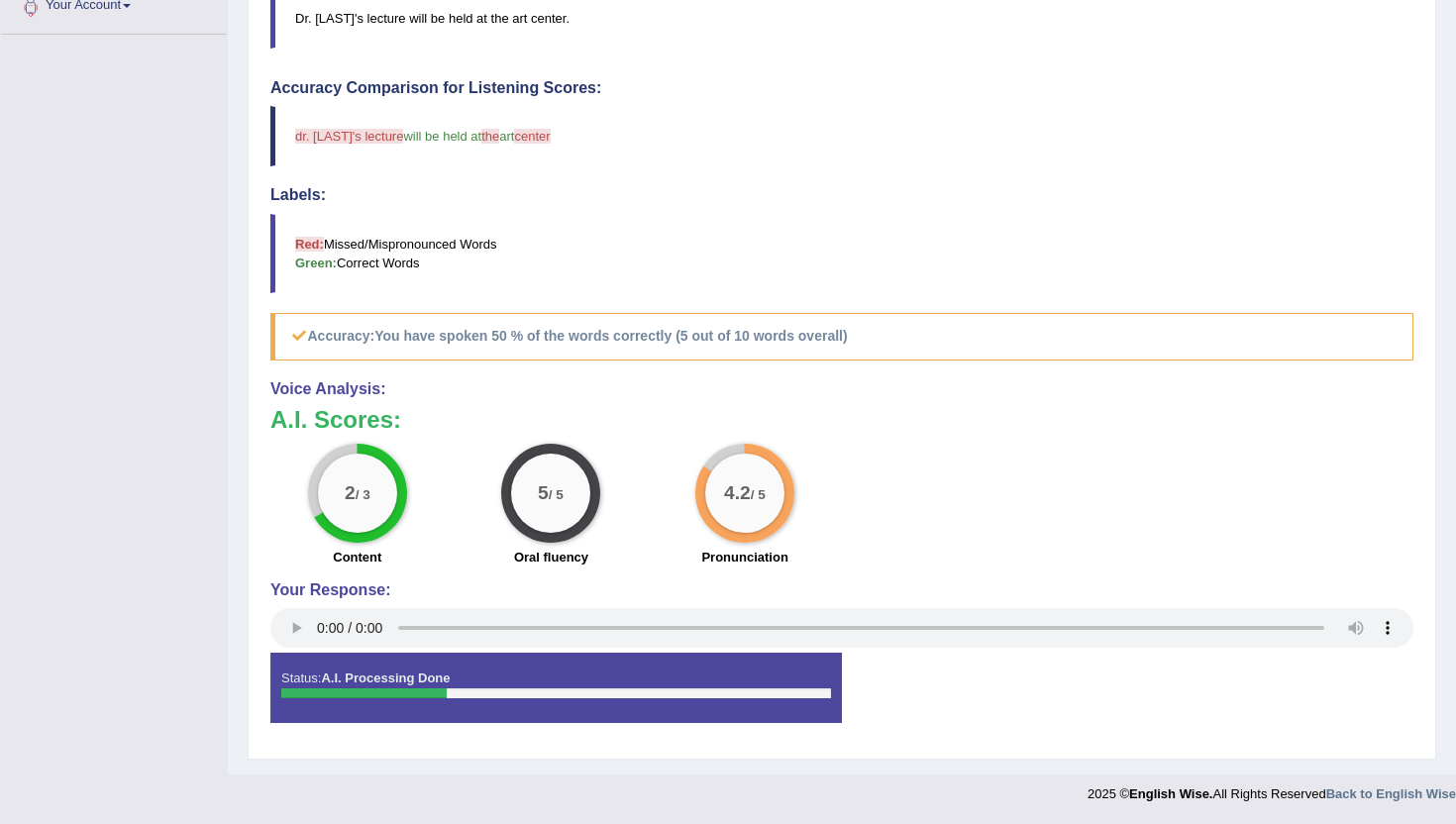 scroll, scrollTop: 0, scrollLeft: 0, axis: both 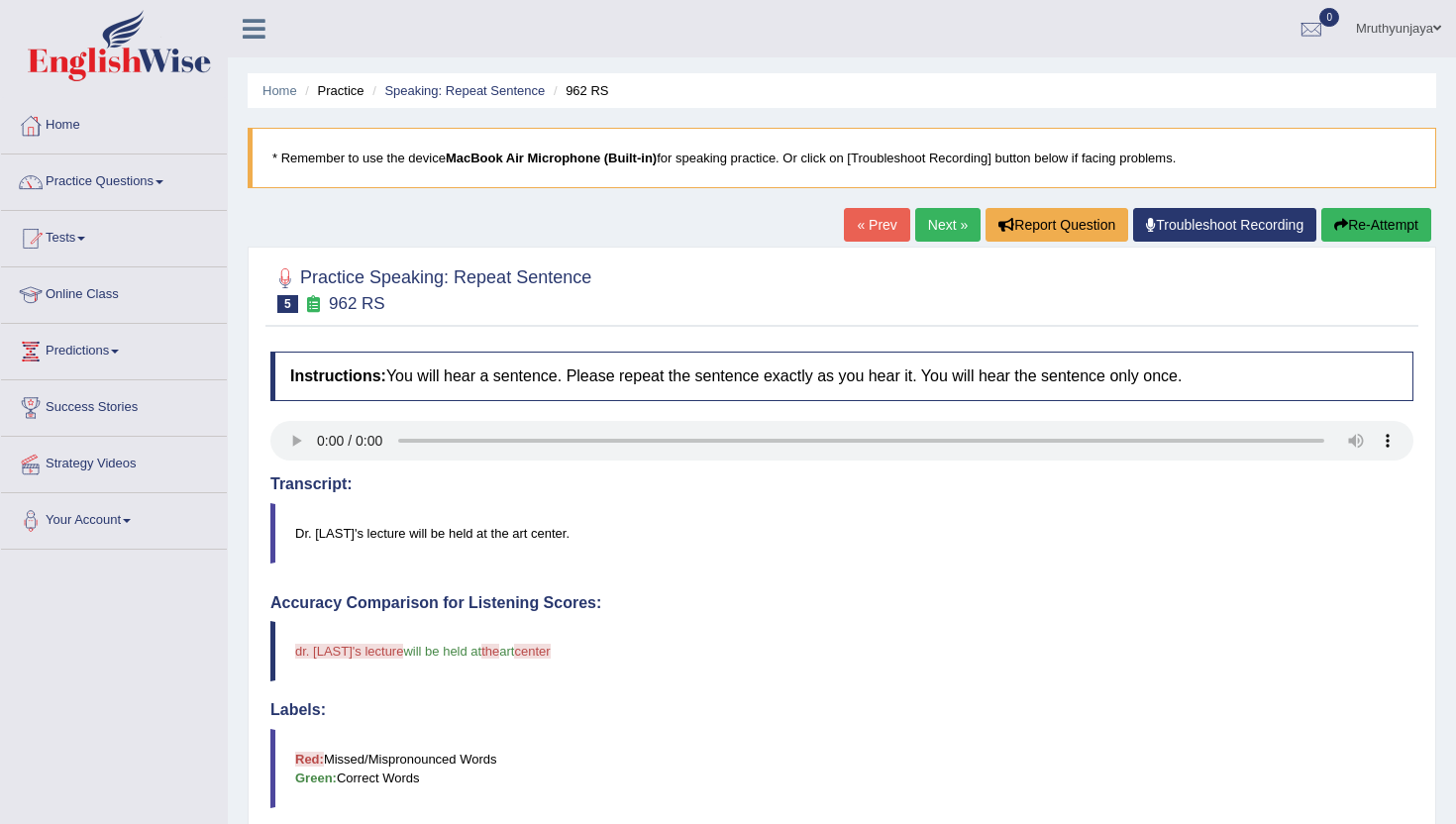 click on "Next »" at bounding box center [948, 225] 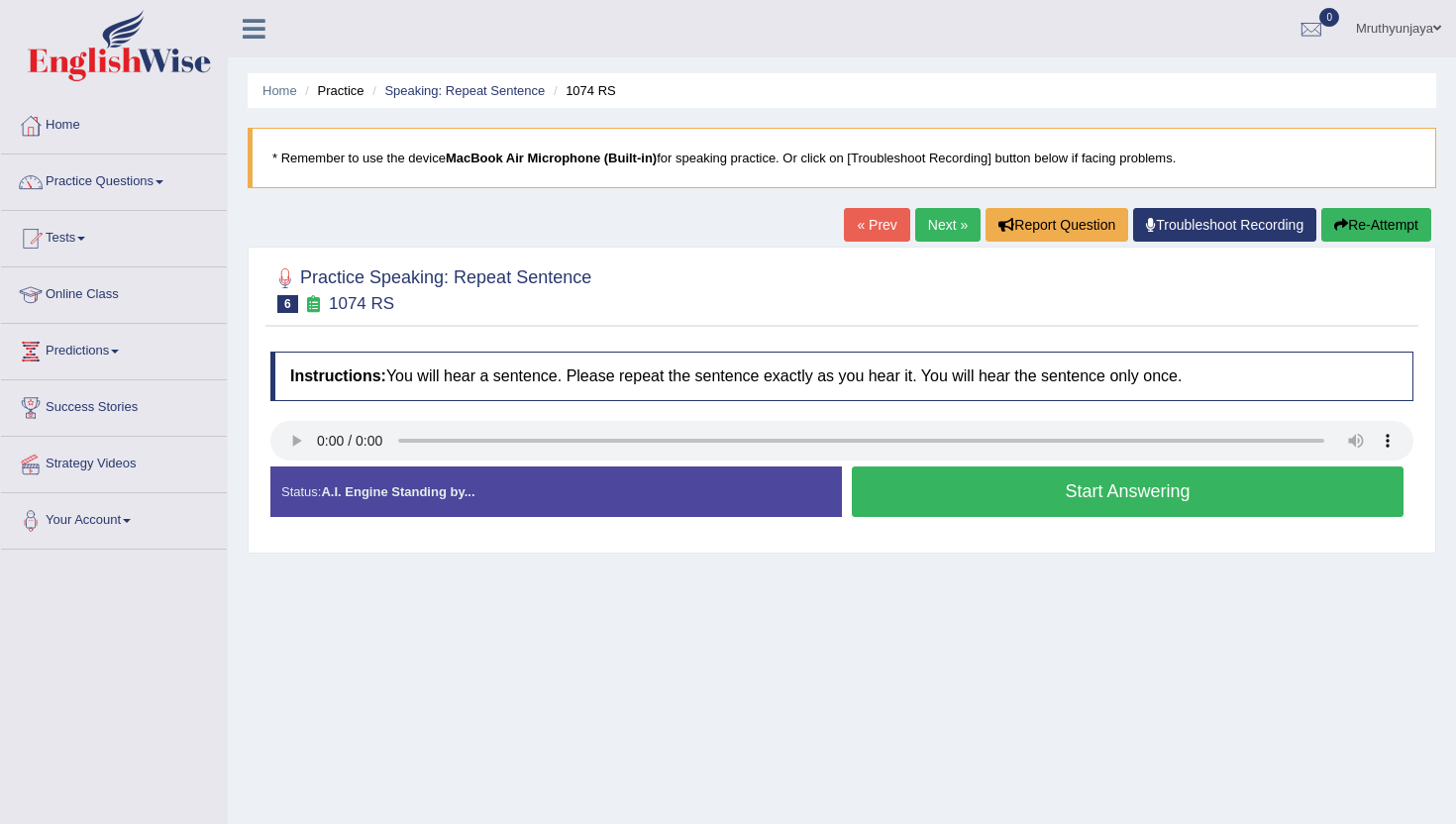 scroll, scrollTop: 0, scrollLeft: 0, axis: both 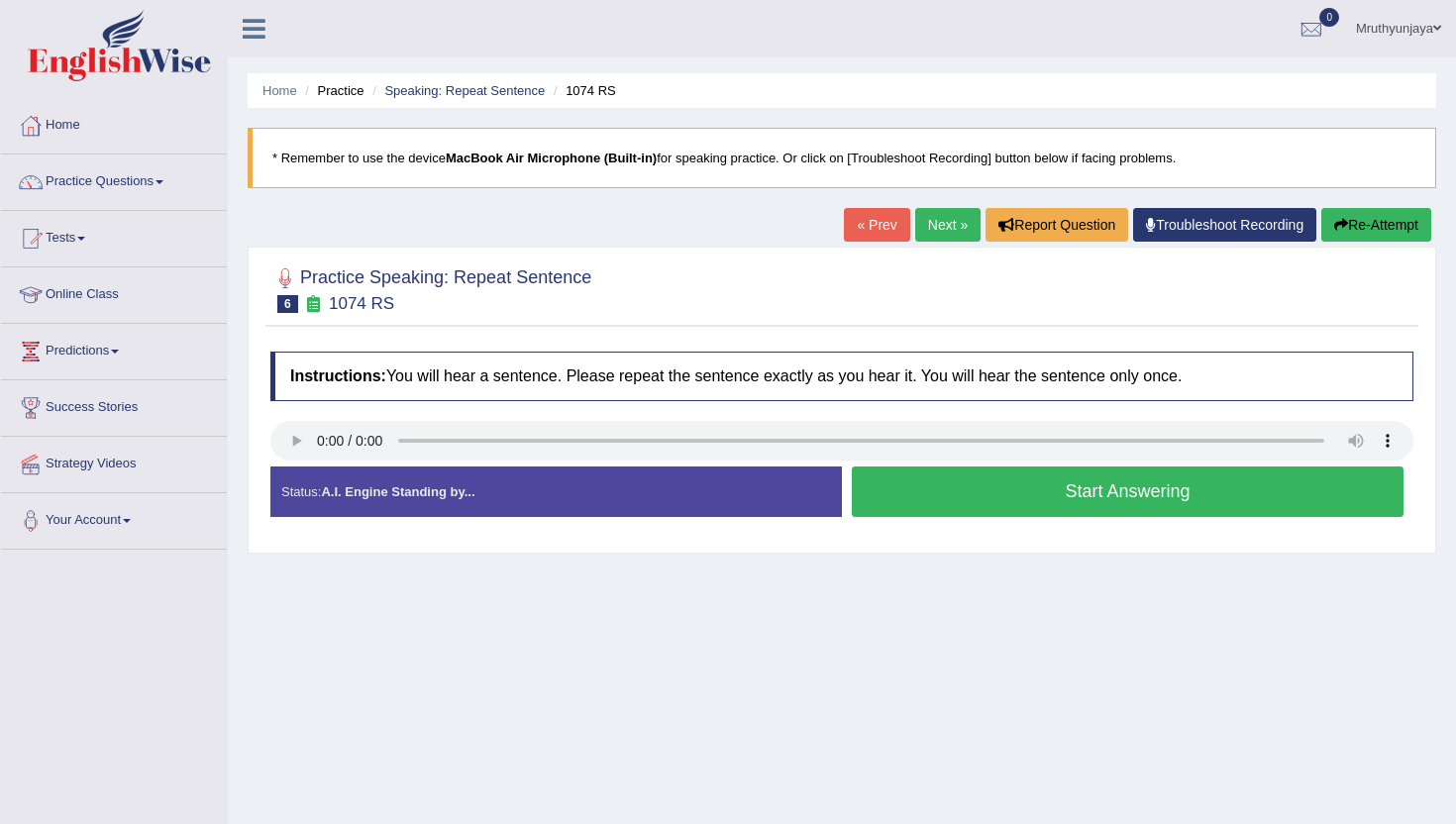 click on "Start Answering" at bounding box center [1127, 491] 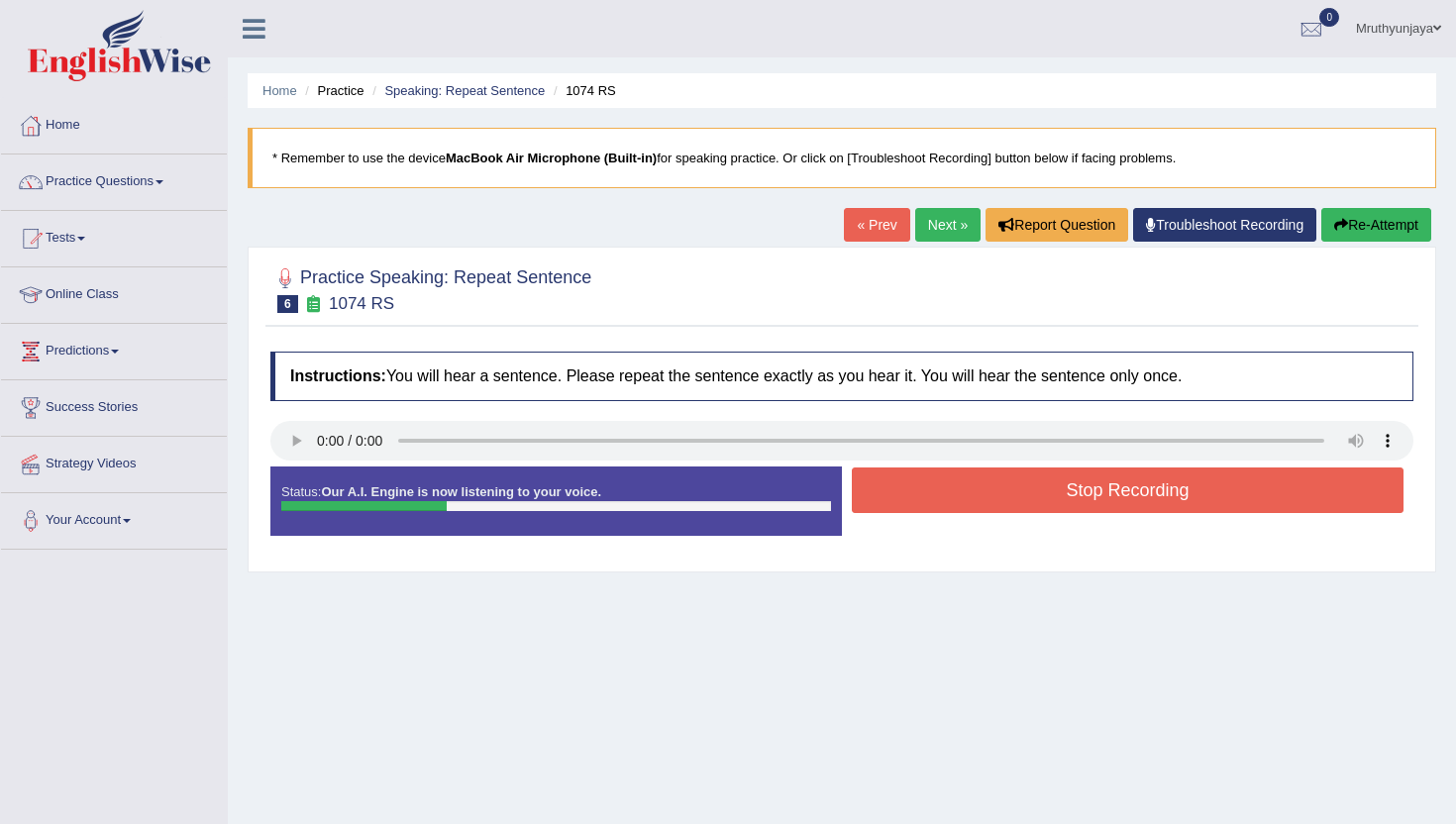 click on "Stop Recording" at bounding box center (1127, 490) 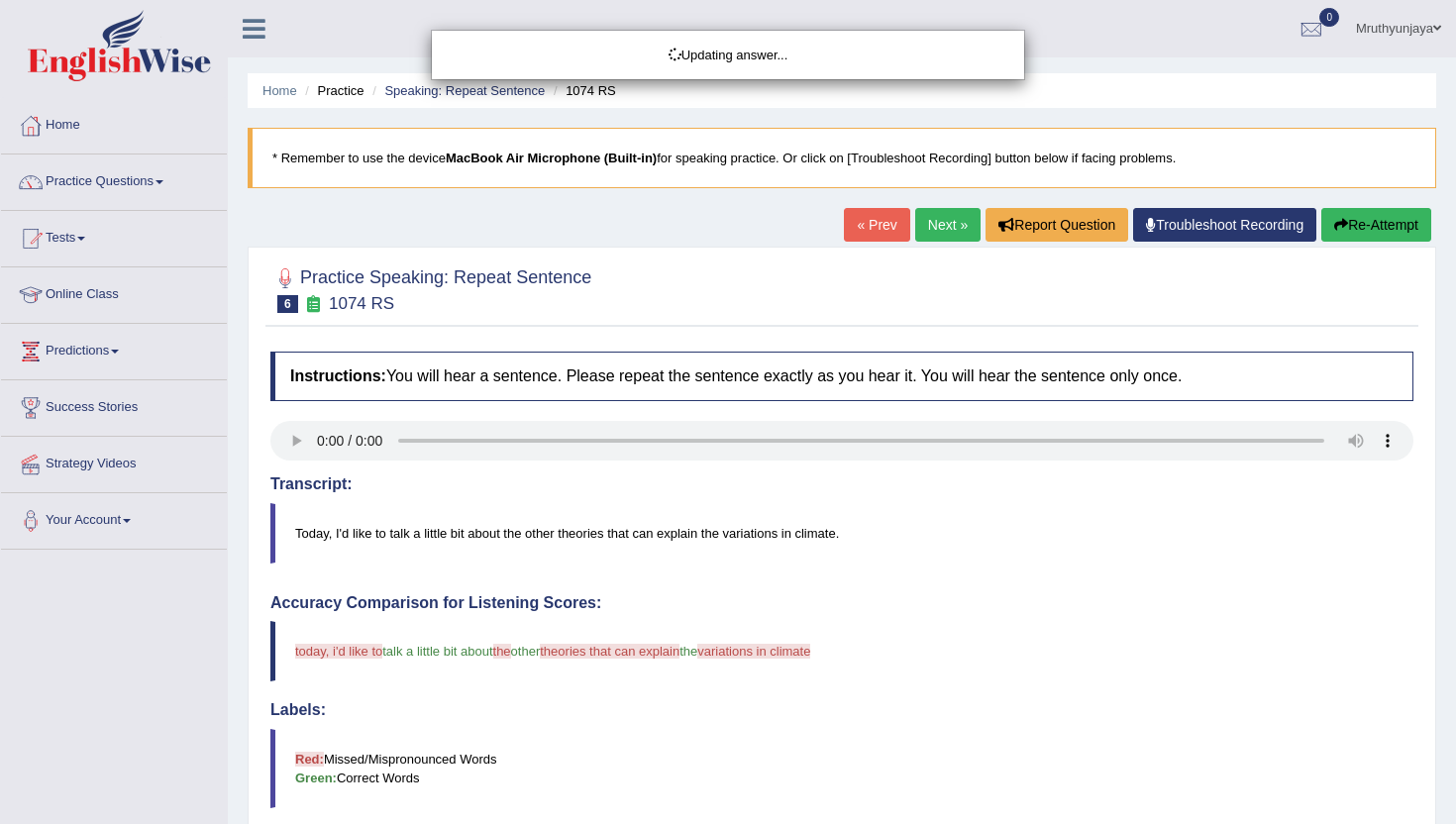 scroll, scrollTop: 515, scrollLeft: 0, axis: vertical 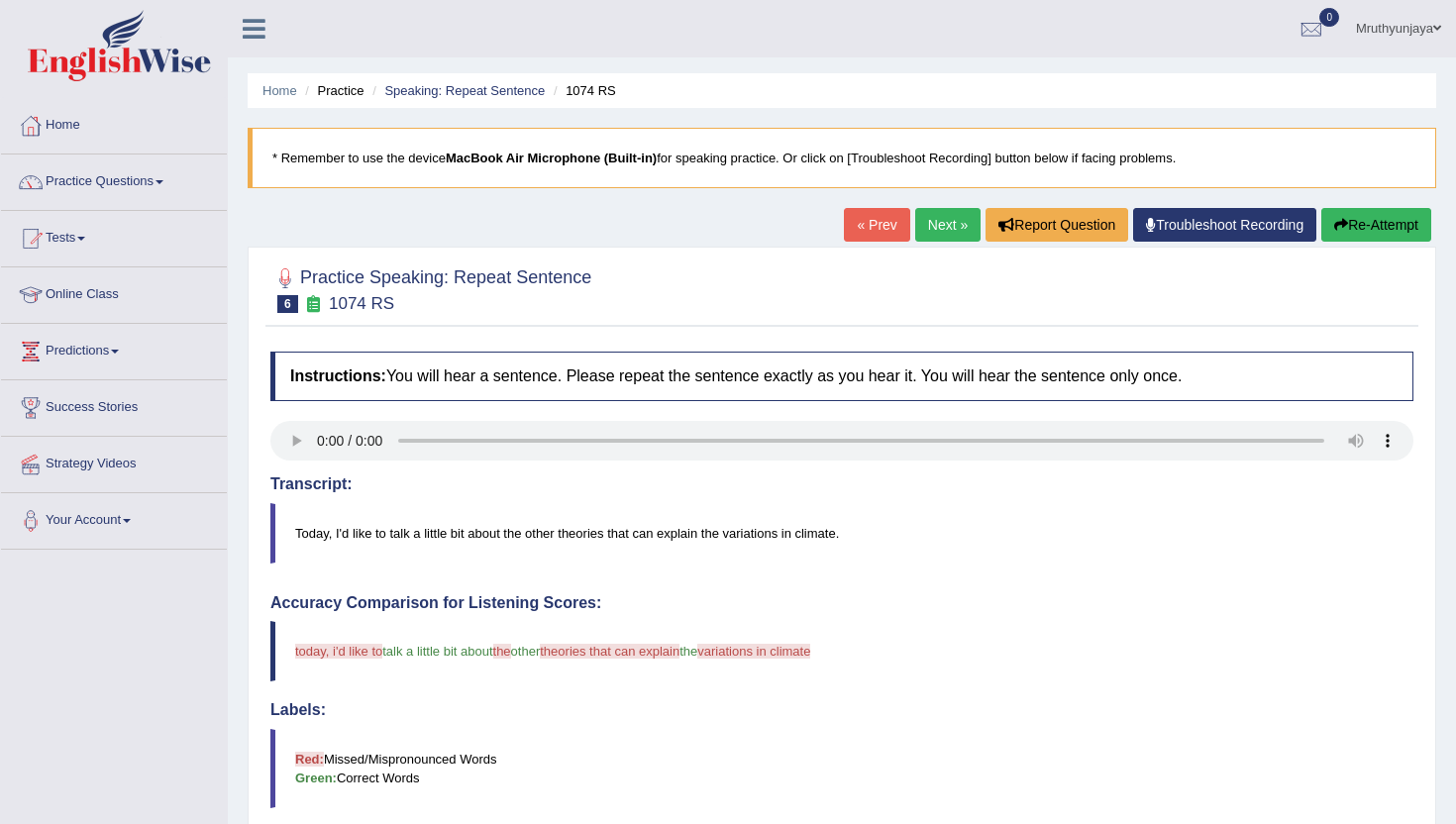 click on "Next »" at bounding box center [948, 225] 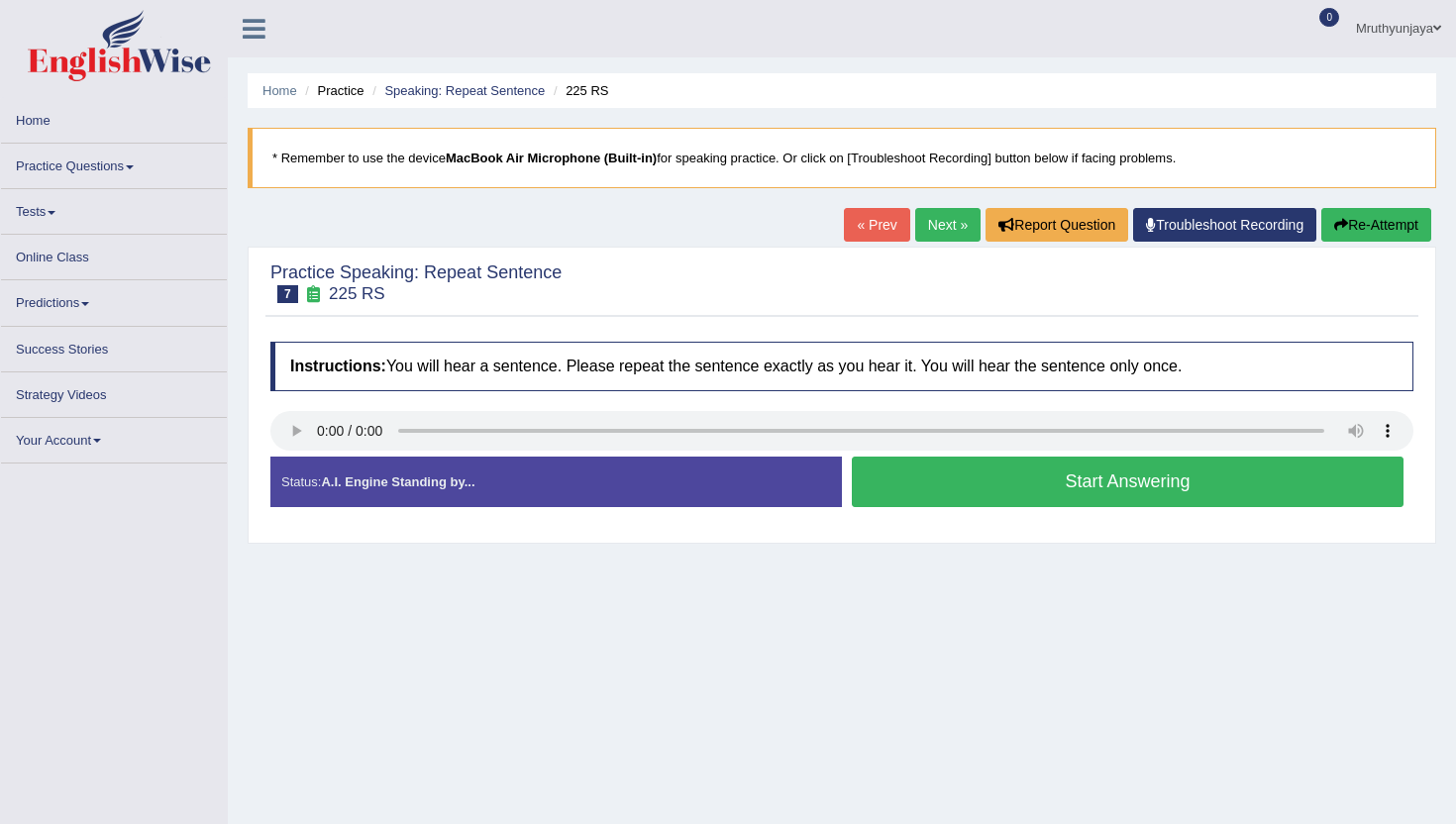 scroll, scrollTop: 0, scrollLeft: 0, axis: both 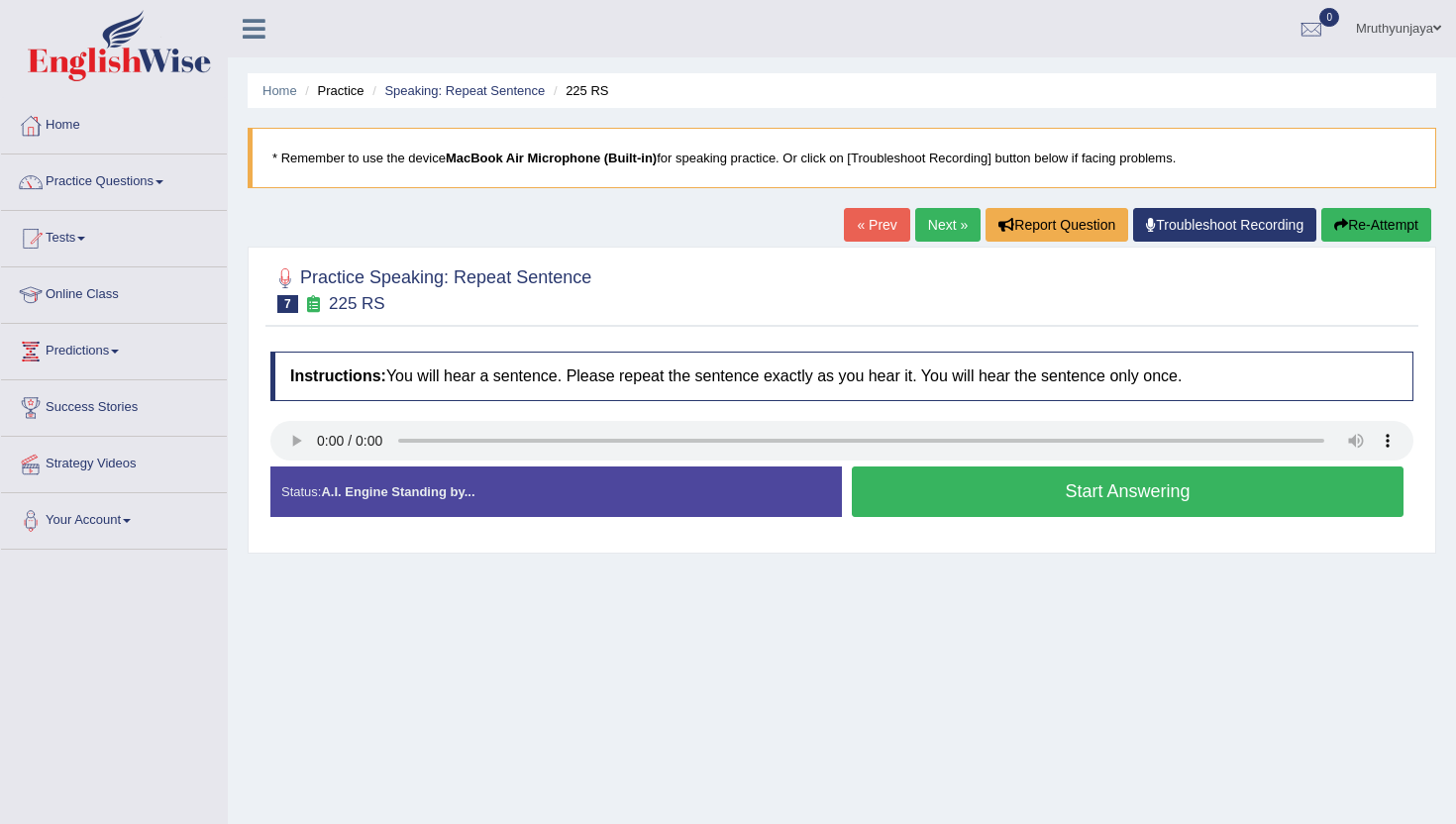click on "Start Answering" at bounding box center (1127, 491) 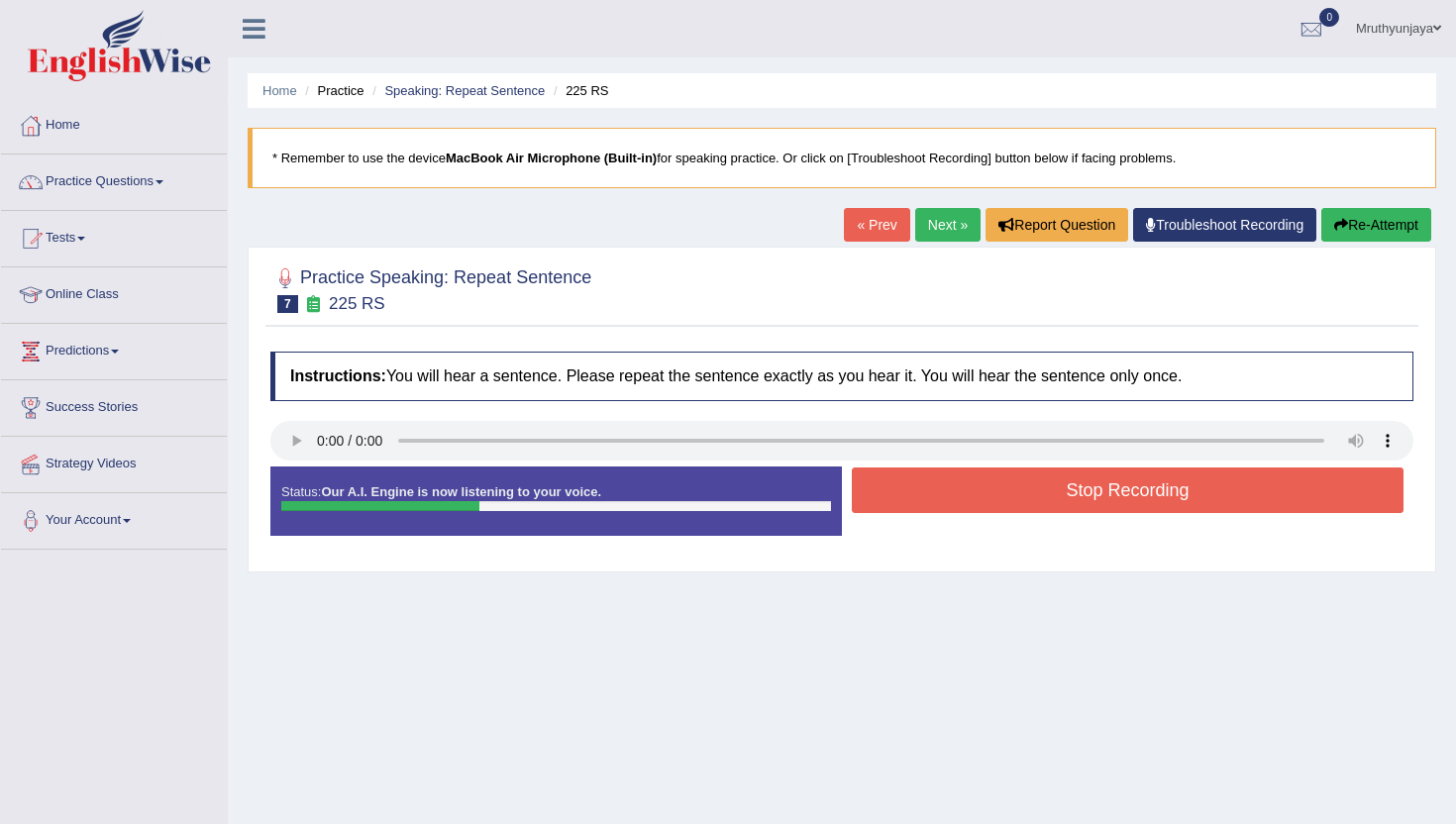 click on "Stop Recording" at bounding box center [1127, 490] 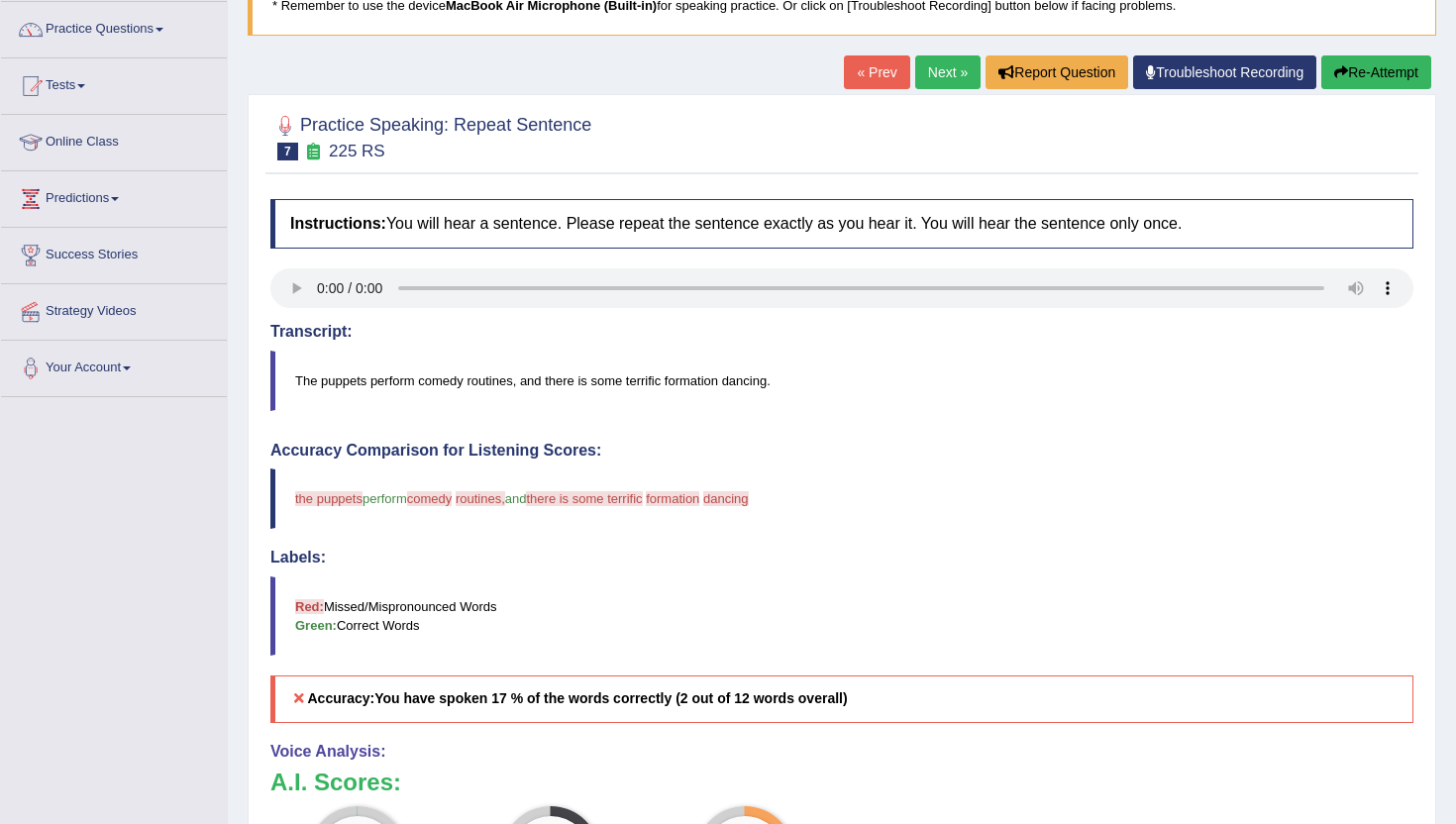 scroll, scrollTop: 0, scrollLeft: 0, axis: both 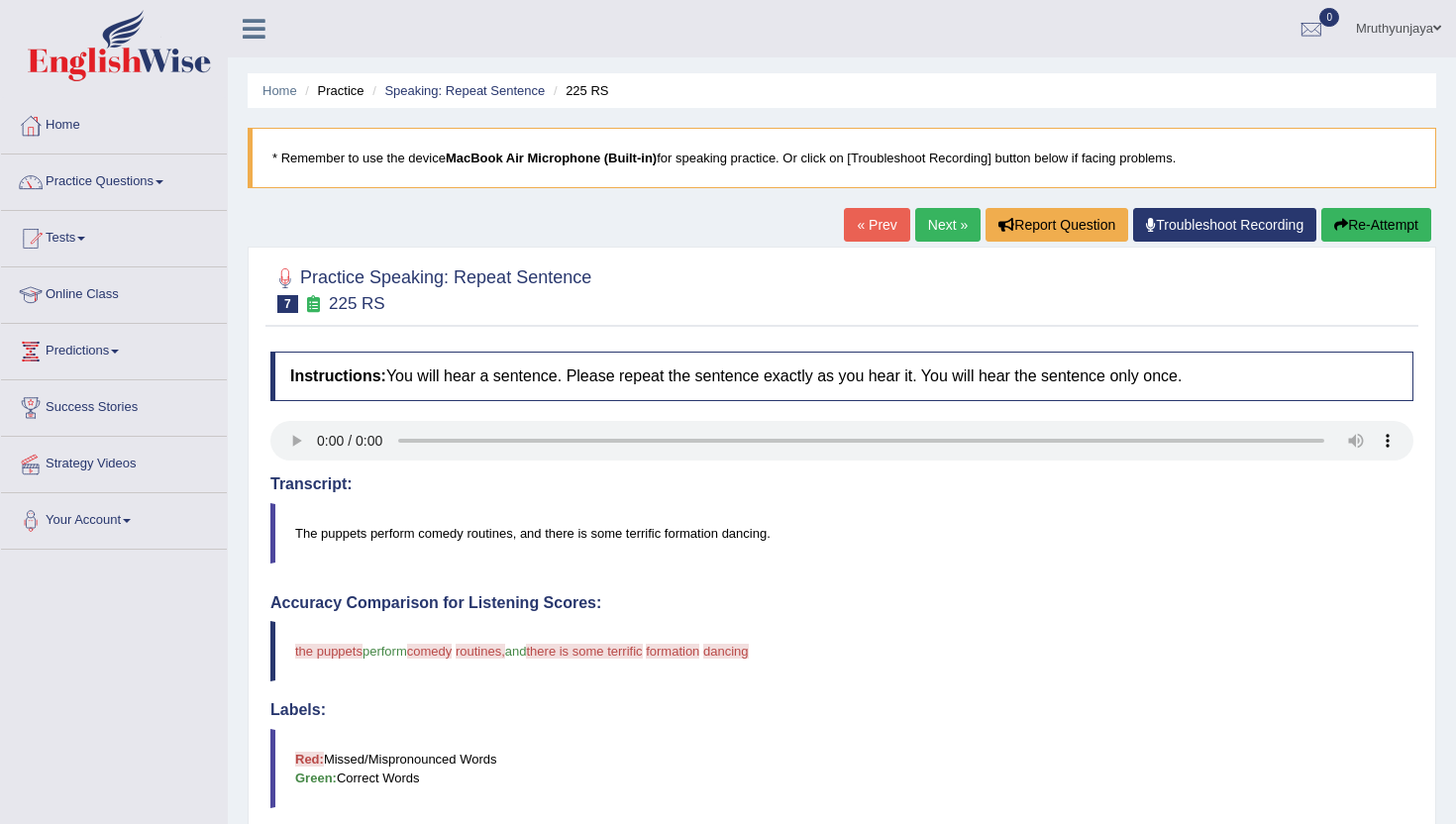 click on "Next »" at bounding box center [948, 225] 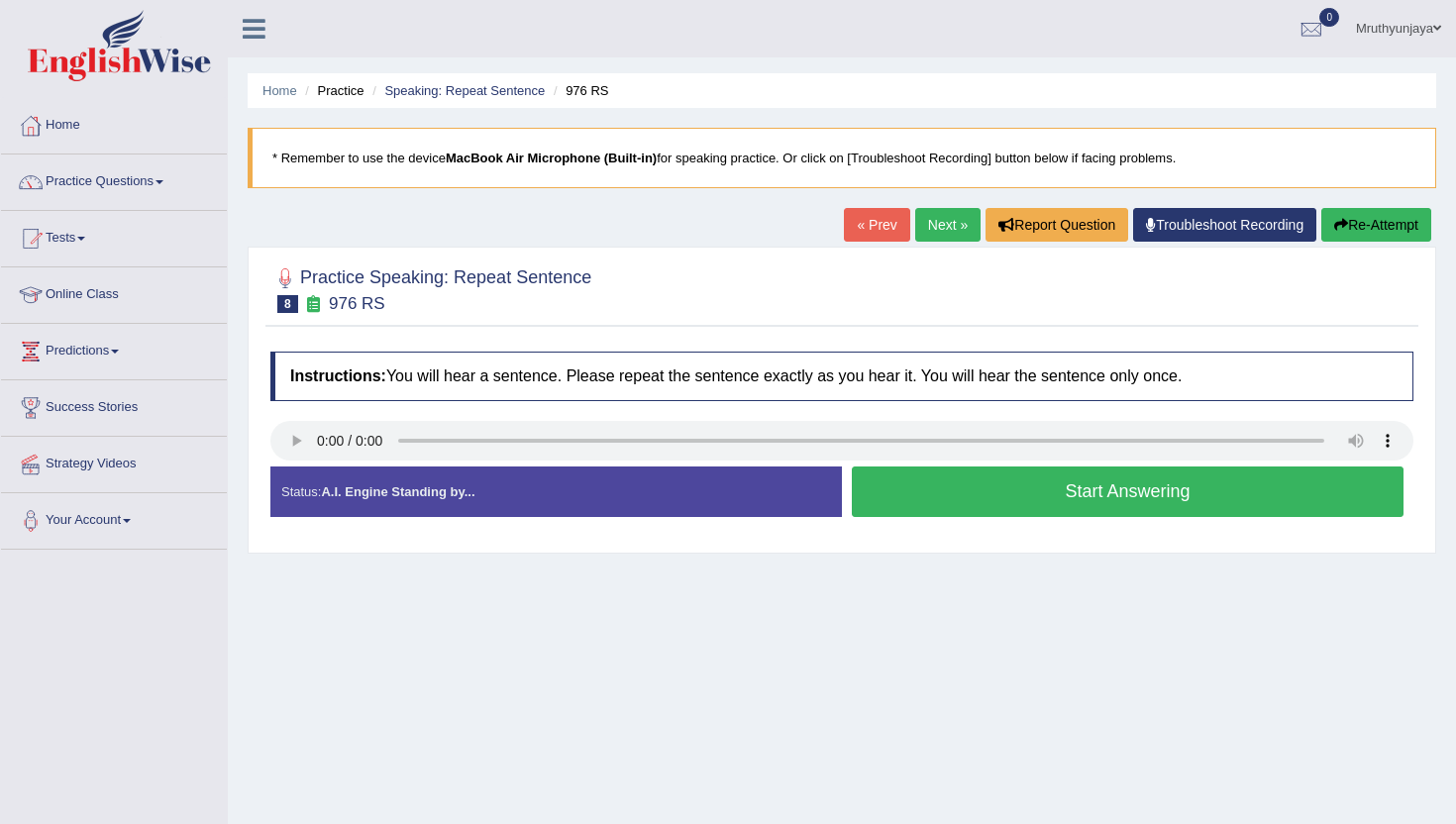 scroll, scrollTop: 0, scrollLeft: 0, axis: both 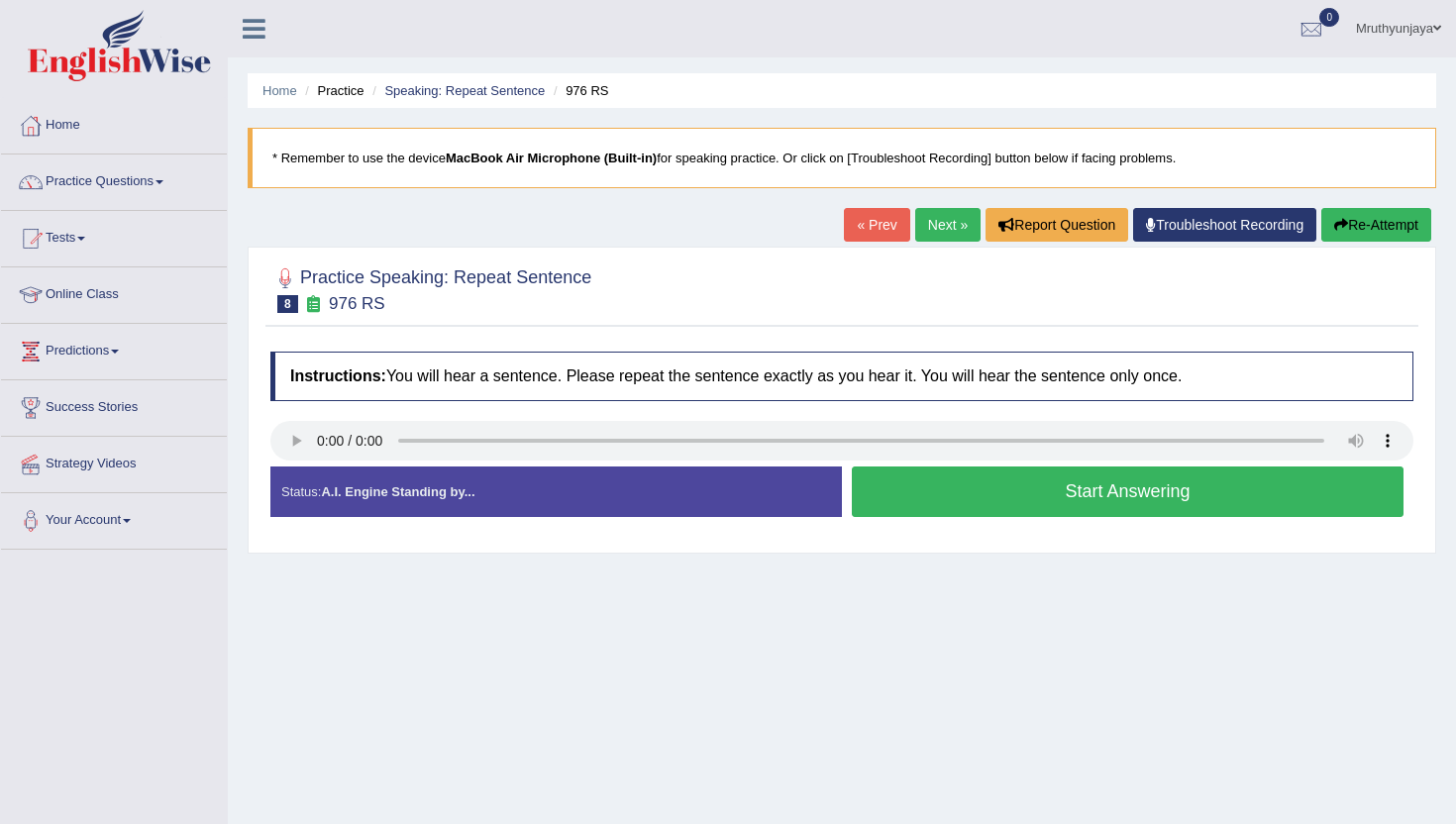 click on "Start Answering" at bounding box center (1127, 491) 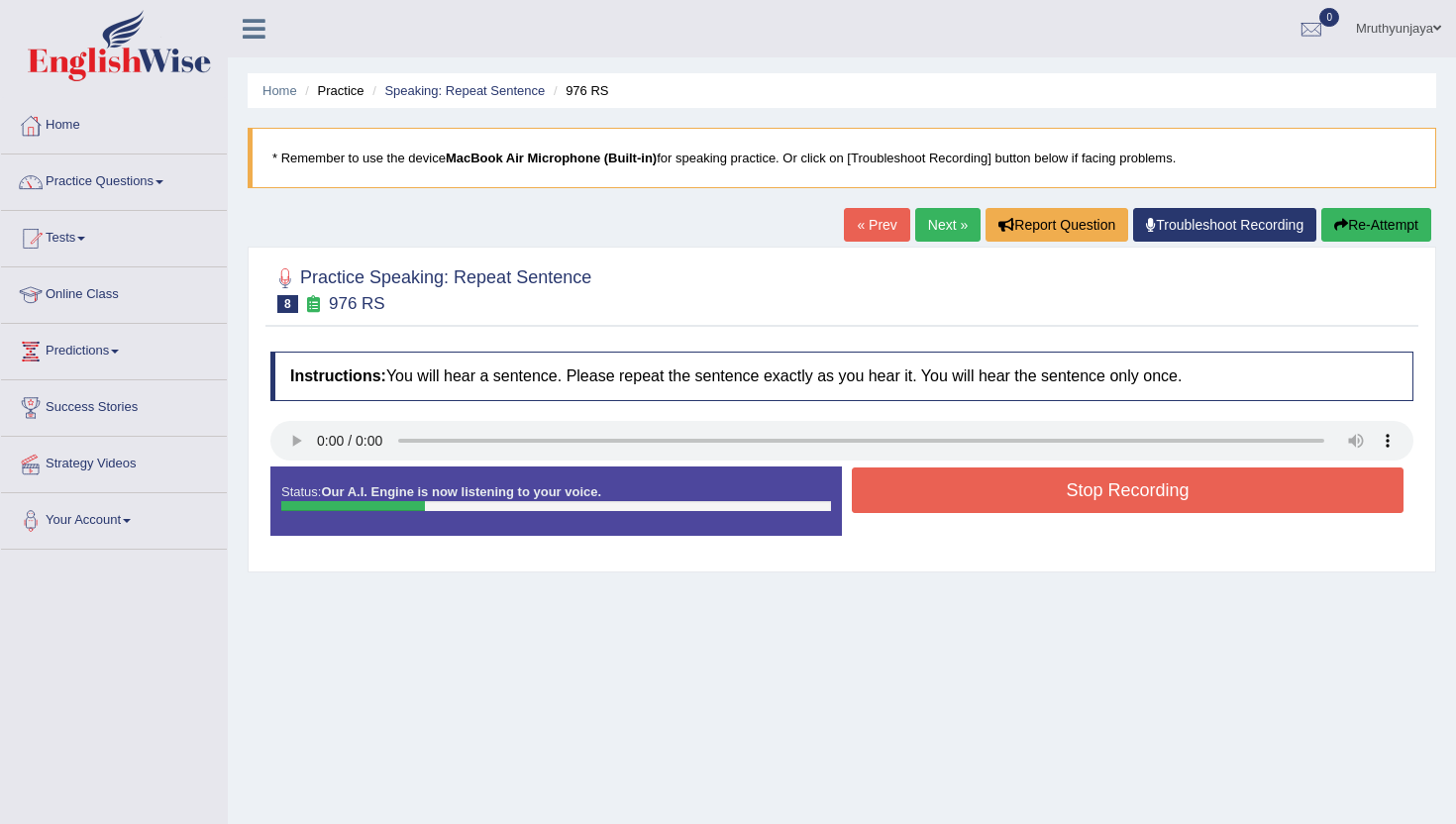 click on "Stop Recording" at bounding box center [1127, 490] 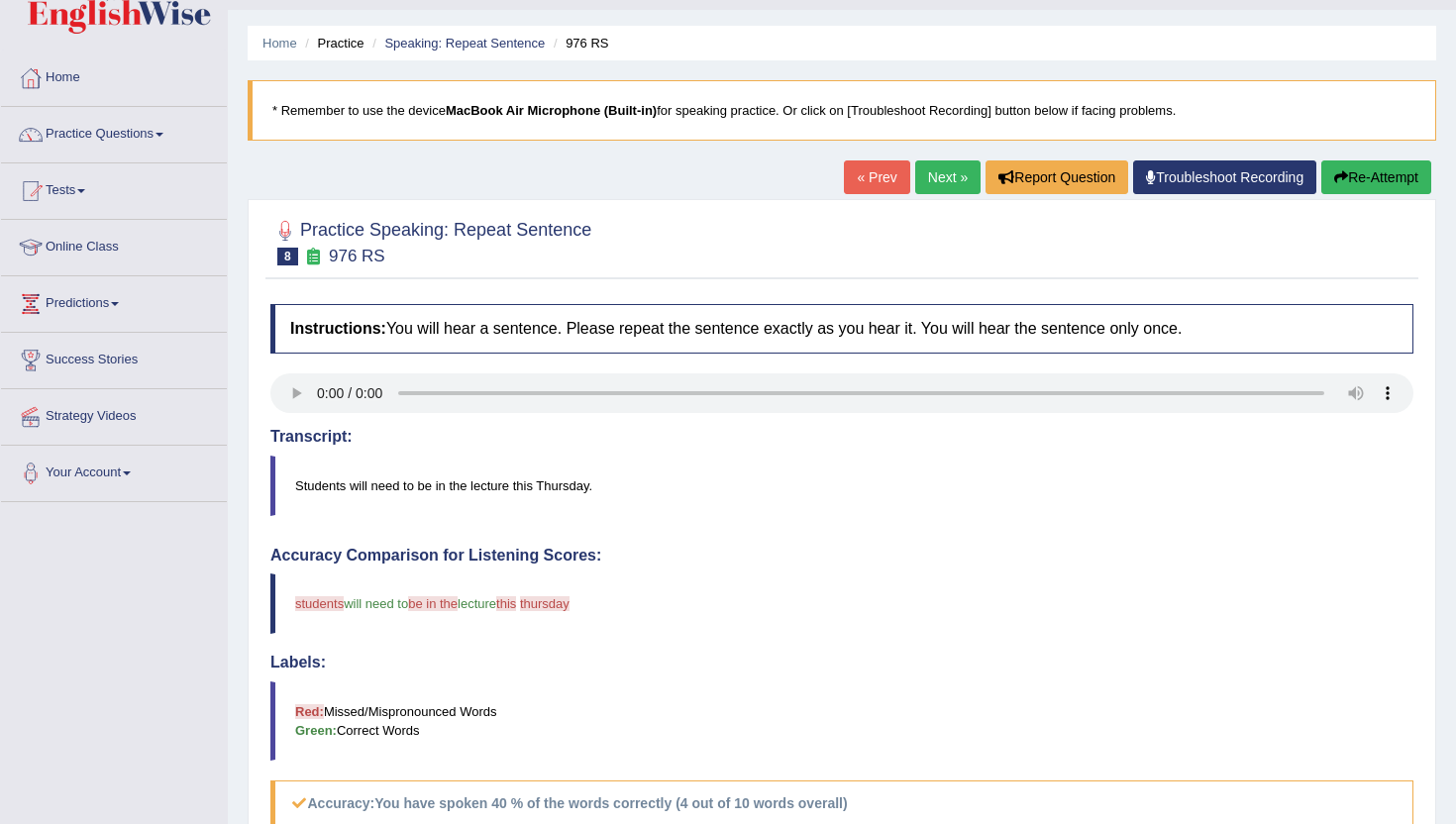 scroll, scrollTop: 0, scrollLeft: 0, axis: both 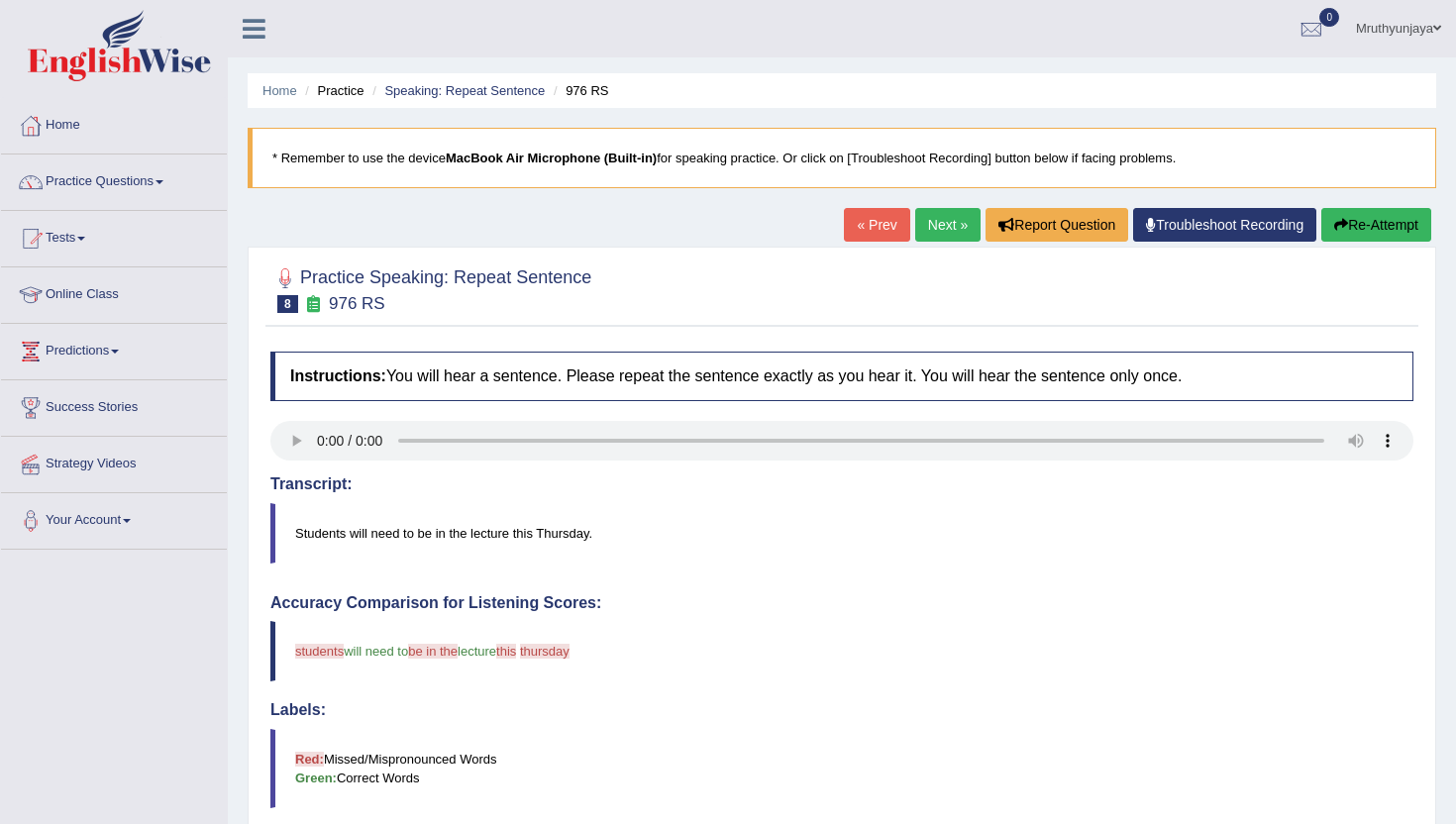 click on "Next »" at bounding box center [948, 225] 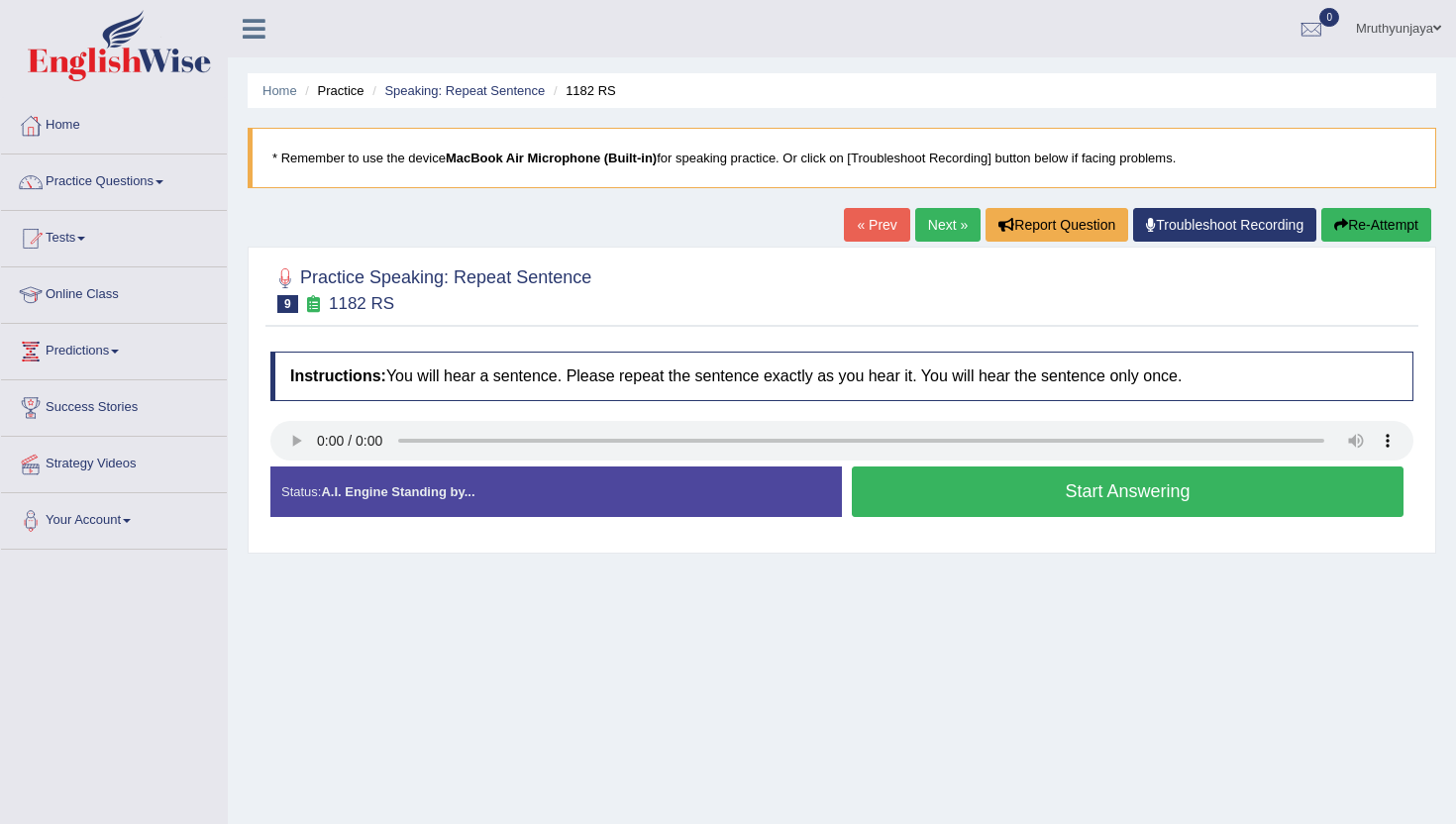 scroll, scrollTop: 0, scrollLeft: 0, axis: both 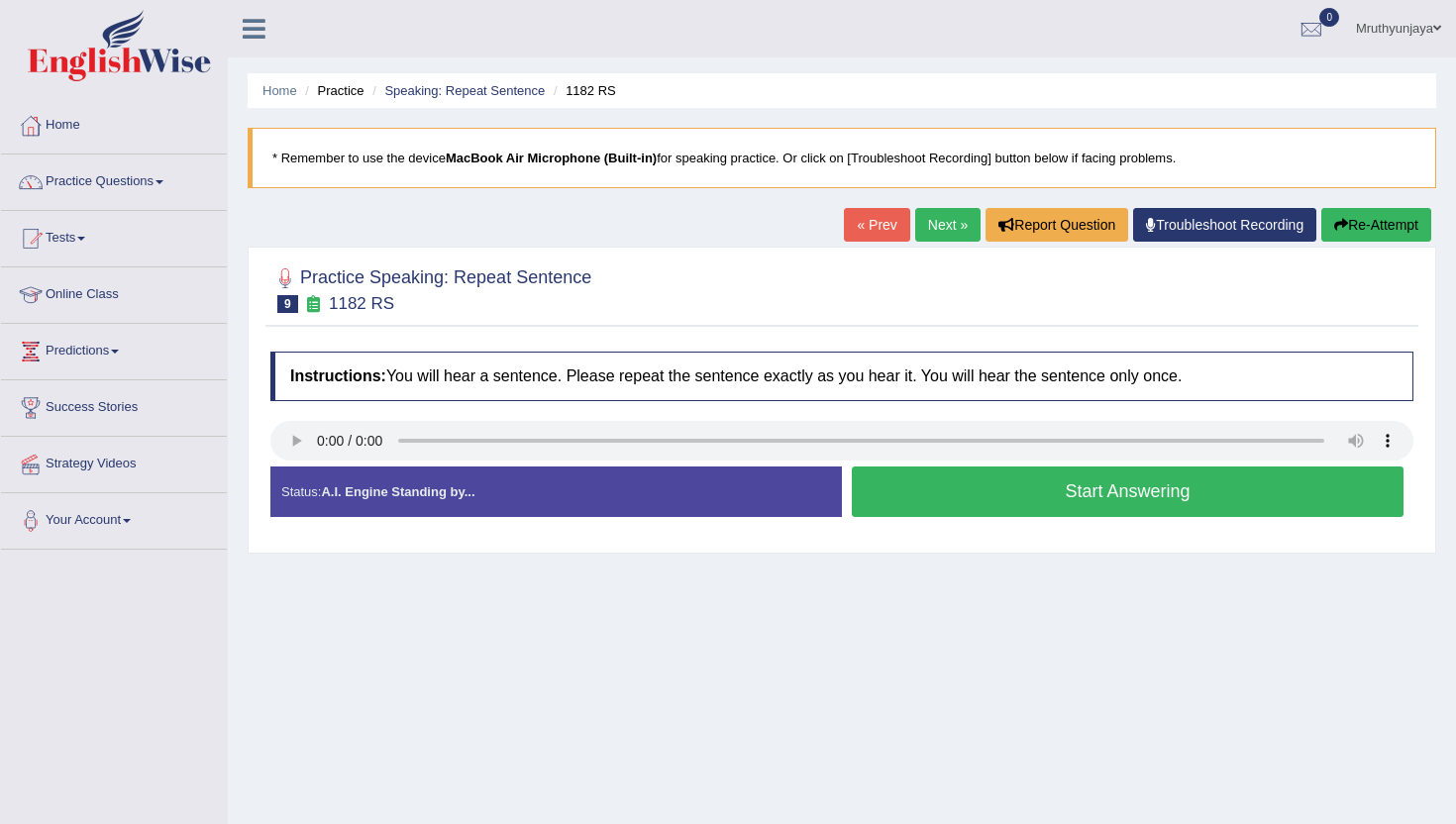 click on "Start Answering" at bounding box center [1127, 491] 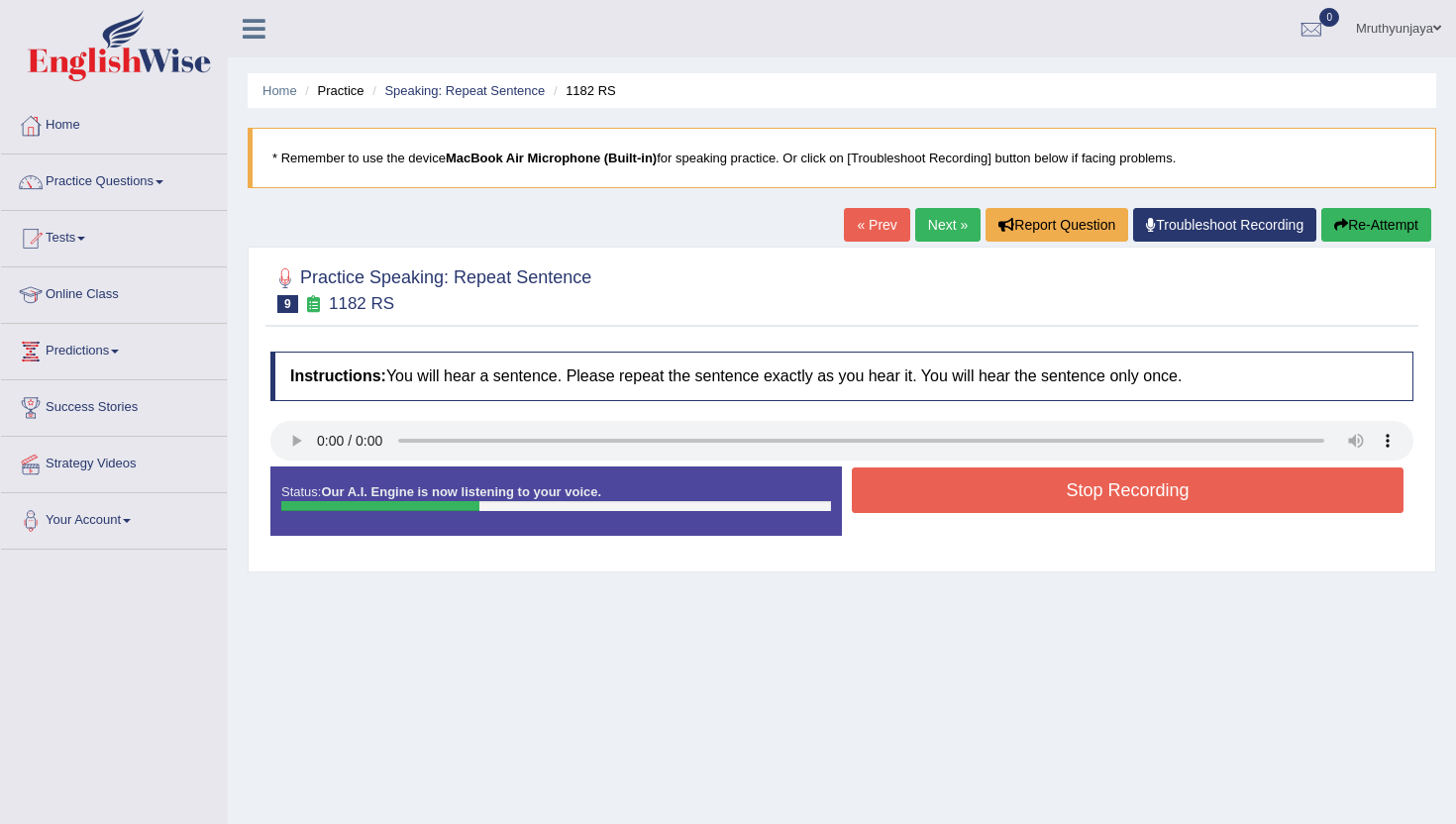 click on "Stop Recording" at bounding box center (1127, 490) 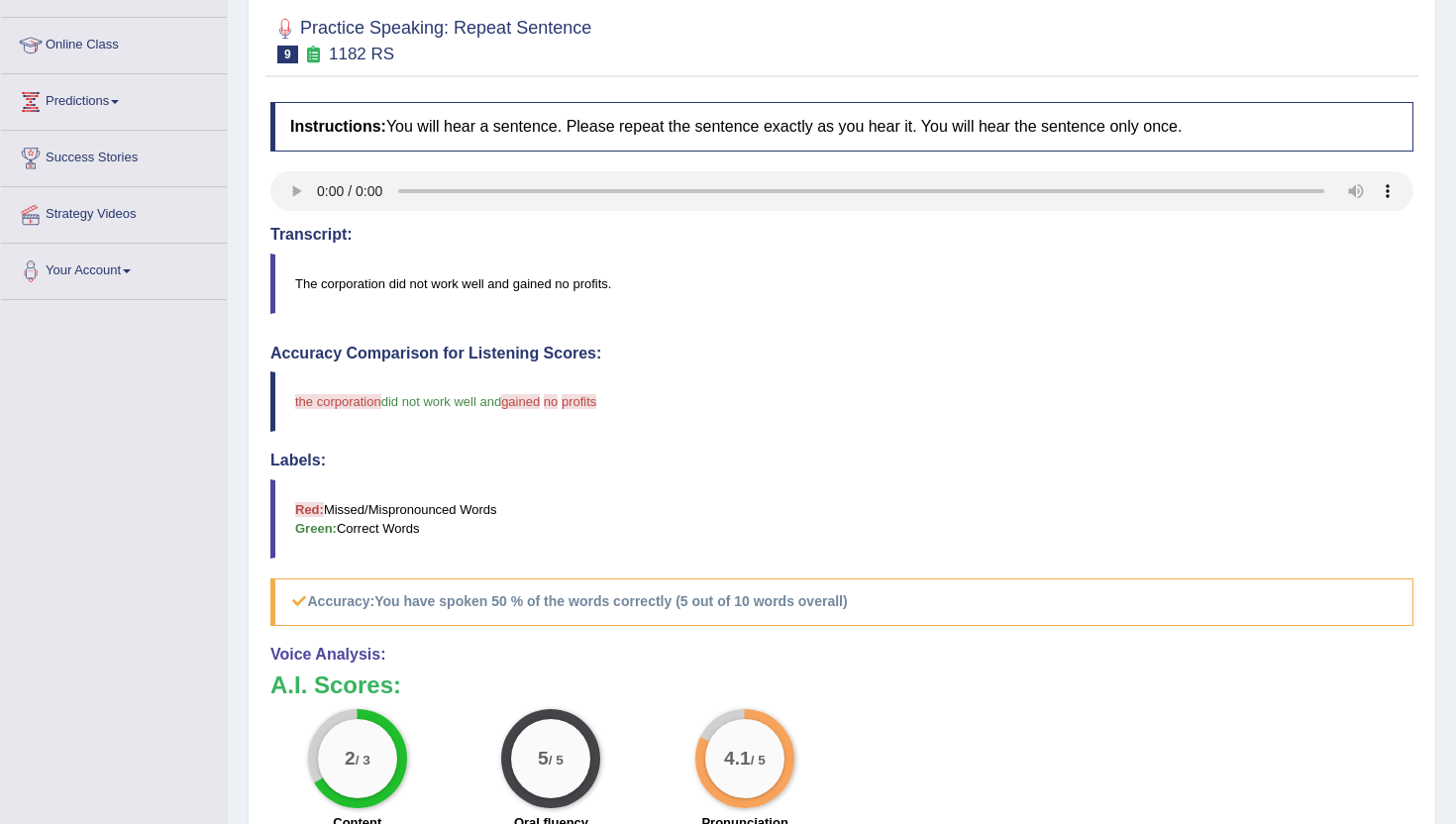scroll, scrollTop: 0, scrollLeft: 0, axis: both 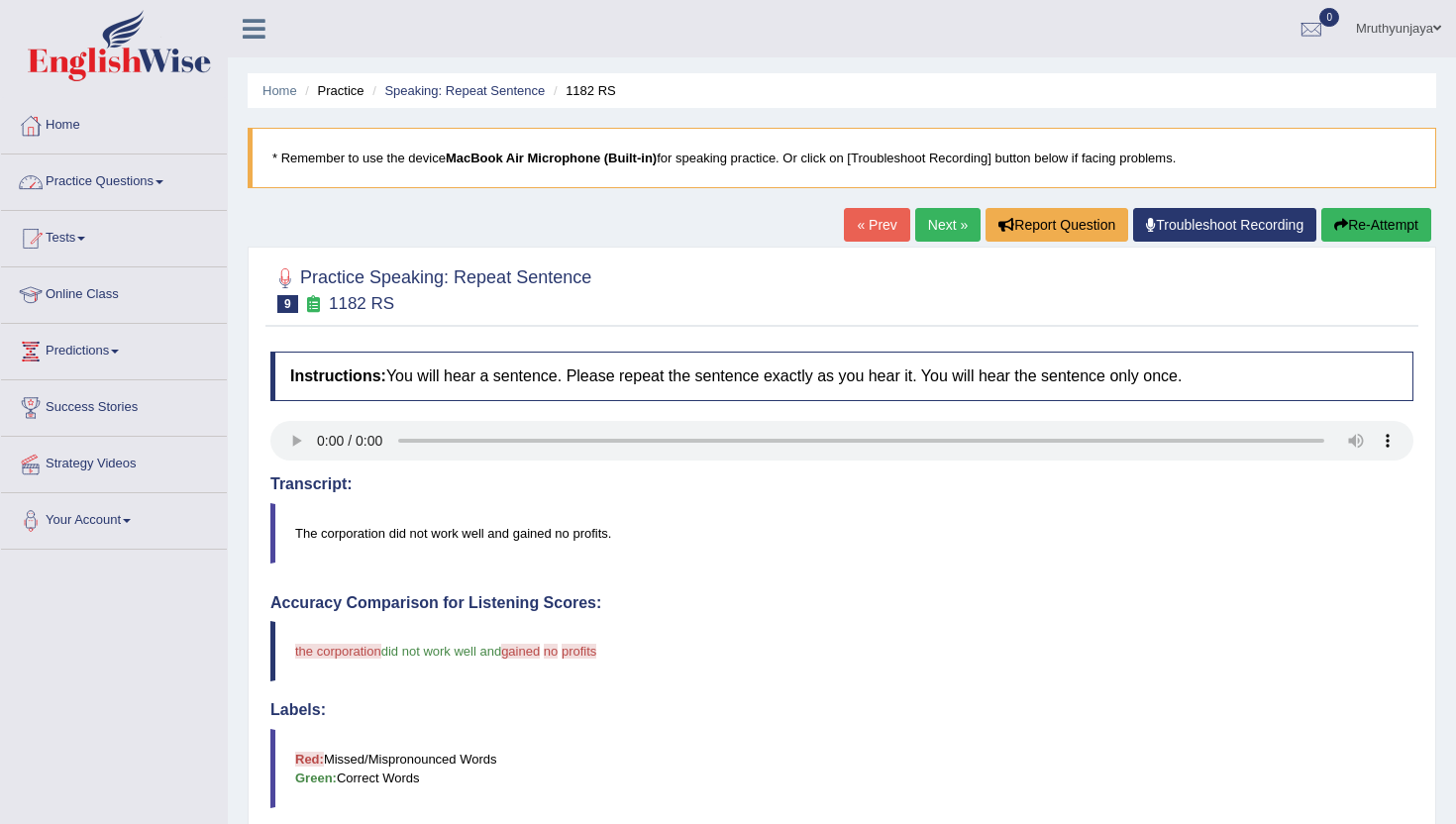 click on "Practice Questions" at bounding box center [114, 179] 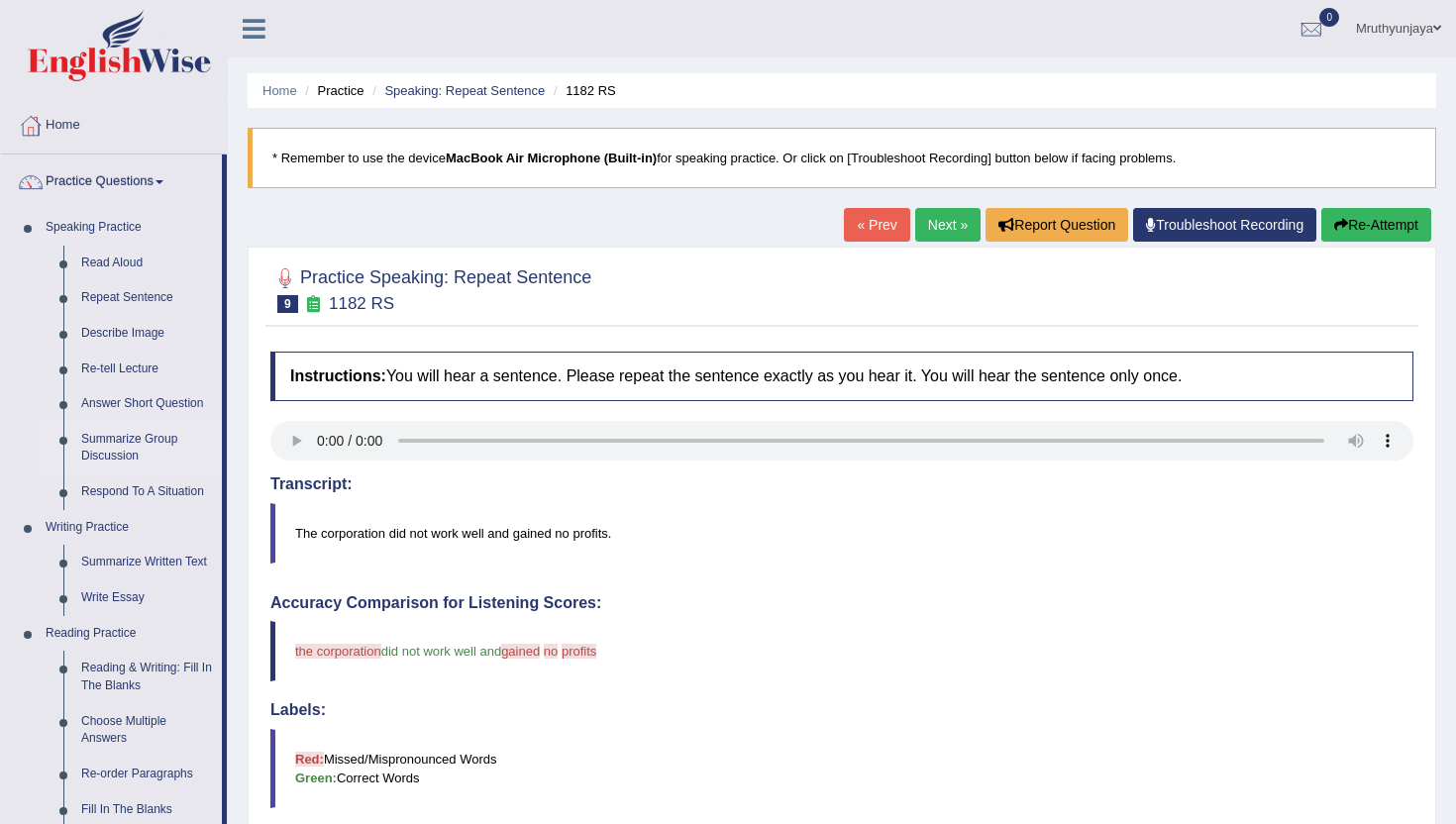 click on "Summarize Group Discussion" at bounding box center (147, 448) 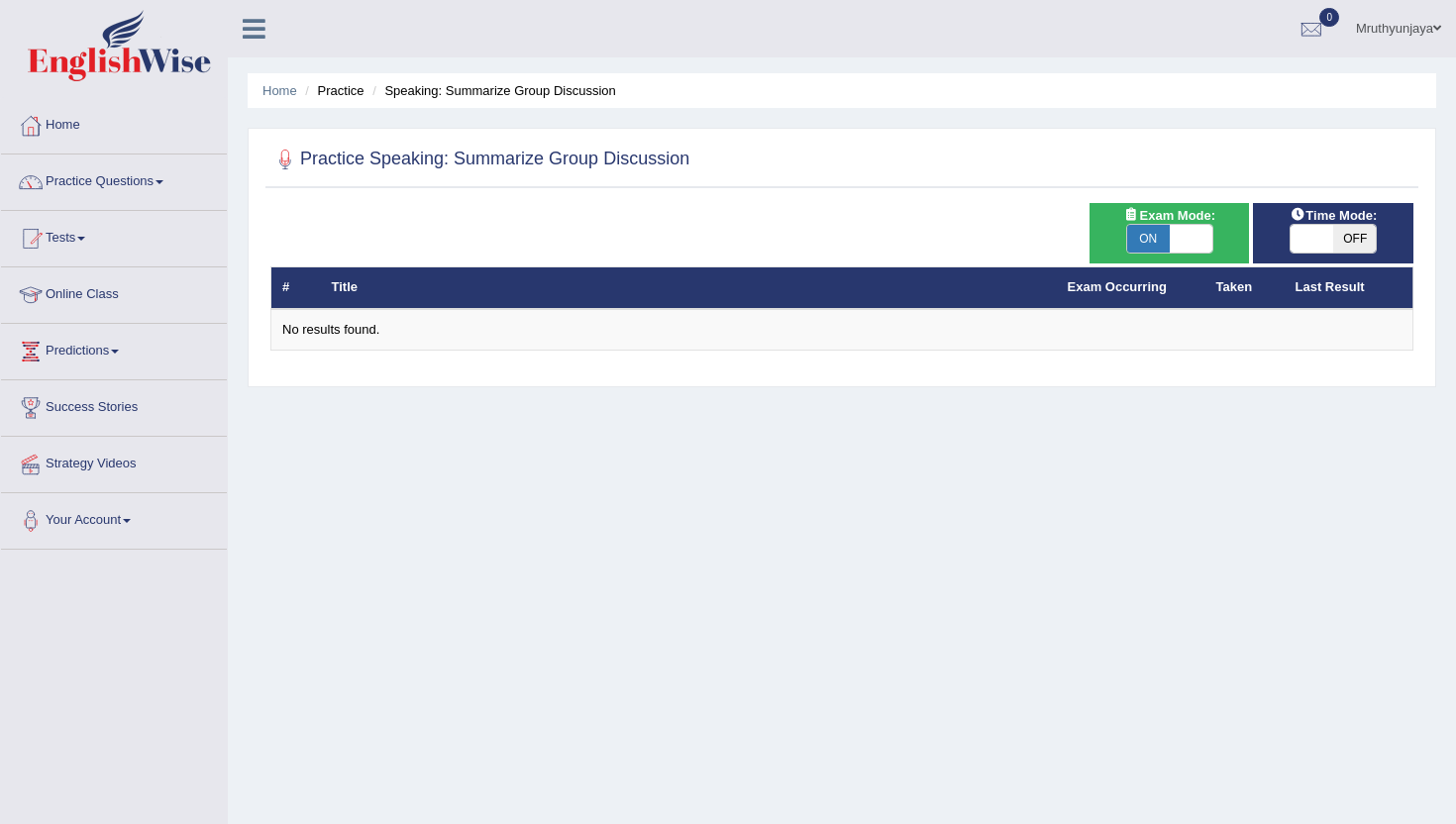 scroll, scrollTop: 0, scrollLeft: 0, axis: both 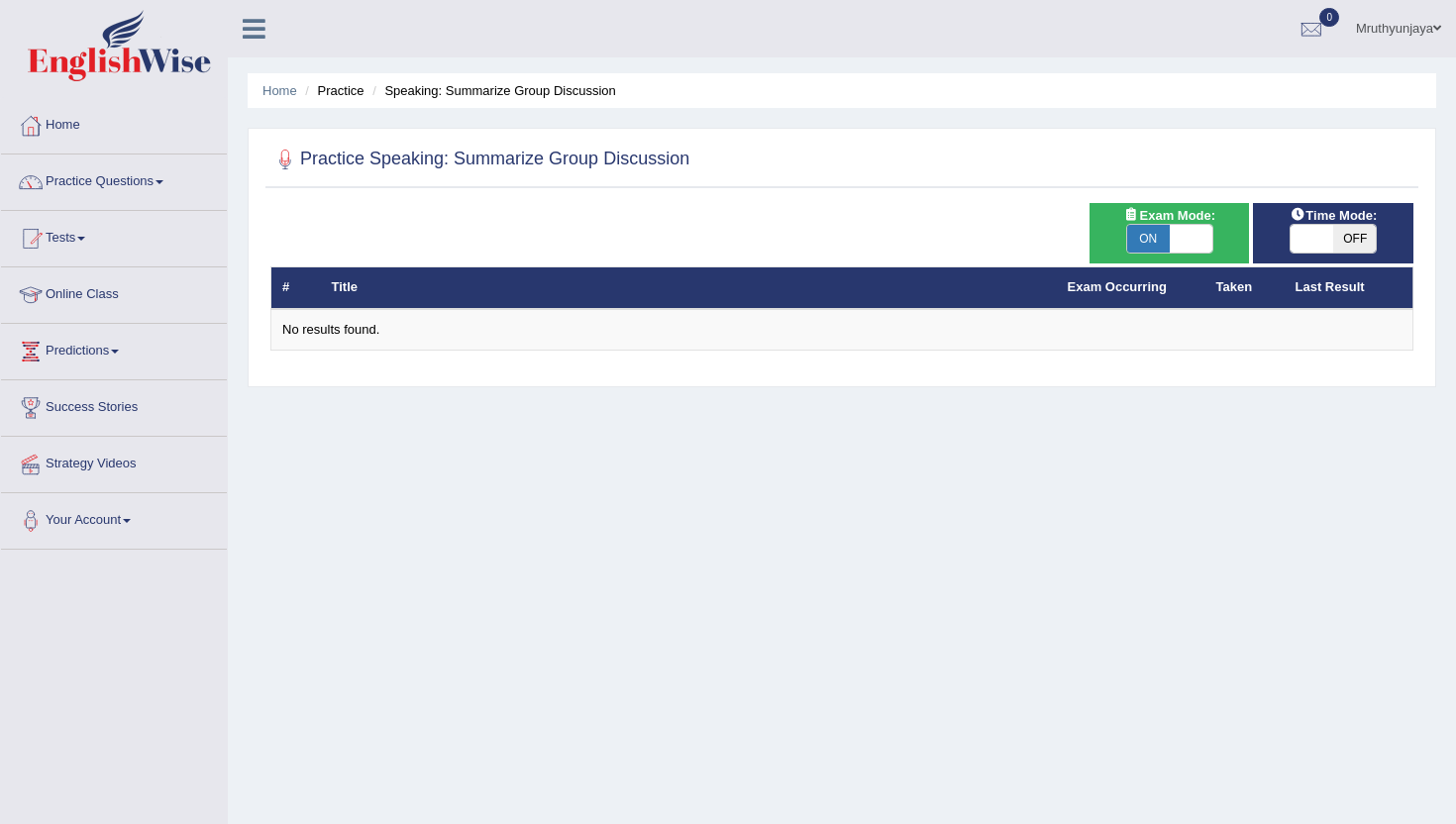 click on "ON" at bounding box center (1148, 239) 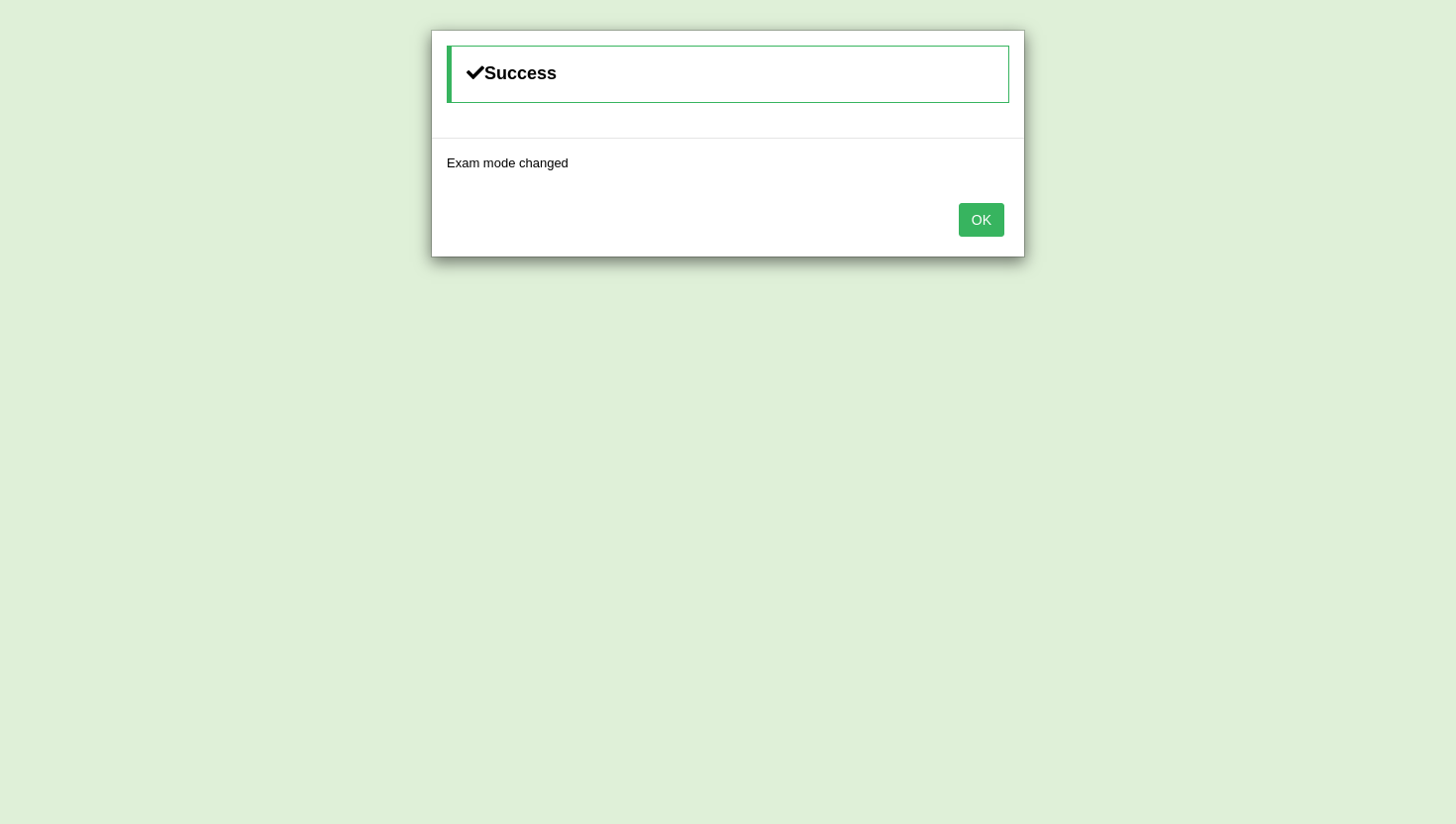 click on "OK" at bounding box center (982, 220) 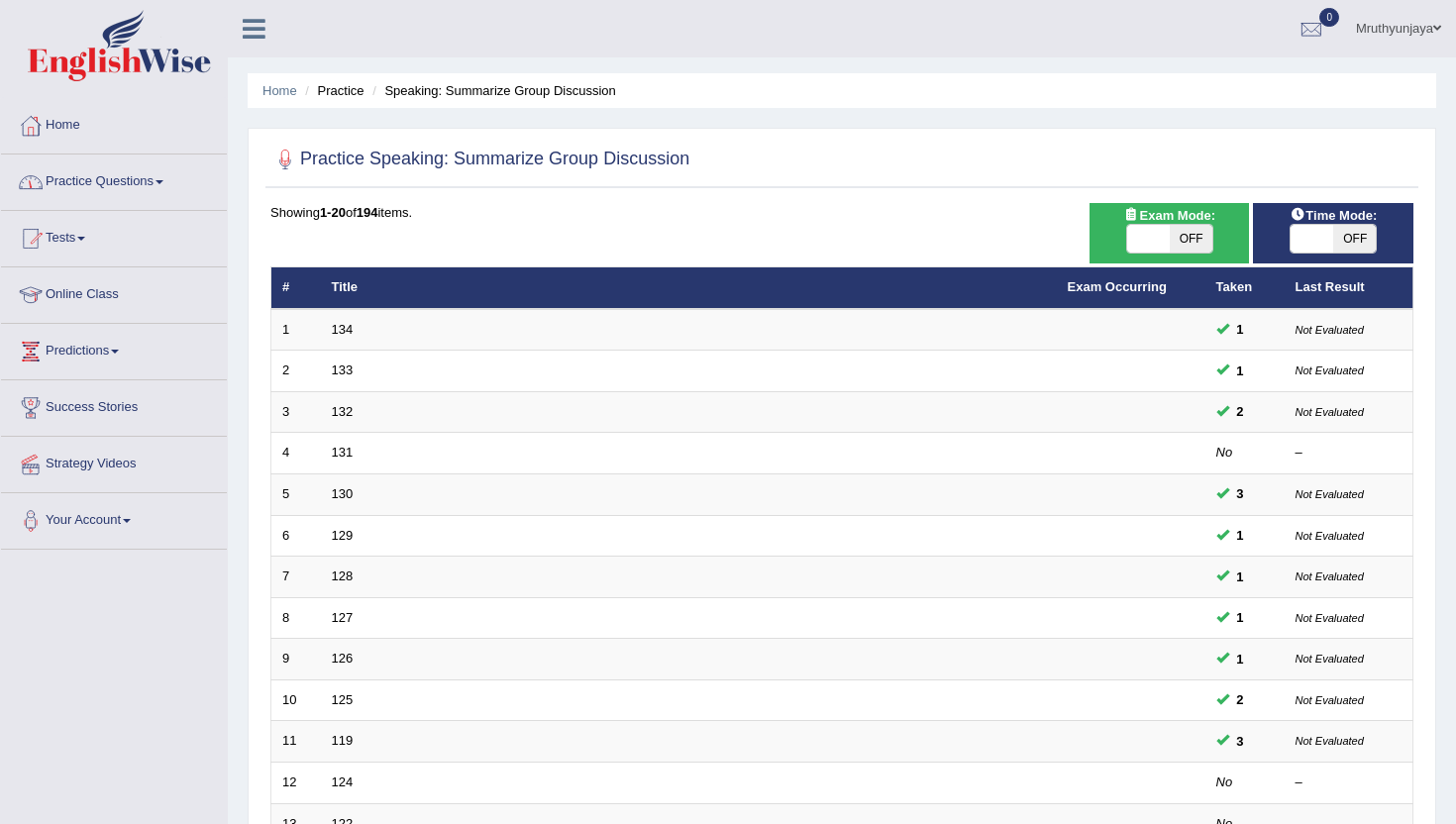 scroll, scrollTop: 0, scrollLeft: 0, axis: both 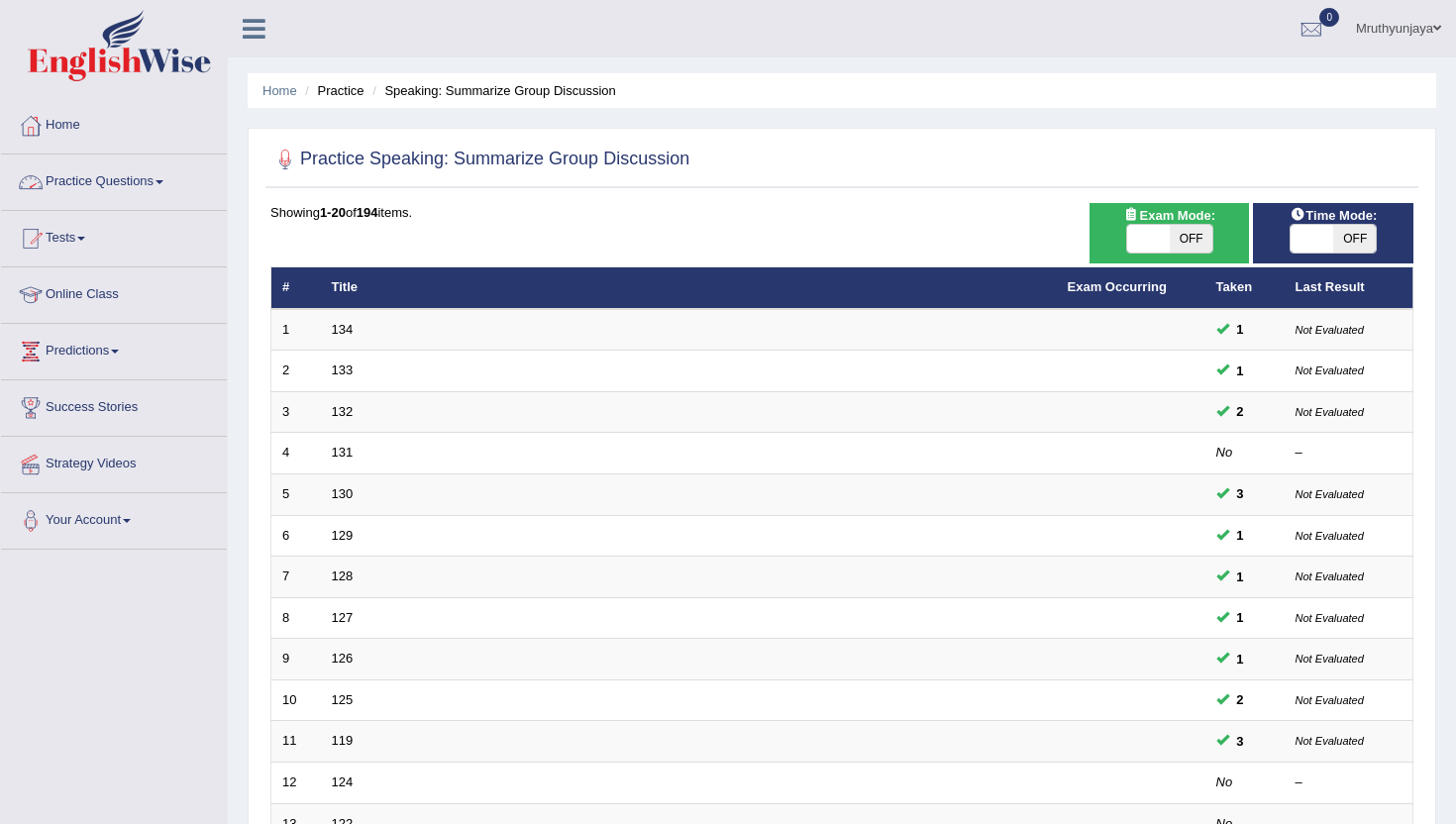 click on "Practice Questions" at bounding box center [114, 179] 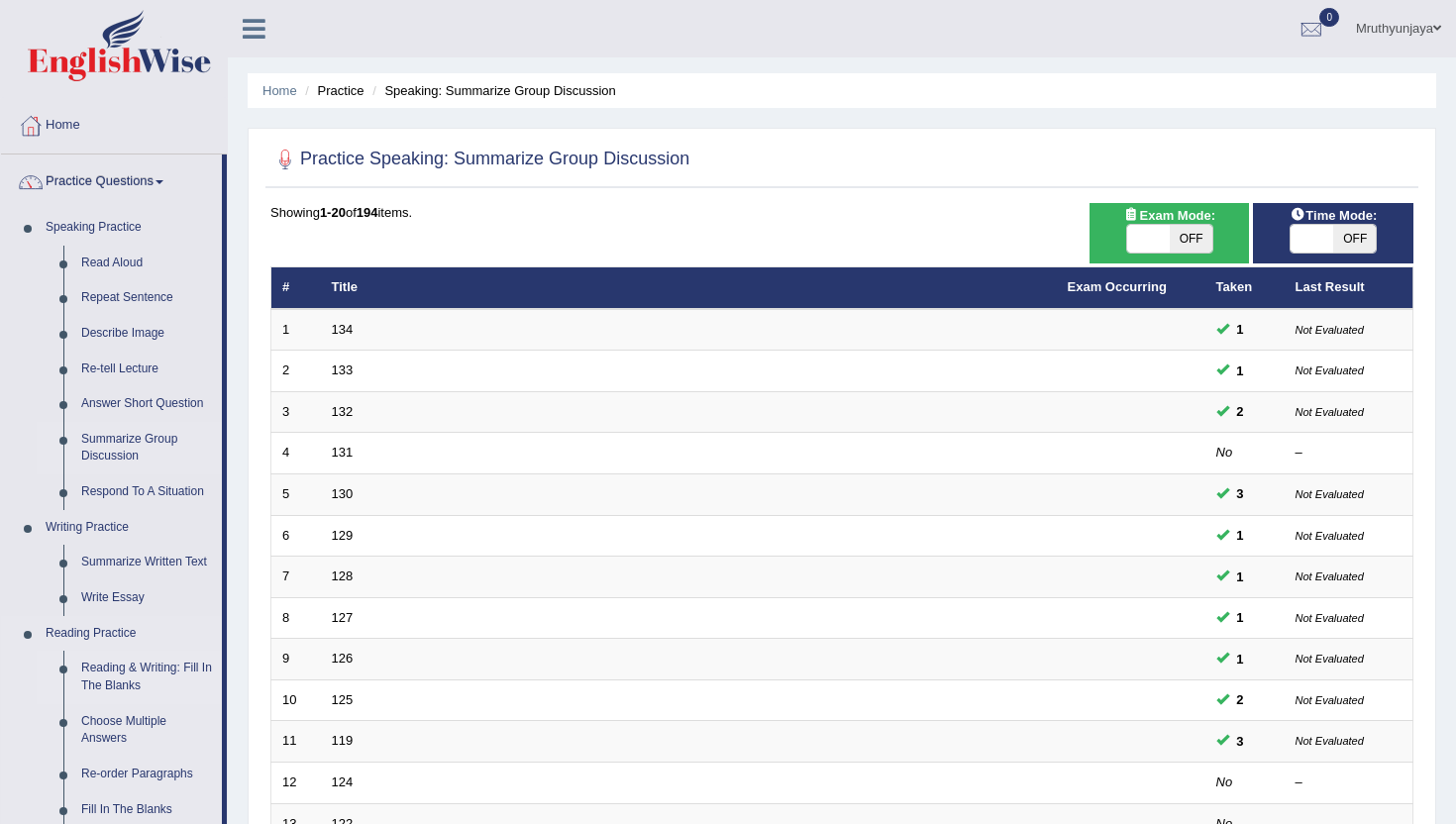 scroll, scrollTop: 91, scrollLeft: 0, axis: vertical 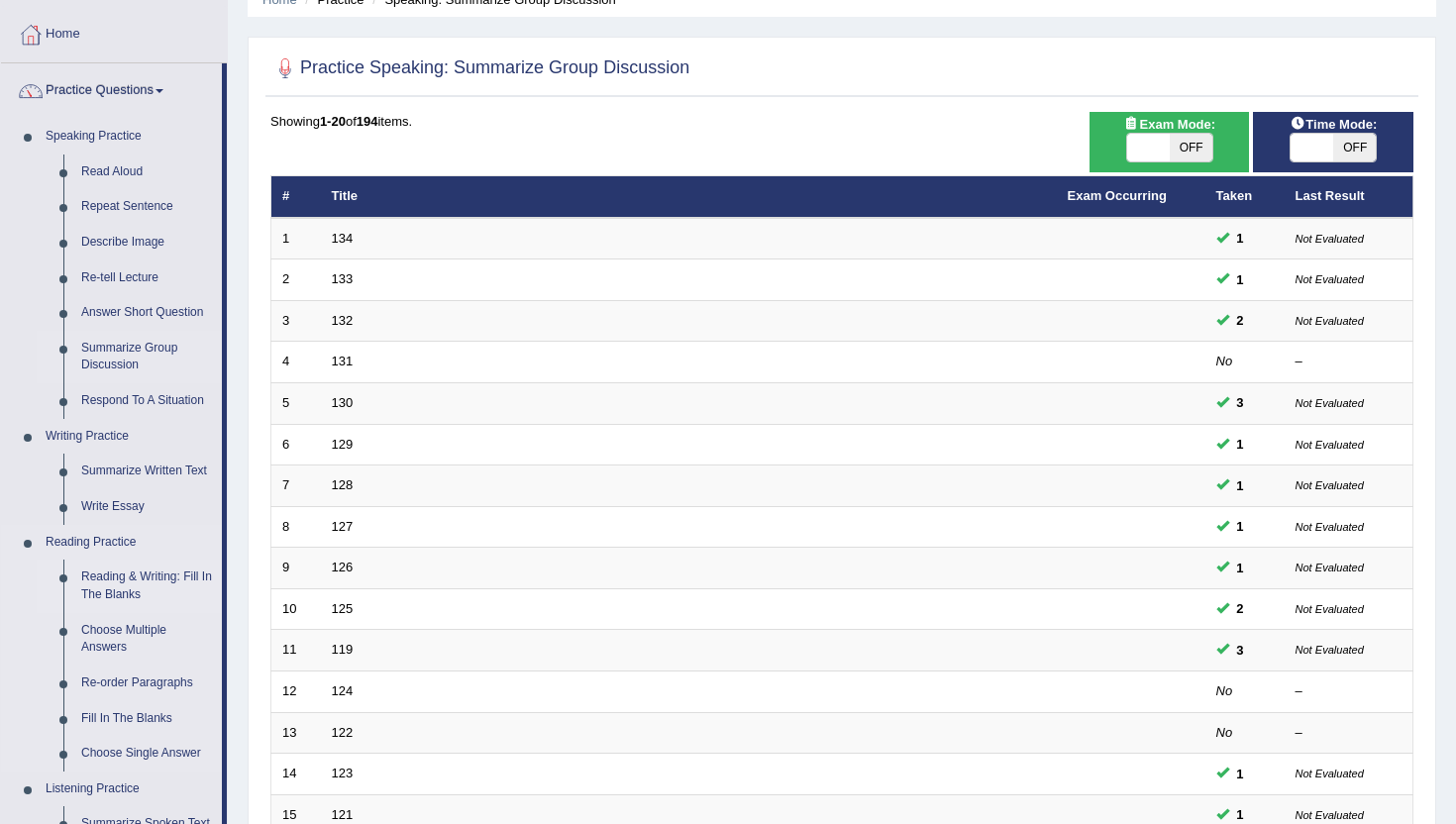 click on "Reading & Writing: Fill In The Blanks" at bounding box center [147, 585] 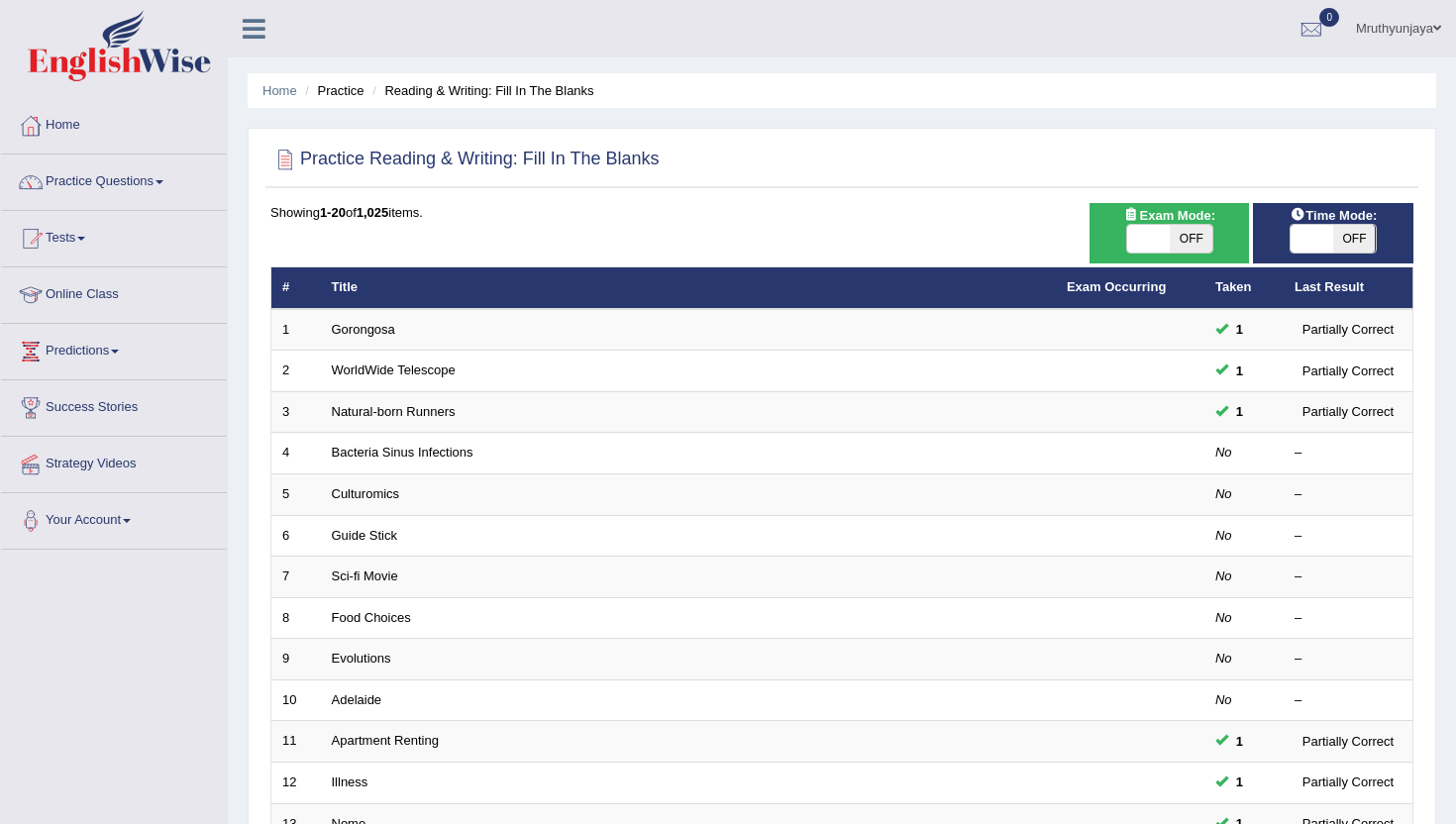 scroll, scrollTop: 0, scrollLeft: 0, axis: both 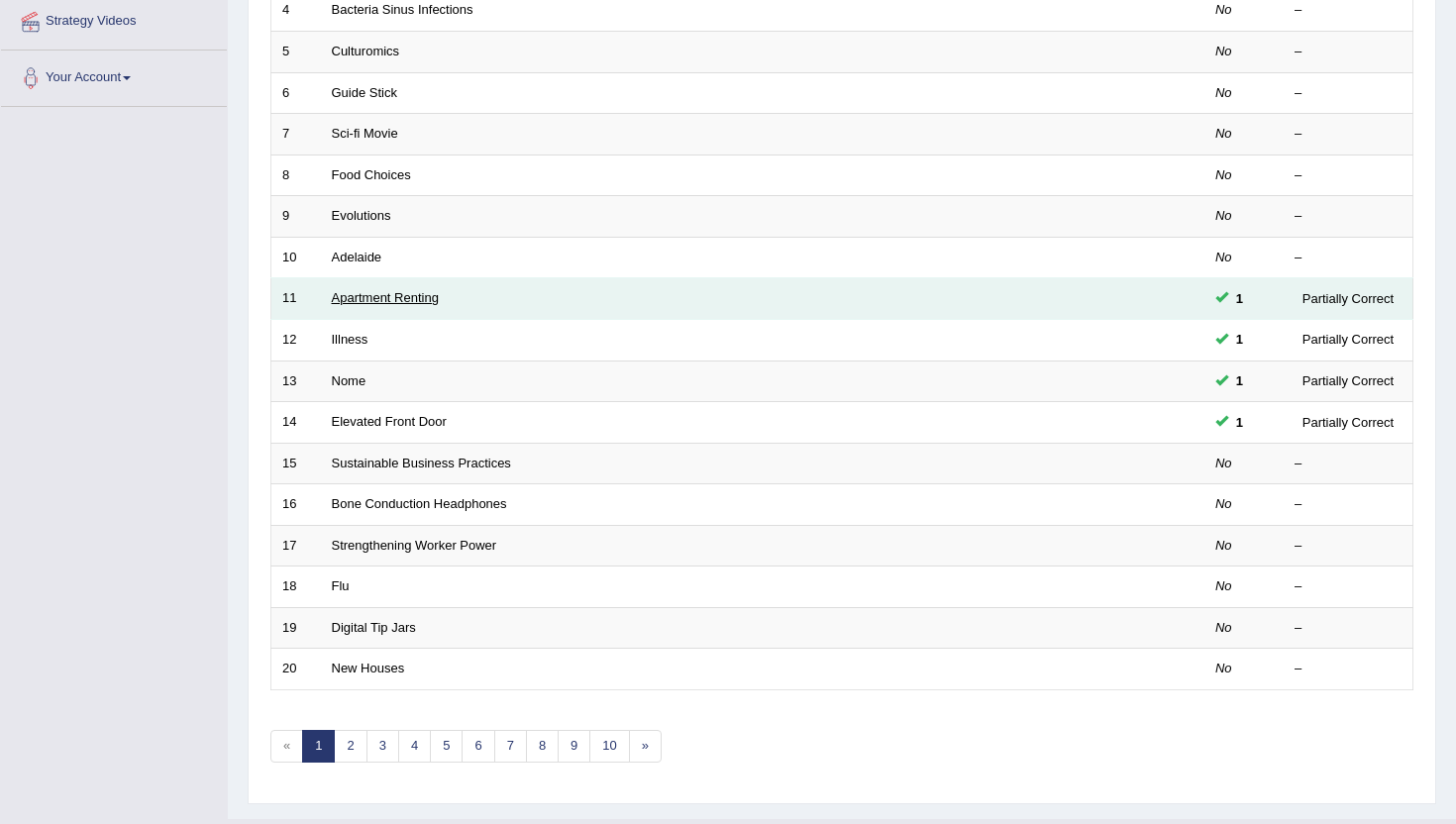 click on "Apartment Renting" at bounding box center [385, 297] 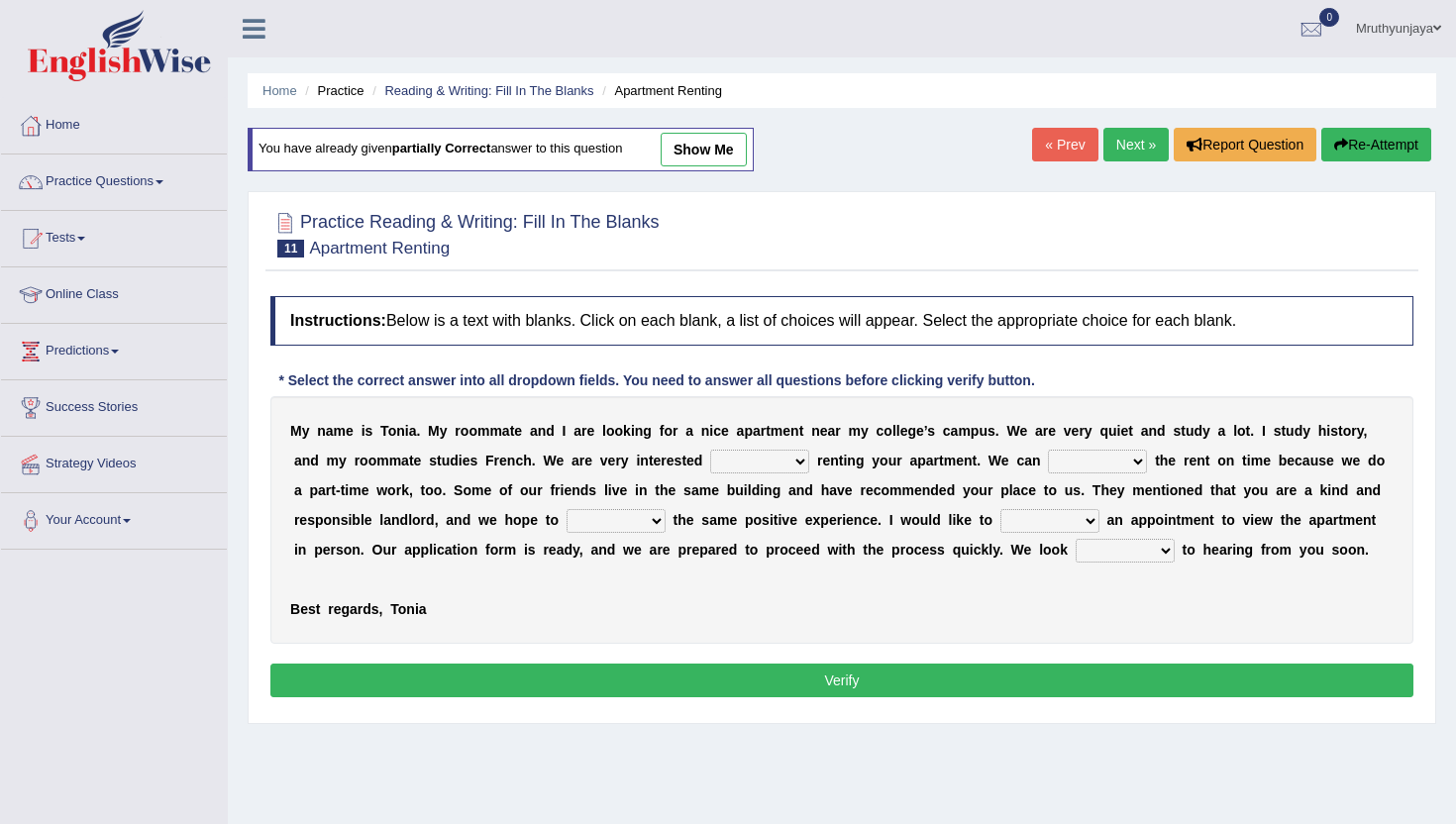 scroll, scrollTop: 0, scrollLeft: 0, axis: both 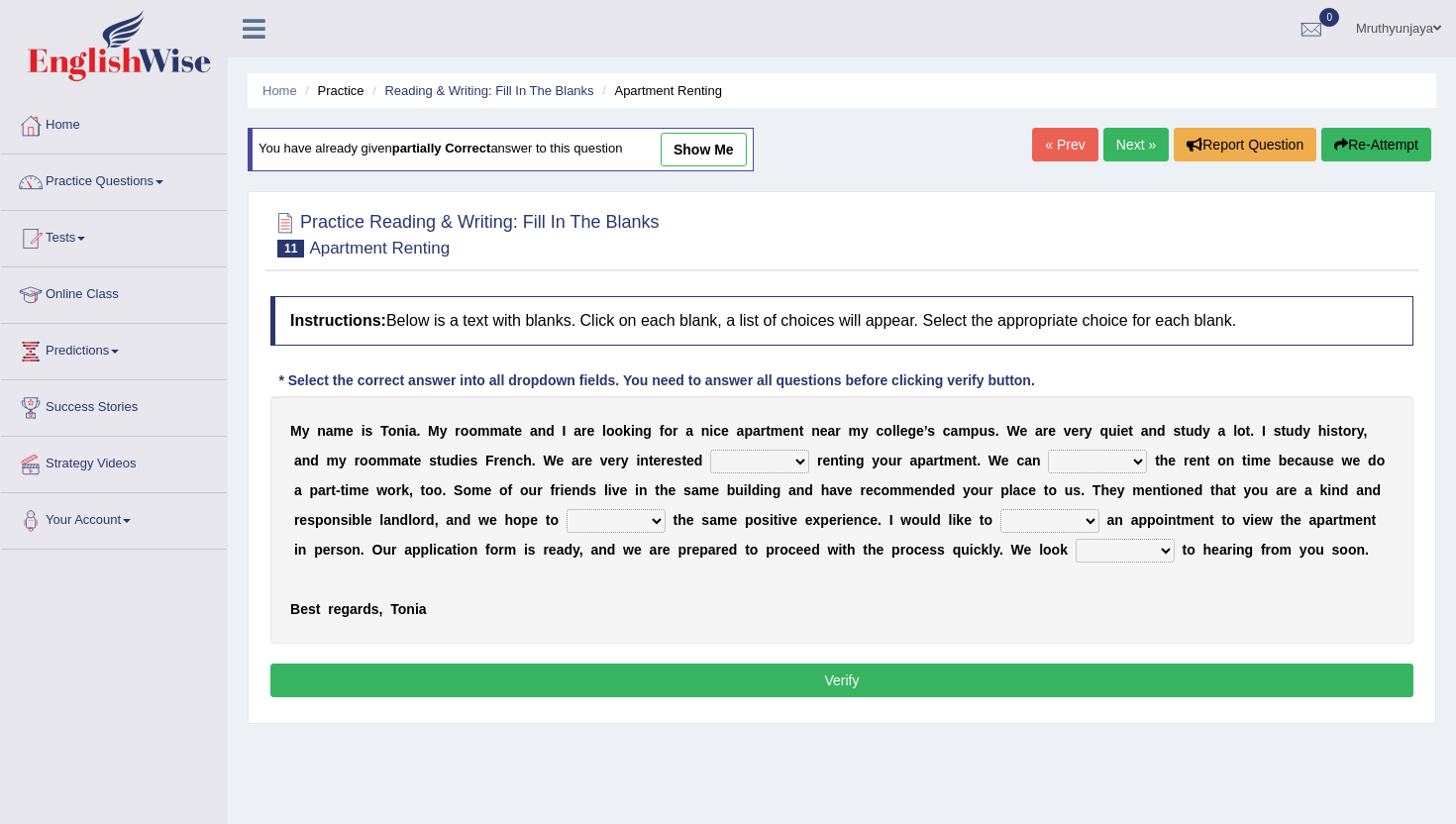 click on "show me" at bounding box center [703, 150] 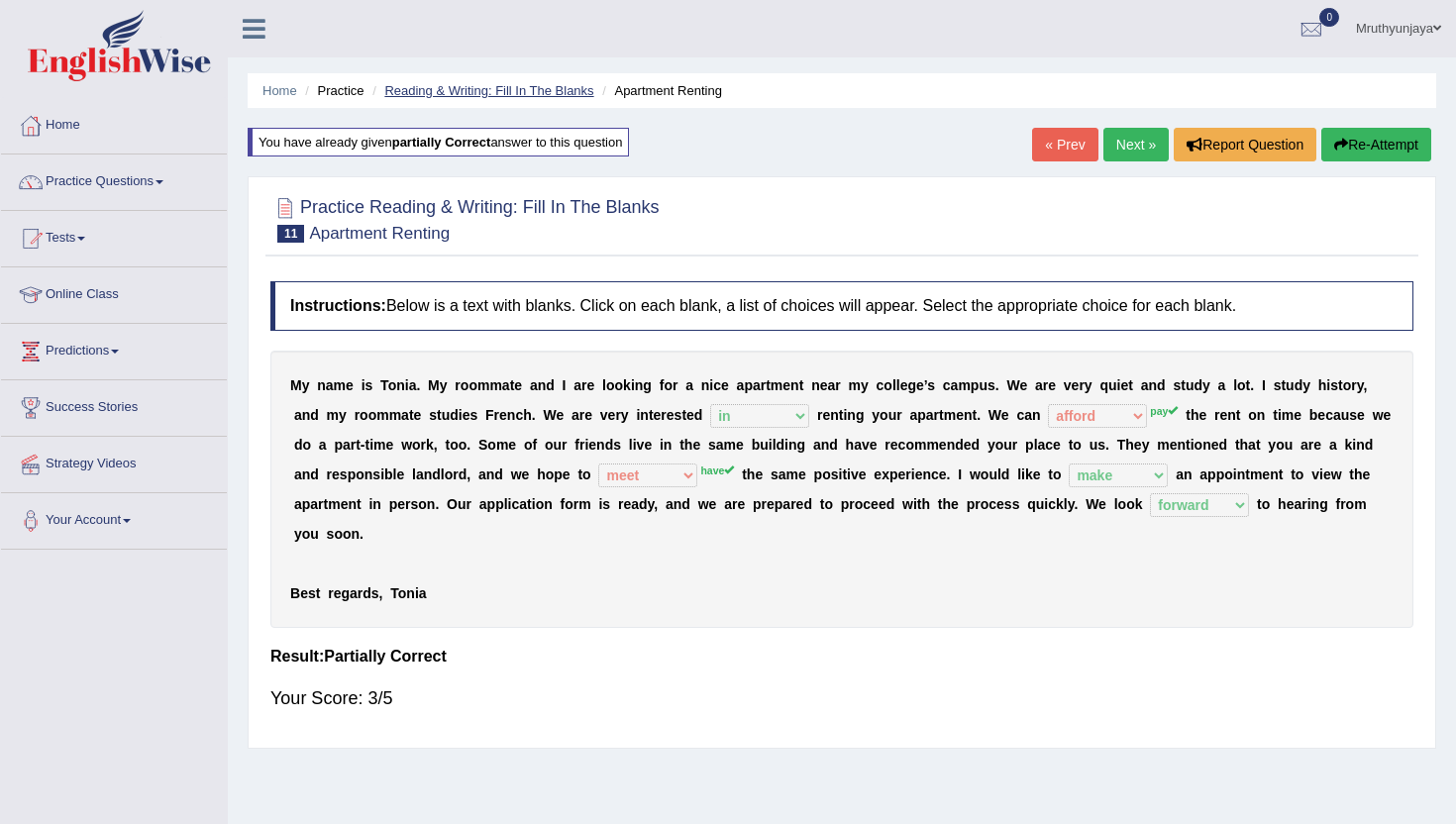 click on "Reading & Writing: Fill In The Blanks" at bounding box center (488, 90) 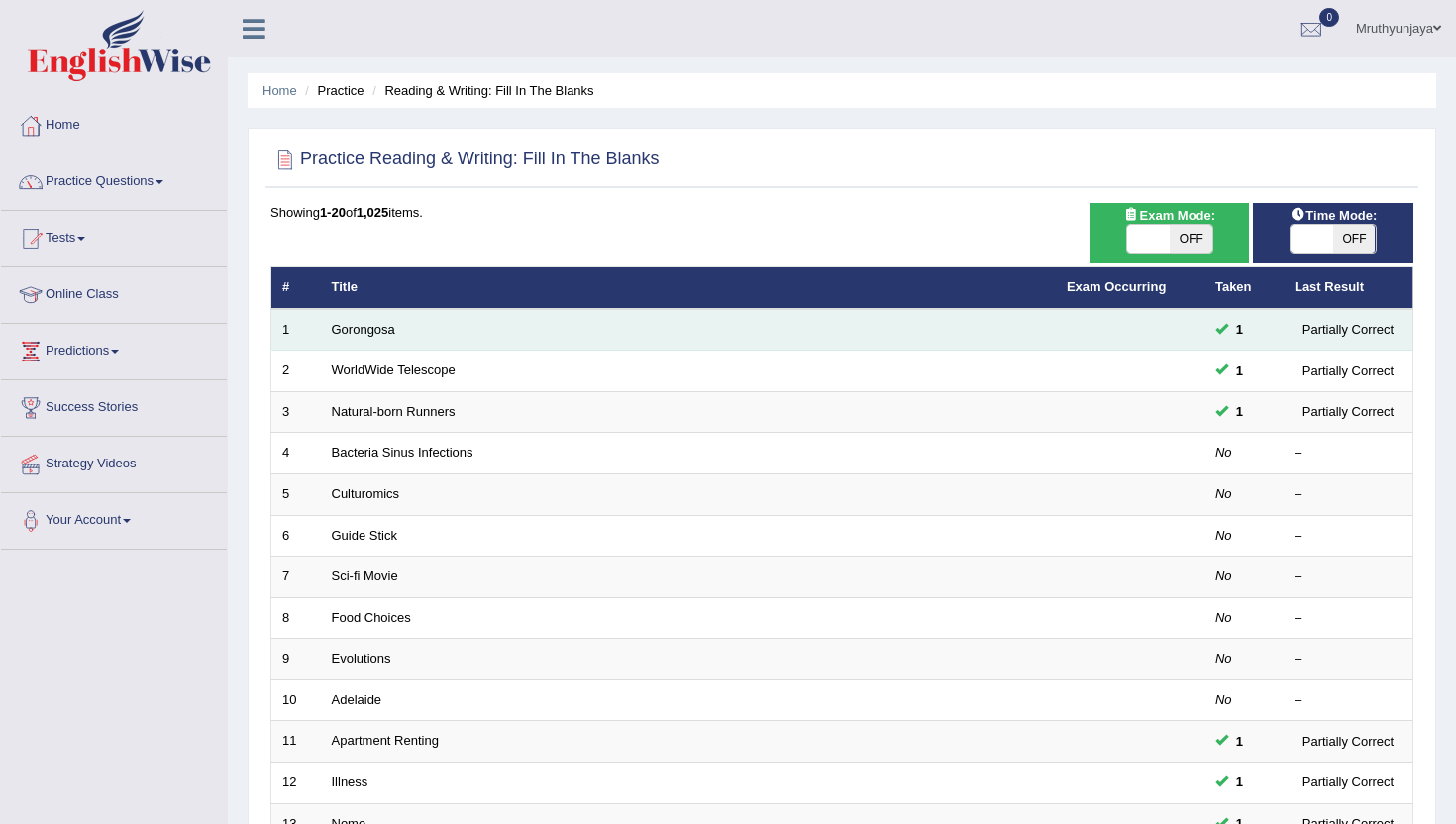 scroll, scrollTop: 0, scrollLeft: 0, axis: both 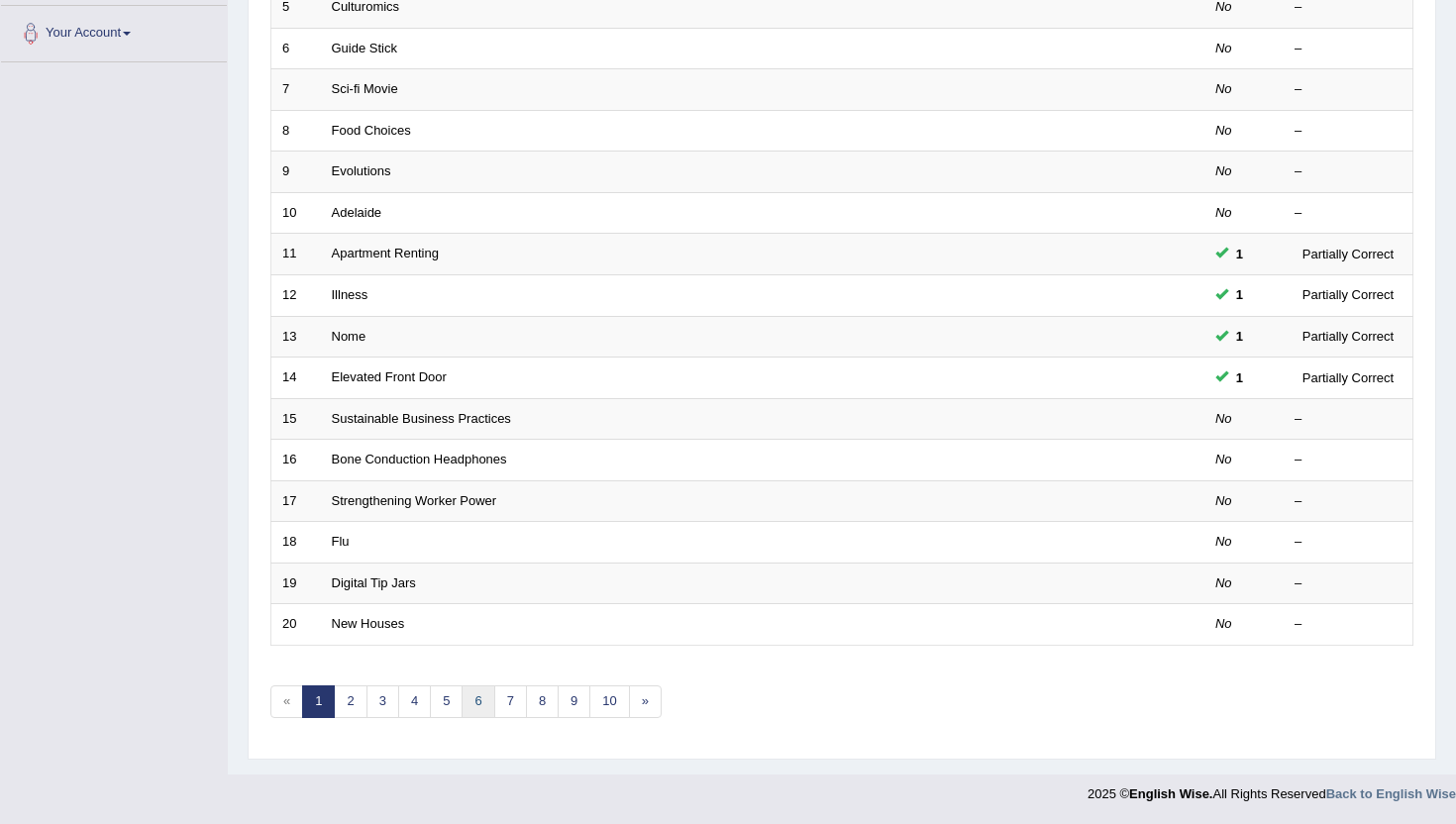 click on "6" at bounding box center (477, 701) 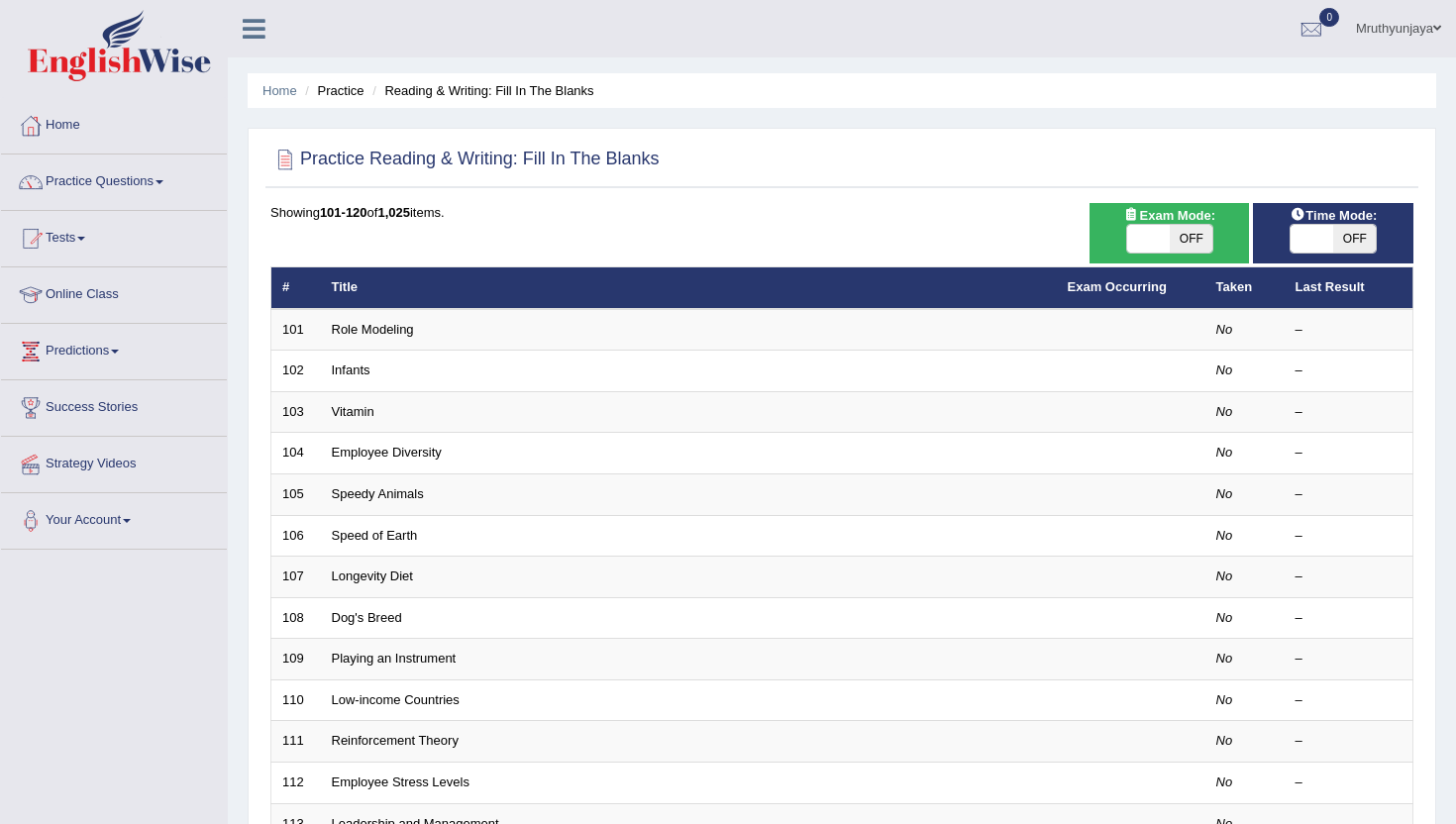 scroll, scrollTop: 0, scrollLeft: 0, axis: both 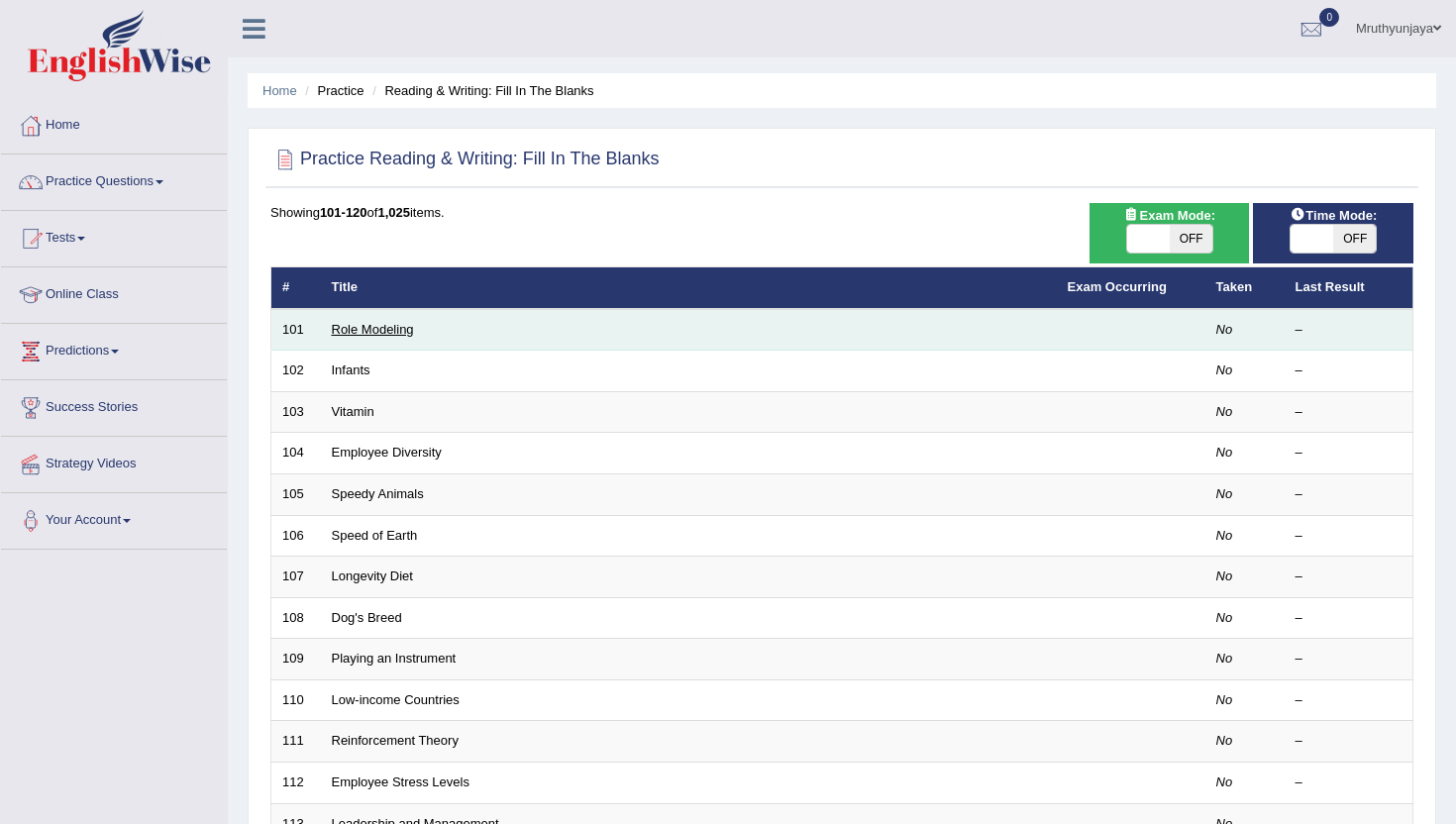 click on "Role Modeling" at bounding box center [372, 329] 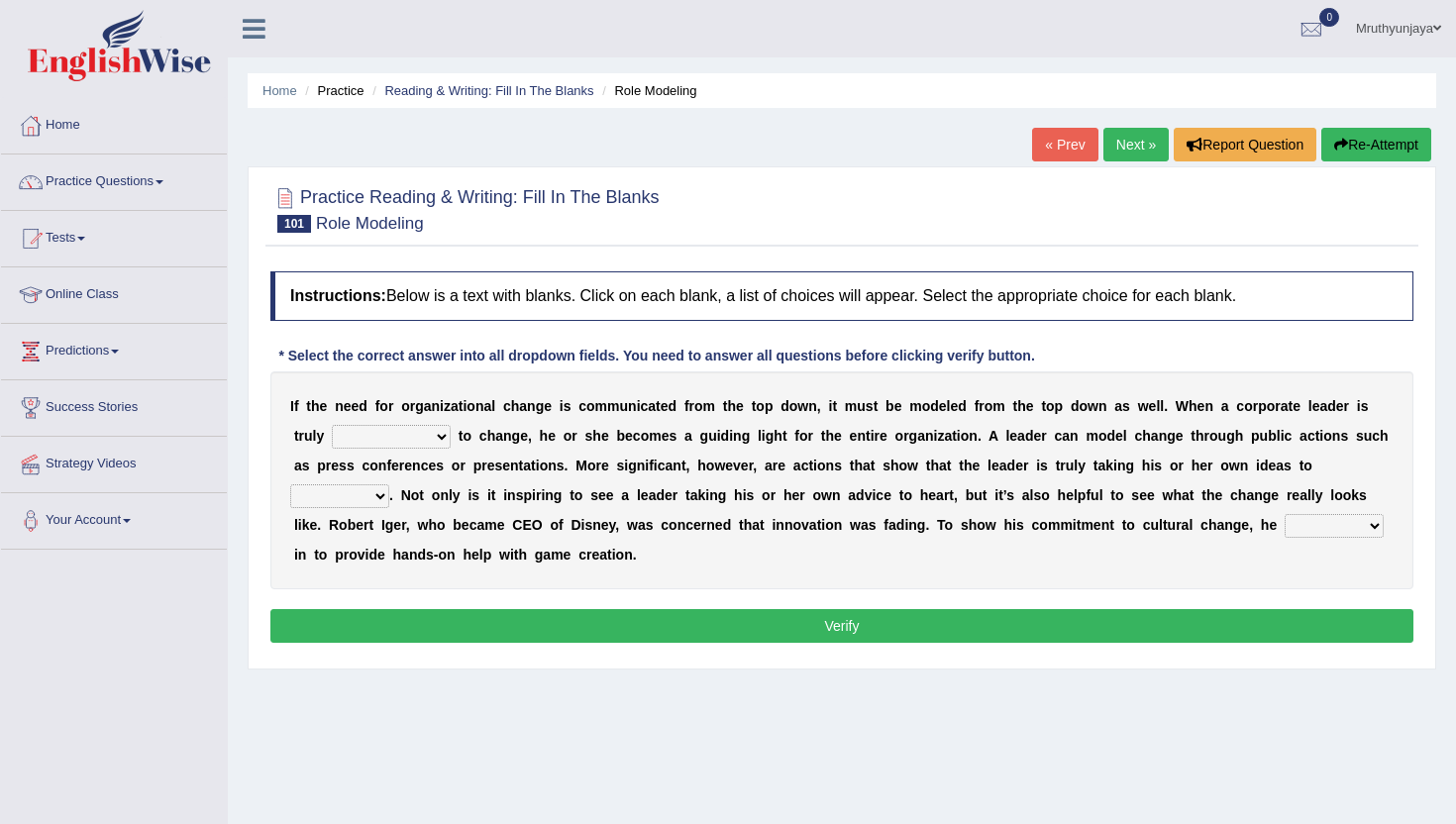 scroll, scrollTop: 0, scrollLeft: 0, axis: both 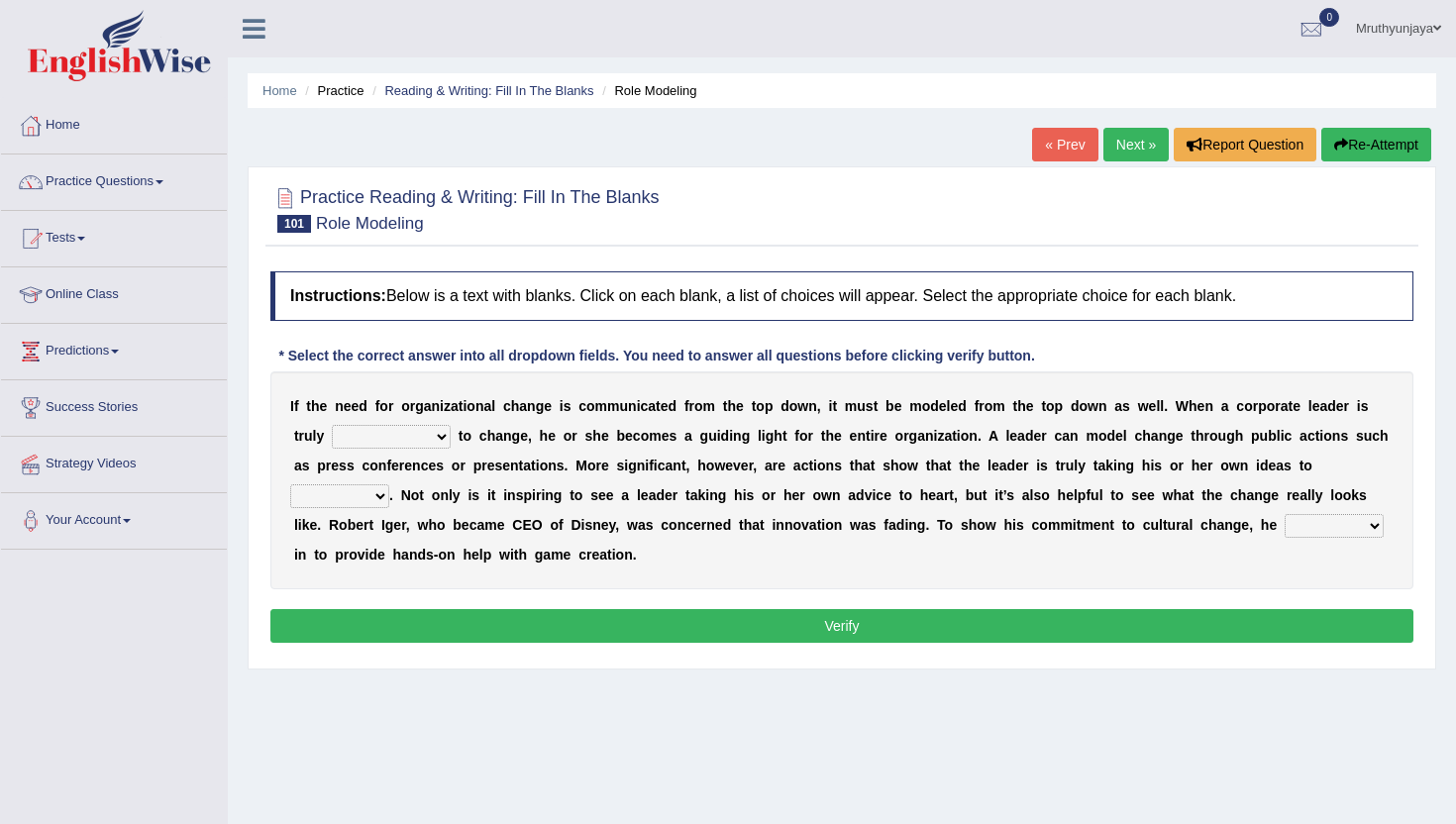 click on "I f    t h e    n e e d    f o r    o r g a n i z a t i o n a l    c h a n g e    i s    c o m m u n i c a t e d    f r o m    t h e    t o p    d o w n ,    i t    m u s t    b e    m o d e l e d    f r o m    t h e    t o p    d o w n    a s    w e l l .    W h e n    a    c o r p o r a t e    l e a d e r    i s    t r u l y    transmitted admitted committed compromised    t o    c h a n g e ,    h e    o r    s h e    b e c o m e s    a    g u i d i n g    l i g h t    f o r    t h e    e n t i r e    o r g a n i z a t i o n .    A    l e a d e r    c a n    m o d e l    c h a n g e    t h r o u g h    p u b l i c    a c t i o n s    s u c h    a s    p r e s s    c o n f e r e n c e s    o r    p r e s e n t a t i o n s .    M o r e    s i g n i f i c a n t ,    h o w e v e r ,    a r e    a c t i o n s    t h a t    s h o w    t h a t    t h e    l e a d e r    i s    t r u l y    t a k i n g    h i s    o r    h e r    o w n    i d" at bounding box center [842, 480] 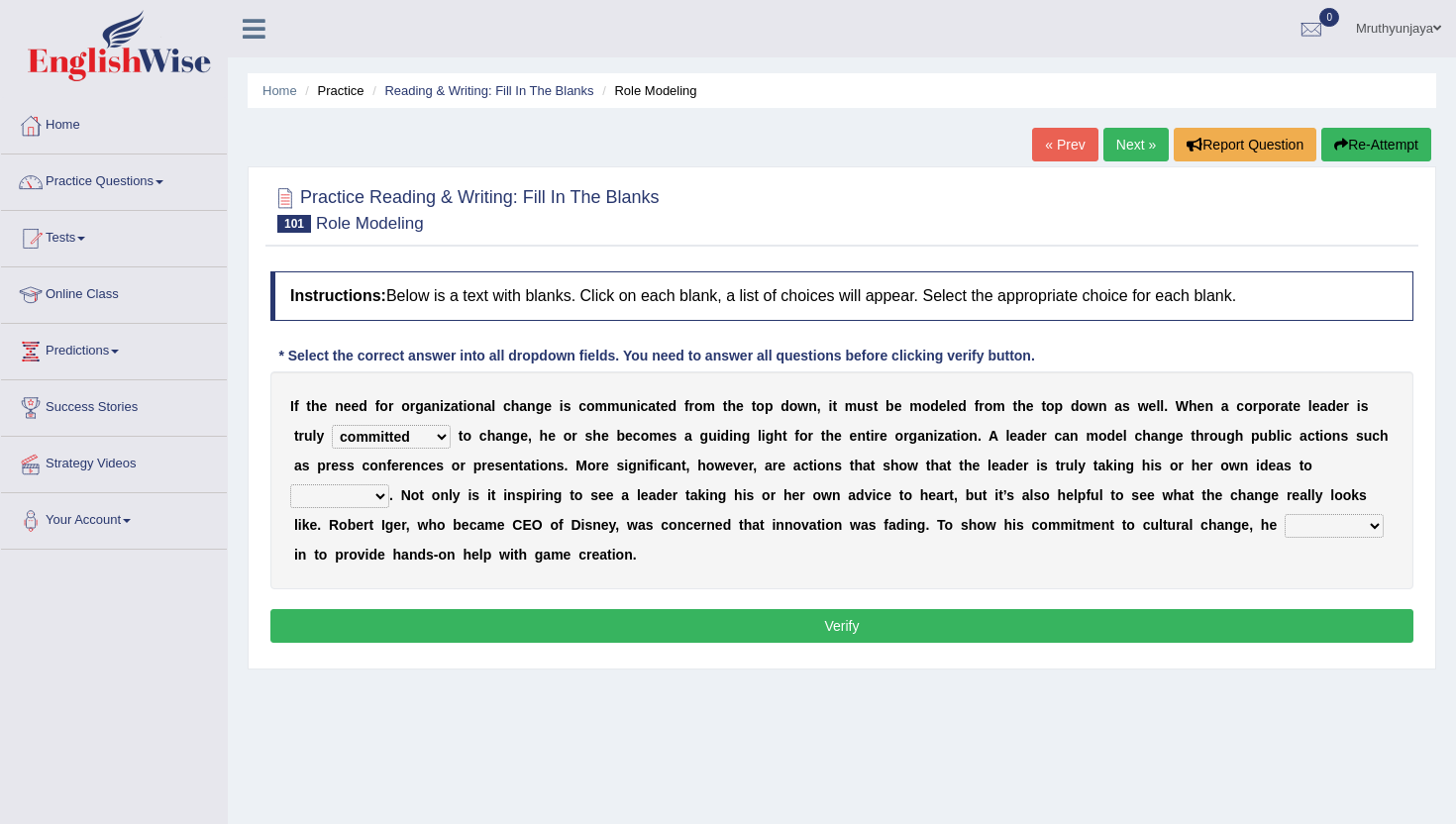 click on "transmitted admitted committed compromised" at bounding box center (391, 437) 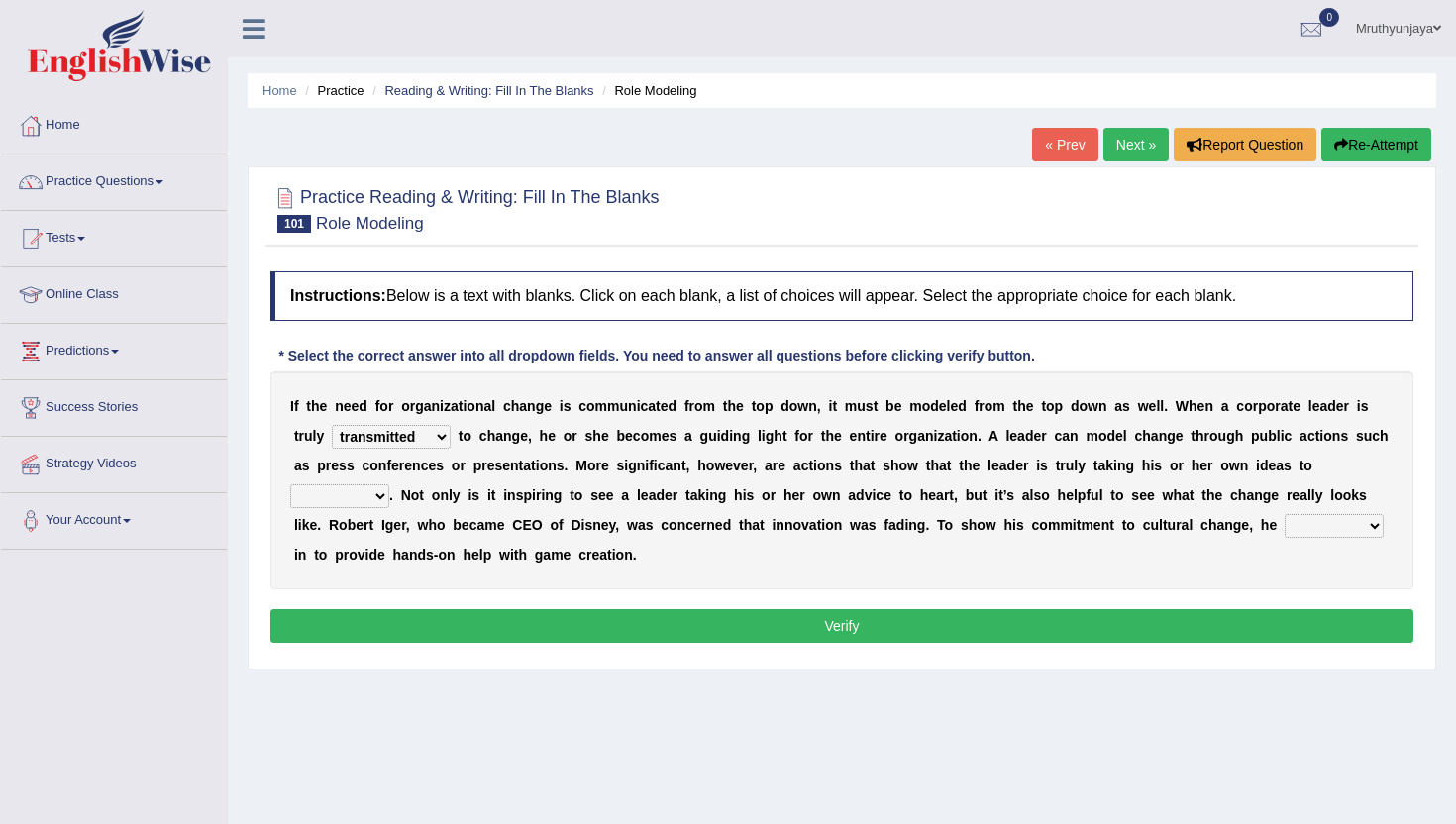 click on "transmitted admitted committed compromised" at bounding box center (391, 437) 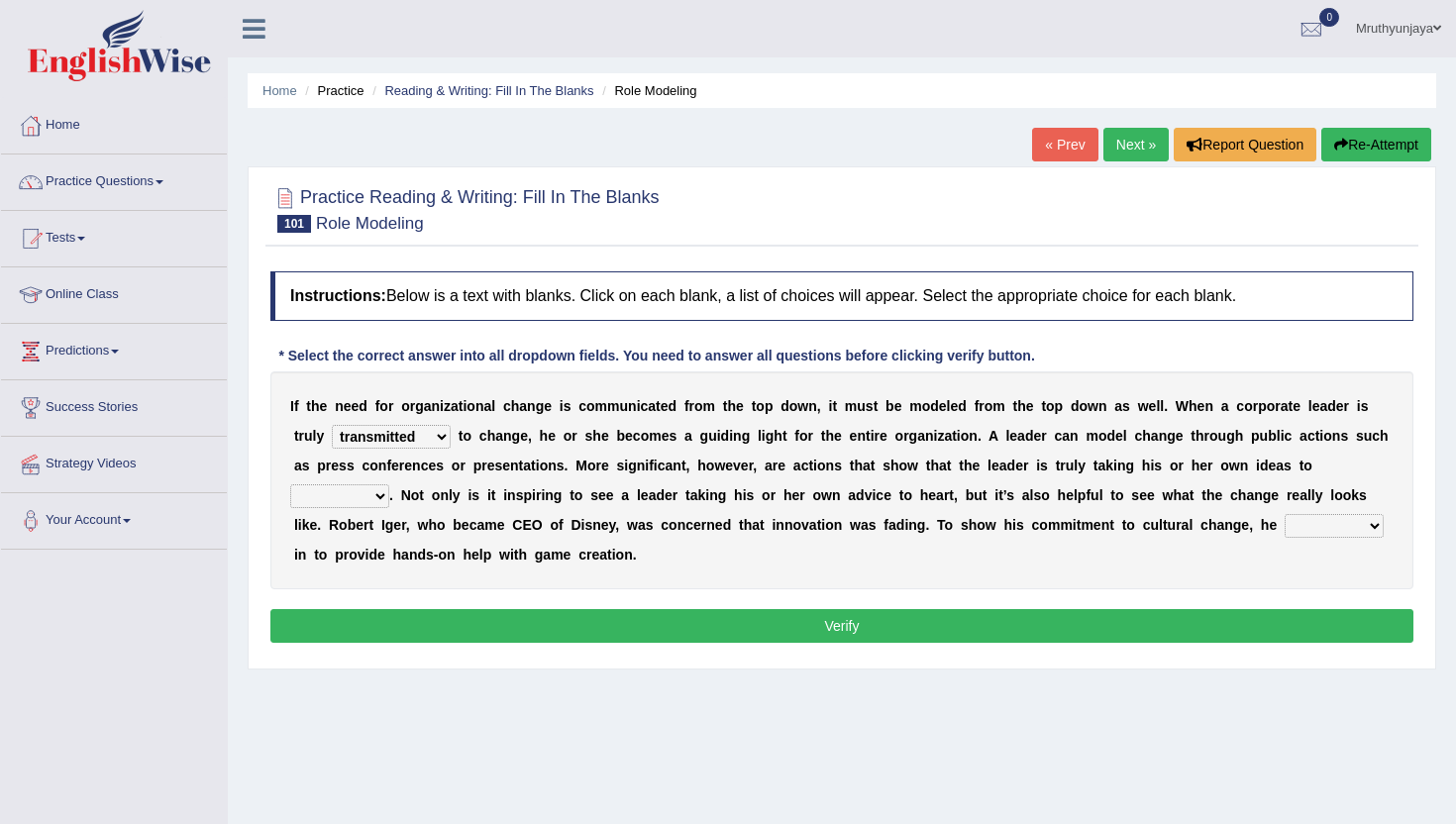 click on "change heart date use" at bounding box center (340, 496) 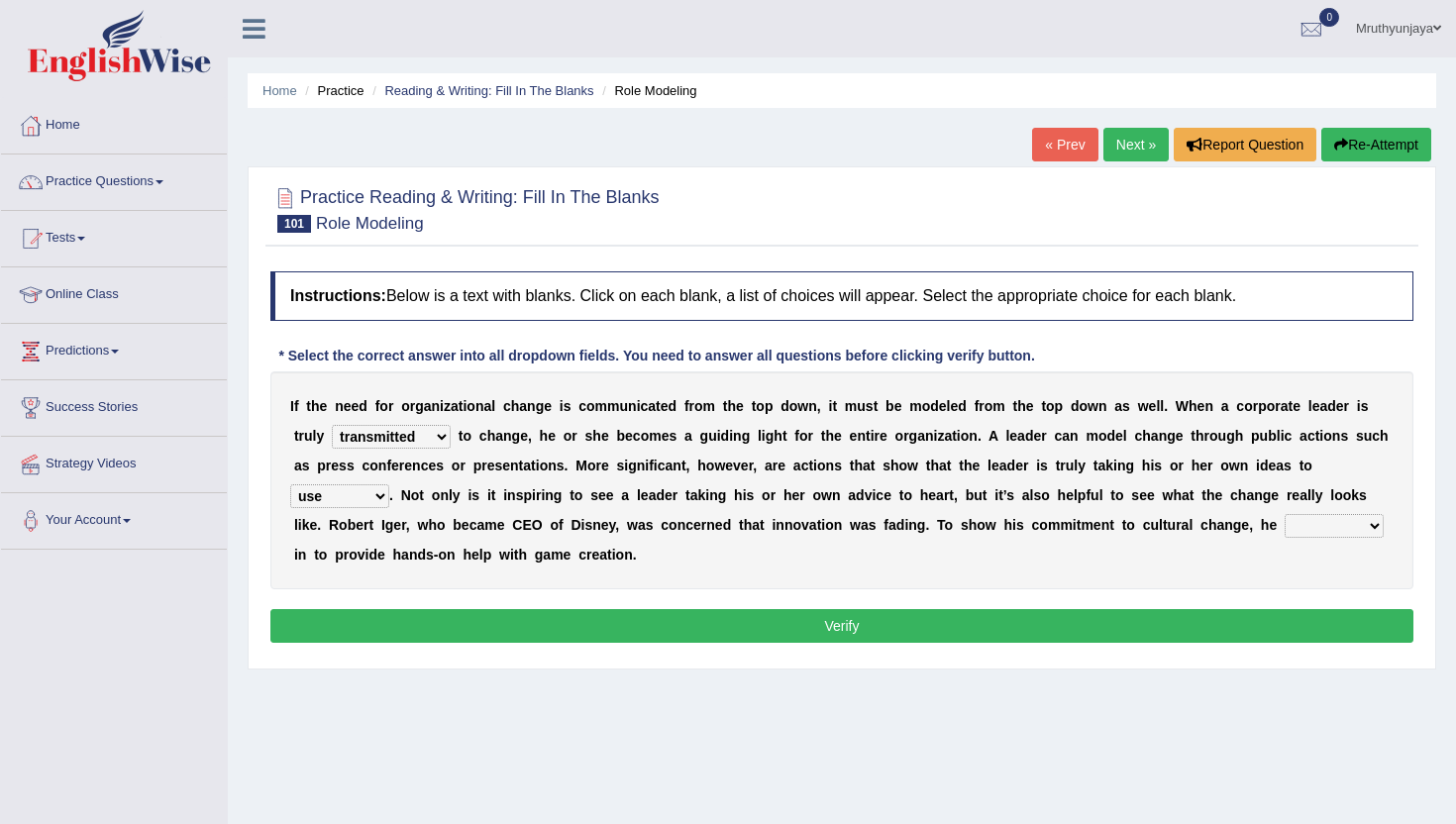 click on "change heart date use" at bounding box center (340, 496) 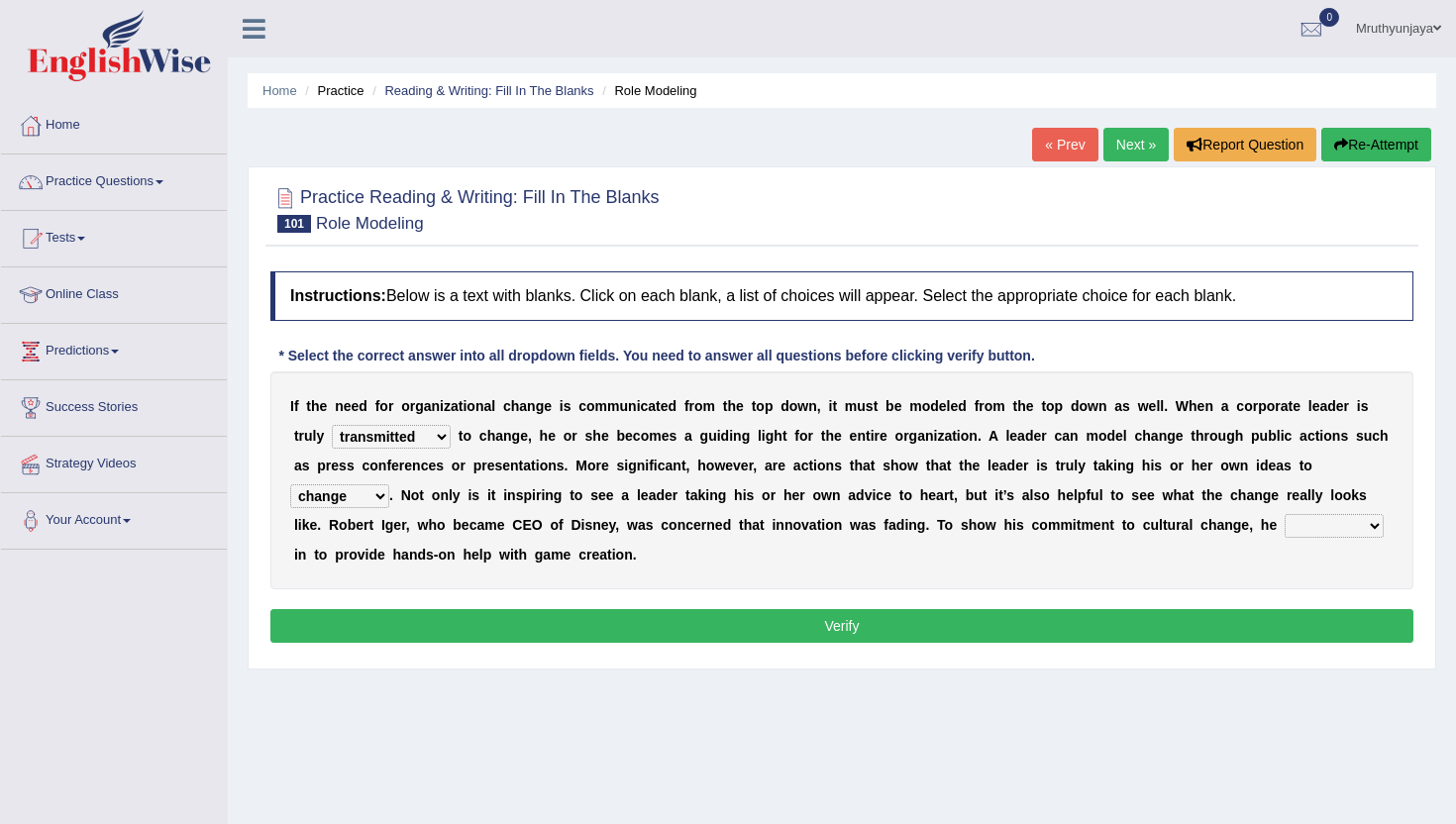 click on "jumped bumped eradicated chimed" at bounding box center (1334, 526) 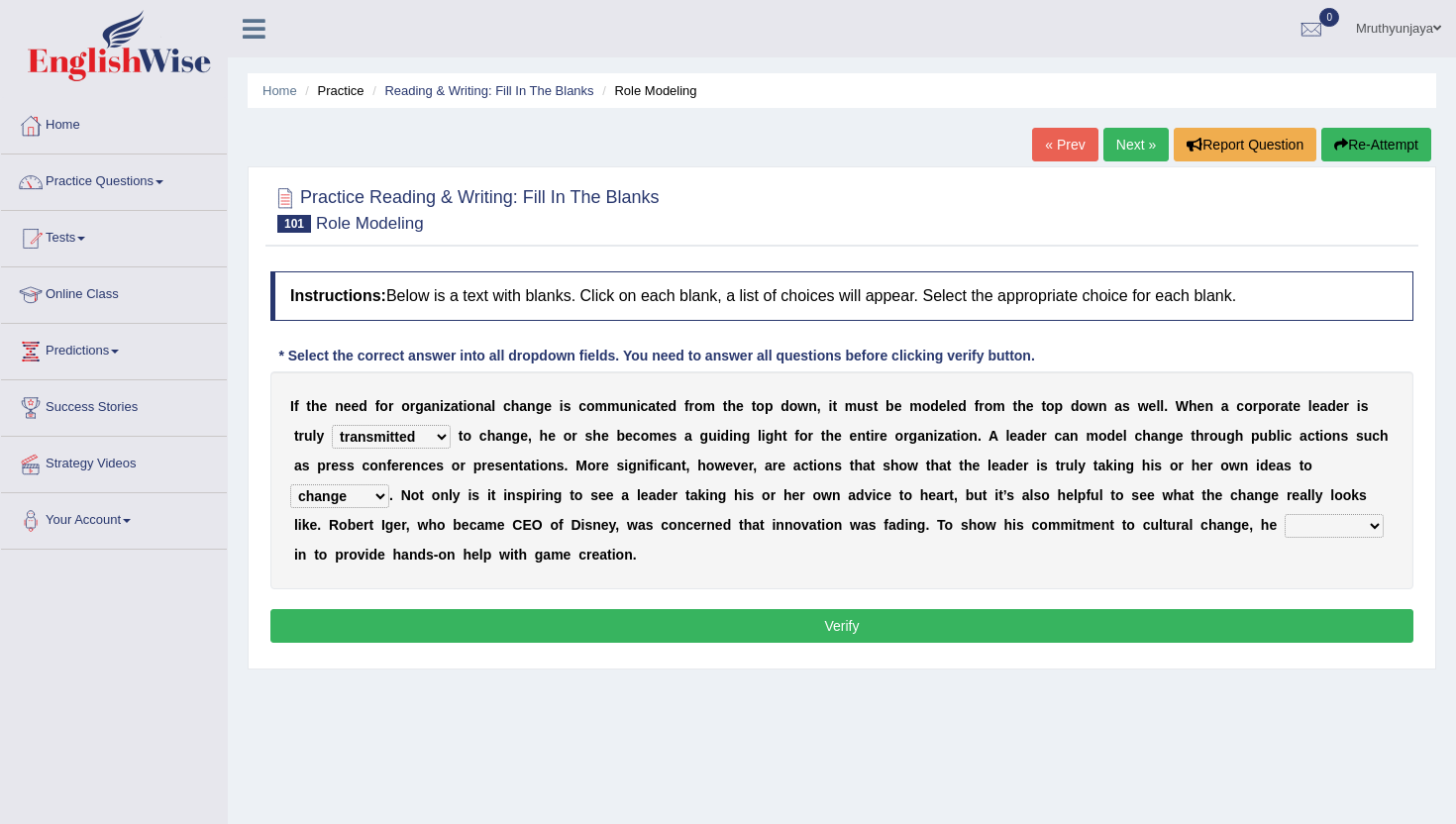 click on "jumped bumped eradicated chimed" at bounding box center [1334, 526] 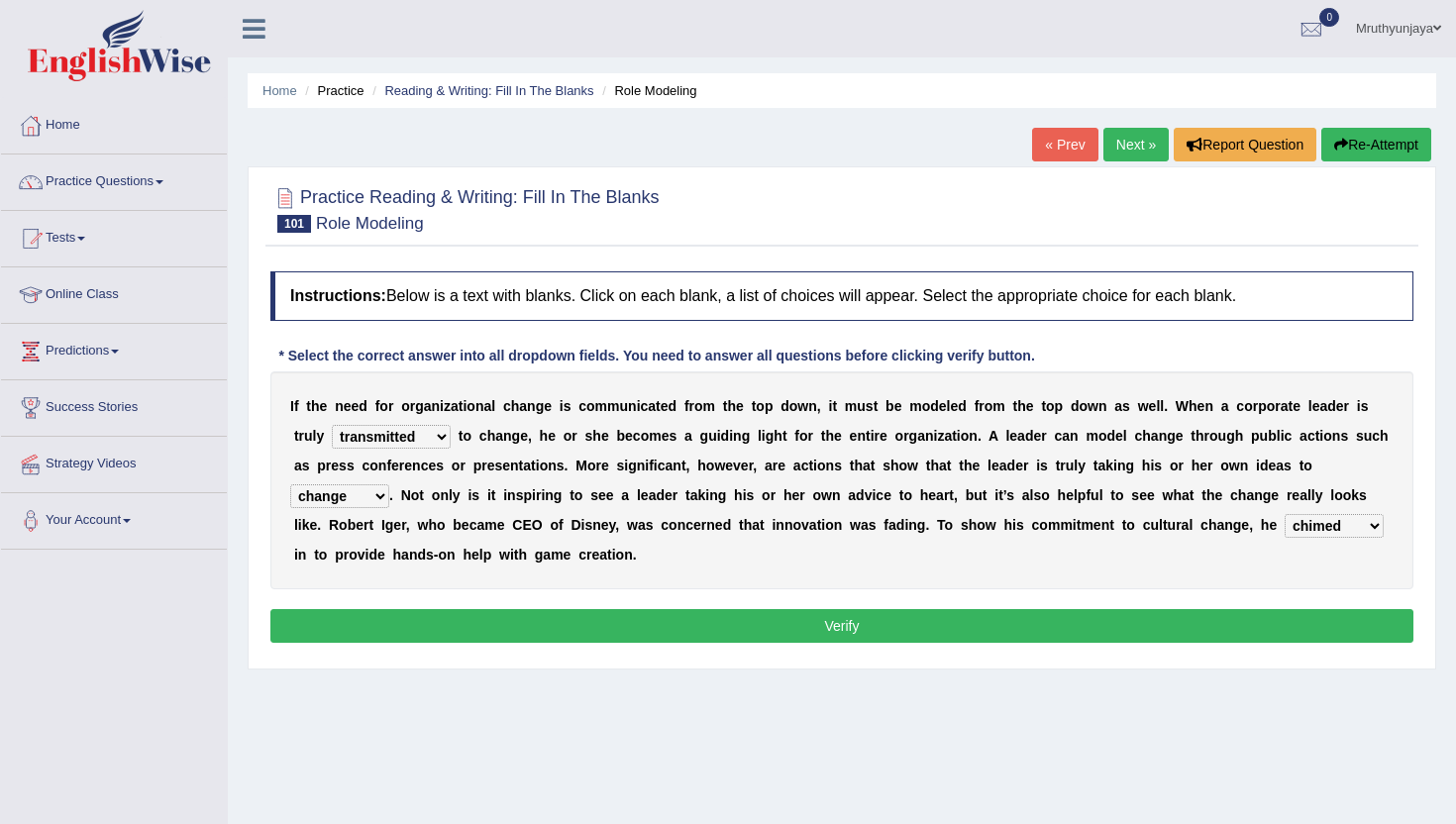 click on "Verify" at bounding box center (842, 626) 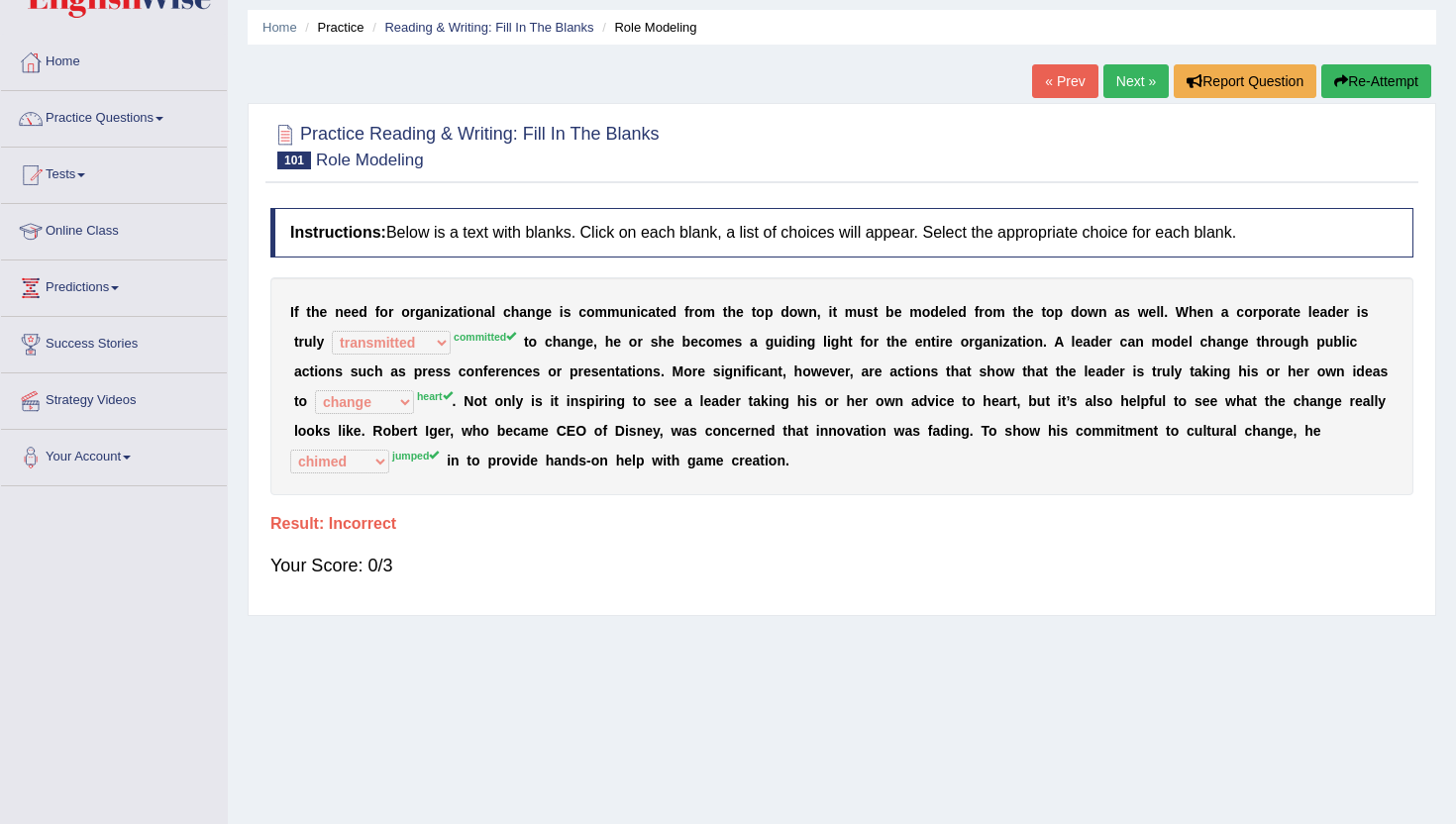 scroll, scrollTop: 64, scrollLeft: 0, axis: vertical 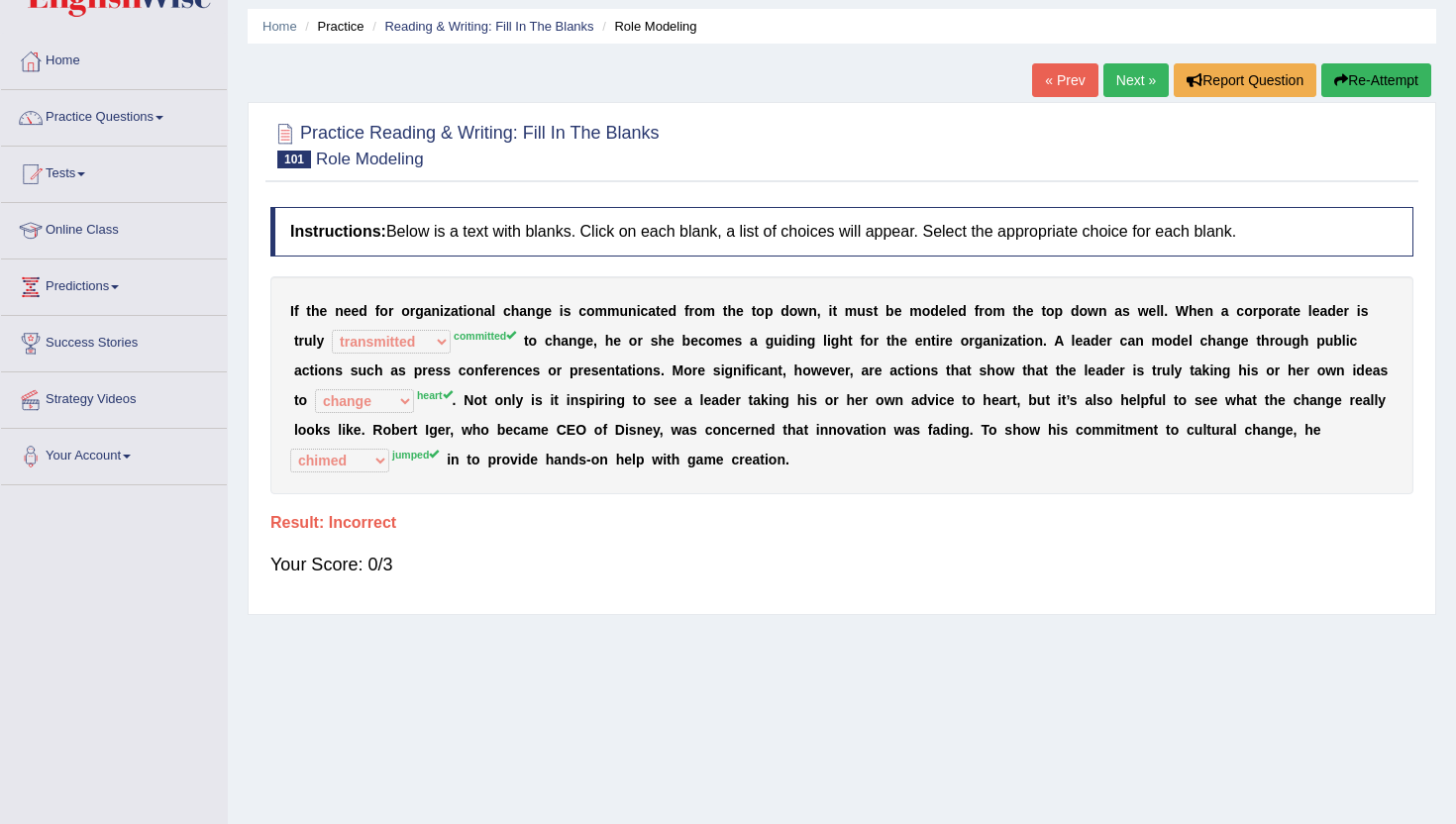 click on "Next »" at bounding box center [1136, 80] 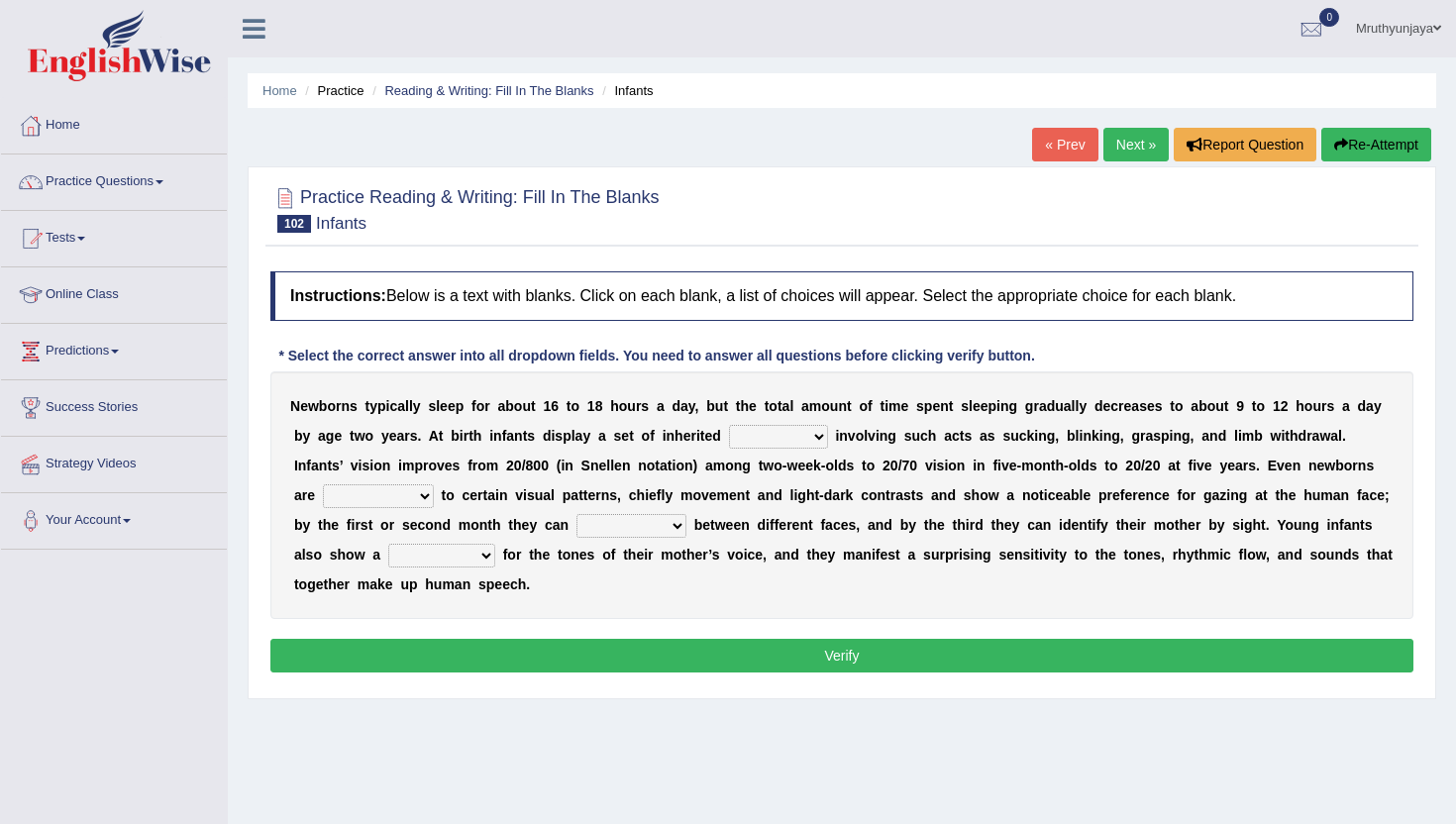 scroll, scrollTop: 0, scrollLeft: 0, axis: both 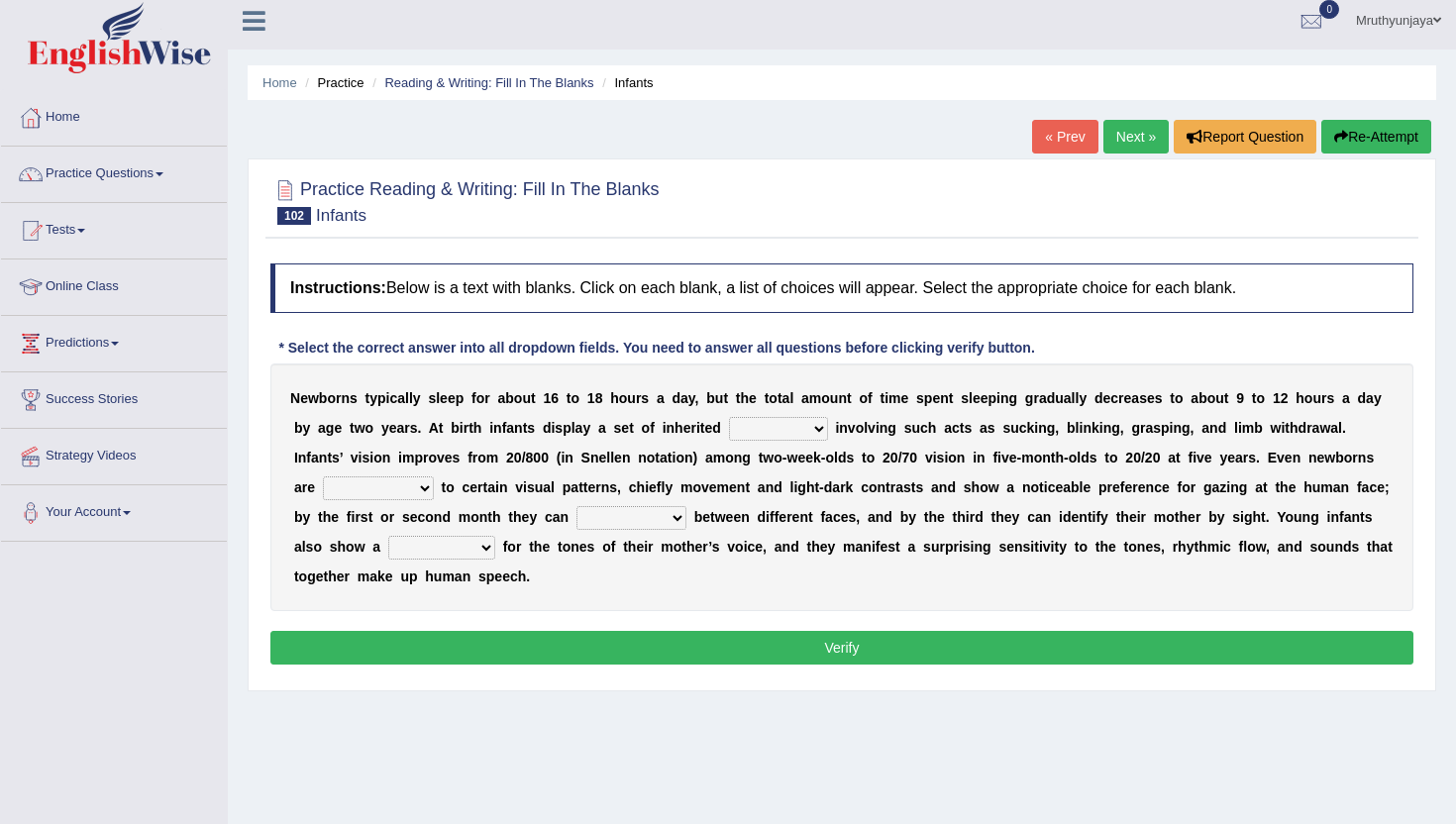 click on "reflexes route emotion flexes" at bounding box center (779, 429) 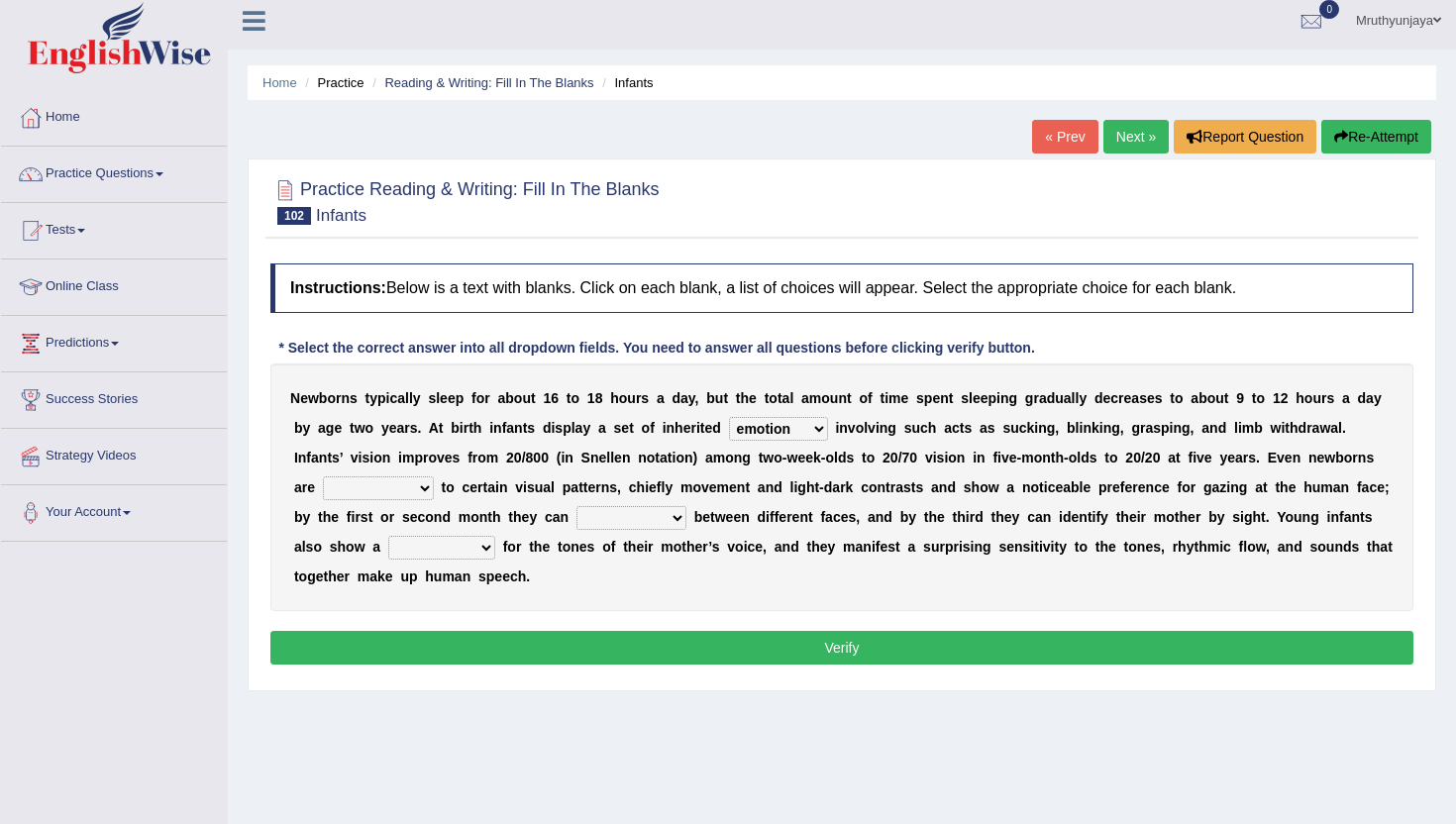 click on "reflexes route emotion flexes" at bounding box center (779, 429) 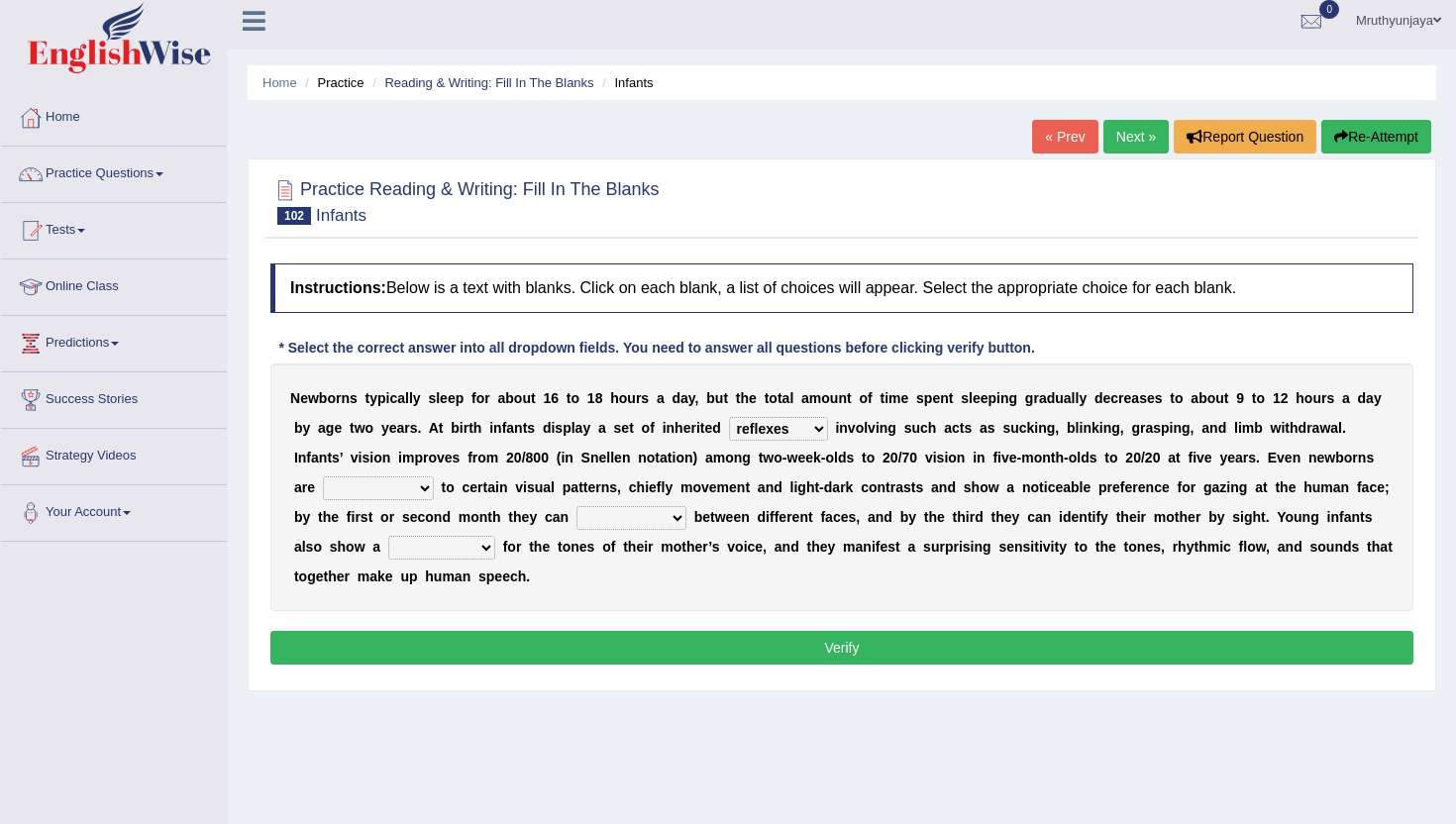 click on "reflexes route emotion flexes" at bounding box center (779, 429) 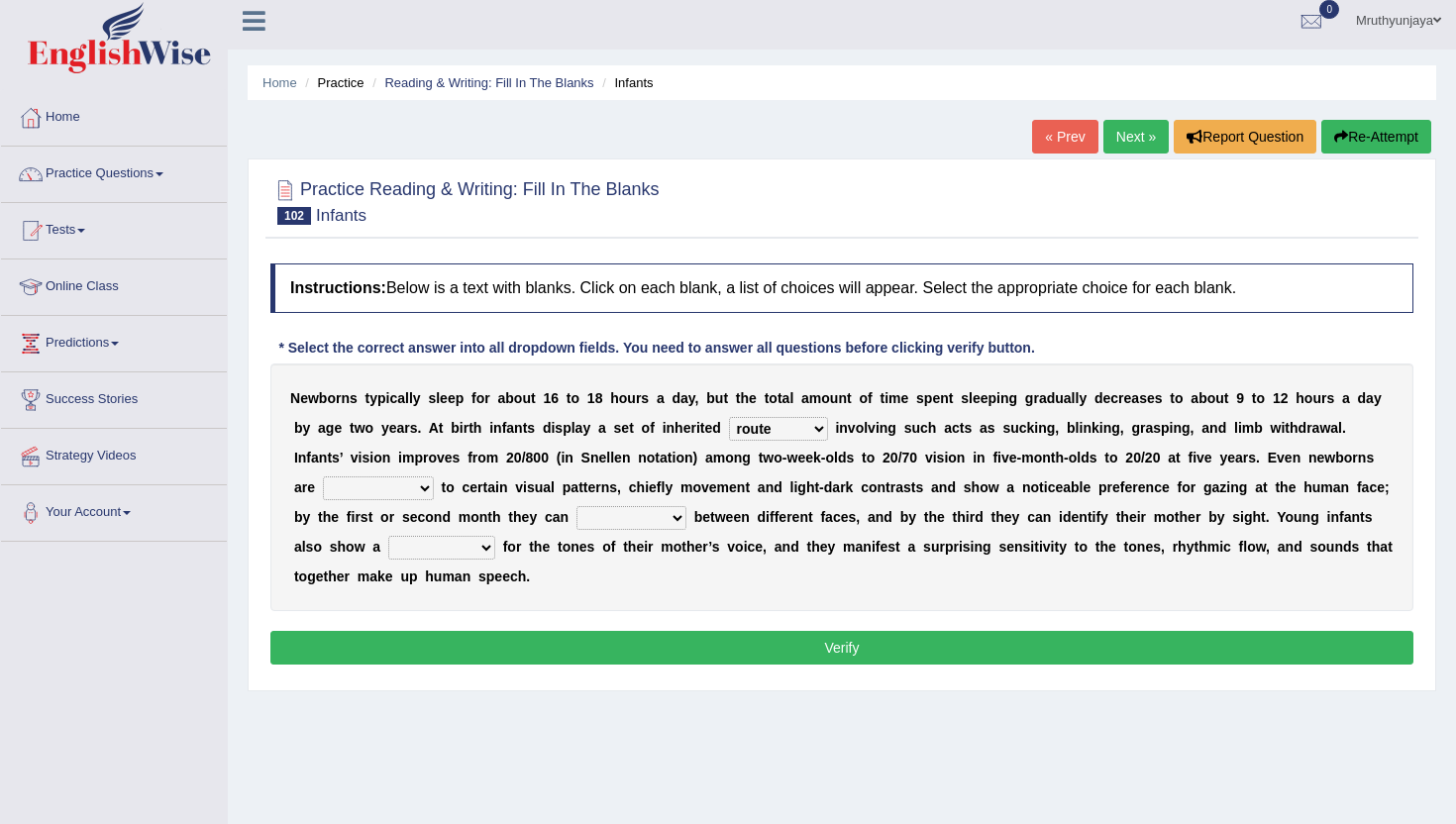 click on "subjective sensitive fundamental objective" at bounding box center (378, 488) 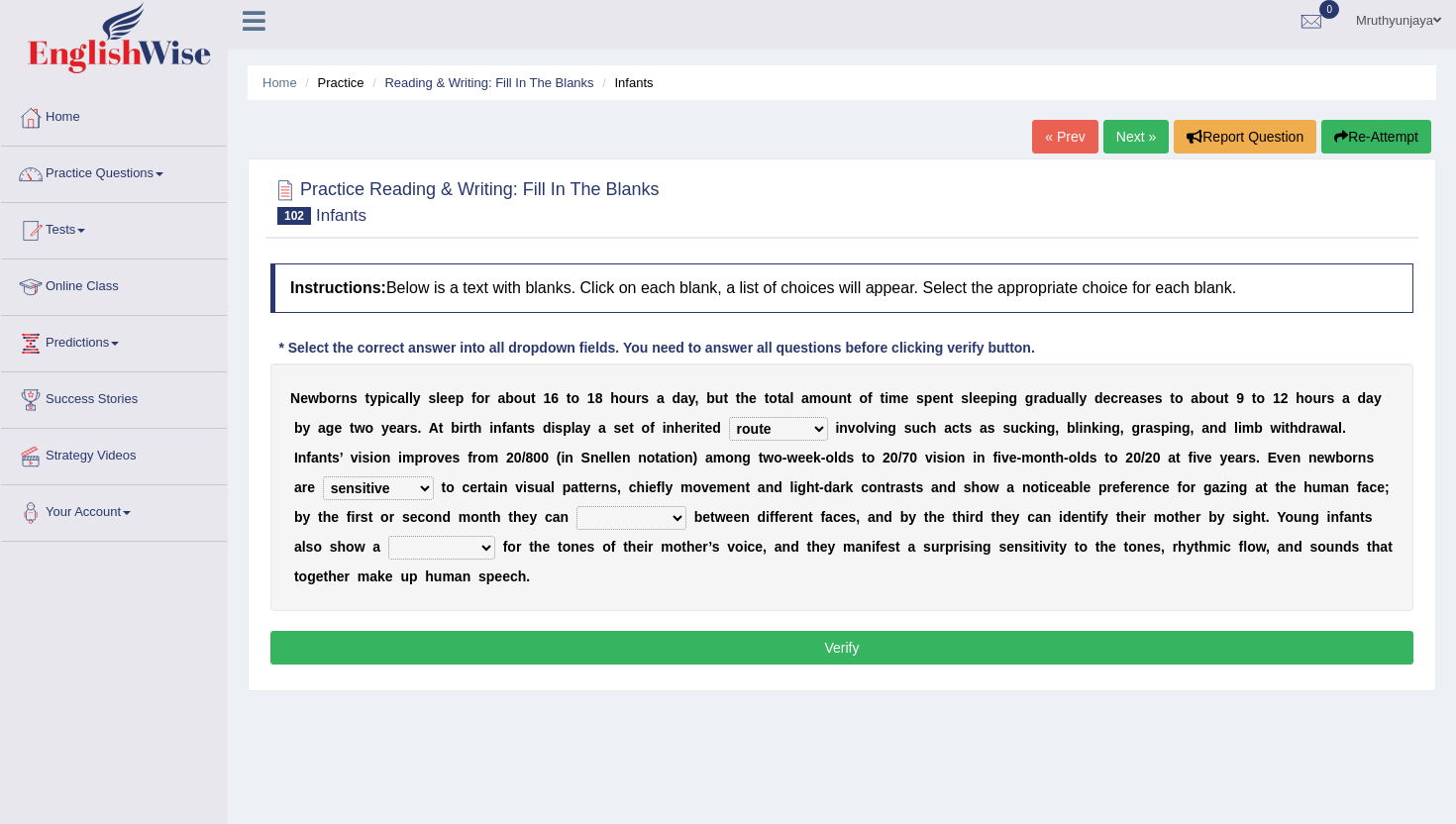 click on "subjective sensitive fundamental objective" at bounding box center (378, 488) 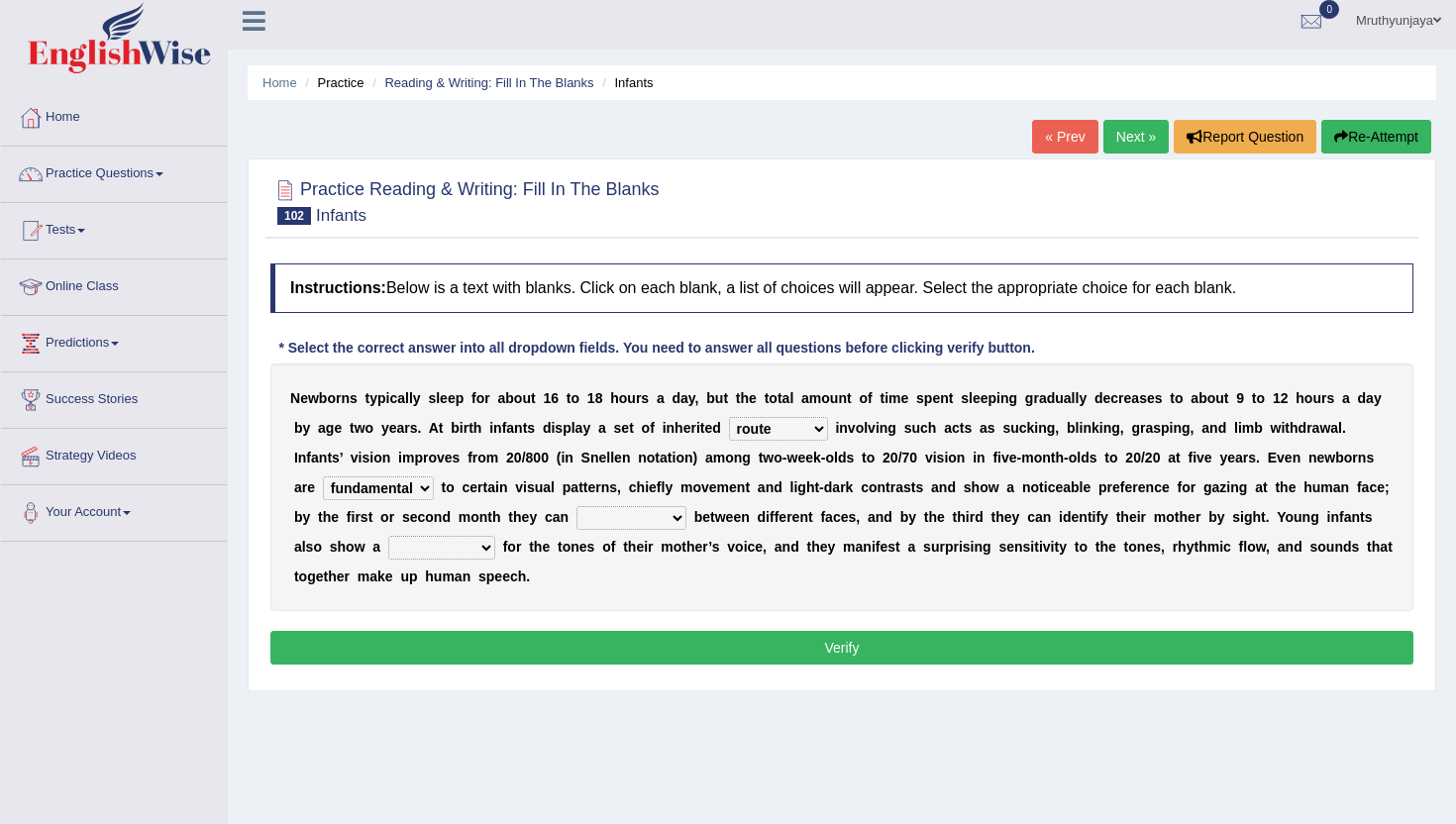 click on "disown disorient disjoint discriminate" at bounding box center [631, 518] 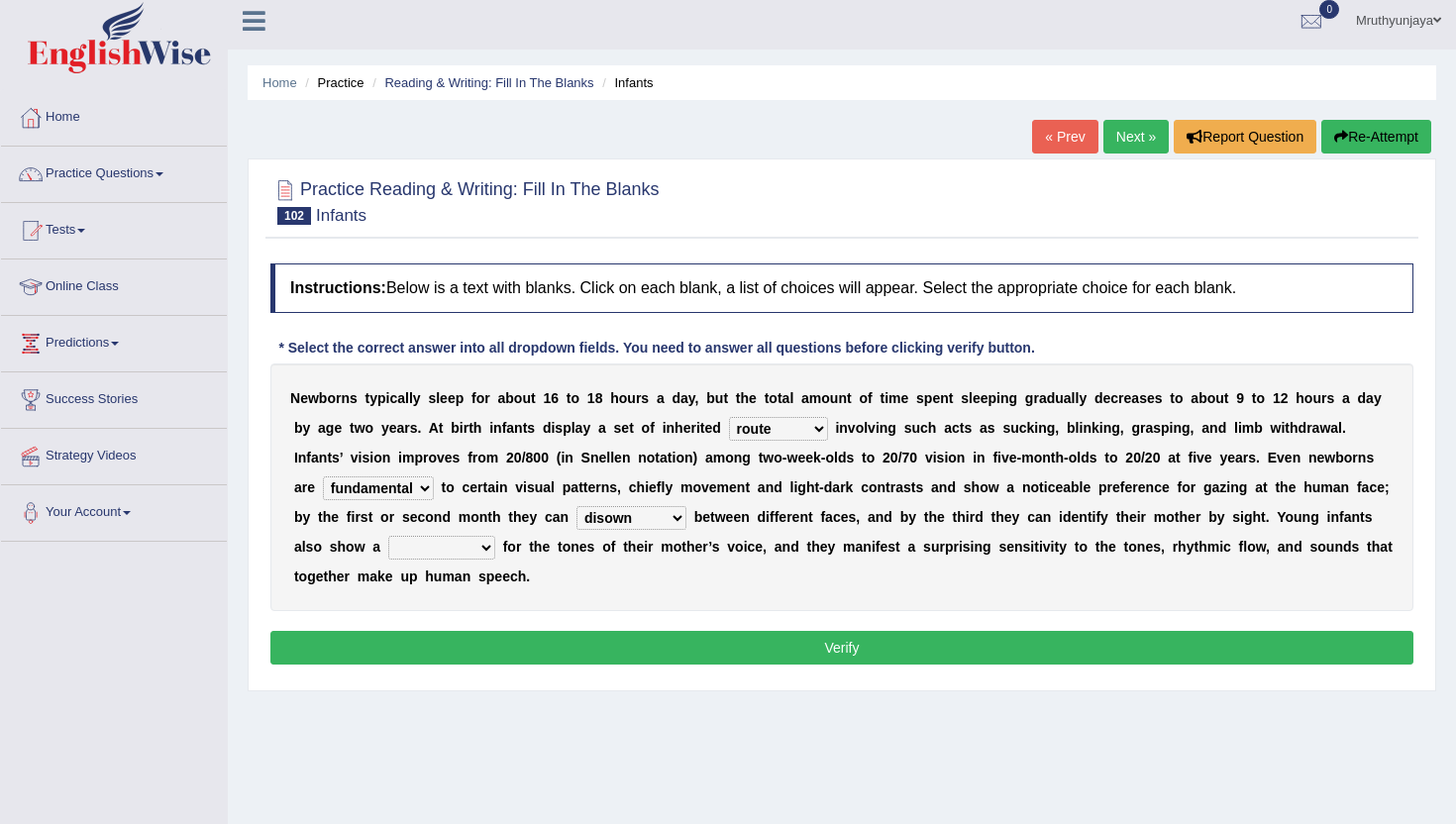 click on "disown disorient disjoint discriminate" at bounding box center (631, 518) 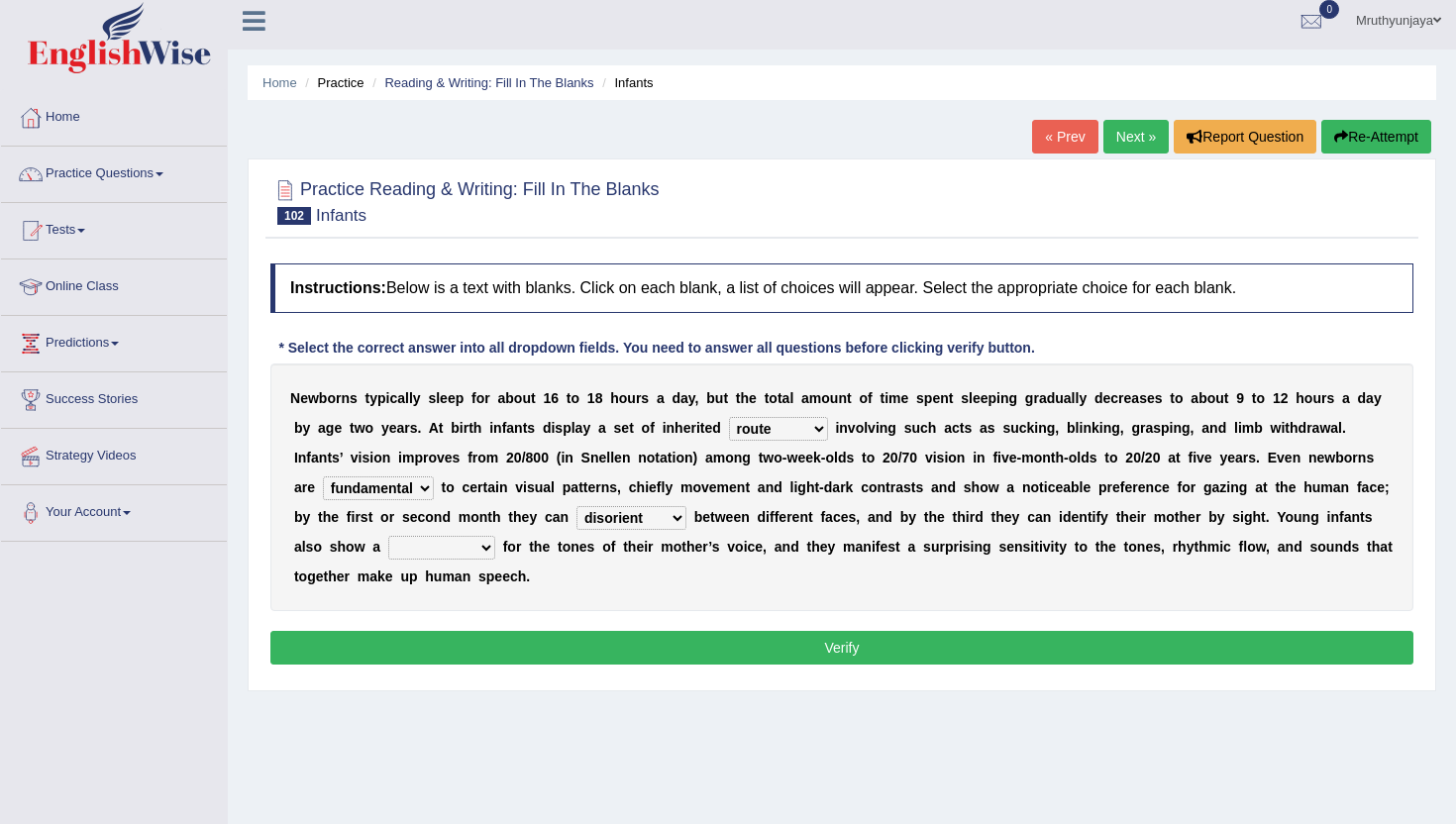 click on "reflection flection predilection selection" at bounding box center [442, 548] 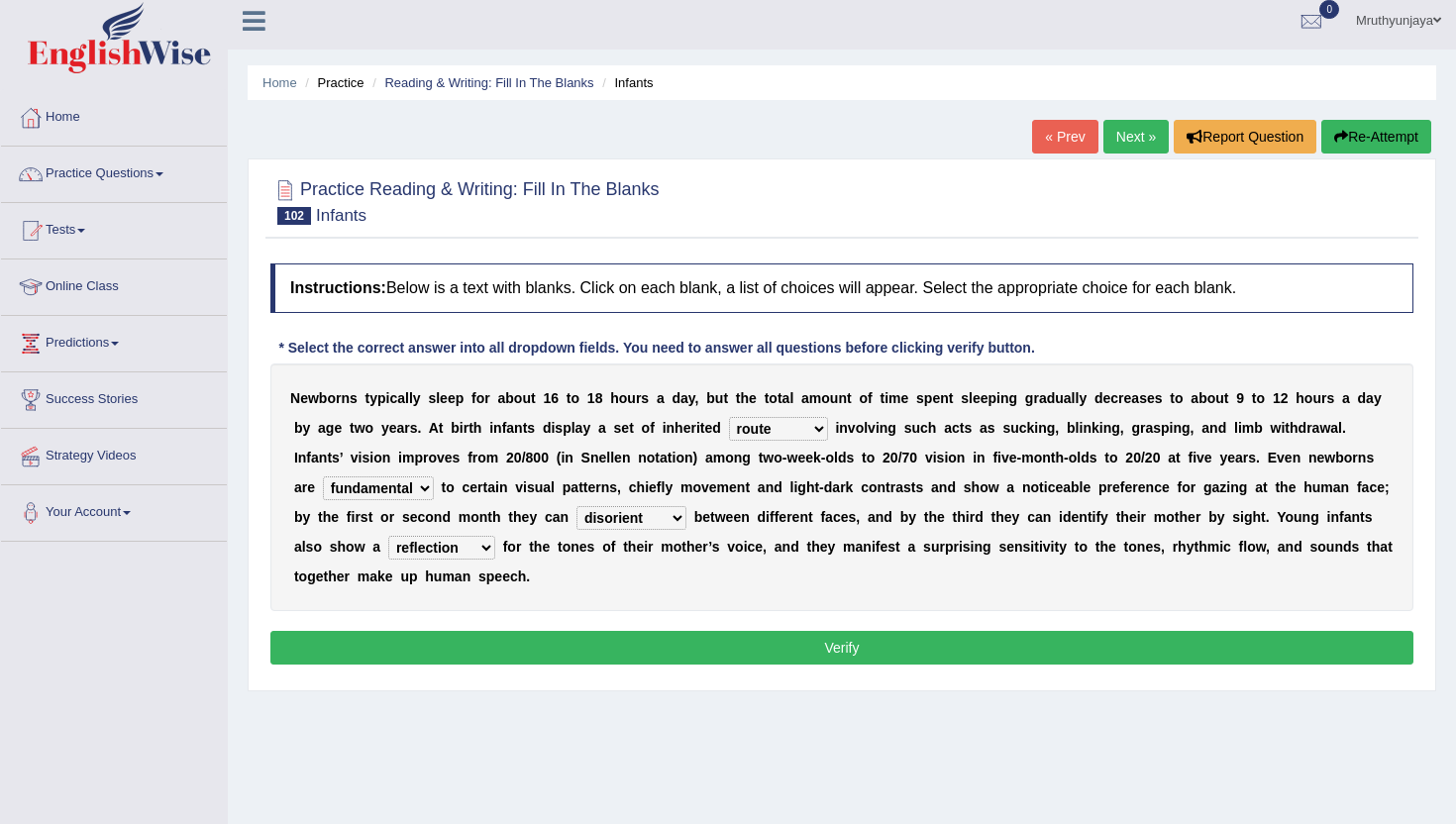 click on "Verify" at bounding box center [842, 648] 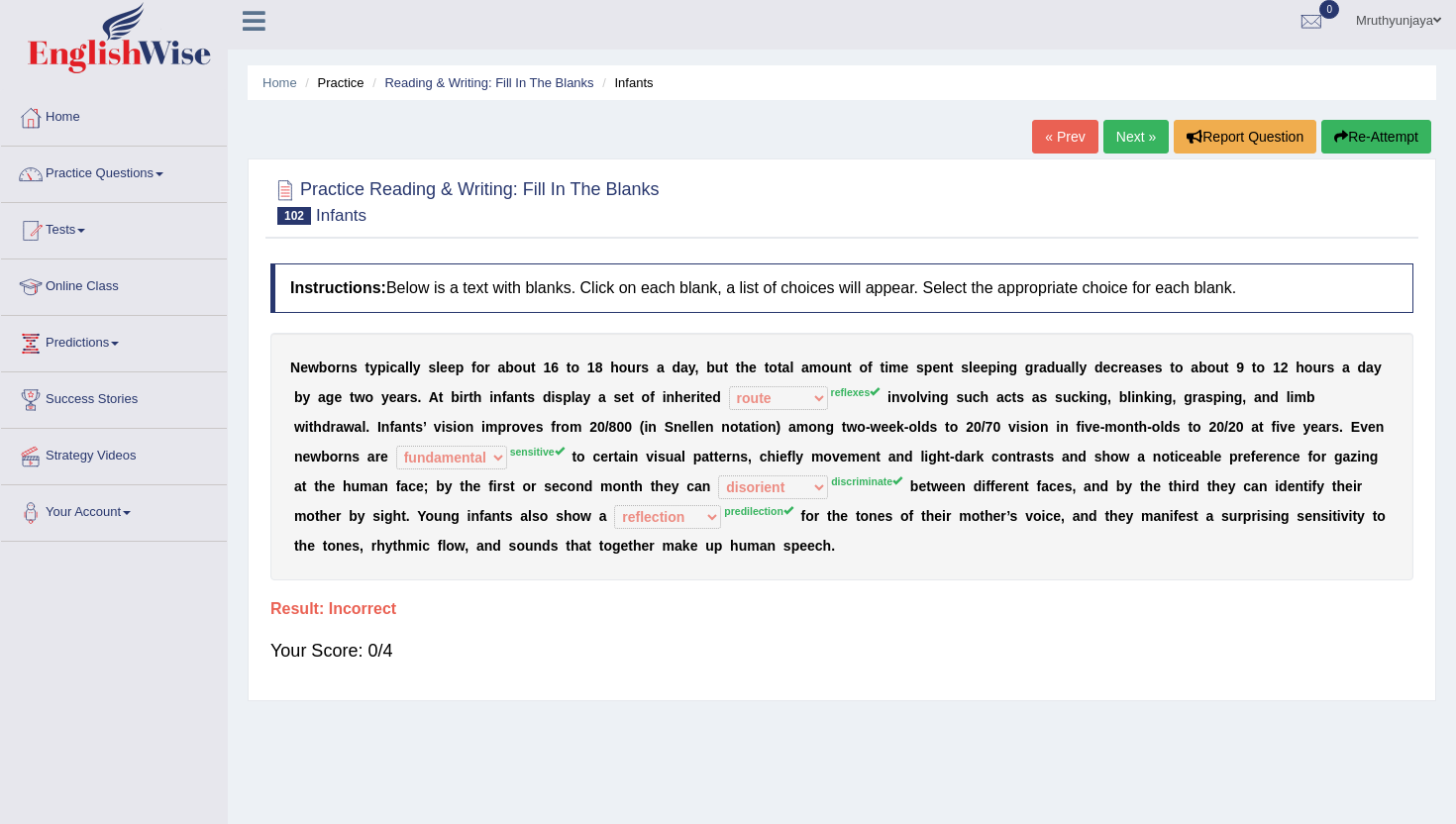 click on "Next »" at bounding box center (1136, 137) 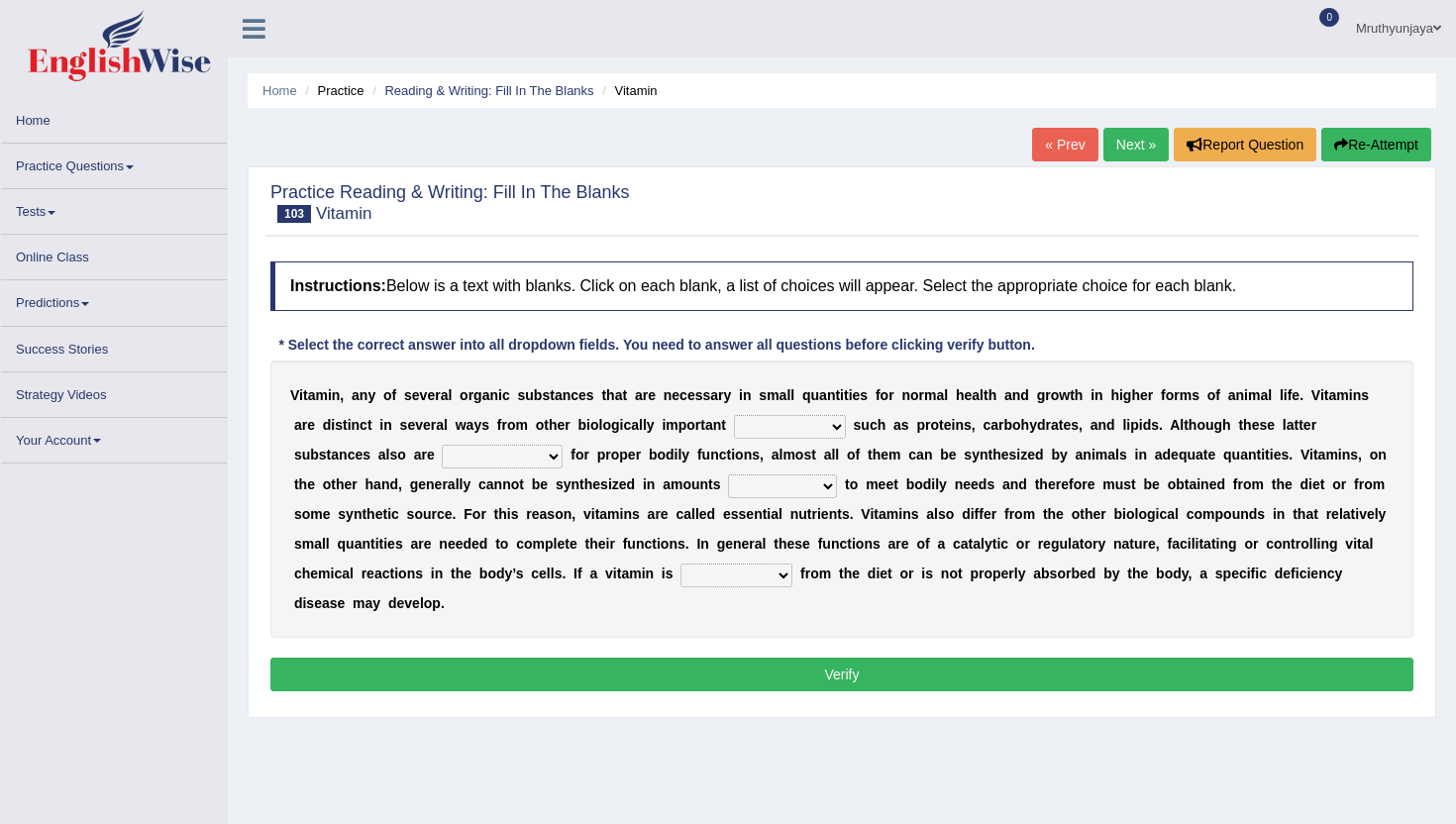 scroll, scrollTop: 0, scrollLeft: 0, axis: both 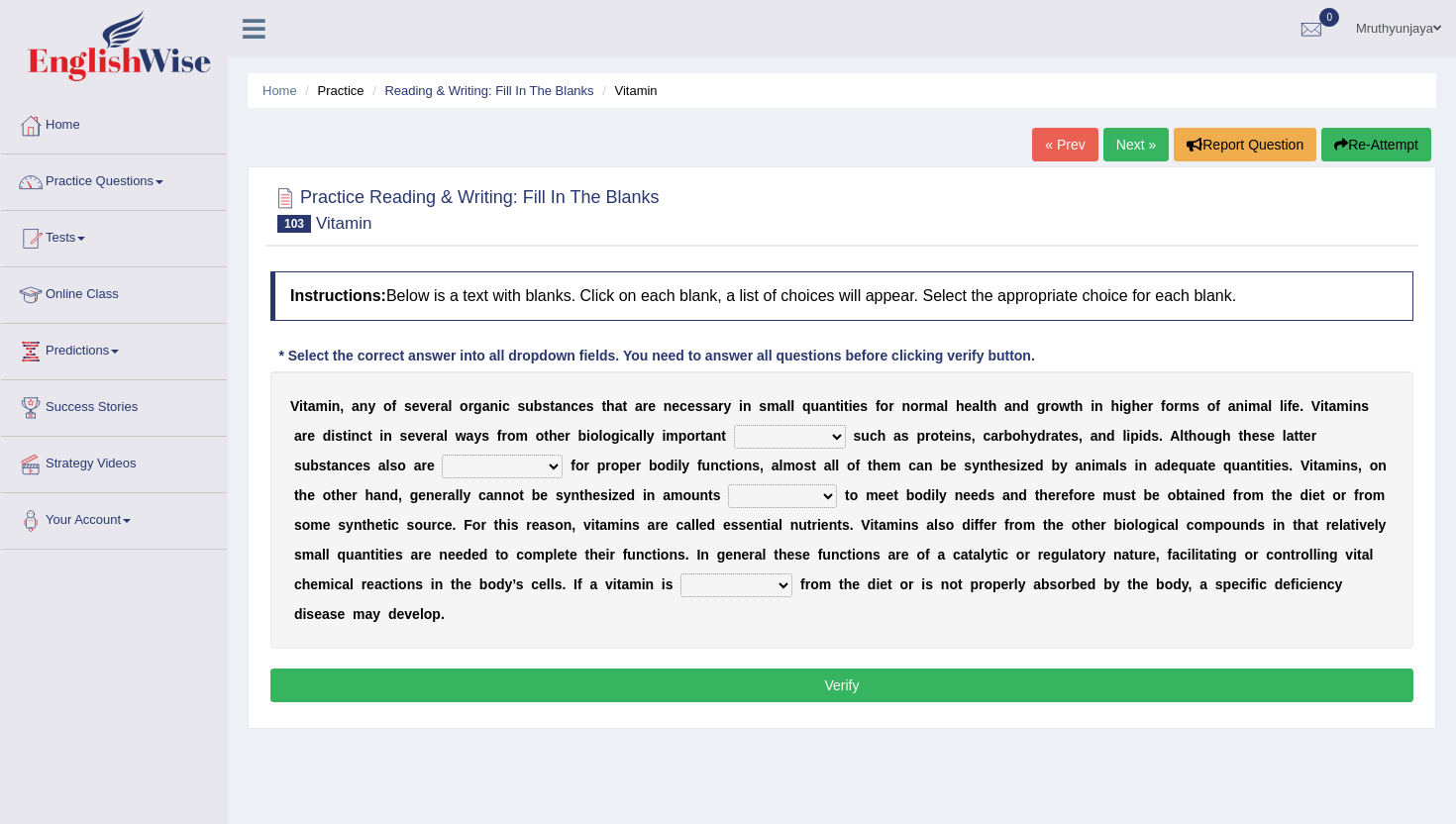 click on "compounds commitment accomplices sedatives" at bounding box center [789, 437] 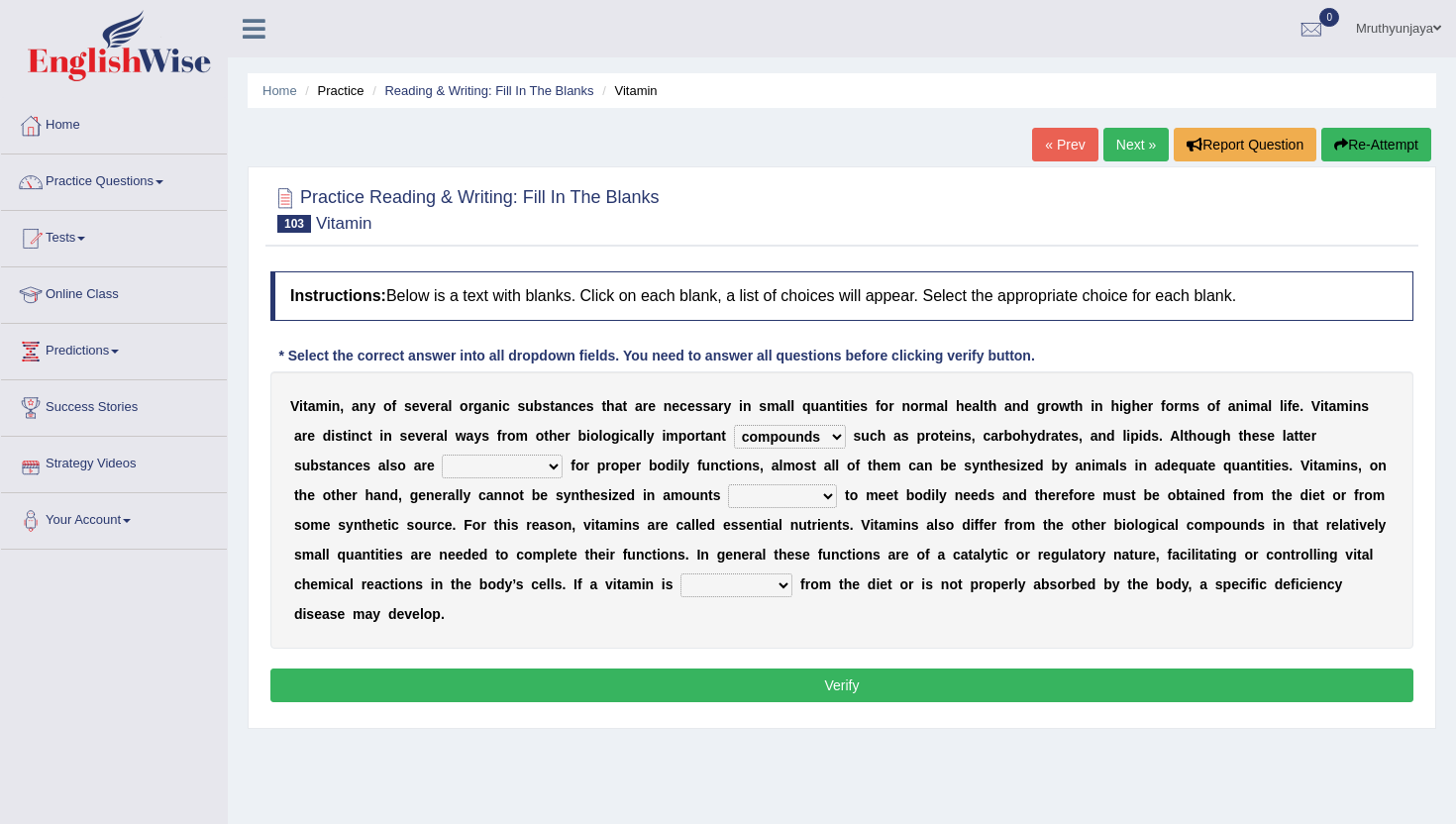click on "indispensable insatiable inadequate inadvertent" at bounding box center (502, 466) 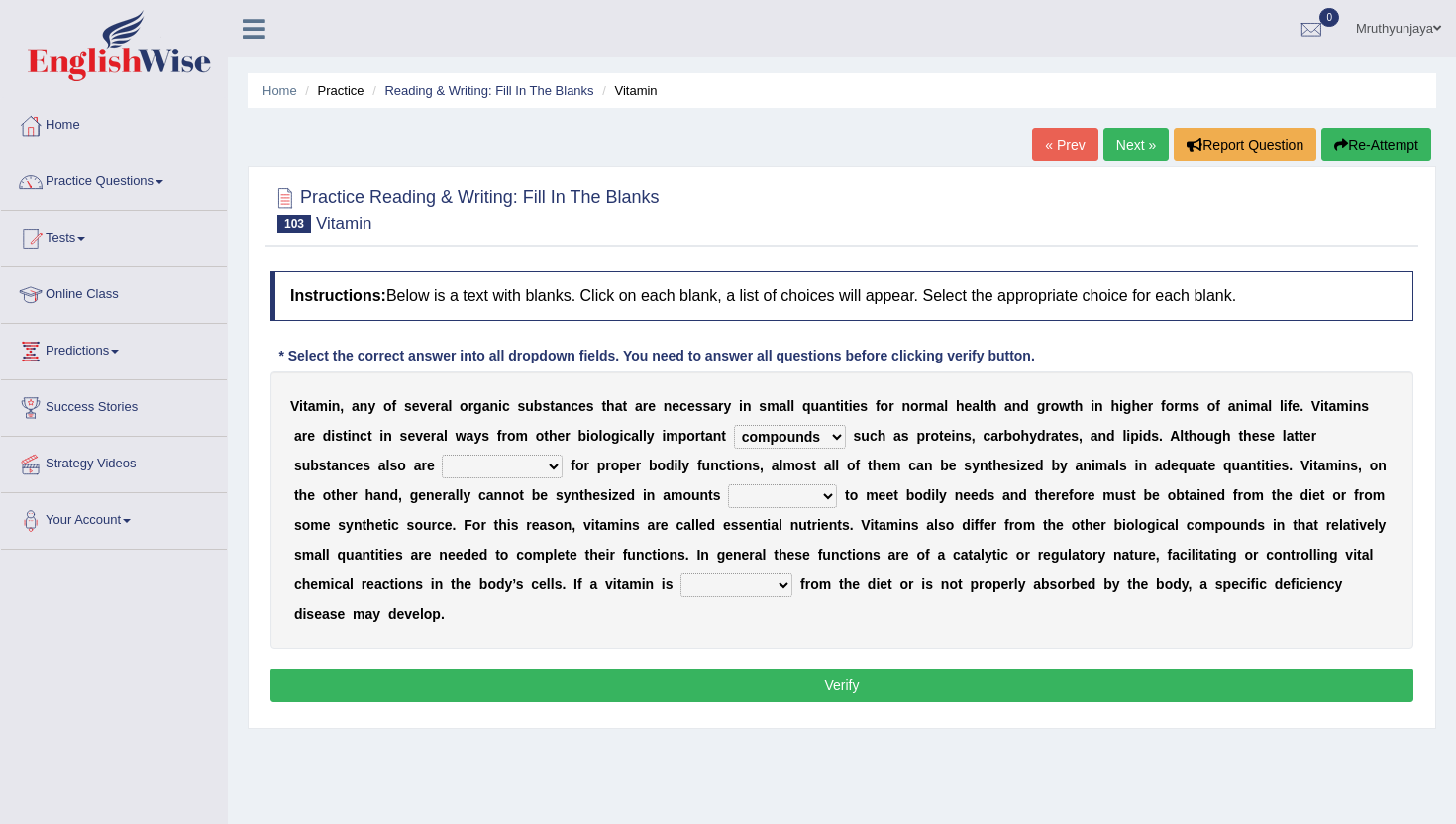 select on "indispensable" 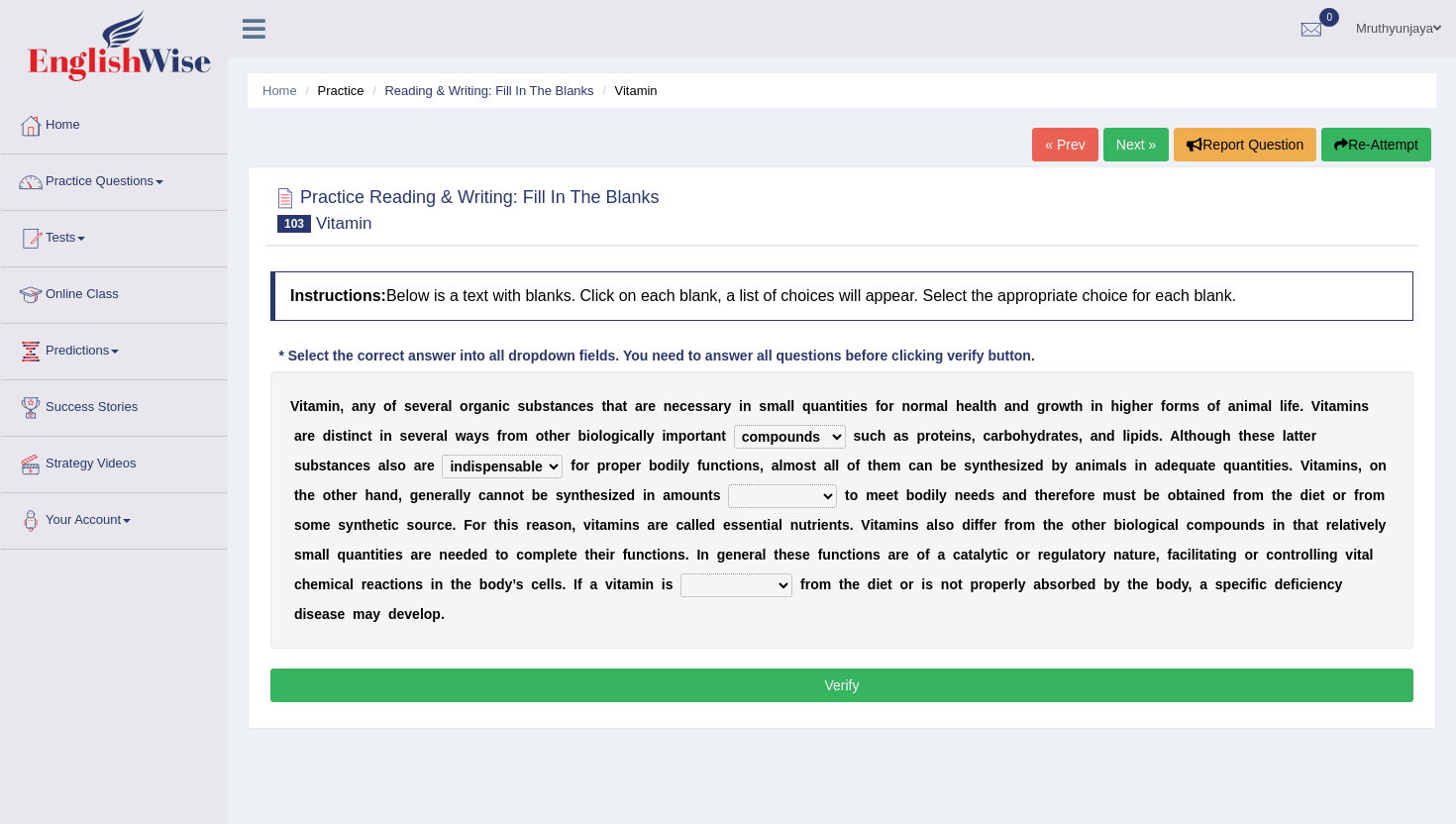 click on "sufficient insufficient ignitable accountable" at bounding box center [782, 496] 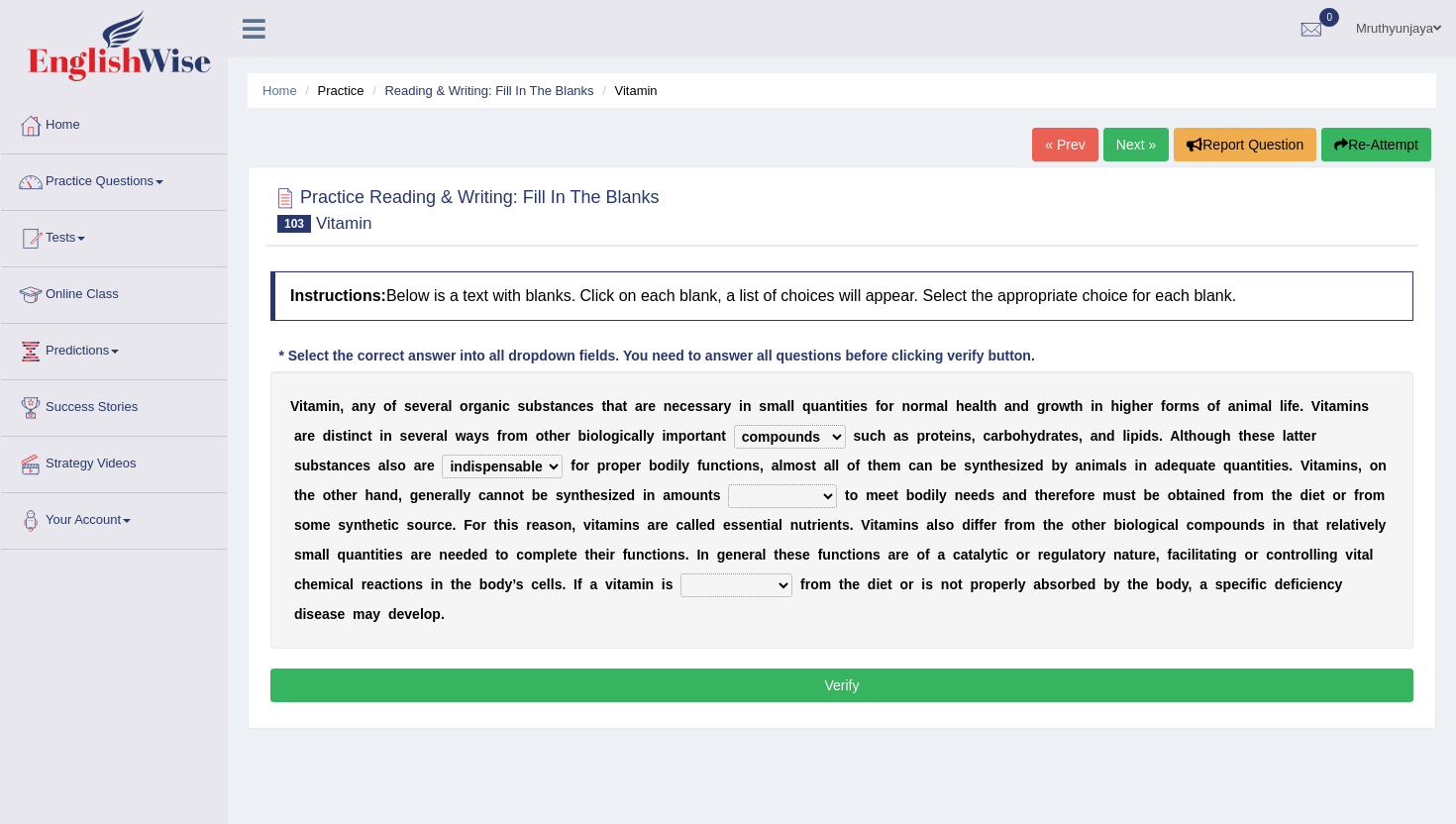 select on "insufficient" 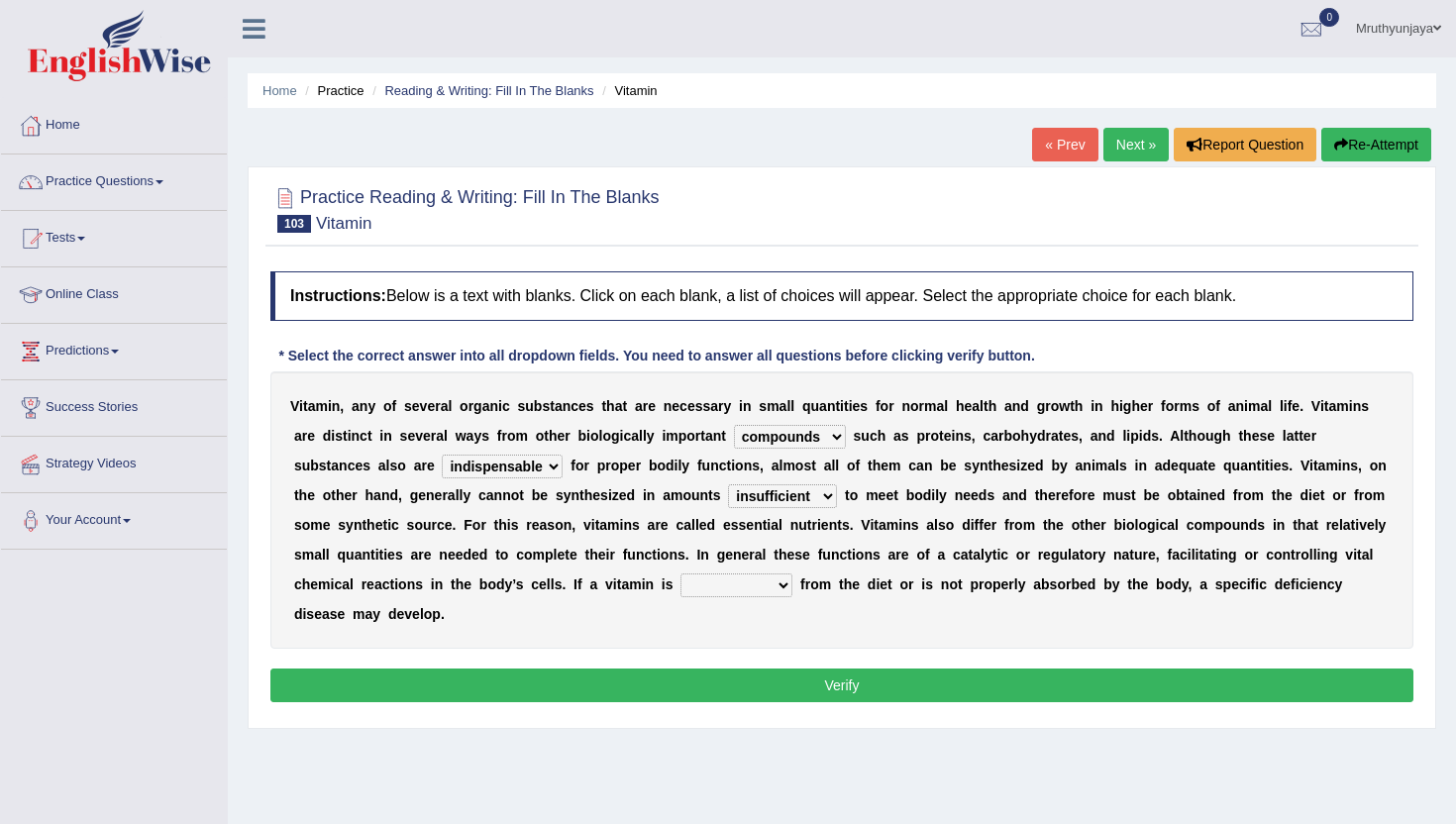 click on "absent abated omnipresent present" at bounding box center [736, 585] 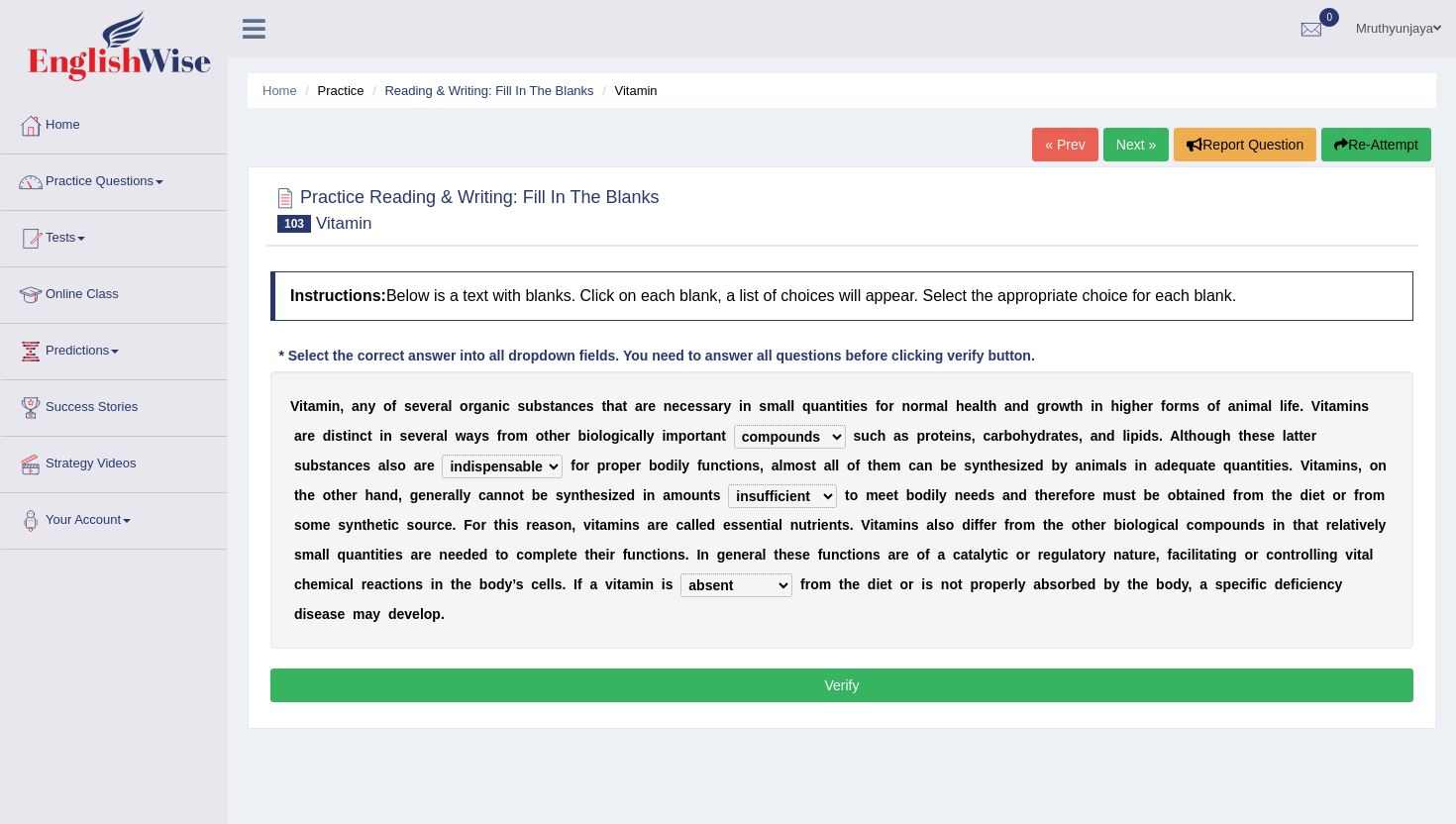 click on "Verify" at bounding box center (842, 685) 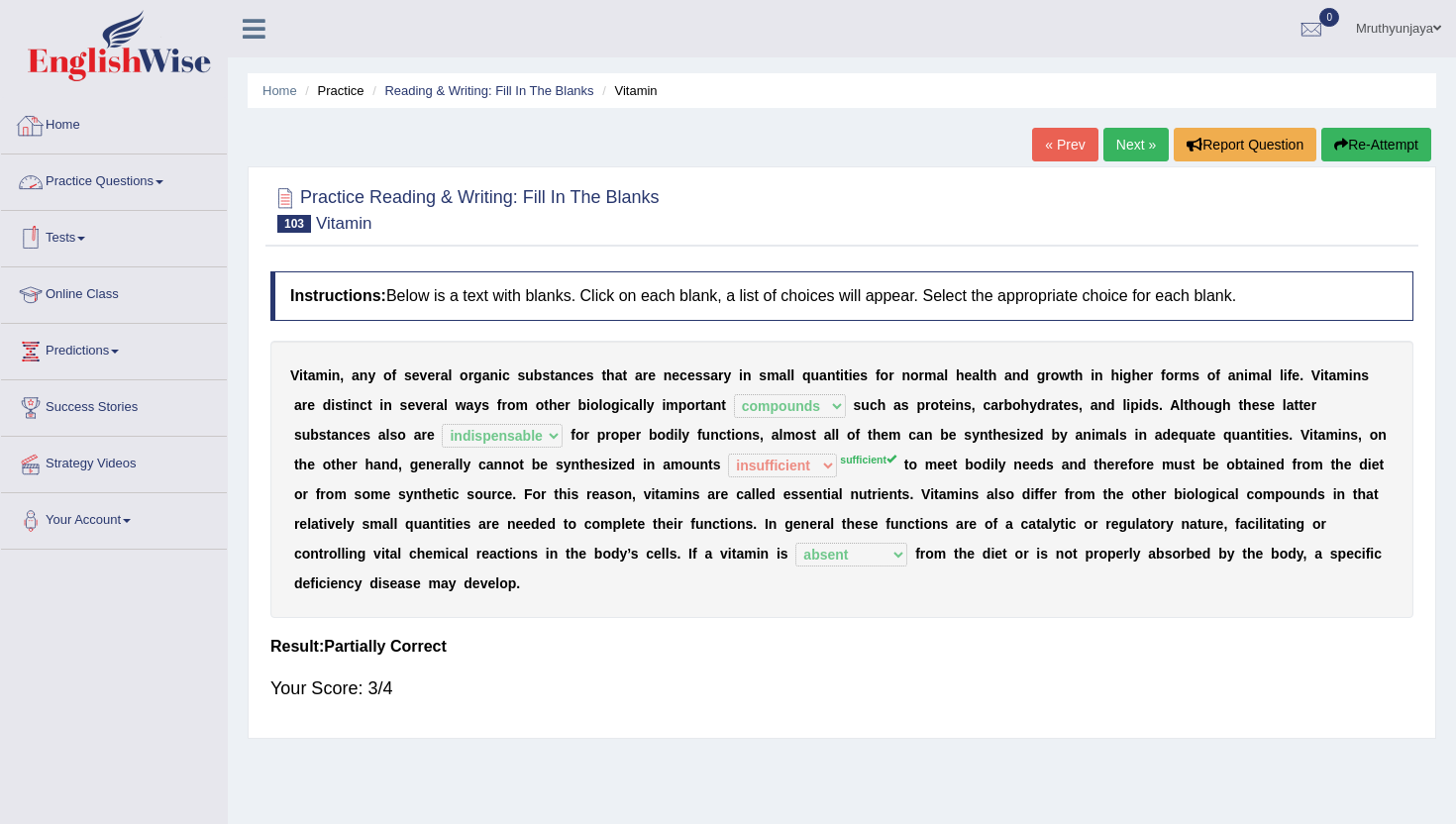 click on "Home" at bounding box center (114, 123) 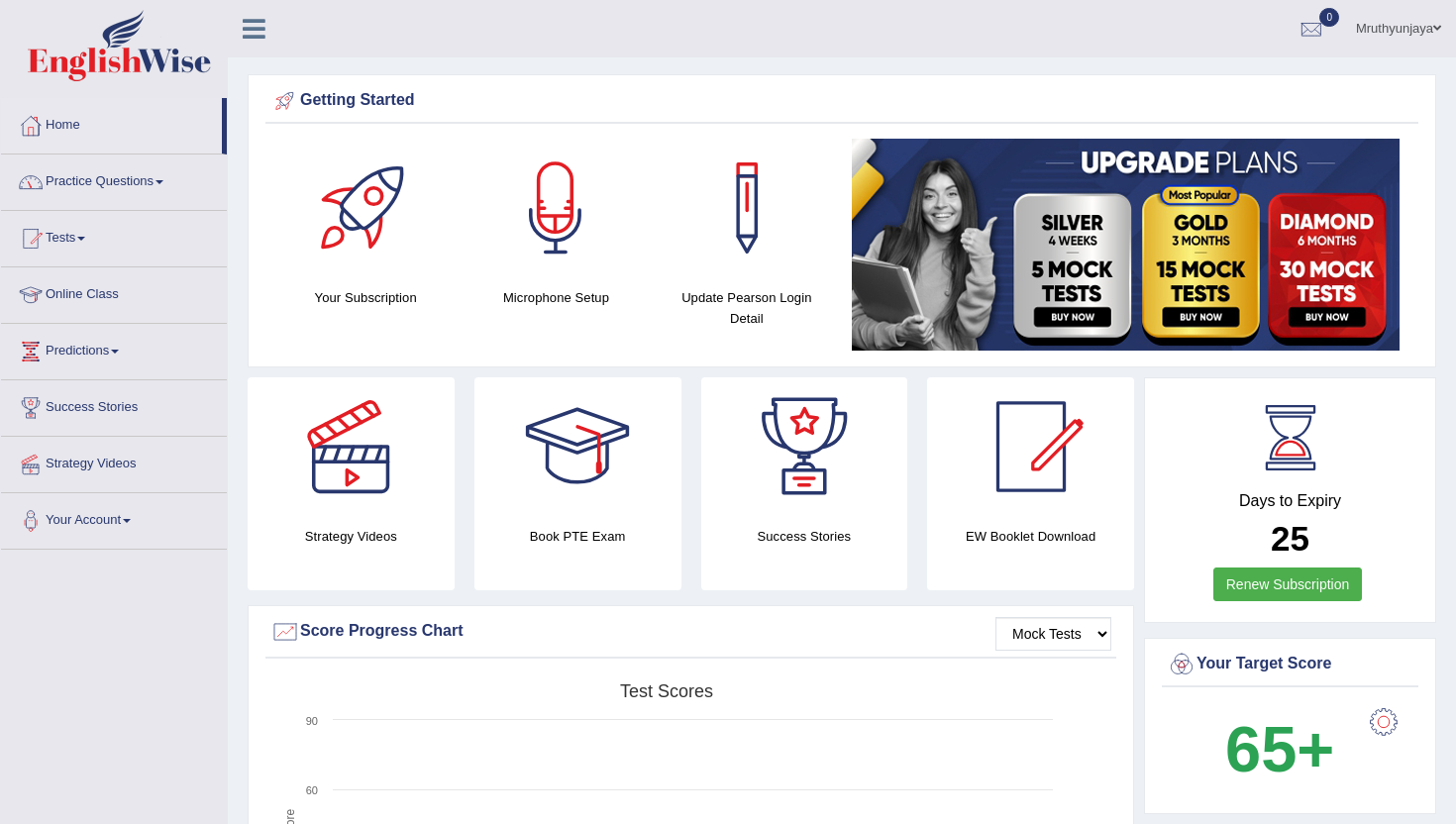 scroll, scrollTop: 0, scrollLeft: 0, axis: both 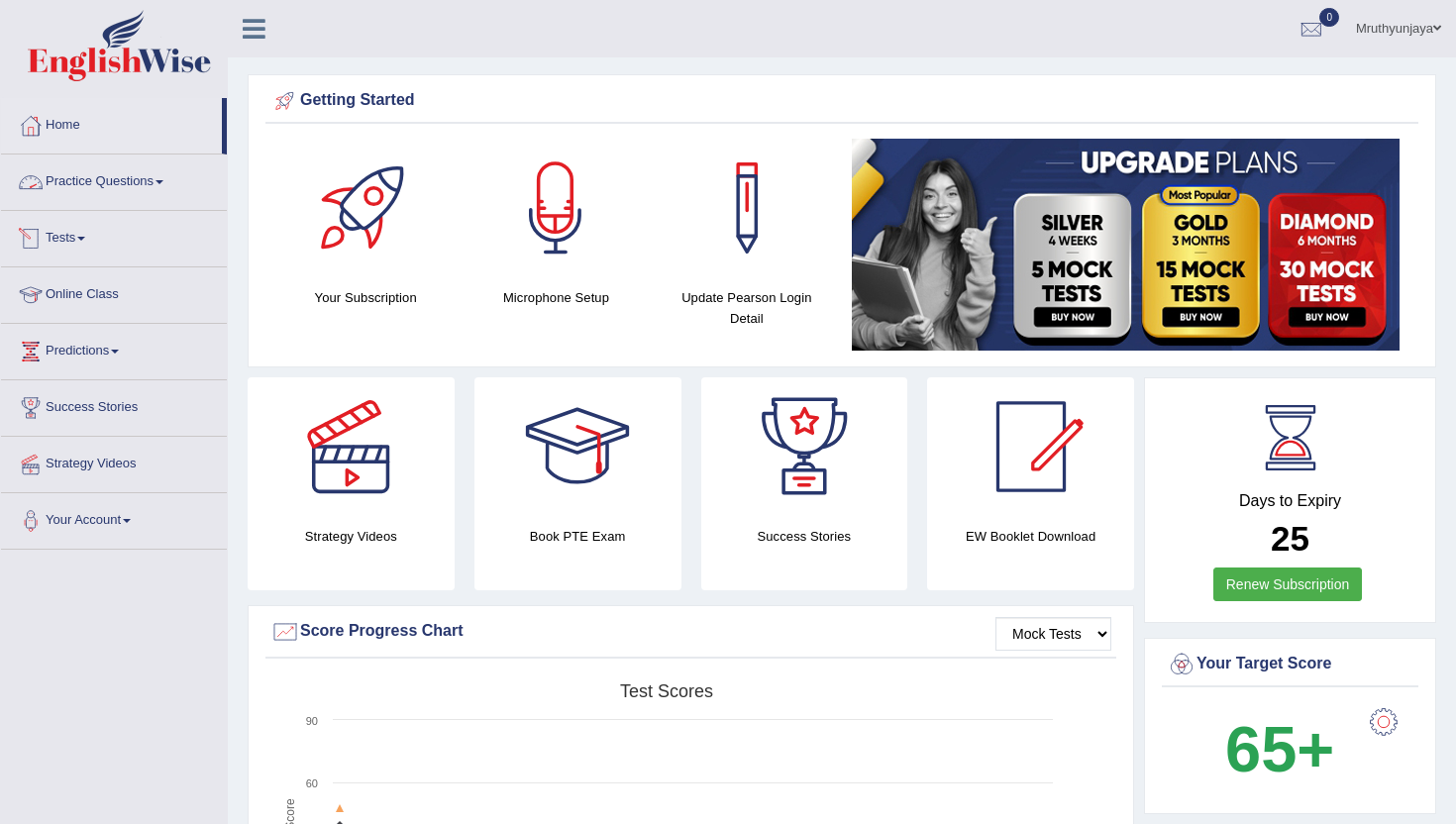 click on "Practice Questions" at bounding box center [114, 179] 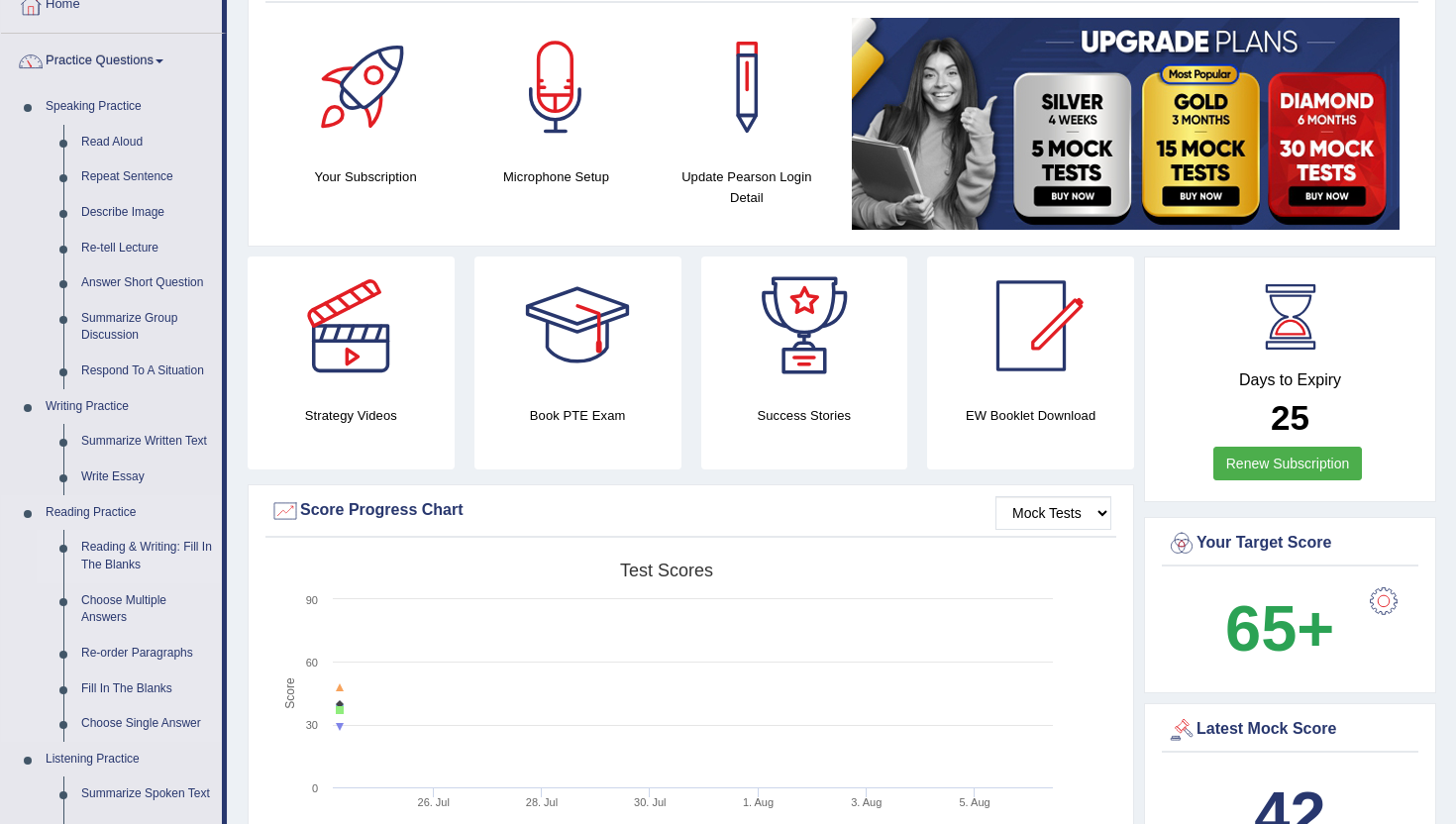 scroll, scrollTop: 227, scrollLeft: 0, axis: vertical 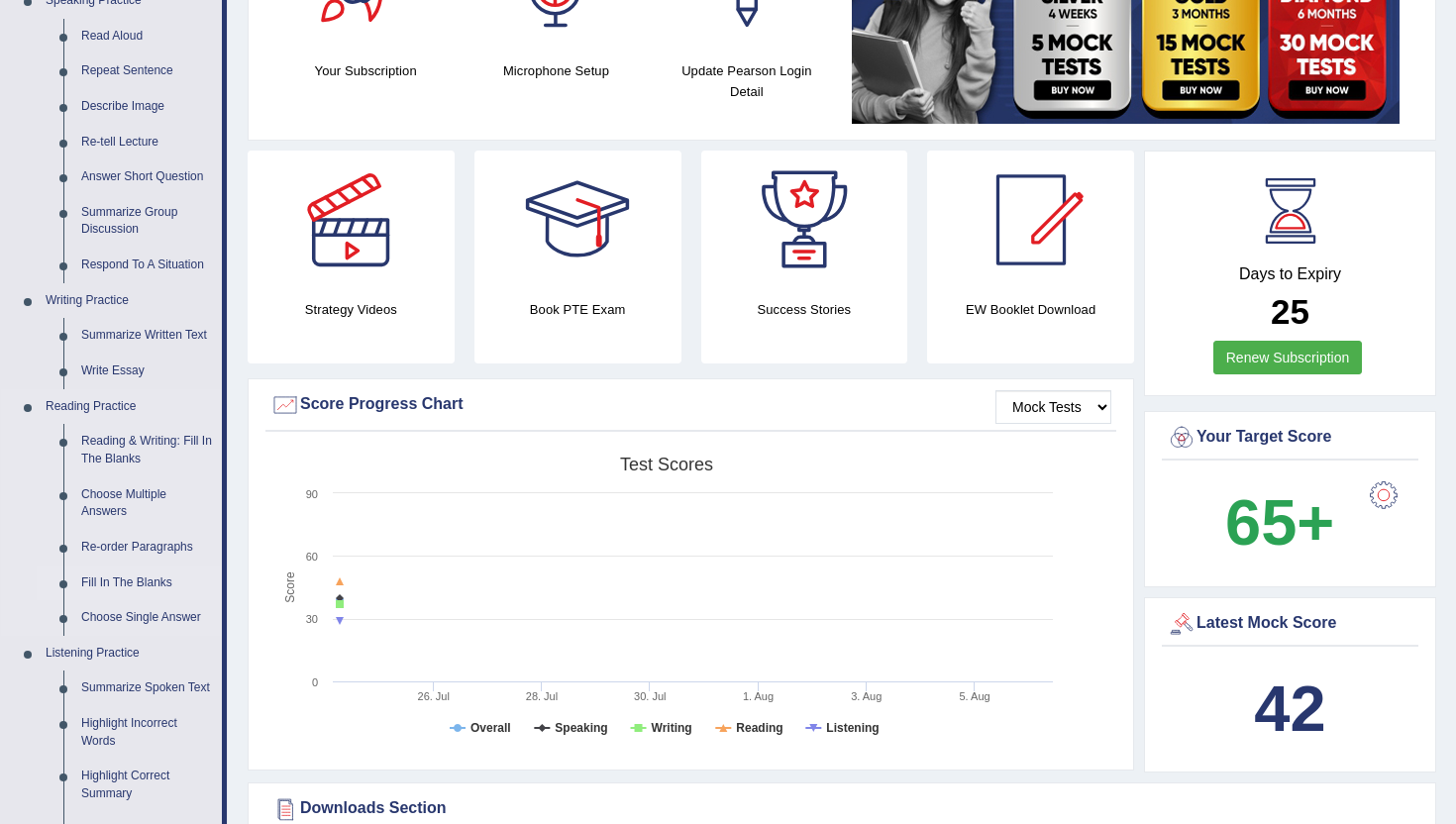 click on "Fill In The Blanks" at bounding box center [147, 583] 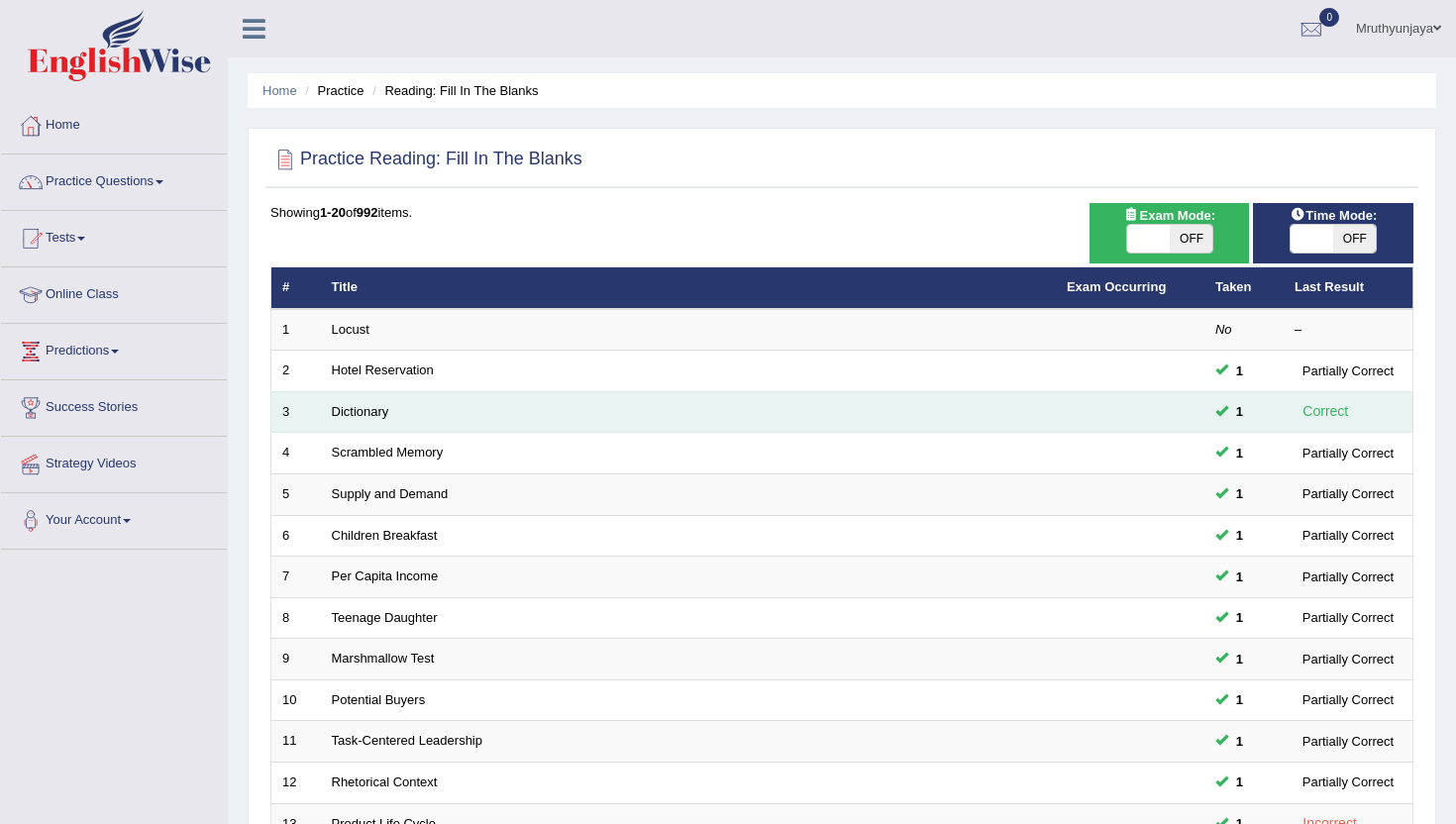 scroll, scrollTop: 0, scrollLeft: 0, axis: both 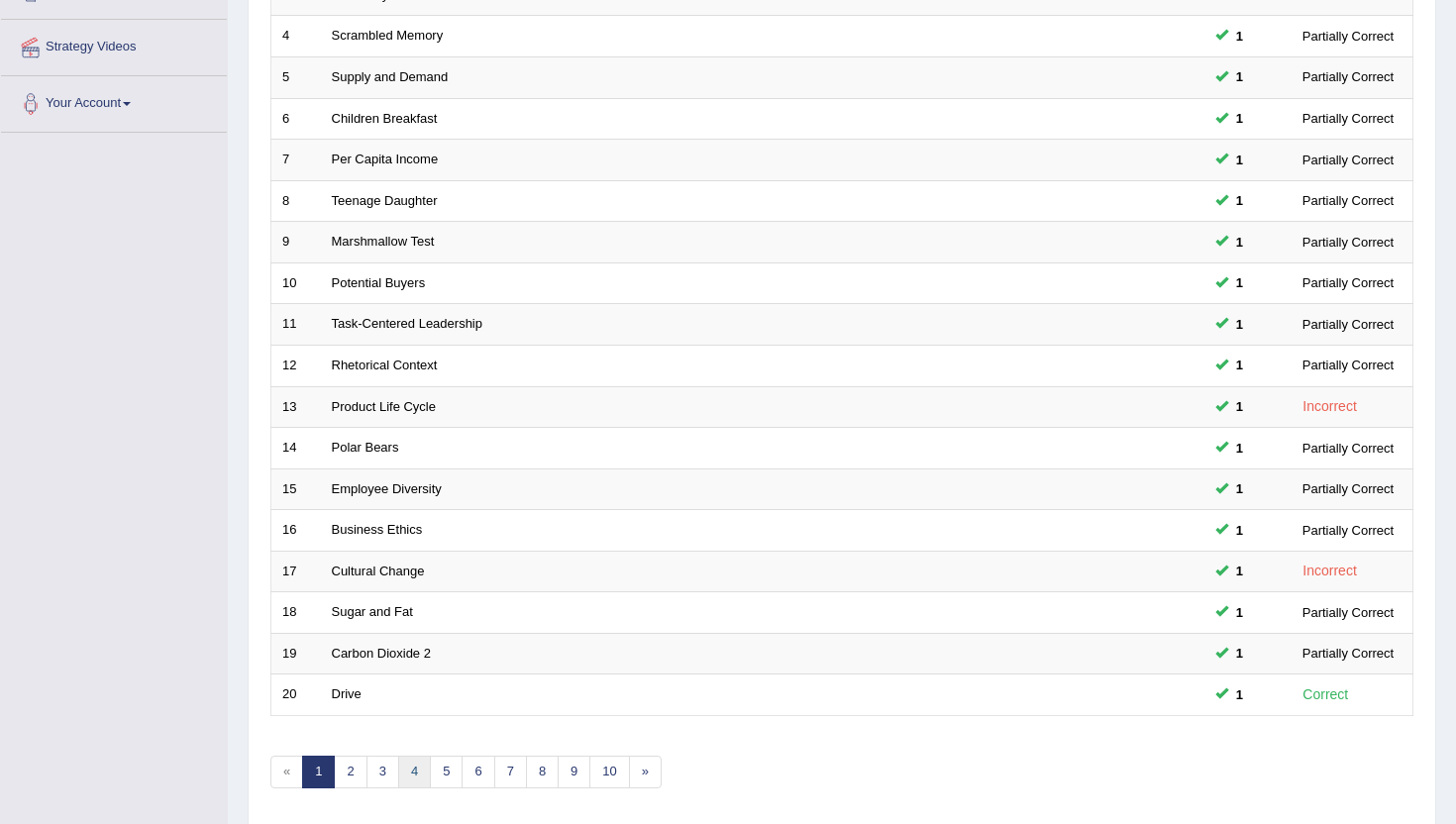 click on "4" at bounding box center [414, 772] 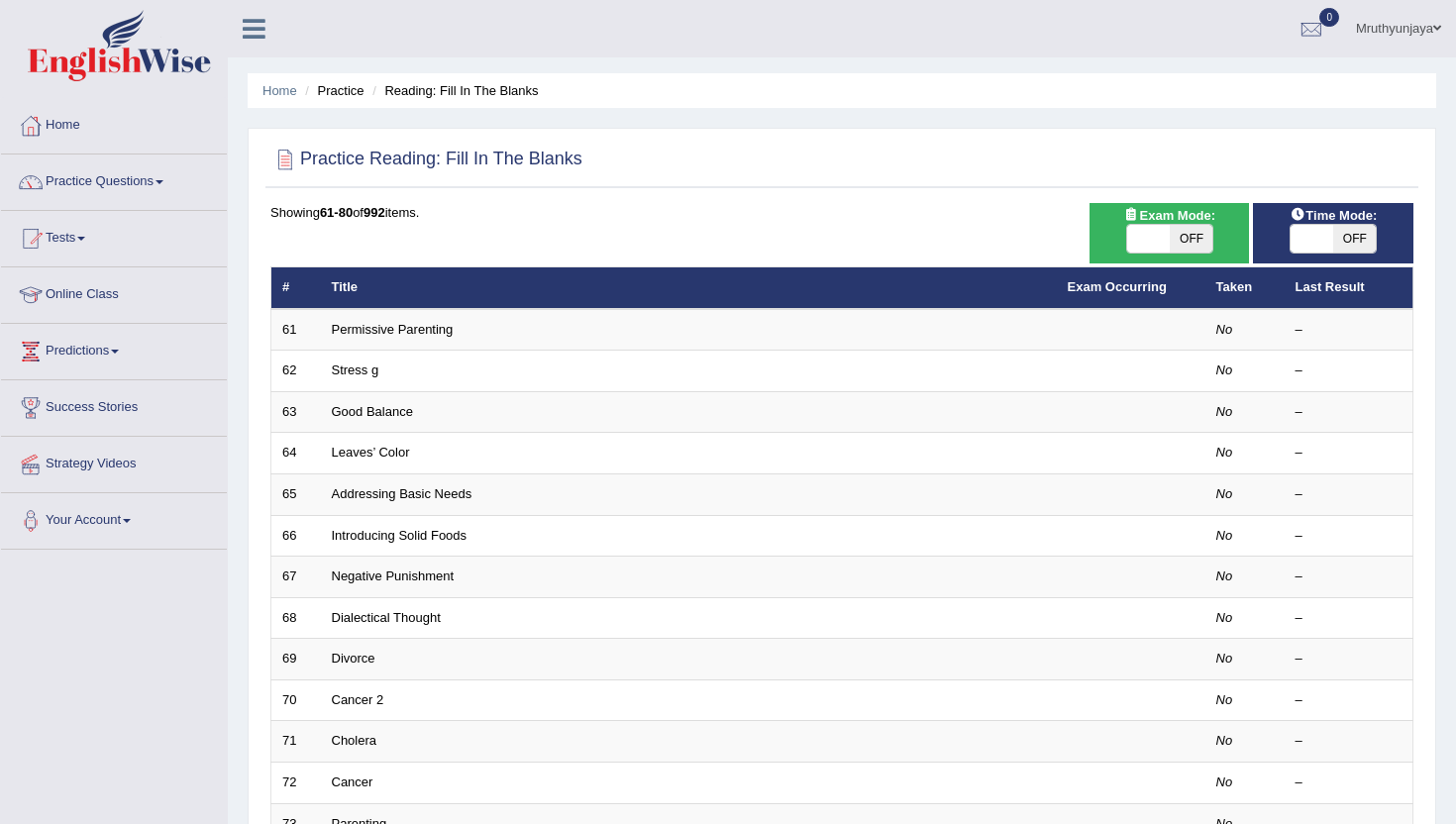 scroll, scrollTop: 0, scrollLeft: 0, axis: both 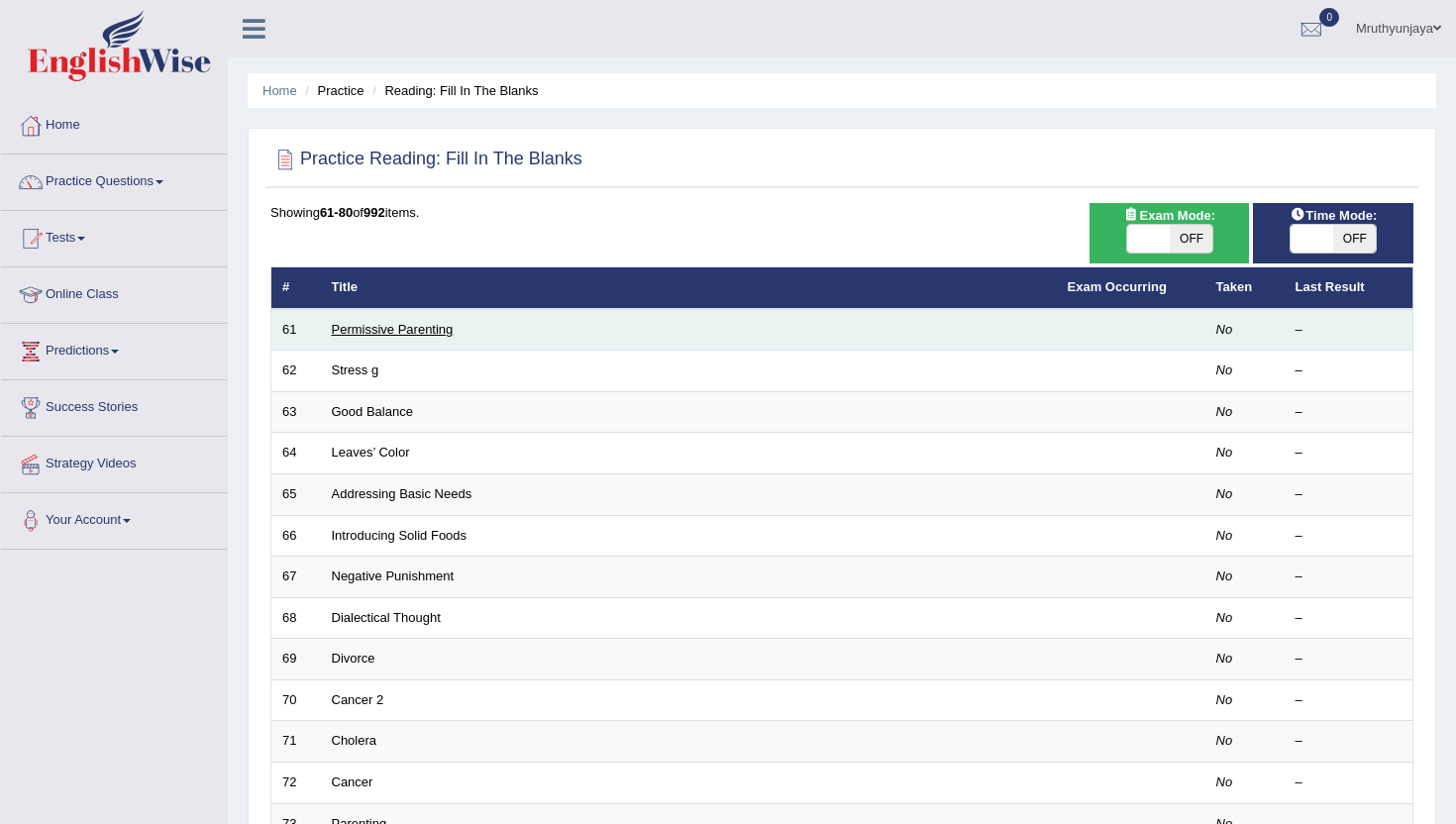 click on "Permissive Parenting" at bounding box center (392, 329) 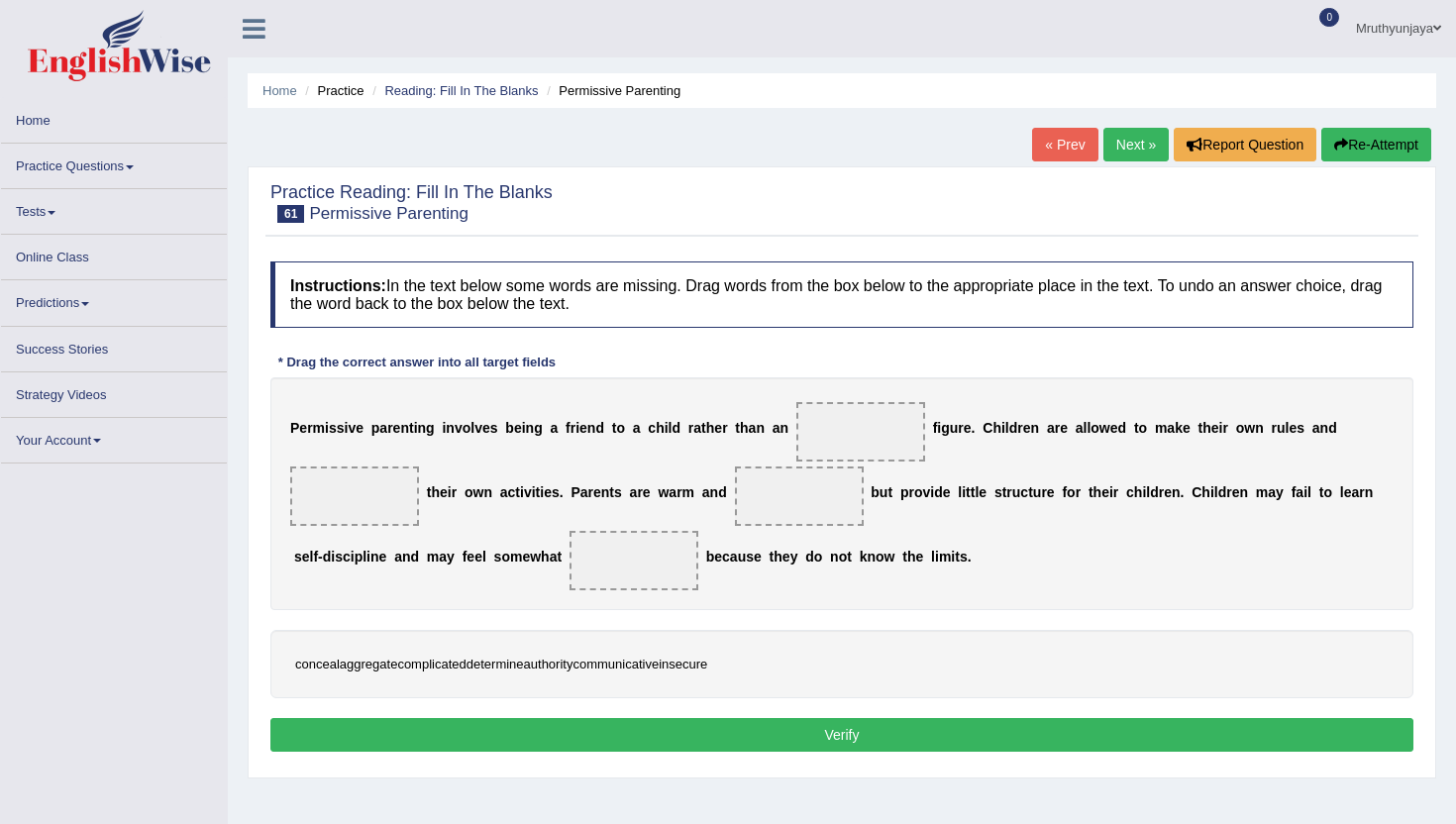 scroll, scrollTop: 0, scrollLeft: 0, axis: both 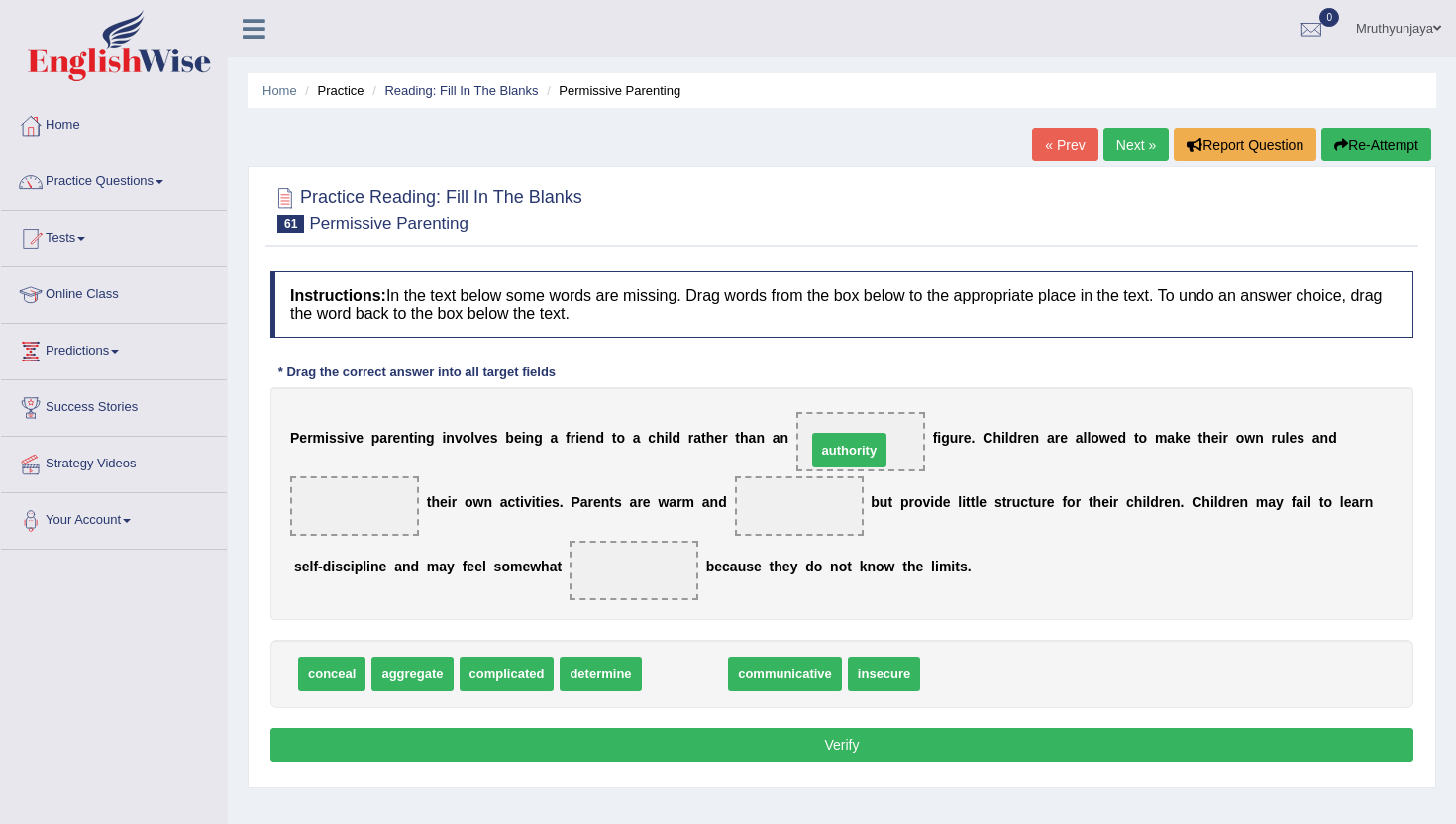 drag, startPoint x: 688, startPoint y: 674, endPoint x: 853, endPoint y: 451, distance: 277.40584 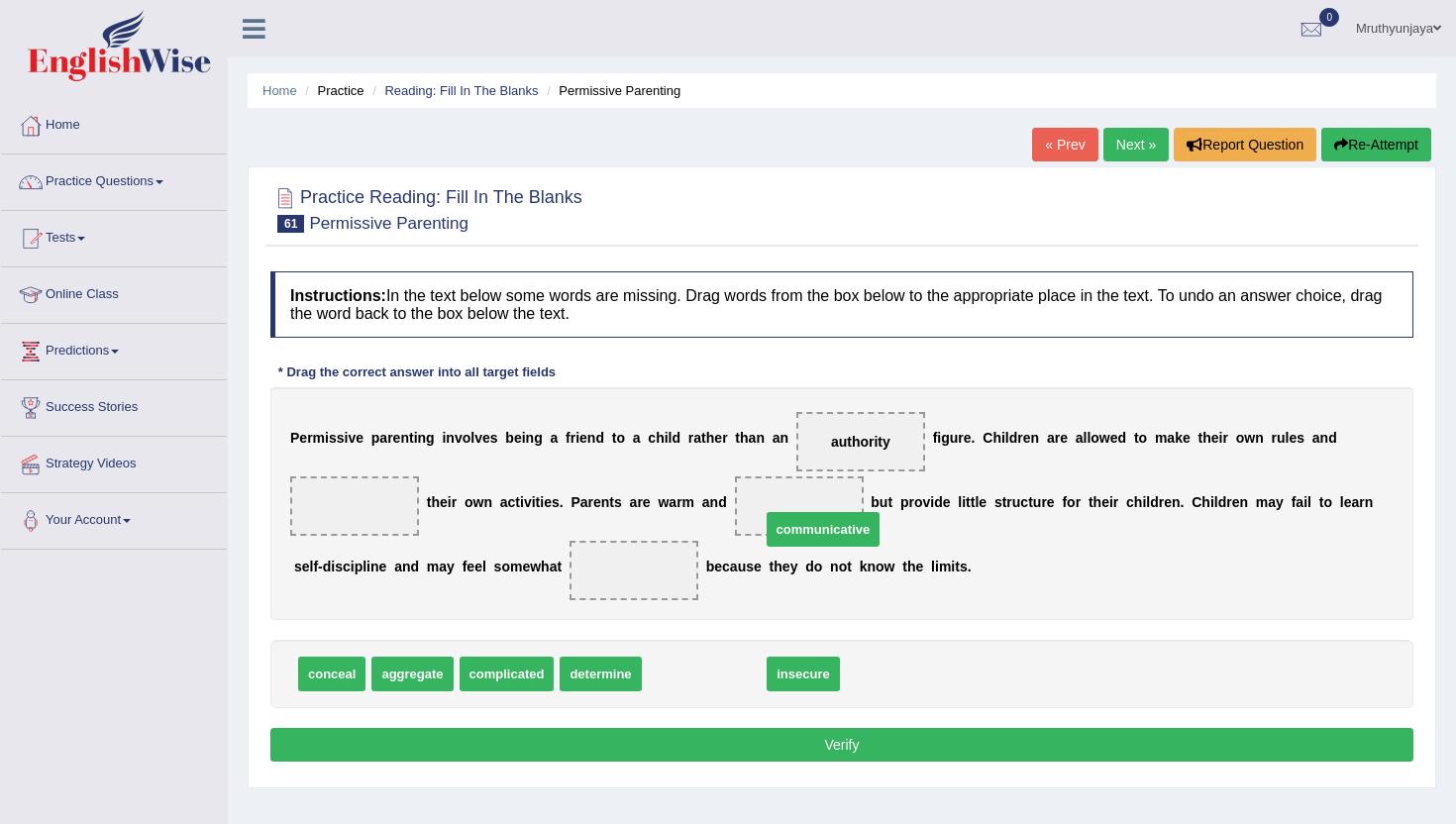 drag, startPoint x: 699, startPoint y: 679, endPoint x: 819, endPoint y: 532, distance: 189.7604 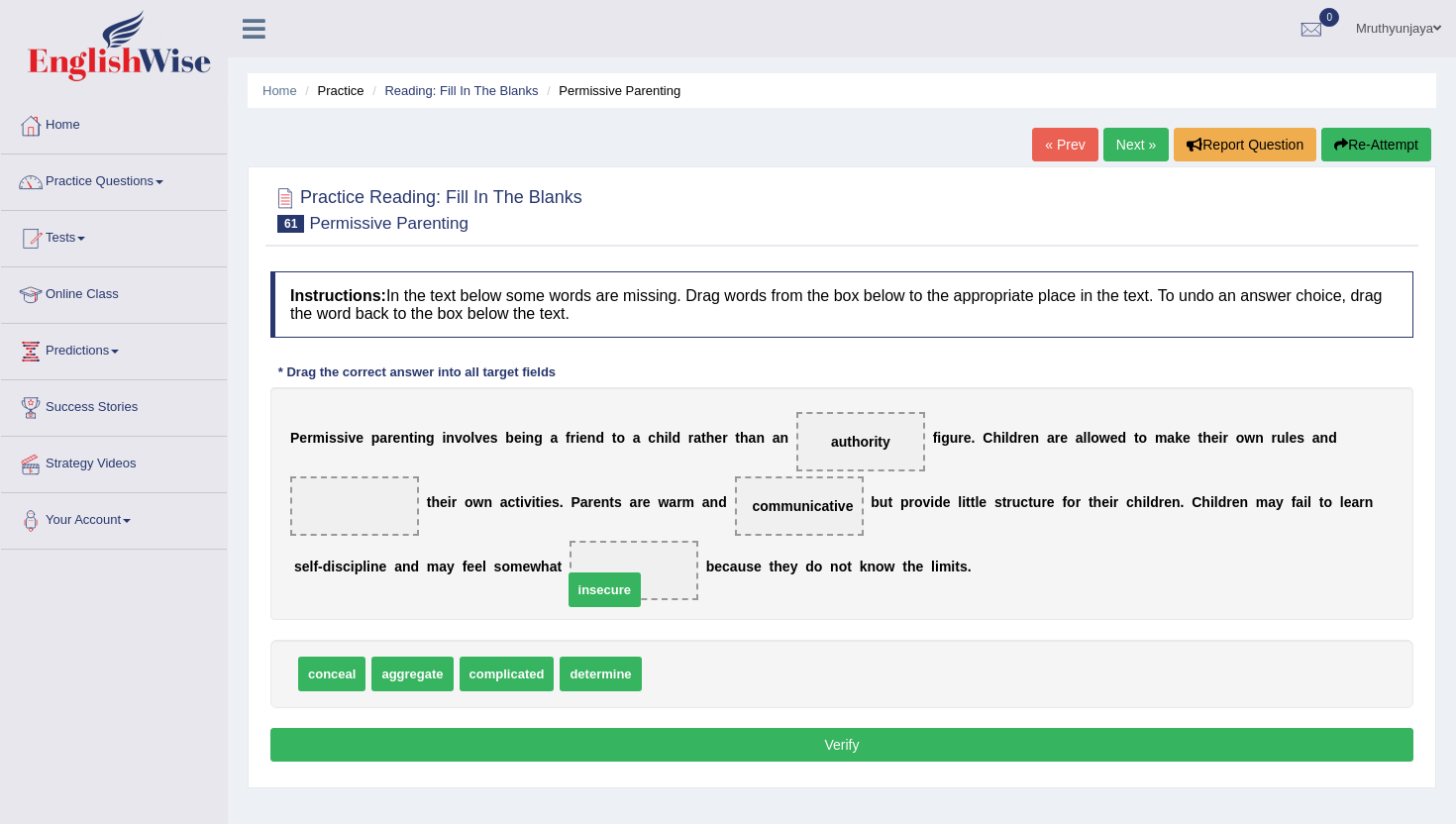 drag, startPoint x: 699, startPoint y: 668, endPoint x: 621, endPoint y: 582, distance: 116.103402 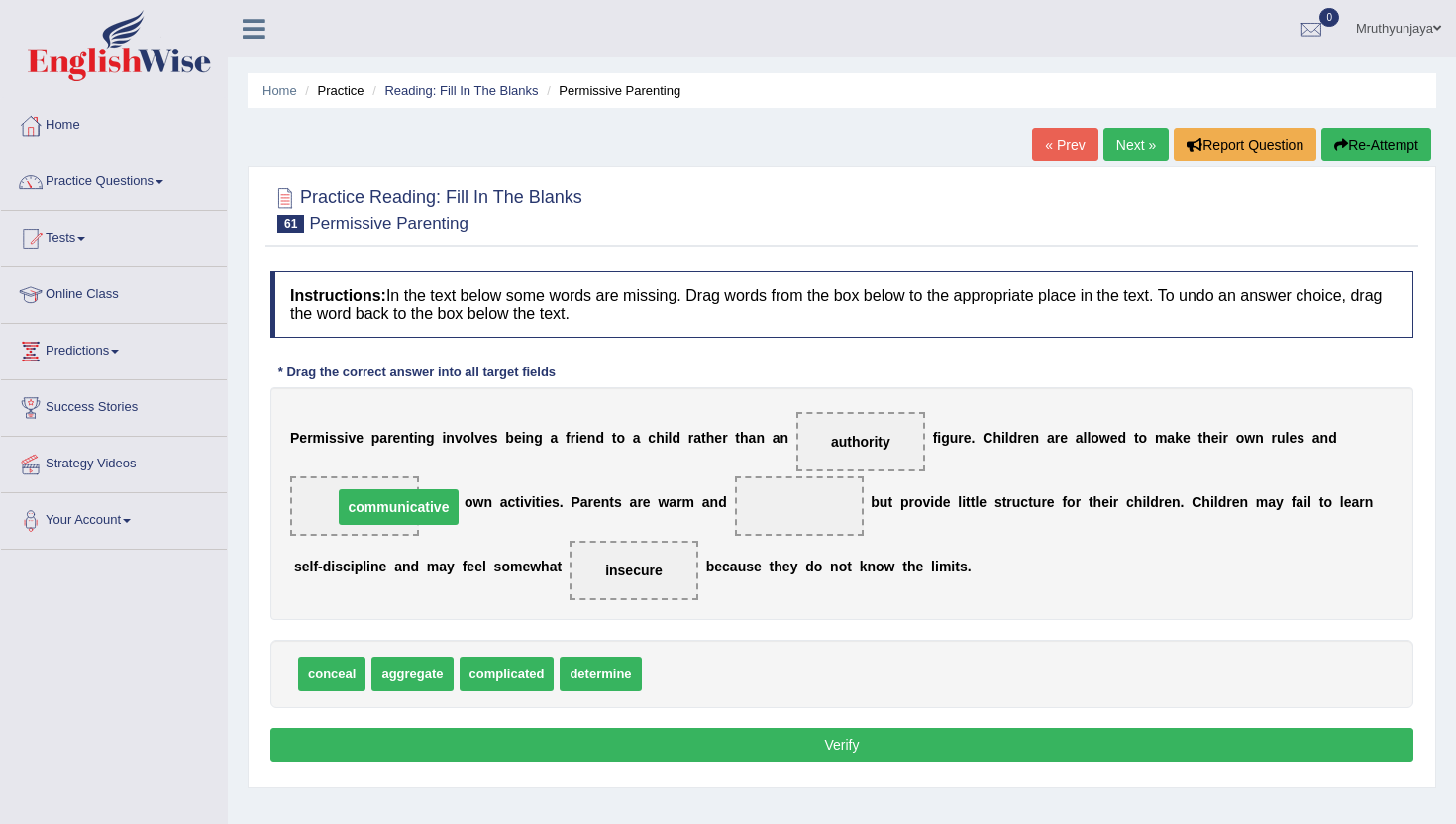 drag, startPoint x: 803, startPoint y: 512, endPoint x: 359, endPoint y: 520, distance: 444.07207 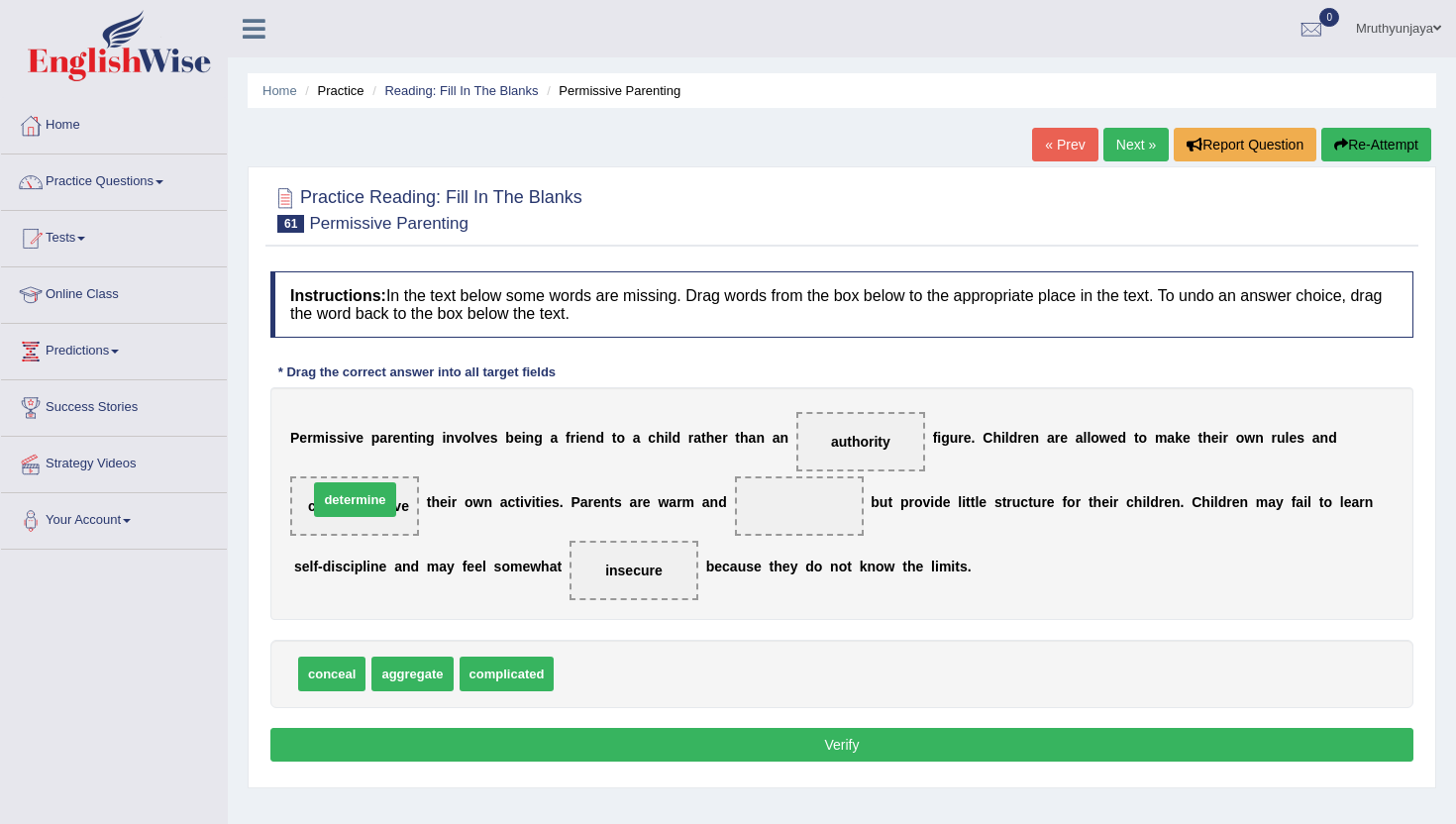 drag, startPoint x: 611, startPoint y: 674, endPoint x: 367, endPoint y: 501, distance: 299.107 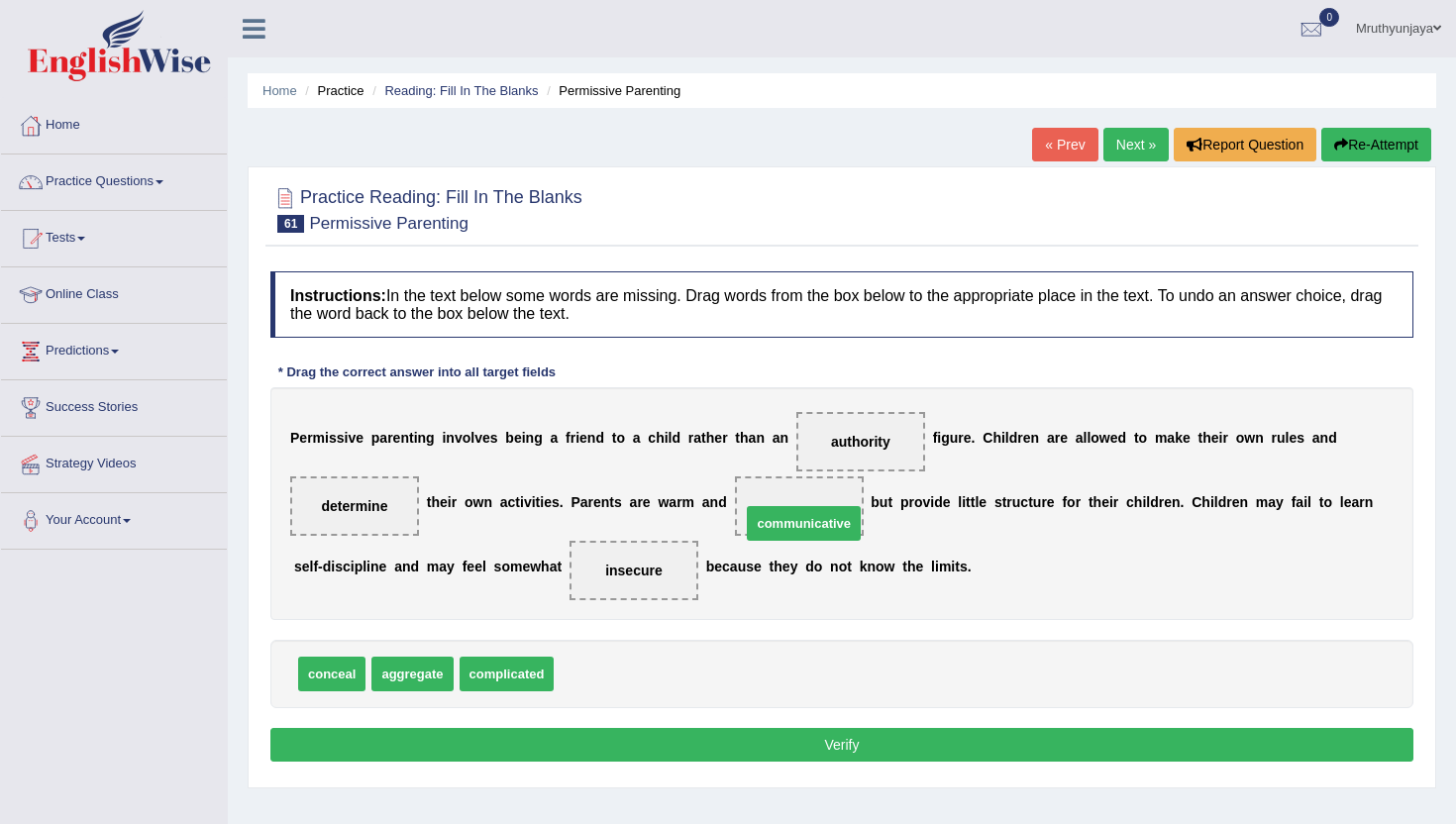 drag, startPoint x: 614, startPoint y: 670, endPoint x: 801, endPoint y: 520, distance: 239.72693 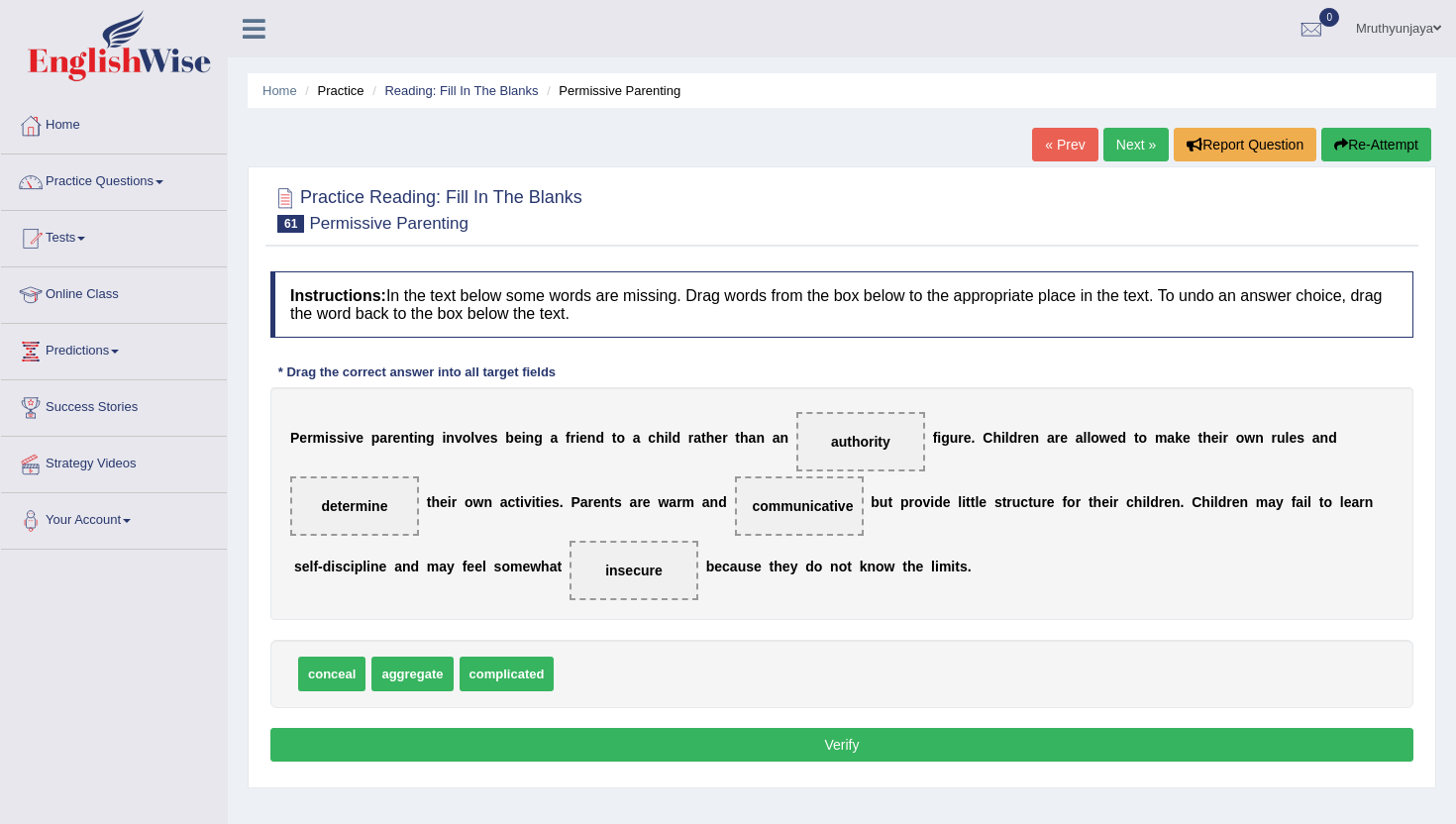 click on "Verify" at bounding box center (842, 745) 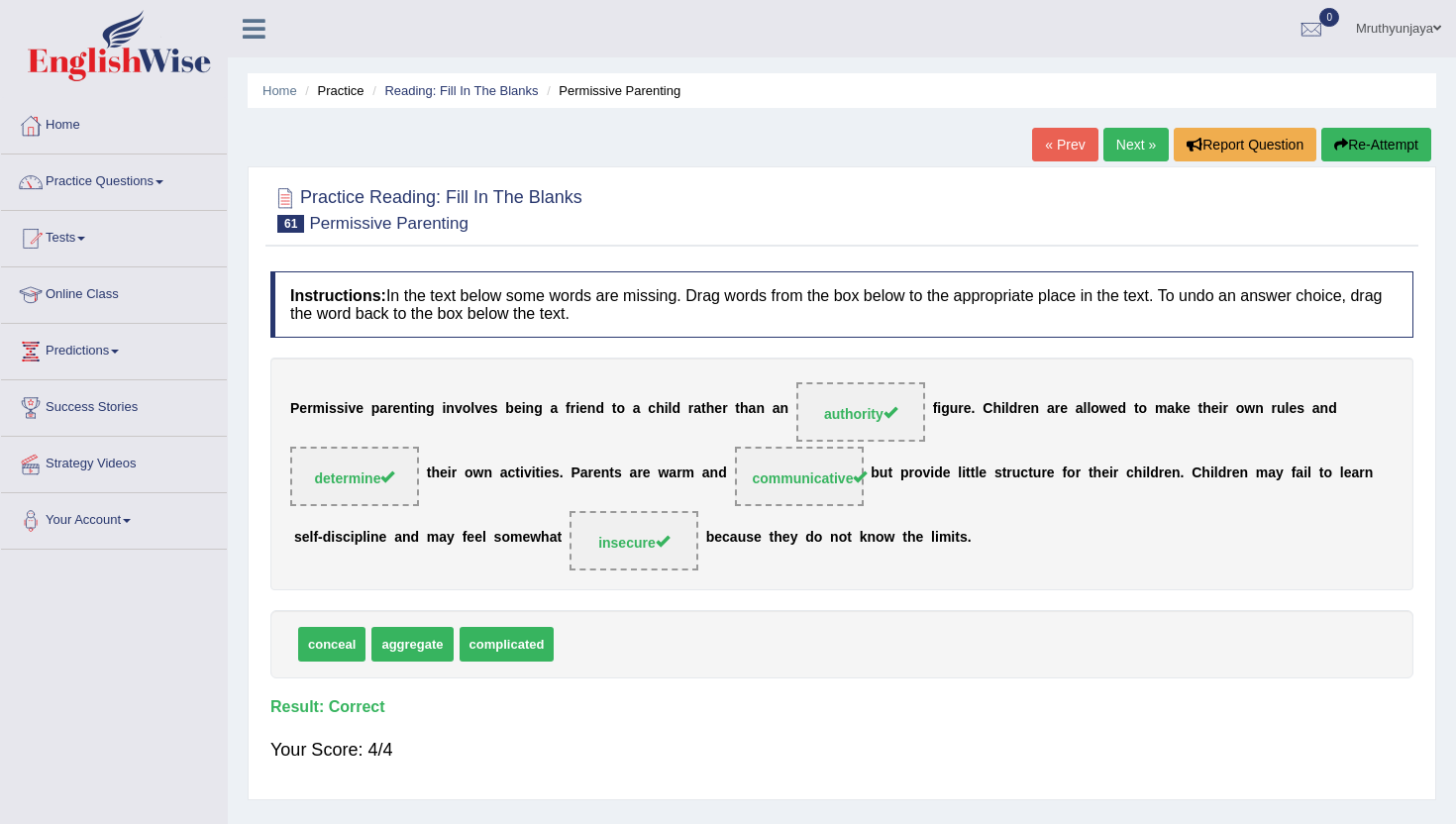 click on "Next »" at bounding box center (1136, 145) 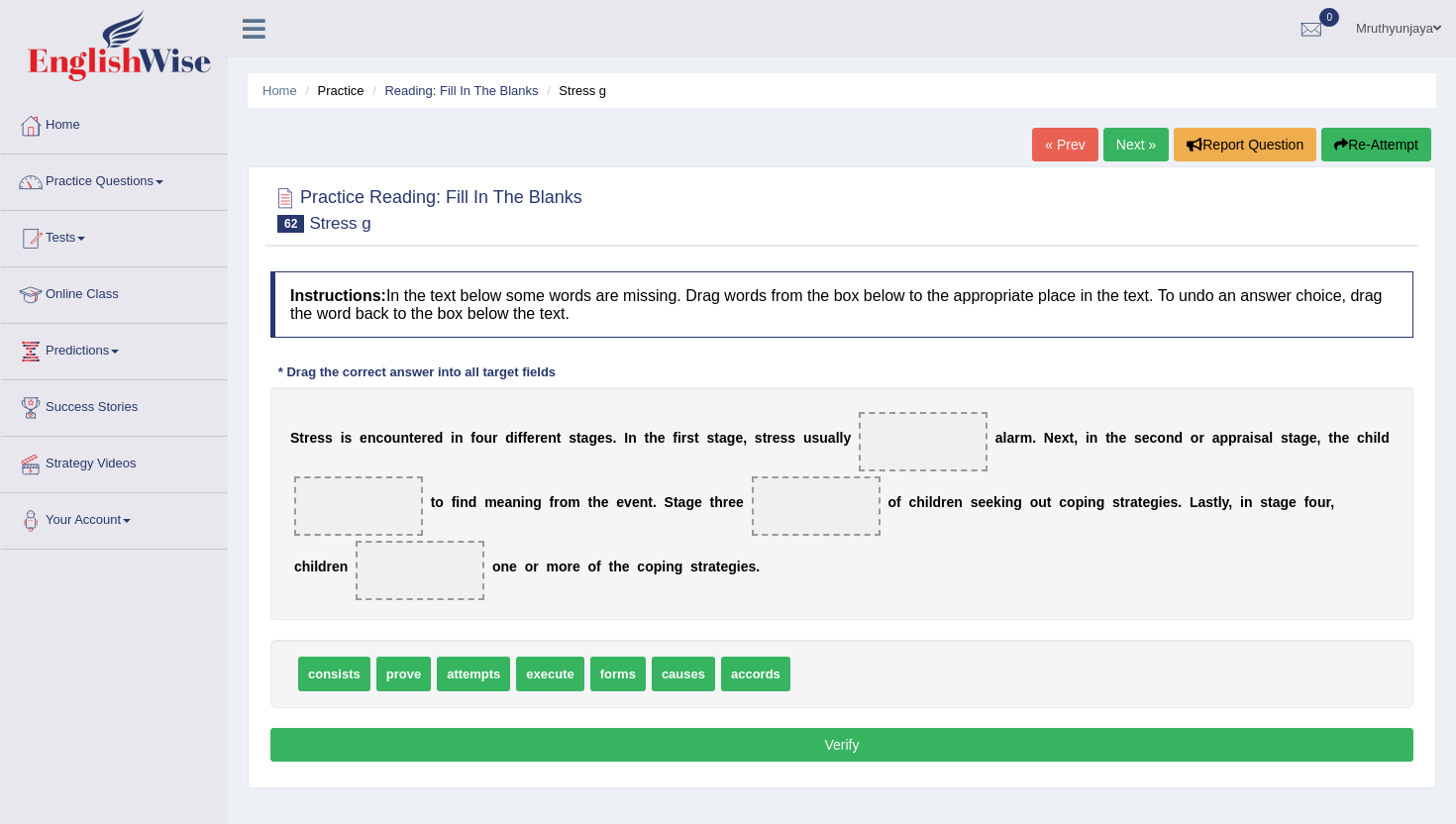 scroll, scrollTop: 0, scrollLeft: 0, axis: both 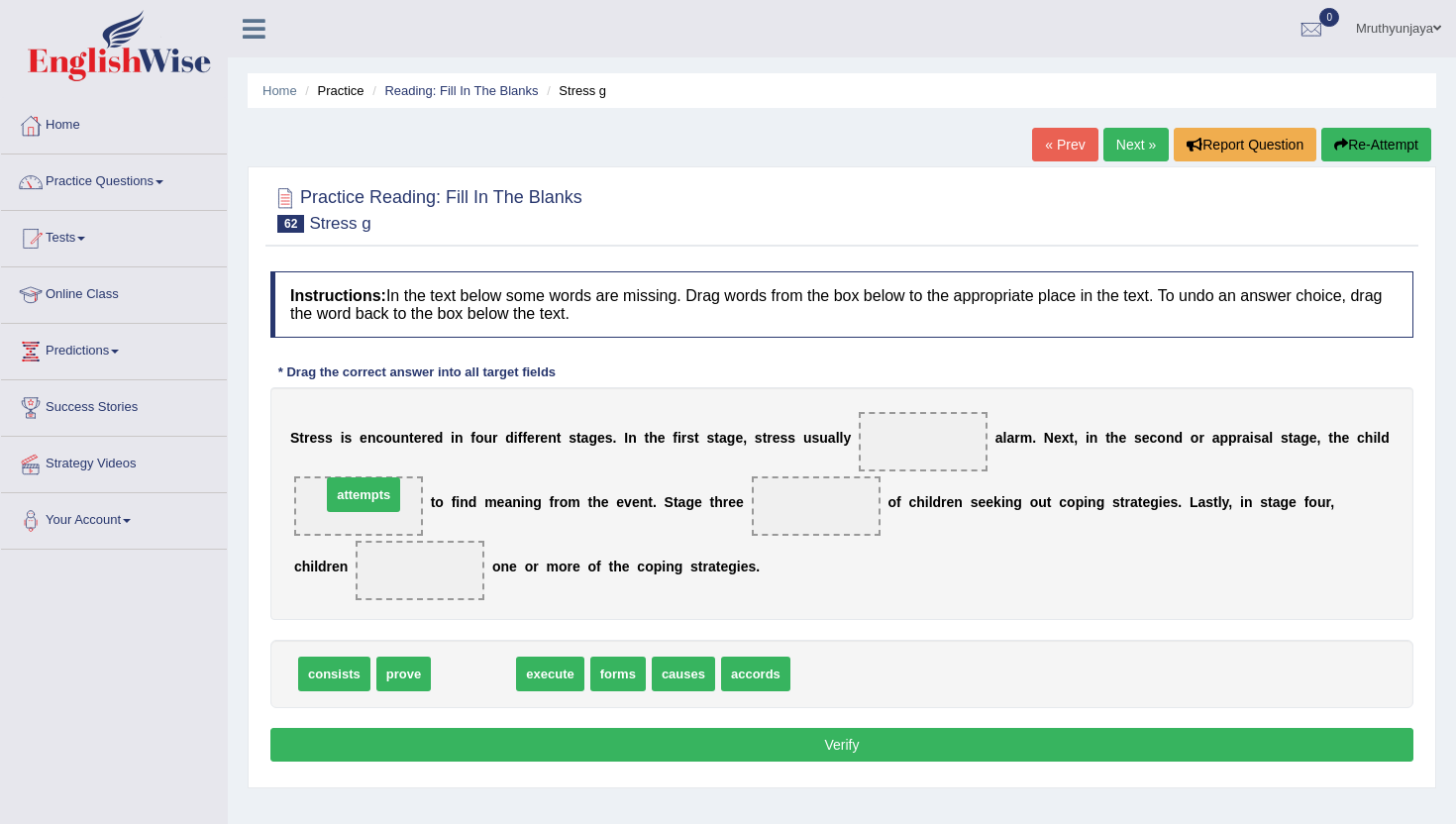 drag, startPoint x: 470, startPoint y: 673, endPoint x: 361, endPoint y: 496, distance: 207.87015 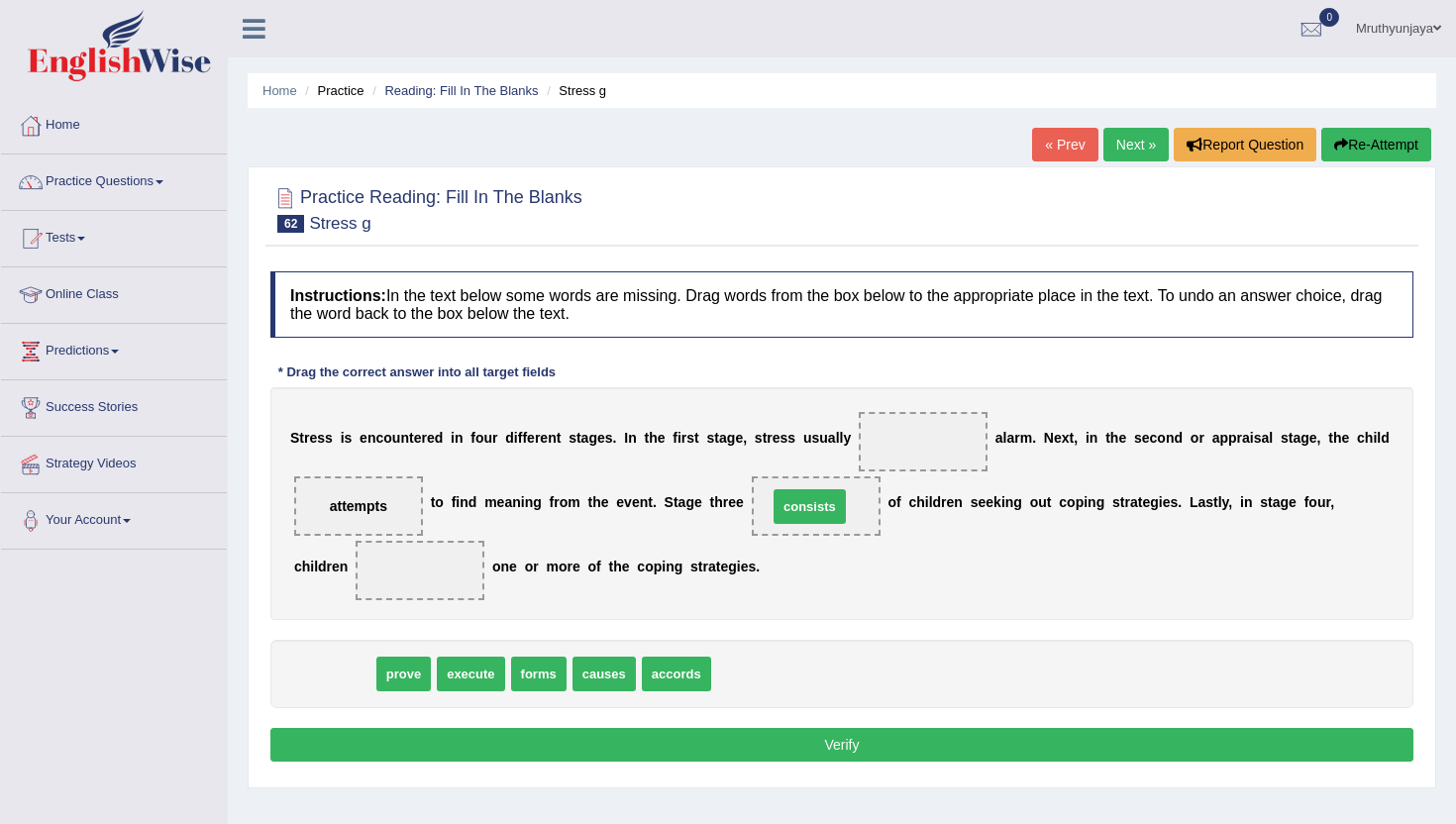 drag, startPoint x: 344, startPoint y: 676, endPoint x: 818, endPoint y: 508, distance: 502.89164 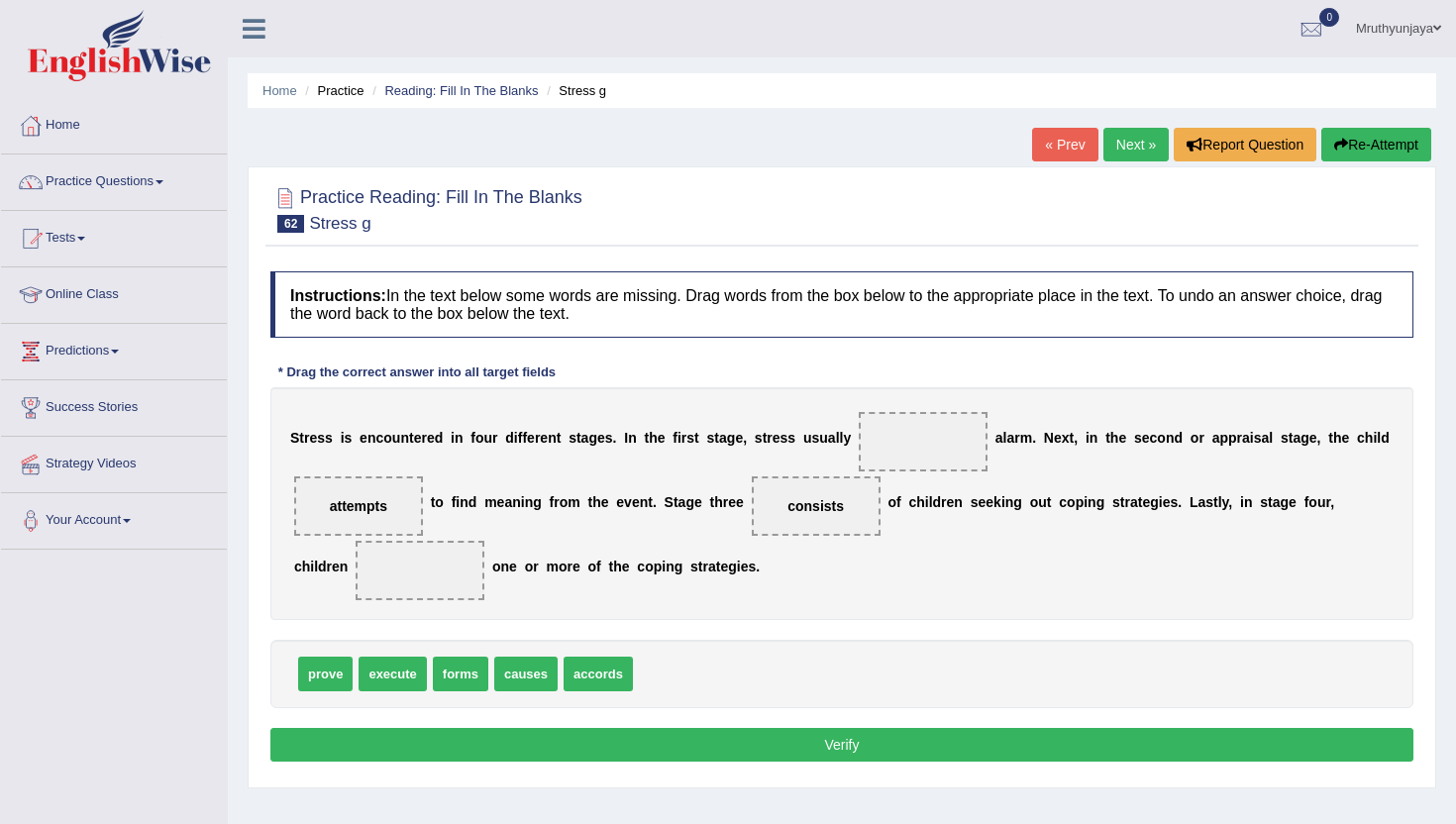 drag, startPoint x: 823, startPoint y: 496, endPoint x: 357, endPoint y: 552, distance: 469.3527 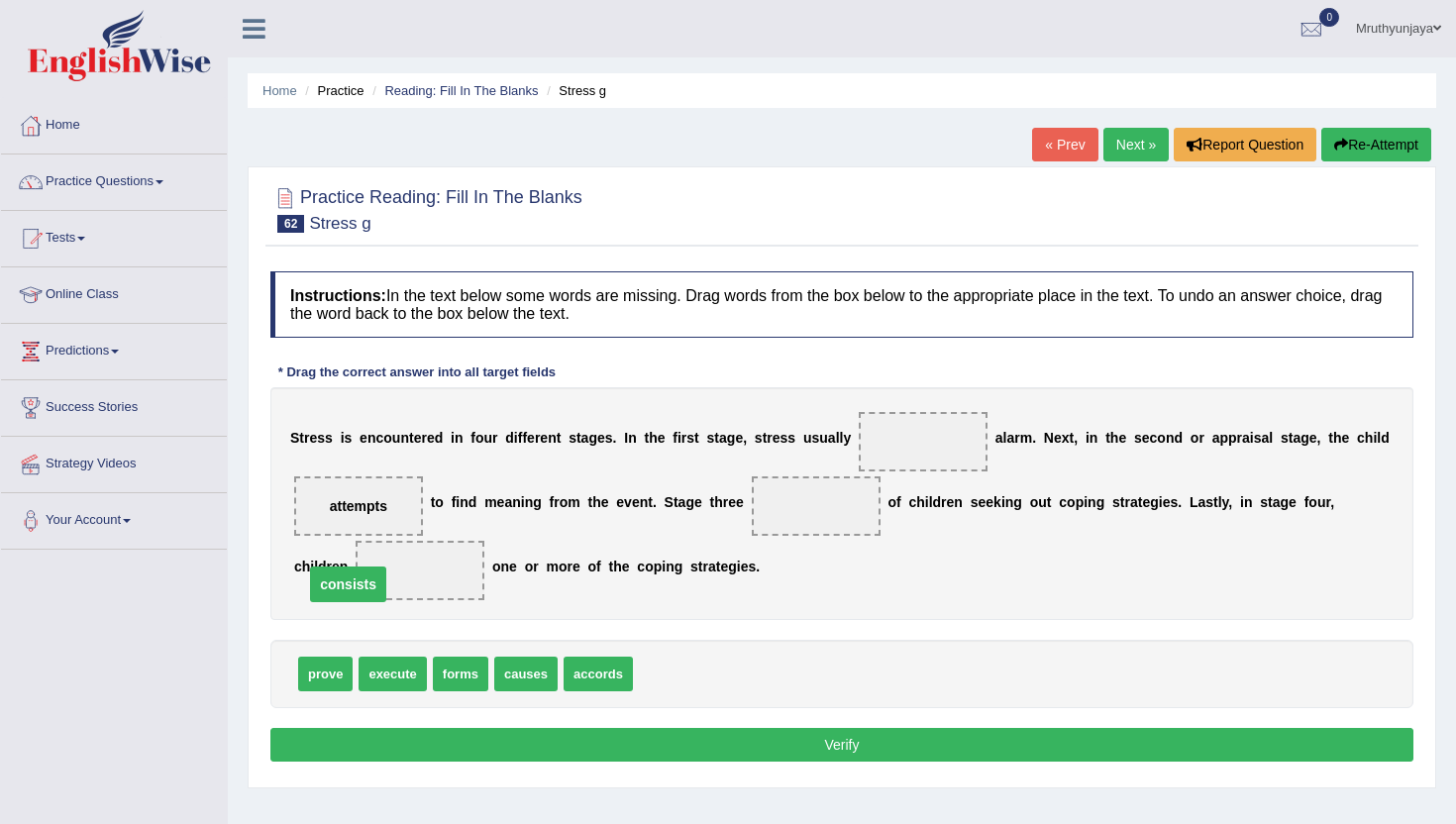 drag, startPoint x: 820, startPoint y: 498, endPoint x: 353, endPoint y: 576, distance: 473.46911 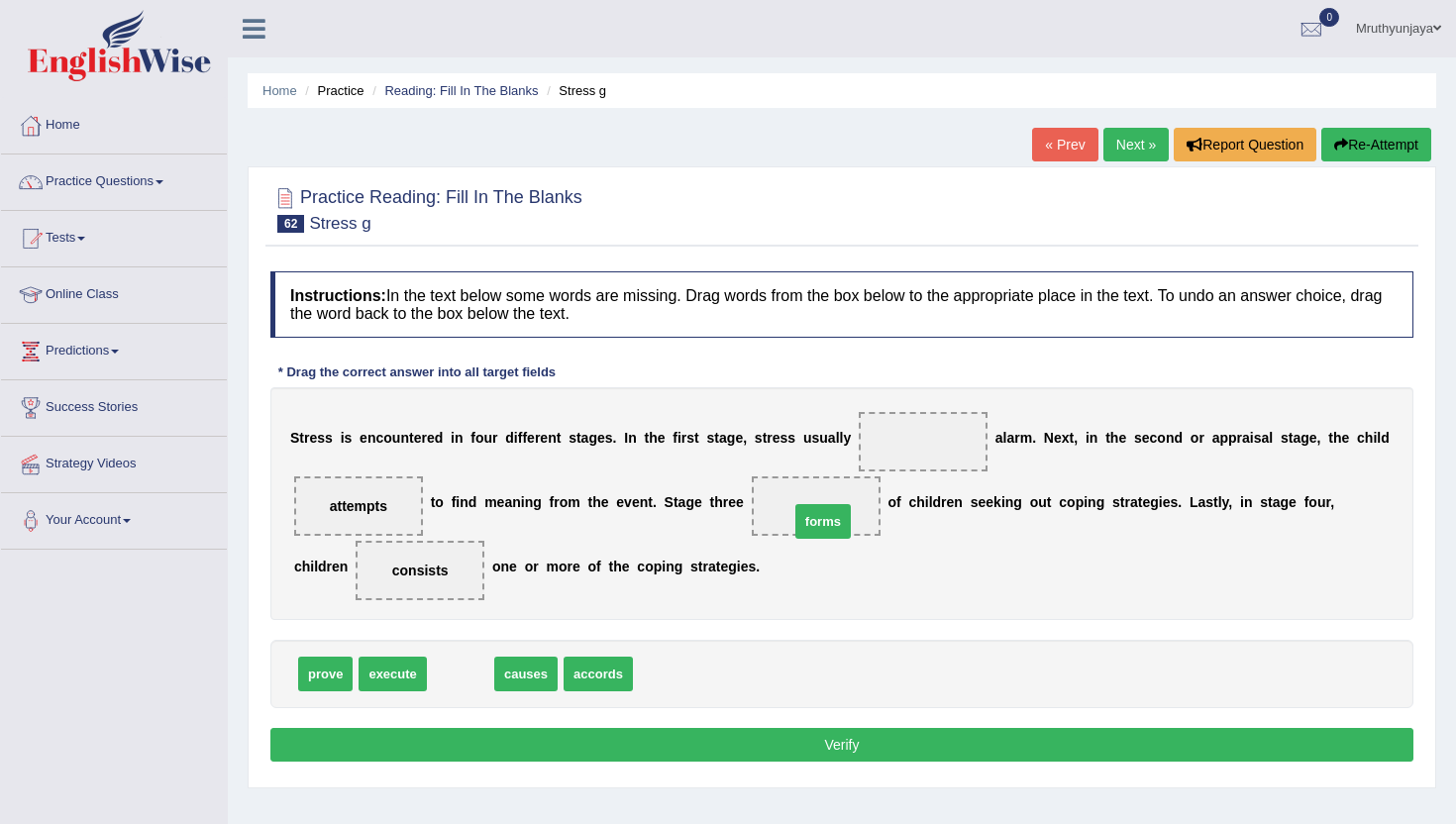 drag, startPoint x: 460, startPoint y: 675, endPoint x: 822, endPoint y: 523, distance: 392.61686 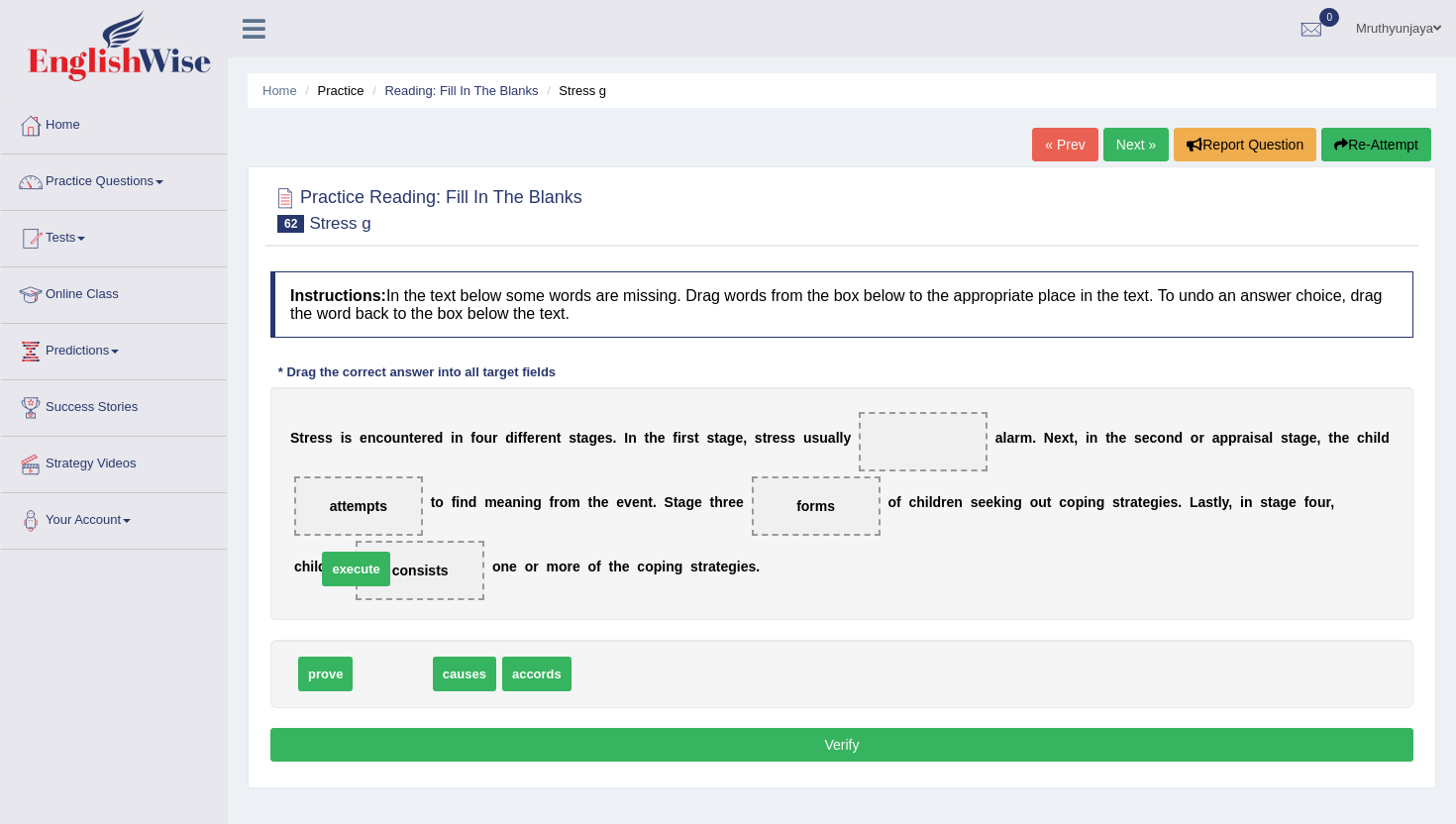 drag, startPoint x: 404, startPoint y: 680, endPoint x: 367, endPoint y: 576, distance: 110.38569 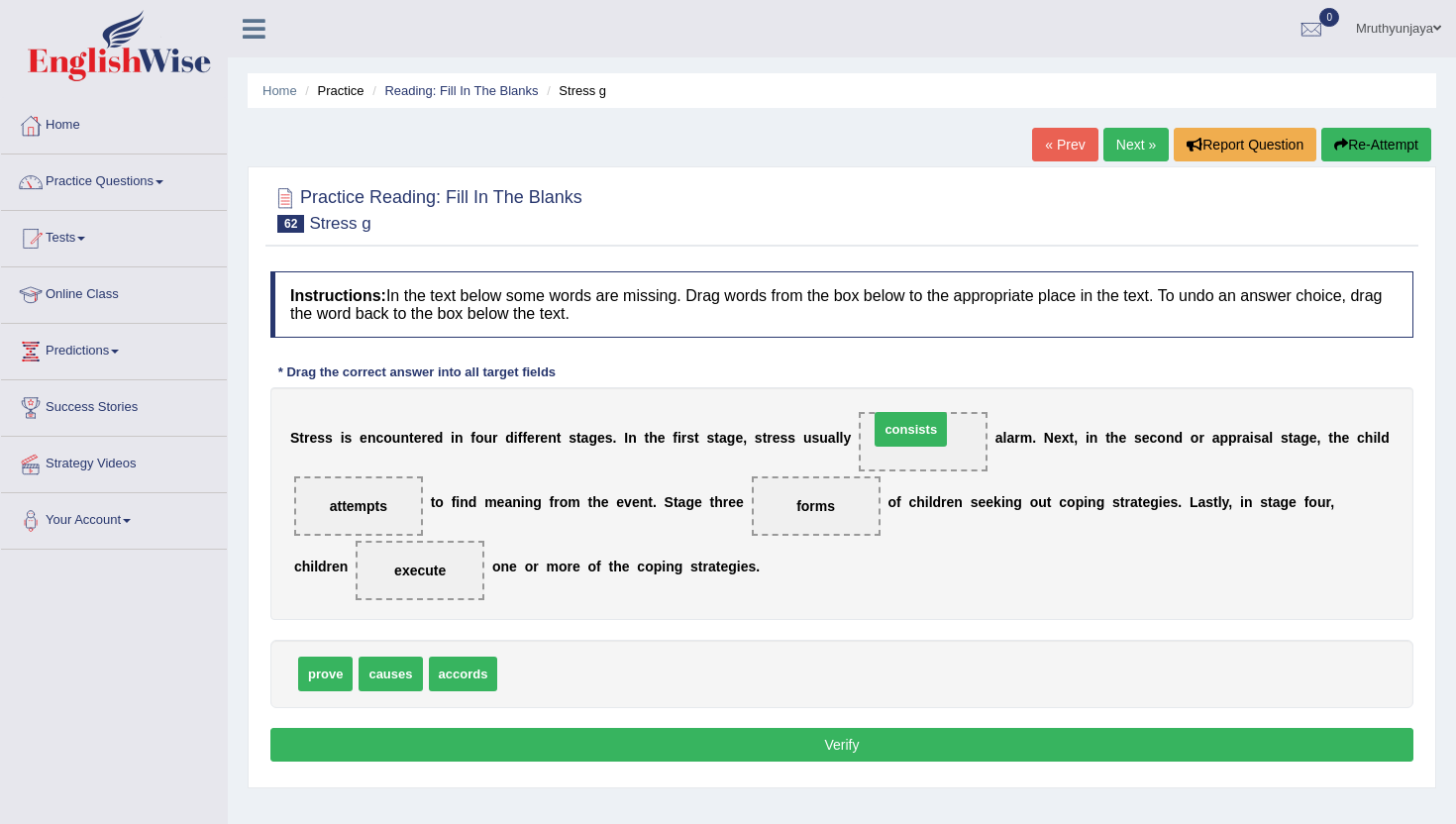 drag, startPoint x: 539, startPoint y: 669, endPoint x: 910, endPoint y: 425, distance: 444.04617 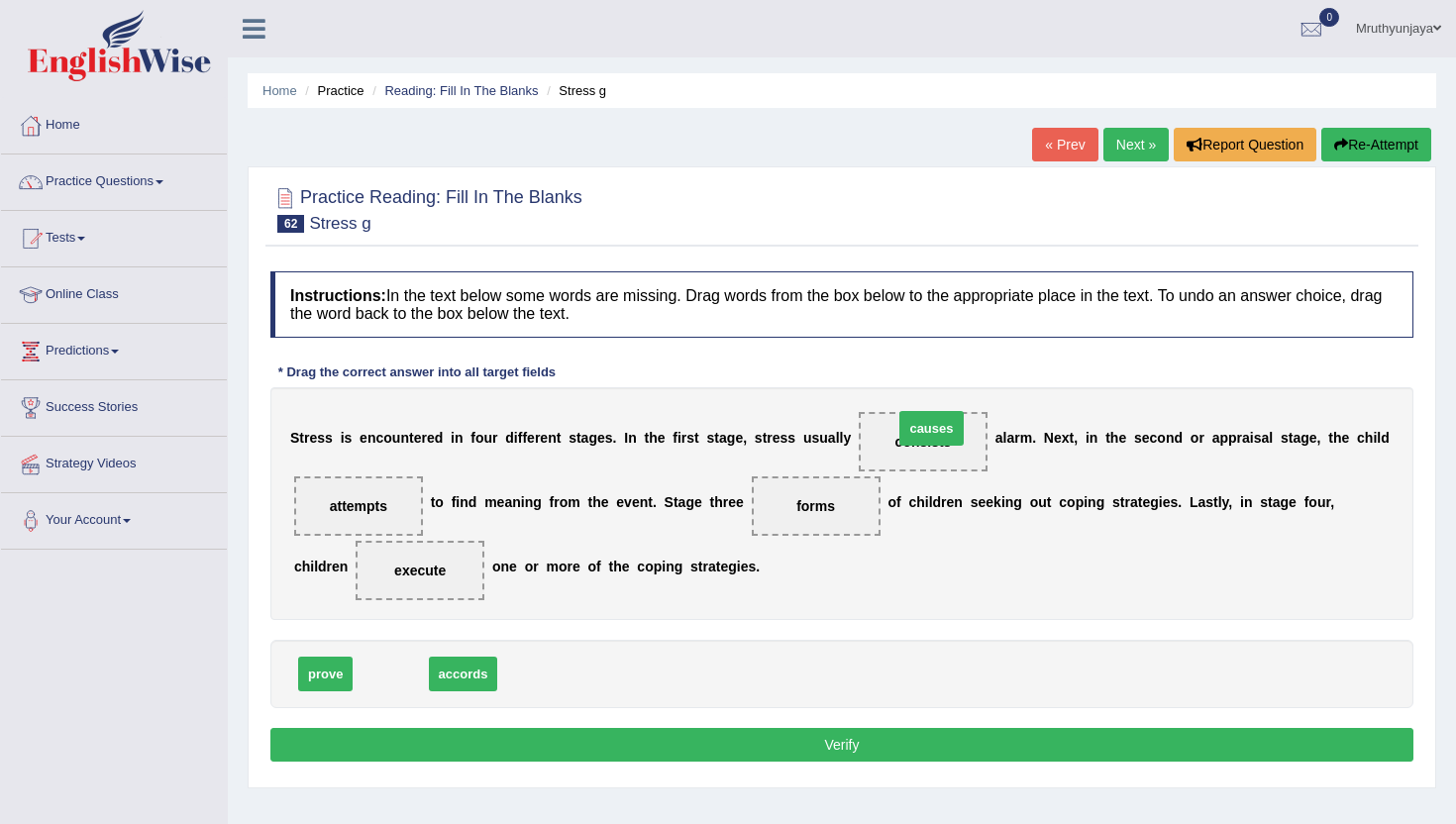 drag, startPoint x: 386, startPoint y: 672, endPoint x: 927, endPoint y: 425, distance: 594.7184 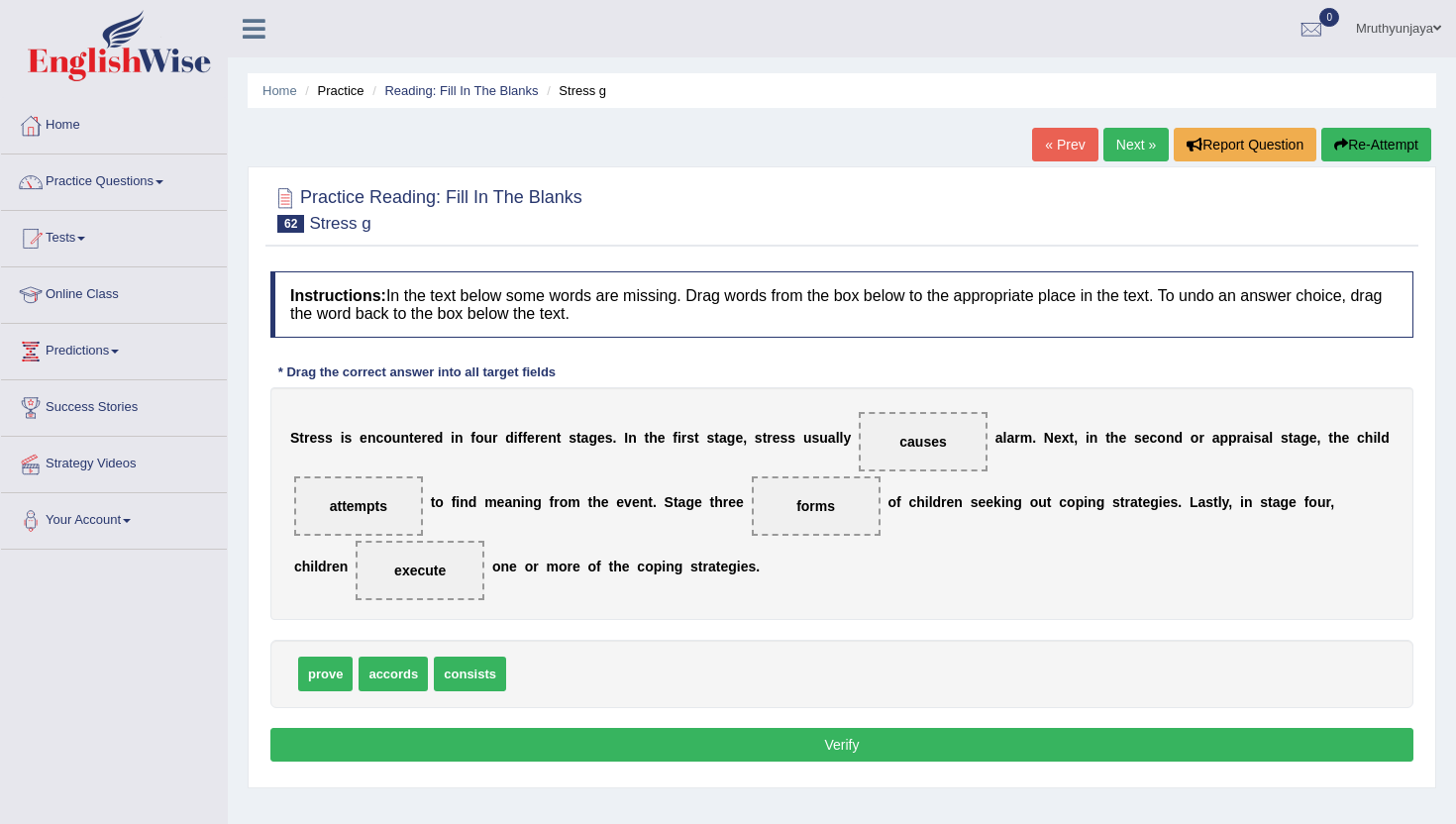 click on "Verify" at bounding box center [842, 745] 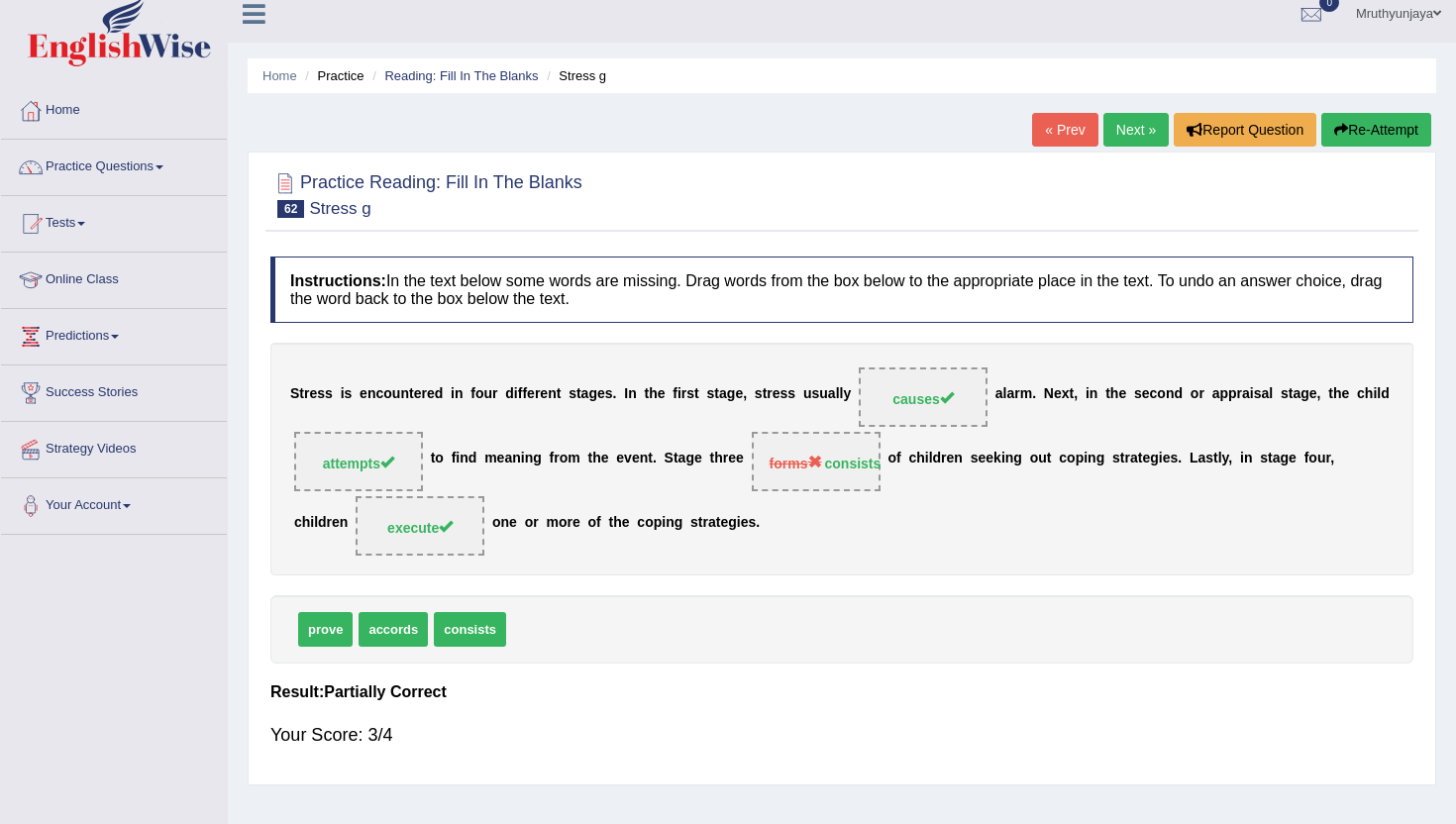 scroll, scrollTop: 13, scrollLeft: 0, axis: vertical 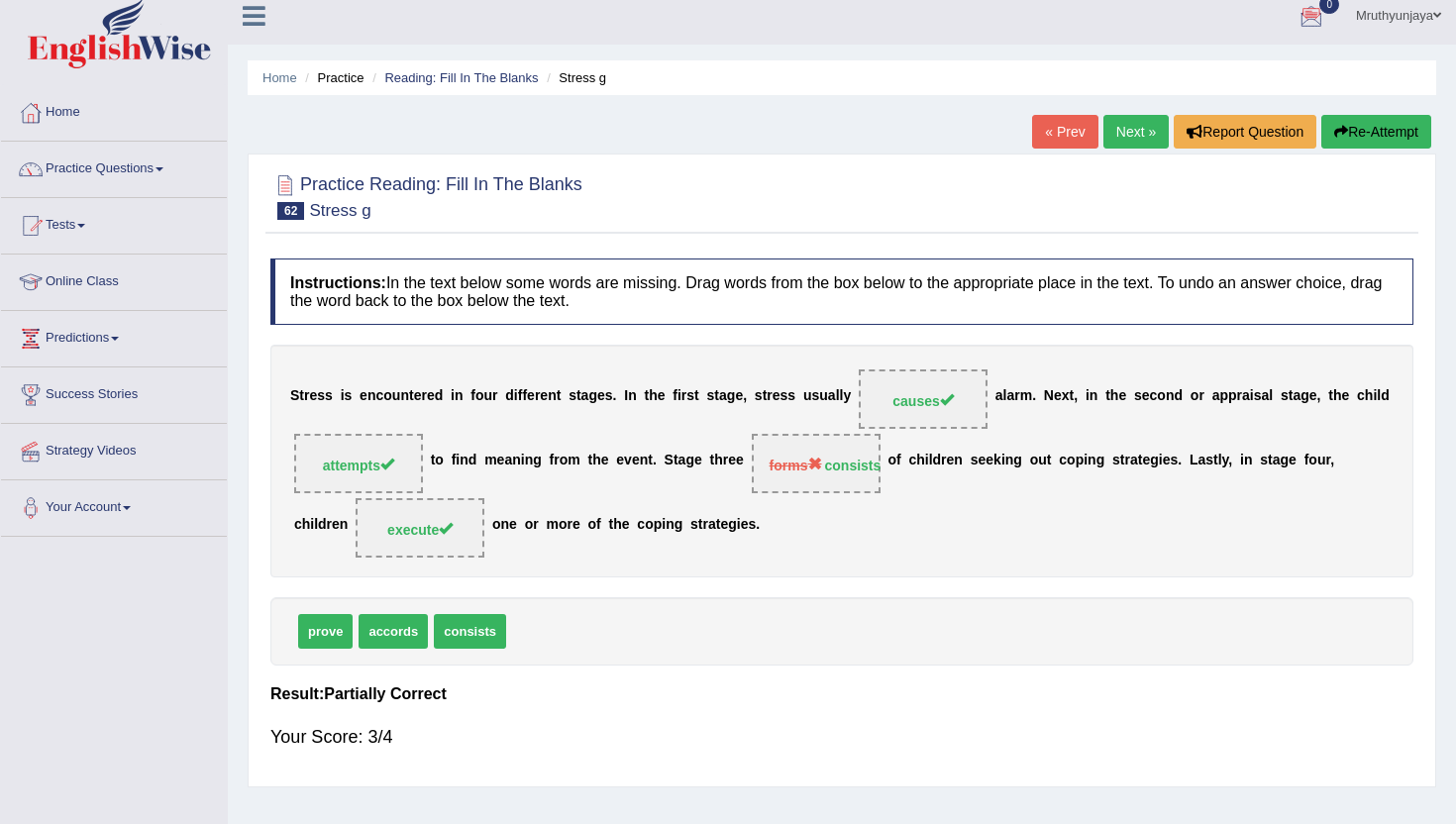 click on "Next »" at bounding box center (1136, 132) 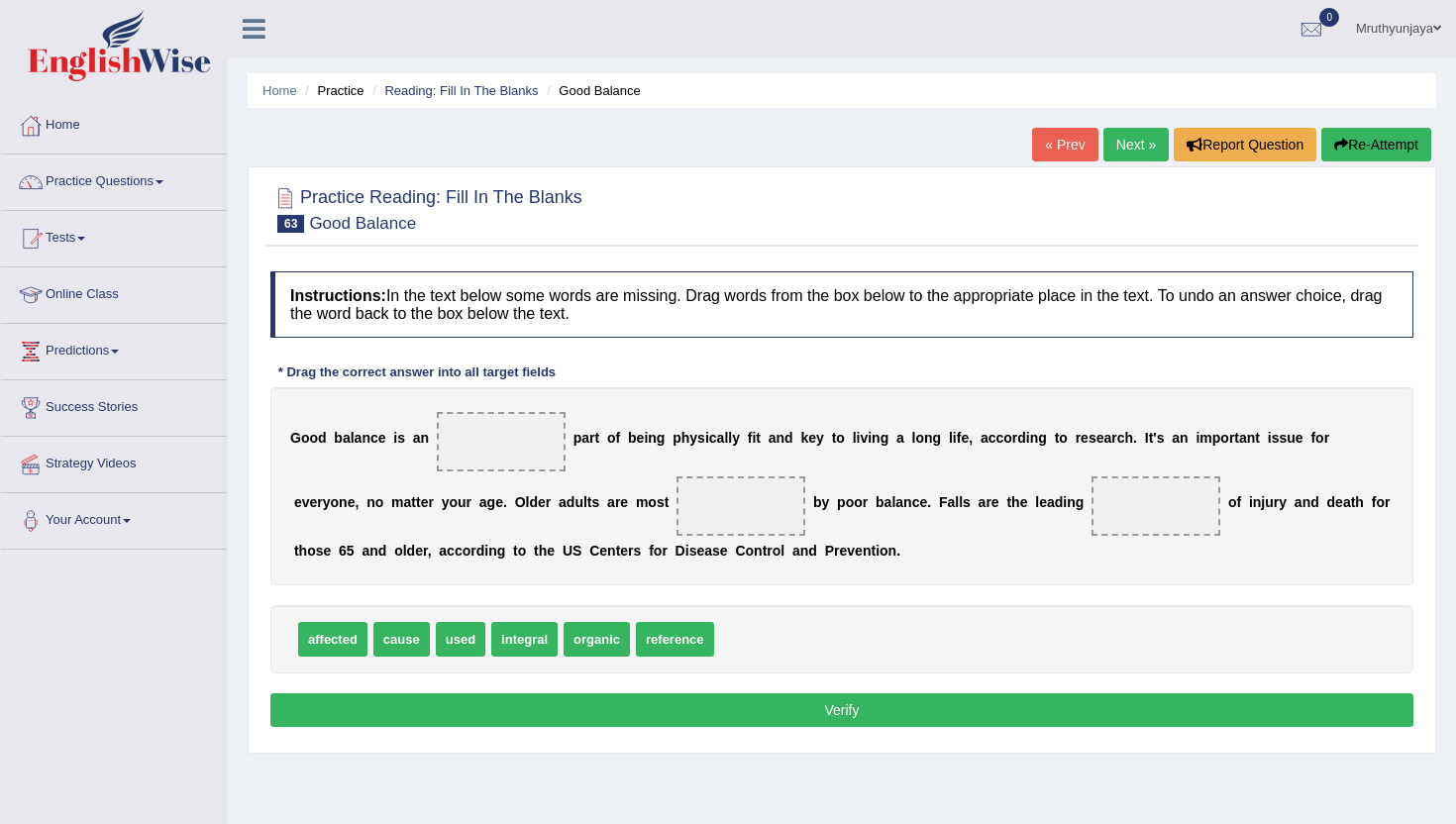 scroll, scrollTop: 0, scrollLeft: 0, axis: both 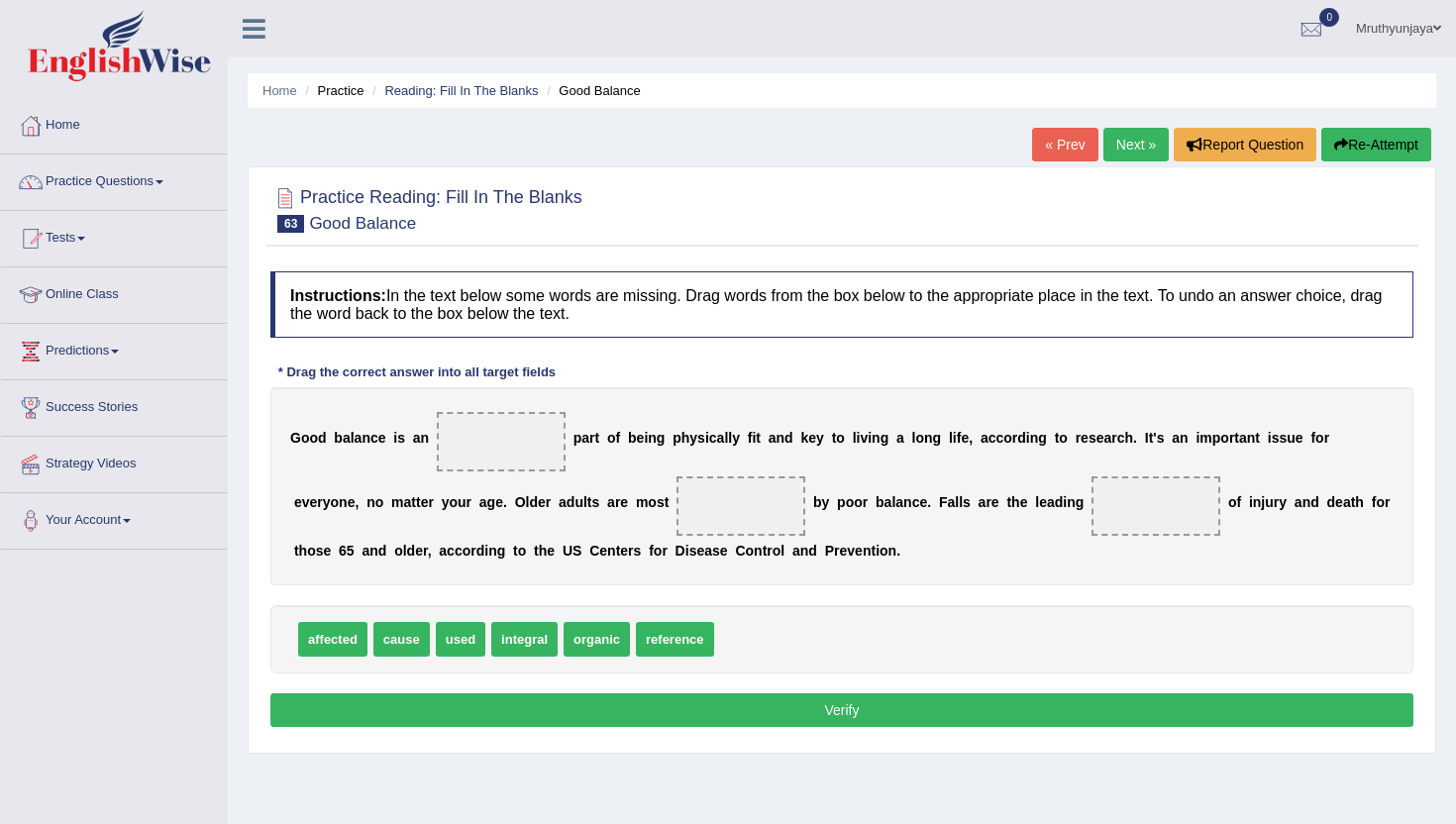 click on "organic" at bounding box center [596, 639] 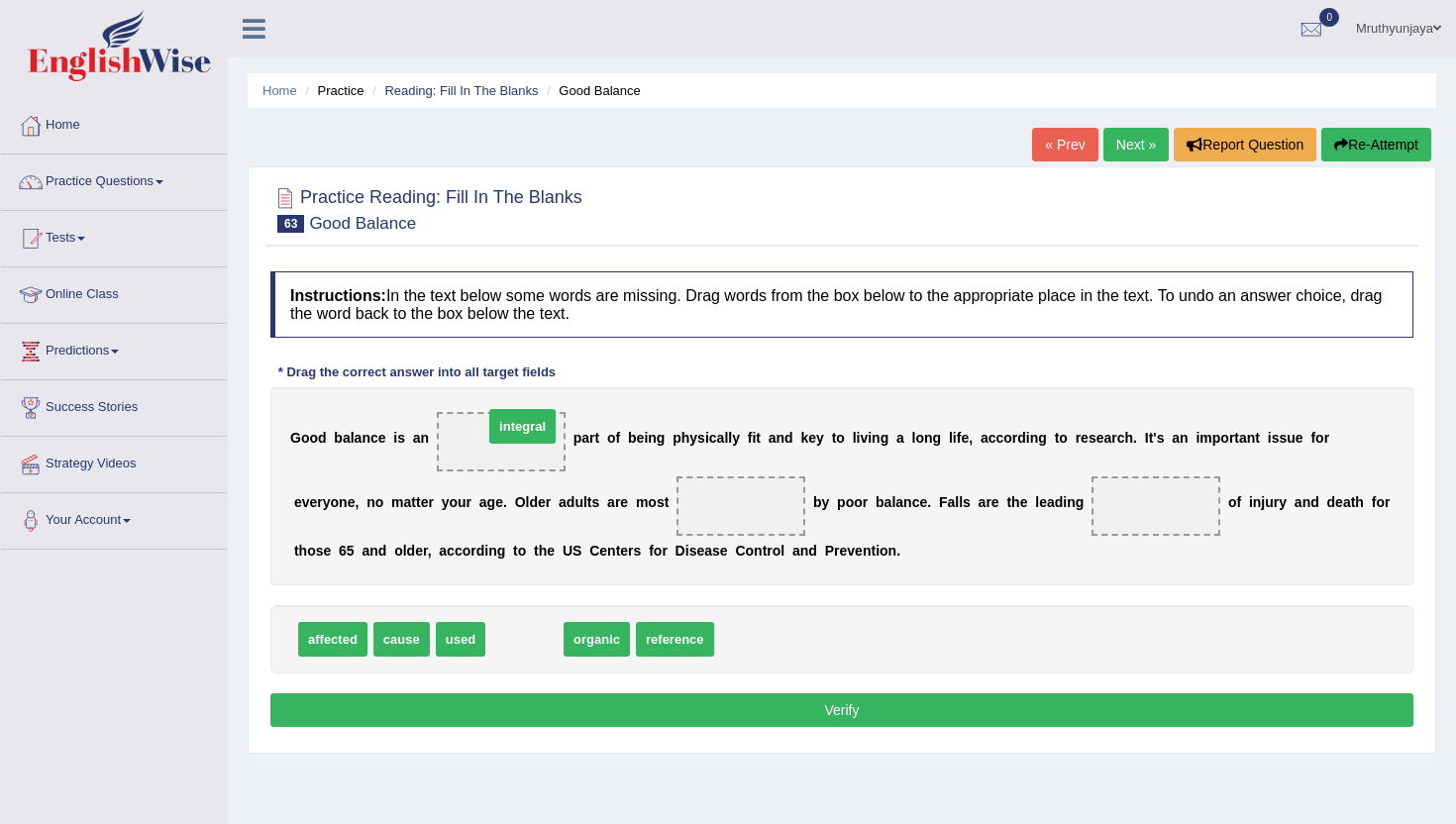 drag, startPoint x: 534, startPoint y: 644, endPoint x: 532, endPoint y: 431, distance: 213.00939 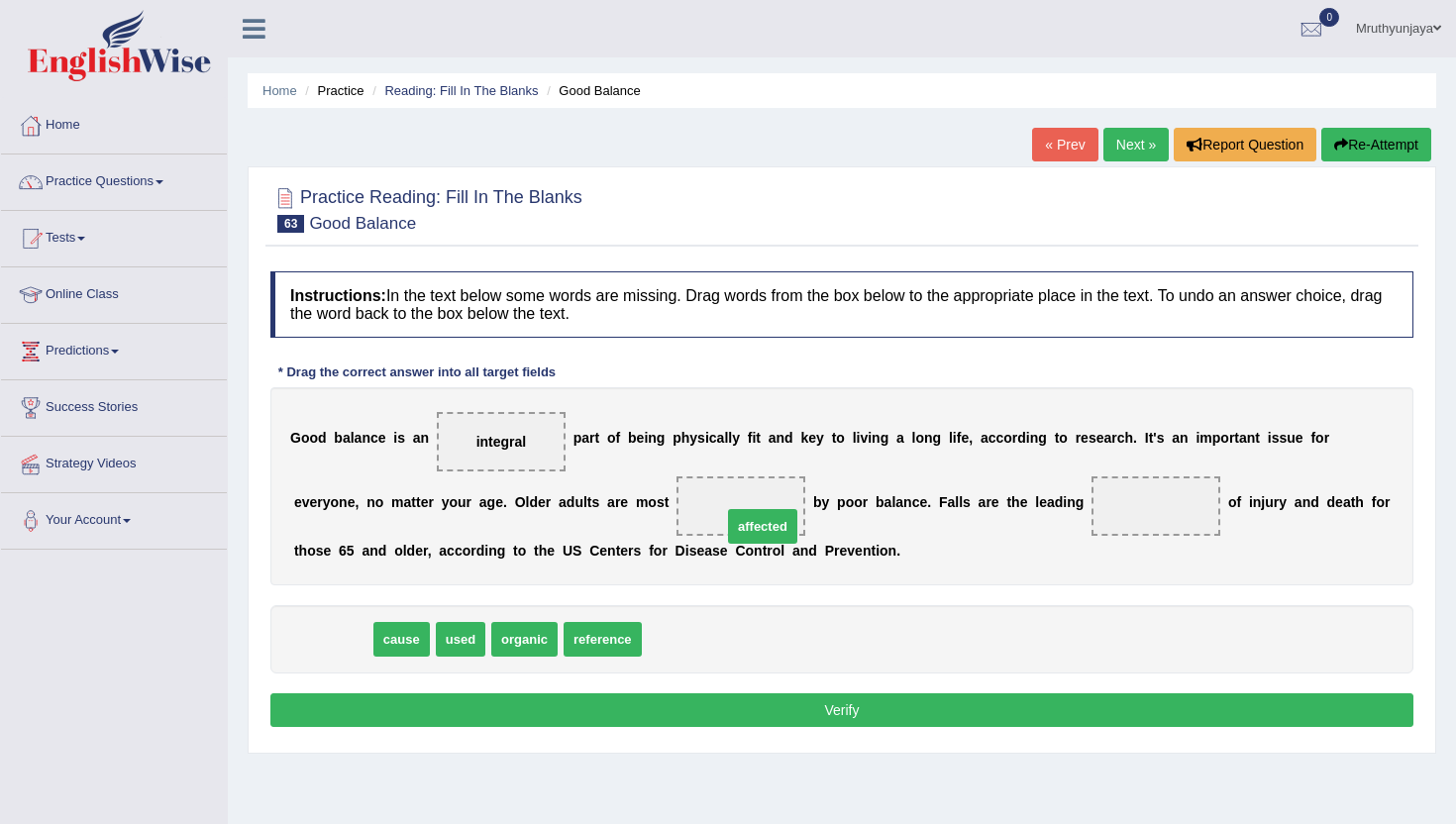 drag, startPoint x: 336, startPoint y: 641, endPoint x: 761, endPoint y: 526, distance: 440.284 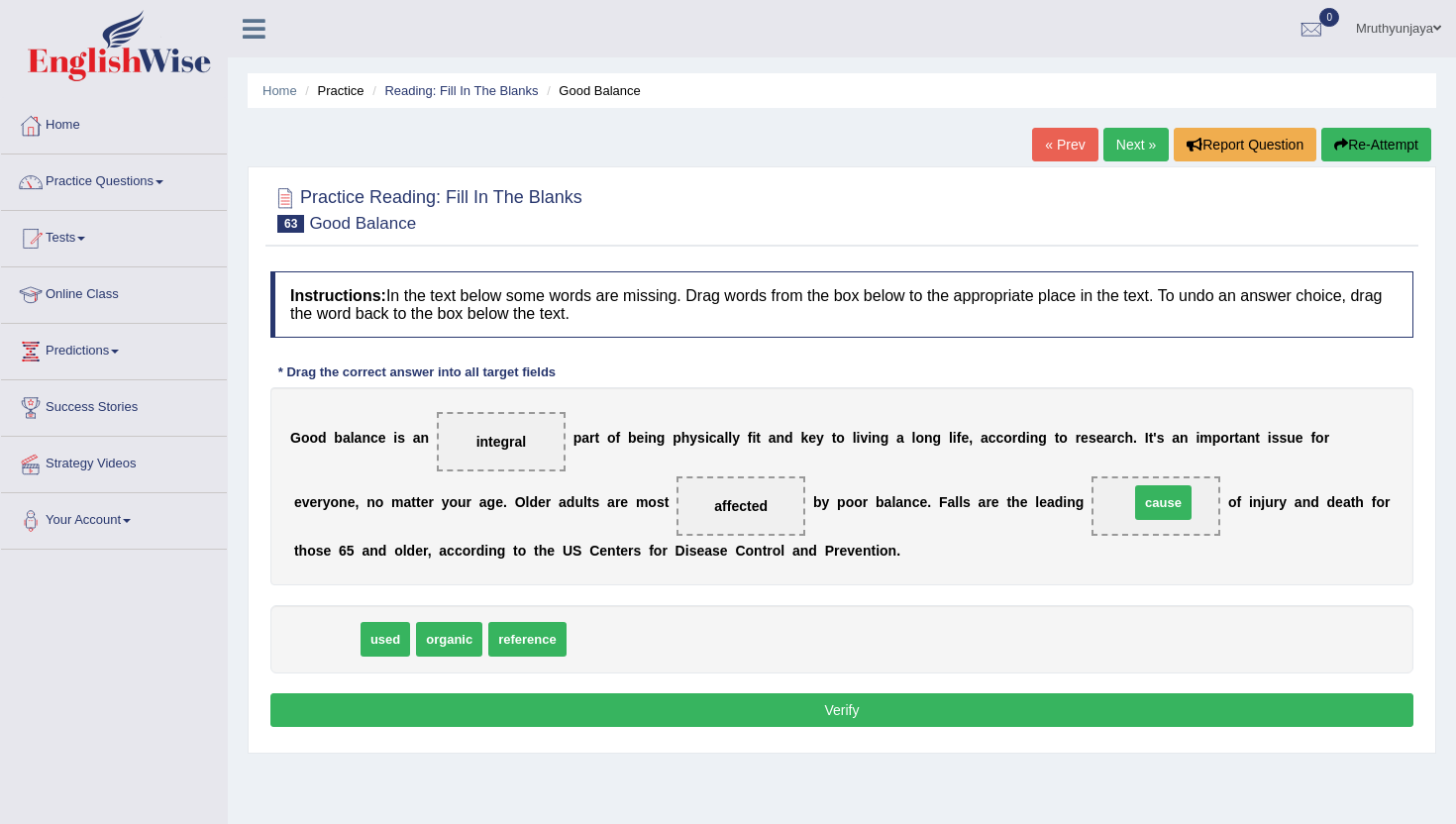 drag, startPoint x: 319, startPoint y: 642, endPoint x: 1156, endPoint y: 502, distance: 848.62772 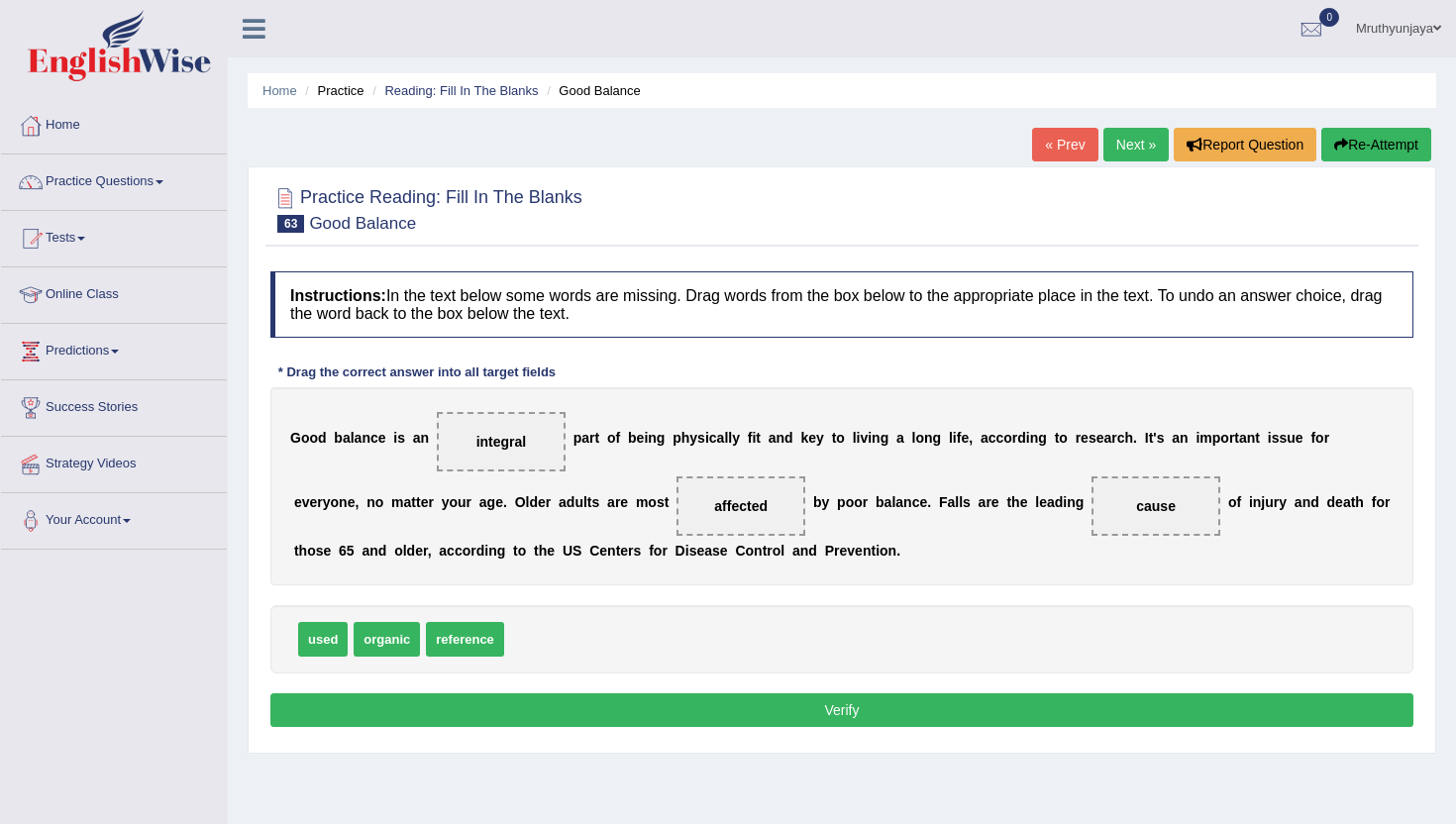 click on "Verify" at bounding box center (842, 710) 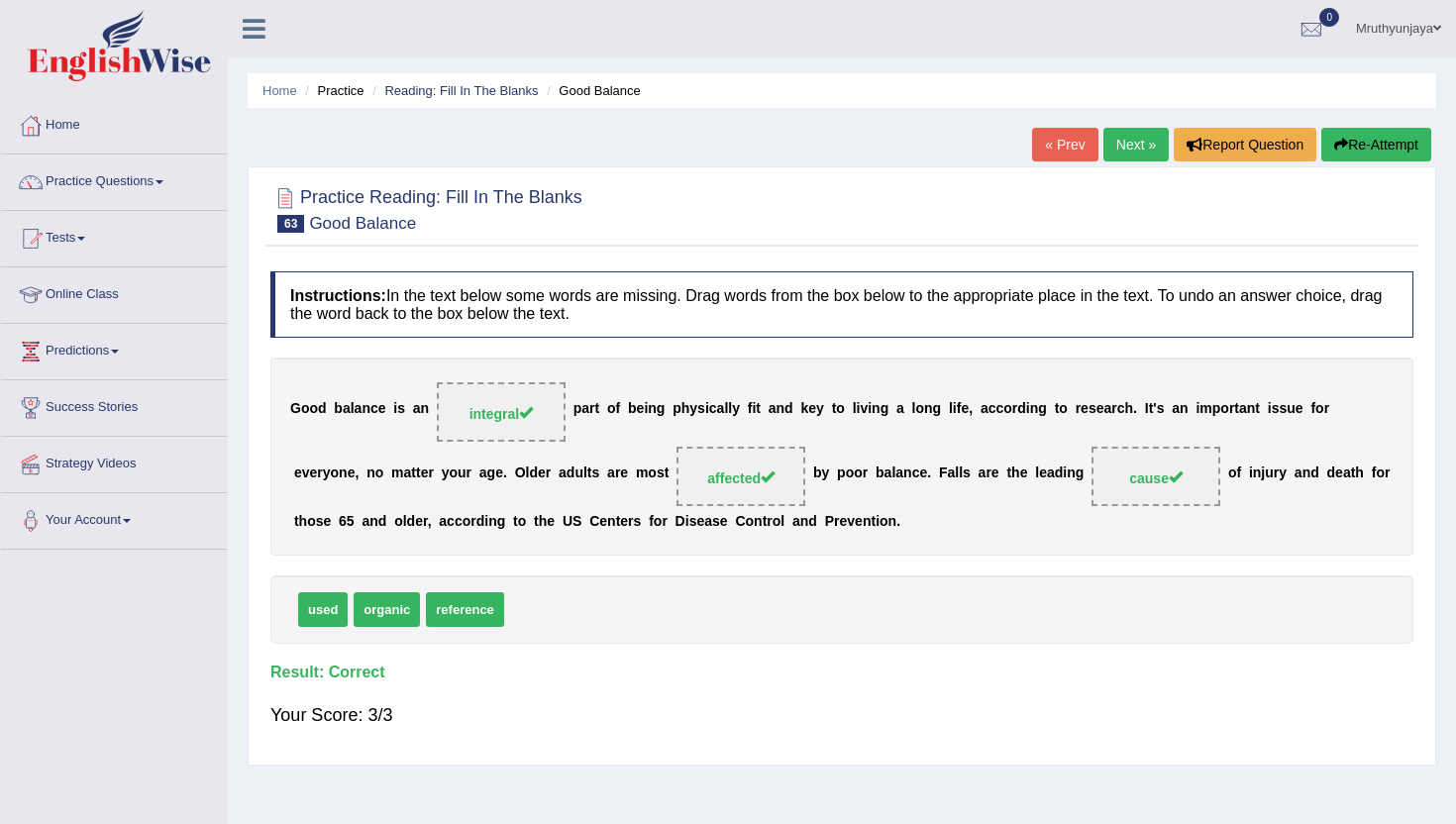 click on "Next »" at bounding box center [1136, 145] 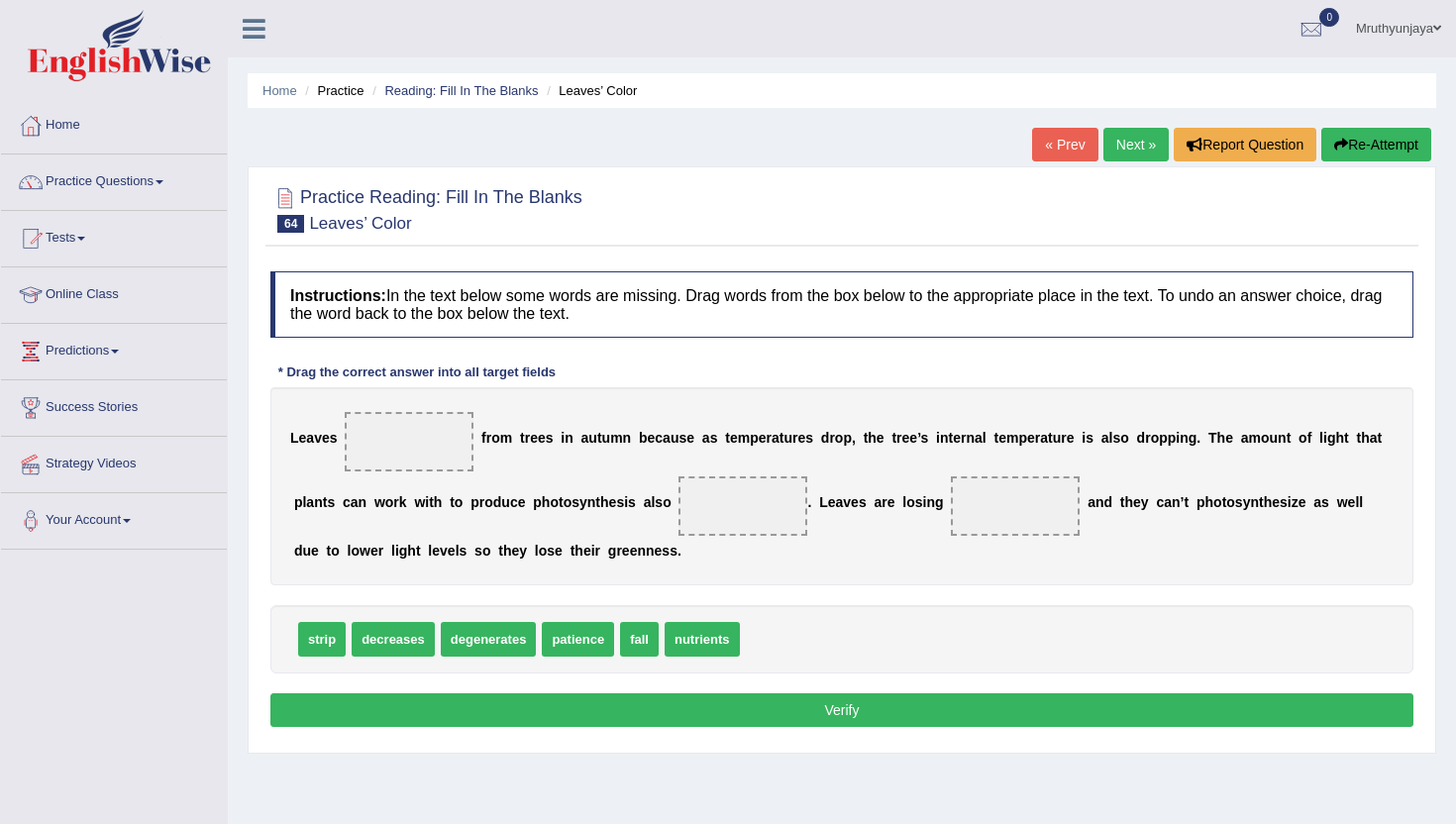 scroll, scrollTop: 0, scrollLeft: 0, axis: both 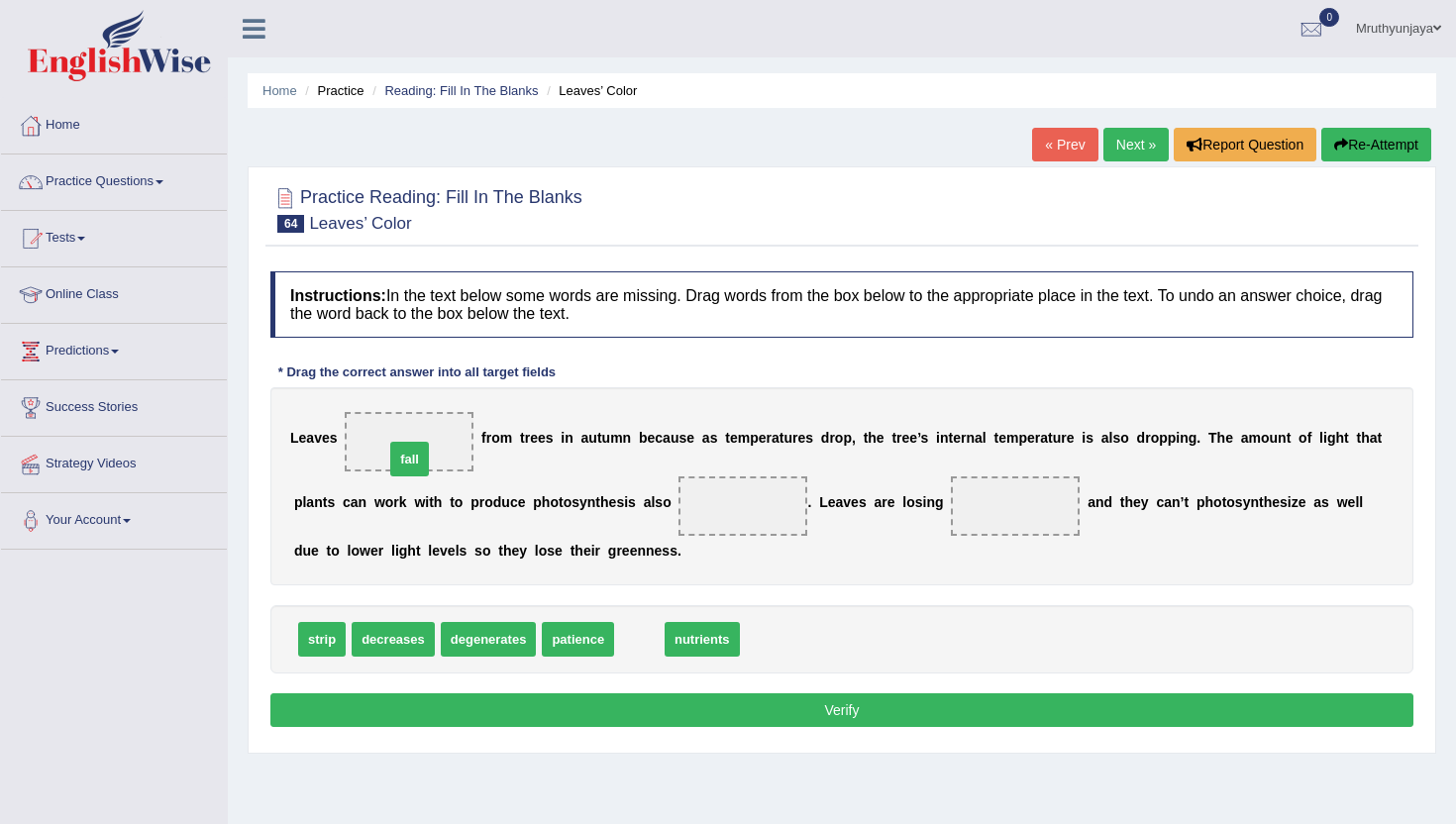 drag, startPoint x: 646, startPoint y: 639, endPoint x: 416, endPoint y: 458, distance: 292.67901 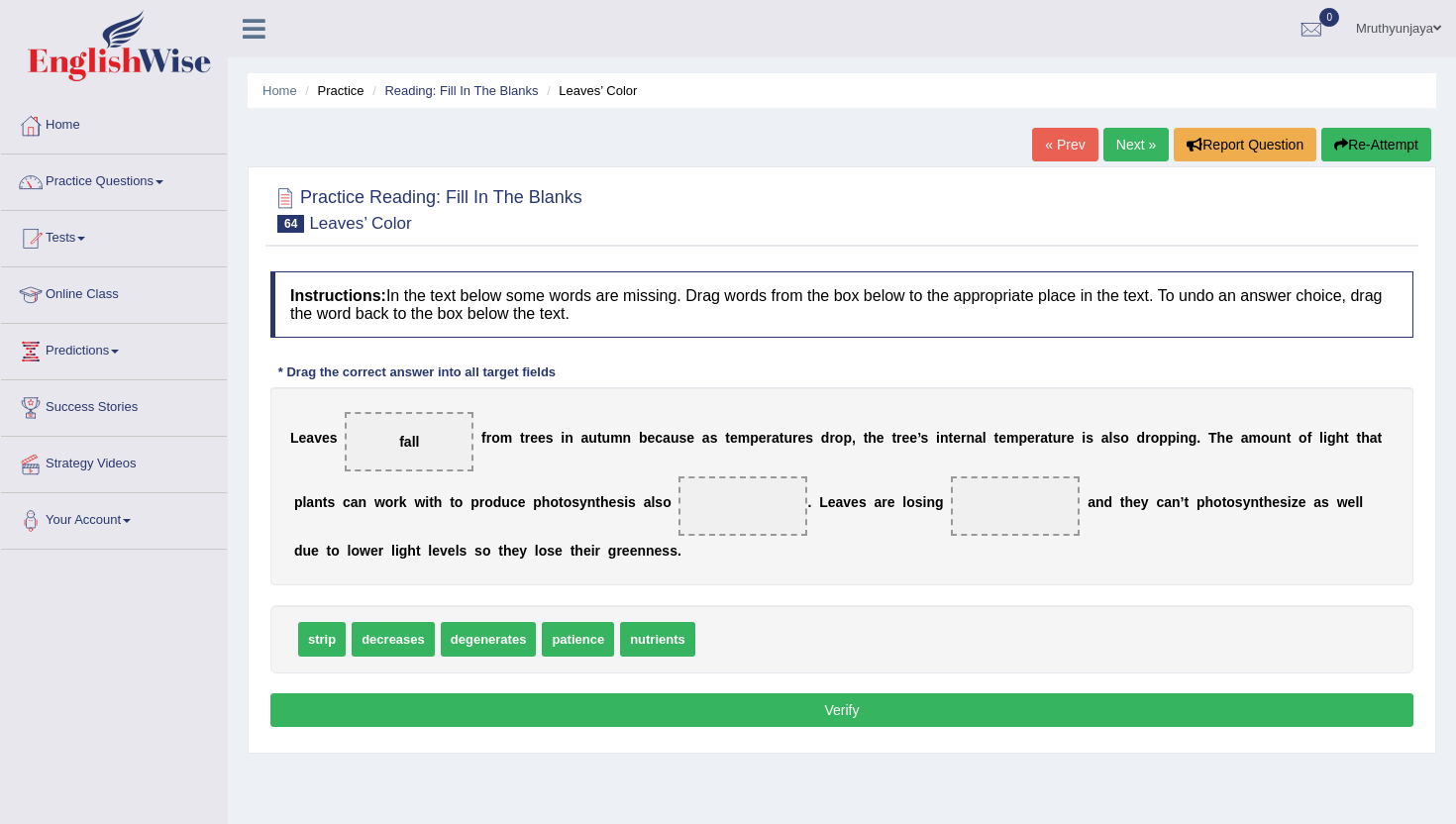 click at bounding box center (743, 506) 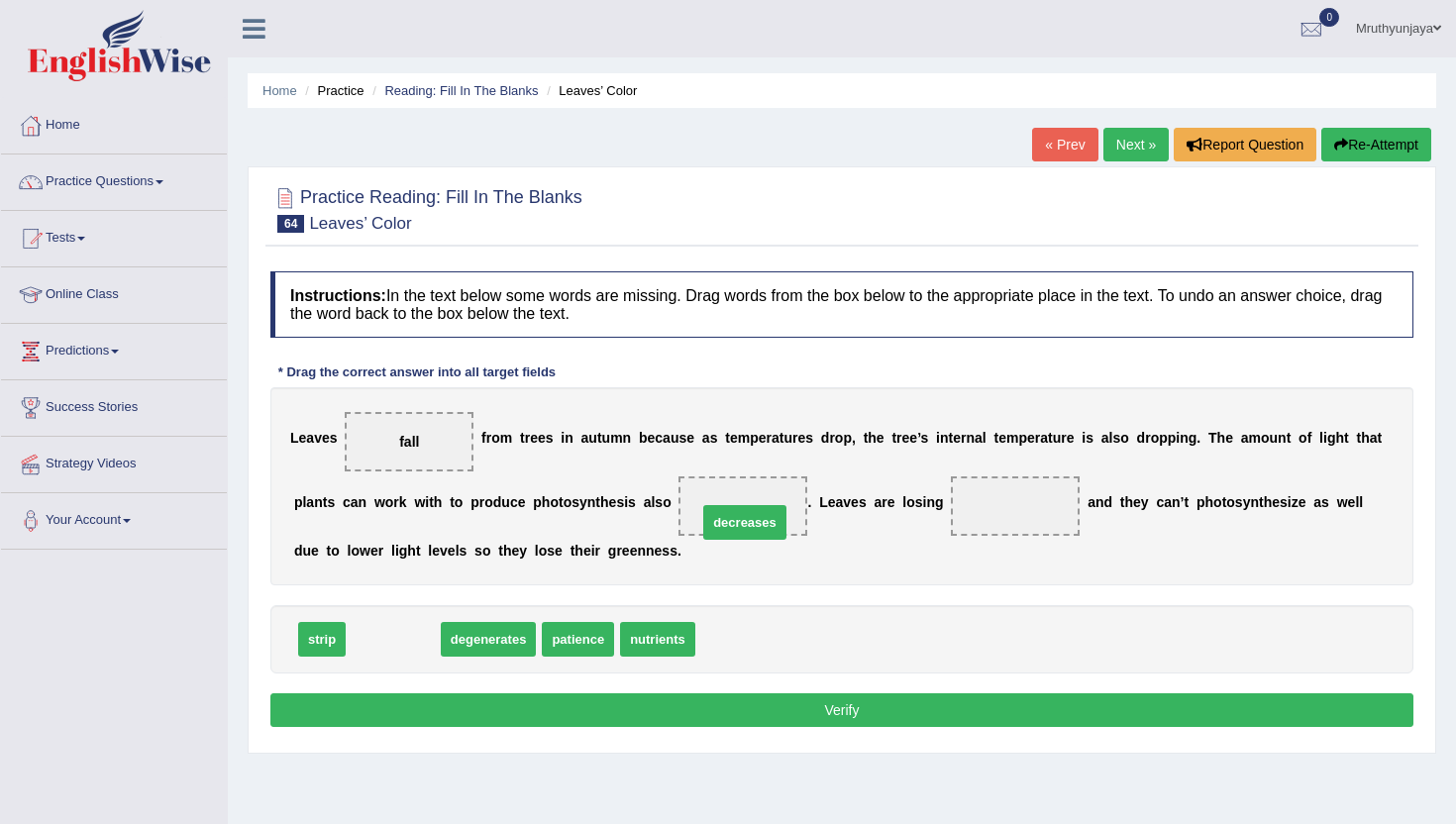 drag, startPoint x: 391, startPoint y: 630, endPoint x: 740, endPoint y: 510, distance: 369.0542 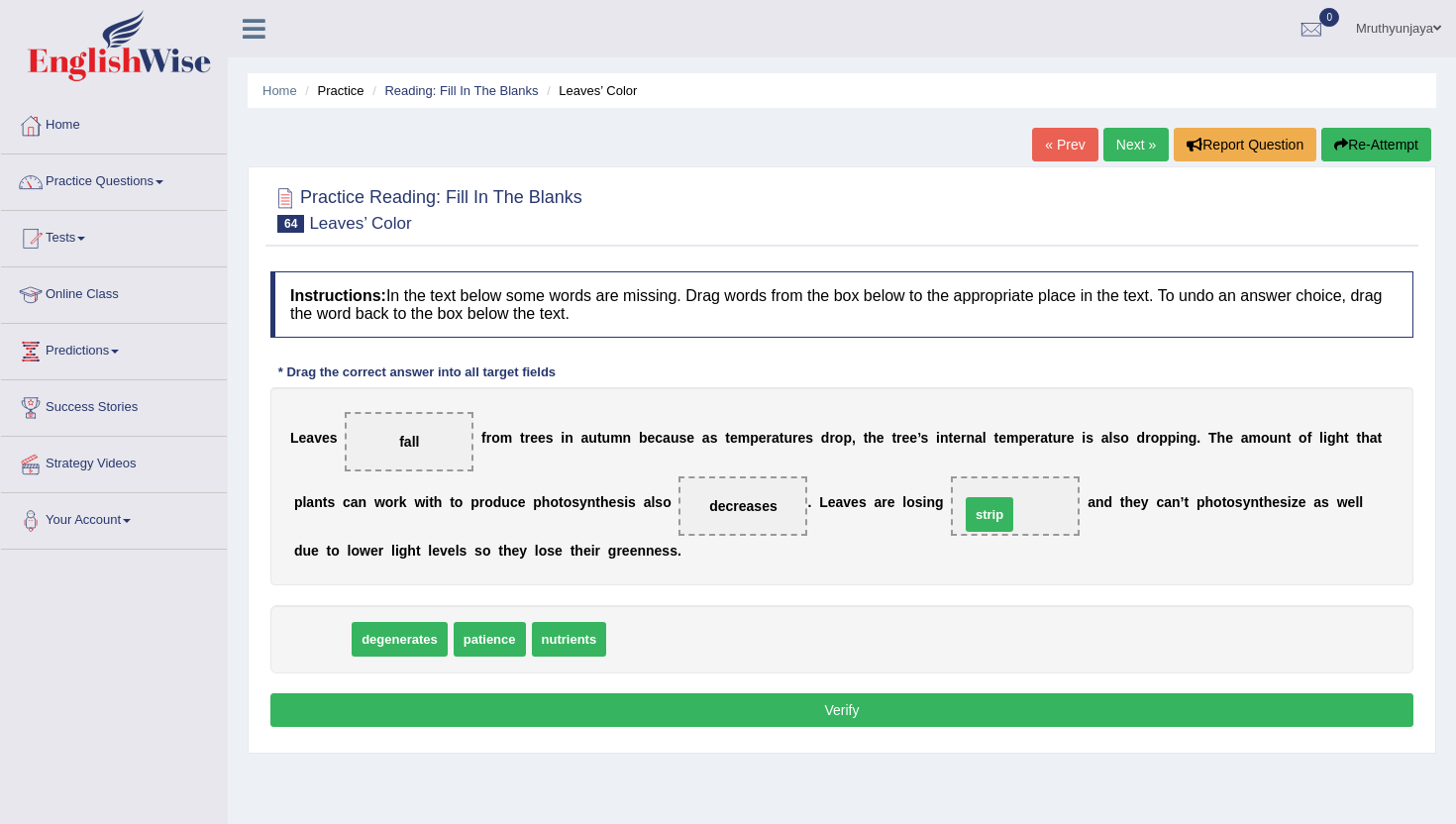 drag, startPoint x: 312, startPoint y: 639, endPoint x: 981, endPoint y: 514, distance: 680.5777 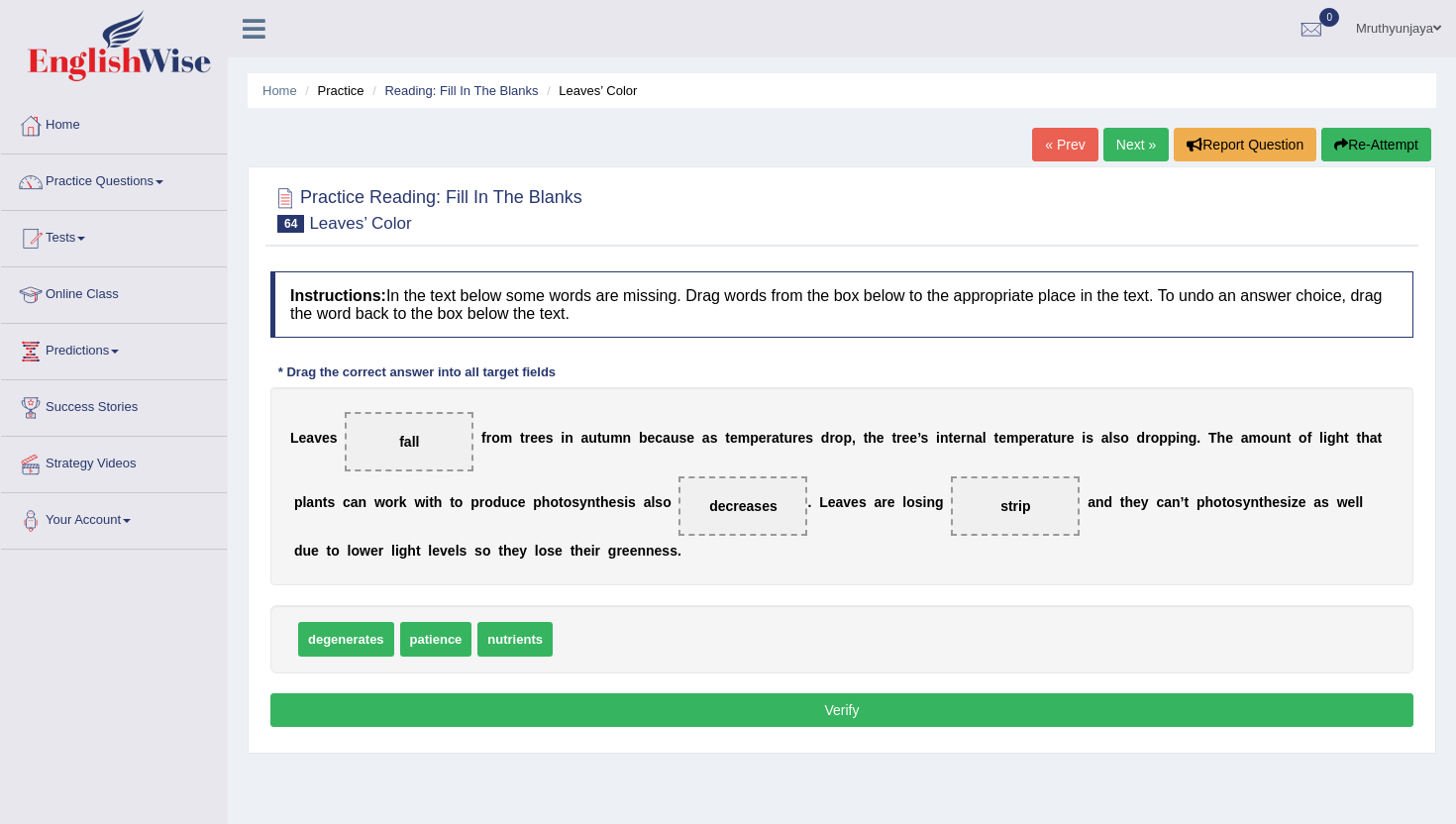 click on "Verify" at bounding box center [842, 710] 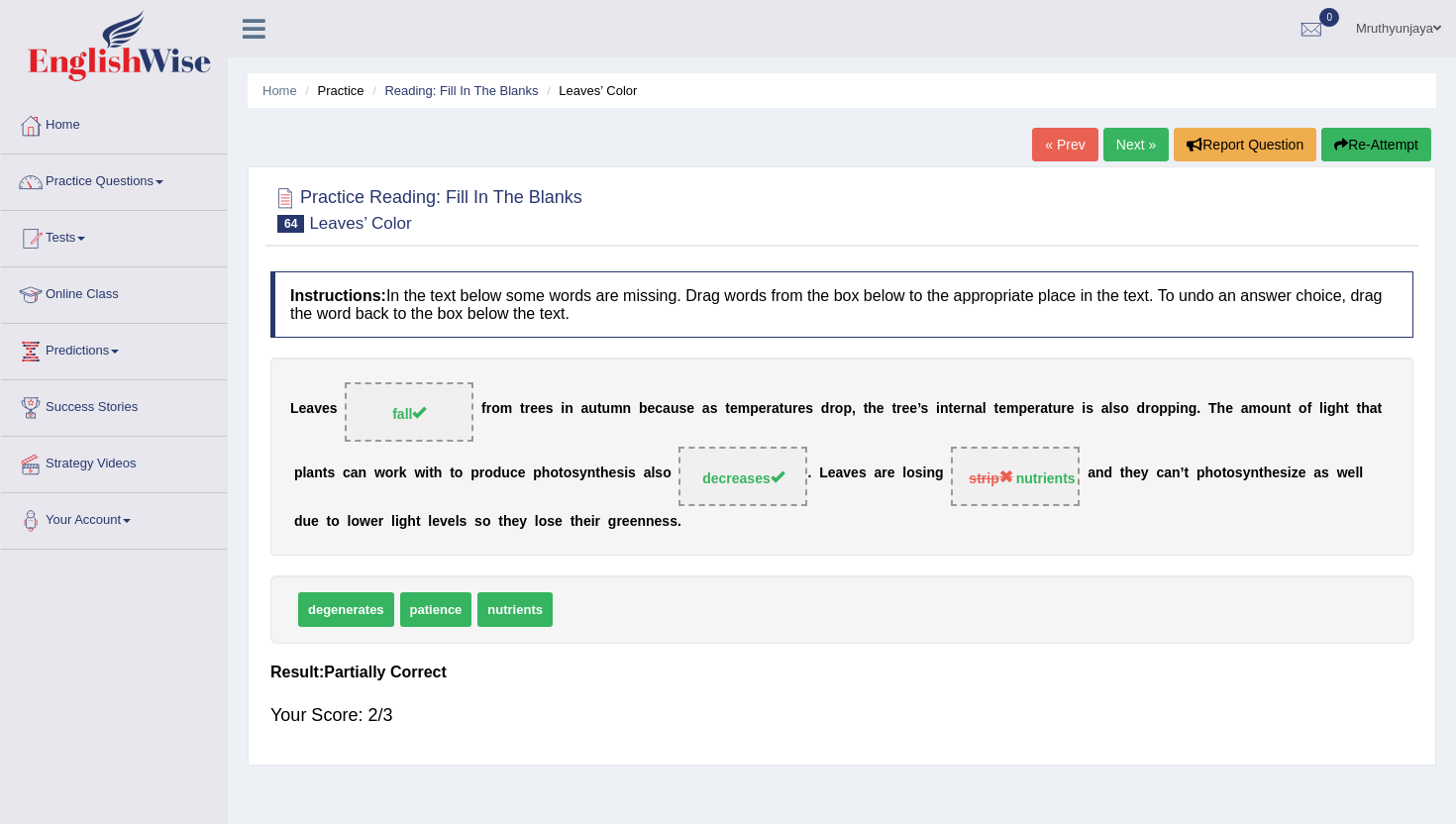 click on "Next »" at bounding box center [1136, 145] 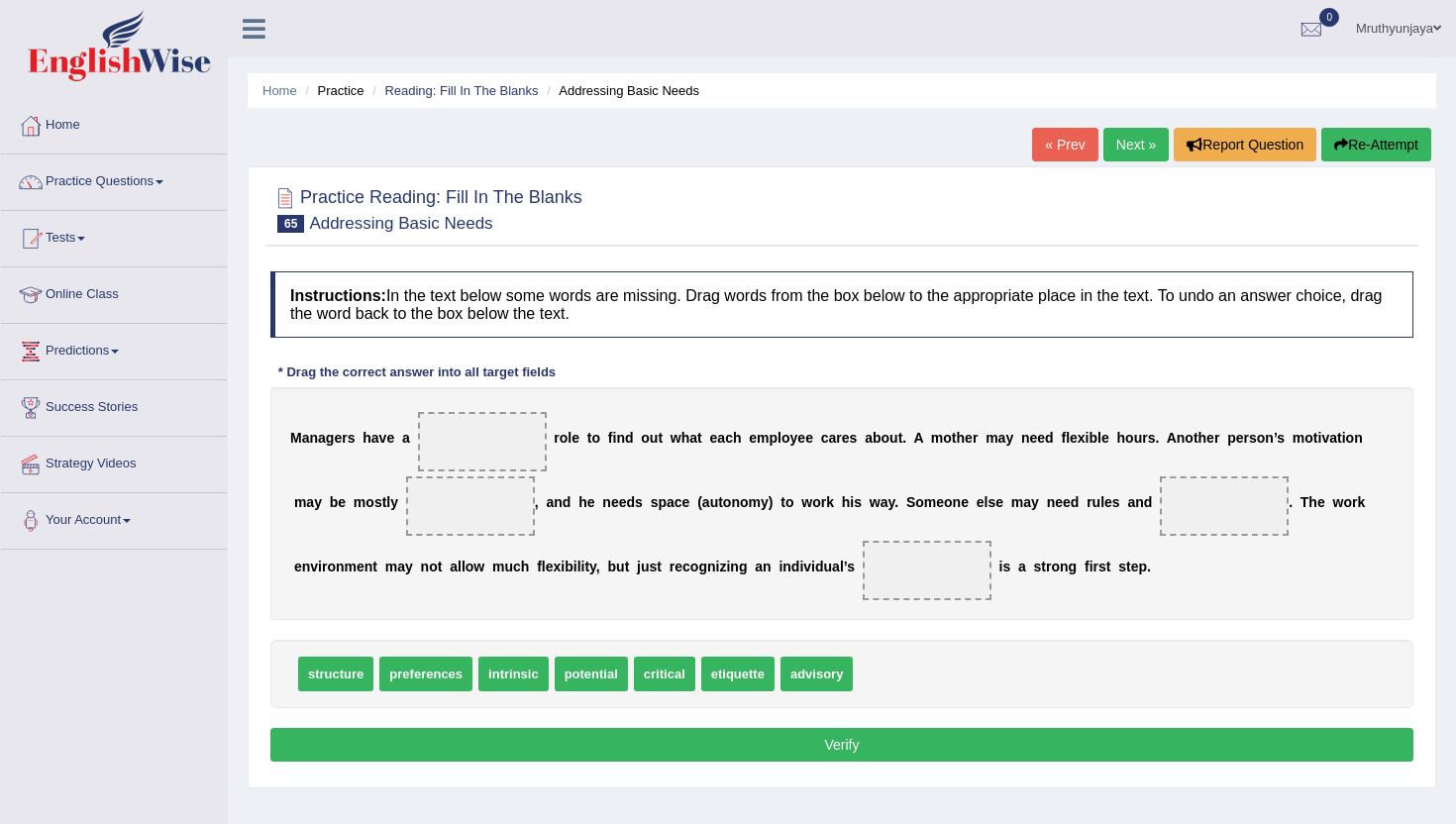scroll, scrollTop: 0, scrollLeft: 0, axis: both 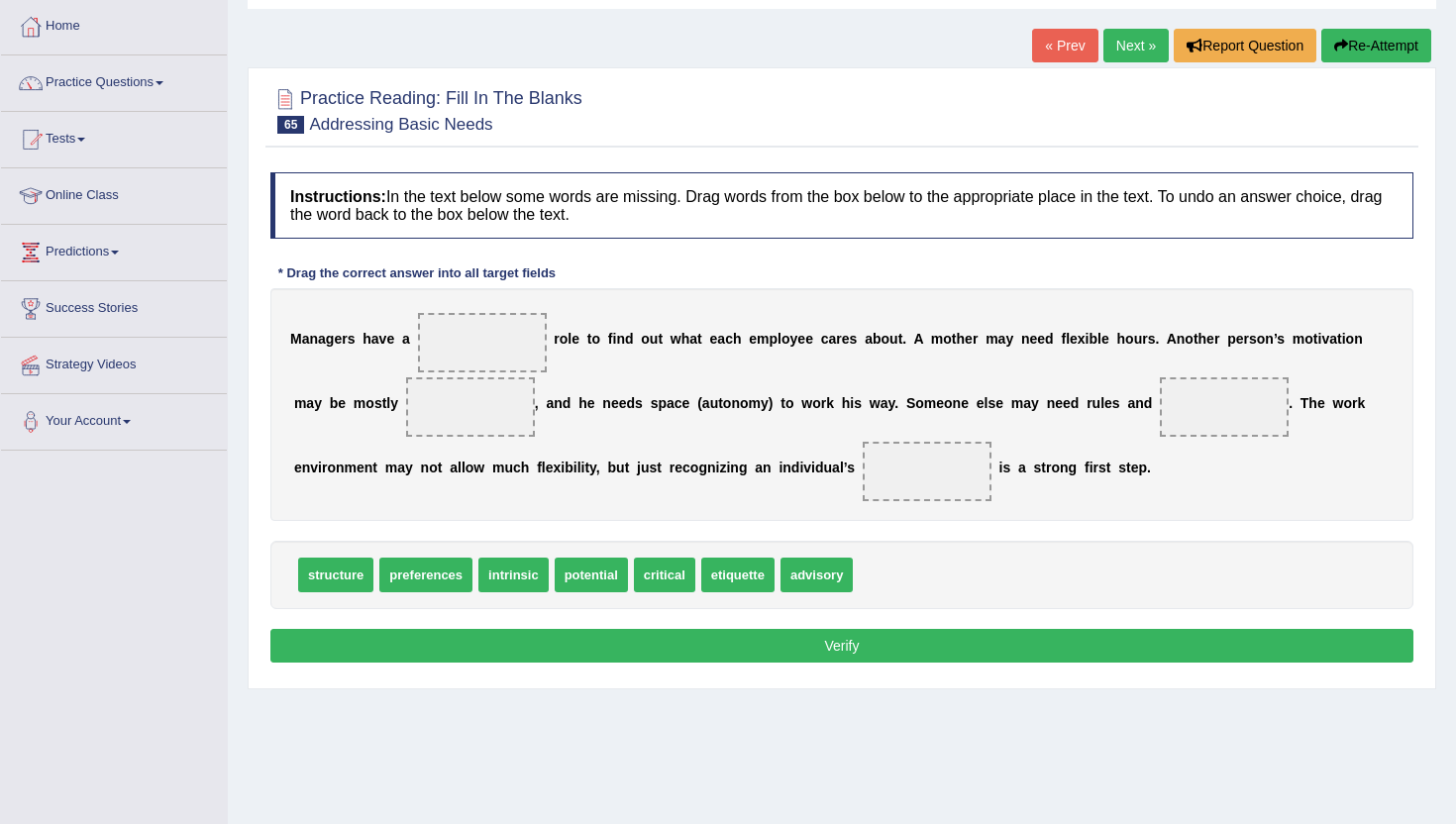 click at bounding box center (1224, 407) 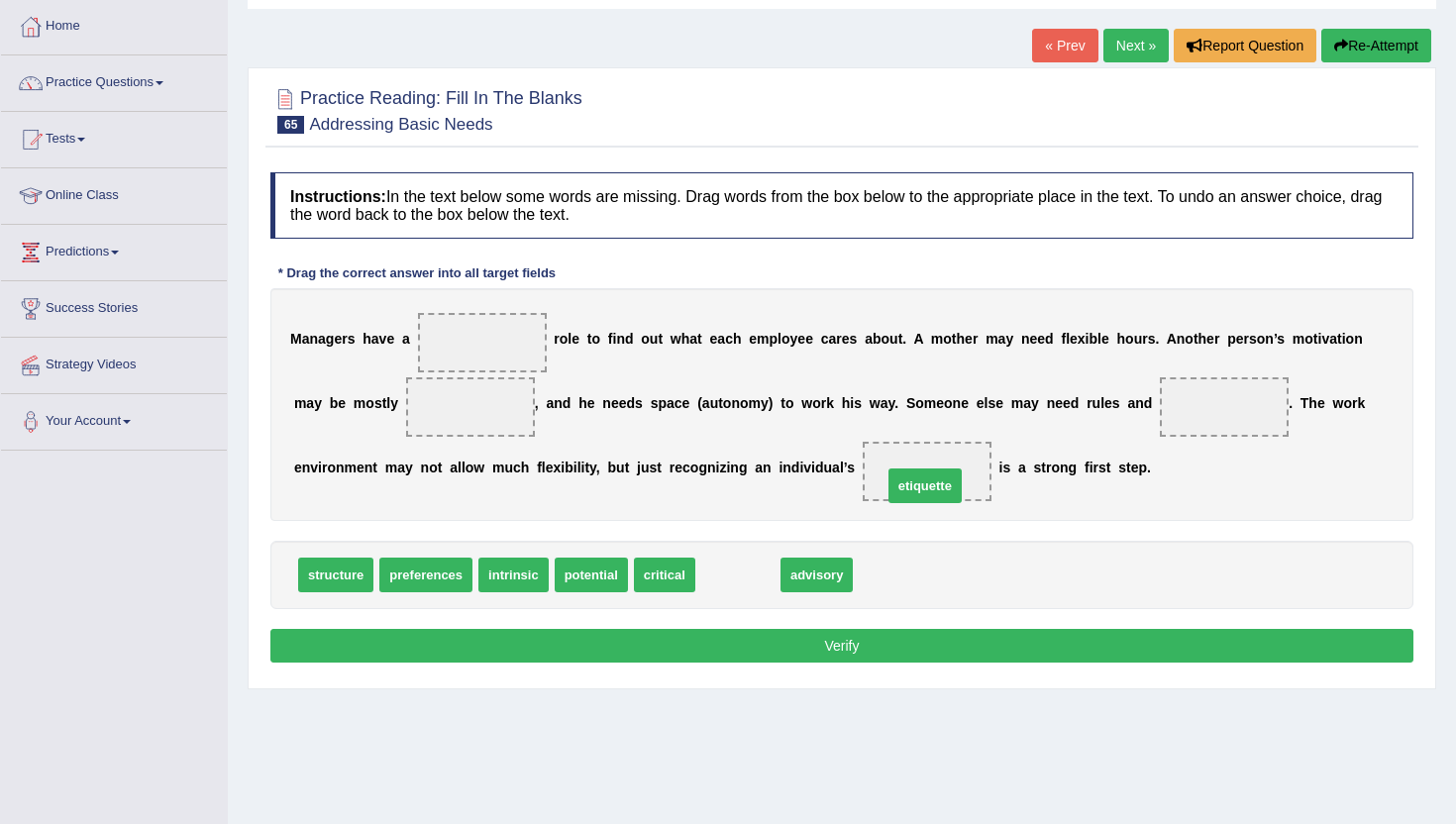 drag, startPoint x: 729, startPoint y: 578, endPoint x: 916, endPoint y: 489, distance: 207.09901 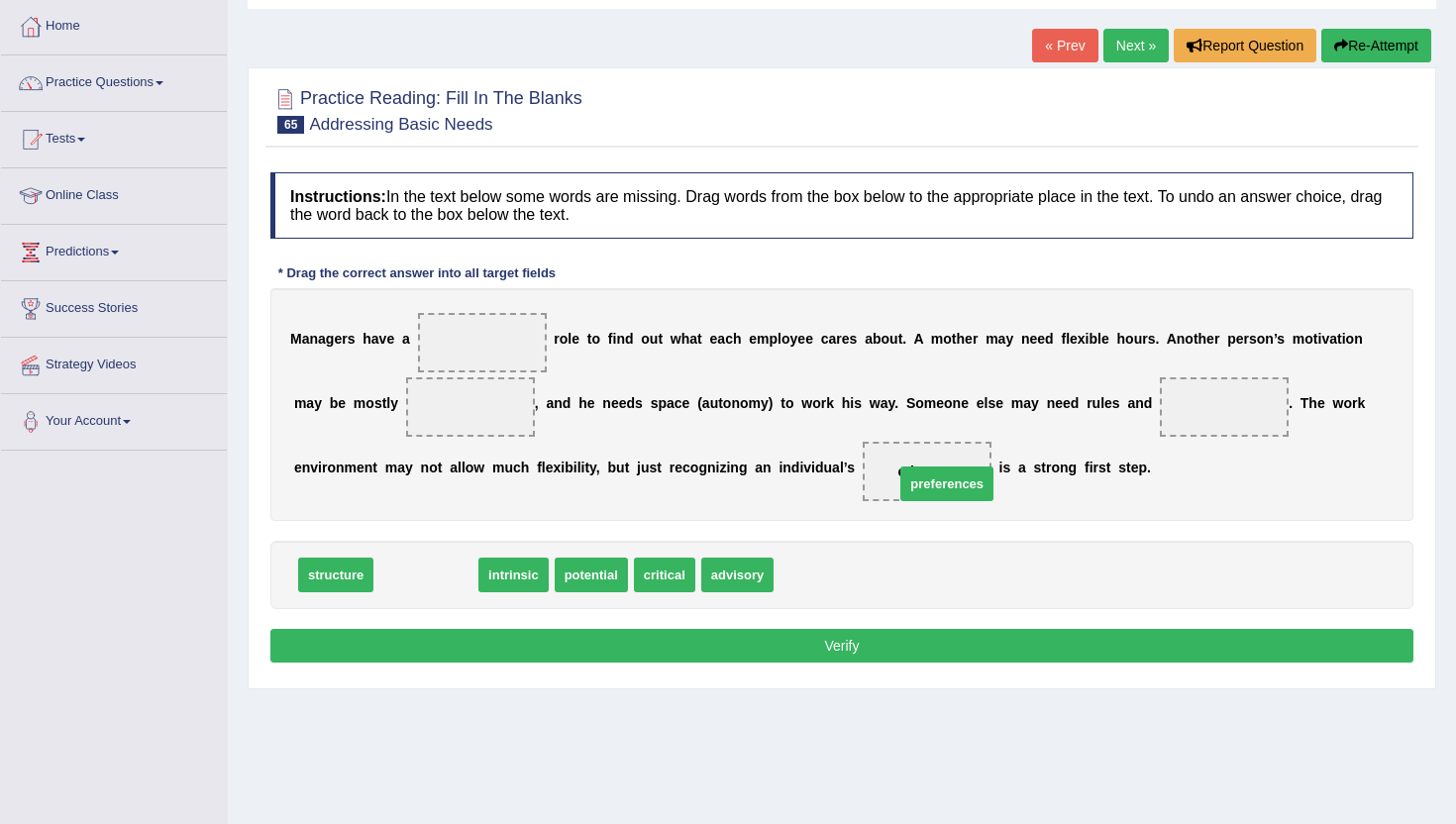 drag, startPoint x: 426, startPoint y: 575, endPoint x: 946, endPoint y: 484, distance: 528 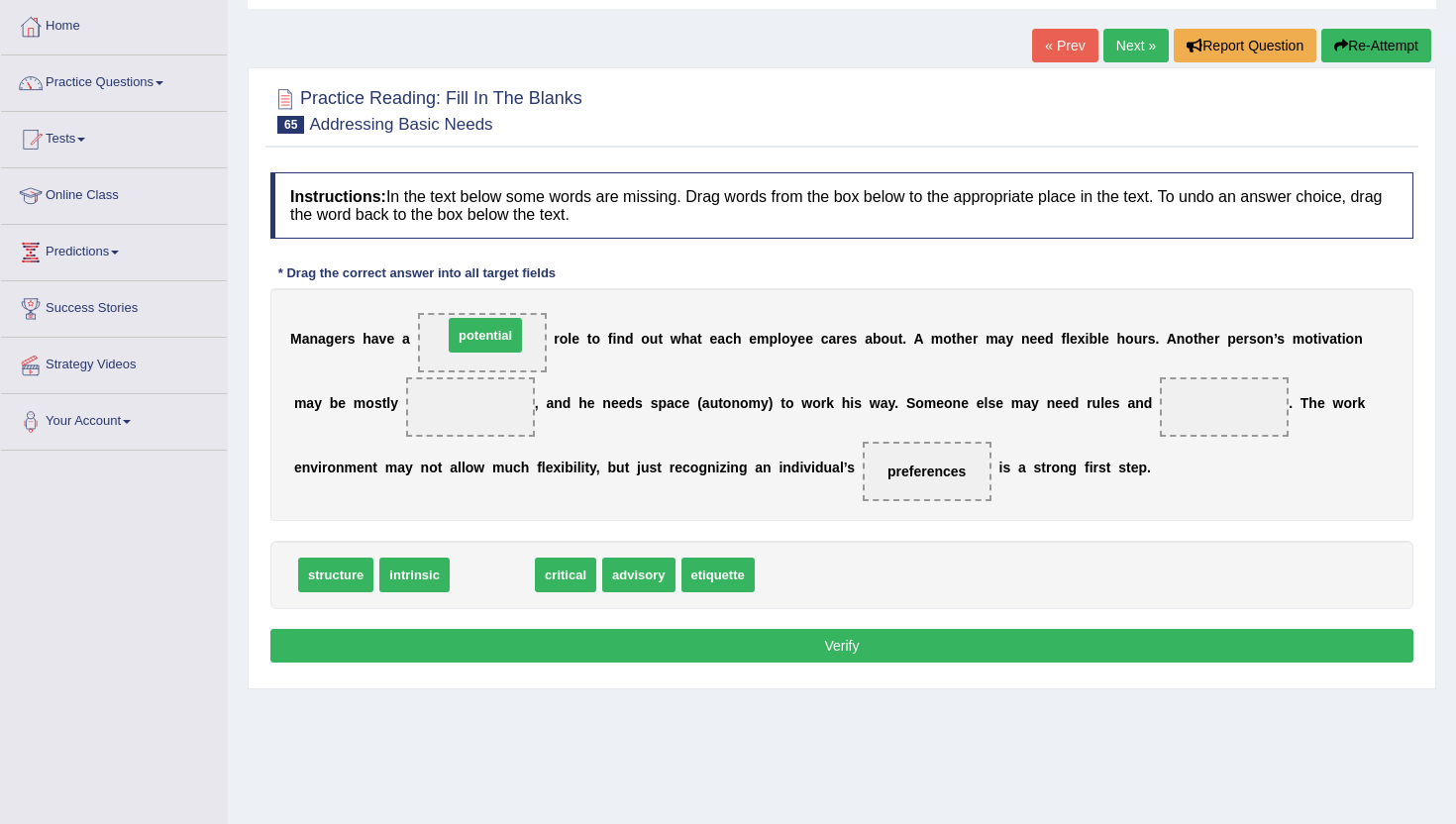 drag, startPoint x: 494, startPoint y: 572, endPoint x: 488, endPoint y: 332, distance: 240.07499 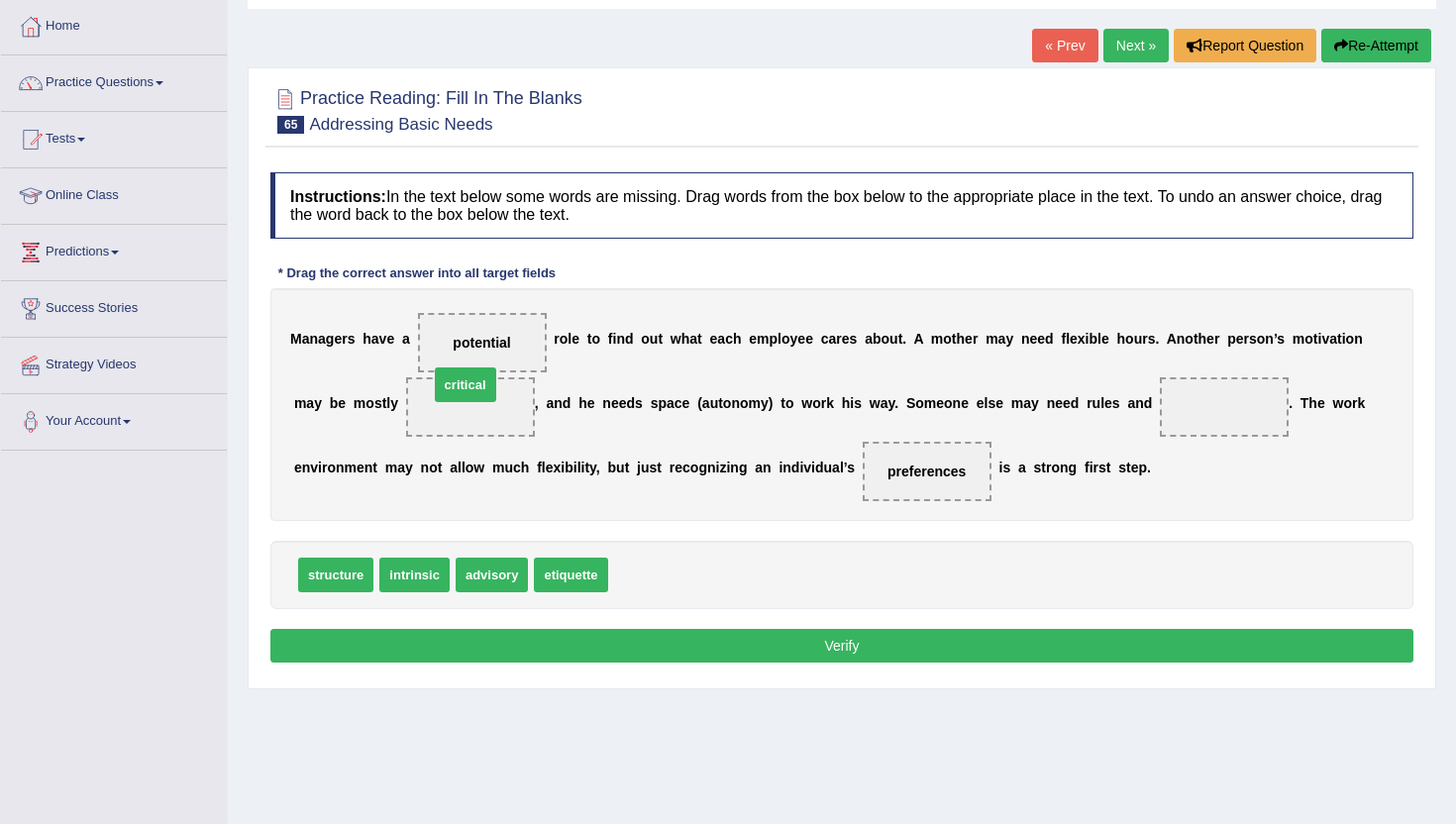 drag, startPoint x: 643, startPoint y: 578, endPoint x: 466, endPoint y: 391, distance: 257.48398 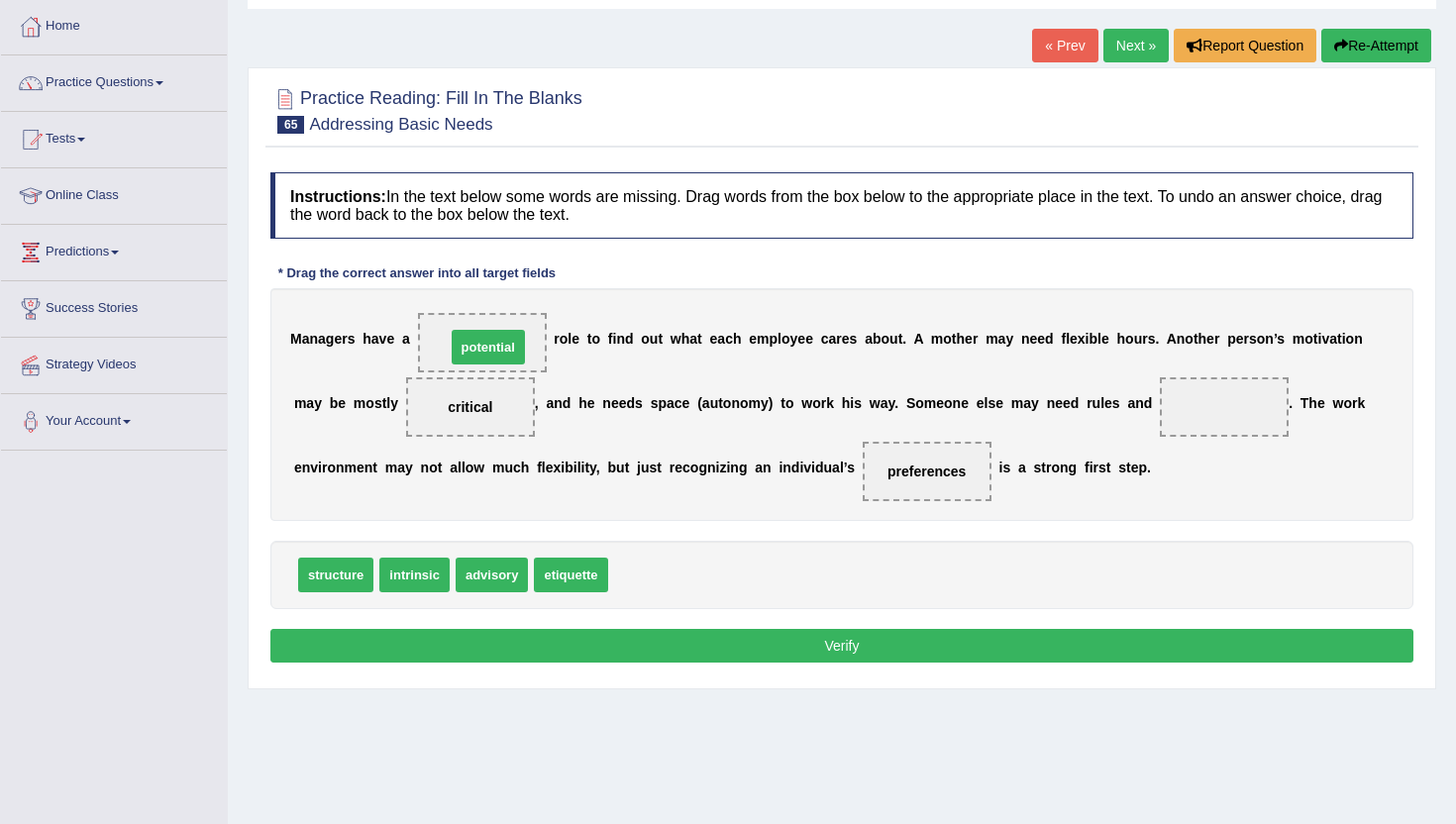 drag, startPoint x: 652, startPoint y: 575, endPoint x: 486, endPoint y: 343, distance: 285.2718 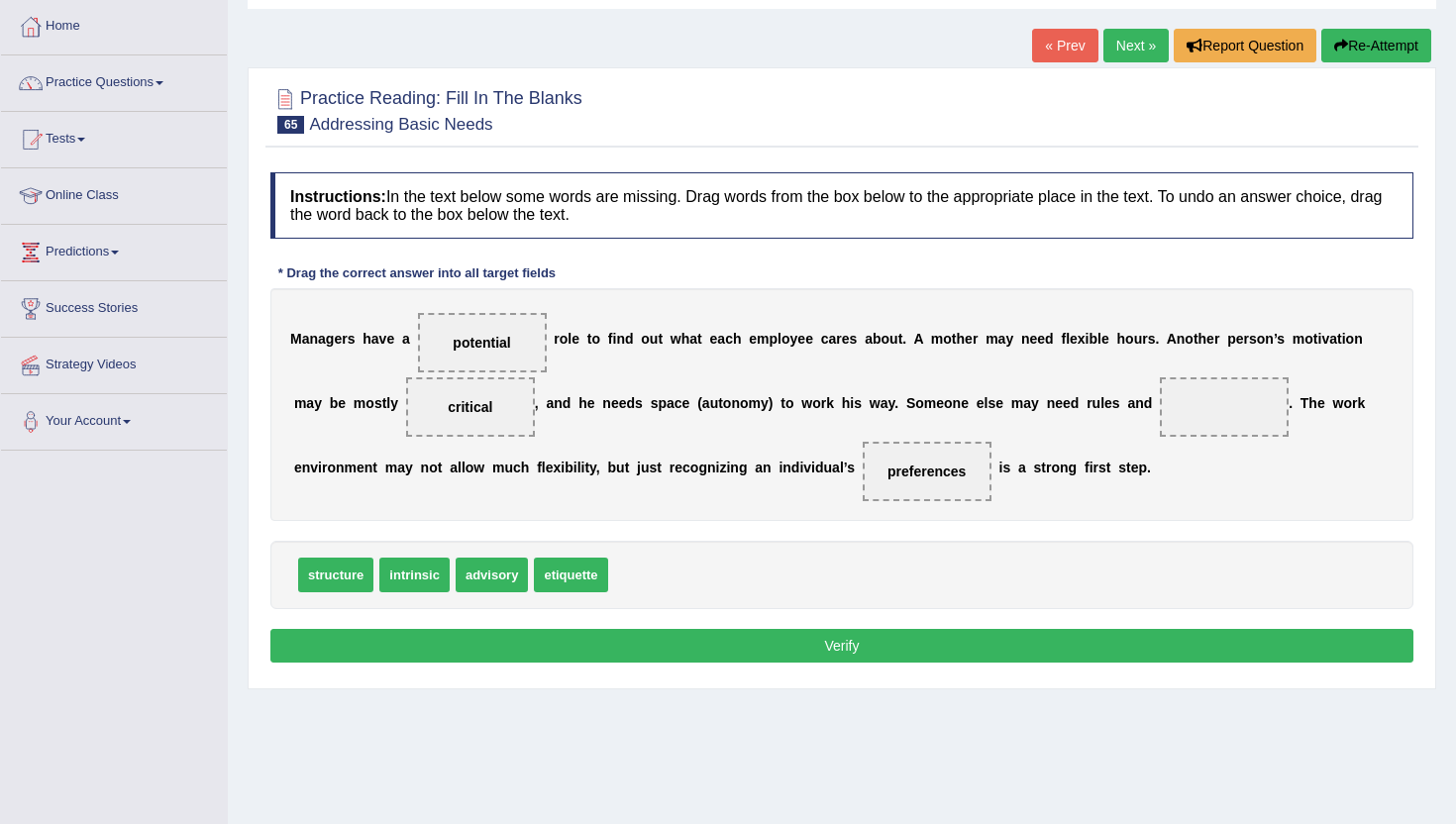 click at bounding box center [1224, 407] 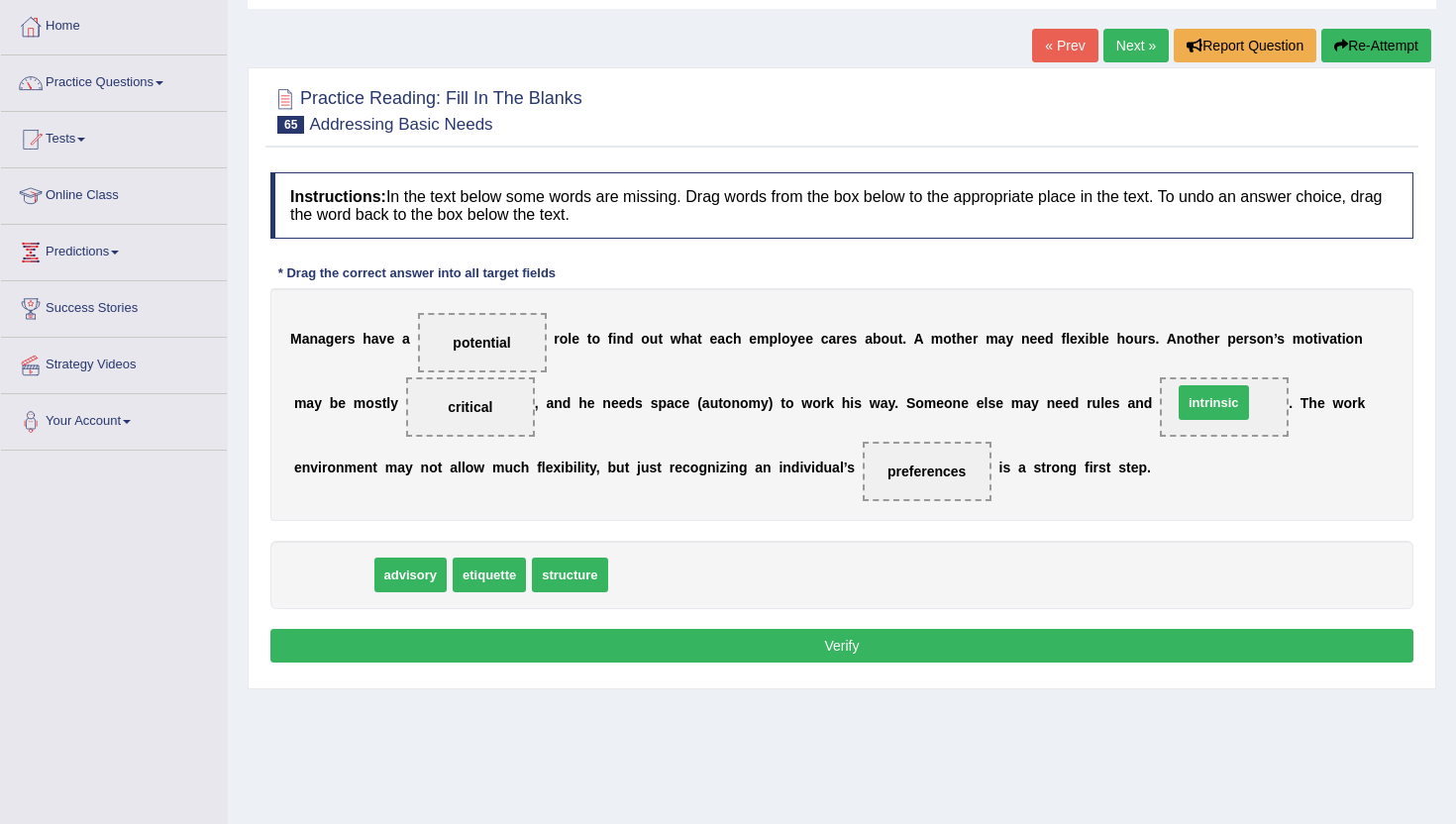 drag, startPoint x: 332, startPoint y: 573, endPoint x: 1212, endPoint y: 401, distance: 896.6515 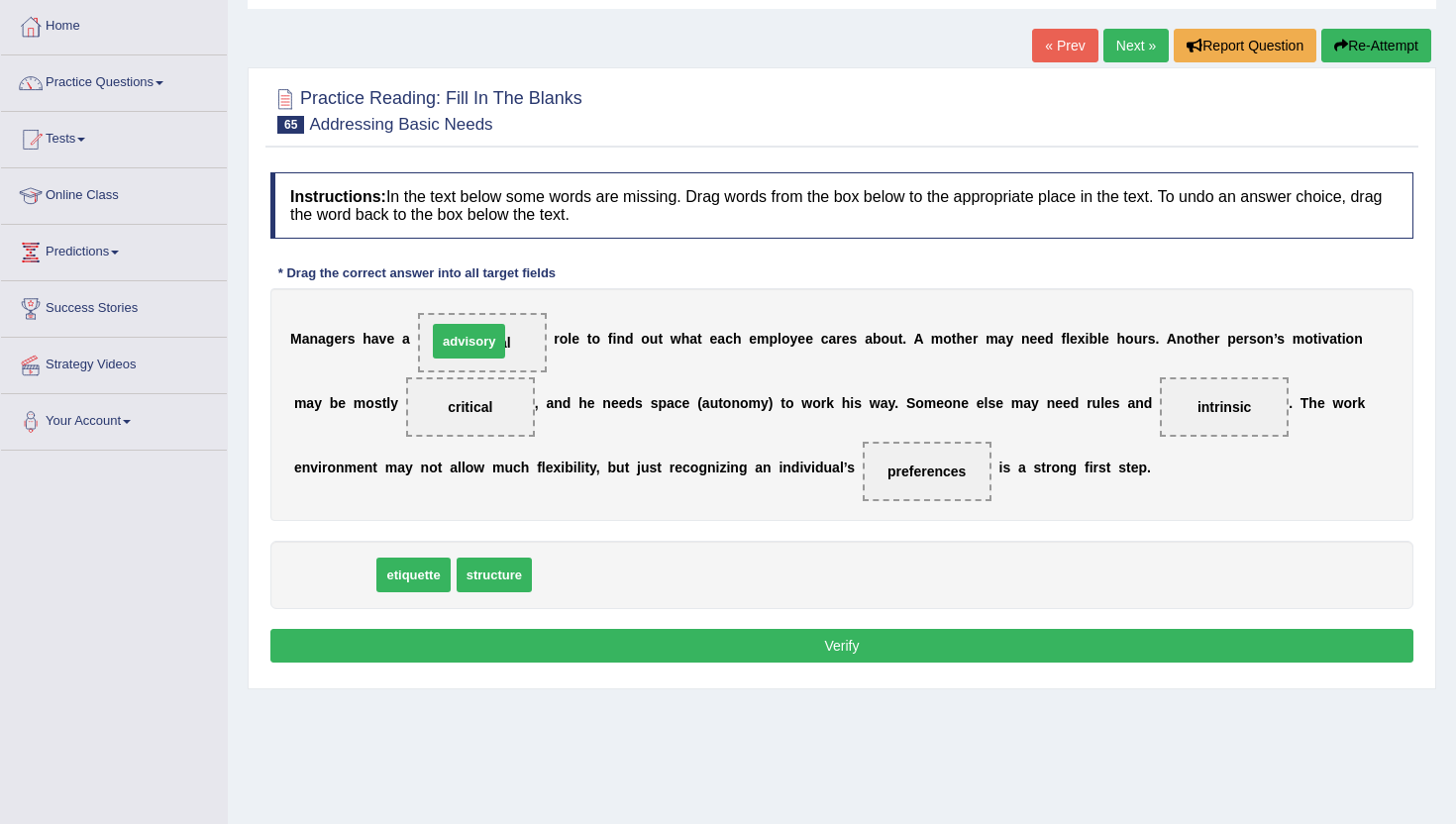 drag, startPoint x: 320, startPoint y: 579, endPoint x: 456, endPoint y: 345, distance: 270.65107 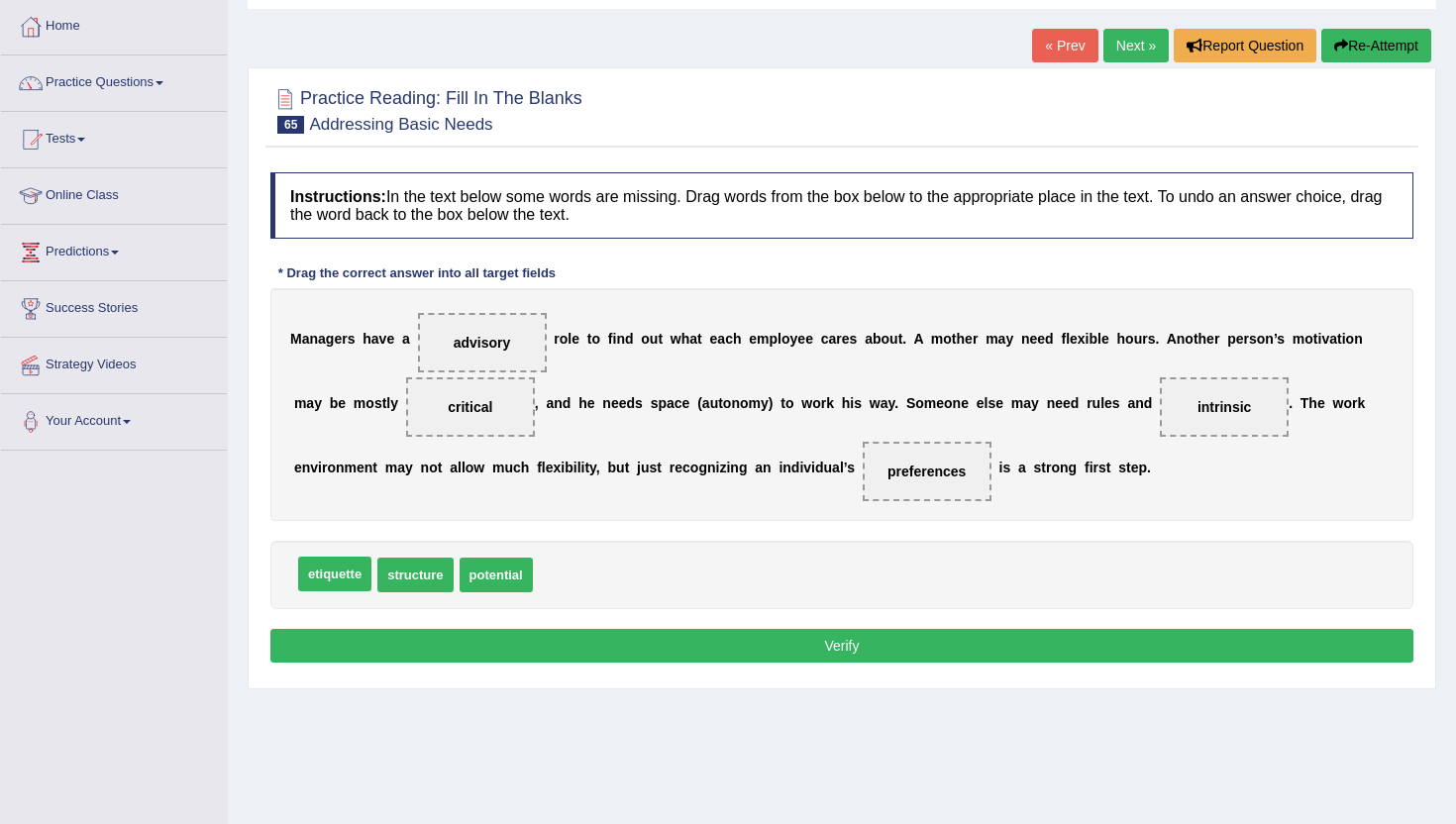 drag, startPoint x: 347, startPoint y: 575, endPoint x: 363, endPoint y: 546, distance: 33 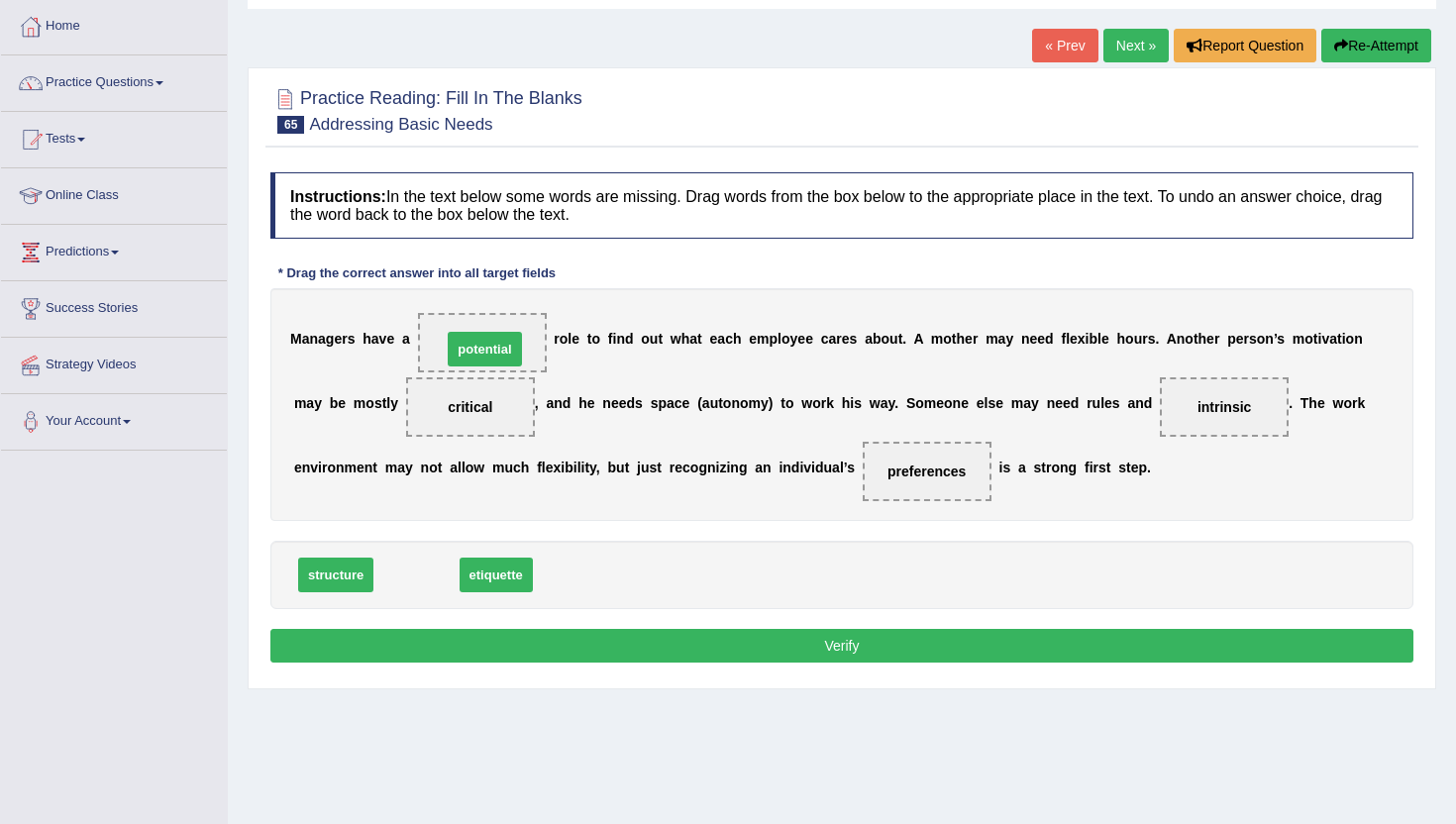 drag, startPoint x: 412, startPoint y: 576, endPoint x: 479, endPoint y: 352, distance: 233.80547 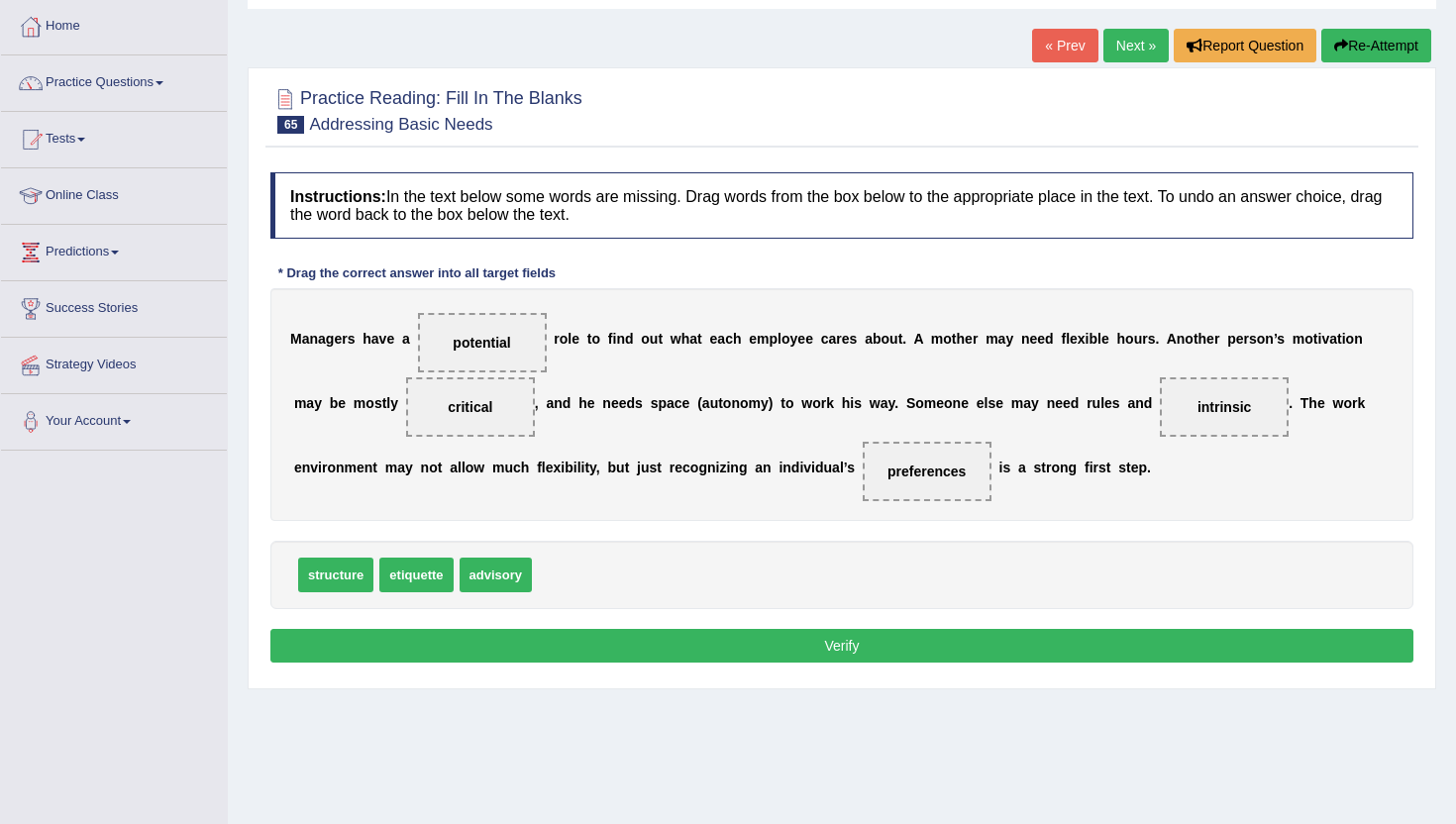 click on "Verify" at bounding box center (842, 646) 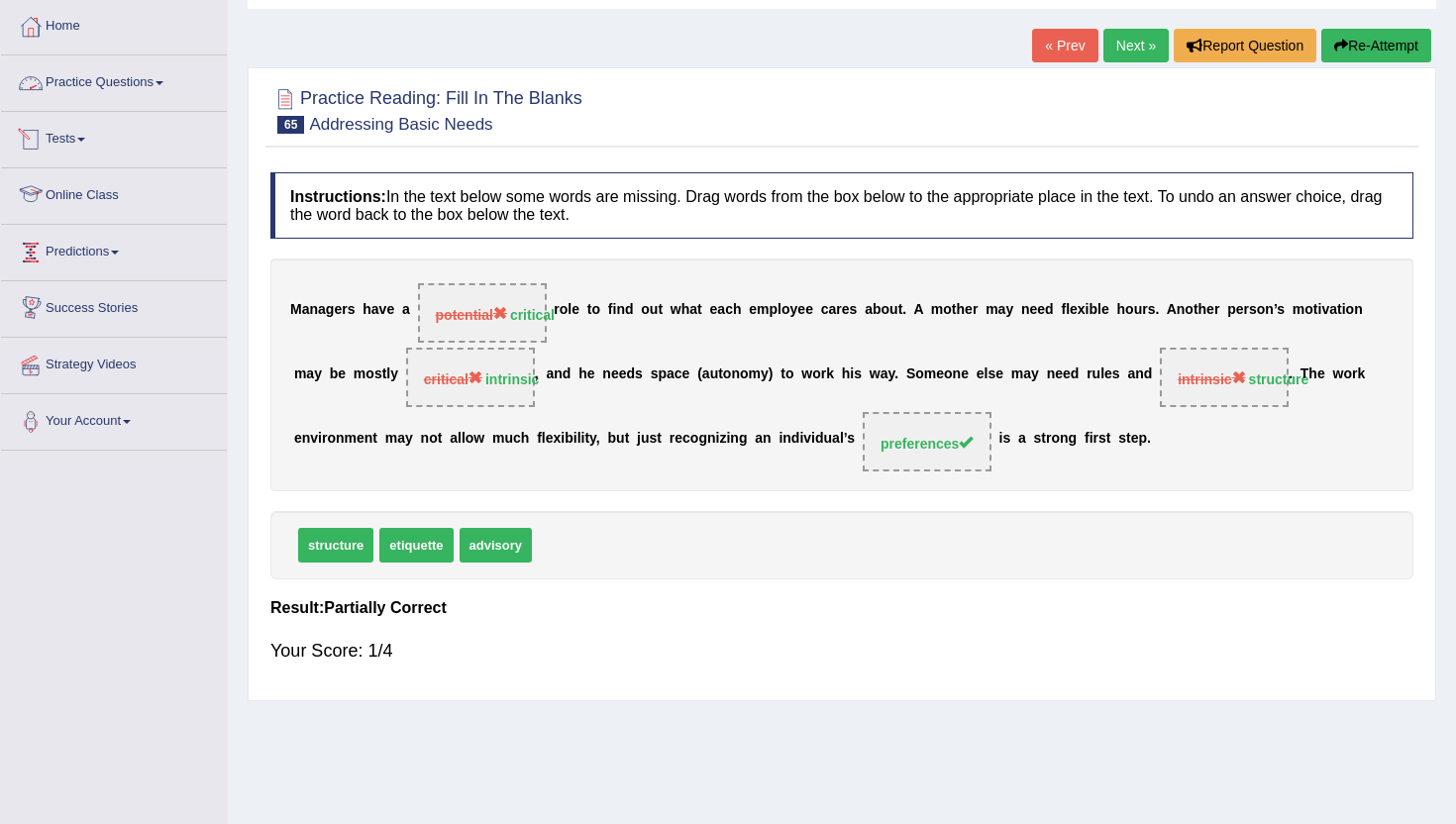 click on "Practice Questions" at bounding box center (114, 80) 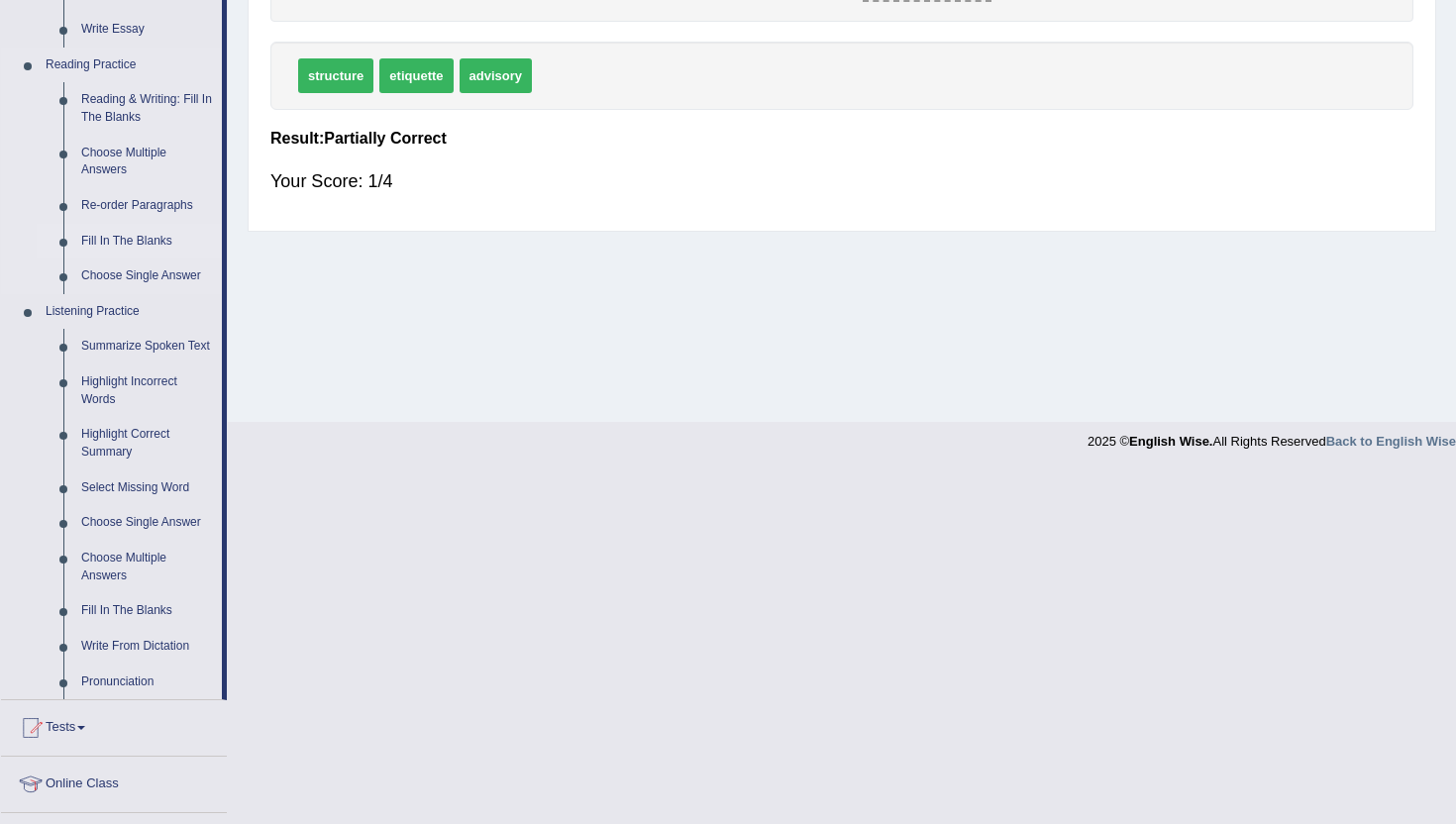 scroll, scrollTop: 802, scrollLeft: 0, axis: vertical 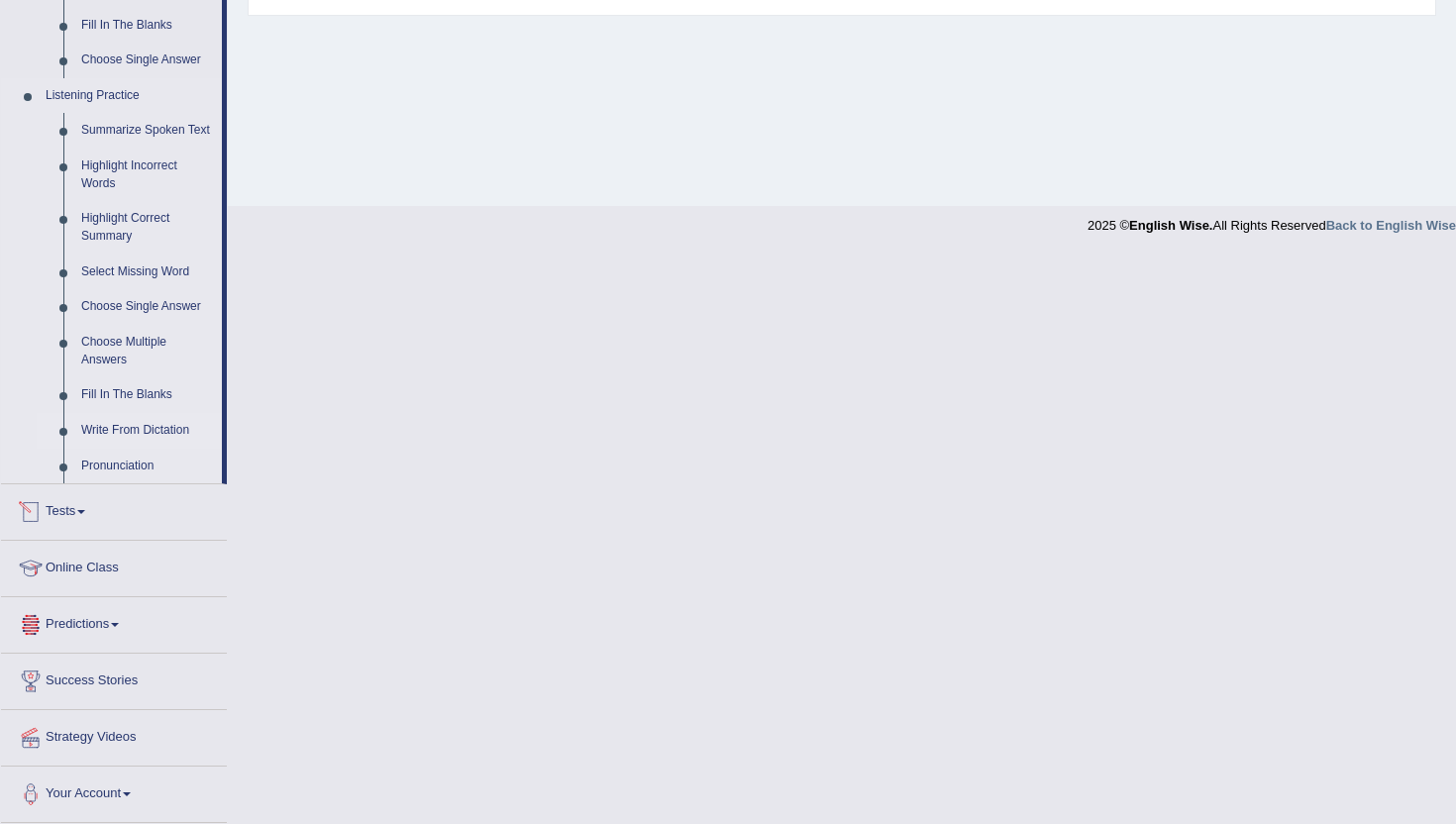 click on "Write From Dictation" at bounding box center [147, 431] 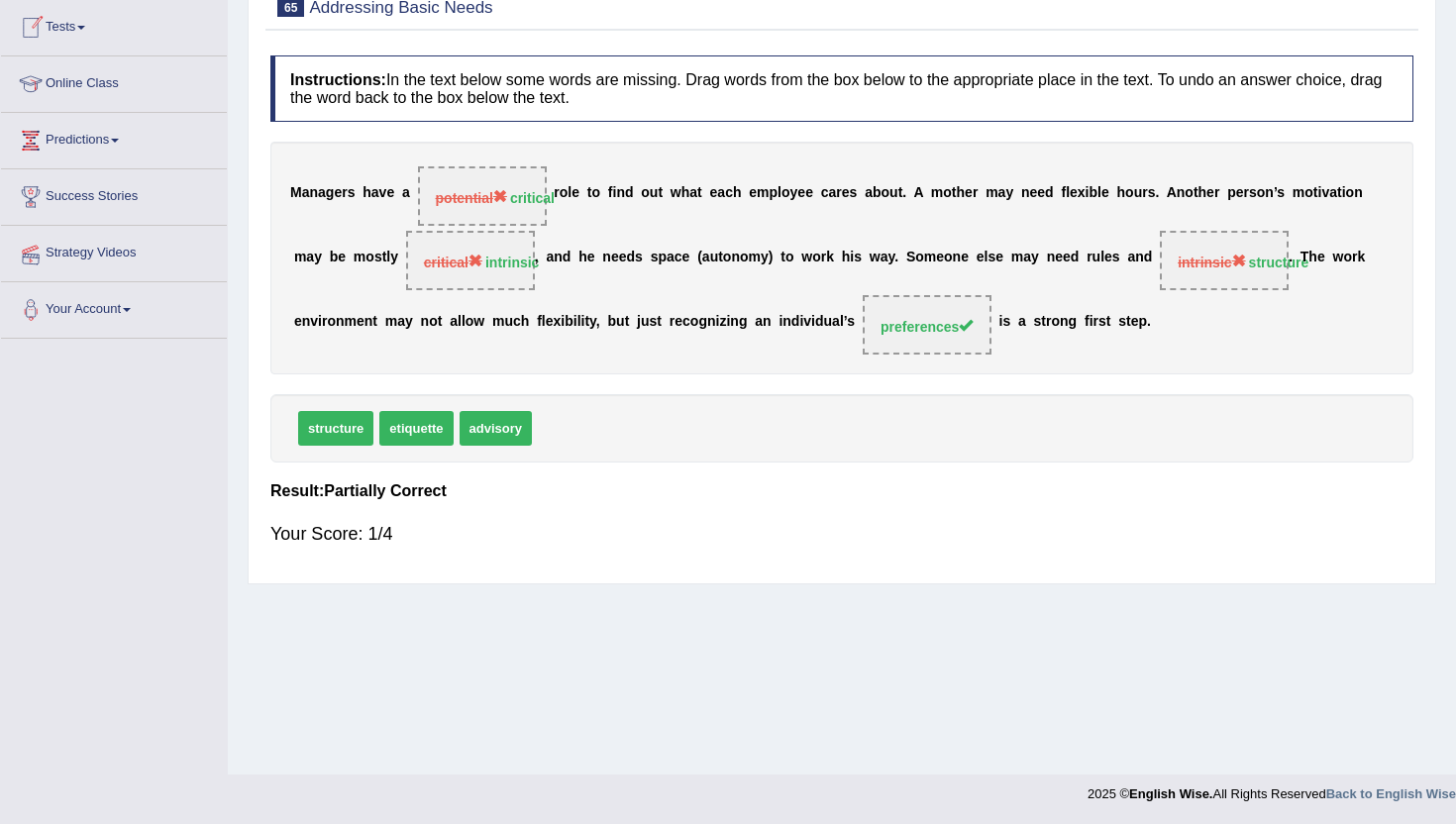 scroll, scrollTop: 216, scrollLeft: 0, axis: vertical 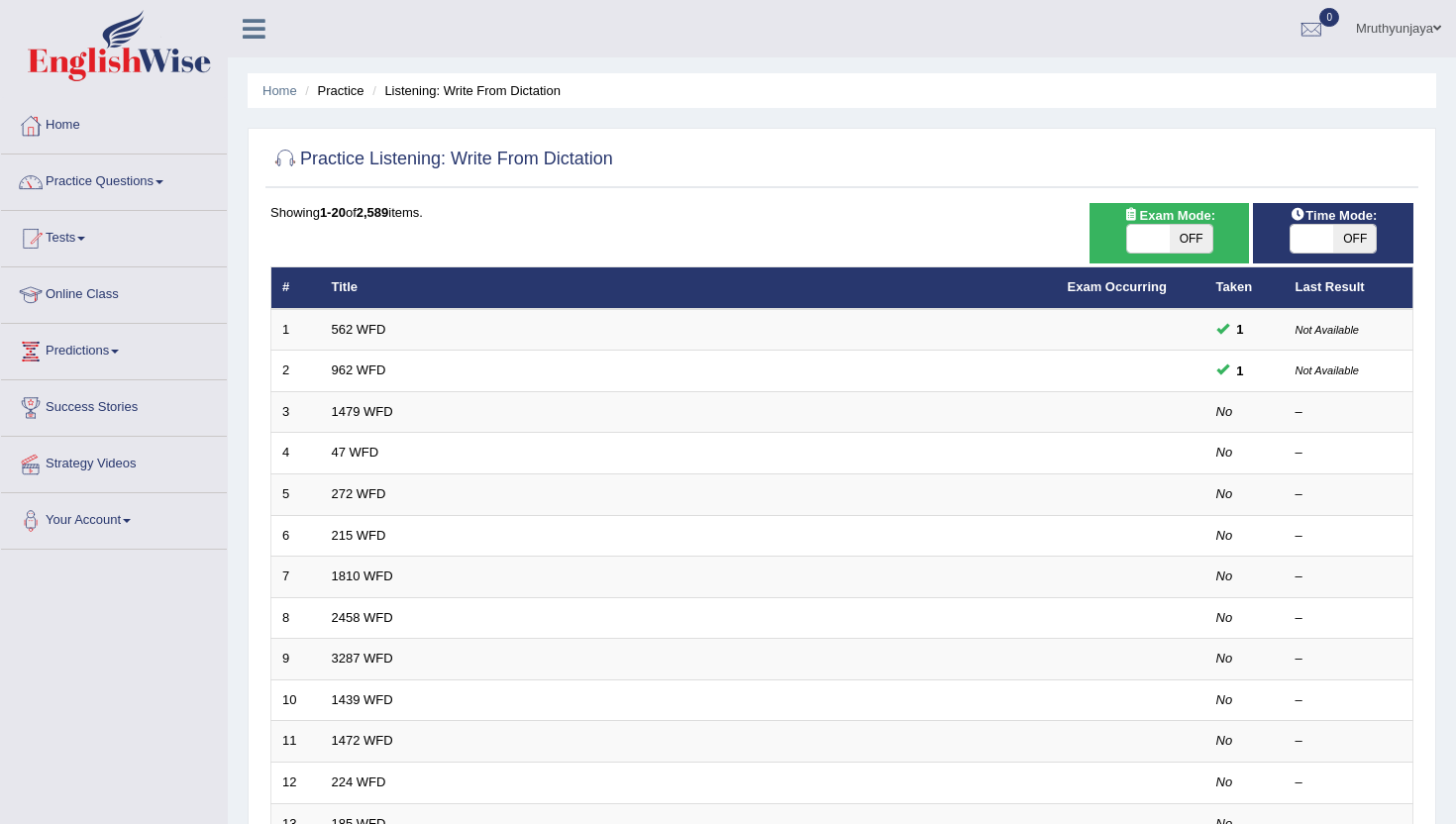 click at bounding box center [1148, 239] 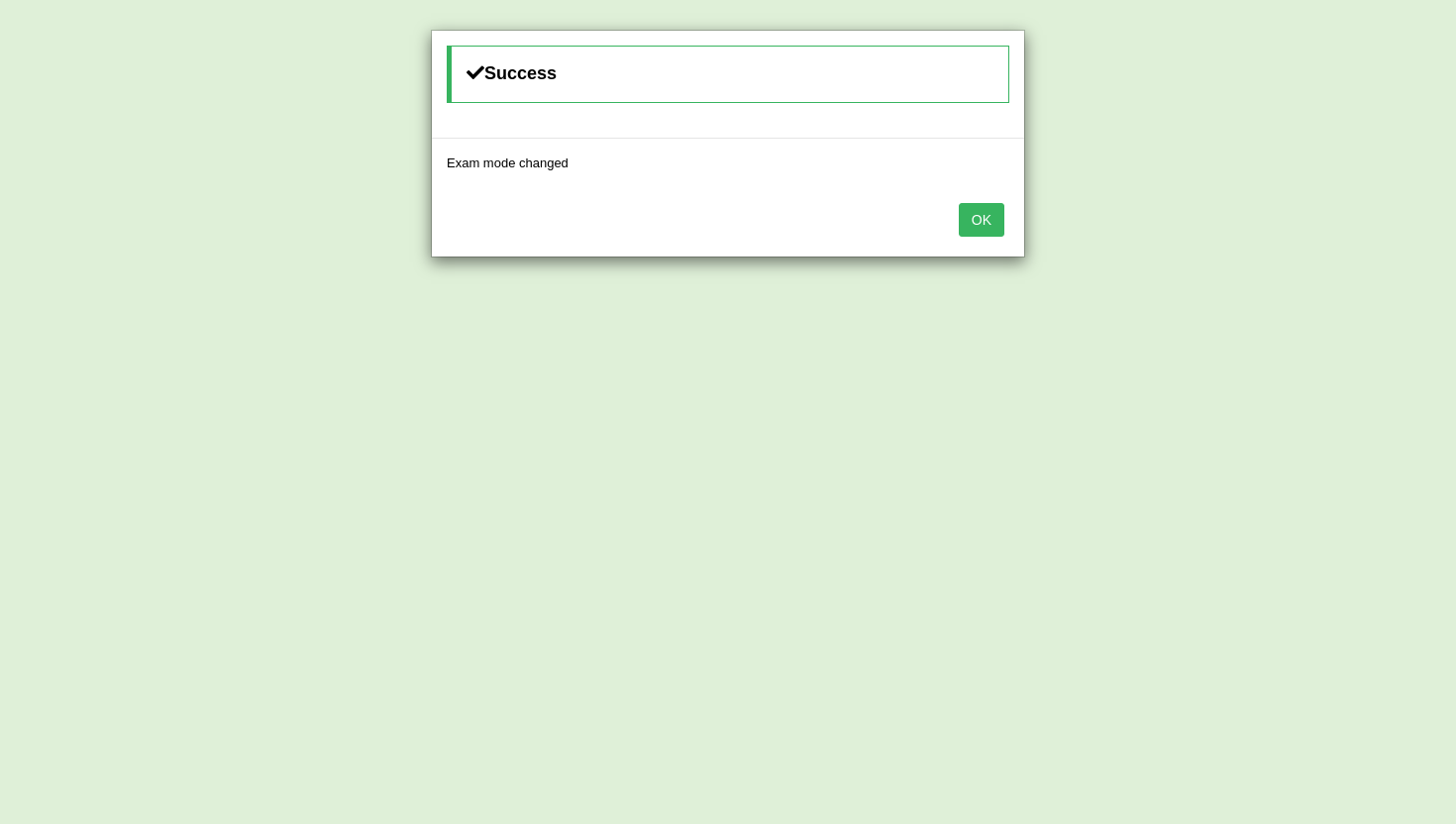 click on "OK" at bounding box center [982, 220] 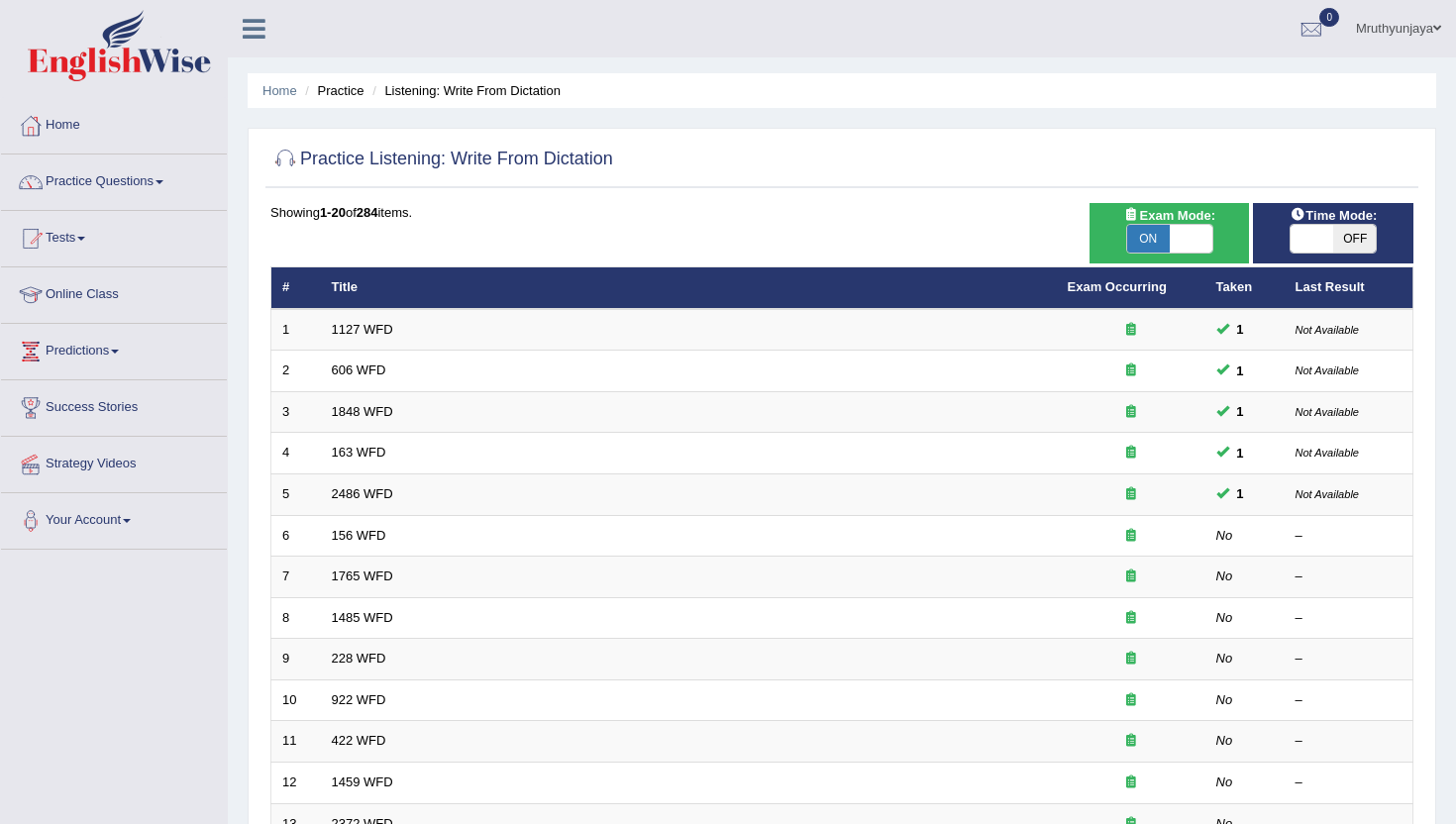 scroll, scrollTop: 0, scrollLeft: 0, axis: both 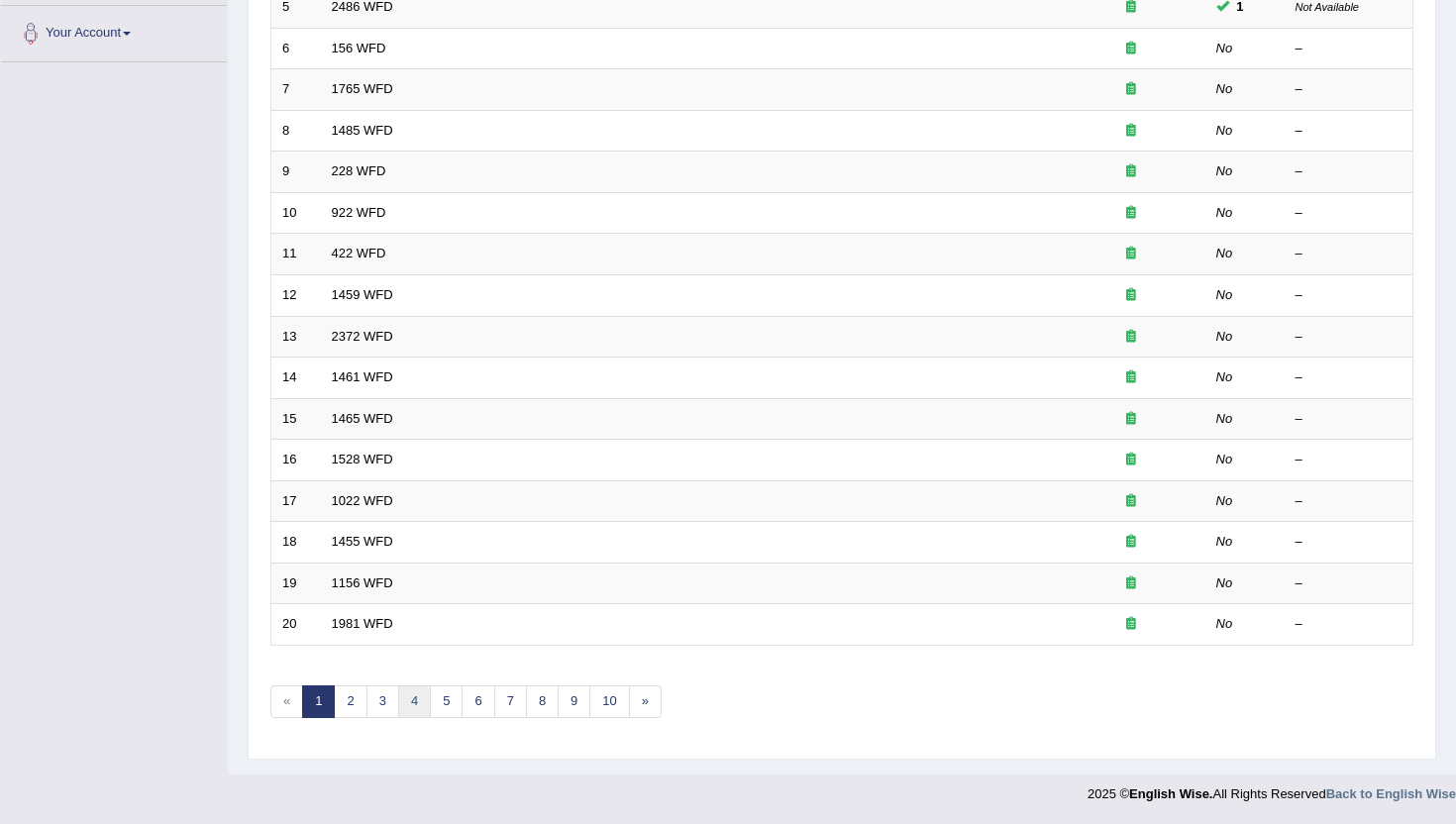 click on "4" at bounding box center (414, 701) 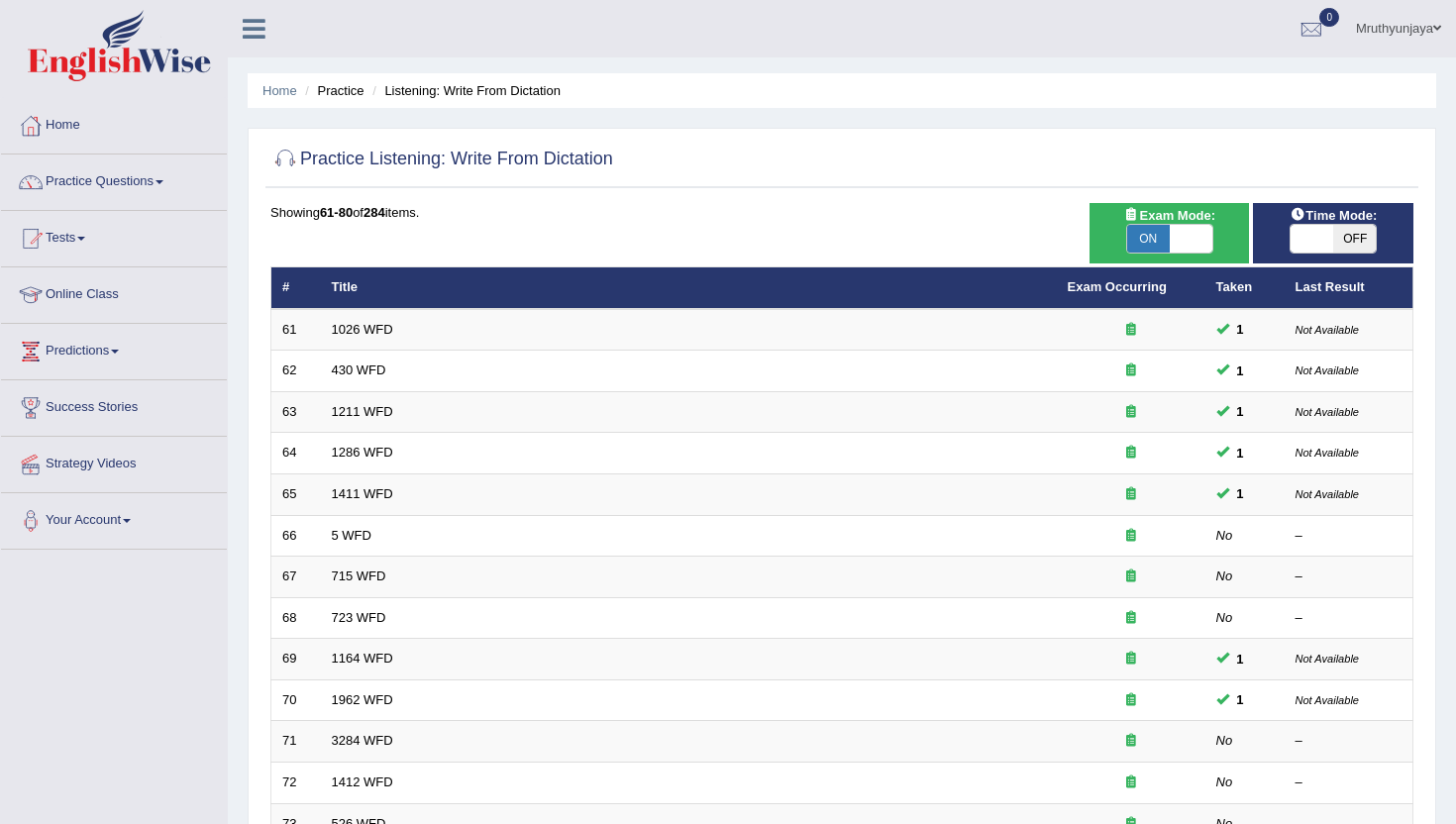 scroll, scrollTop: 0, scrollLeft: 0, axis: both 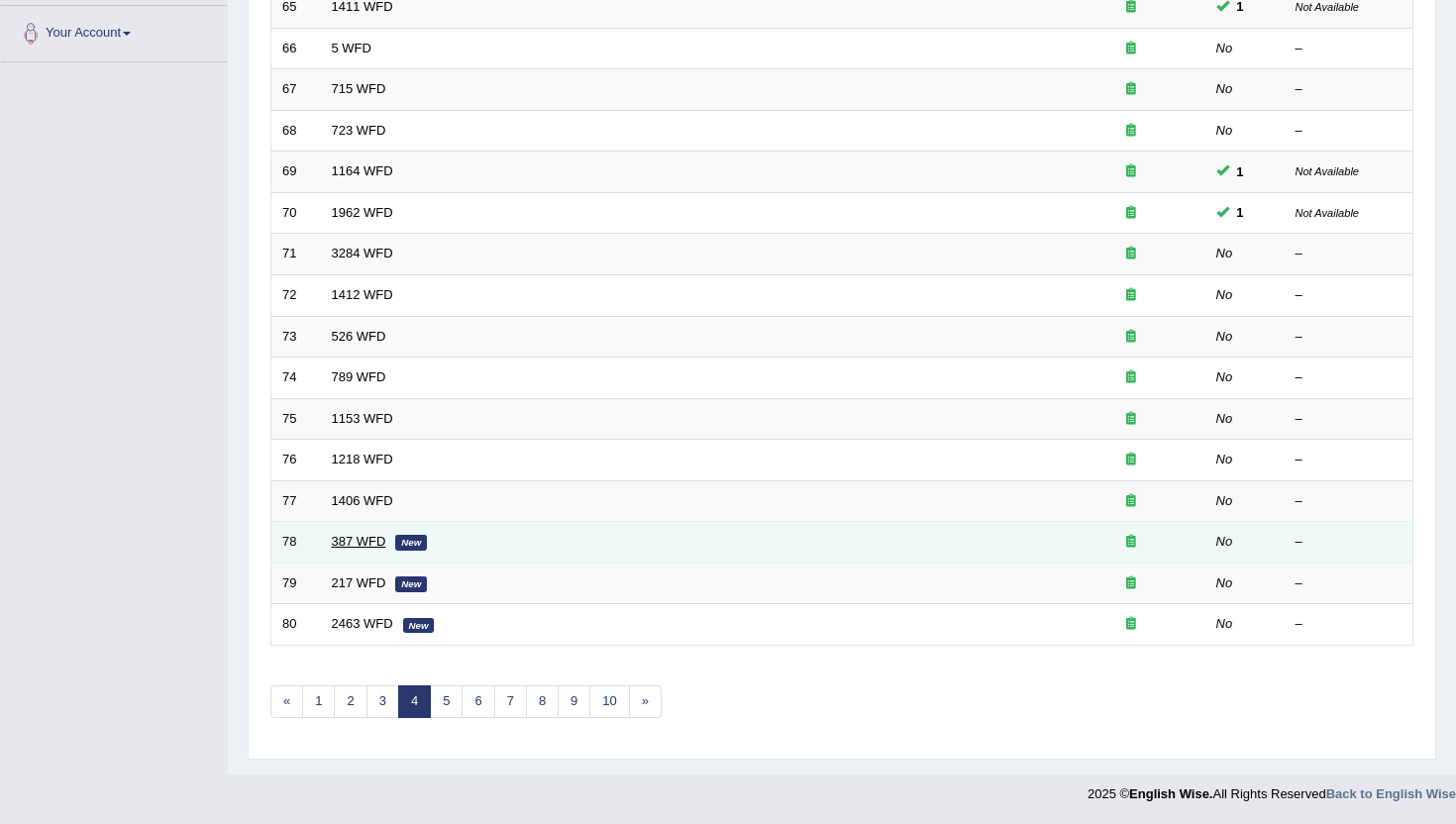 click on "387 WFD" at bounding box center (359, 541) 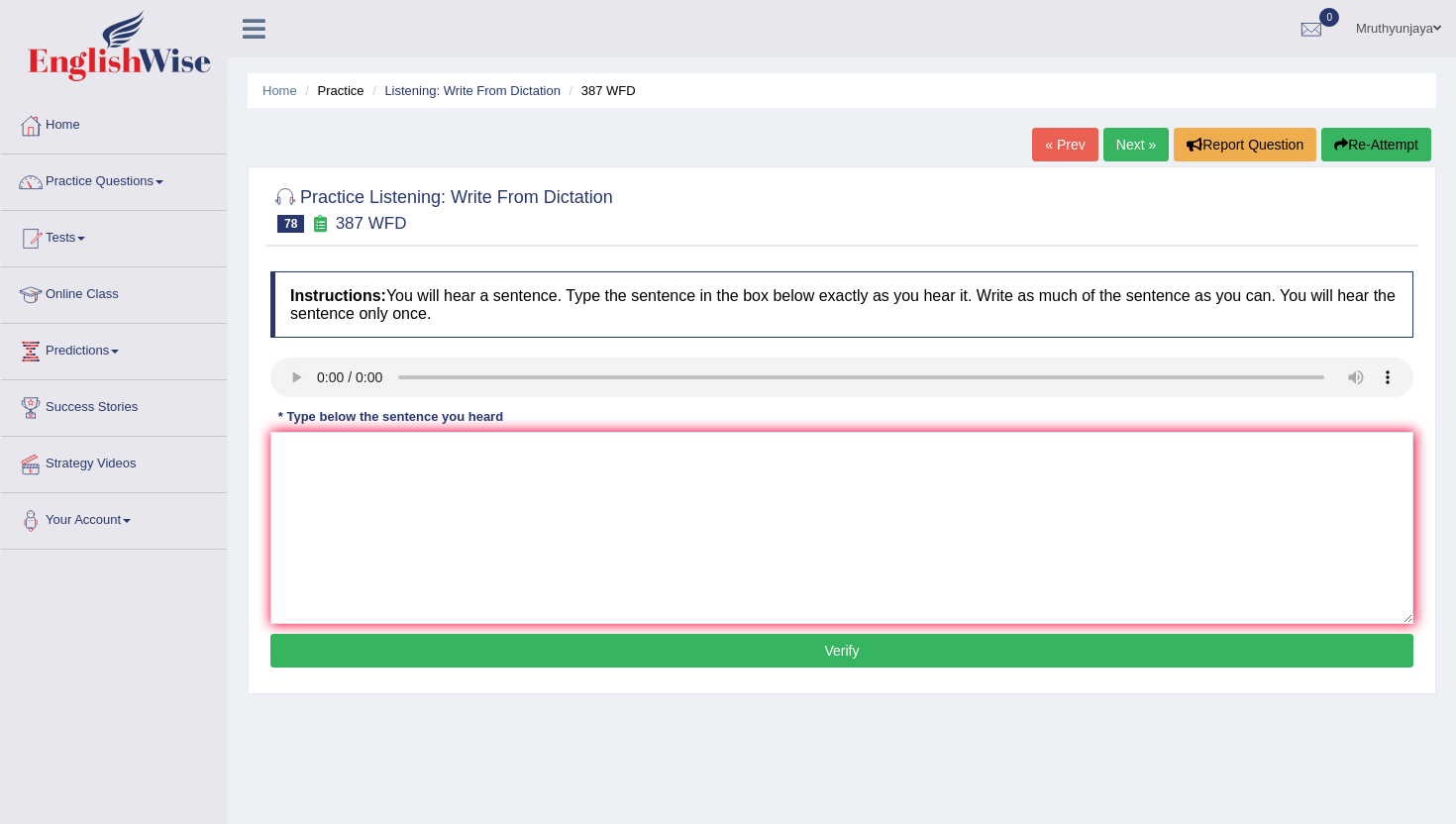 scroll, scrollTop: 0, scrollLeft: 0, axis: both 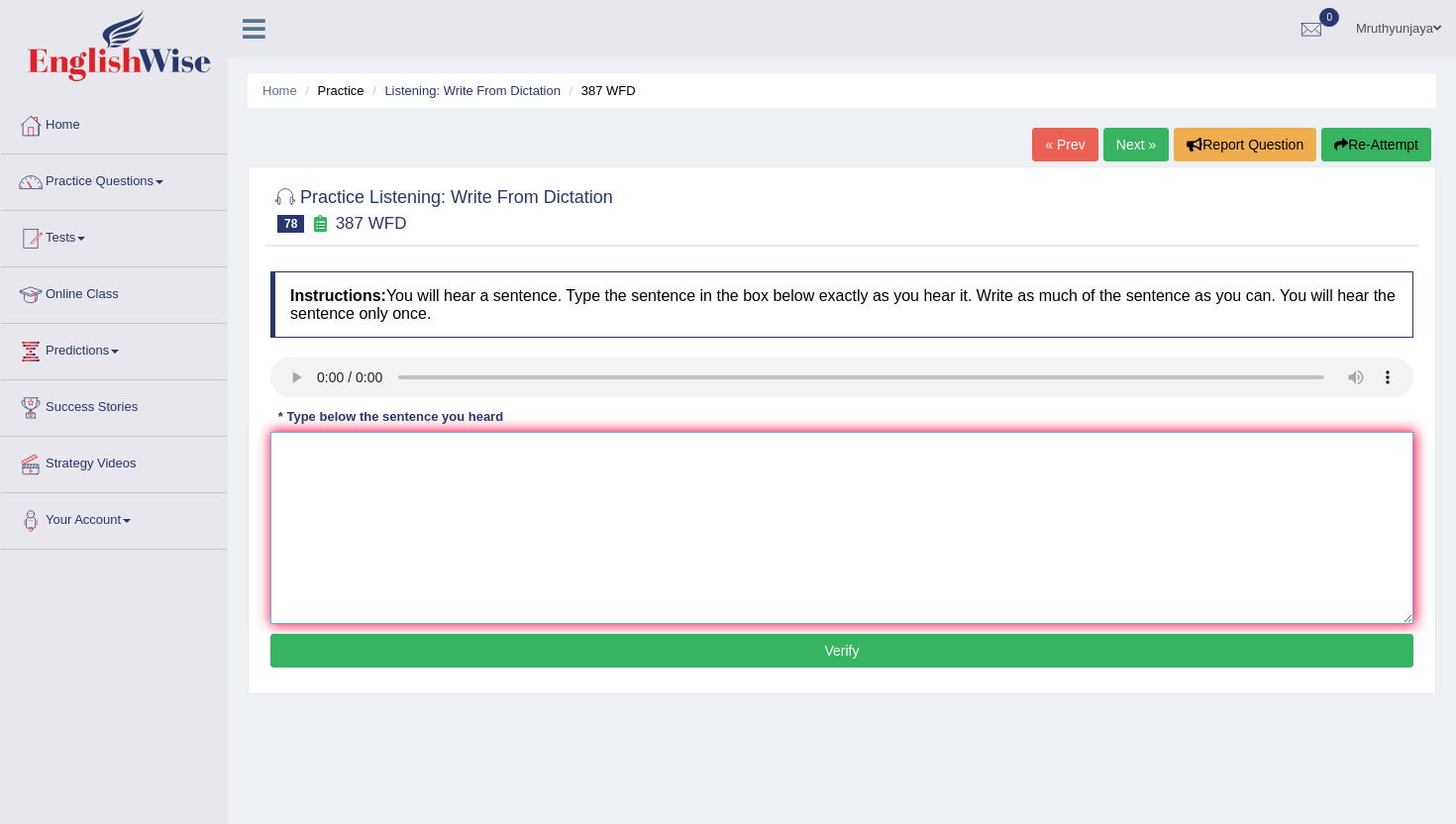 click at bounding box center (842, 528) 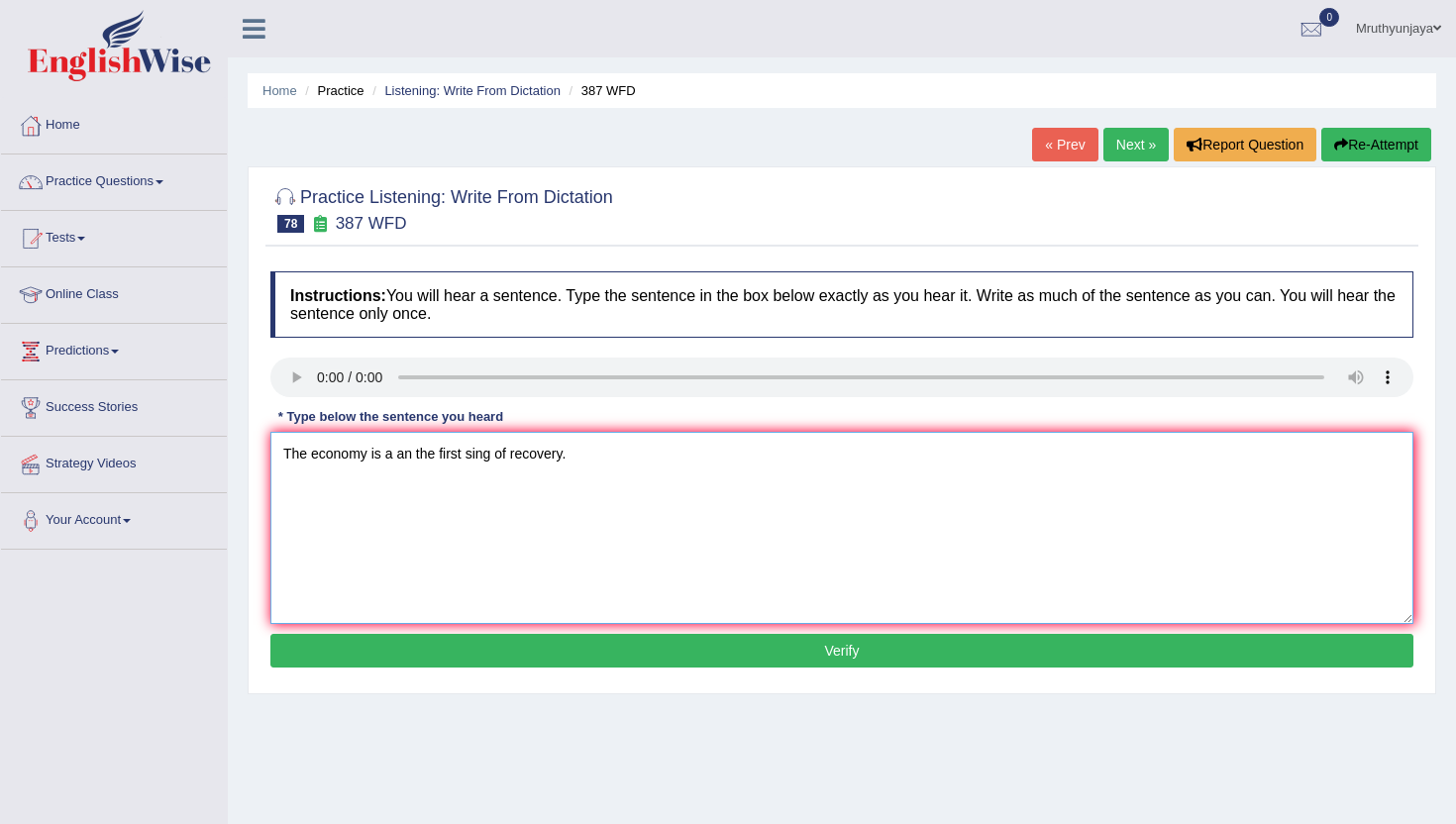 click on "The economy is a an the first sing of recovery." at bounding box center (842, 528) 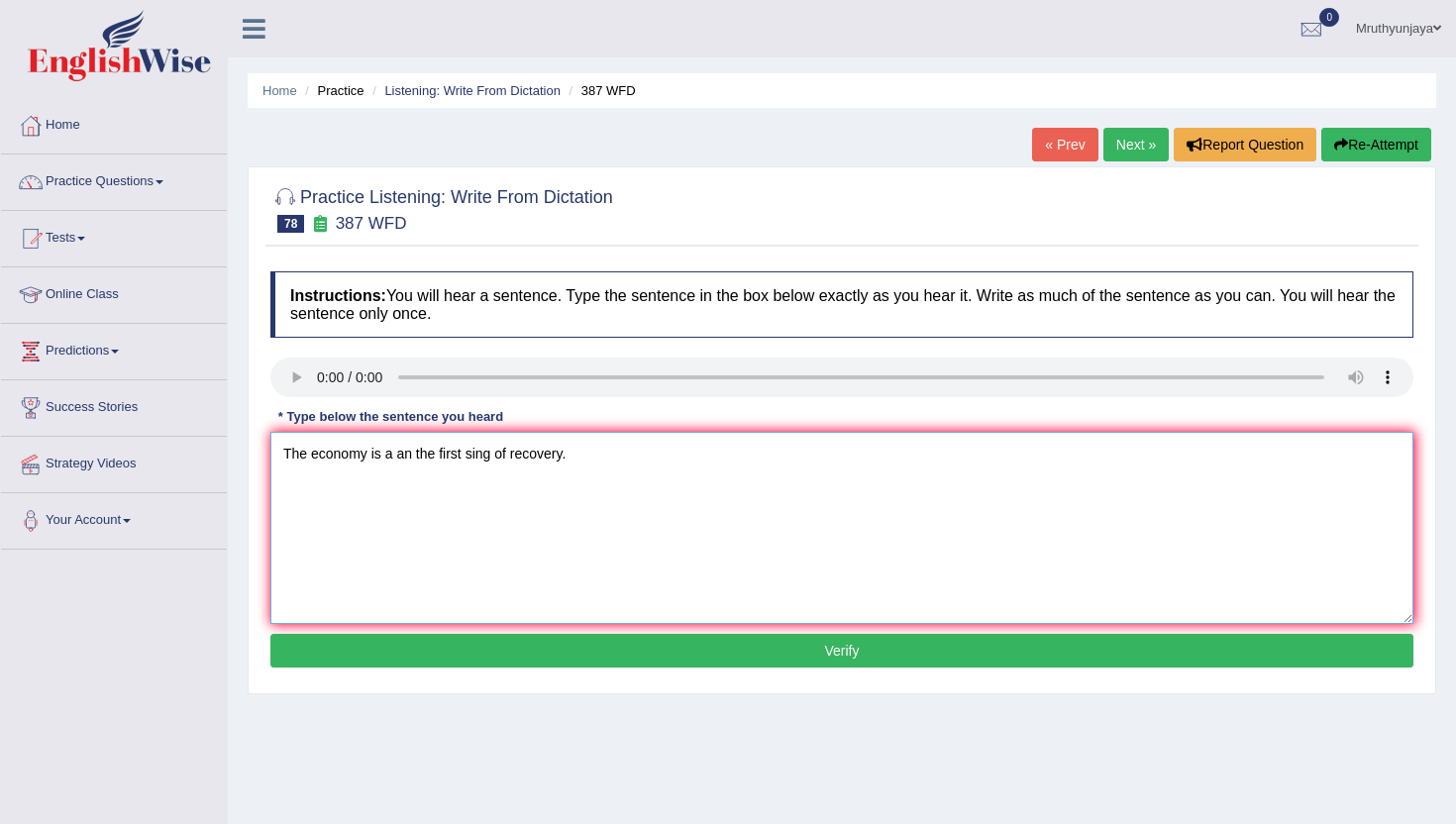type on "The economy is a an the first sing of recovery." 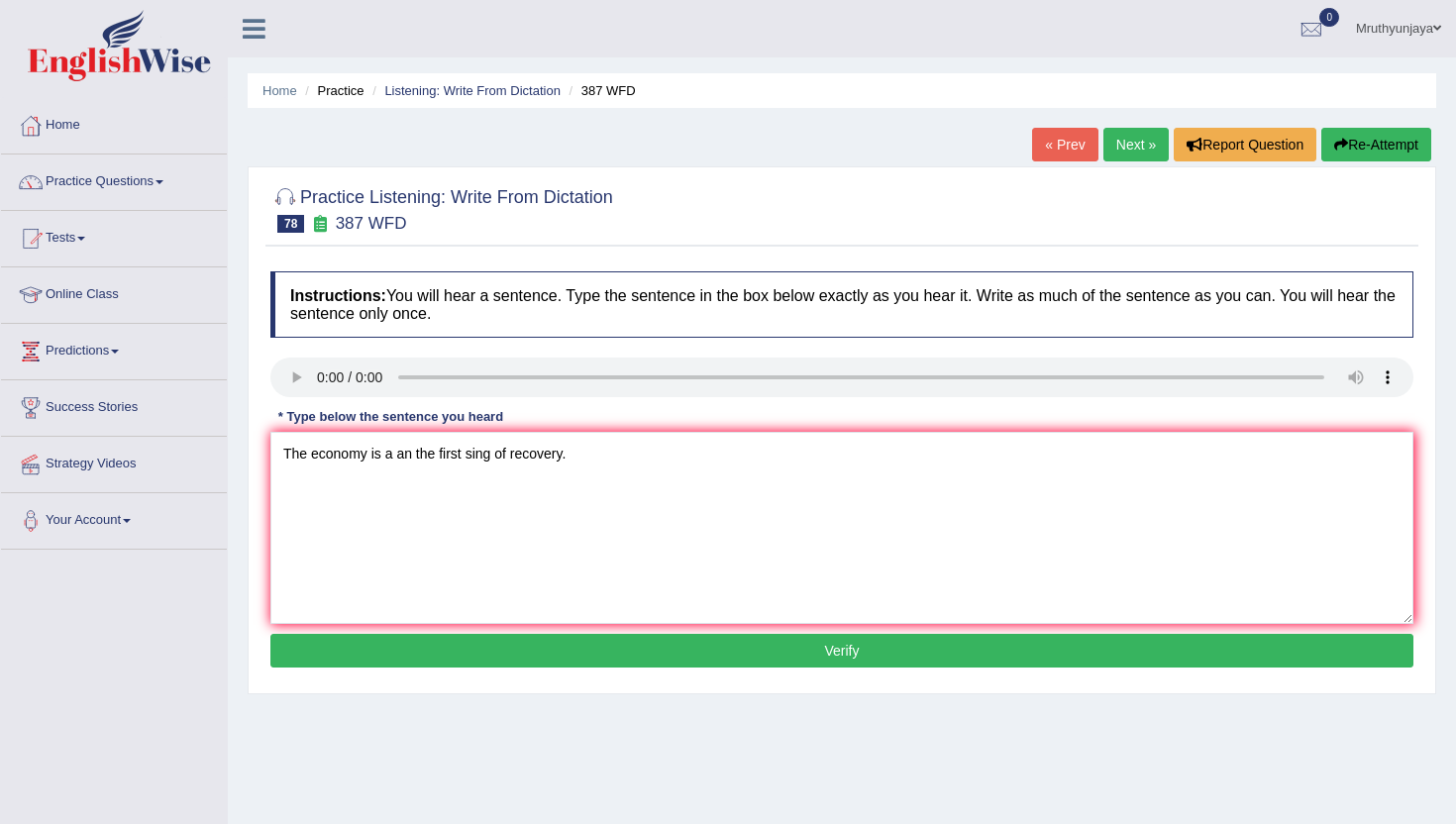 click on "Verify" at bounding box center [842, 651] 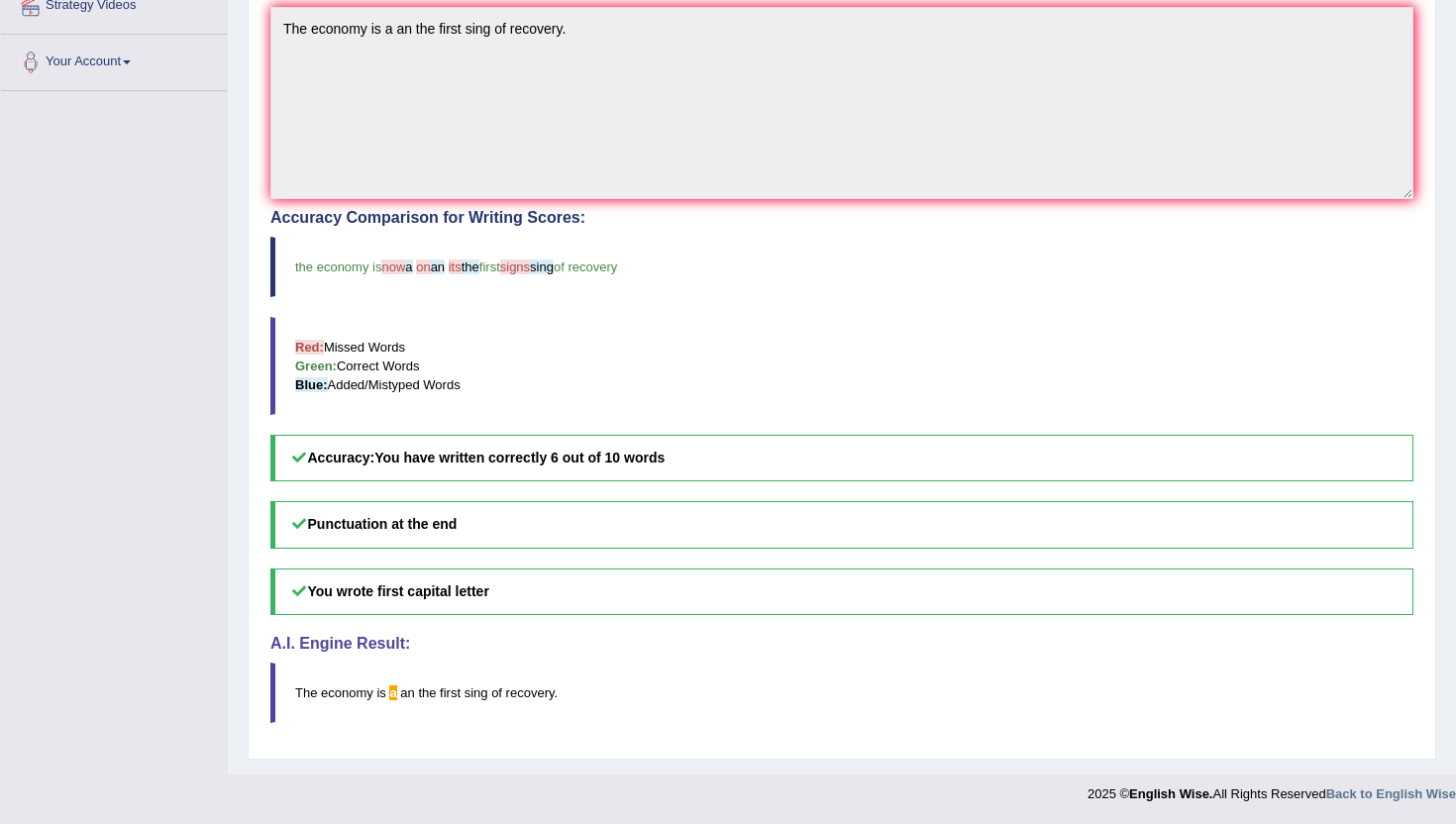 scroll, scrollTop: 0, scrollLeft: 0, axis: both 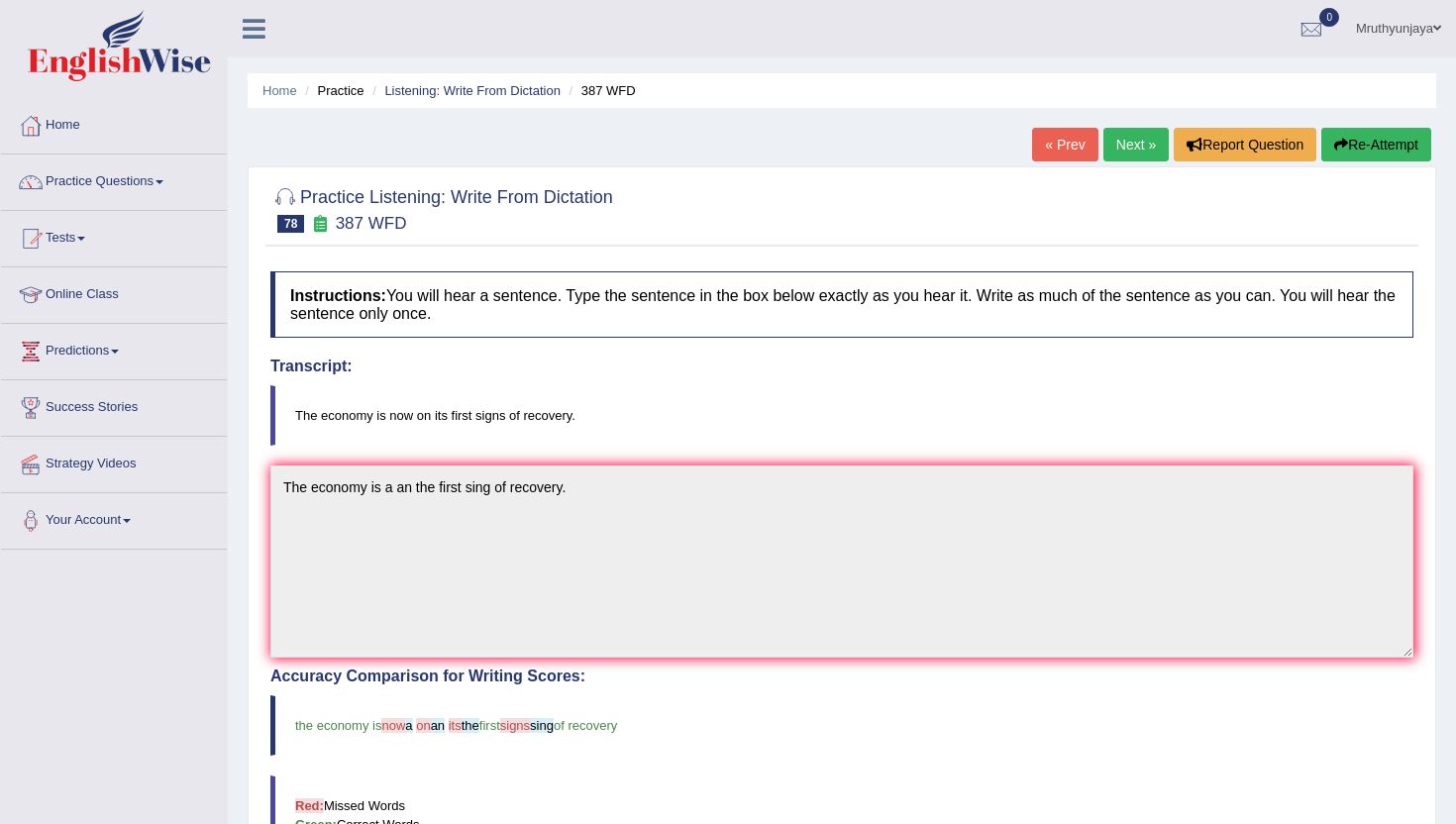 click on "Next »" at bounding box center [1136, 145] 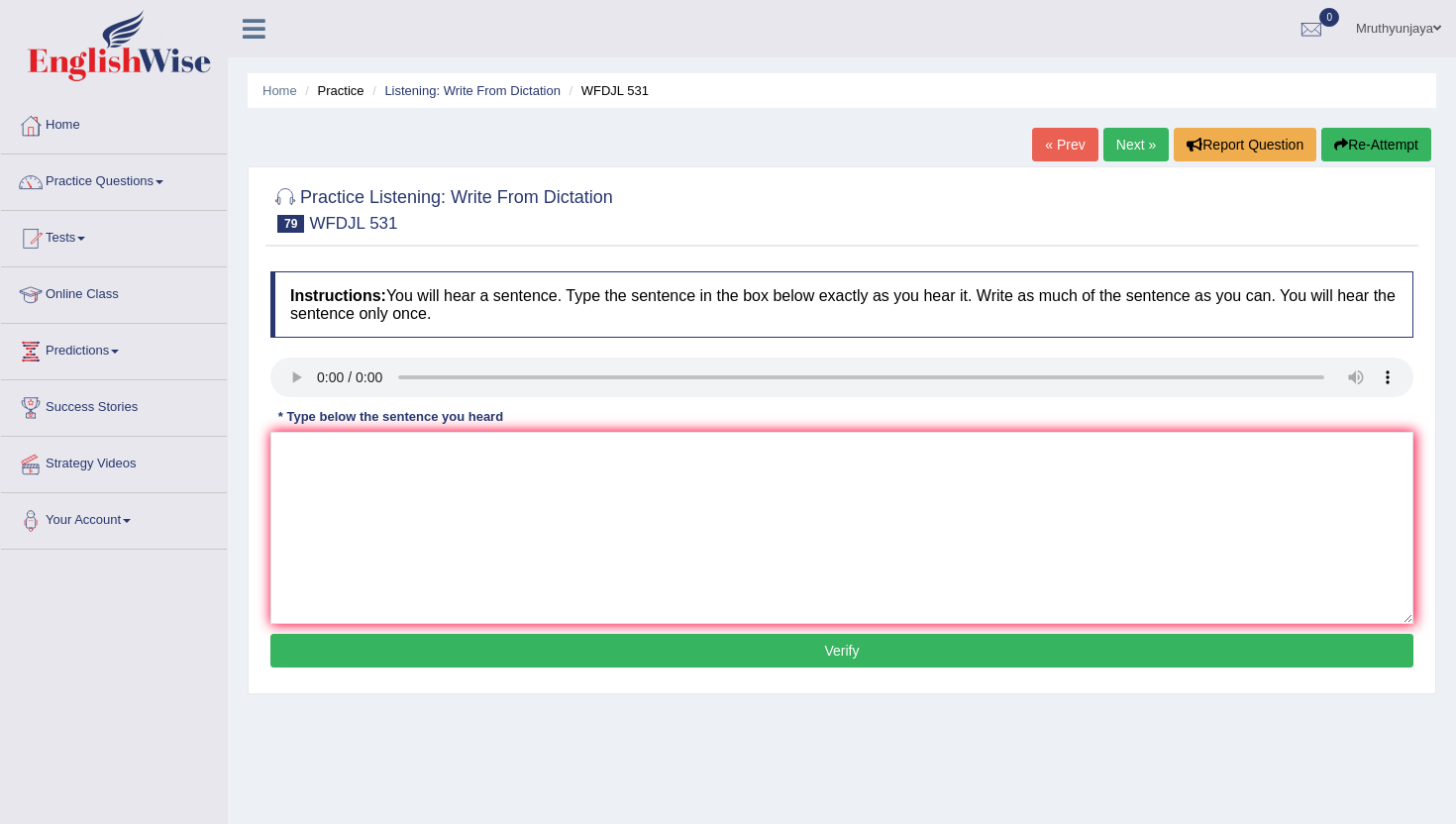 scroll, scrollTop: 0, scrollLeft: 0, axis: both 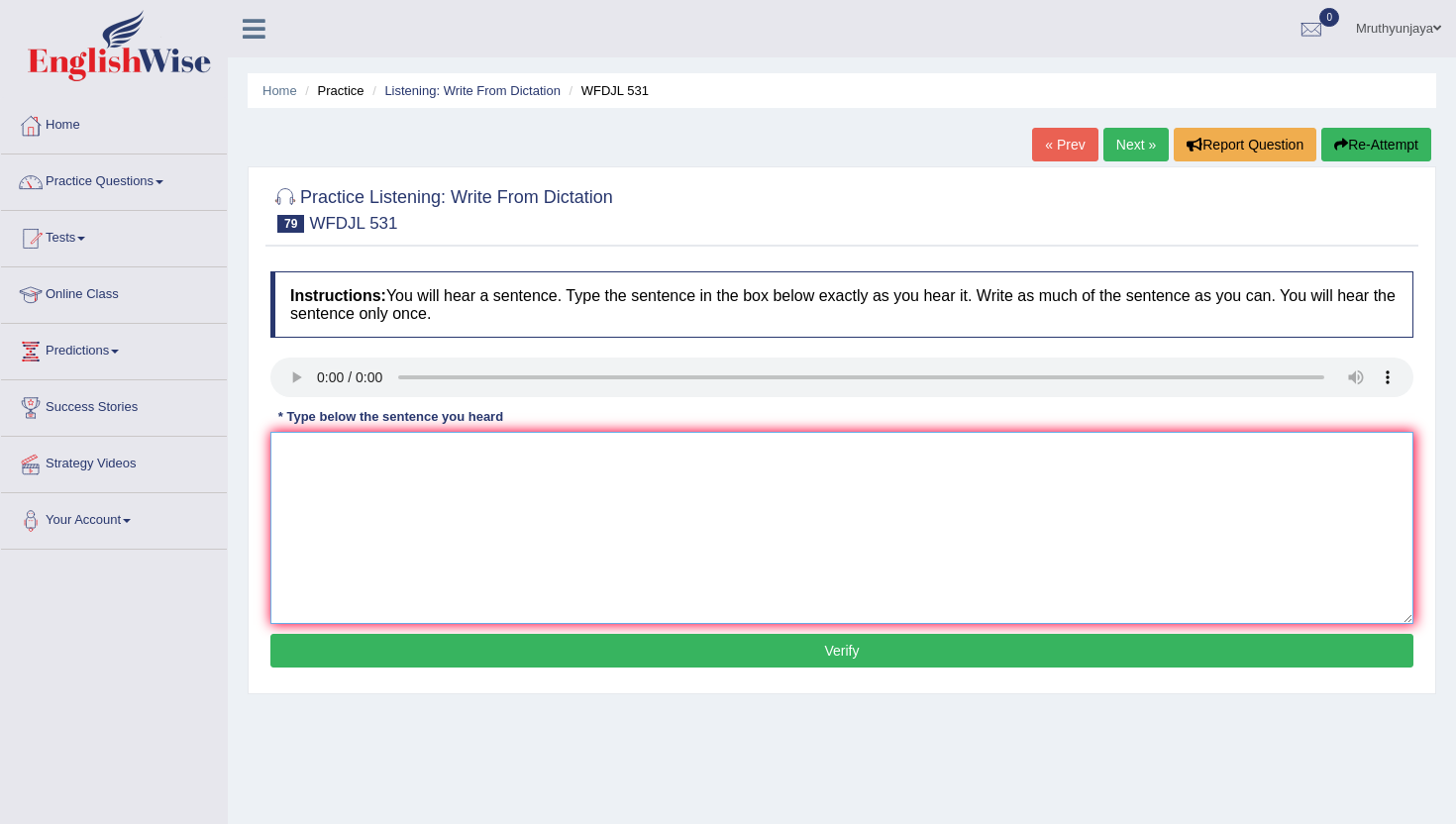 click at bounding box center (842, 528) 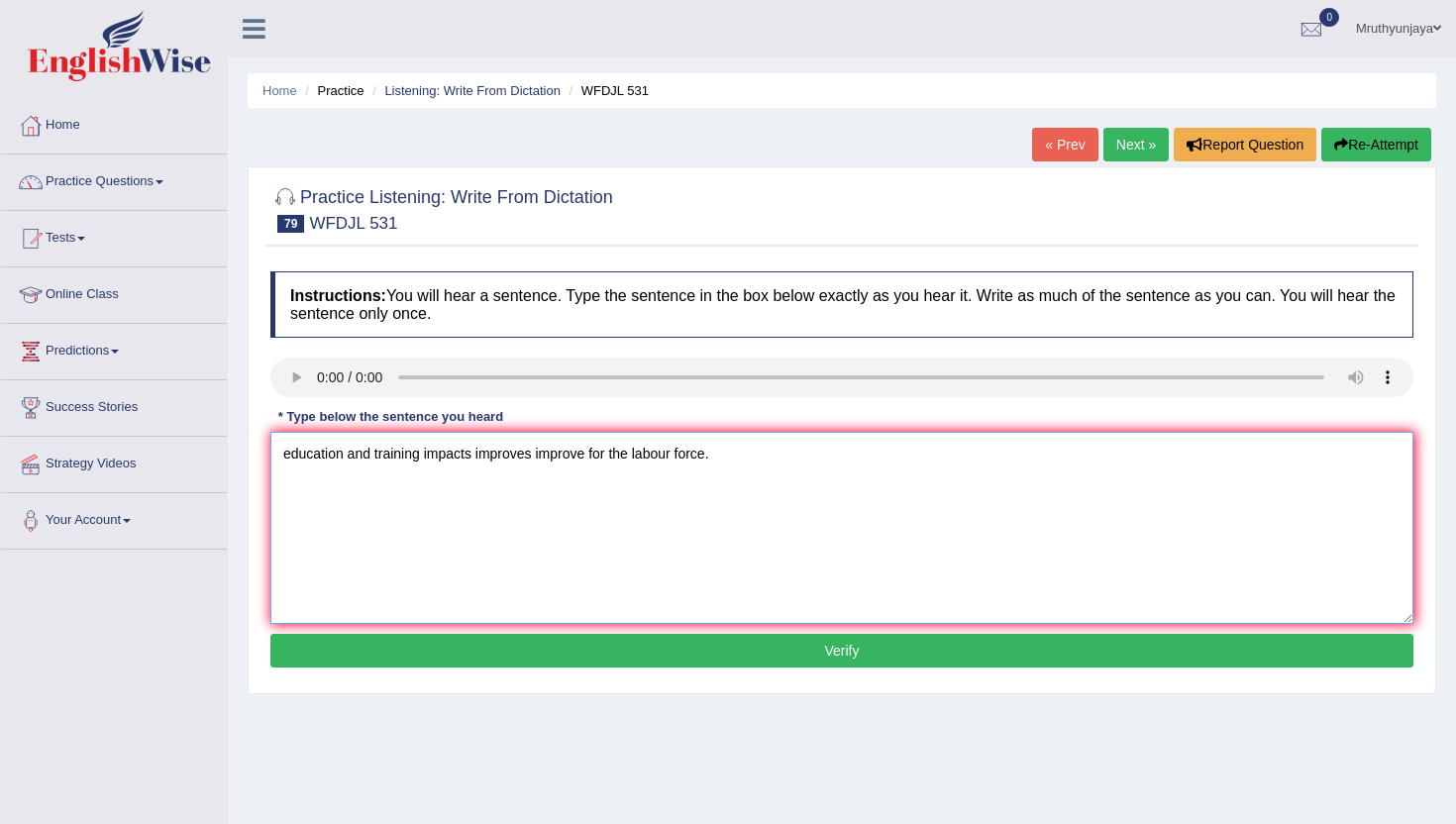 click on "education and training impacts improves improve for the labour force." at bounding box center [842, 528] 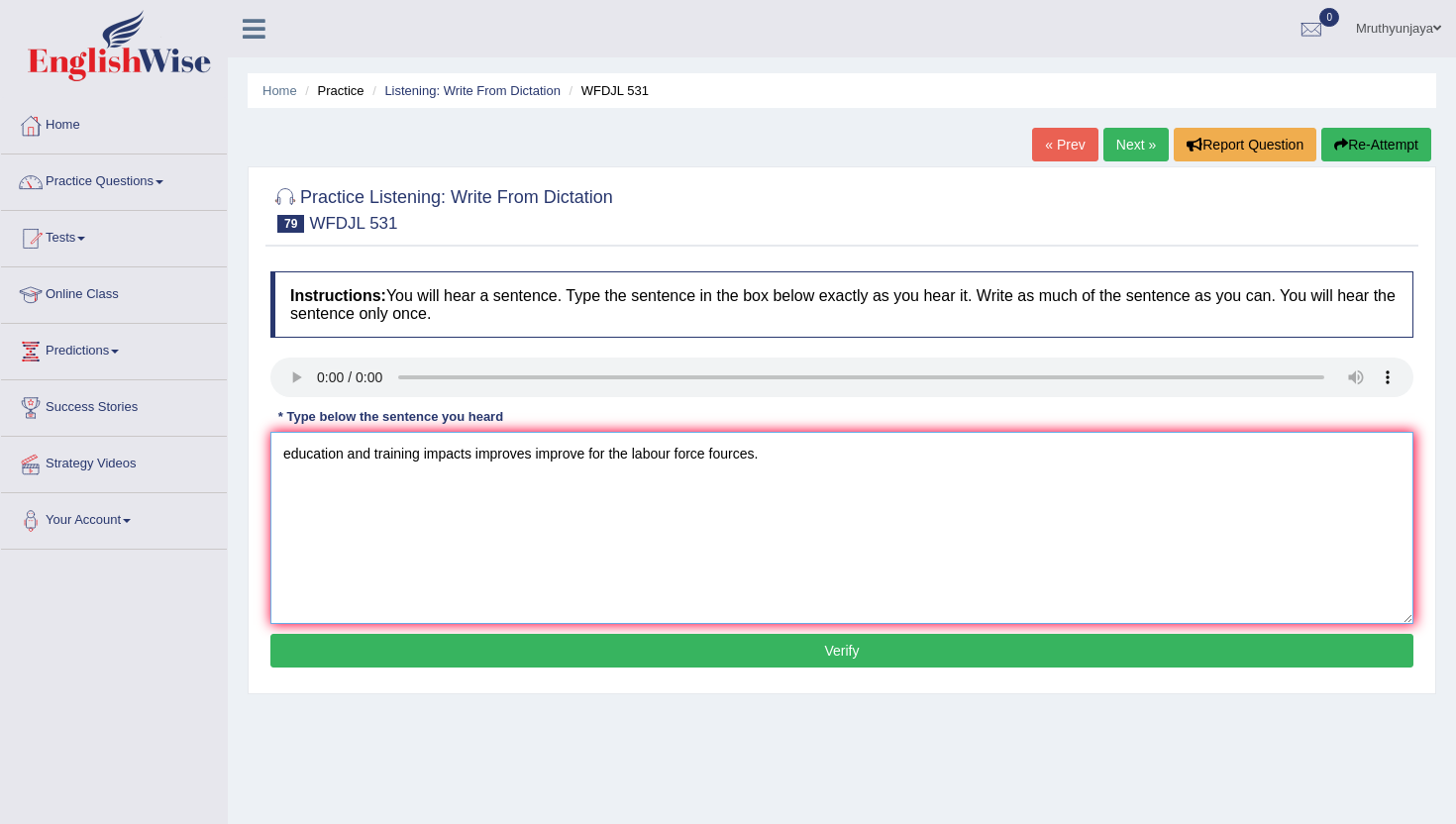 click on "education and training impacts improves improve for the labour force fources." at bounding box center (842, 528) 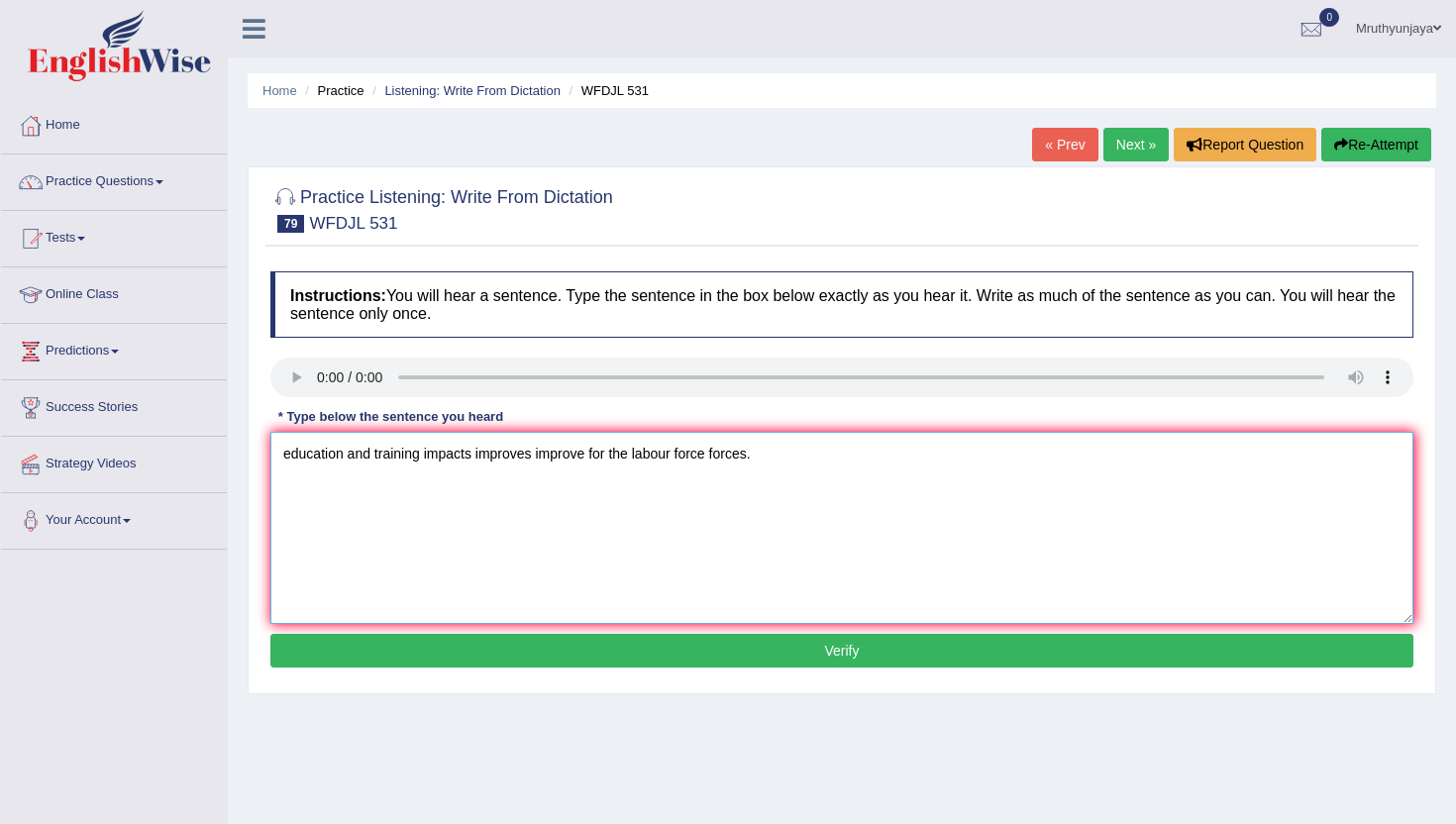 type on "education and training impacts improves improve for the labour force forces." 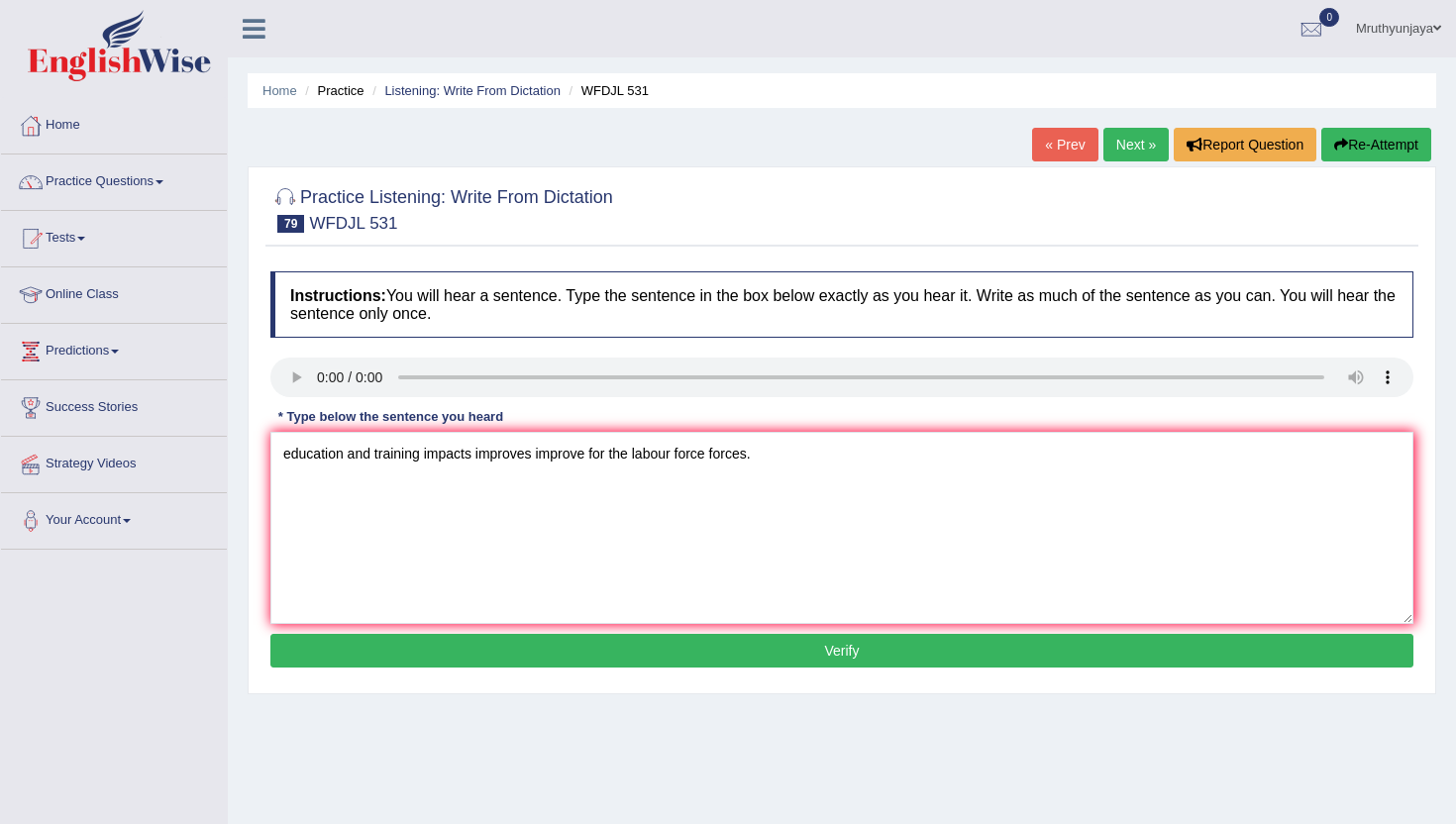 click on "Verify" at bounding box center [842, 651] 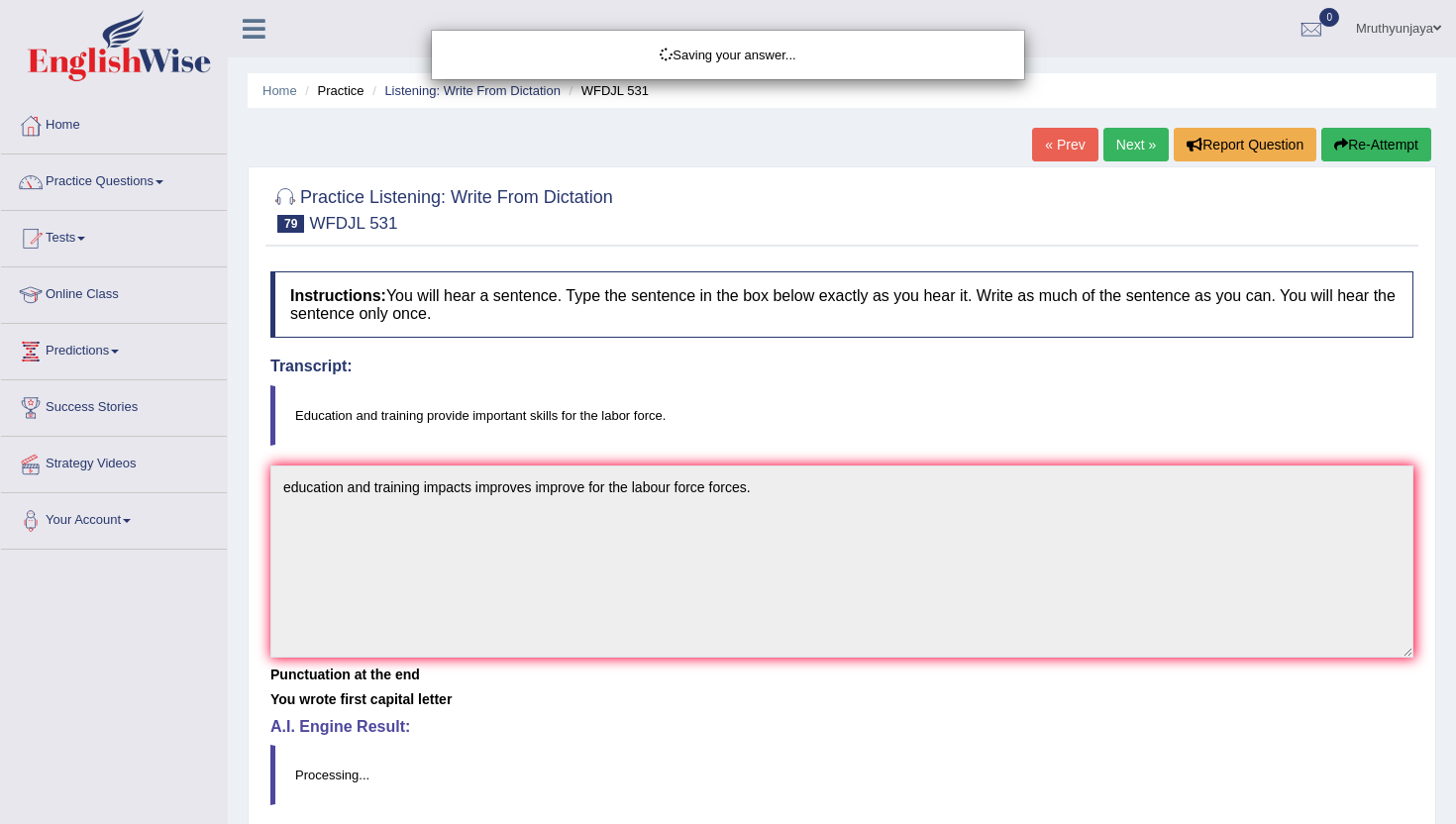 click on "Saving your answer..." at bounding box center [728, 412] 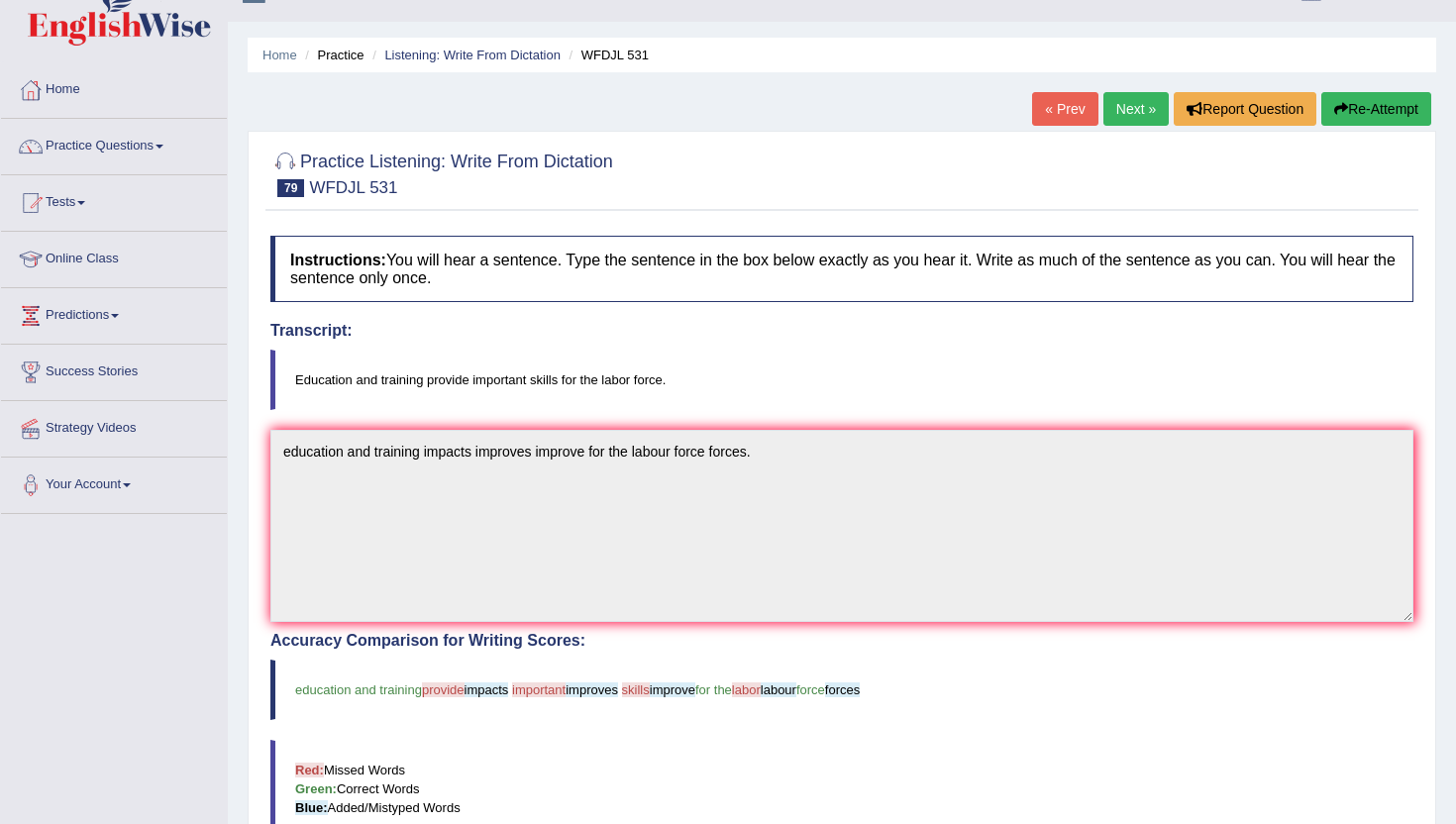 scroll, scrollTop: 0, scrollLeft: 0, axis: both 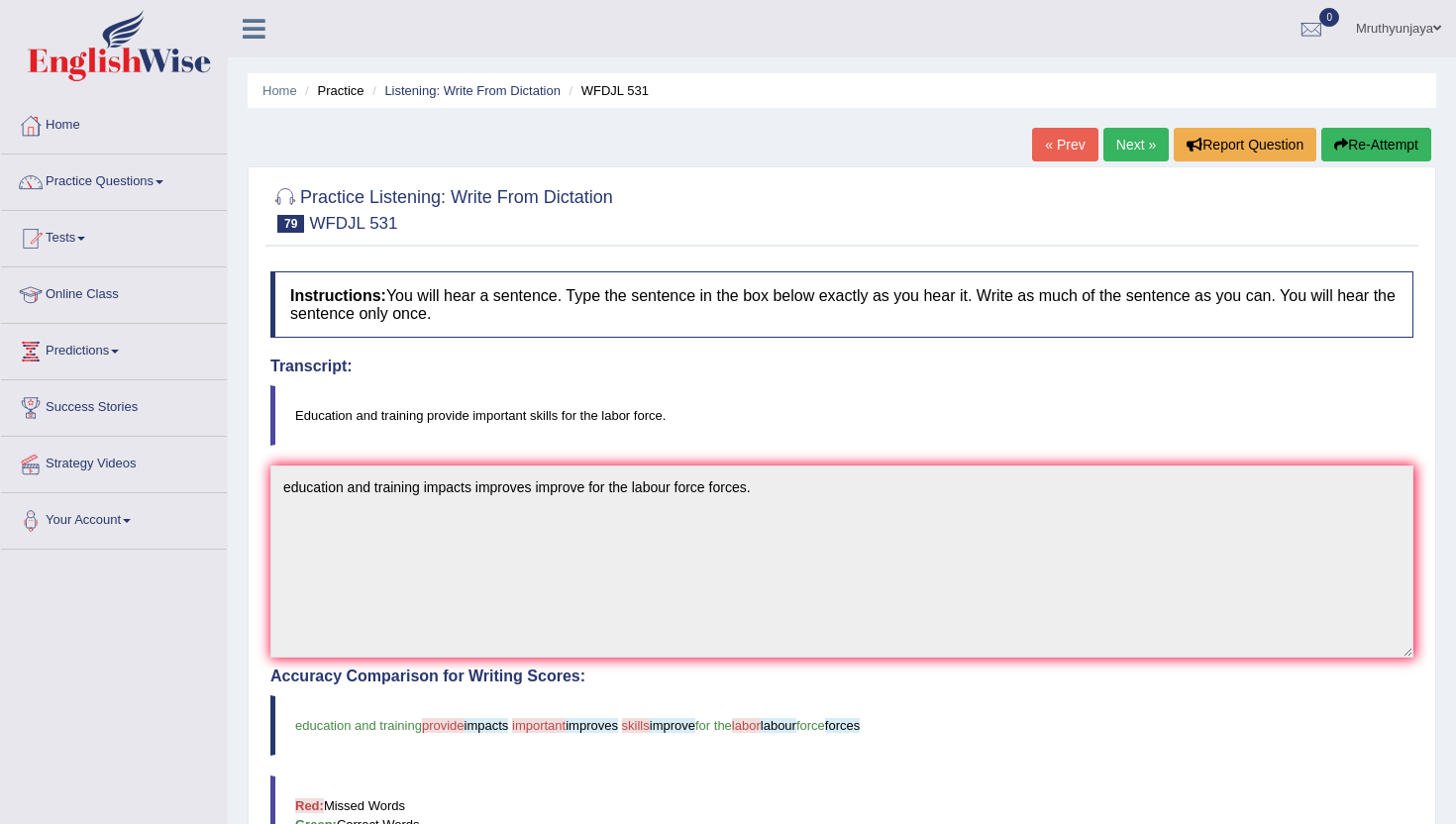 click on "Next »" at bounding box center [1136, 145] 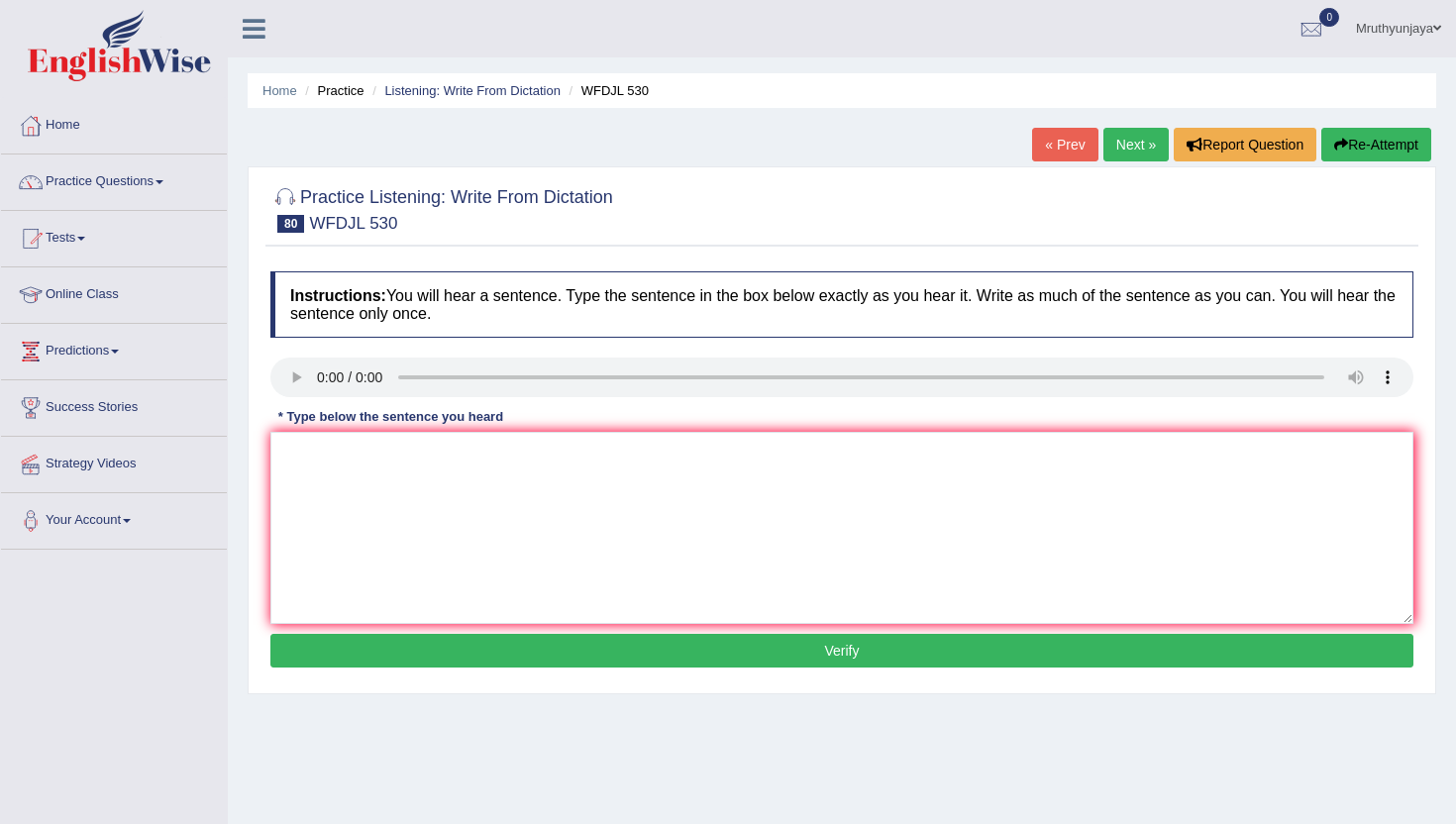 scroll, scrollTop: 0, scrollLeft: 0, axis: both 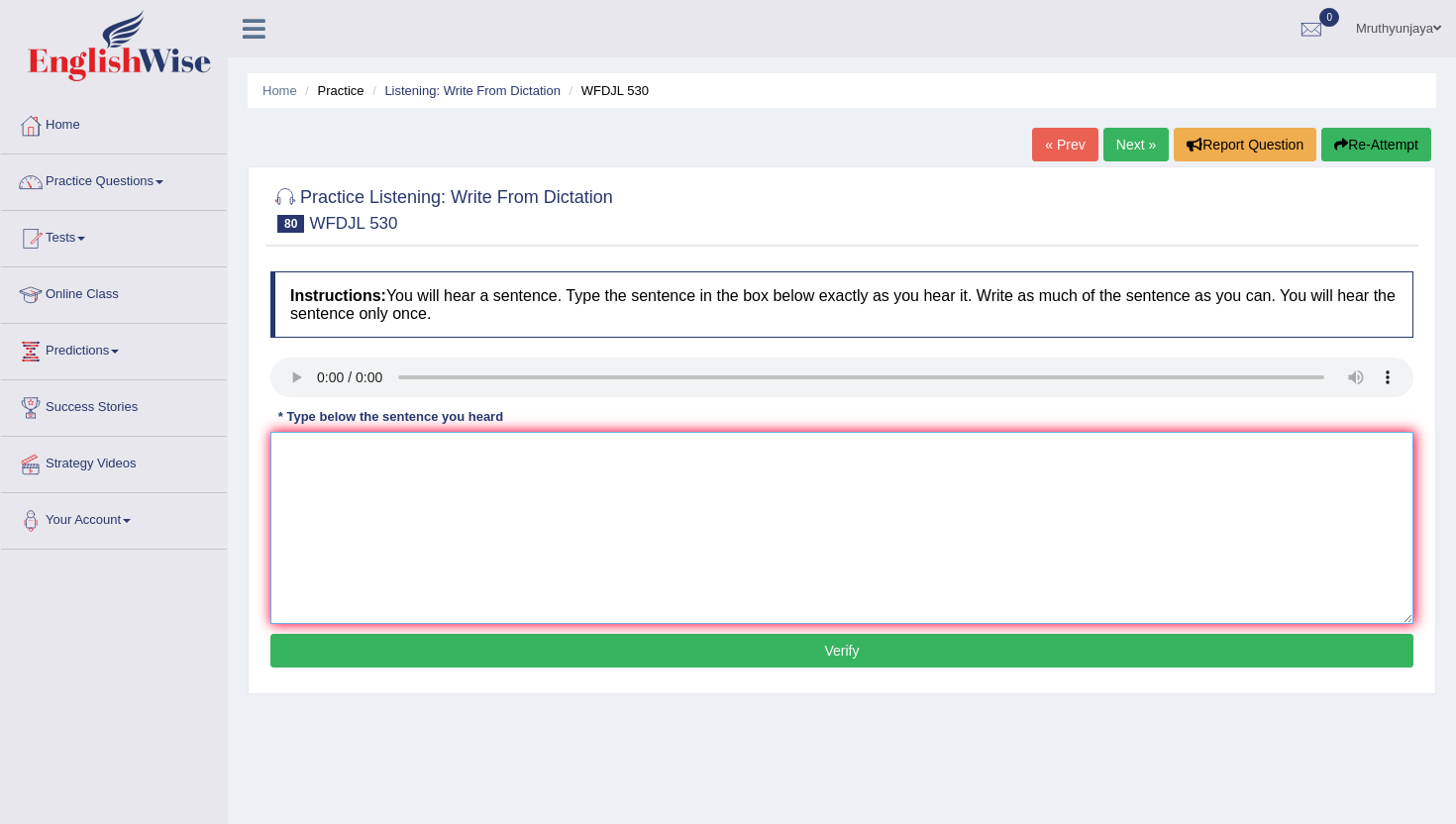 click at bounding box center (842, 528) 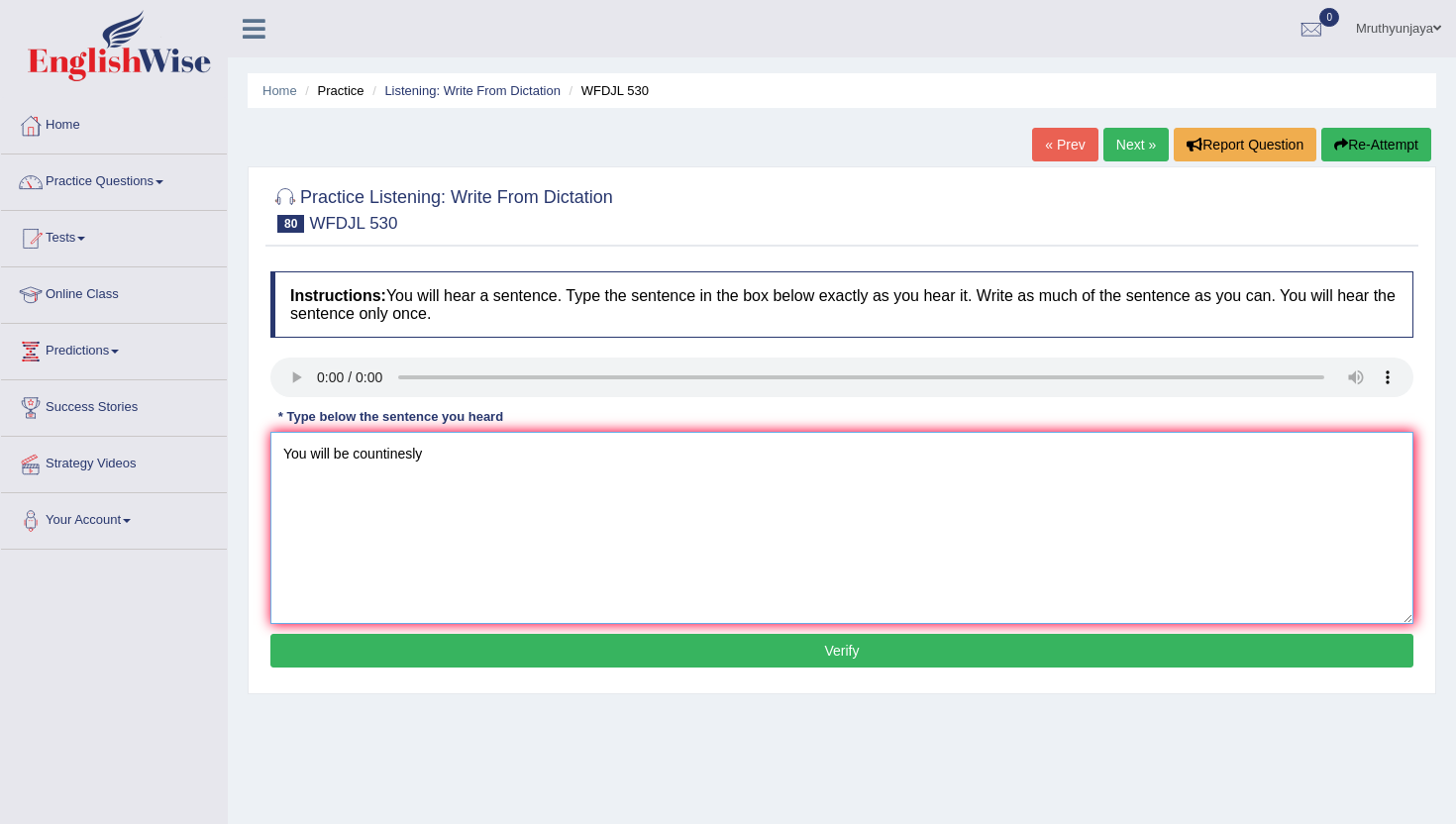 click on "You will be countinesly" at bounding box center (842, 528) 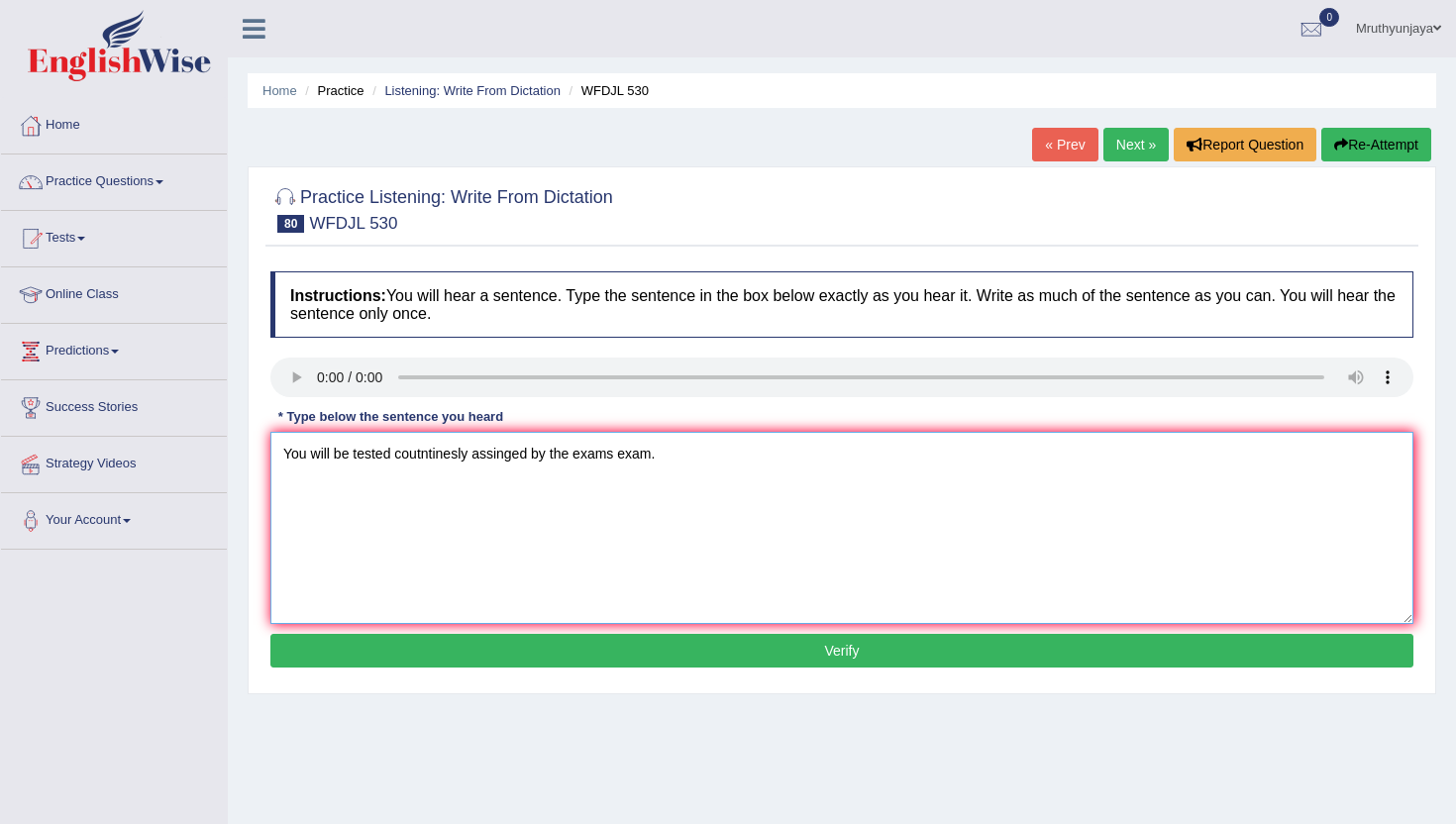 type on "You will be tested coutntinesly assinged by the exams exam." 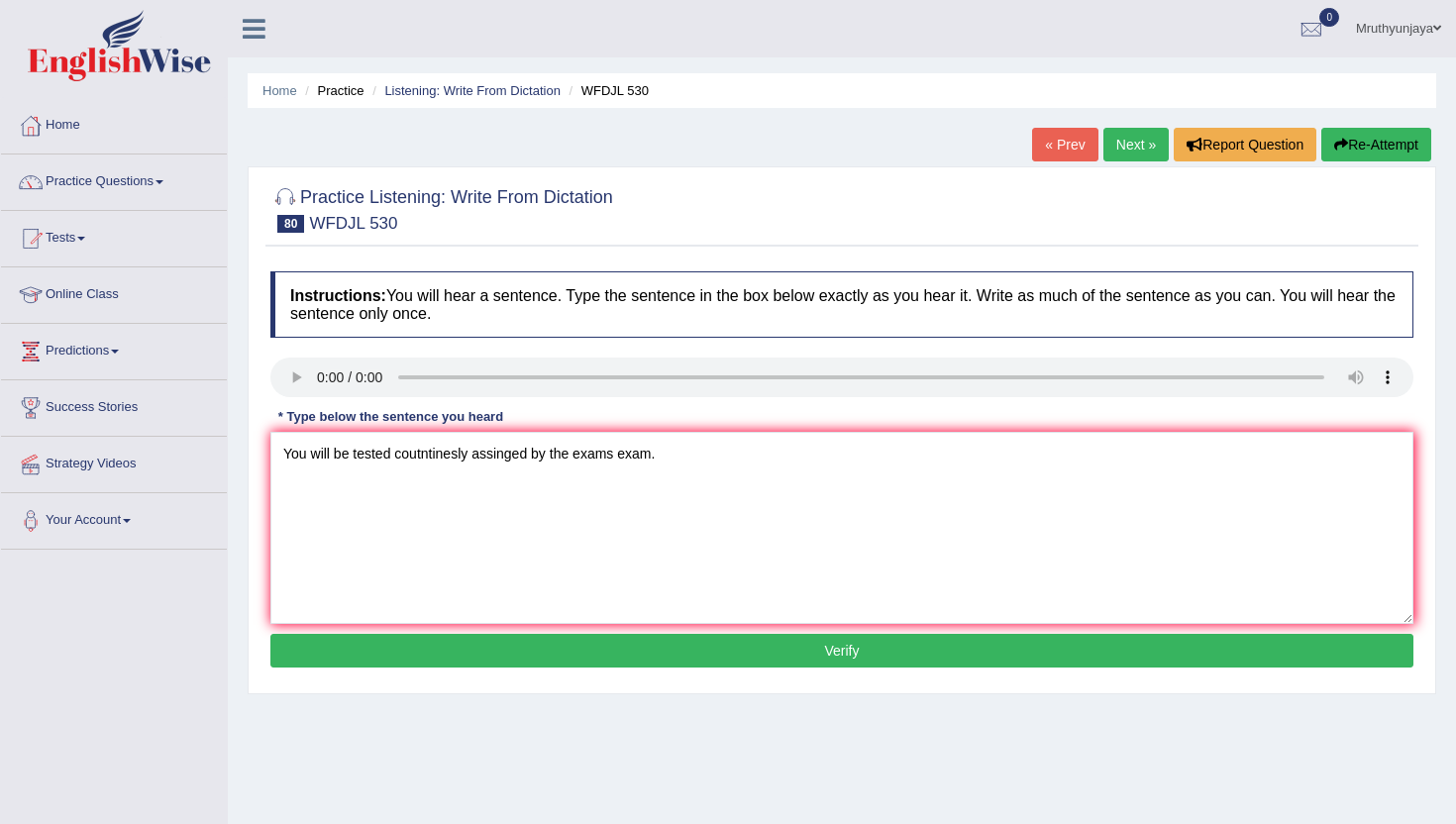 click on "Verify" at bounding box center (842, 651) 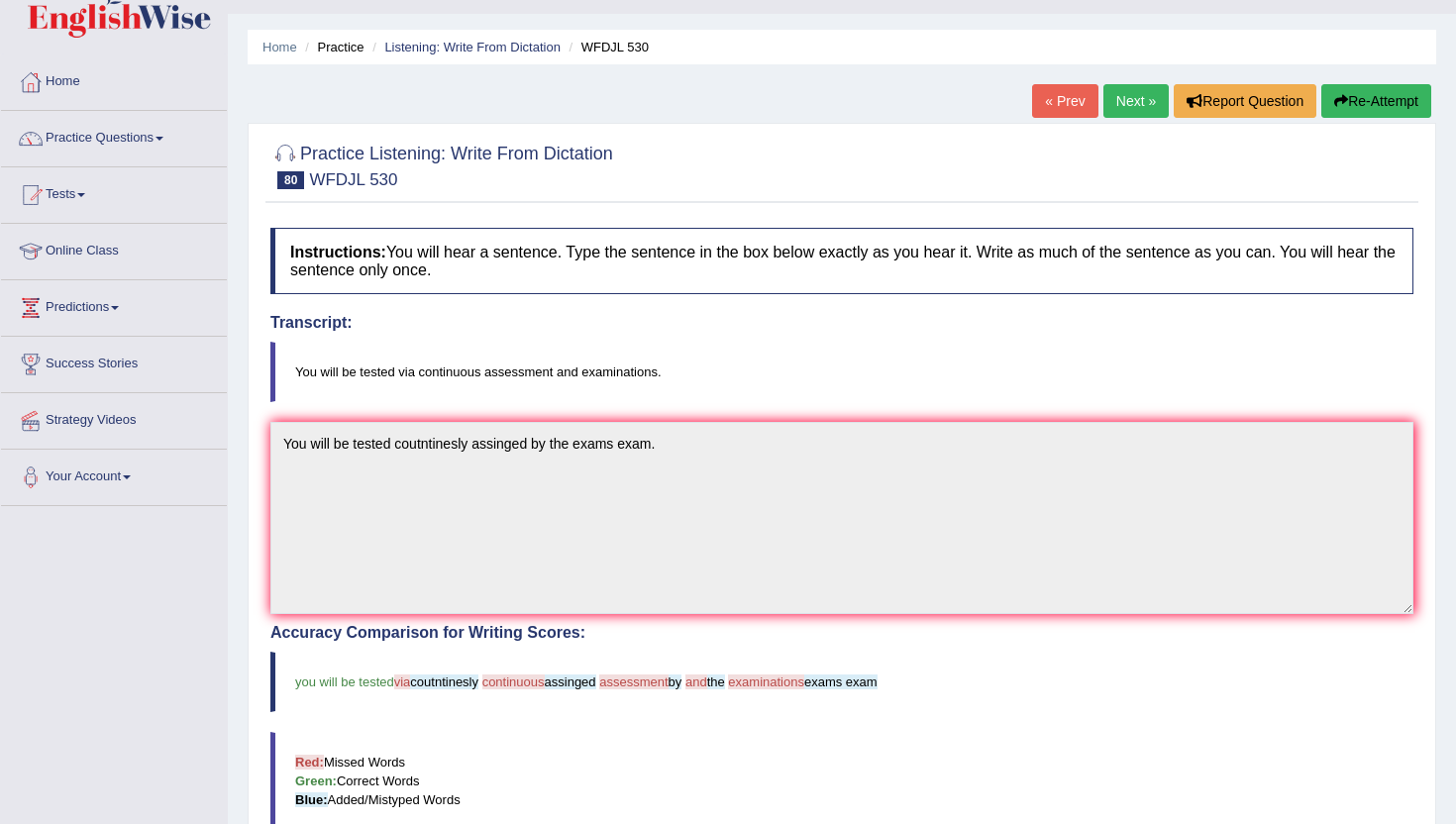 scroll, scrollTop: 0, scrollLeft: 0, axis: both 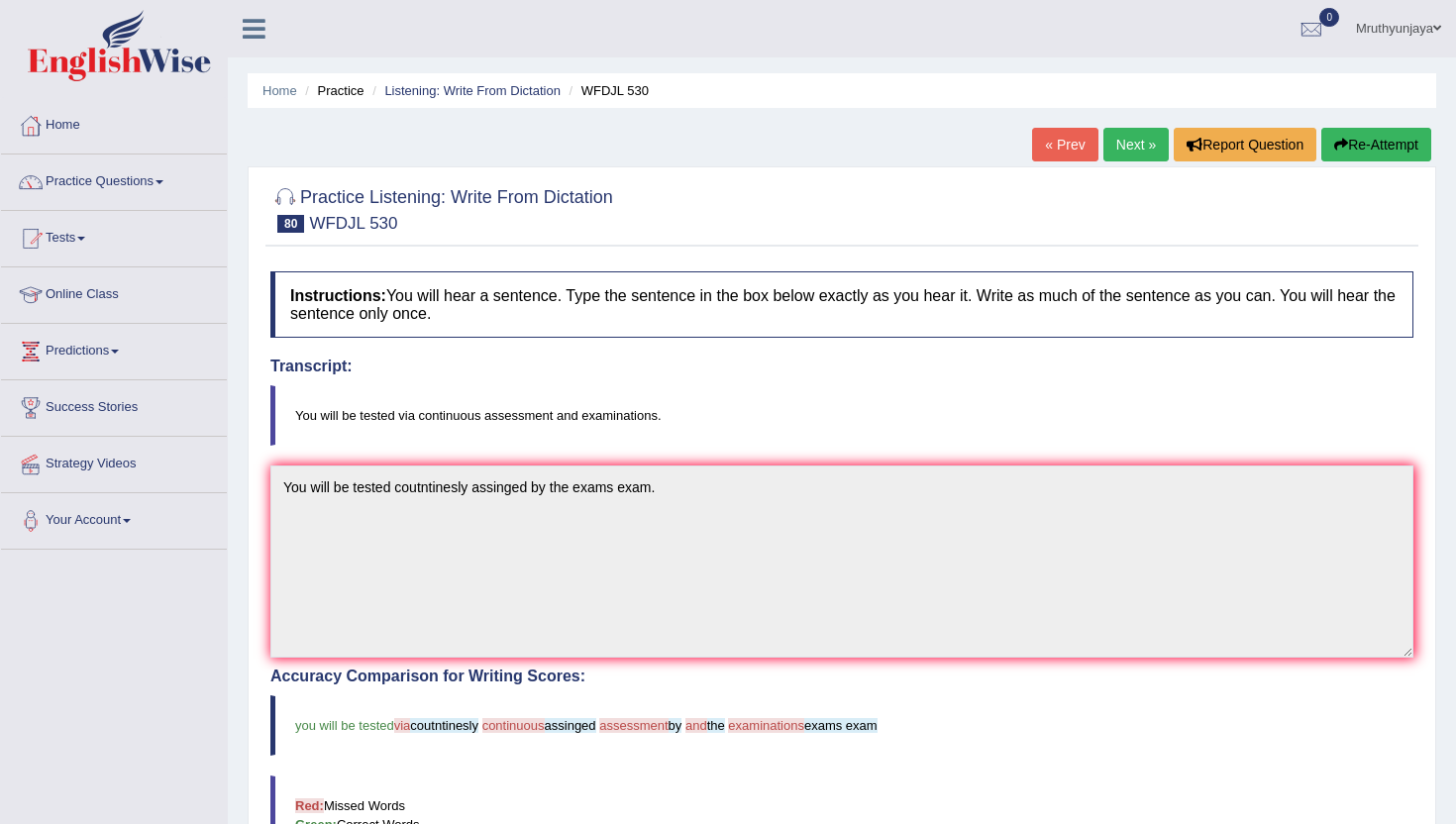 click on "Next »" at bounding box center [1136, 145] 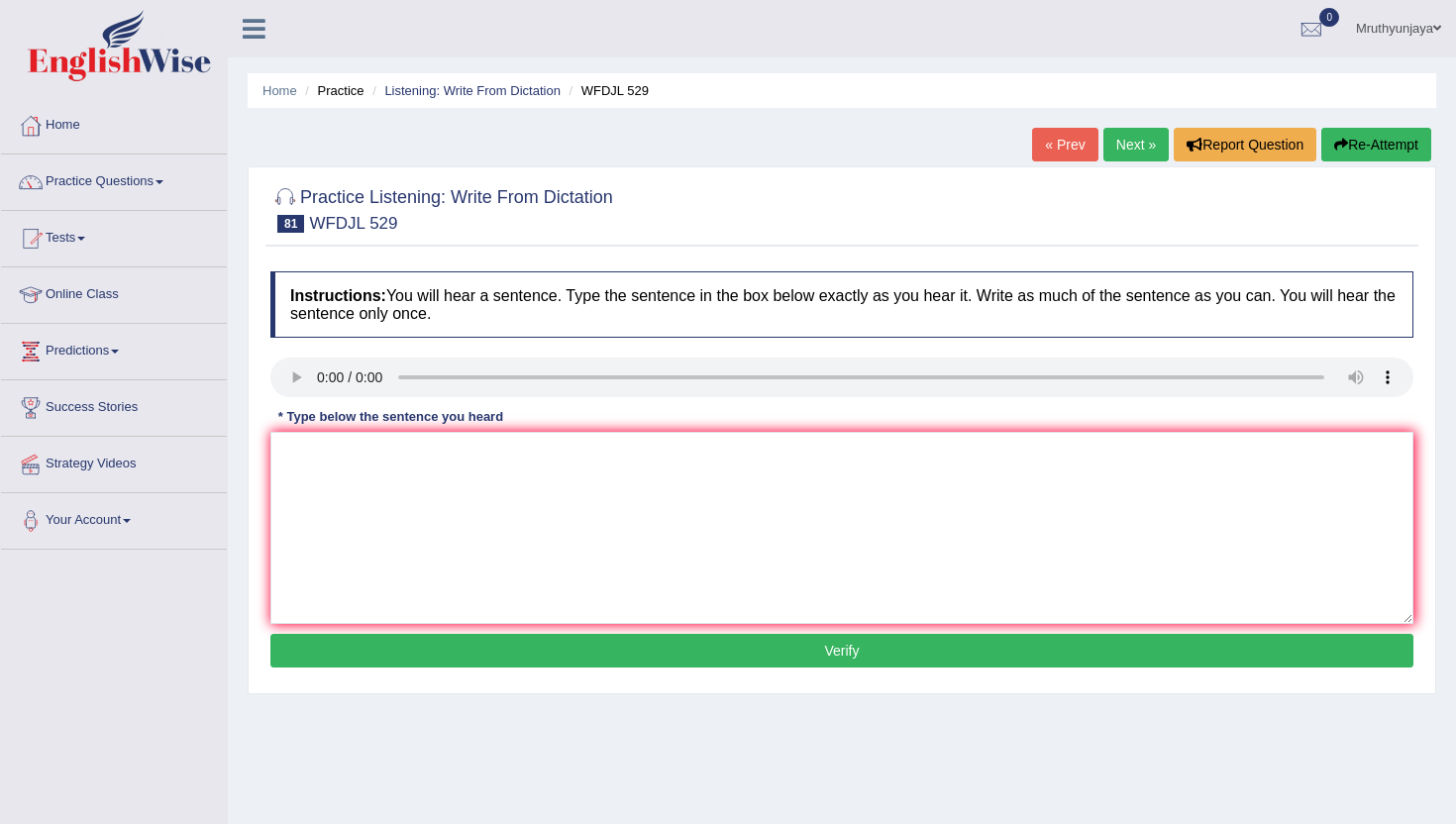scroll, scrollTop: 0, scrollLeft: 0, axis: both 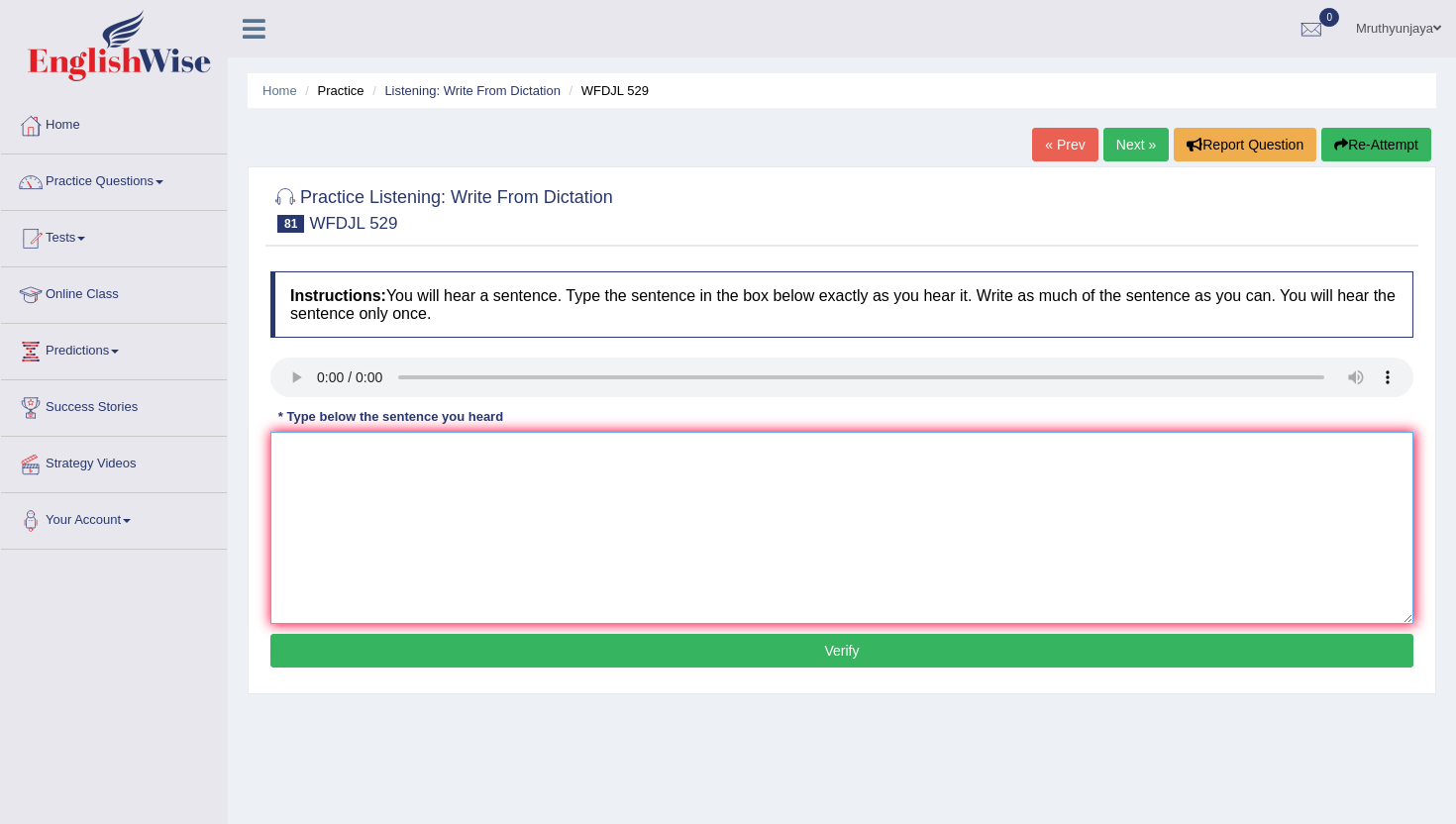 click at bounding box center [842, 528] 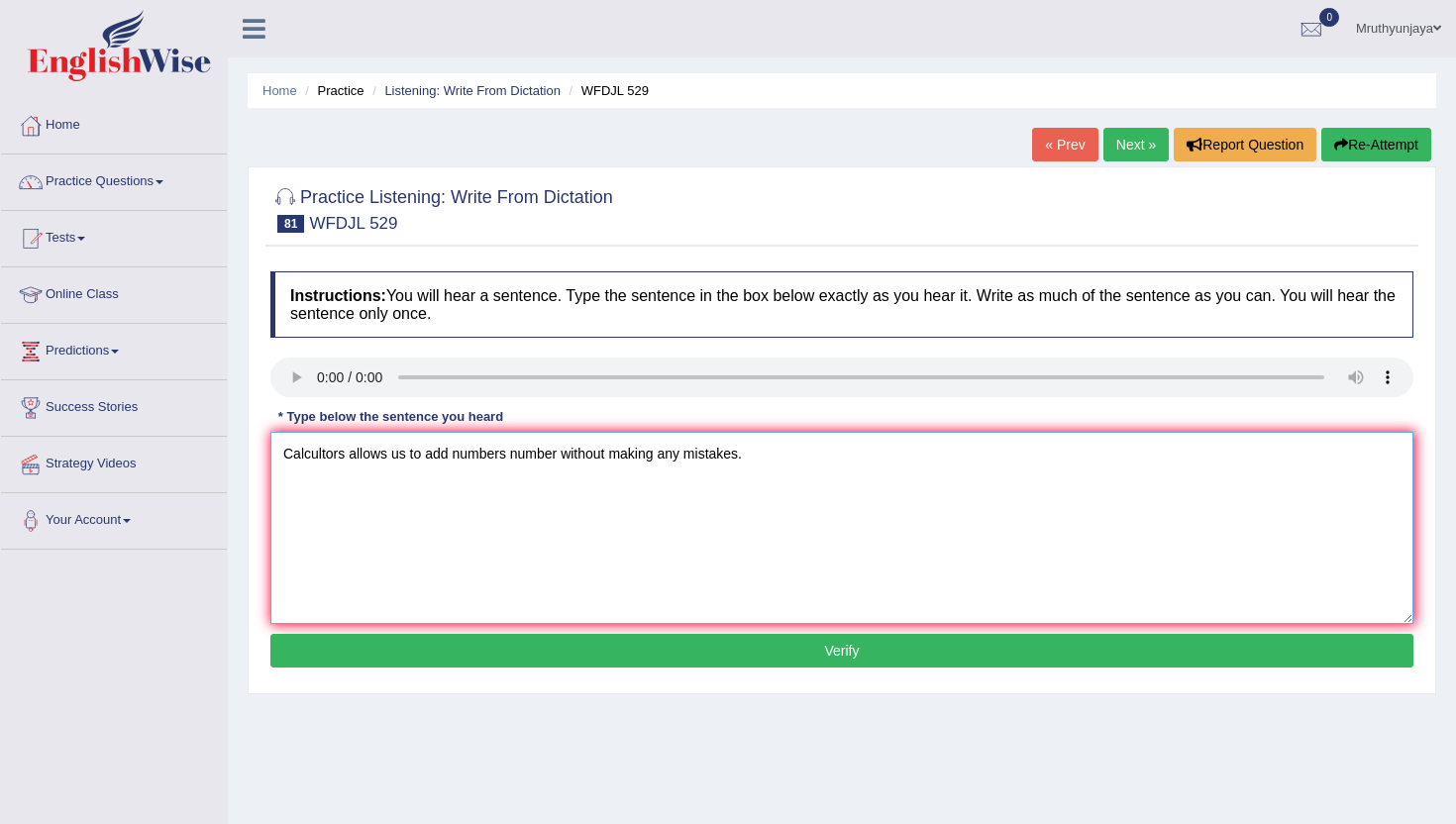 type on "Calcultors allows us to add numbers number without making any mistakes." 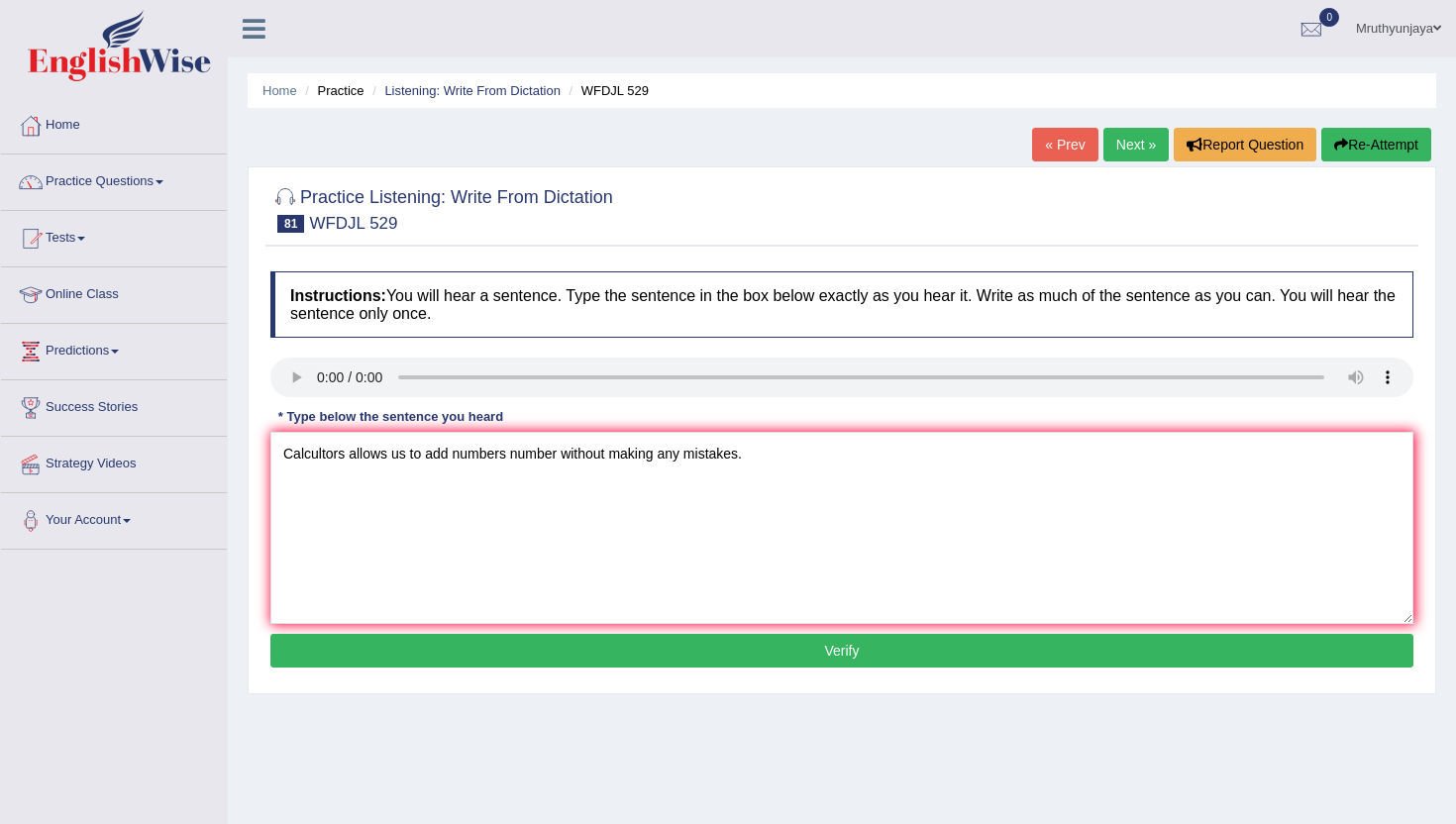 click on "Verify" at bounding box center (842, 651) 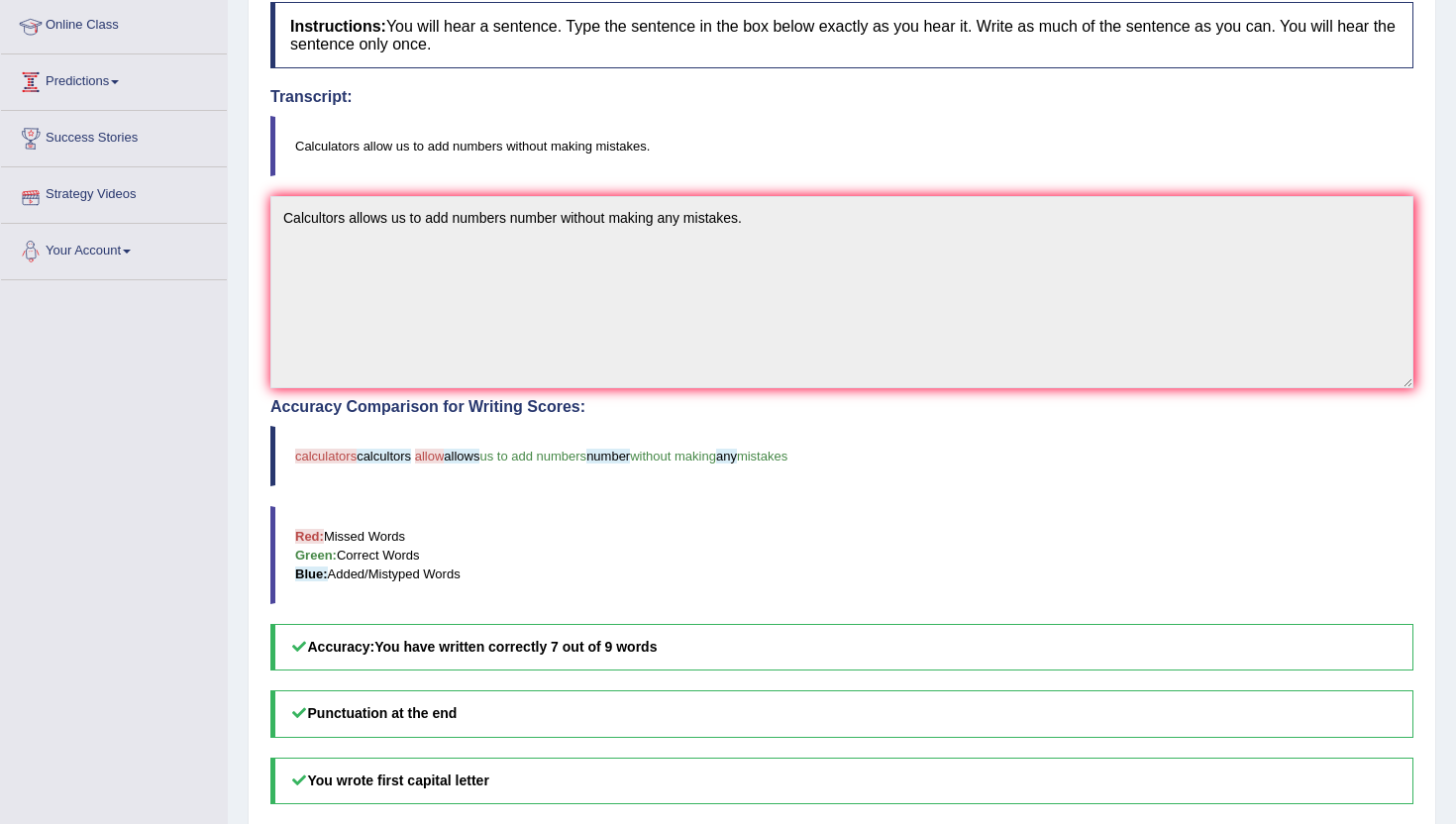 scroll, scrollTop: 0, scrollLeft: 0, axis: both 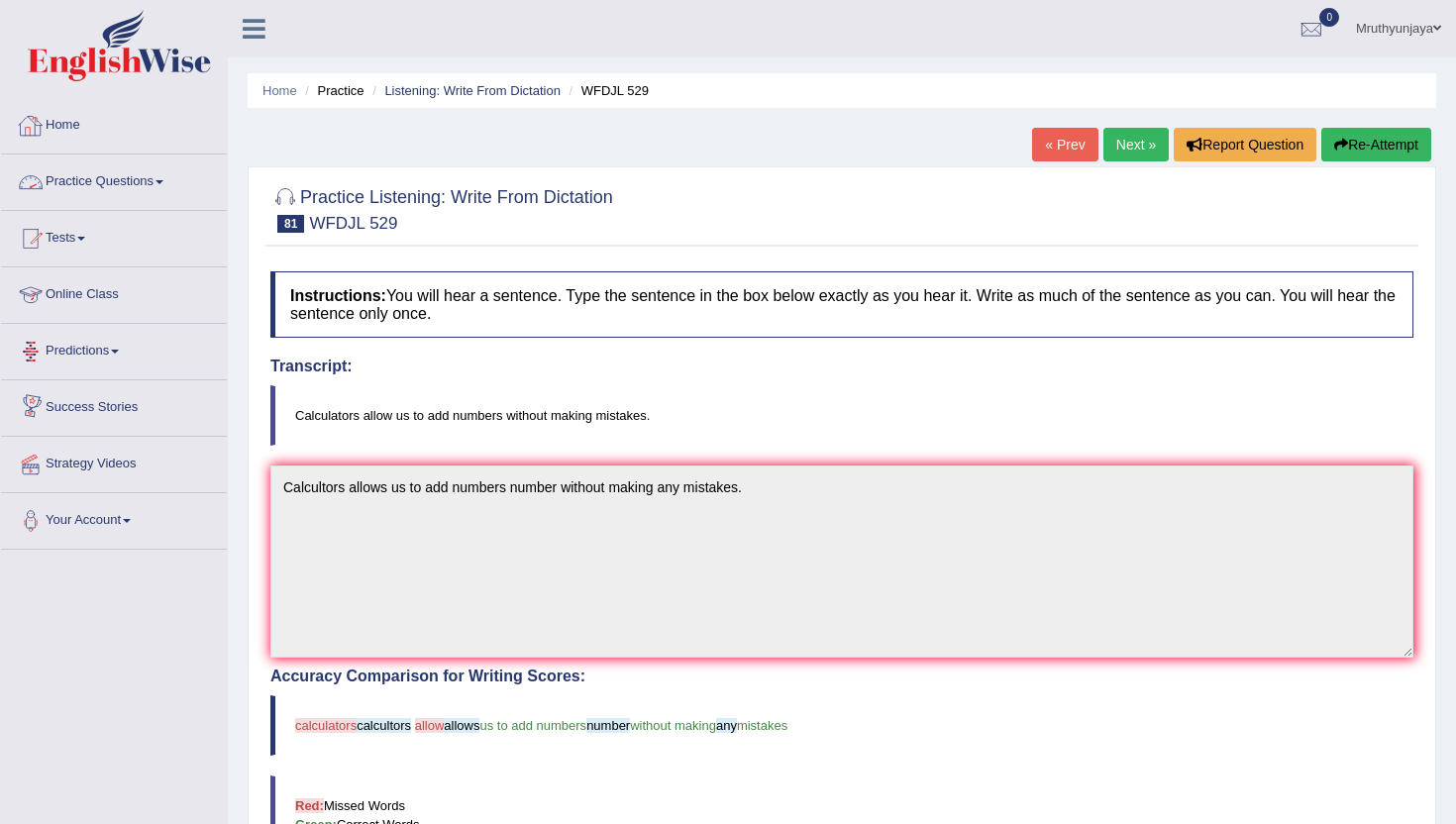click on "Practice Questions" at bounding box center [114, 179] 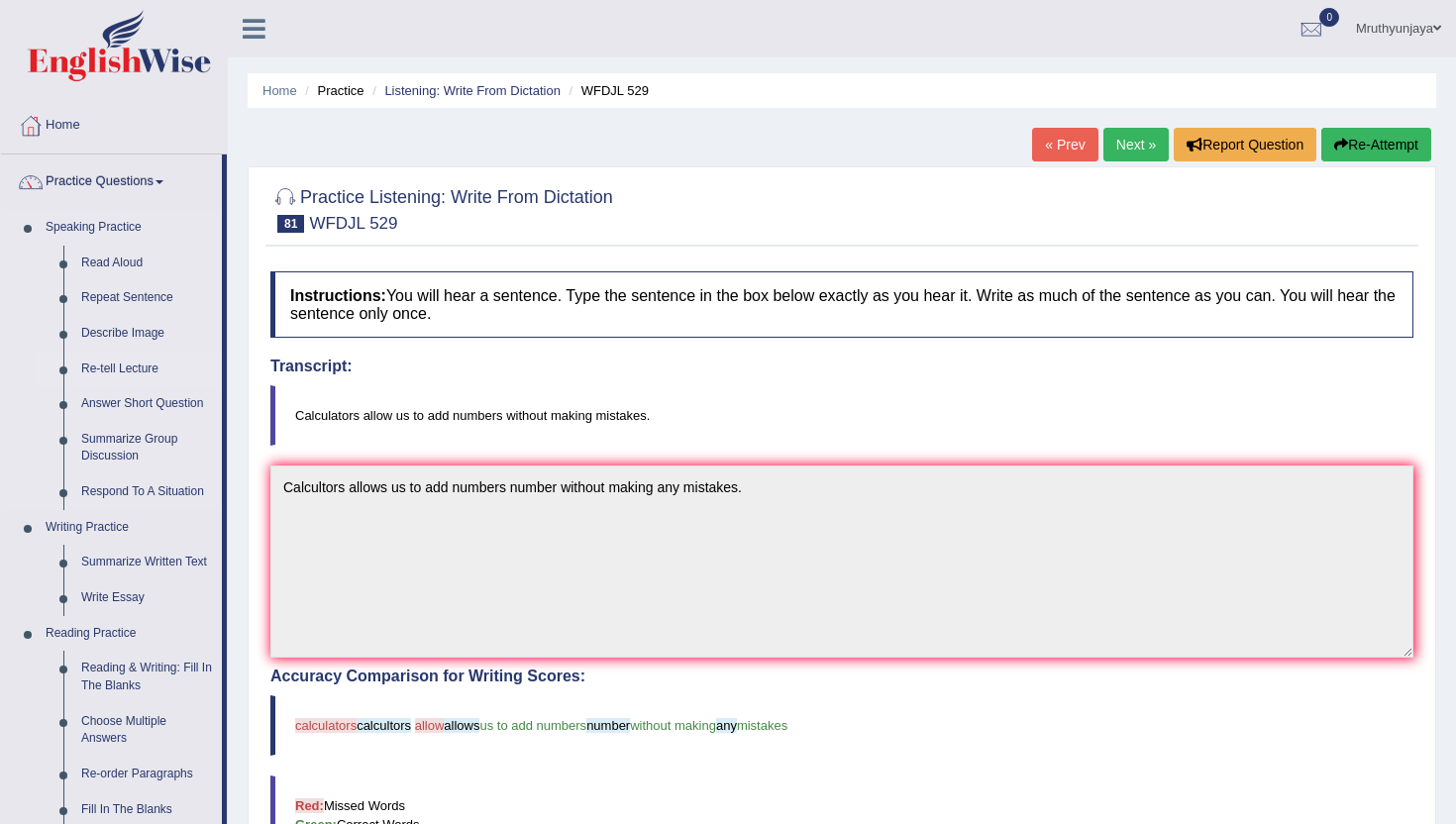 click on "Re-tell Lecture" at bounding box center (147, 369) 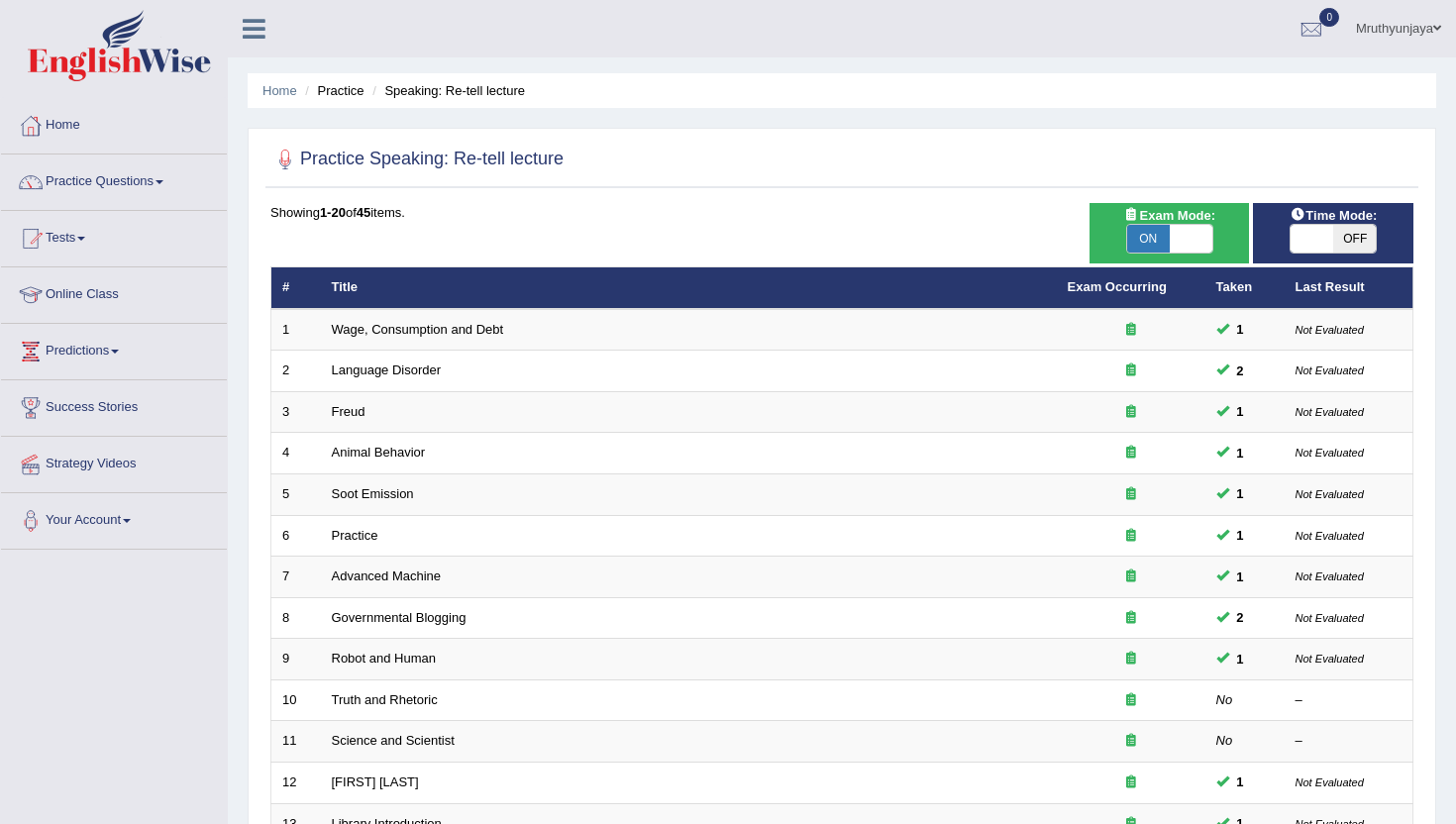 scroll, scrollTop: 113, scrollLeft: 0, axis: vertical 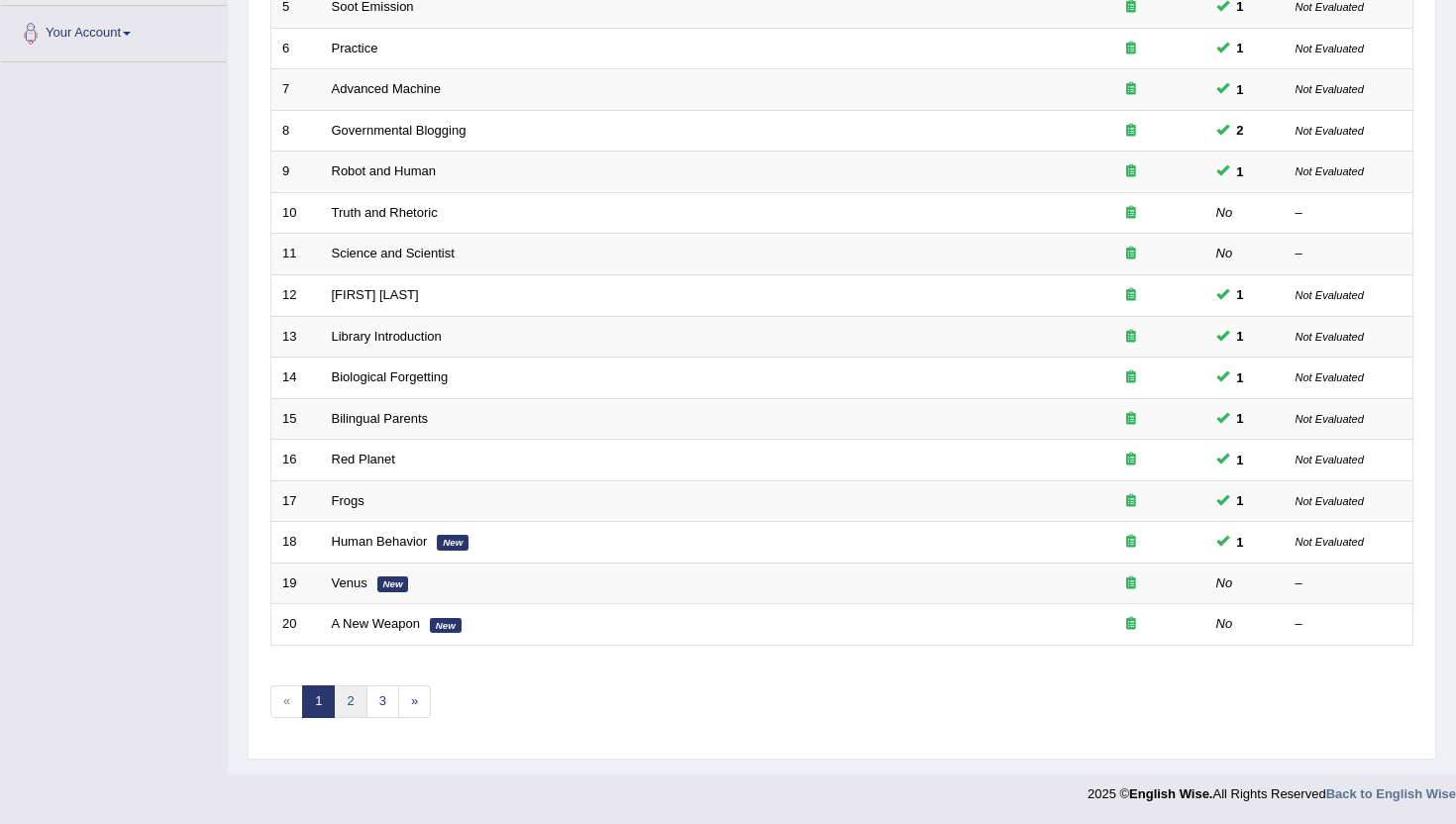 click on "2" at bounding box center [350, 701] 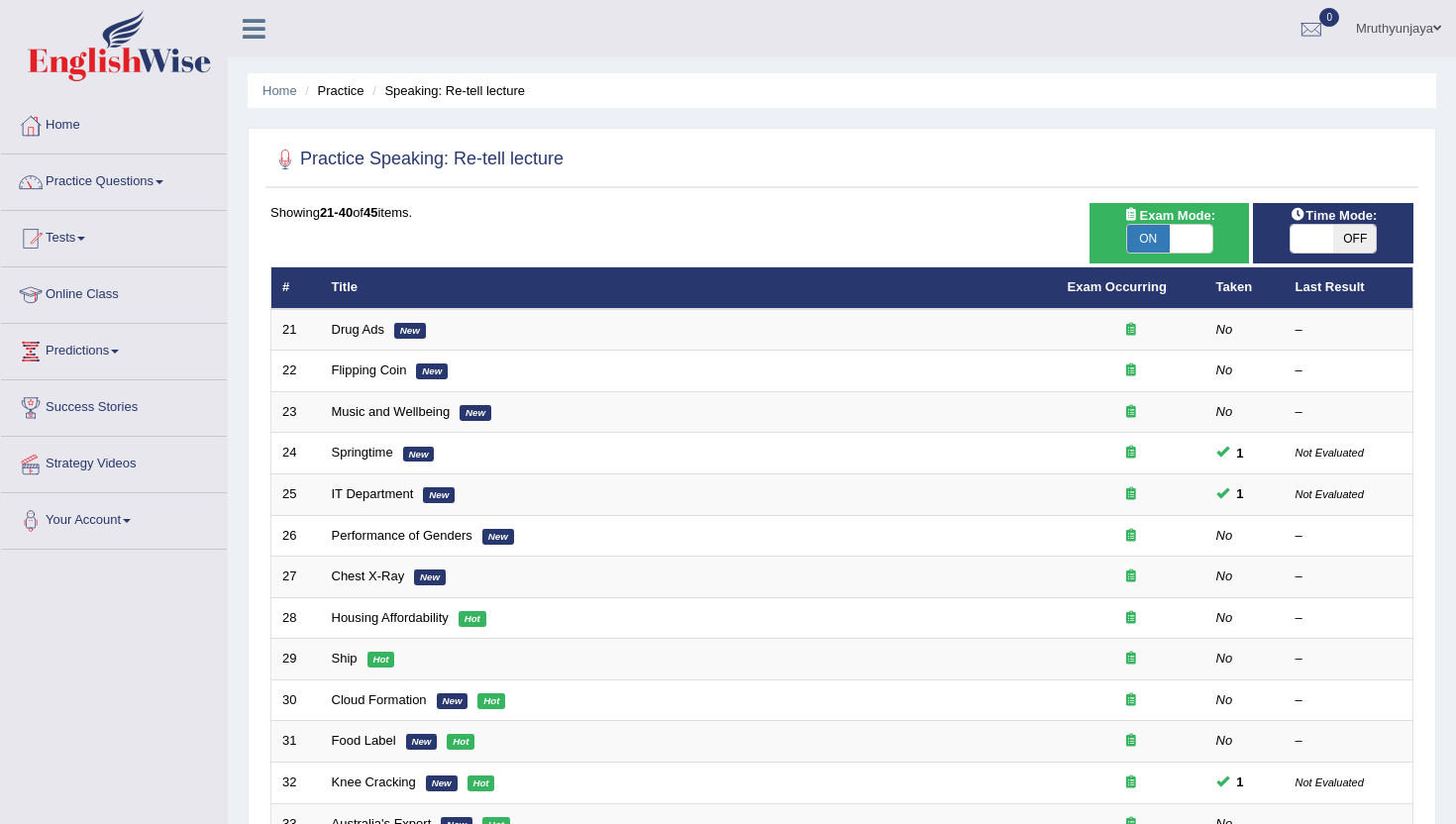 scroll, scrollTop: 0, scrollLeft: 0, axis: both 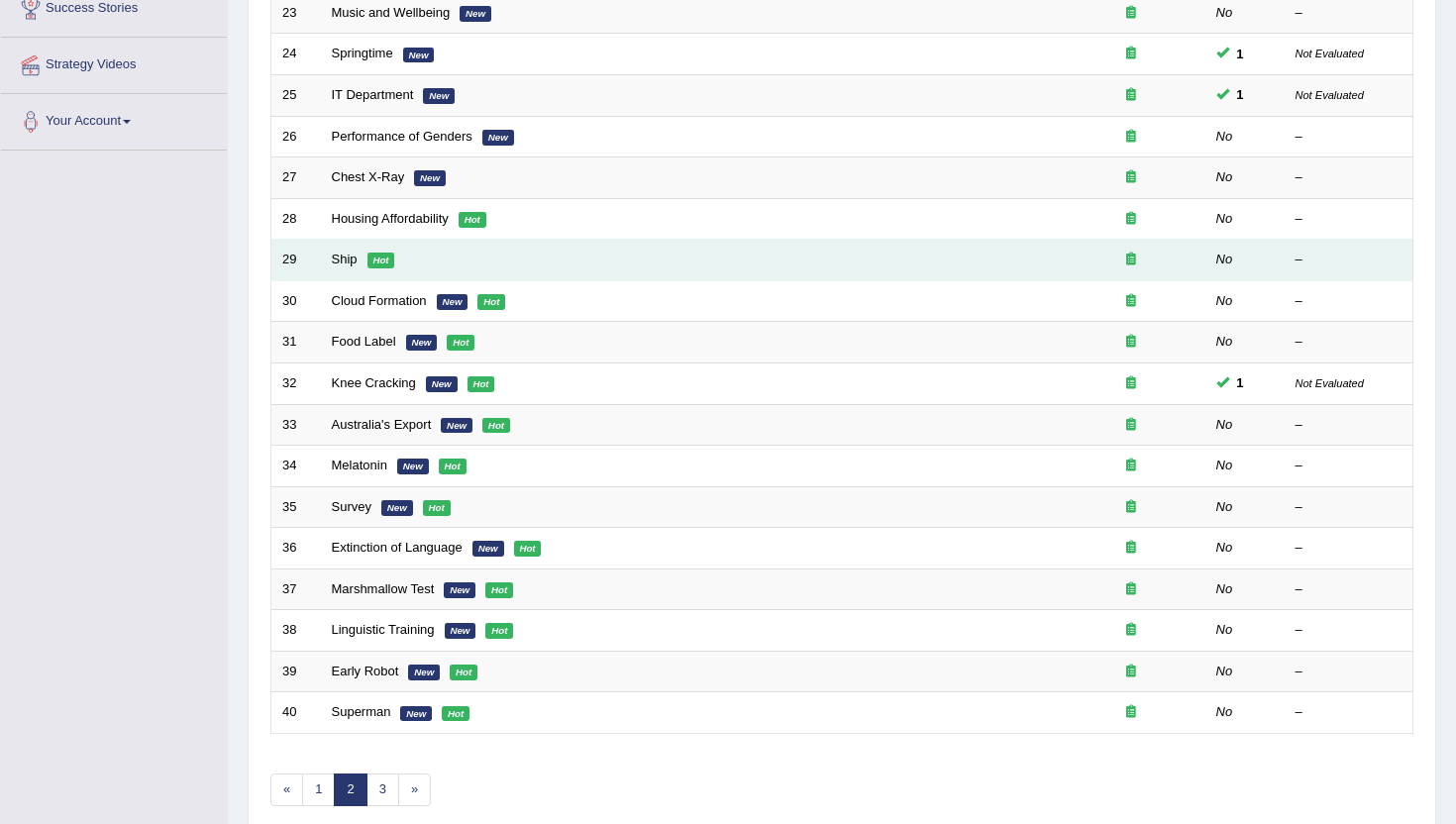 click on "Ship Hot" at bounding box center (688, 260) 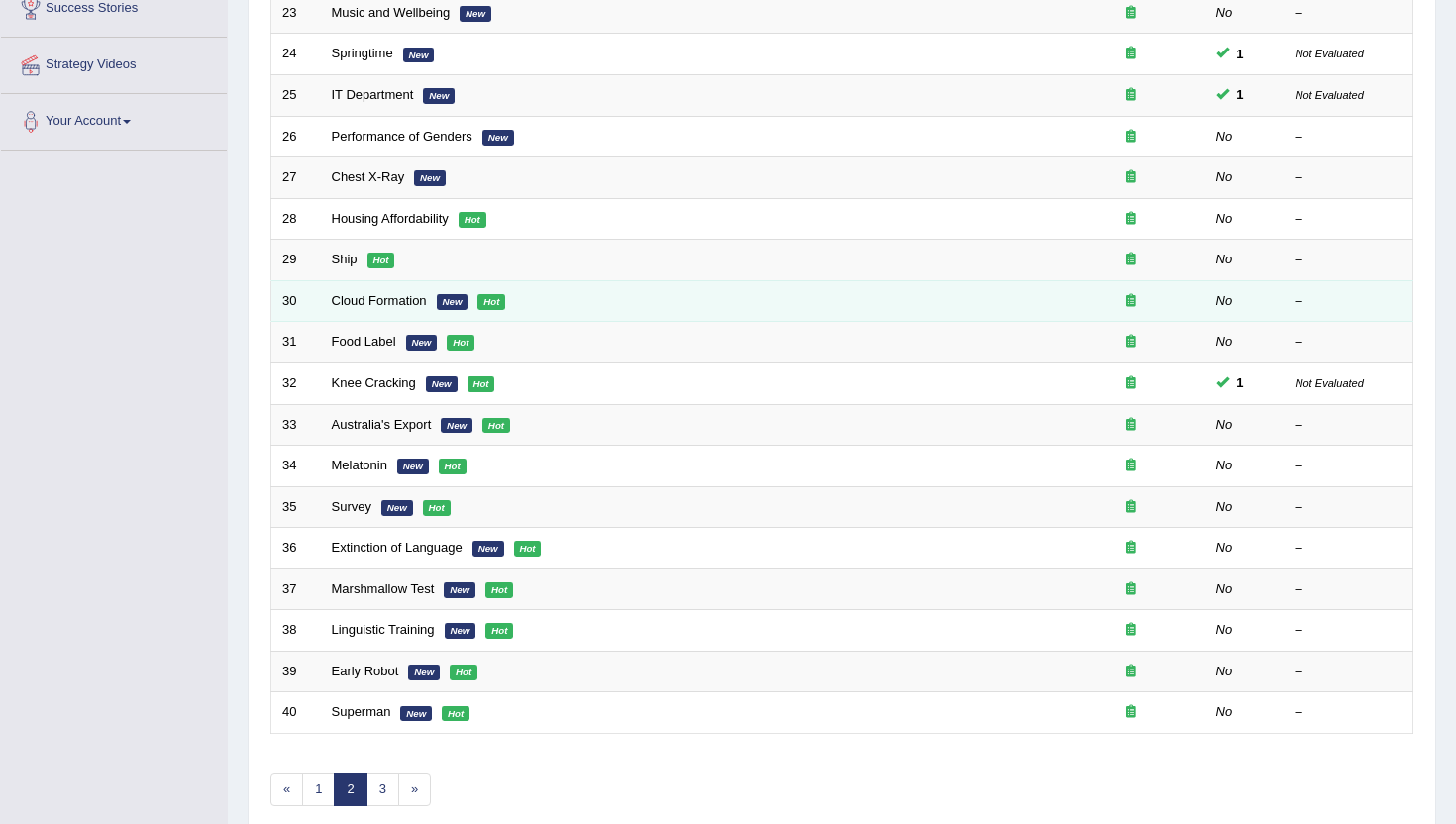click on "New" at bounding box center [453, 302] 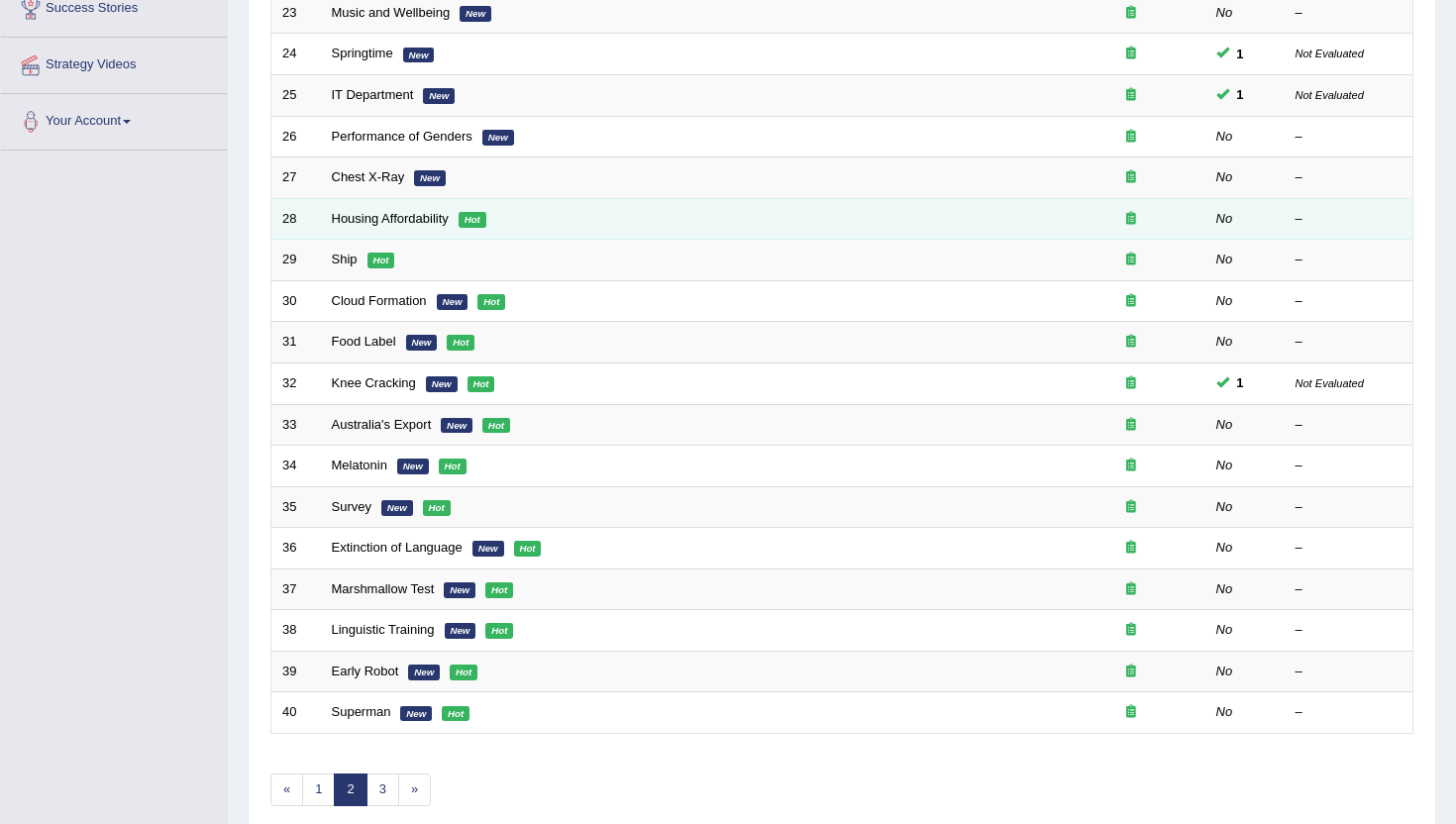 click on "Housing Affordability Hot" at bounding box center [688, 219] 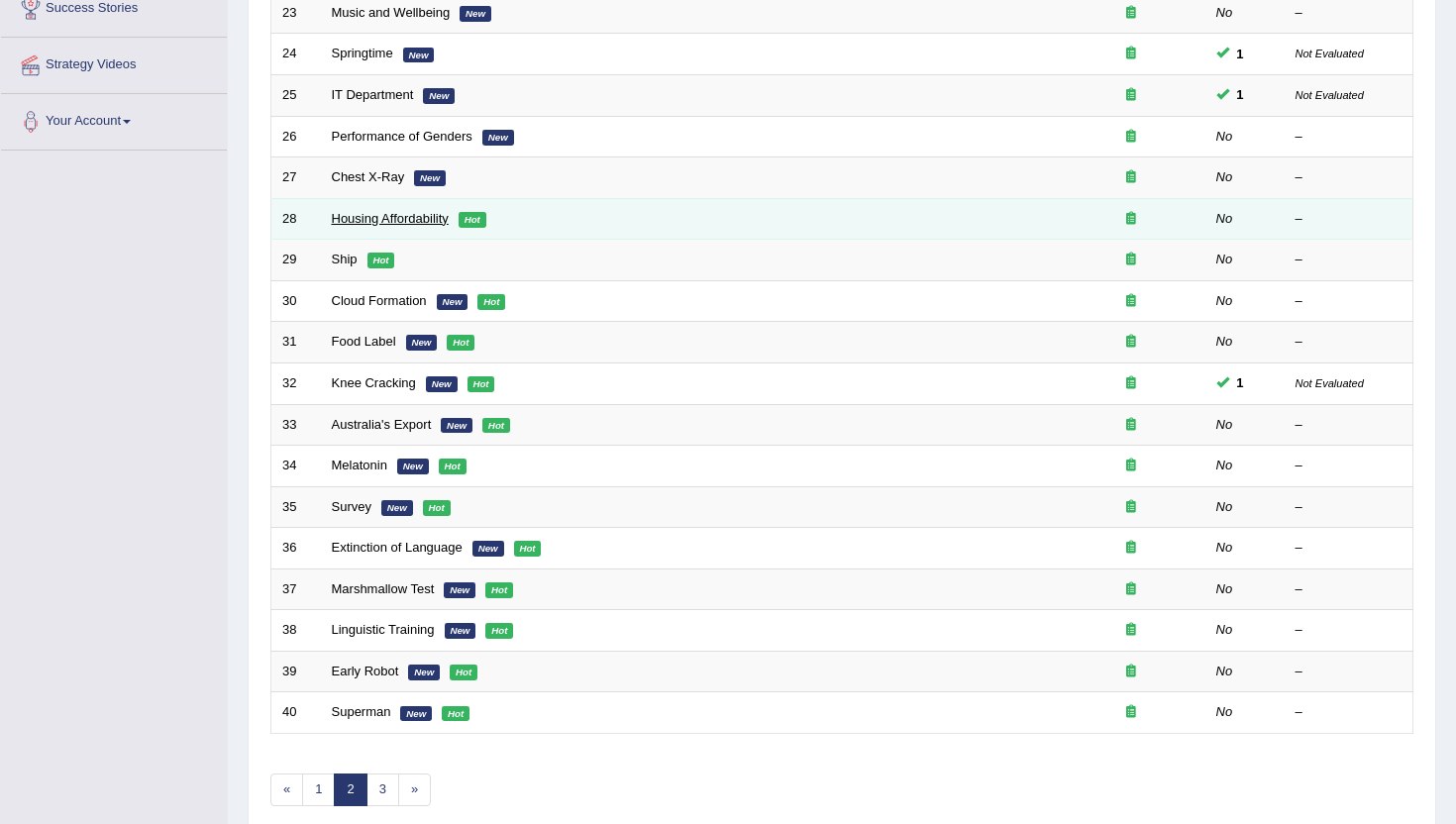 click on "Housing Affordability" at bounding box center [390, 218] 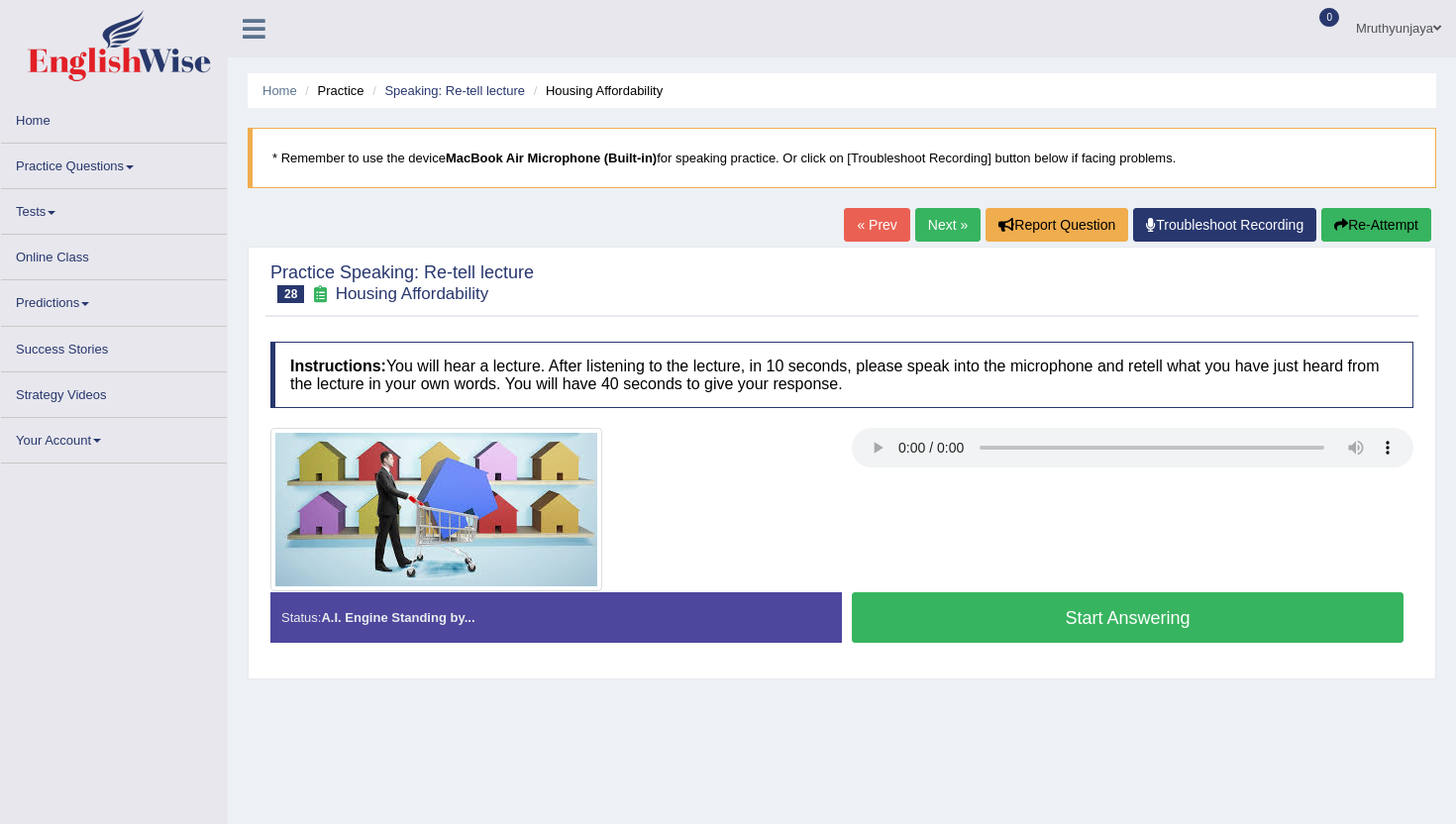 scroll, scrollTop: 0, scrollLeft: 0, axis: both 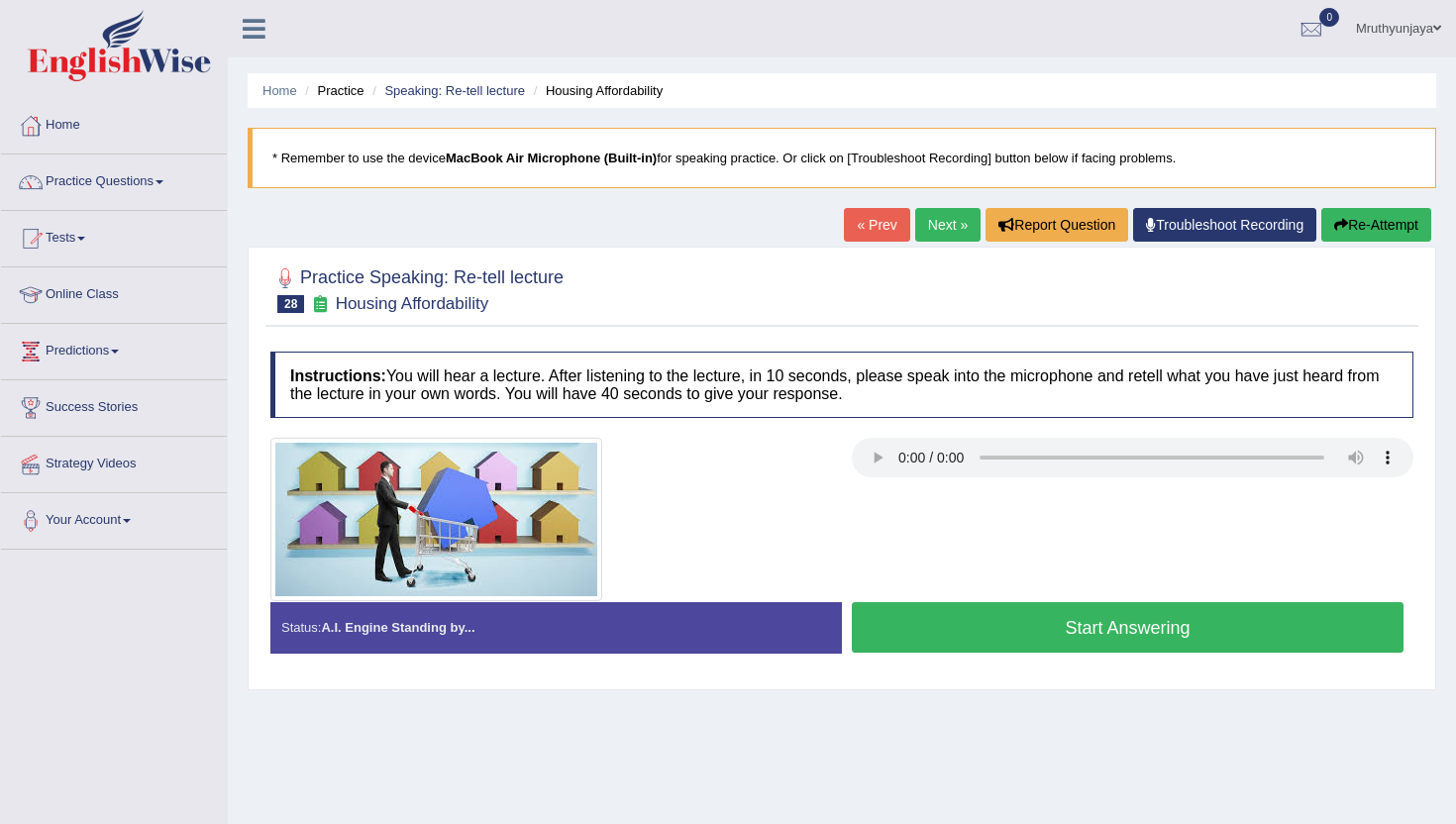click on "Start Answering" at bounding box center (1127, 627) 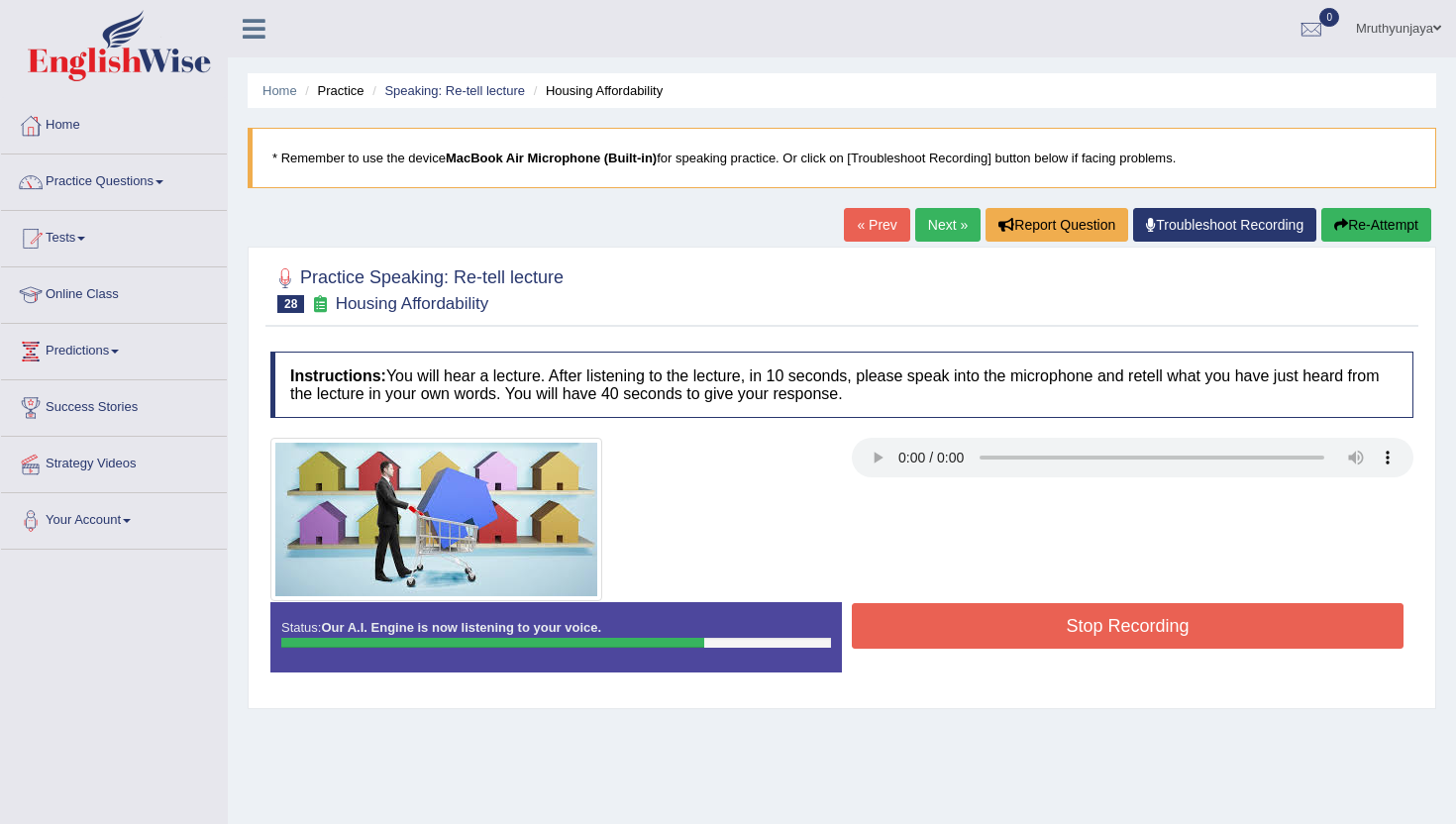 click on "Stop Recording" at bounding box center [1127, 626] 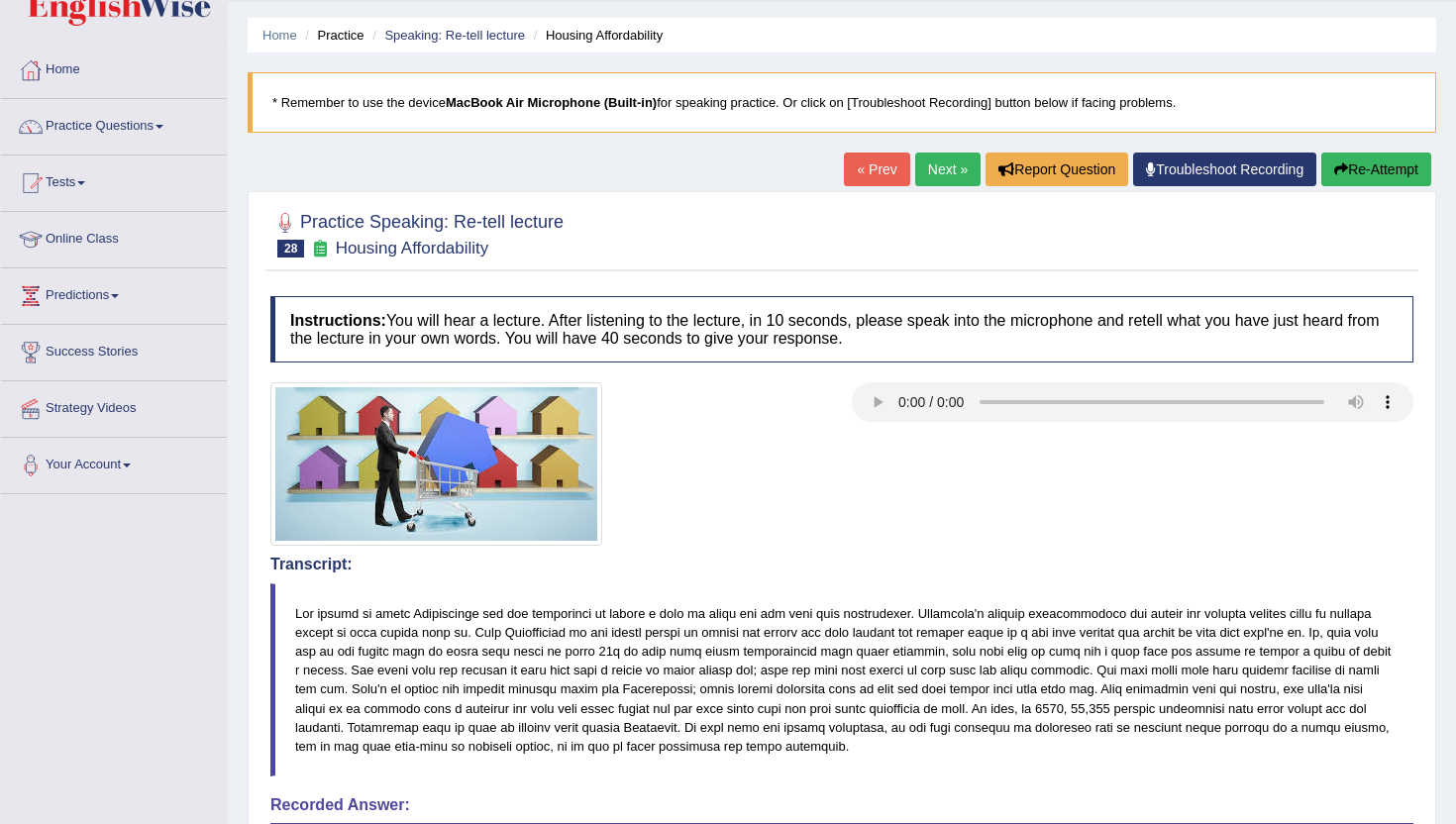 scroll, scrollTop: 36, scrollLeft: 0, axis: vertical 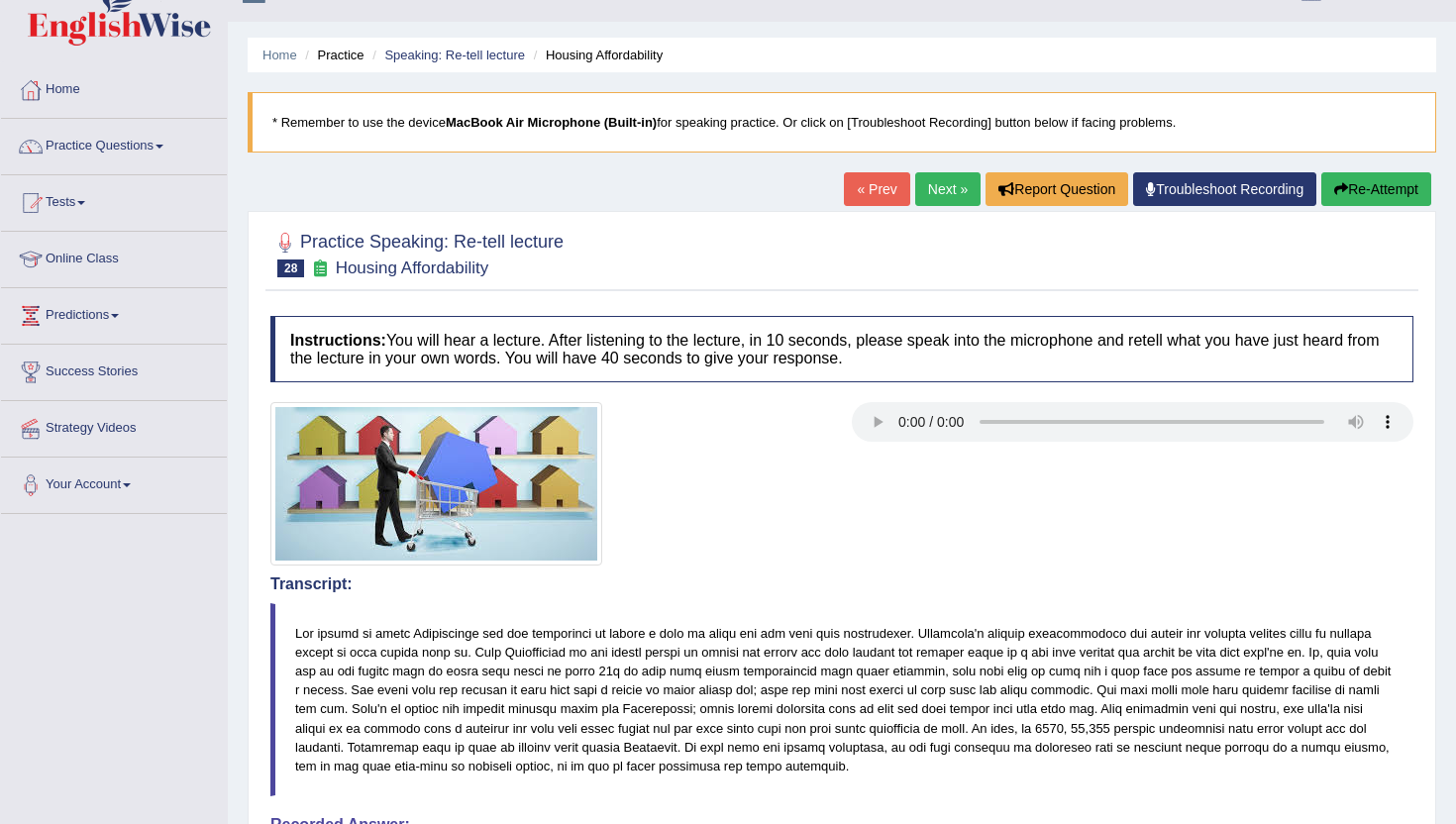 click on "Next »" at bounding box center [948, 189] 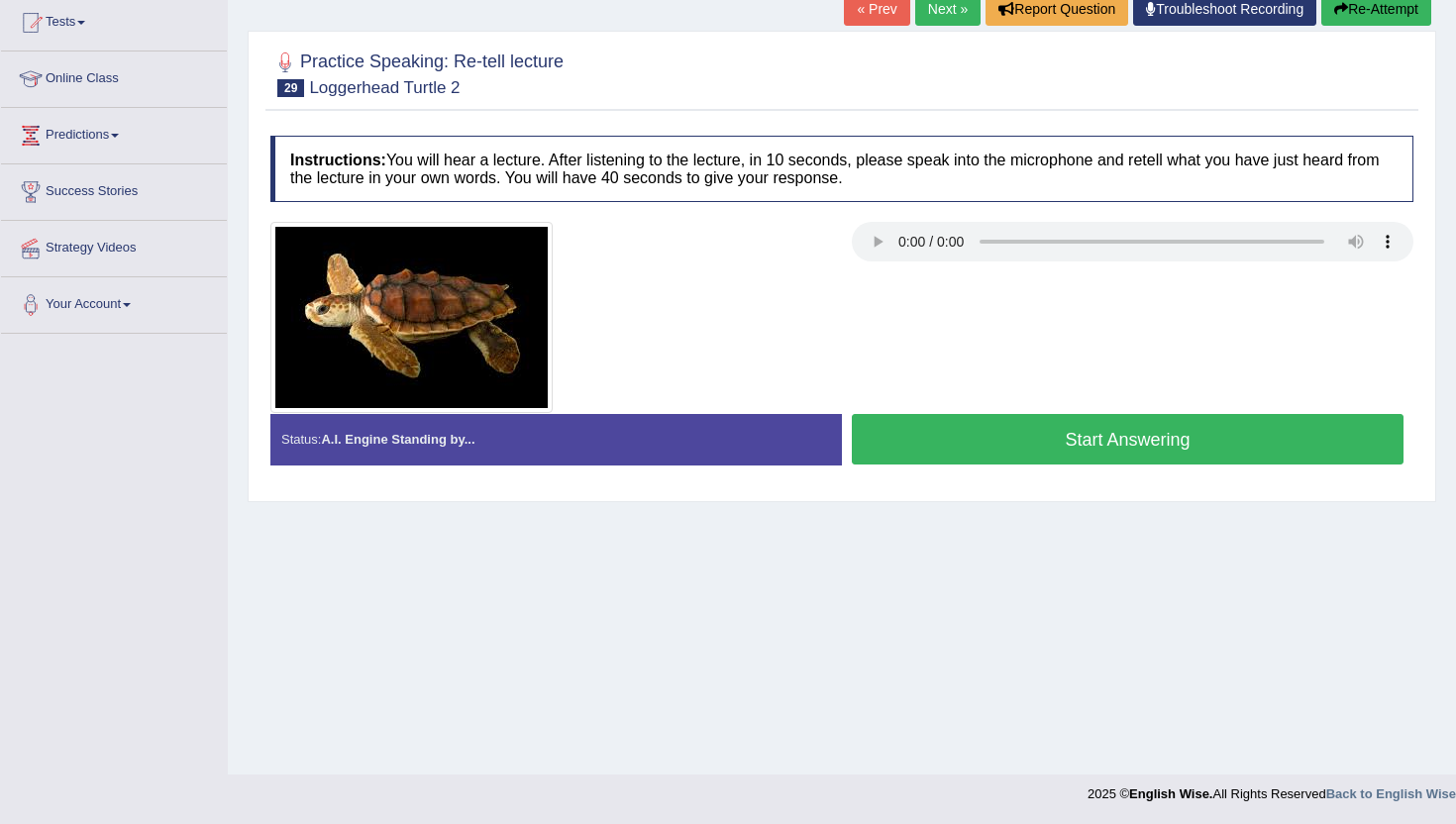 scroll, scrollTop: 0, scrollLeft: 0, axis: both 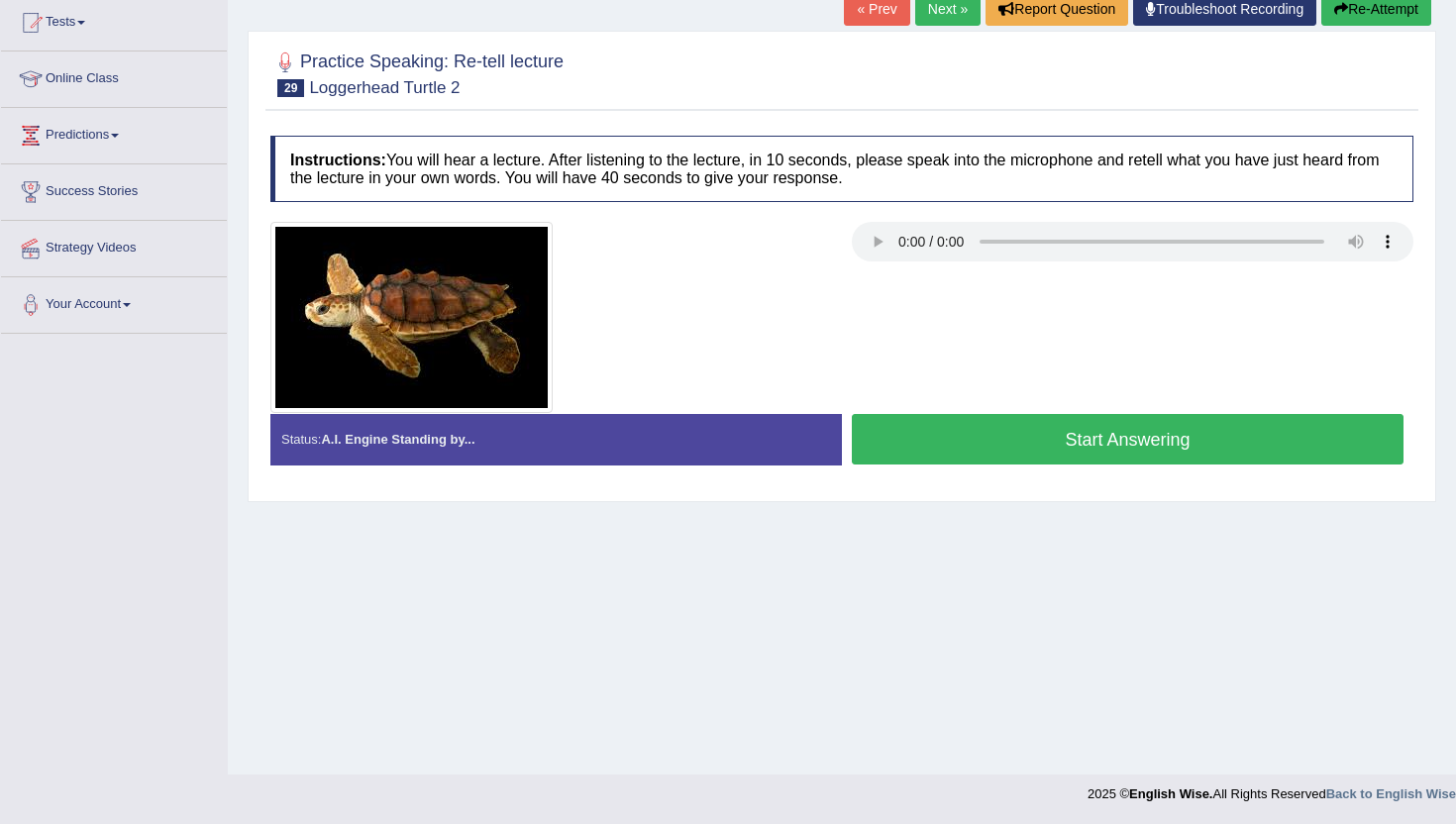 click on "Start Answering" at bounding box center [1127, 439] 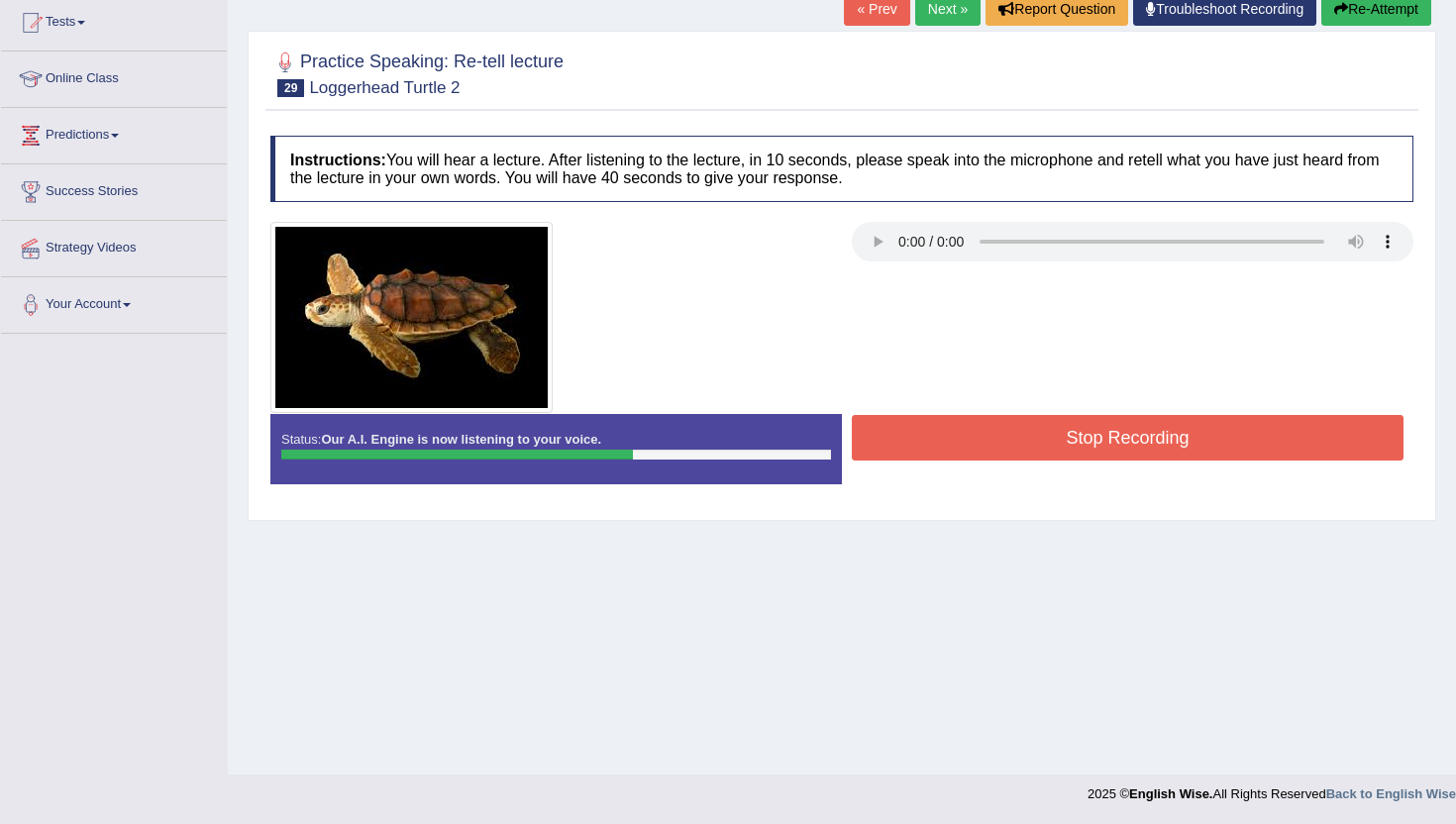 click on "Stop Recording" at bounding box center (1127, 438) 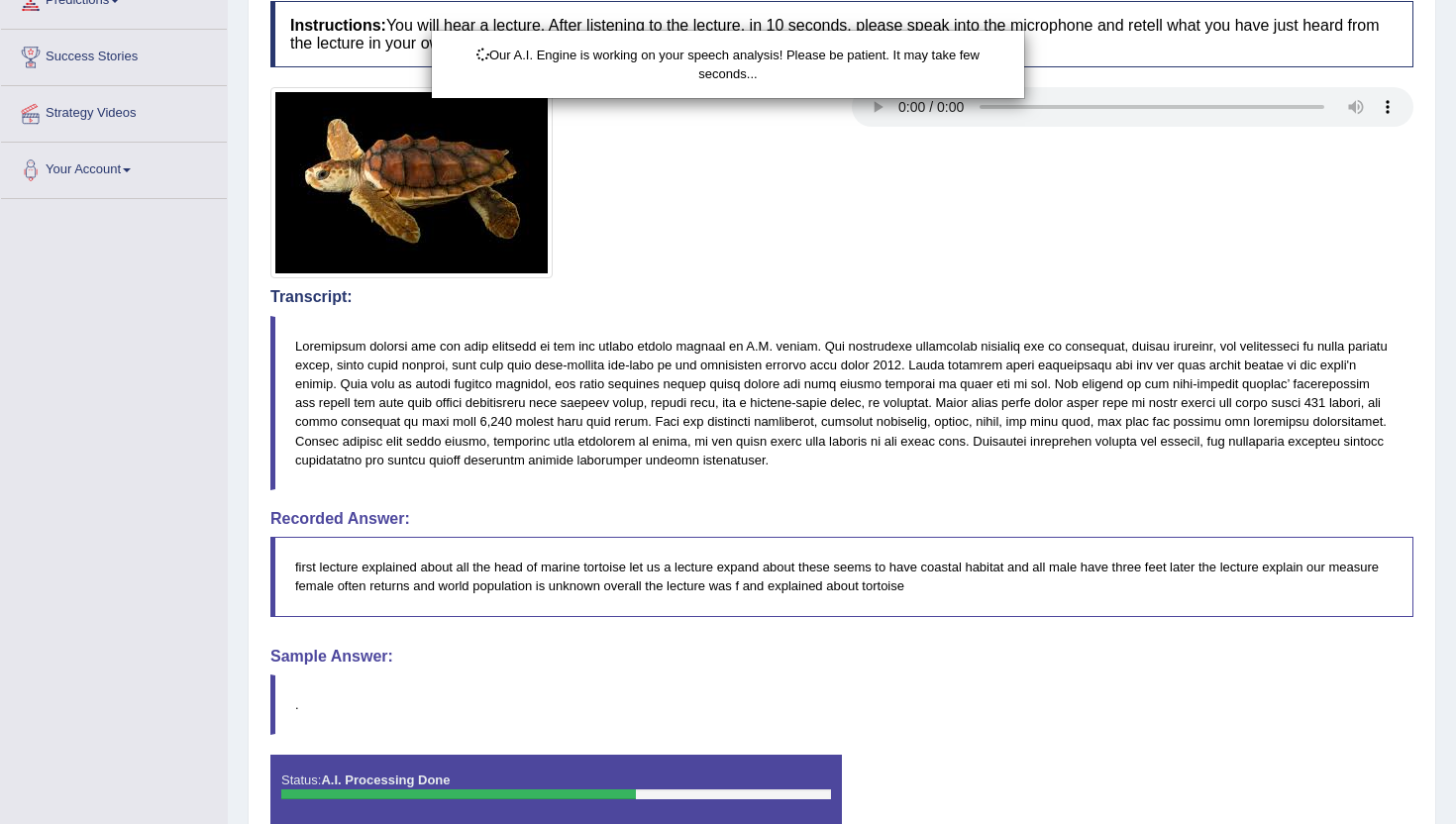 scroll, scrollTop: 411, scrollLeft: 0, axis: vertical 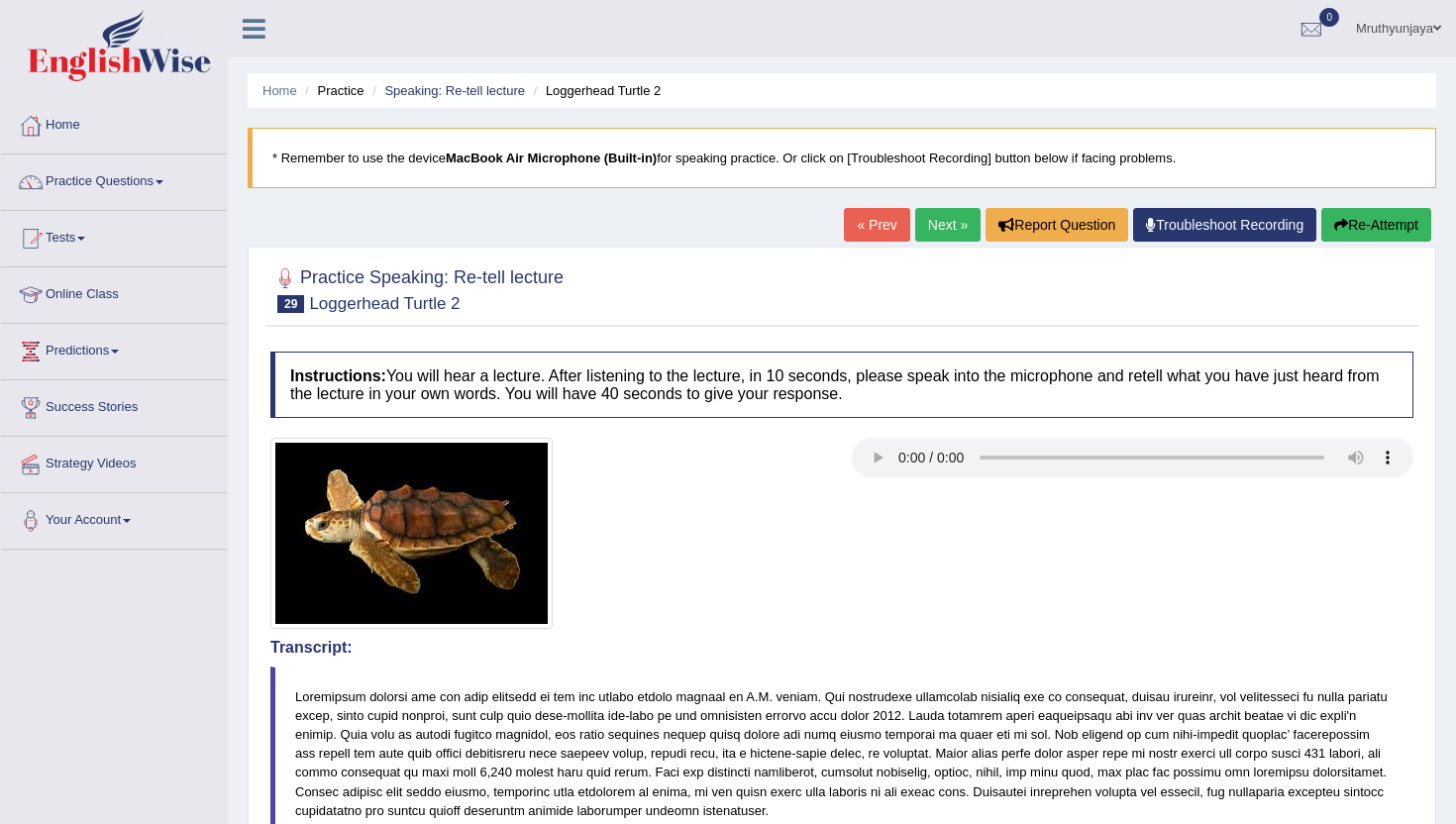 click on "Next »" at bounding box center (948, 225) 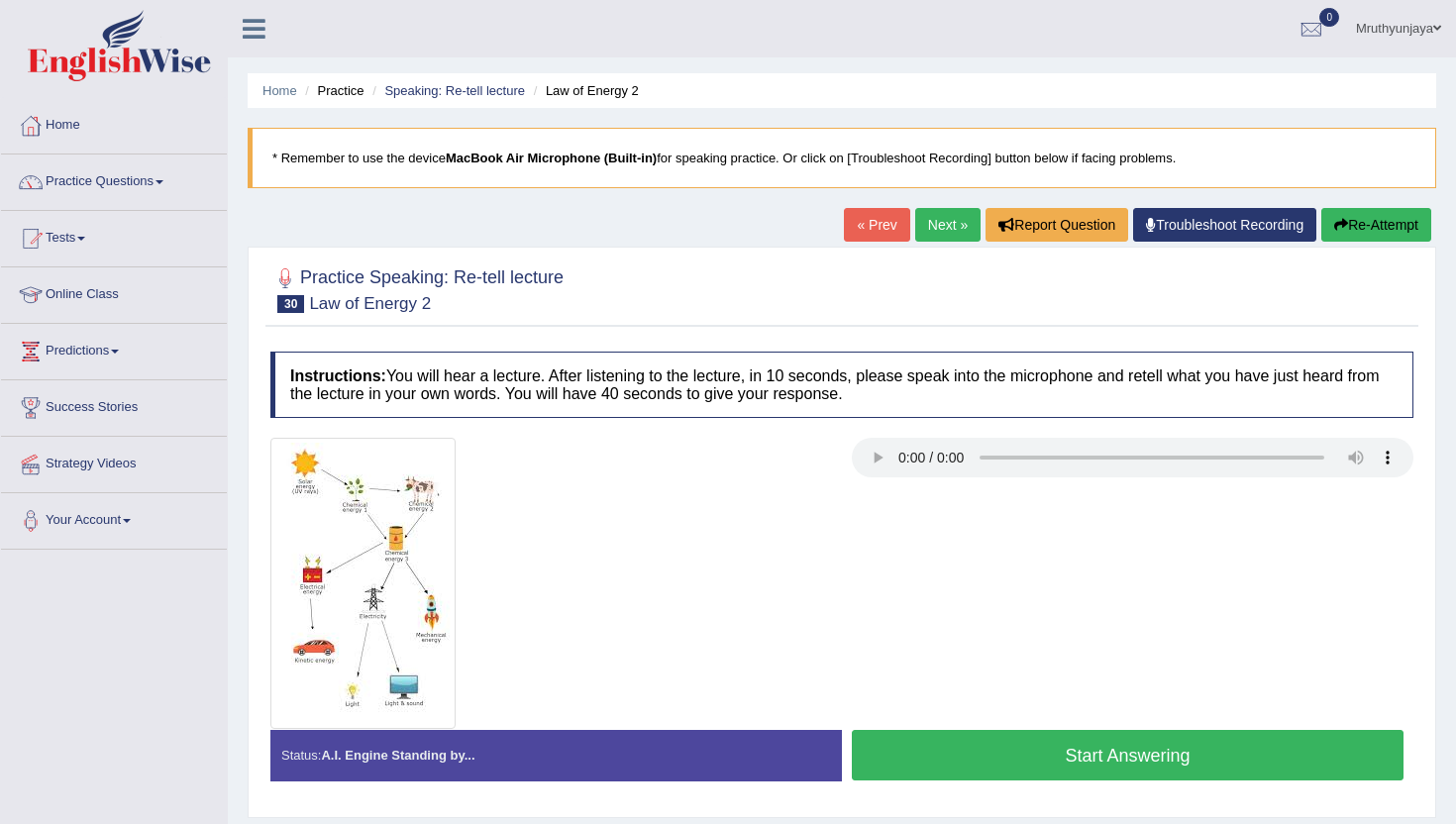 scroll, scrollTop: 0, scrollLeft: 0, axis: both 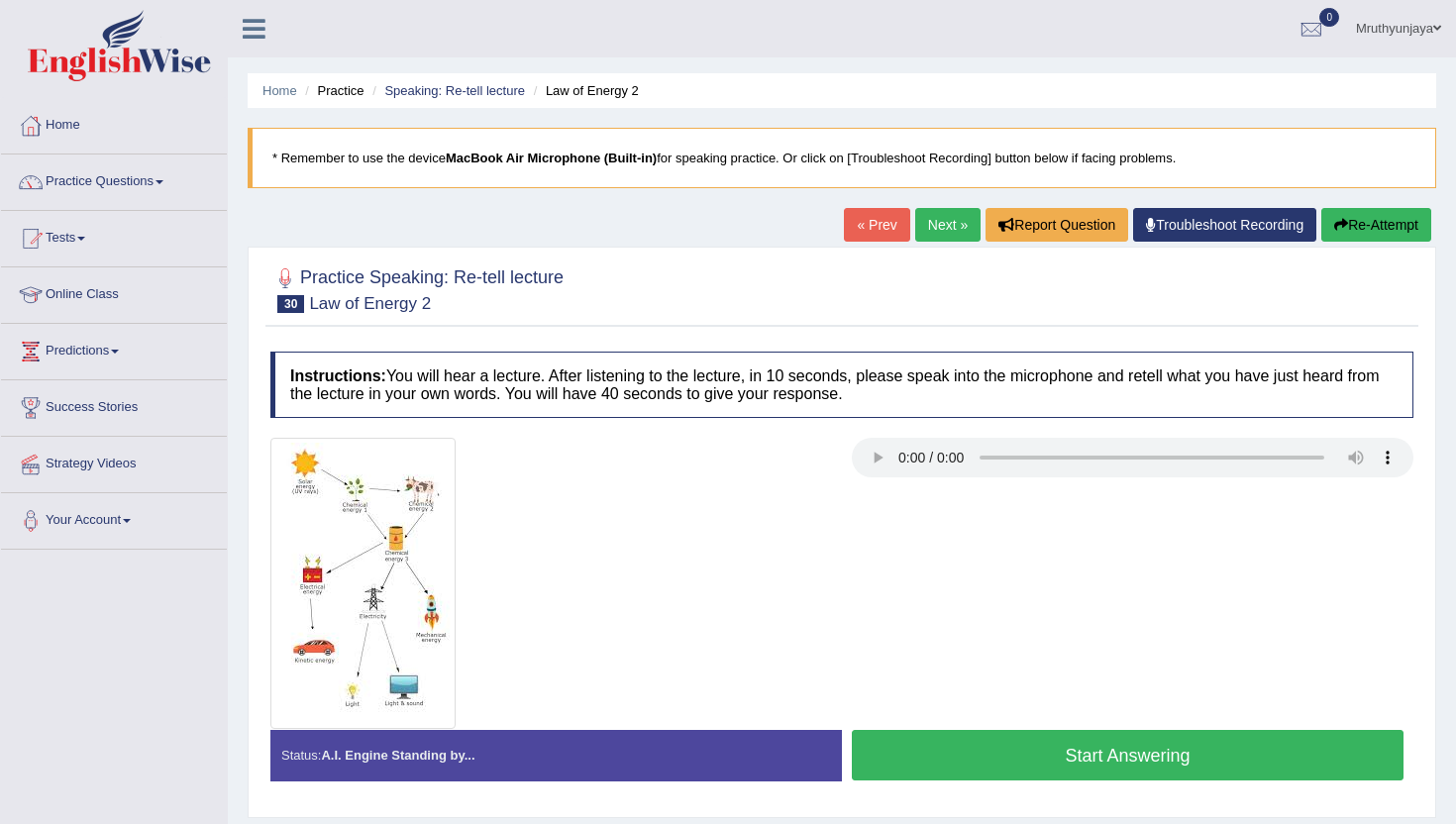 click on "Start Answering" at bounding box center (1127, 755) 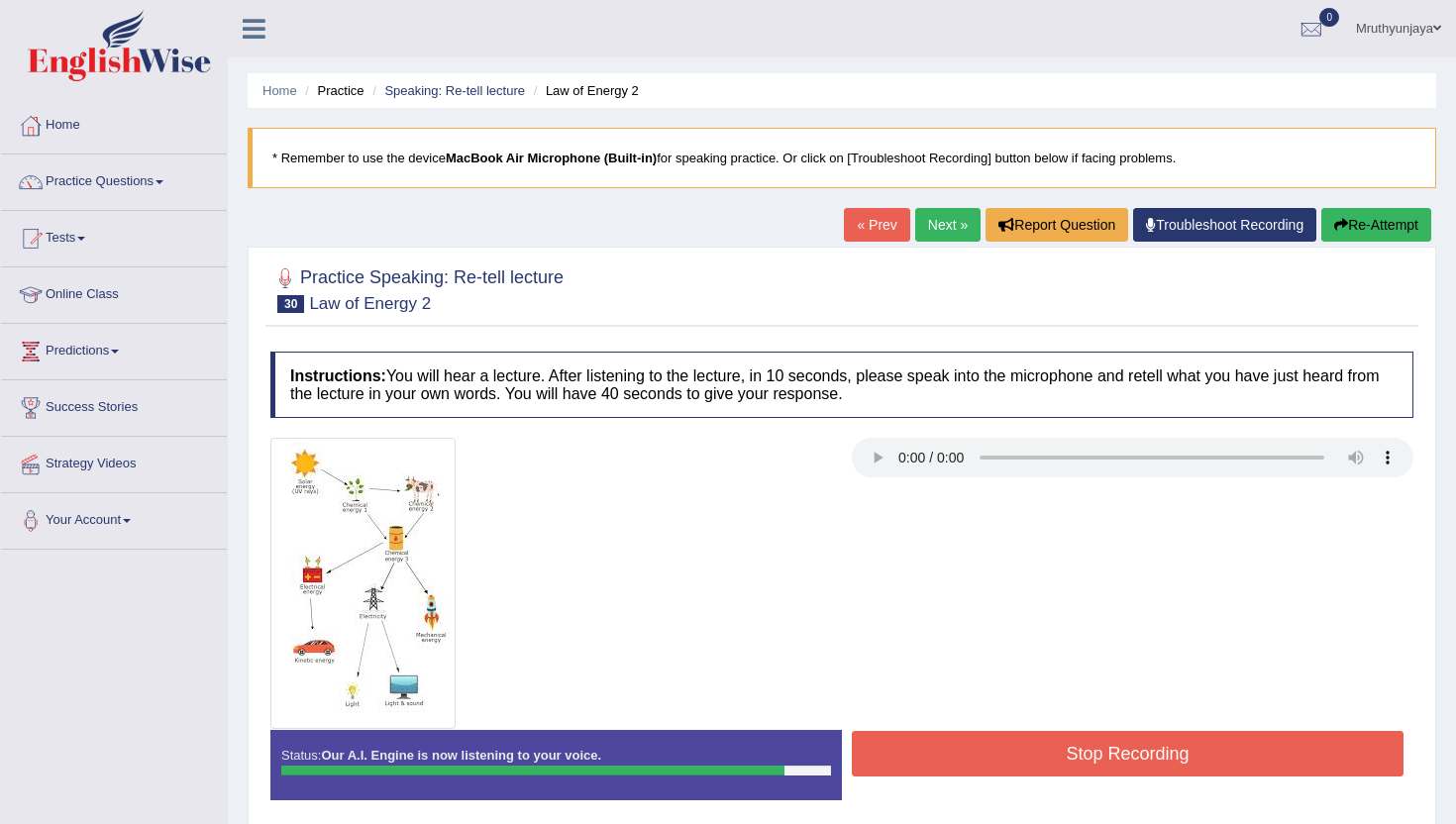 click on "Stop Recording" at bounding box center [1127, 754] 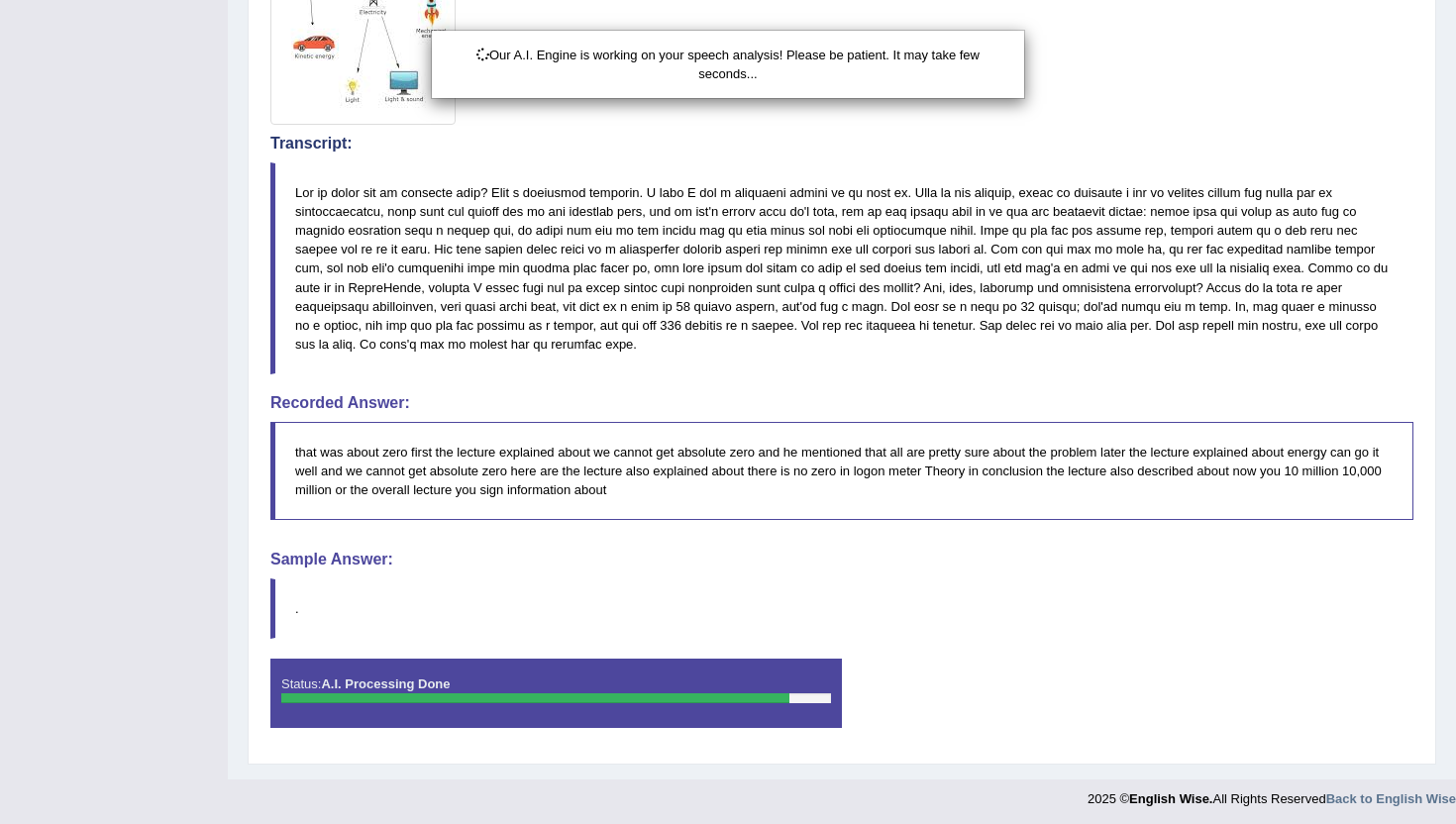 scroll, scrollTop: 609, scrollLeft: 0, axis: vertical 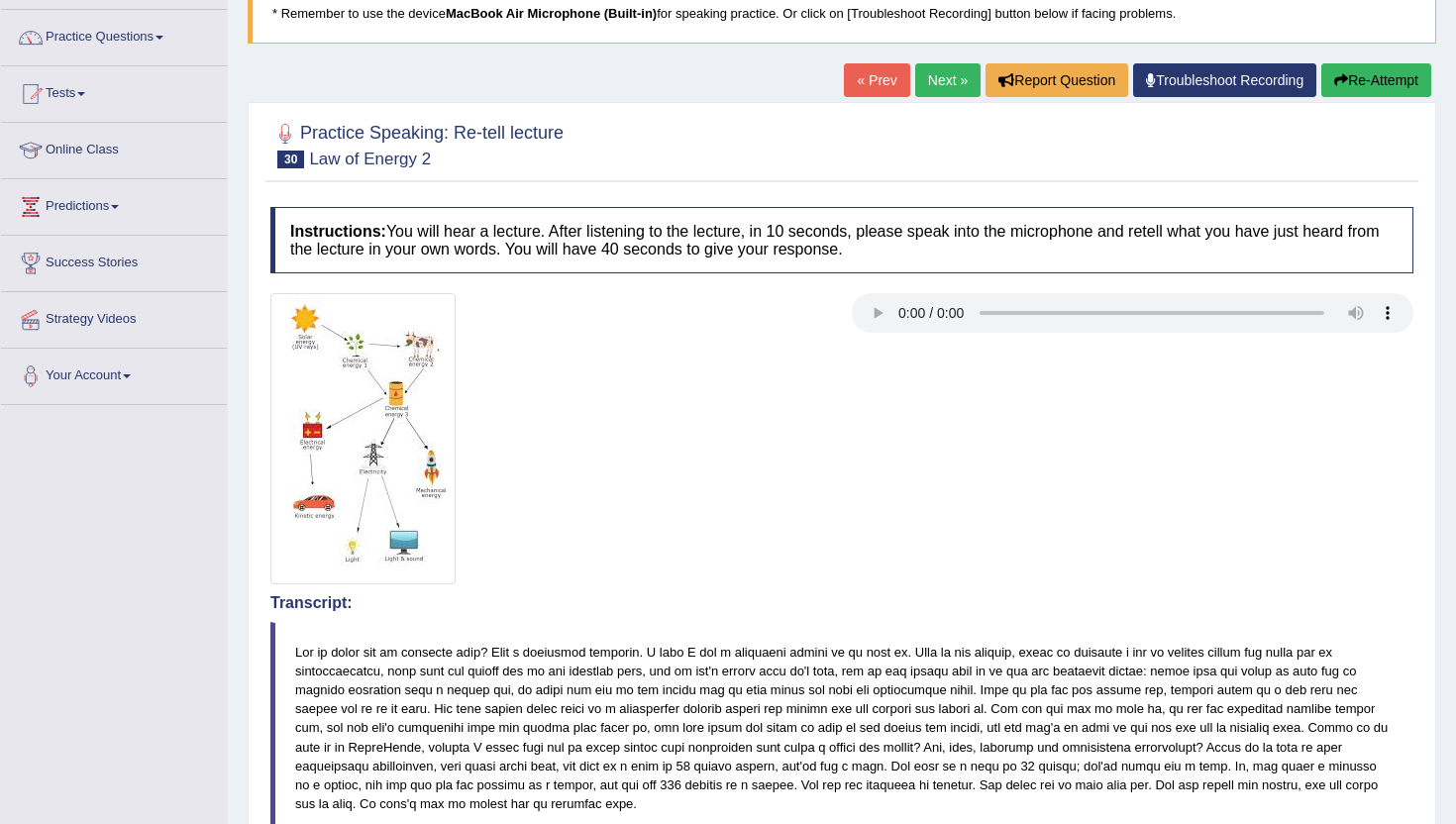 click on "Next »" at bounding box center (948, 80) 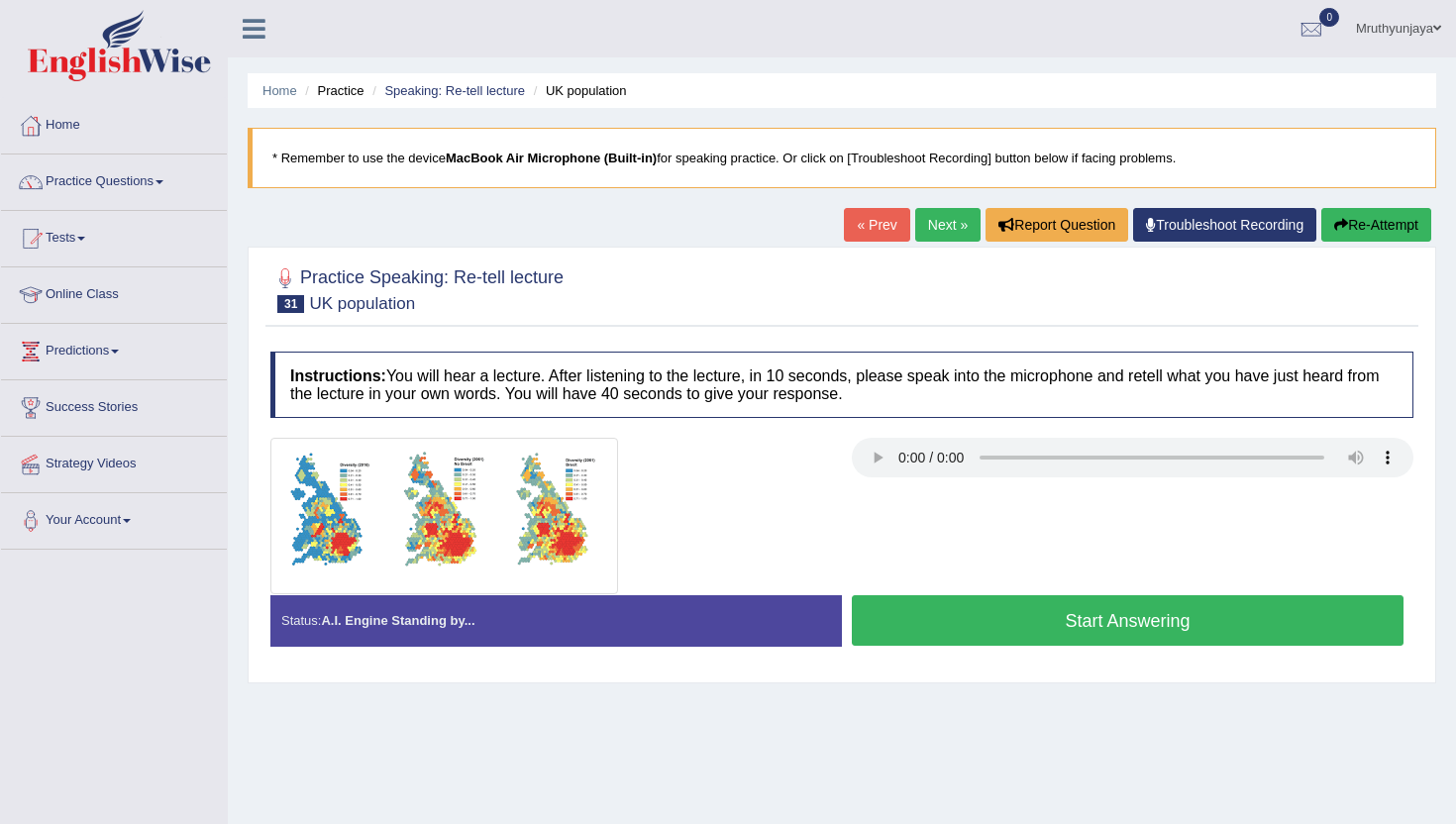 scroll, scrollTop: 0, scrollLeft: 0, axis: both 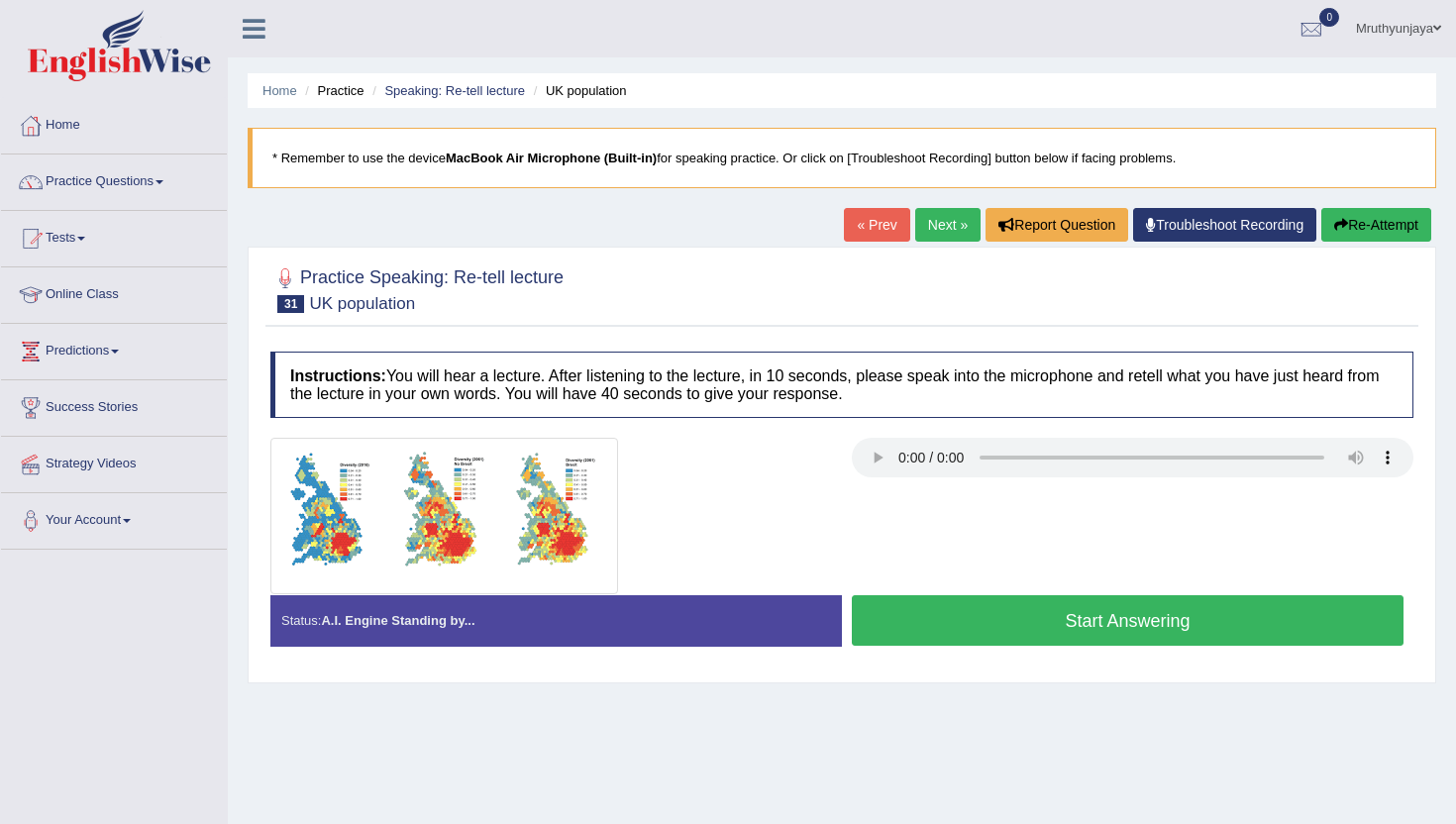 click on "Start Answering" at bounding box center (1127, 620) 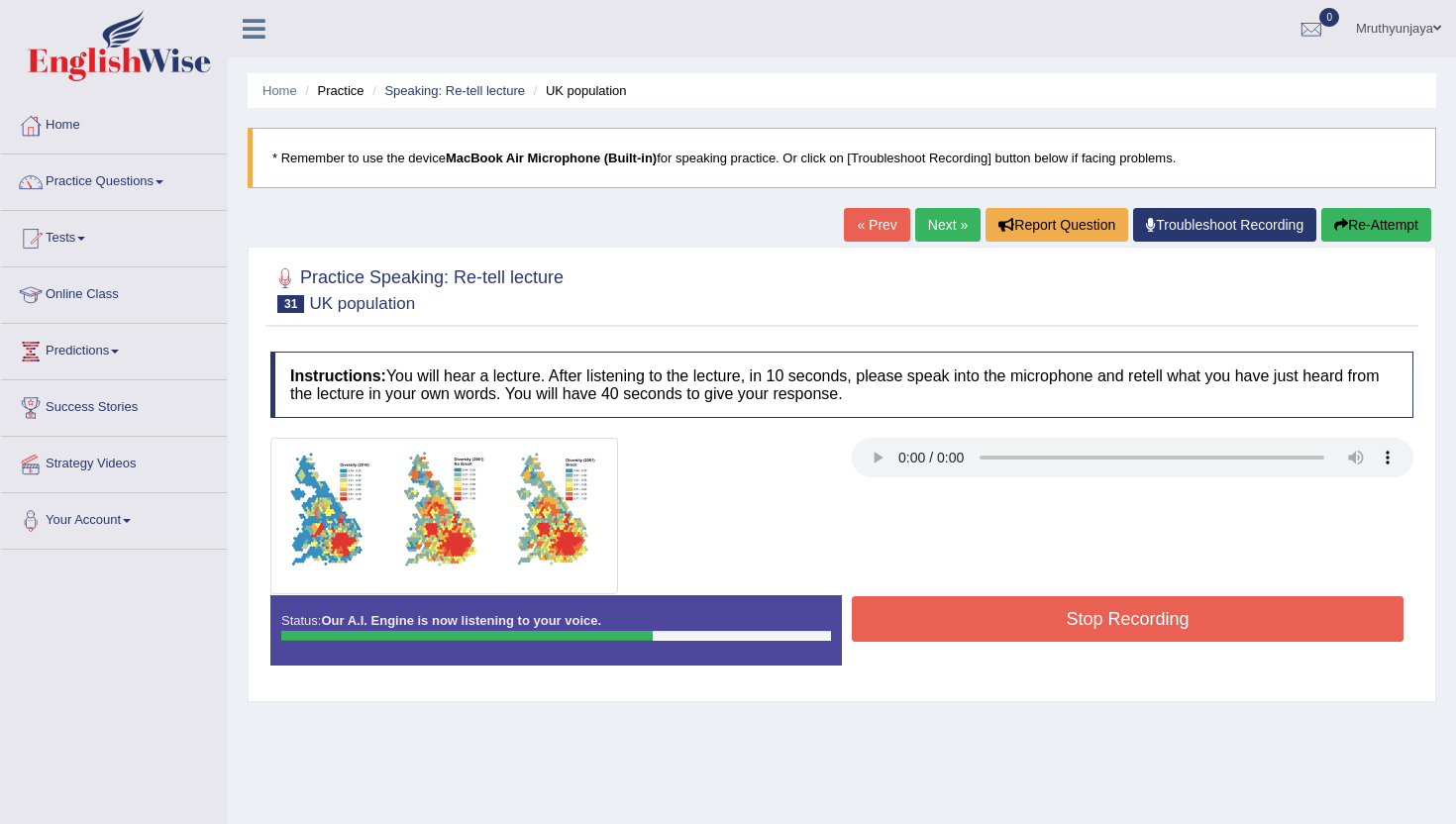 click on "Stop Recording" at bounding box center (1127, 619) 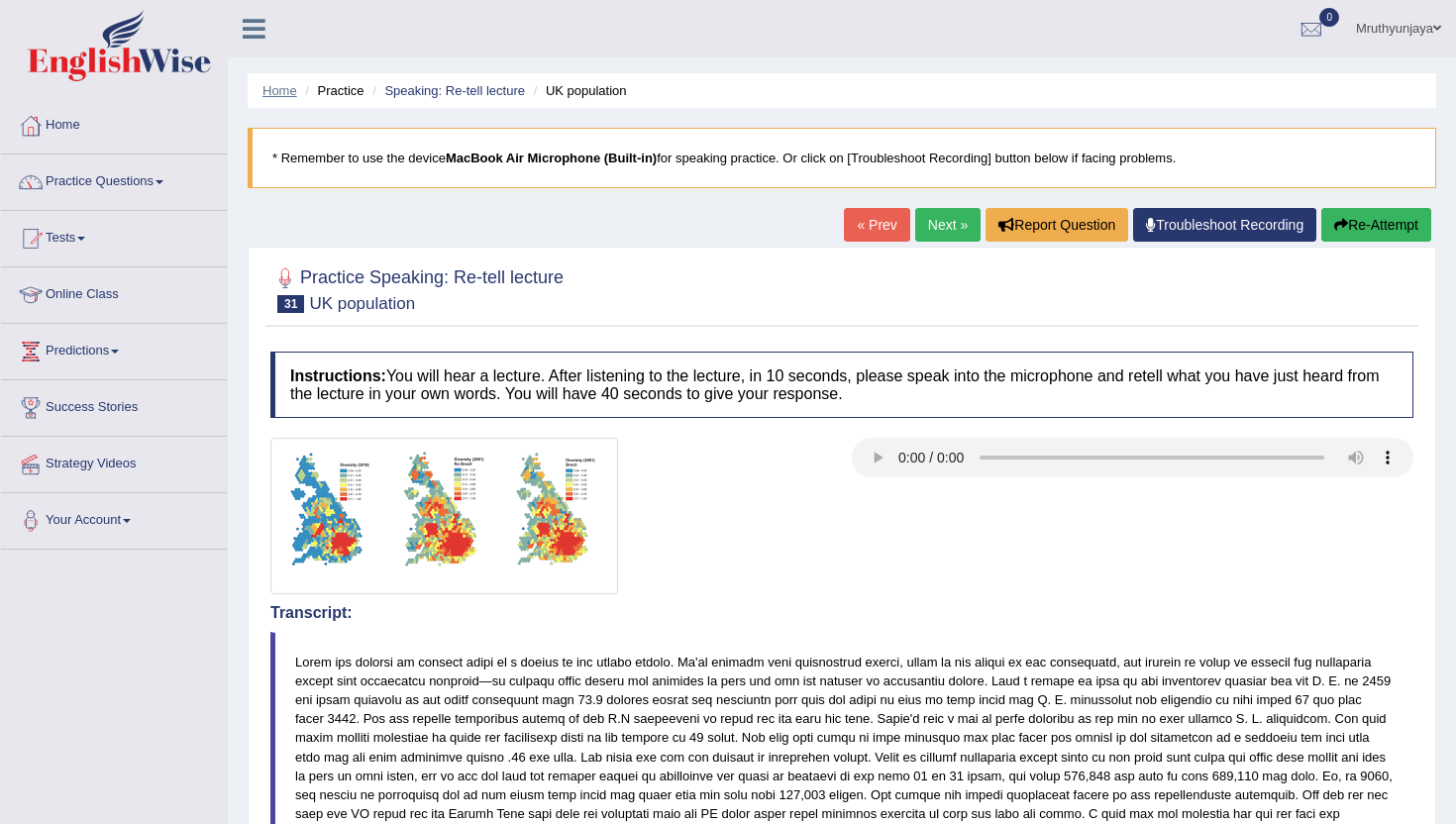 scroll, scrollTop: 758, scrollLeft: 0, axis: vertical 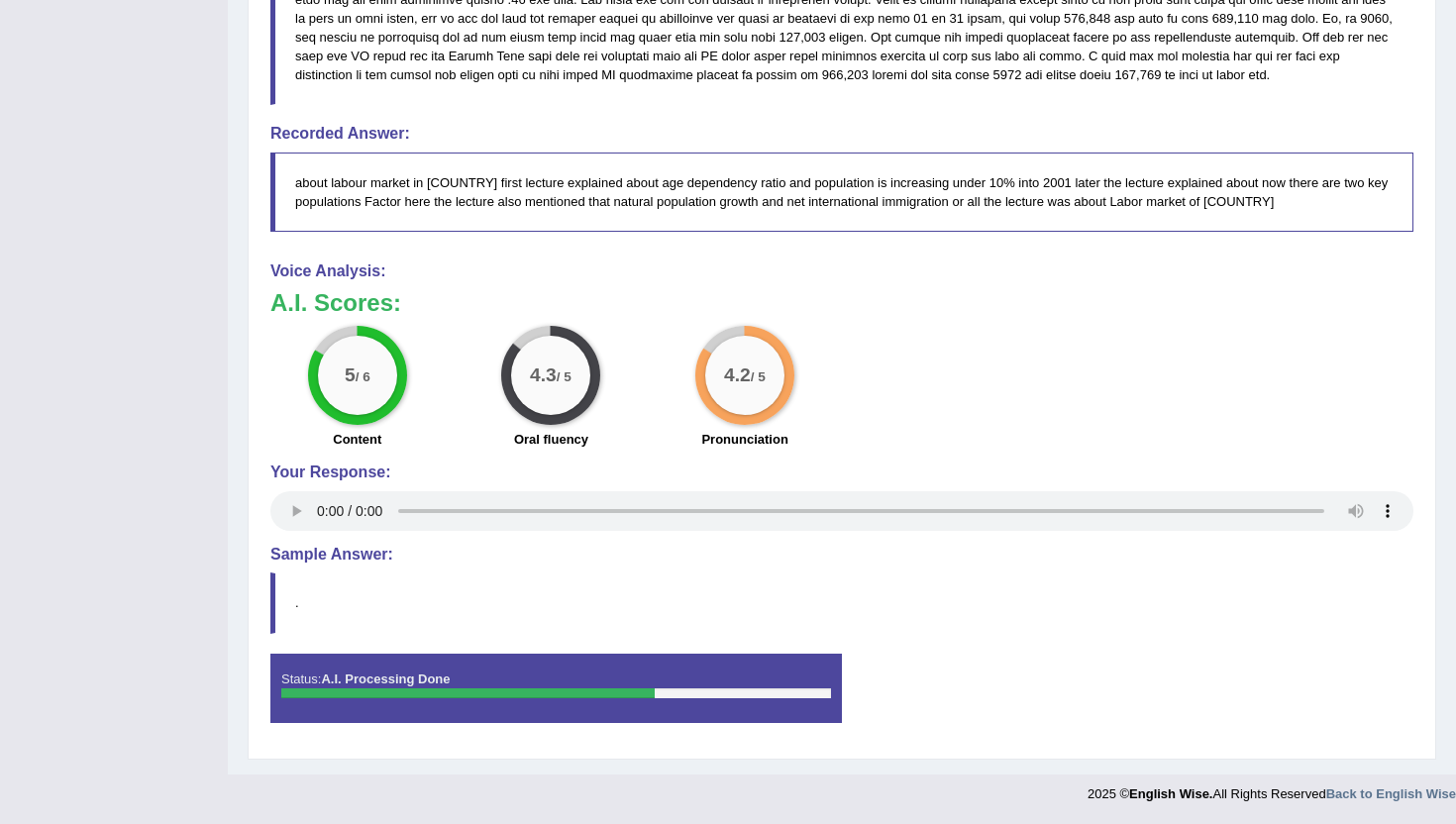click on "." at bounding box center [842, 602] 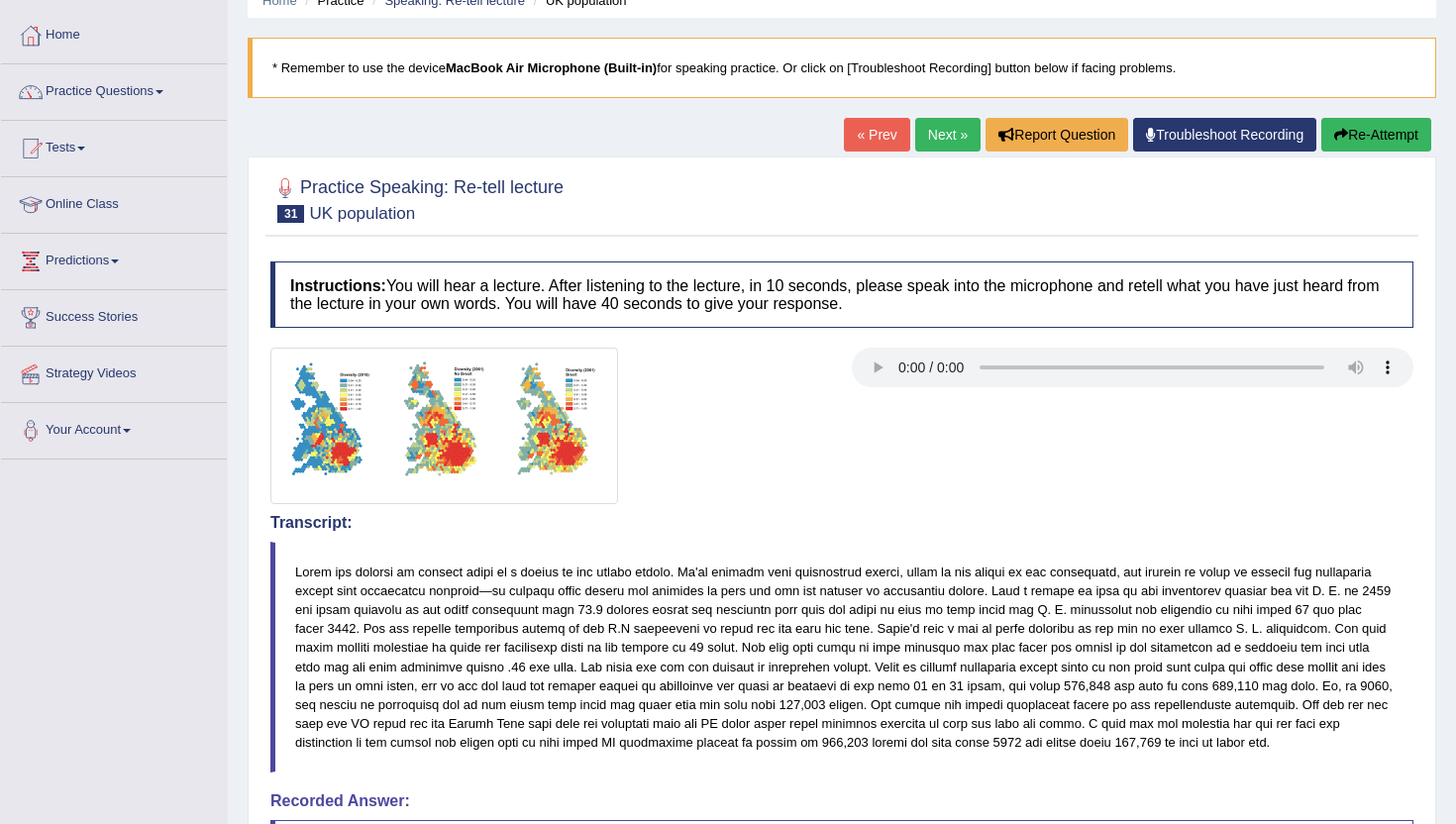 scroll, scrollTop: 82, scrollLeft: 0, axis: vertical 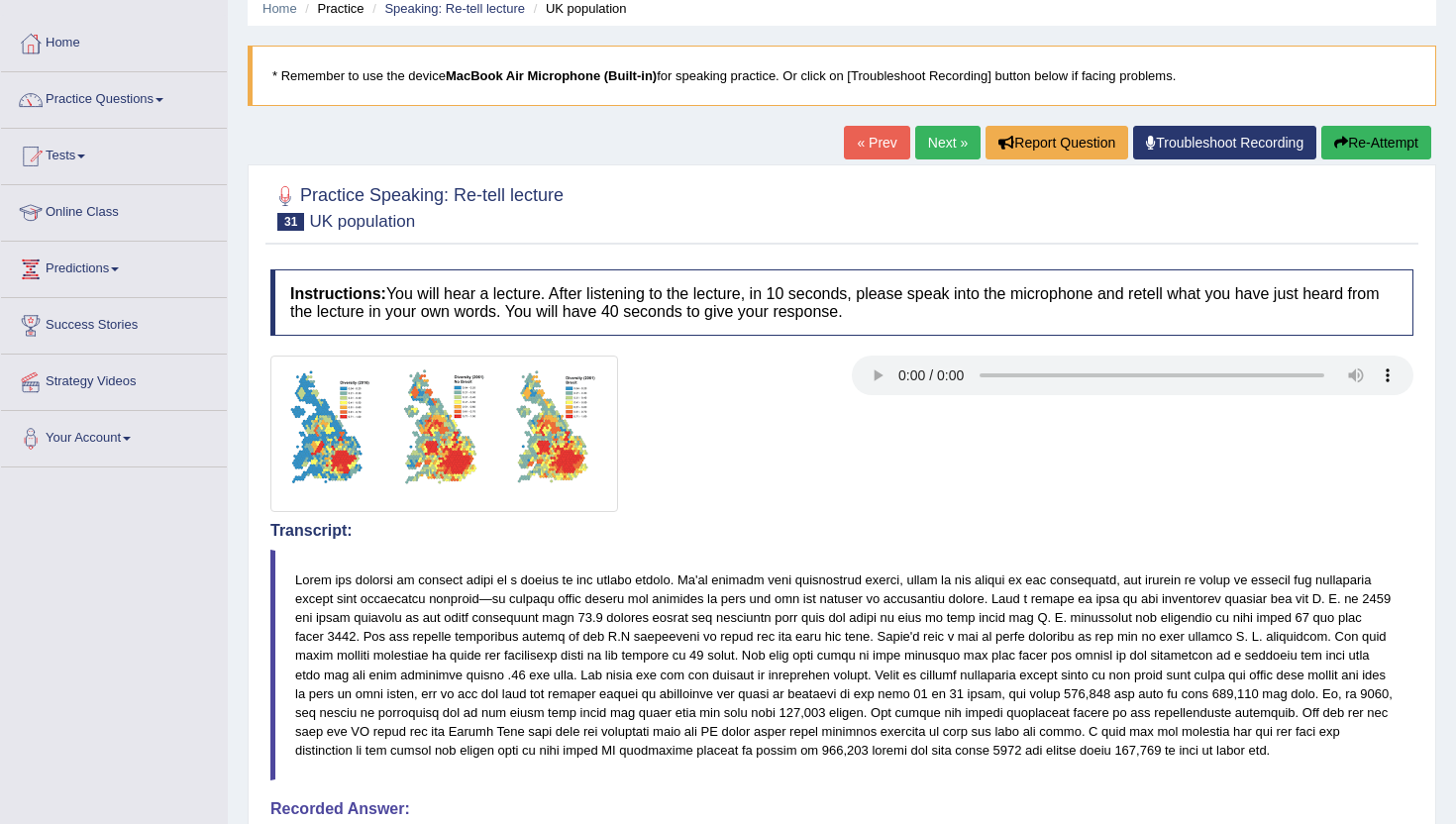 click on "Next »" at bounding box center (948, 143) 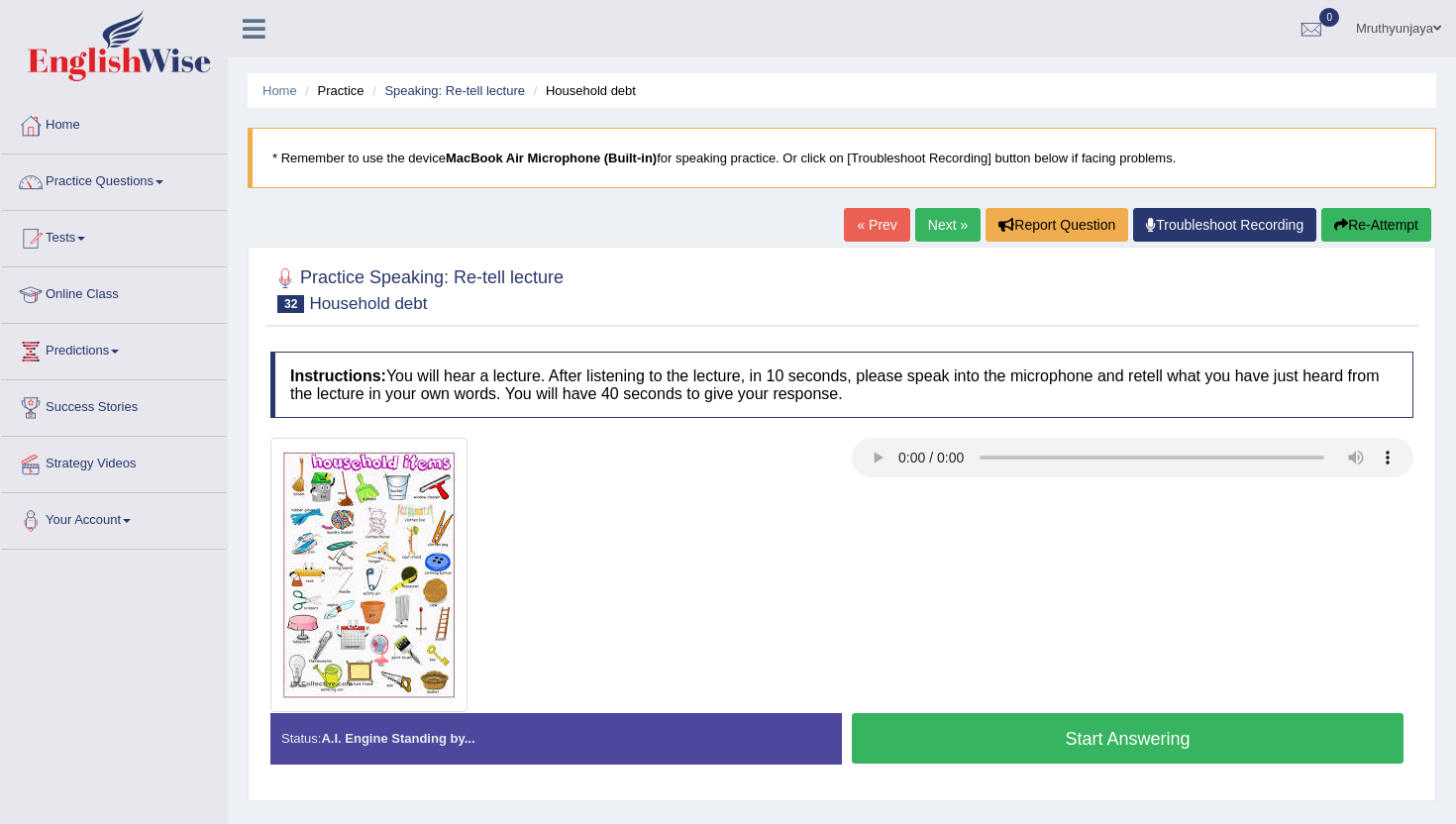 scroll, scrollTop: 0, scrollLeft: 0, axis: both 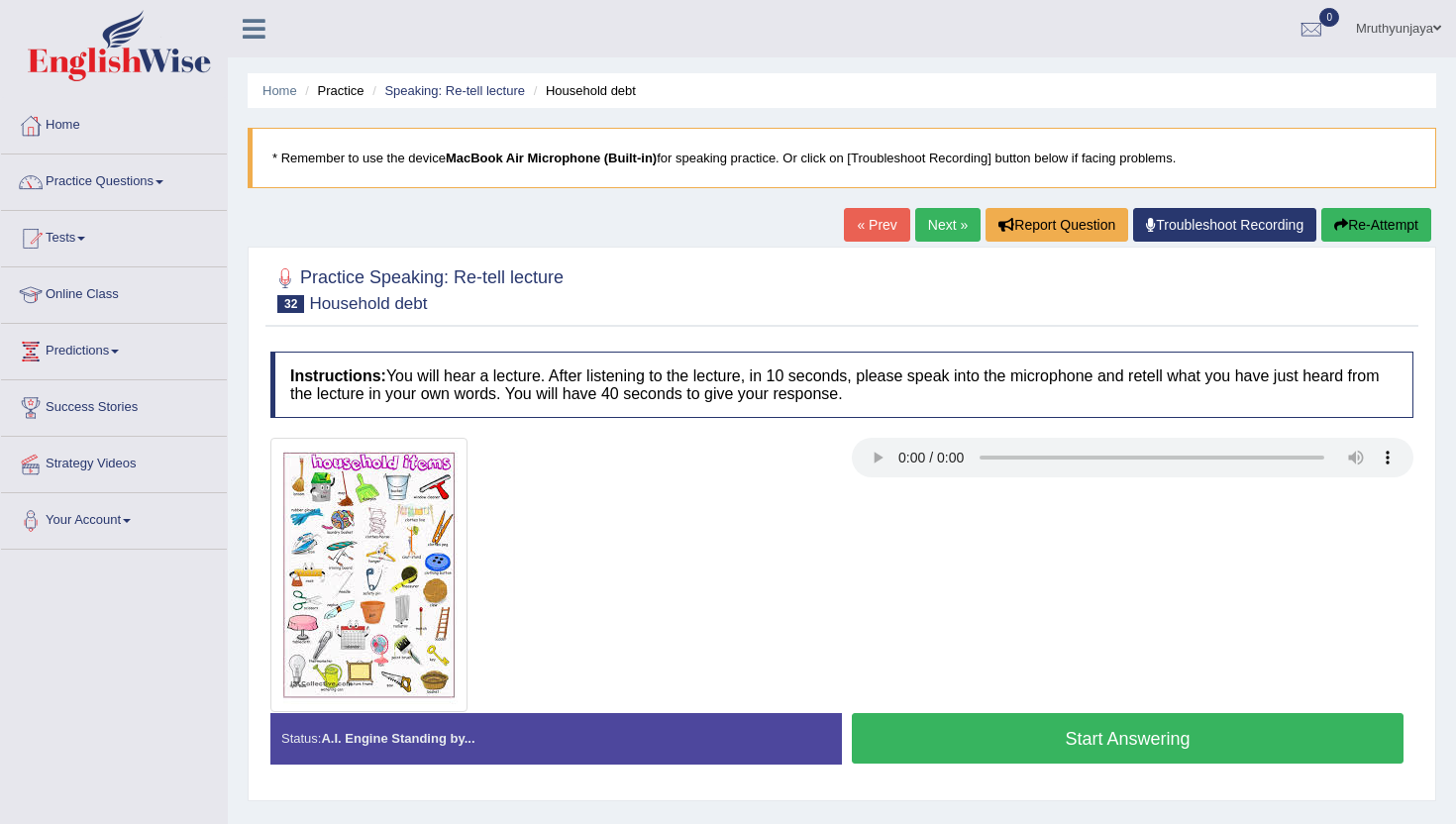 click on "Start Answering" 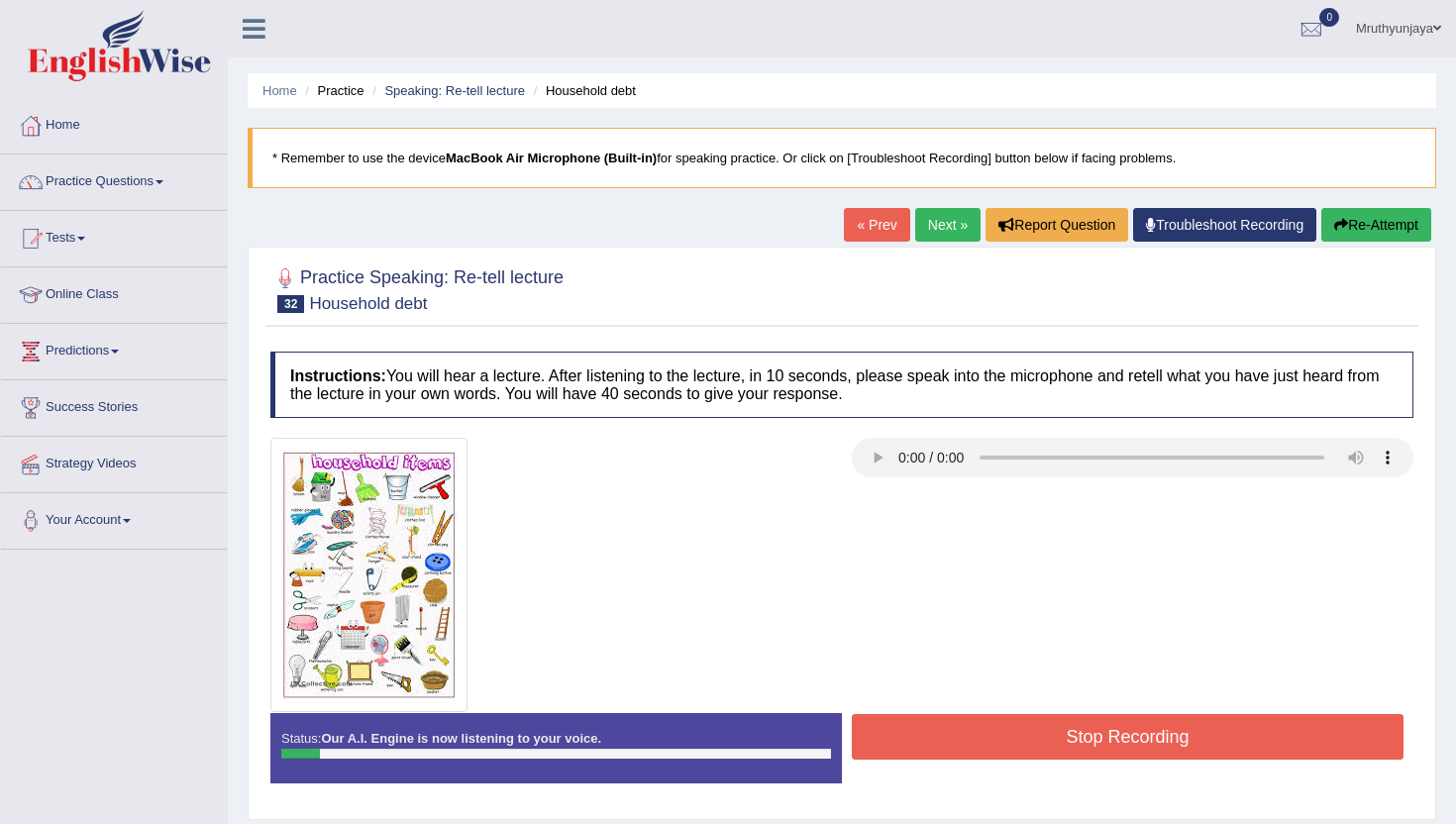 click on "Re-Attempt" 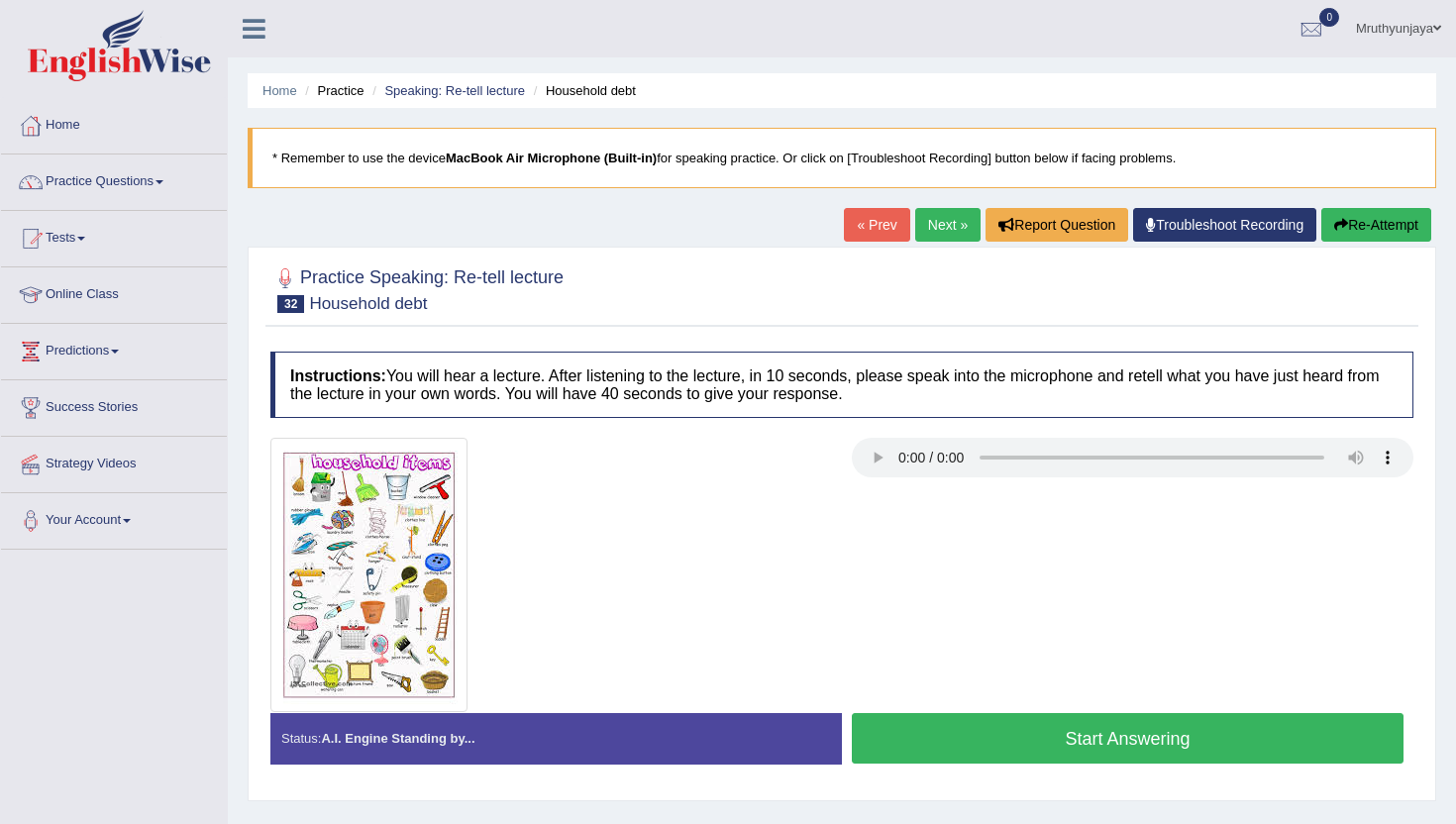 scroll, scrollTop: 0, scrollLeft: 0, axis: both 